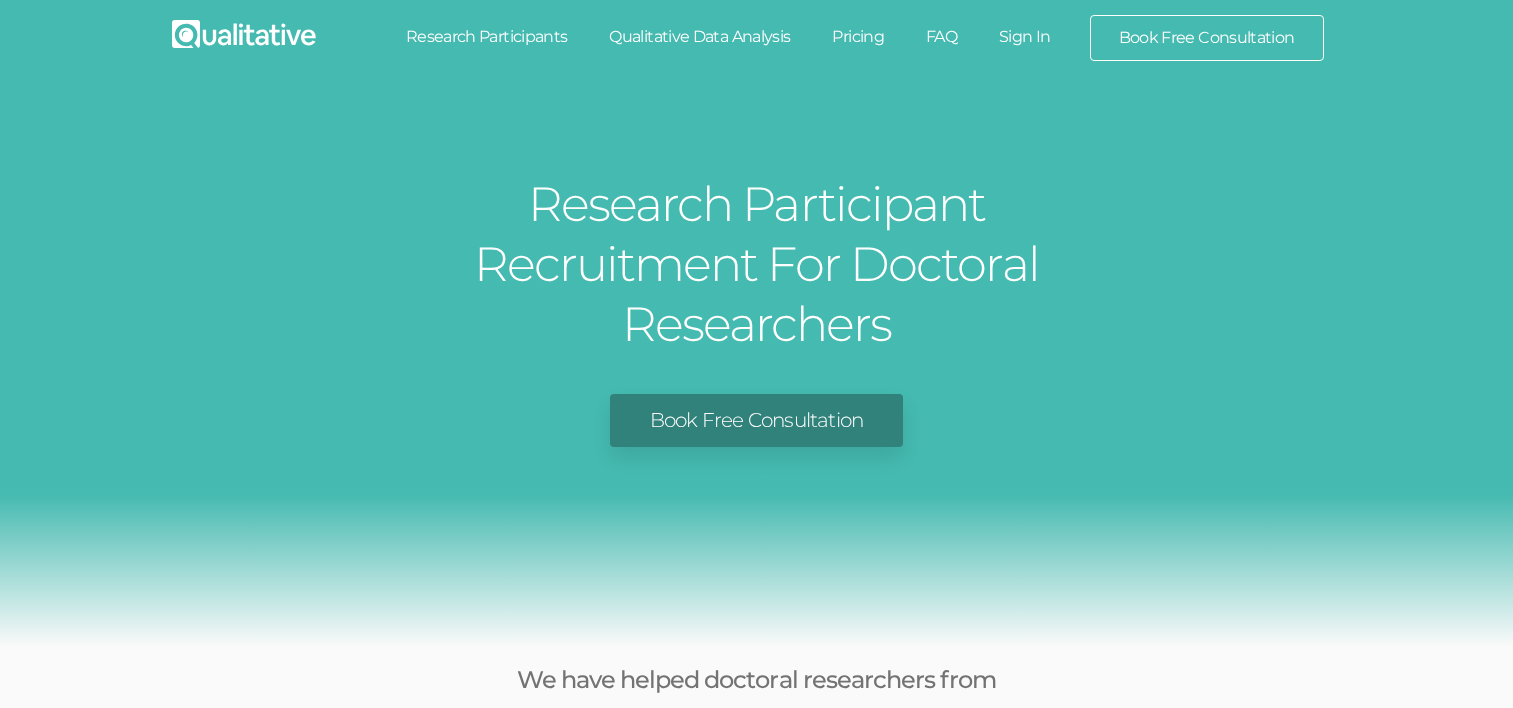 scroll, scrollTop: 0, scrollLeft: 0, axis: both 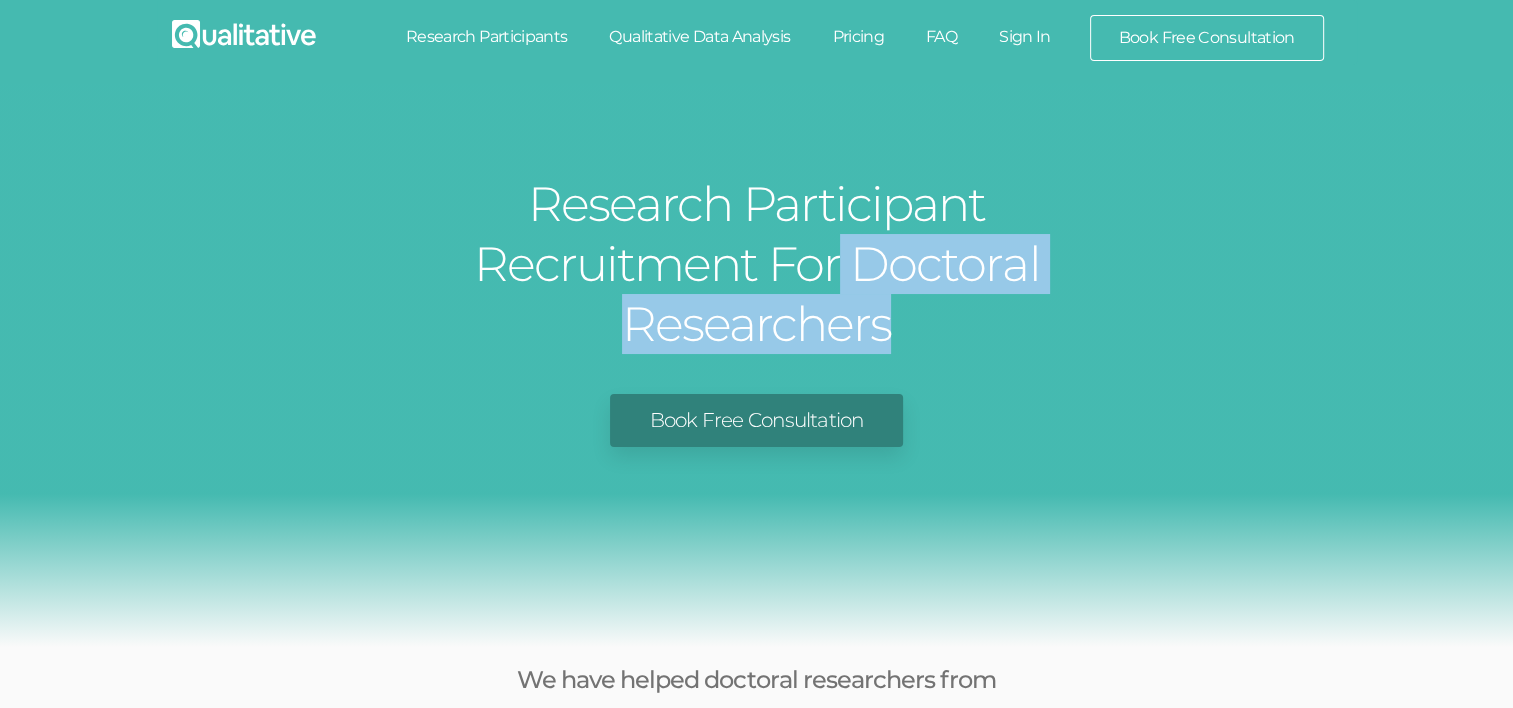 drag, startPoint x: 550, startPoint y: 278, endPoint x: 1027, endPoint y: 354, distance: 483.01657 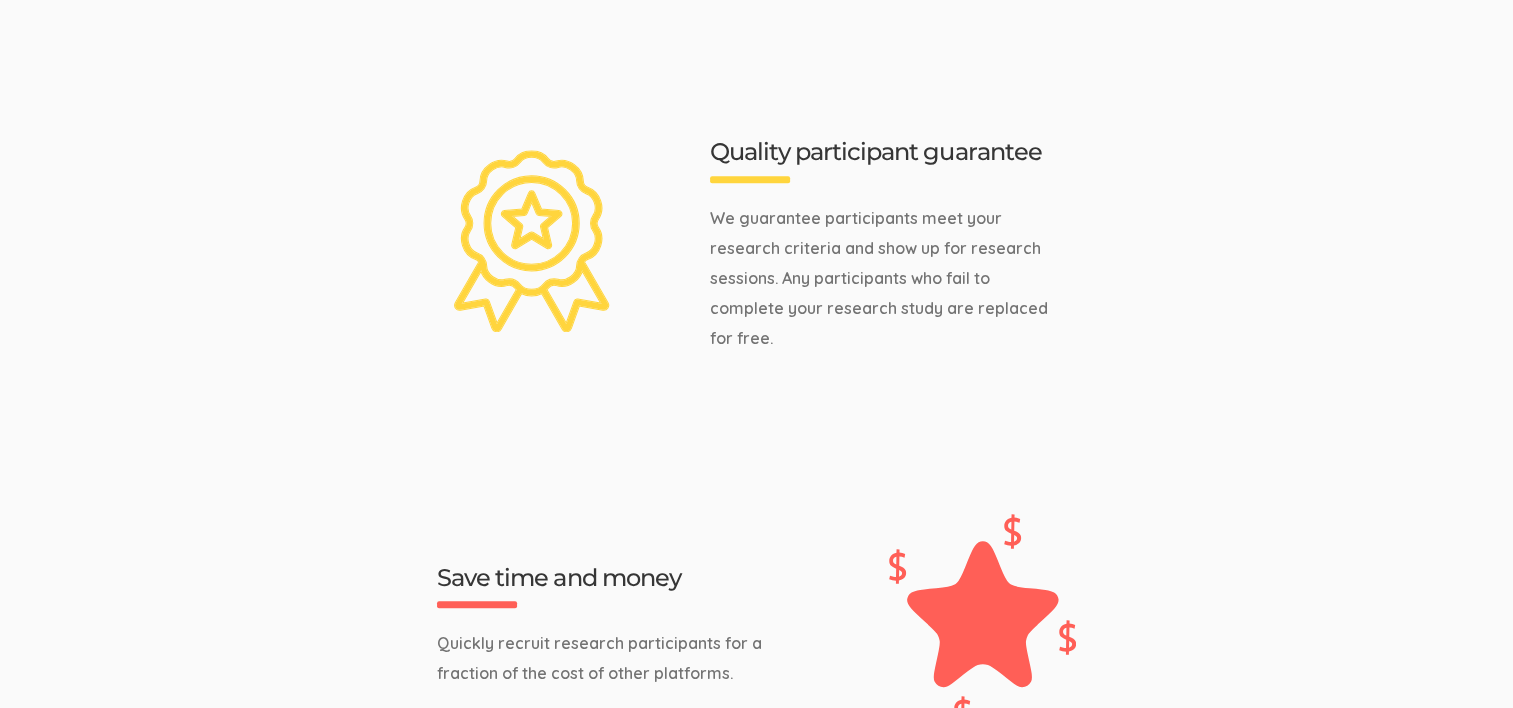 scroll, scrollTop: 1000, scrollLeft: 0, axis: vertical 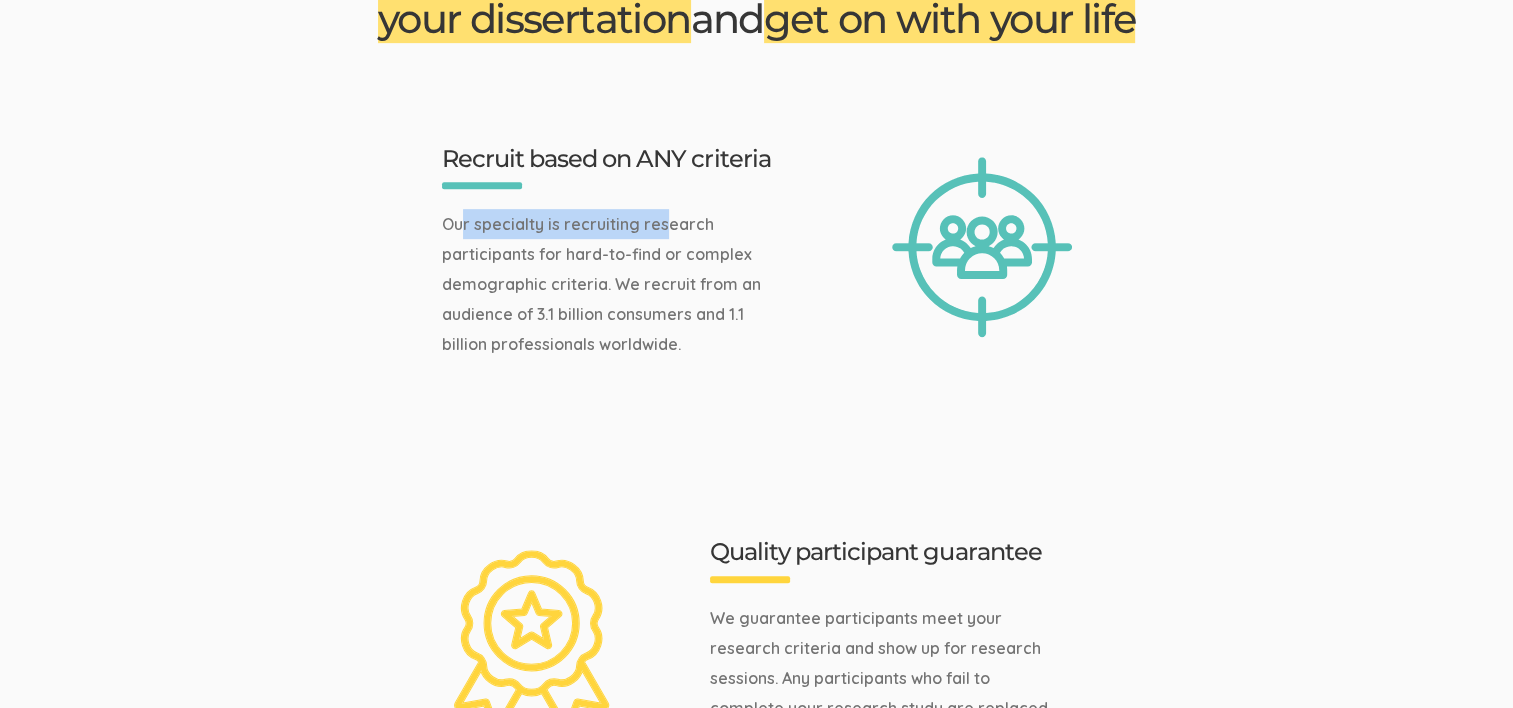 drag, startPoint x: 460, startPoint y: 156, endPoint x: 664, endPoint y: 160, distance: 204.03922 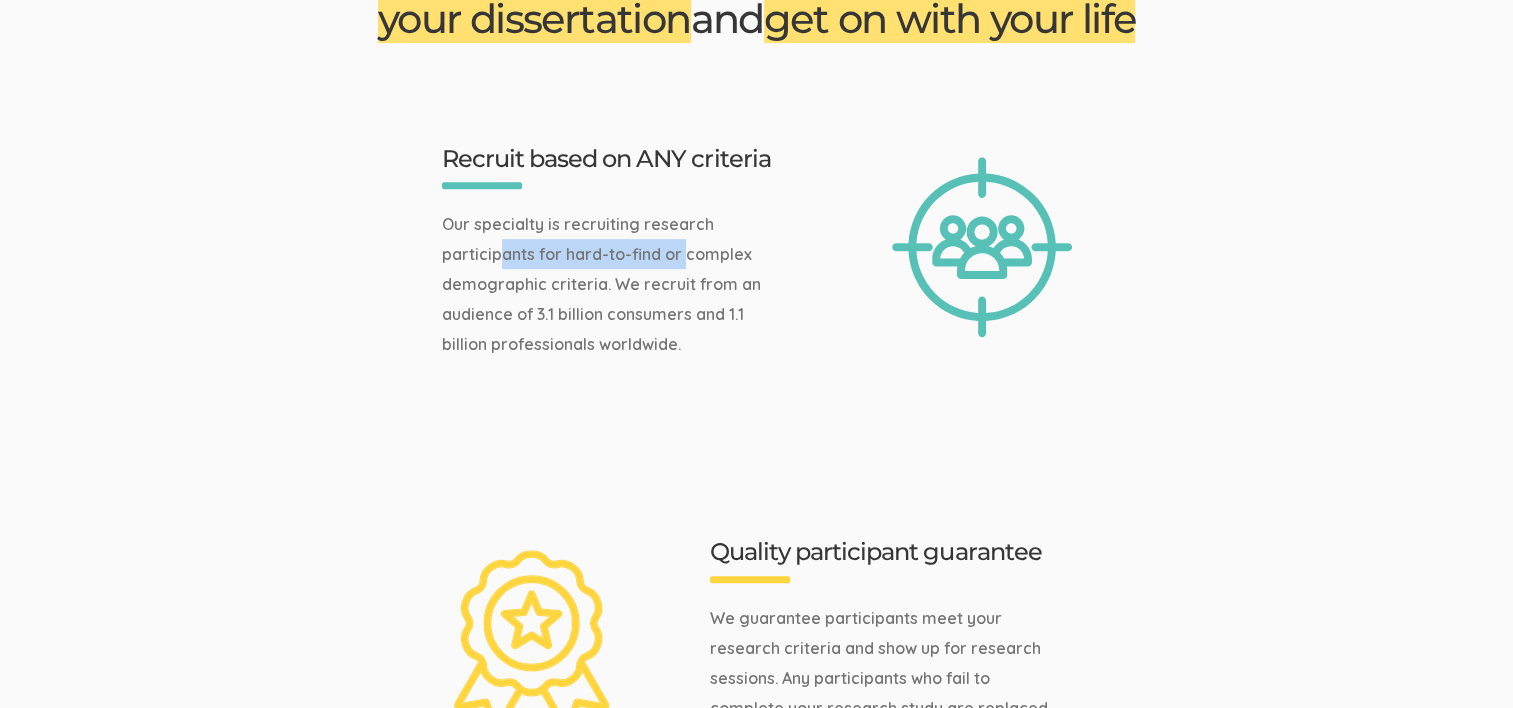 drag, startPoint x: 499, startPoint y: 189, endPoint x: 684, endPoint y: 193, distance: 185.04324 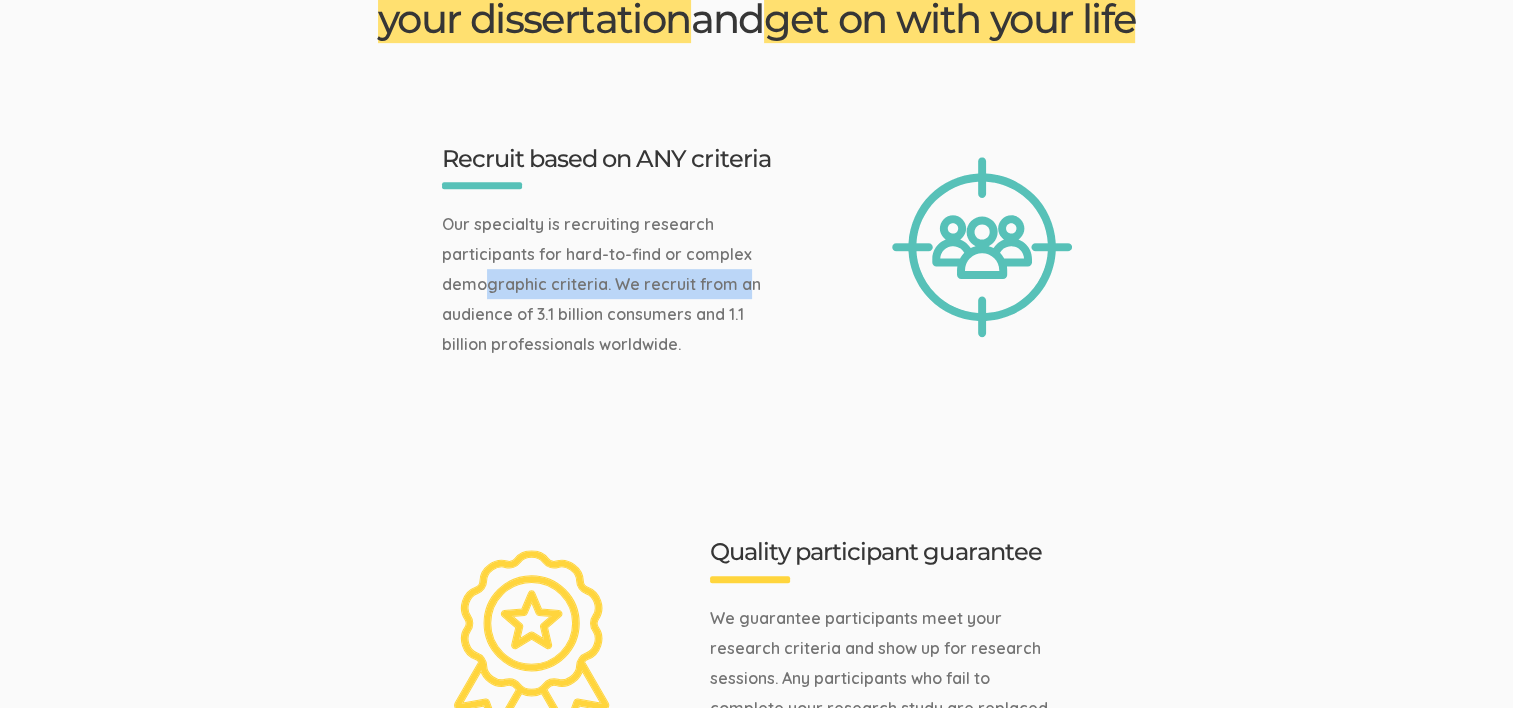 drag, startPoint x: 521, startPoint y: 226, endPoint x: 740, endPoint y: 223, distance: 219.02055 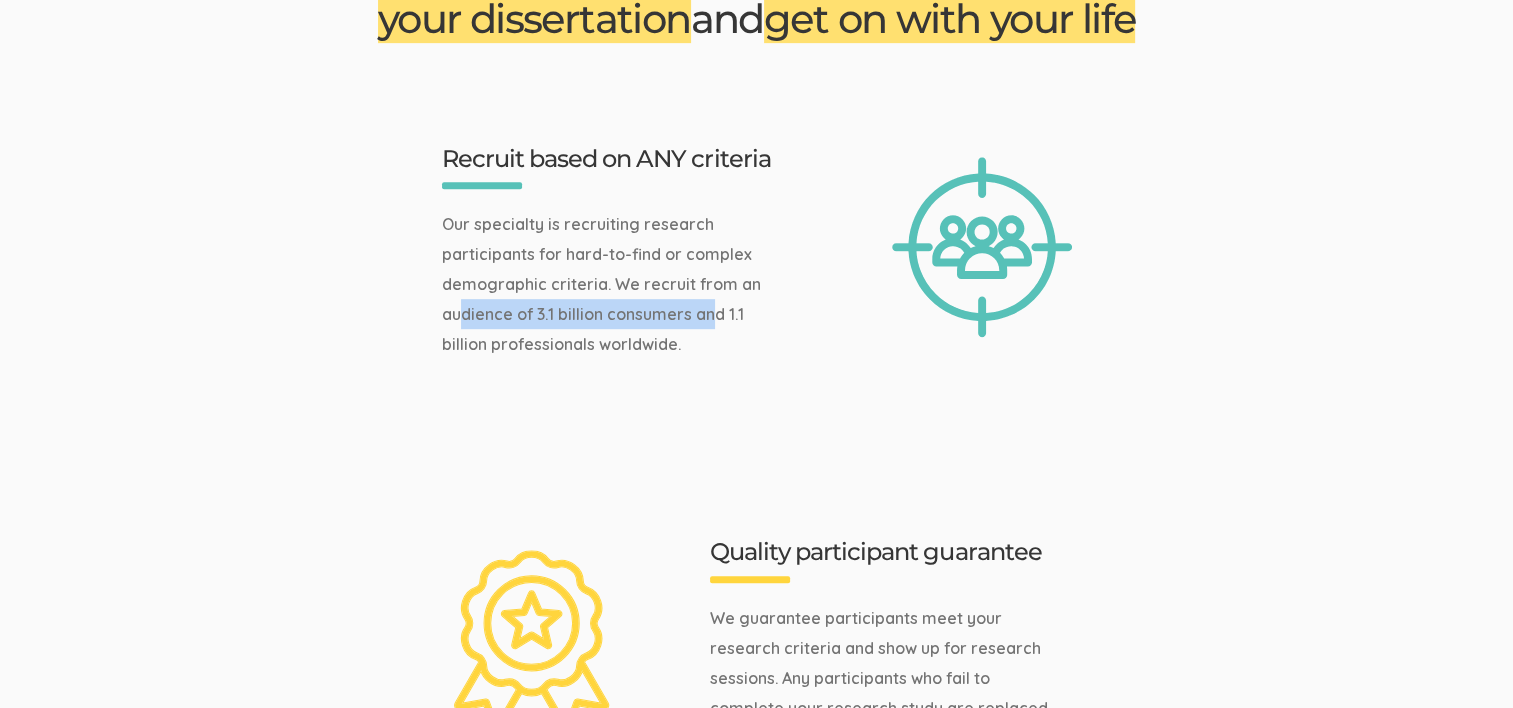 drag, startPoint x: 458, startPoint y: 249, endPoint x: 711, endPoint y: 253, distance: 253.03162 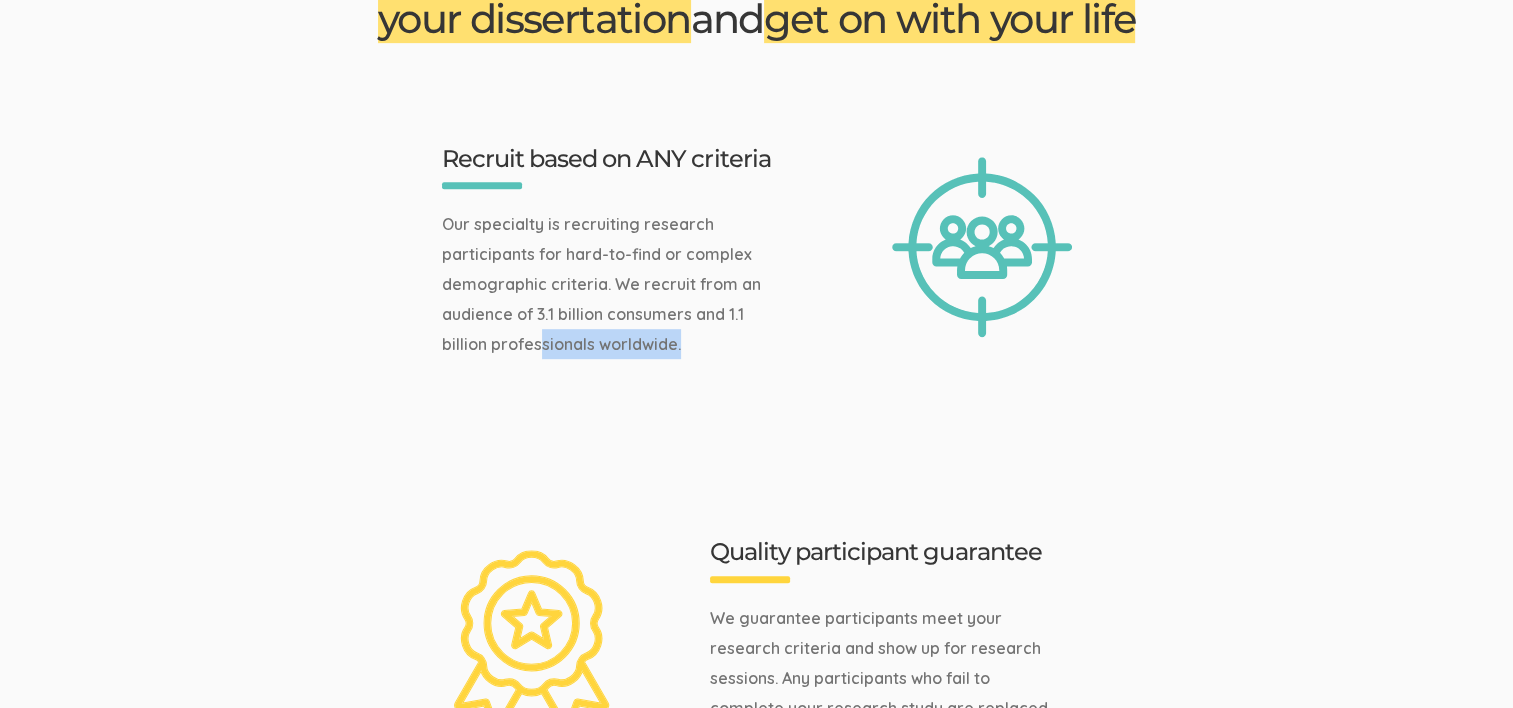 drag, startPoint x: 488, startPoint y: 279, endPoint x: 692, endPoint y: 286, distance: 204.12006 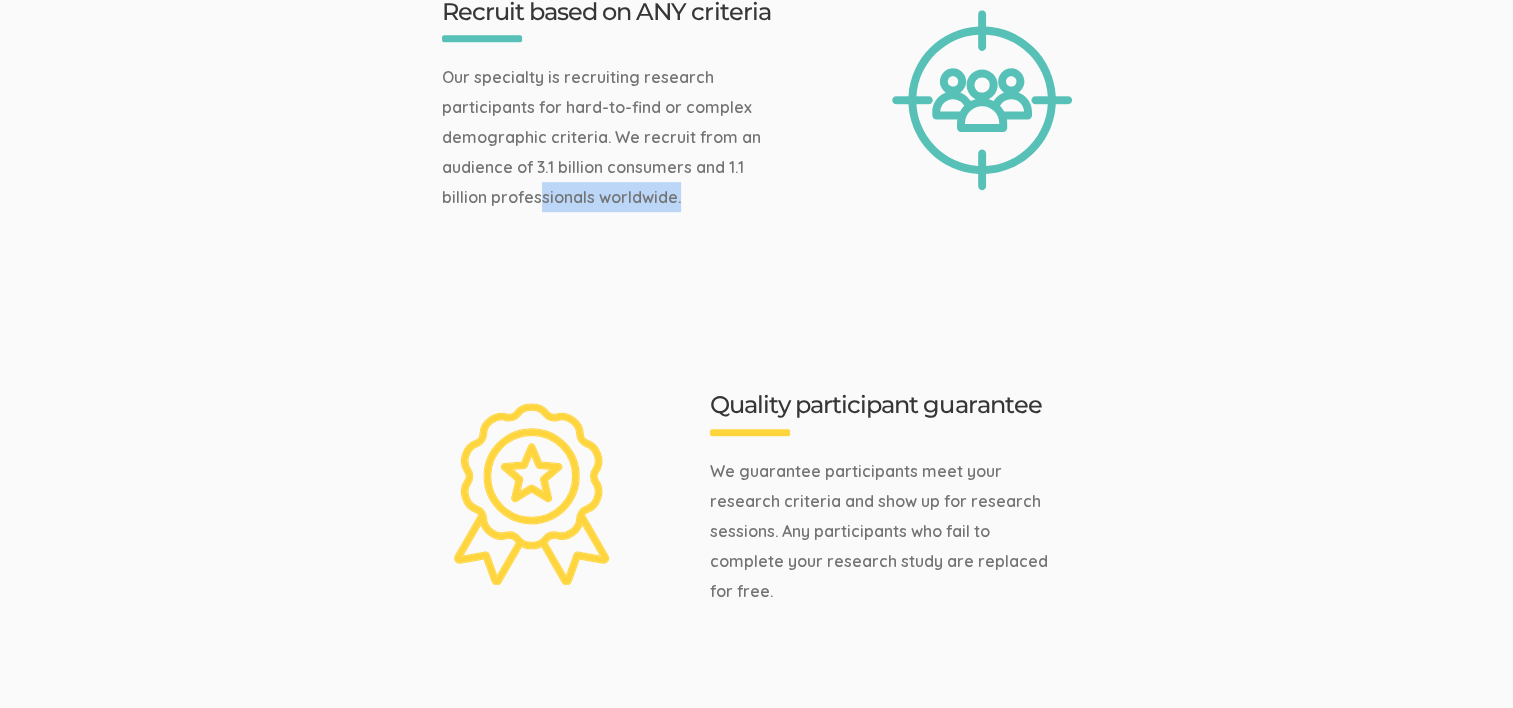 scroll, scrollTop: 1300, scrollLeft: 0, axis: vertical 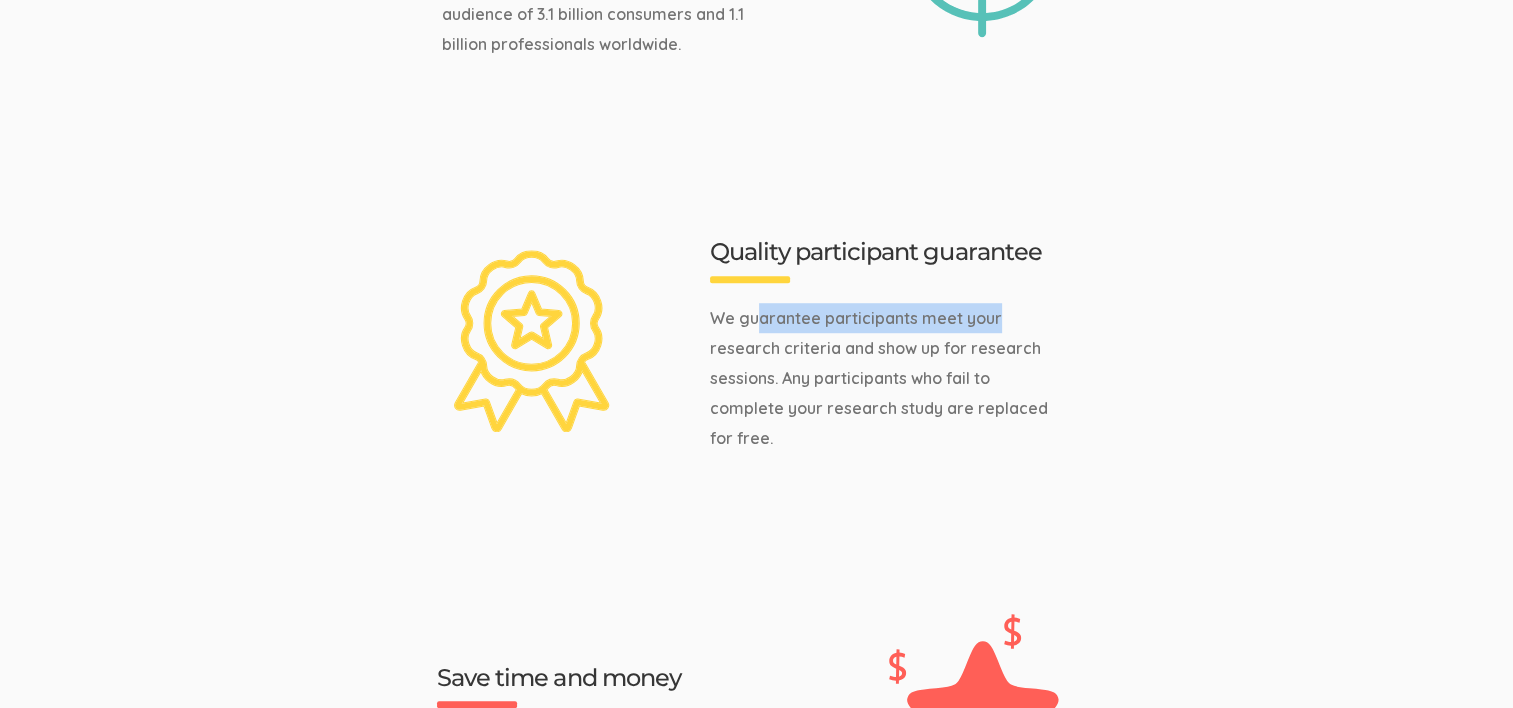 drag, startPoint x: 801, startPoint y: 260, endPoint x: 1002, endPoint y: 260, distance: 201 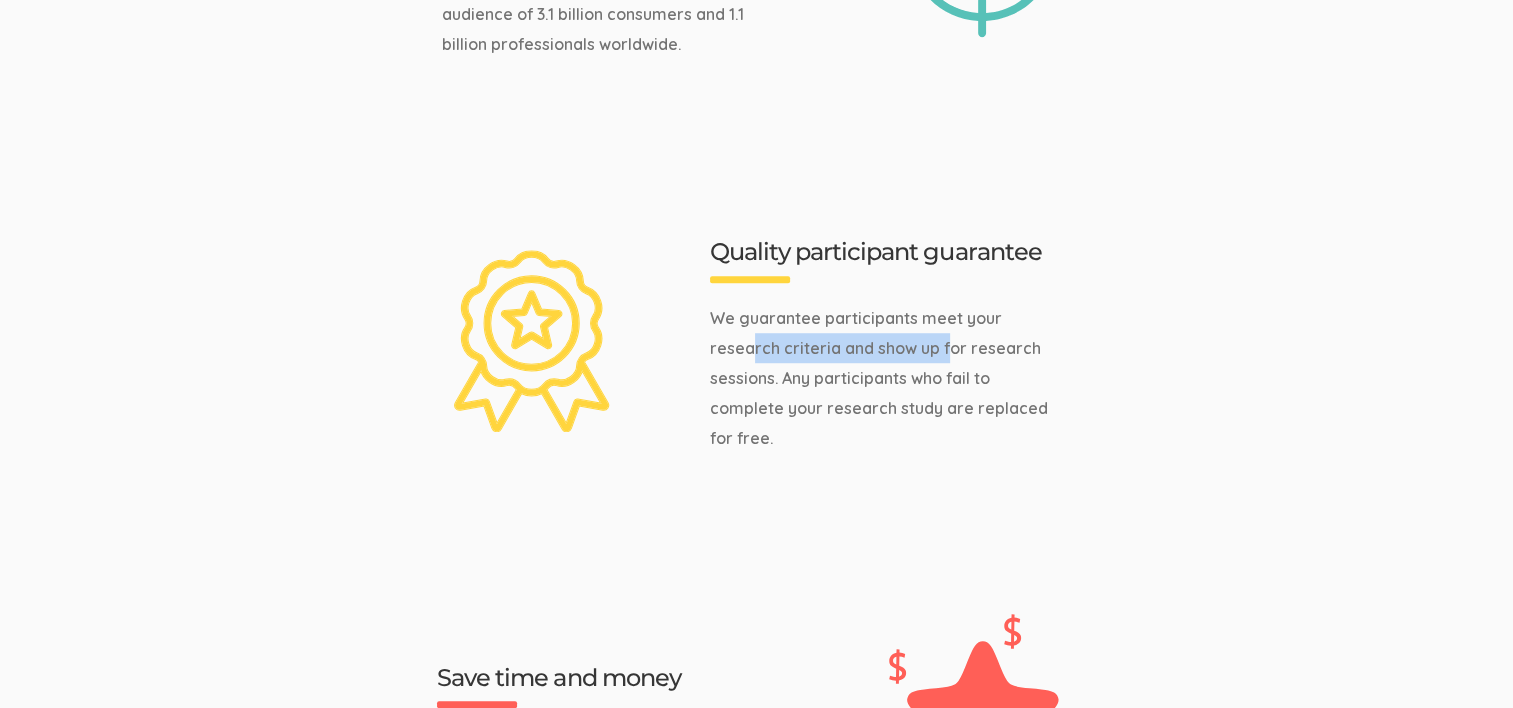 drag, startPoint x: 747, startPoint y: 284, endPoint x: 945, endPoint y: 284, distance: 198 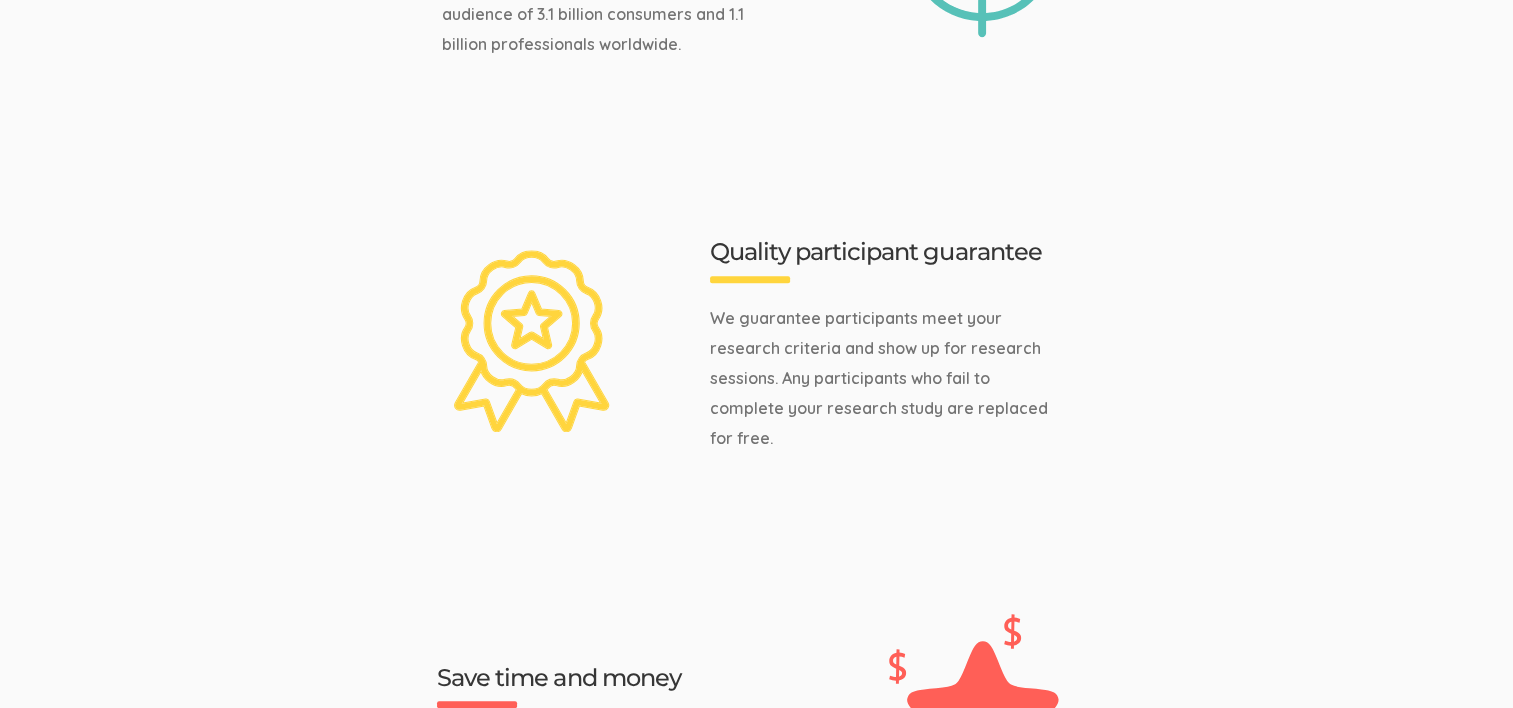 drag, startPoint x: 760, startPoint y: 310, endPoint x: 976, endPoint y: 312, distance: 216.00926 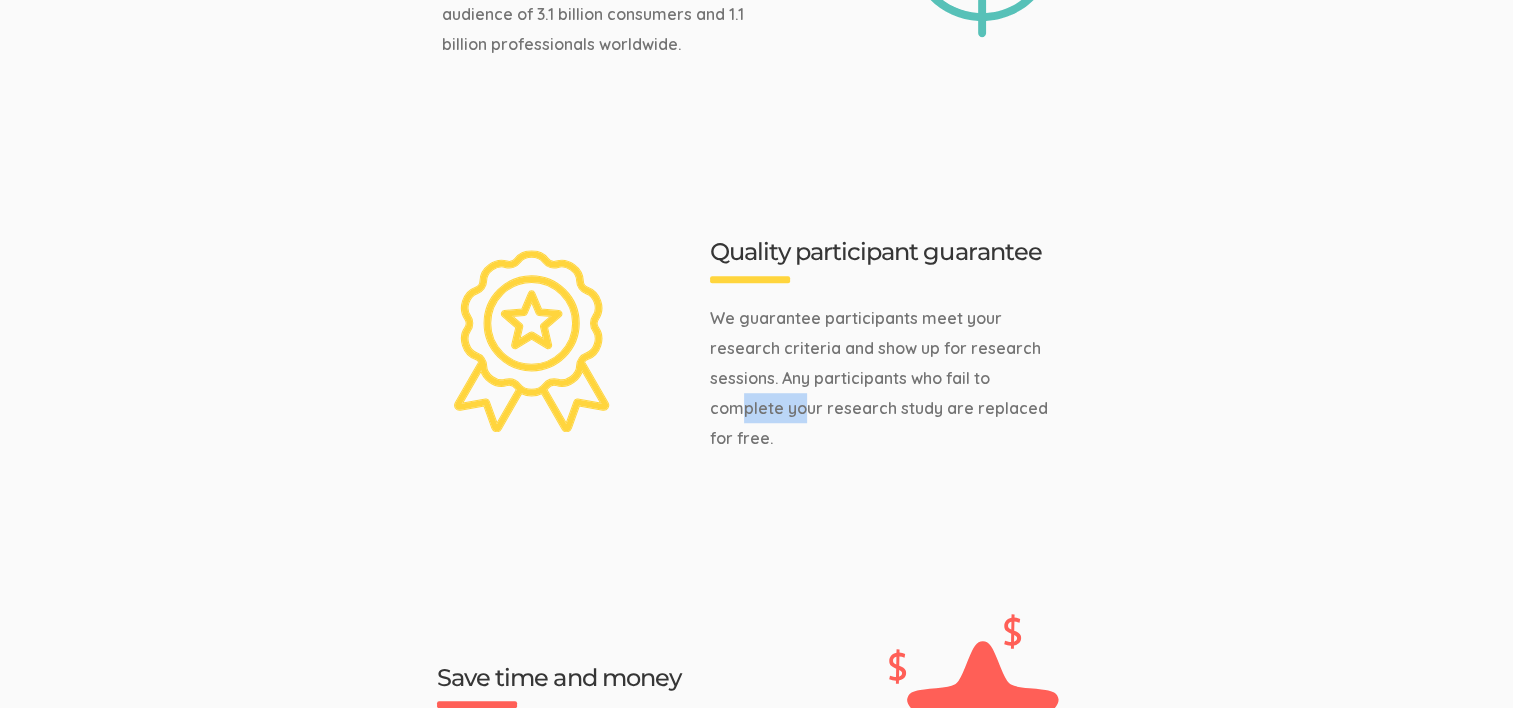 drag, startPoint x: 741, startPoint y: 340, endPoint x: 969, endPoint y: 388, distance: 232.99785 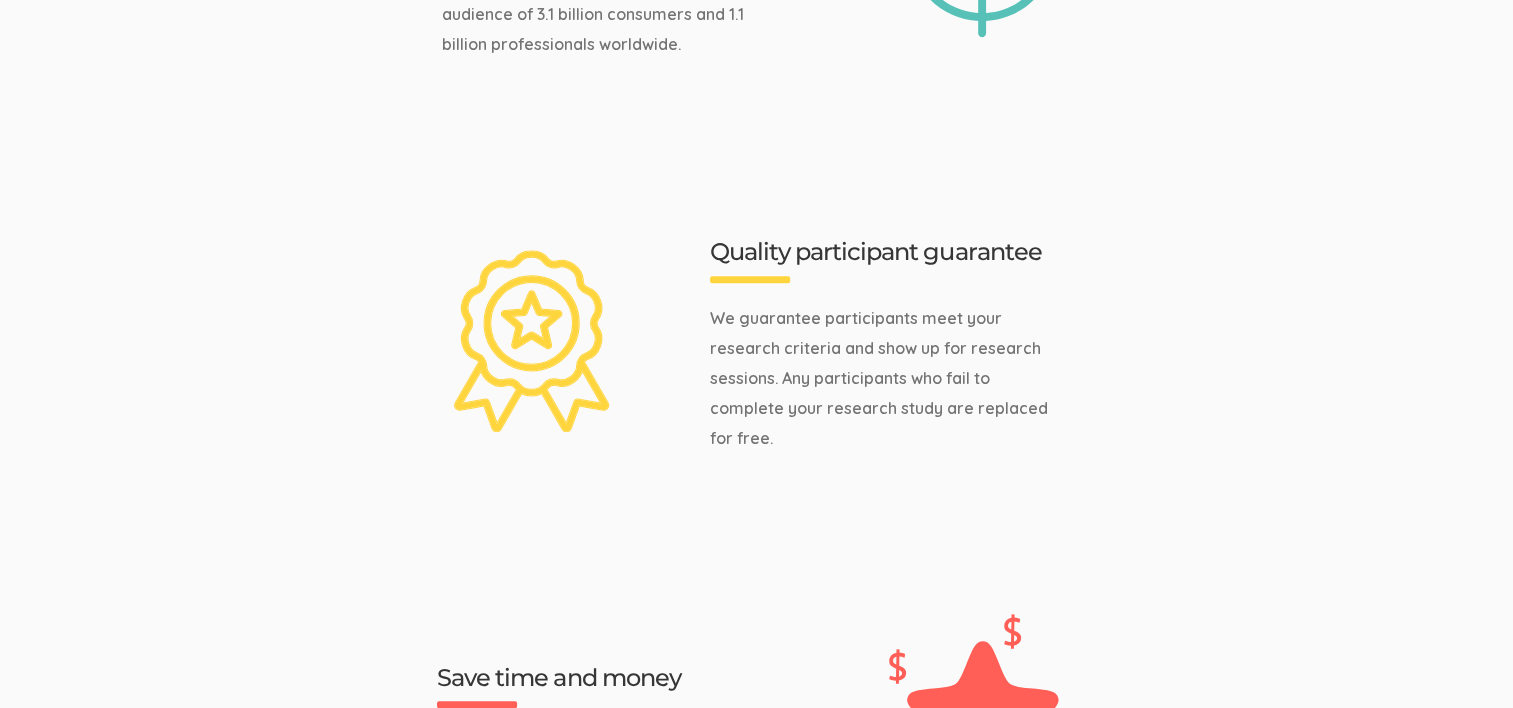 click on "We recruit
research participants
so you can
finish your dissertation
and
get on with your life
Recruit based on ANY criteria
Our specialty is recruiting research participants for hard-to-find or complex demographic criteria. We recruit from an audience of 3.1 billion consumers and 1.1 billion professionals worldwide.
Quality participant guarantee" at bounding box center [757, 378] 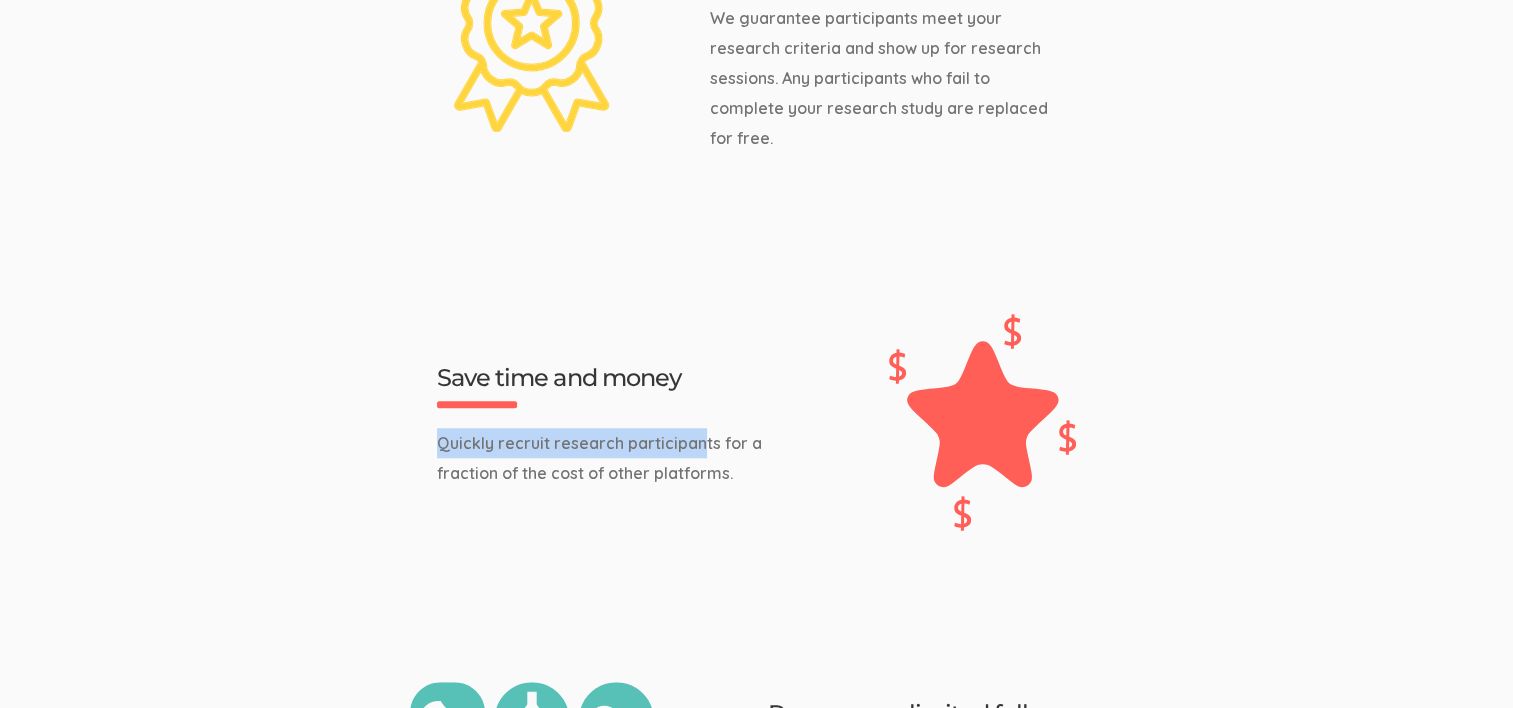 drag, startPoint x: 652, startPoint y: 390, endPoint x: 680, endPoint y: 397, distance: 28.86174 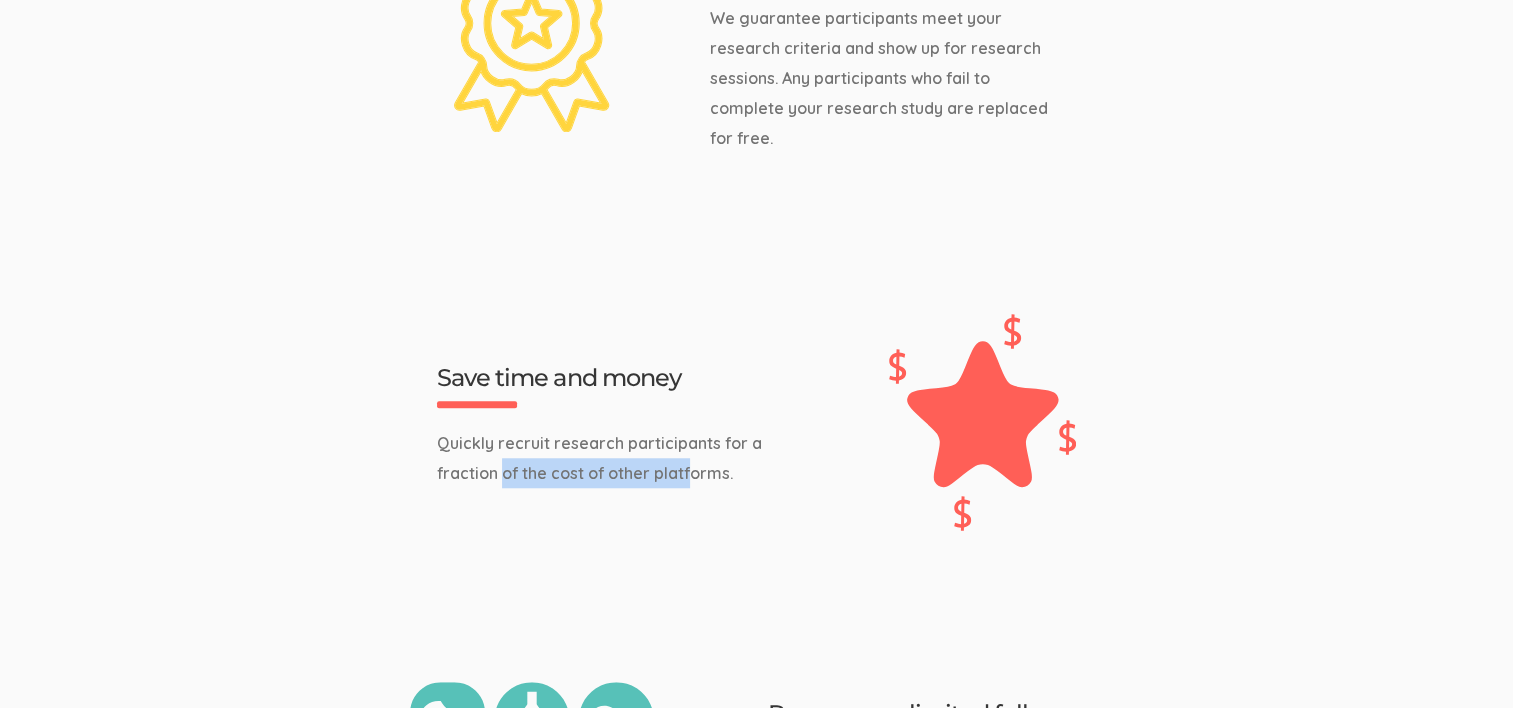 drag, startPoint x: 500, startPoint y: 416, endPoint x: 691, endPoint y: 422, distance: 191.09422 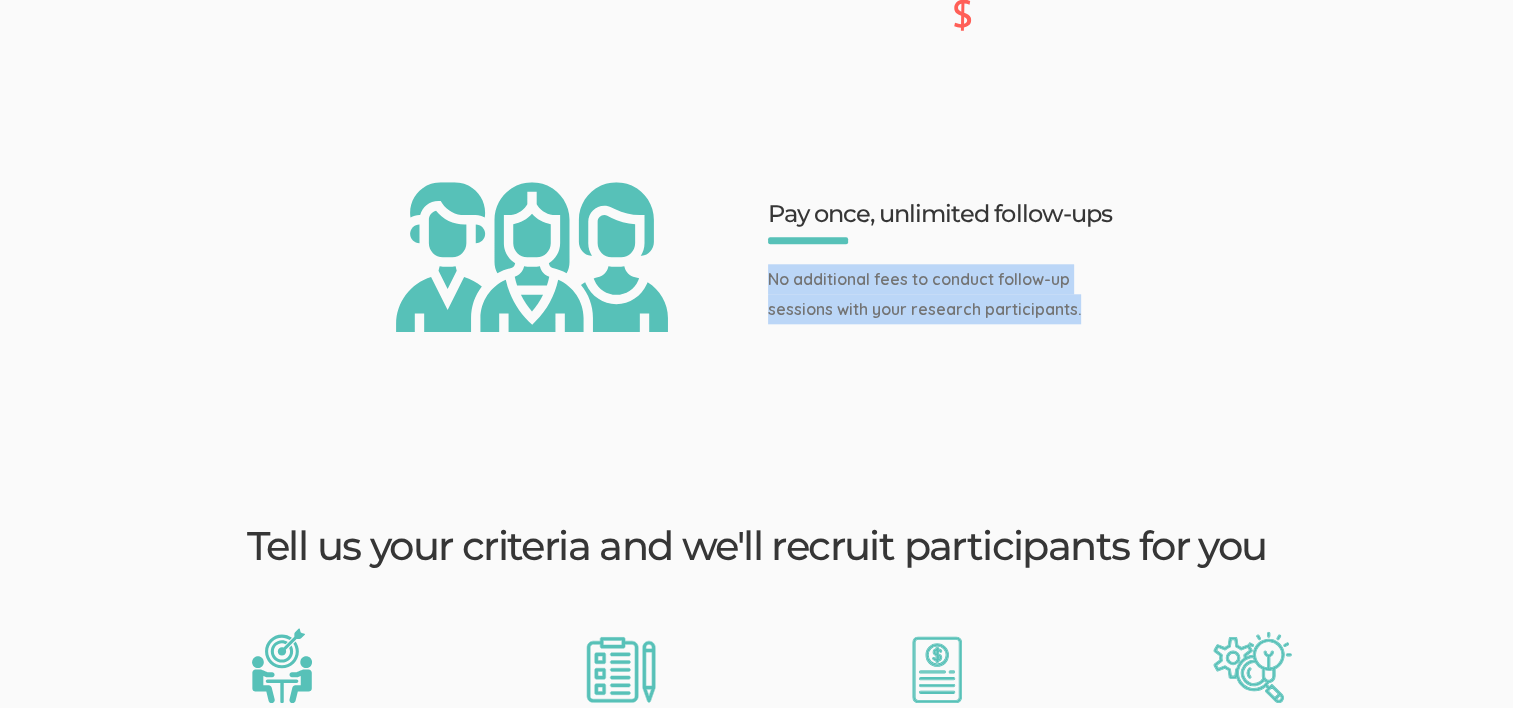 drag, startPoint x: 755, startPoint y: 215, endPoint x: 1148, endPoint y: 248, distance: 394.38306 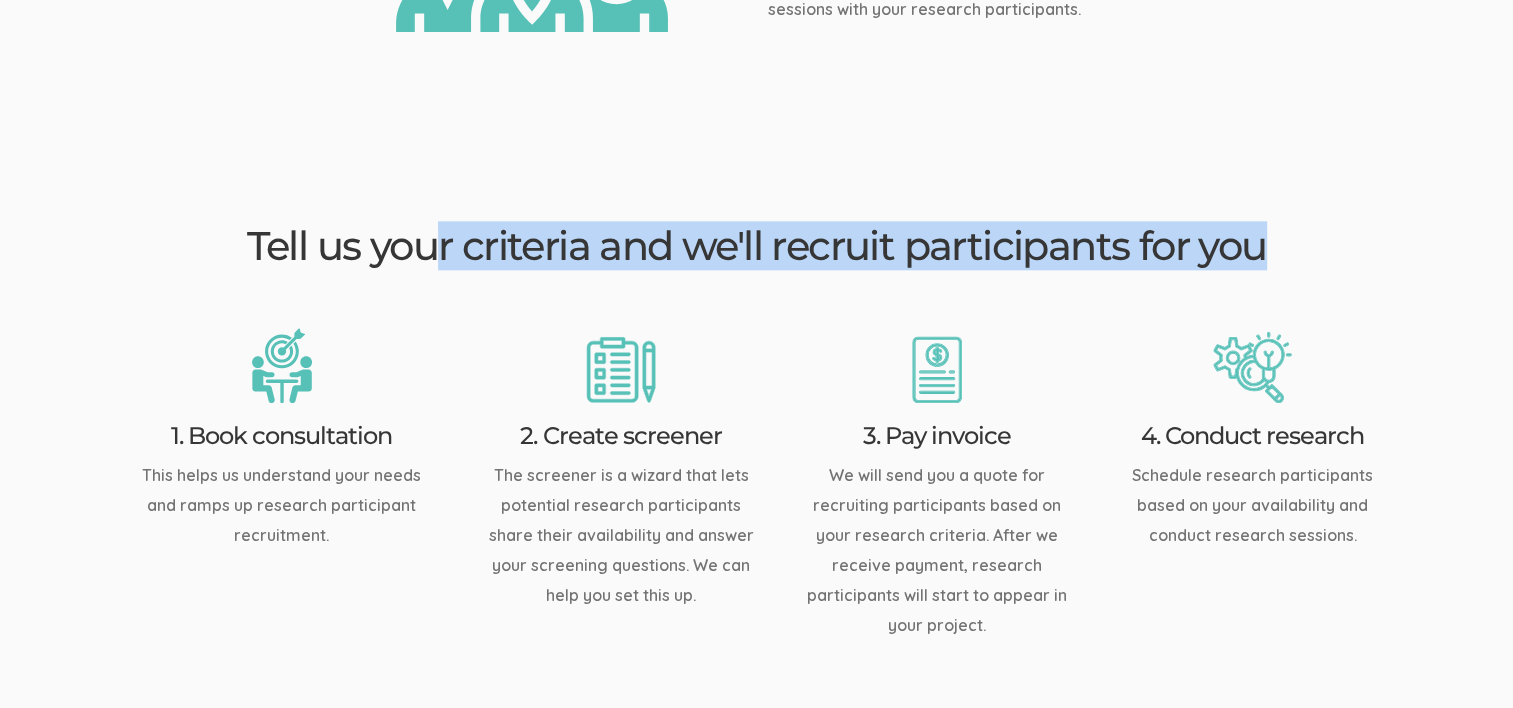 drag, startPoint x: 472, startPoint y: 198, endPoint x: 658, endPoint y: 359, distance: 246.00203 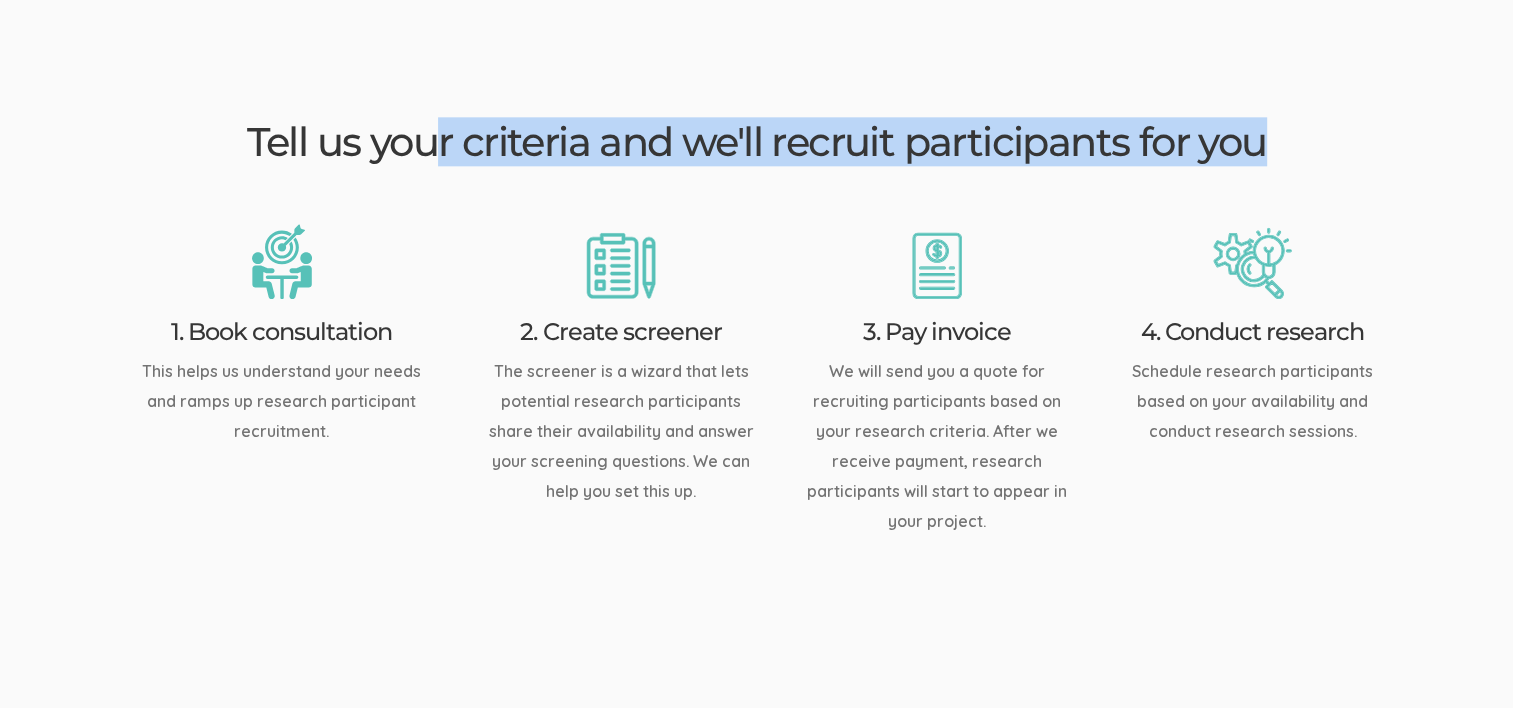 scroll, scrollTop: 2600, scrollLeft: 0, axis: vertical 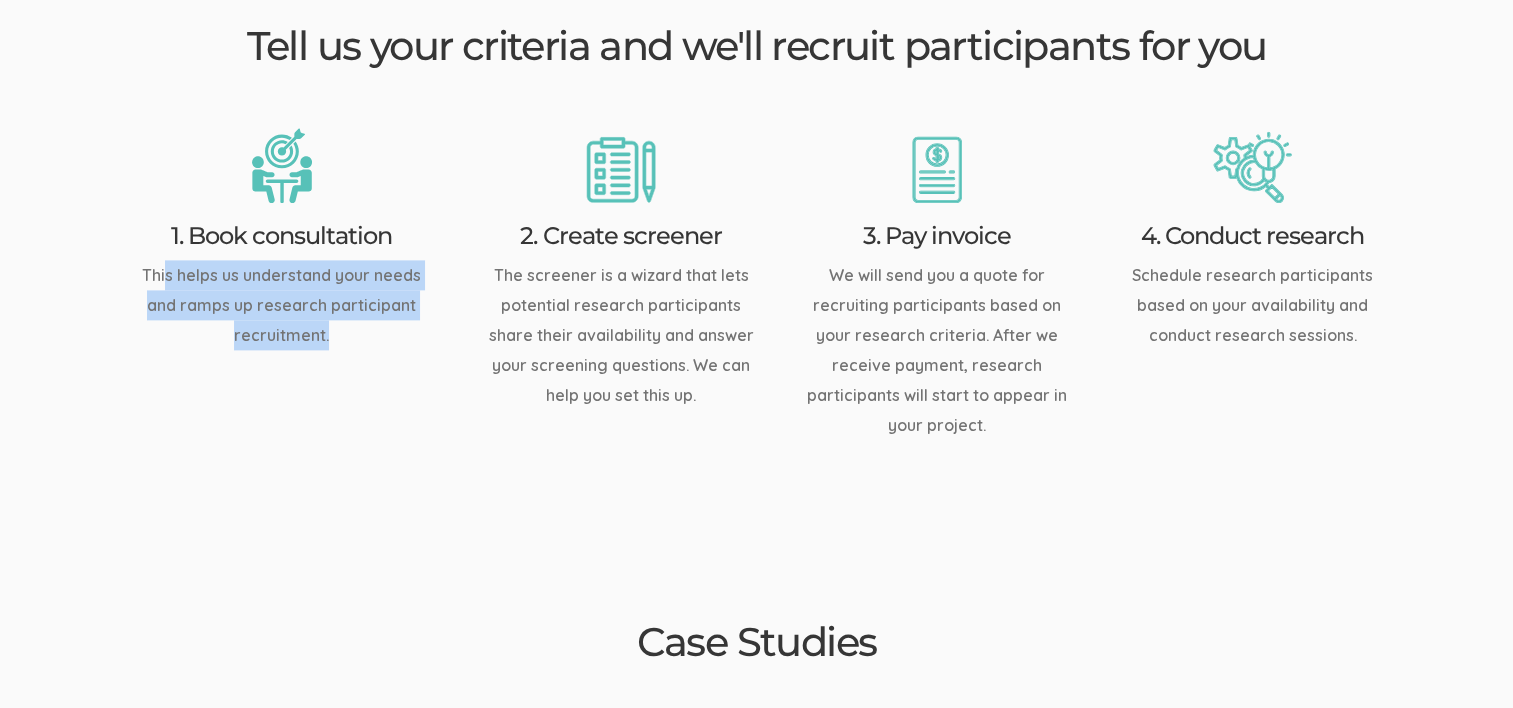 drag, startPoint x: 192, startPoint y: 236, endPoint x: 343, endPoint y: 287, distance: 159.38005 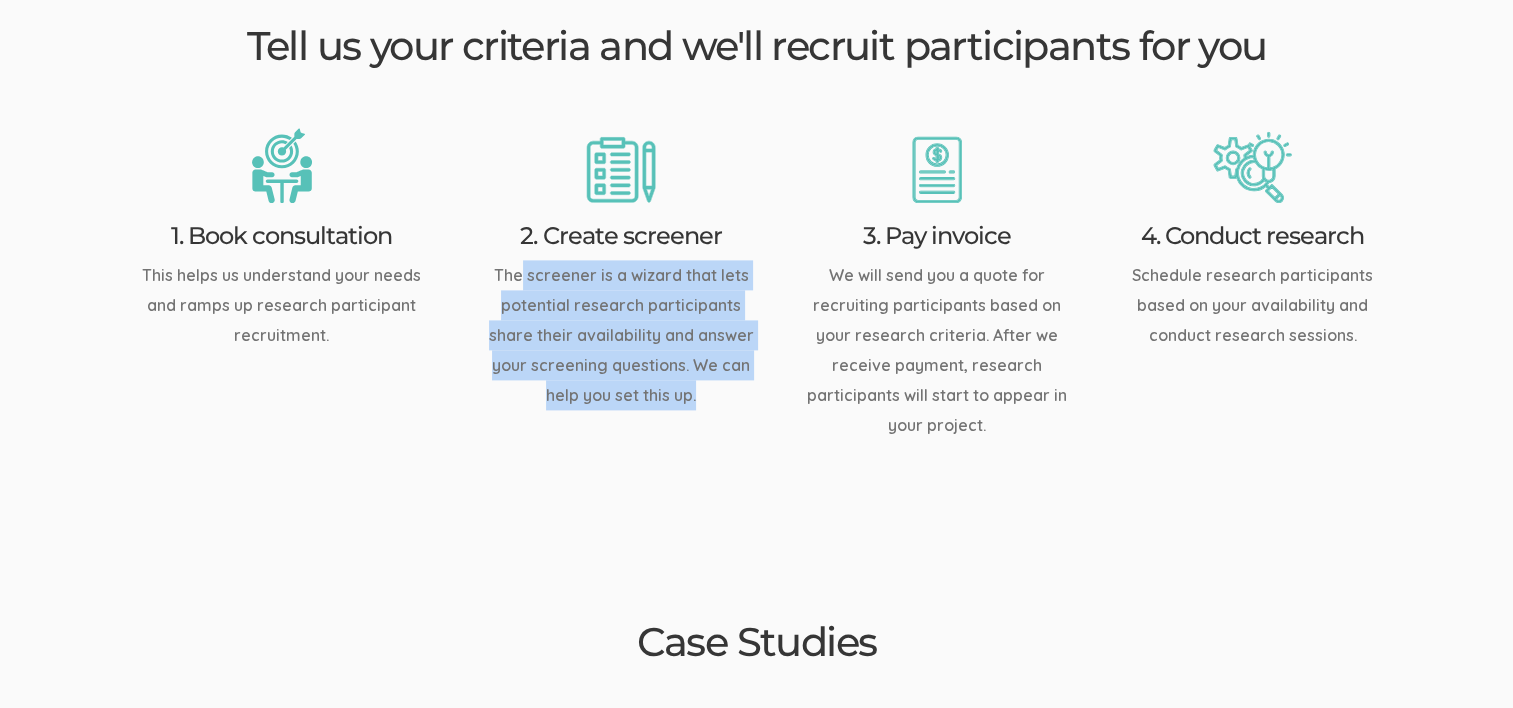 drag, startPoint x: 537, startPoint y: 224, endPoint x: 717, endPoint y: 339, distance: 213.6001 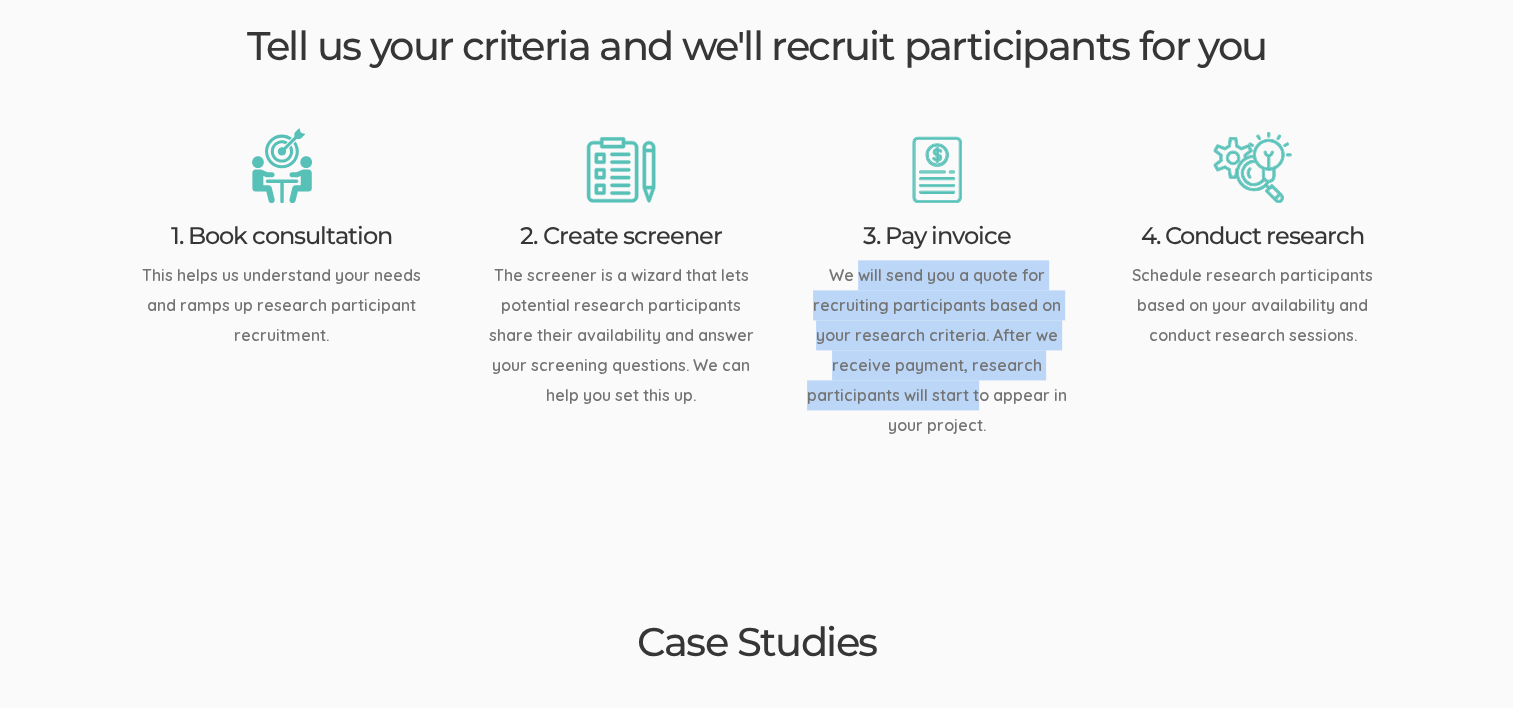 drag, startPoint x: 858, startPoint y: 224, endPoint x: 1002, endPoint y: 337, distance: 183.04372 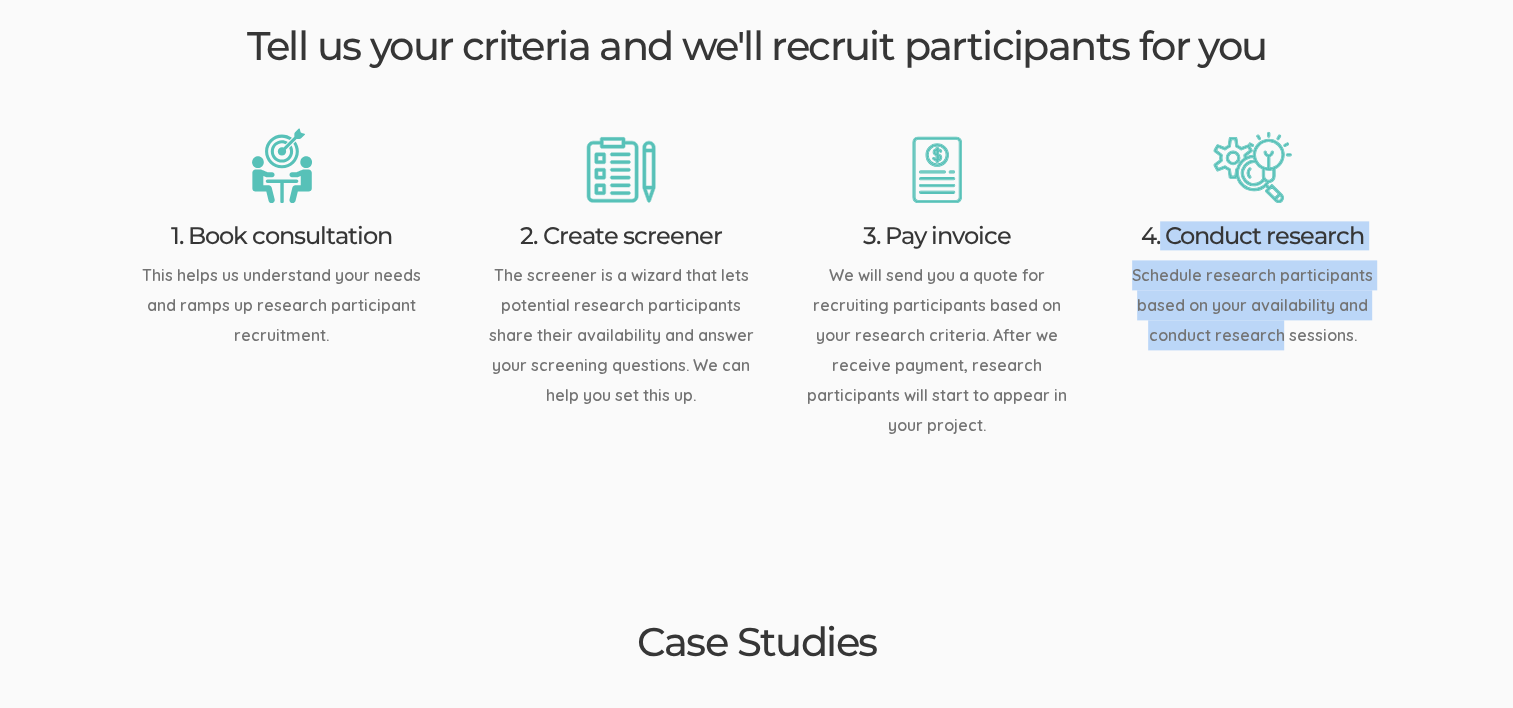drag, startPoint x: 1232, startPoint y: 245, endPoint x: 1280, endPoint y: 262, distance: 50.92151 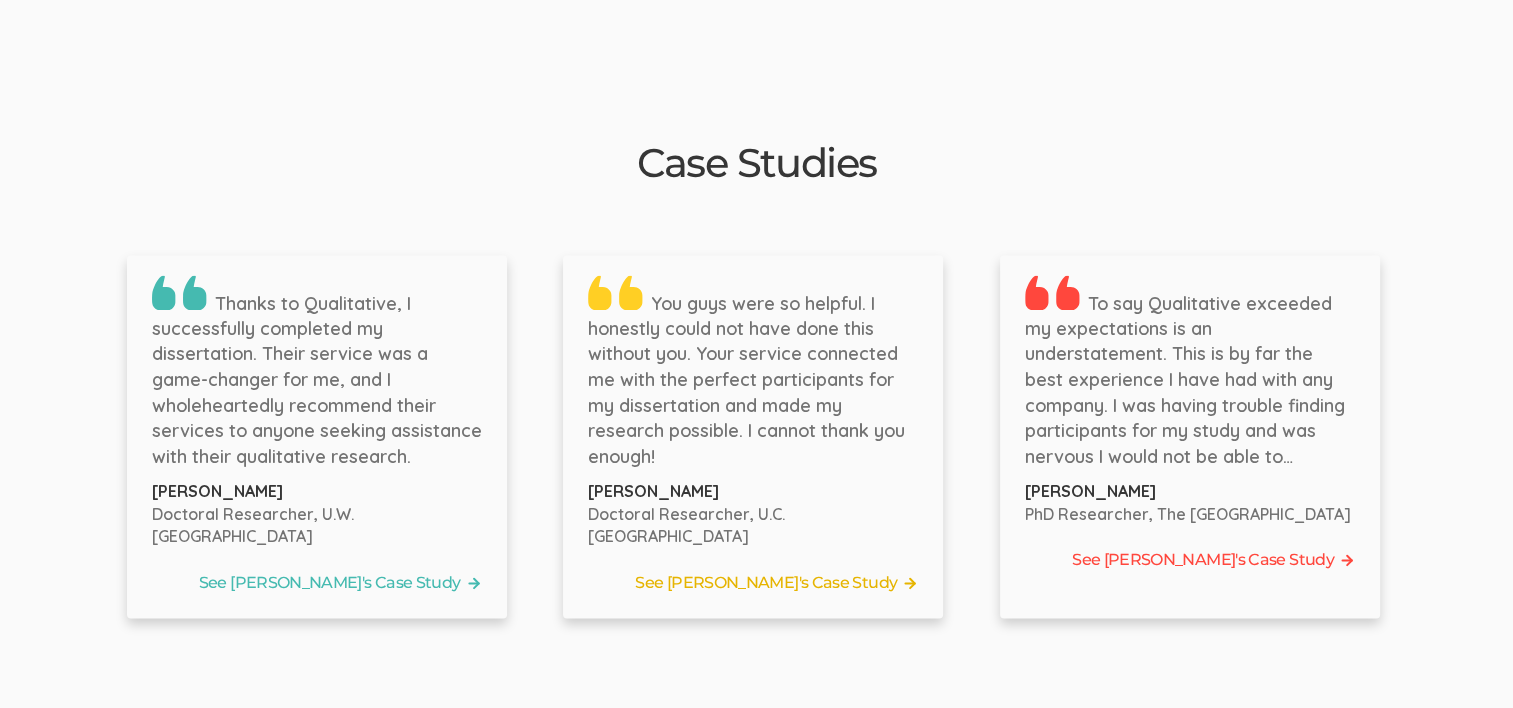 scroll, scrollTop: 3100, scrollLeft: 0, axis: vertical 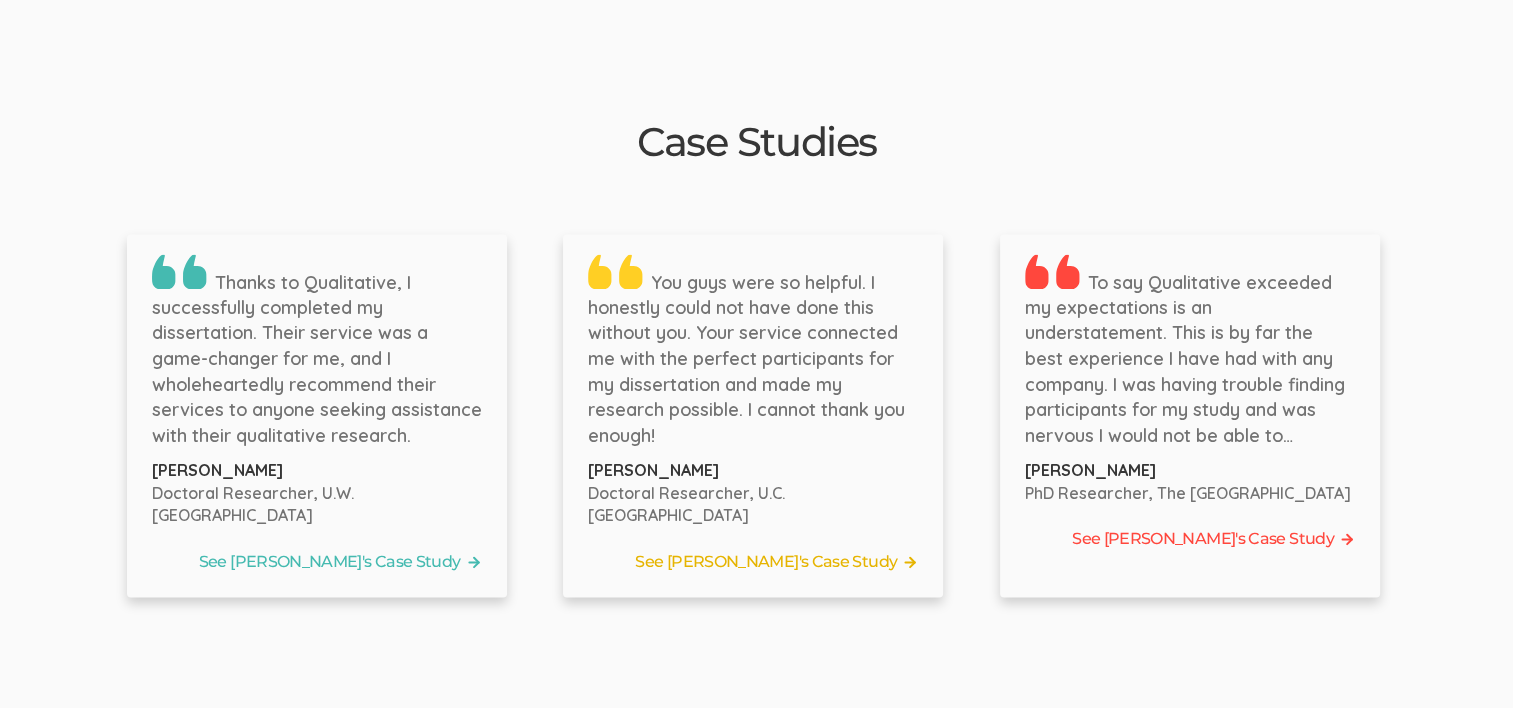 drag, startPoint x: 233, startPoint y: 216, endPoint x: 404, endPoint y: 365, distance: 226.80829 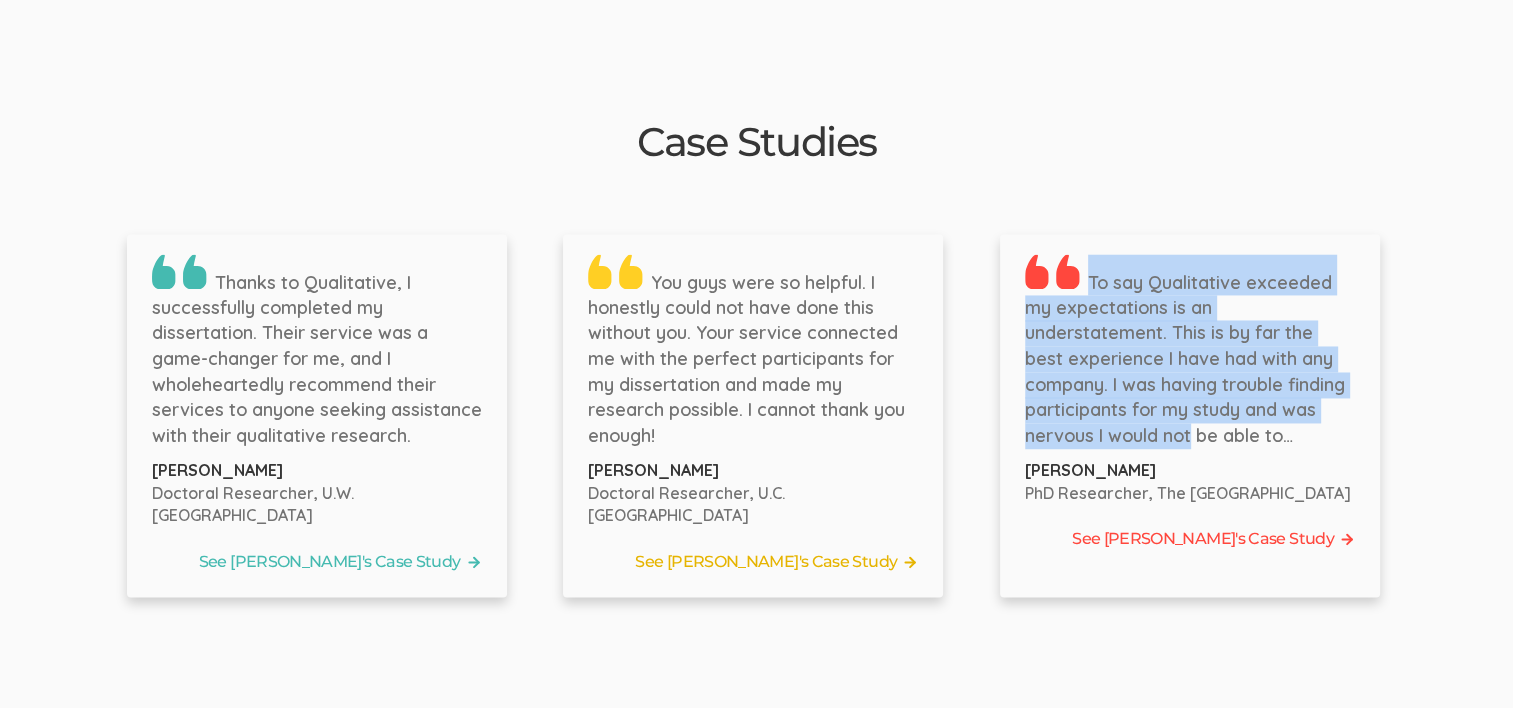 drag, startPoint x: 1092, startPoint y: 228, endPoint x: 1282, endPoint y: 400, distance: 256.2889 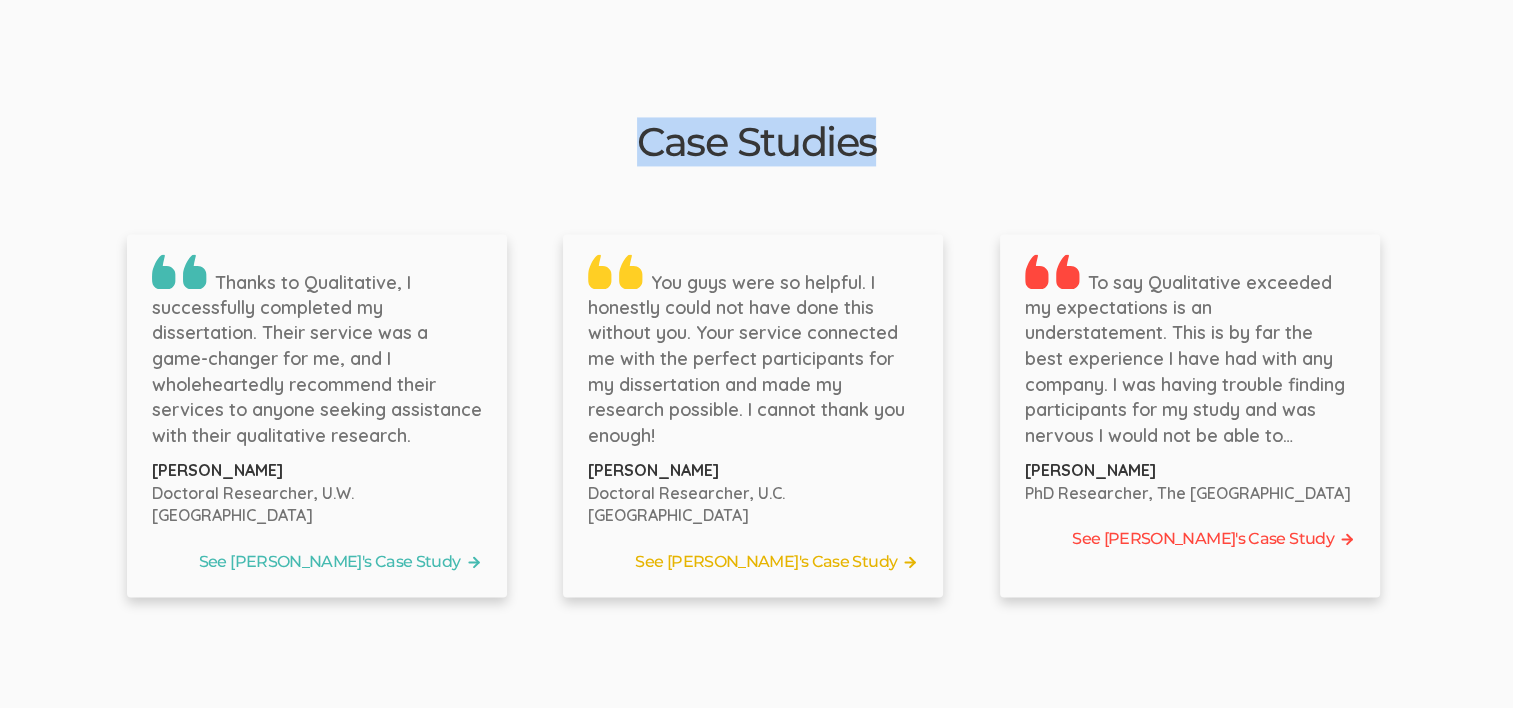 click on "Case Studies" at bounding box center (757, 142) 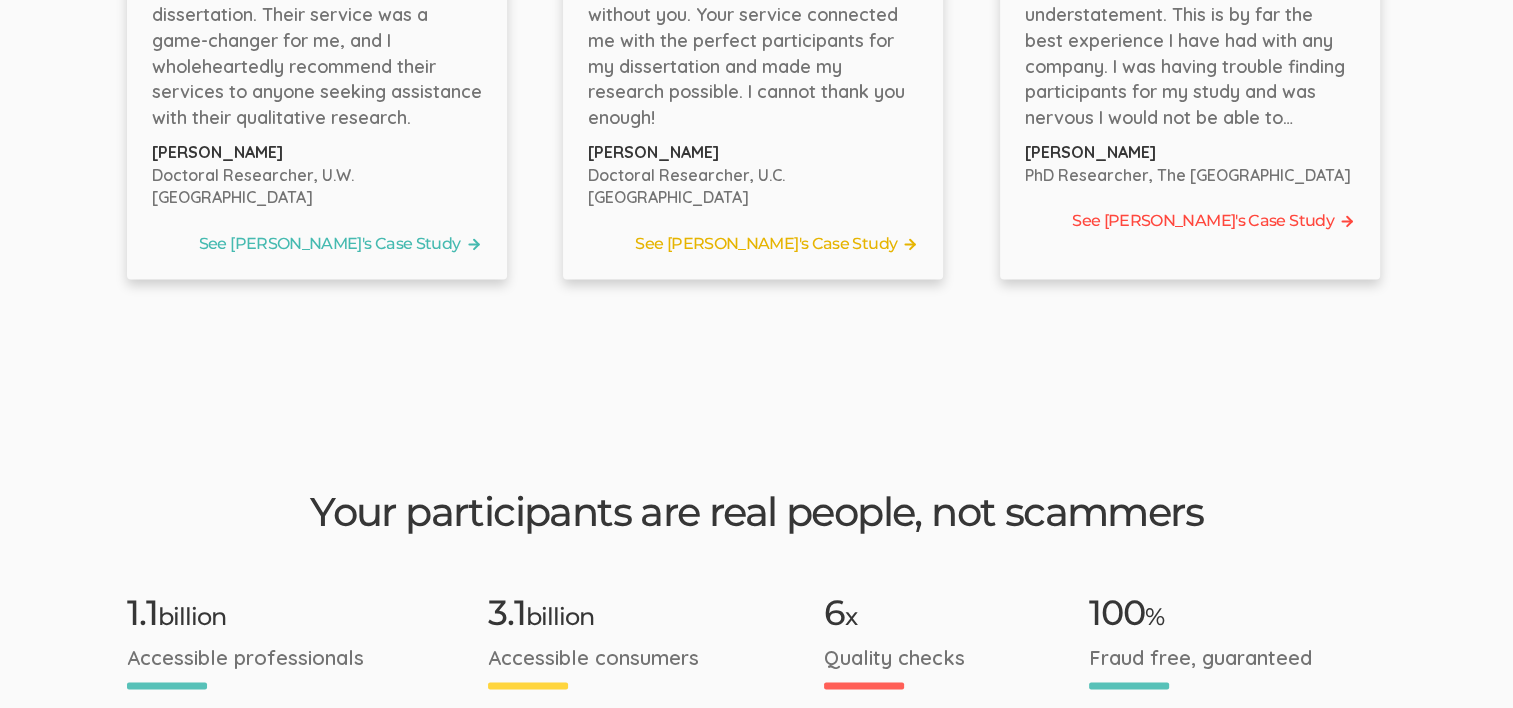 scroll, scrollTop: 3500, scrollLeft: 0, axis: vertical 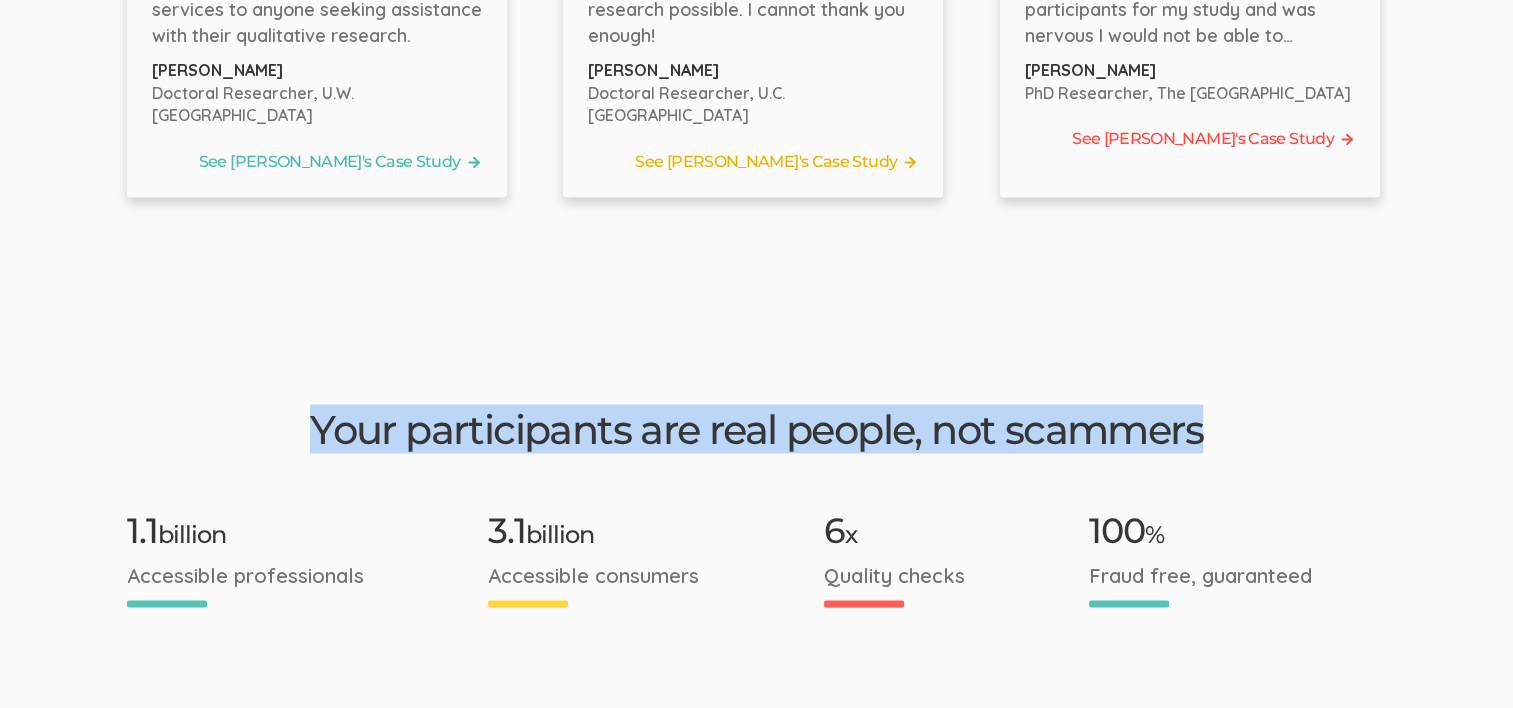 drag, startPoint x: 316, startPoint y: 351, endPoint x: 1218, endPoint y: 372, distance: 902.24445 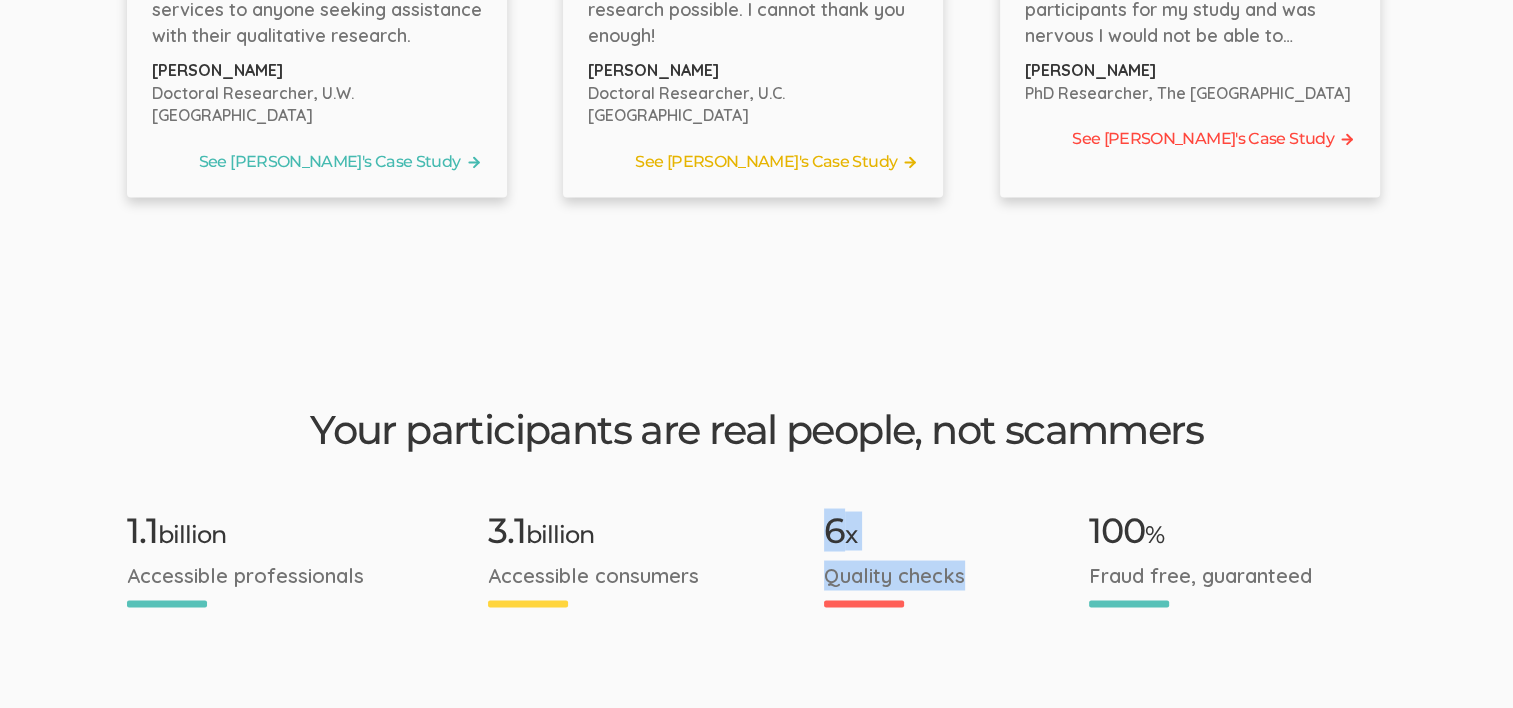 drag, startPoint x: 834, startPoint y: 457, endPoint x: 997, endPoint y: 508, distance: 170.79227 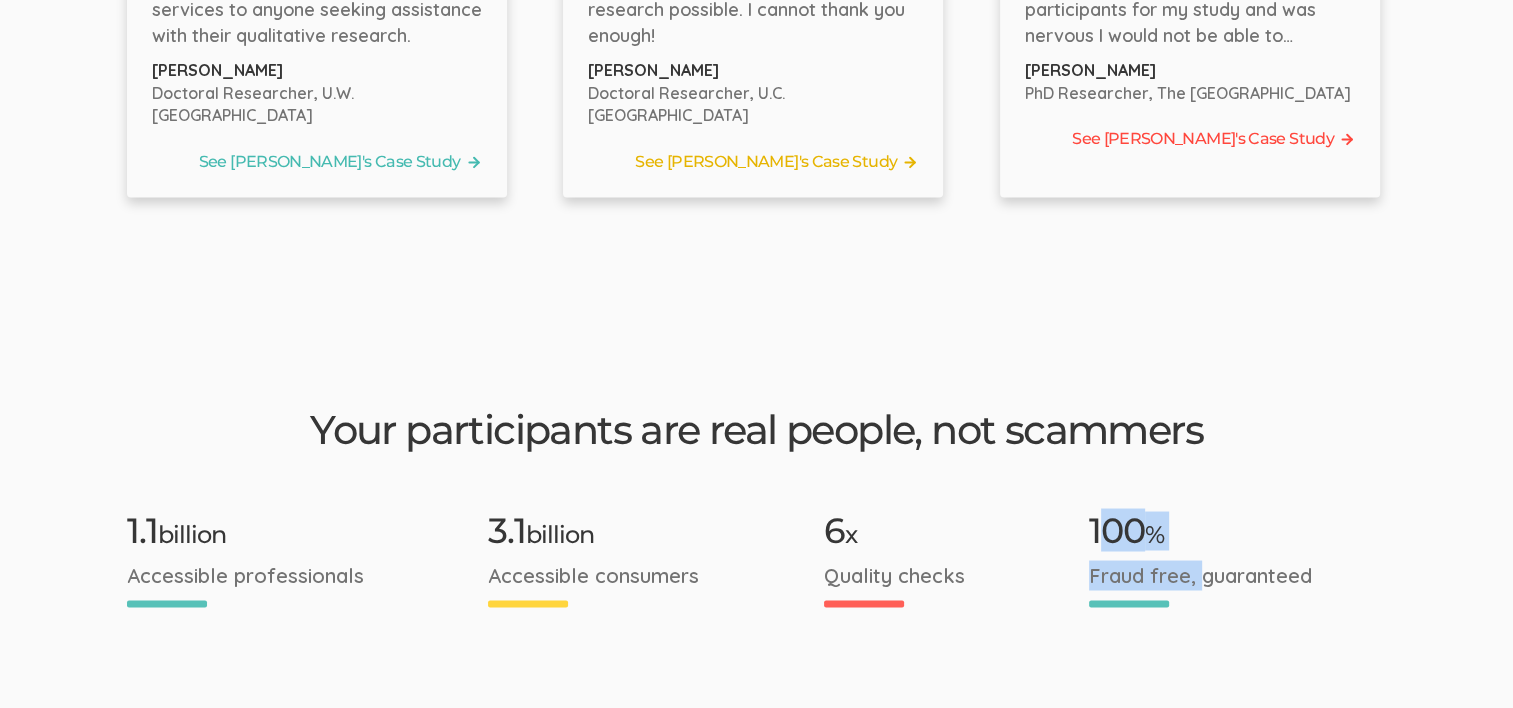 drag, startPoint x: 1108, startPoint y: 433, endPoint x: 1193, endPoint y: 485, distance: 99.64437 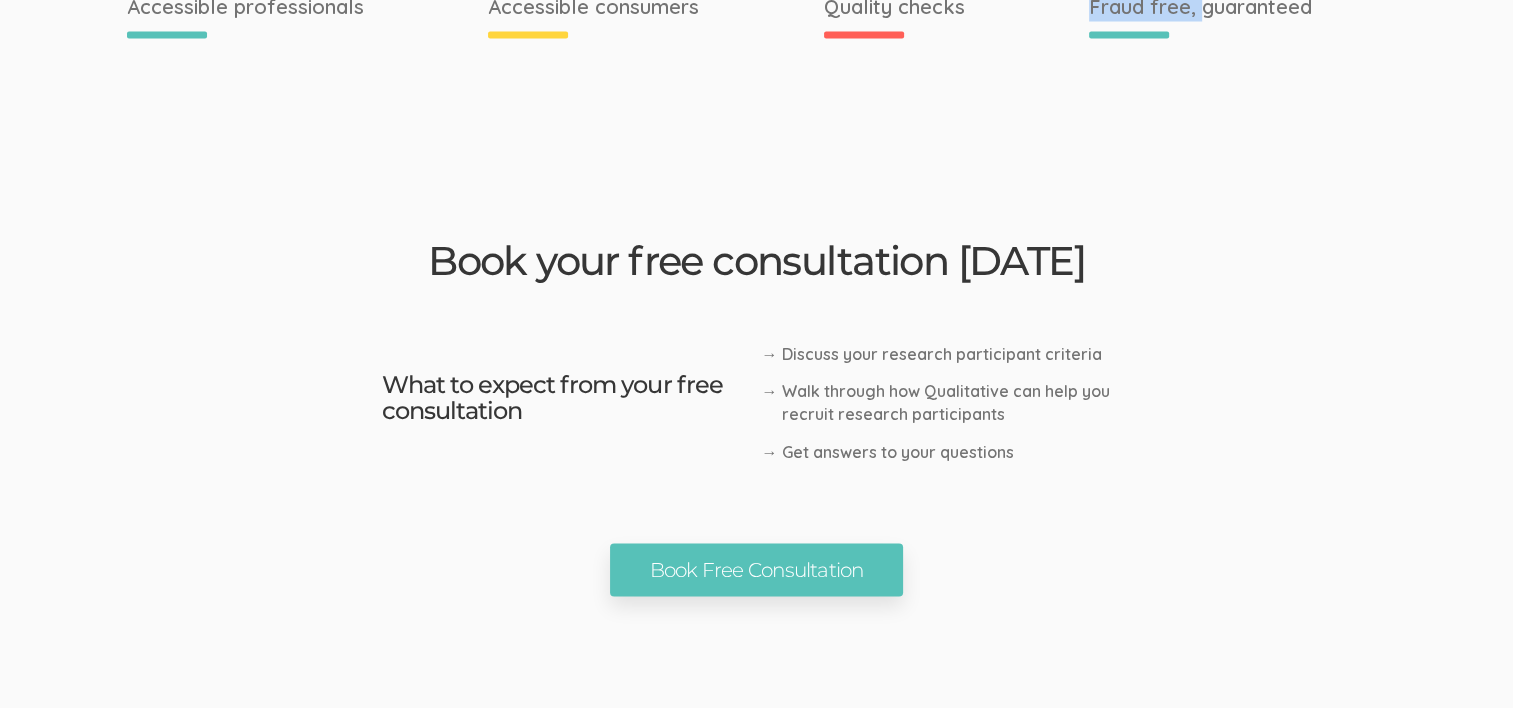 scroll, scrollTop: 4200, scrollLeft: 0, axis: vertical 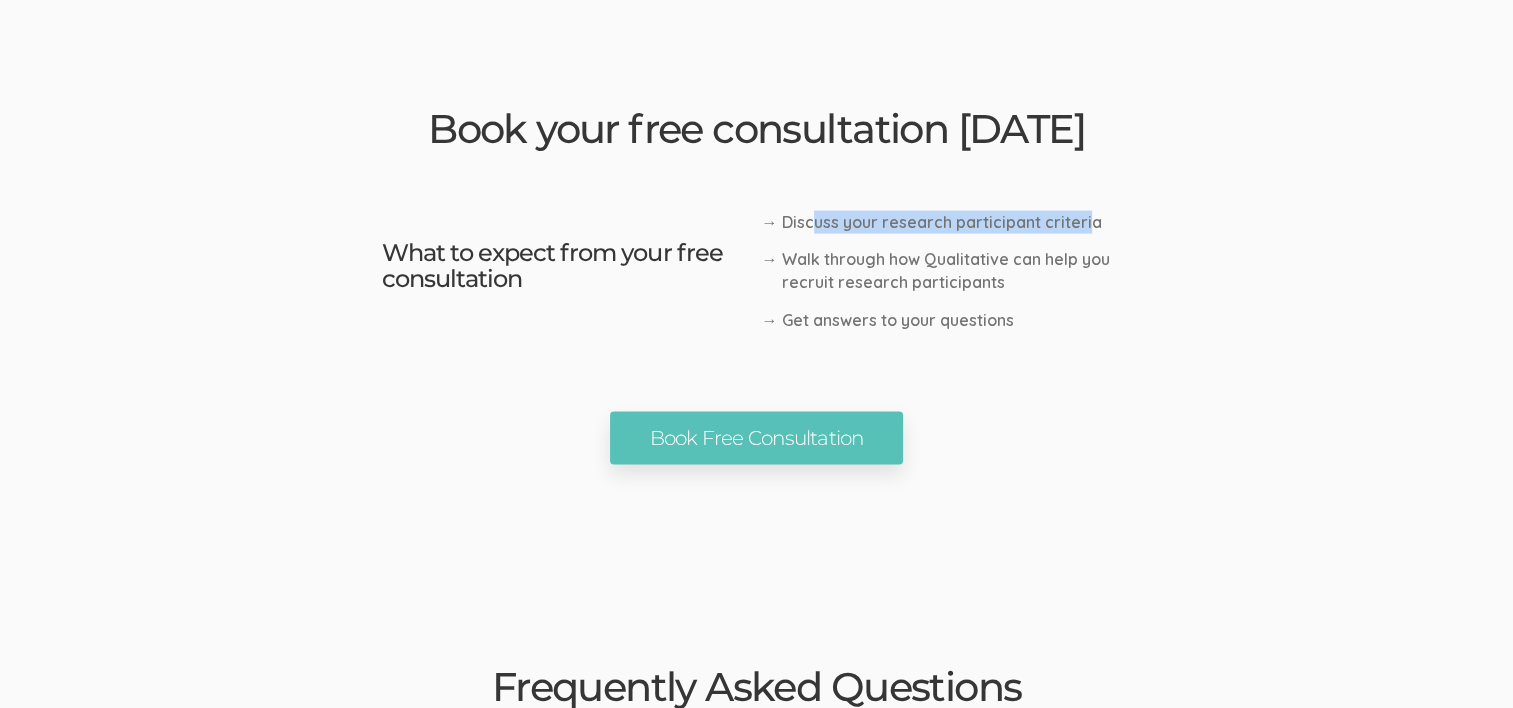 drag, startPoint x: 835, startPoint y: 133, endPoint x: 1087, endPoint y: 124, distance: 252.16066 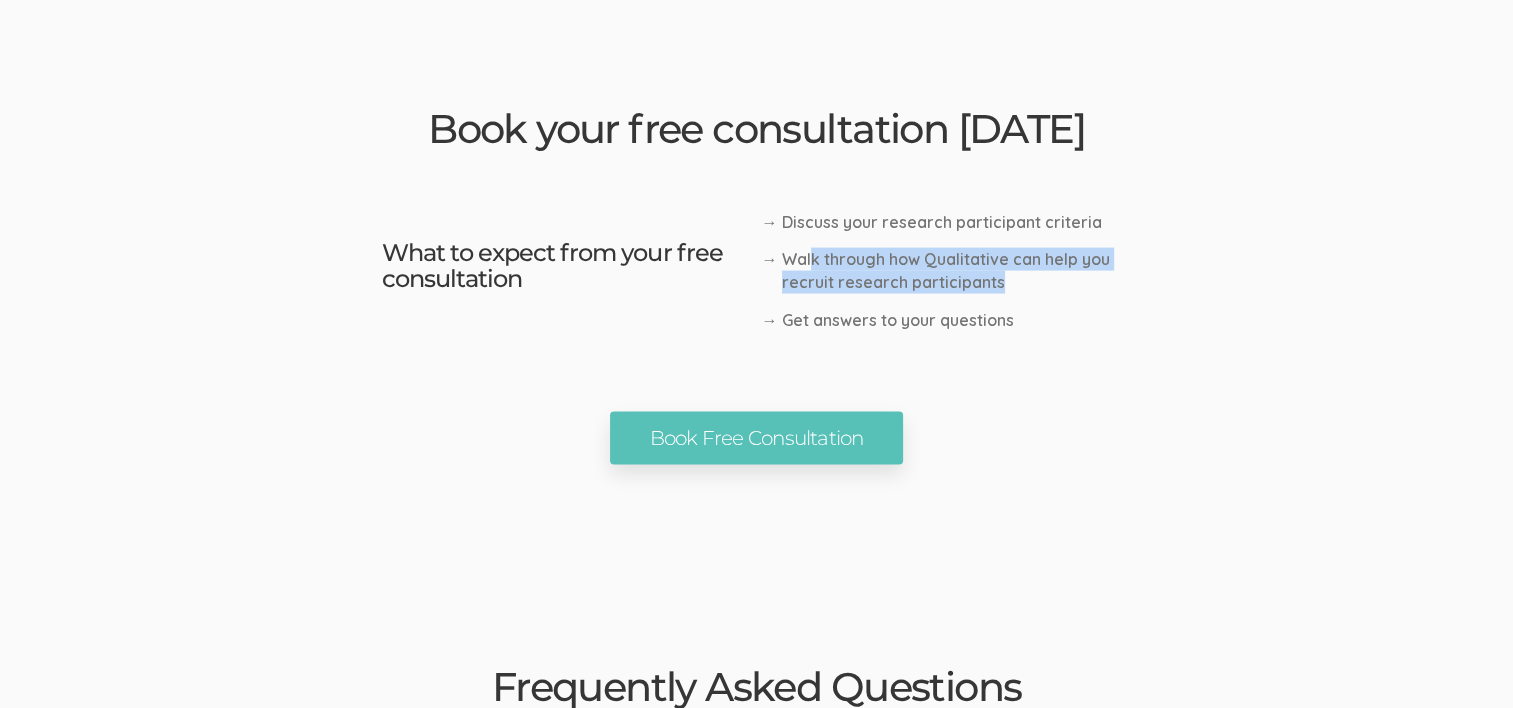 drag, startPoint x: 808, startPoint y: 176, endPoint x: 1075, endPoint y: 202, distance: 268.26294 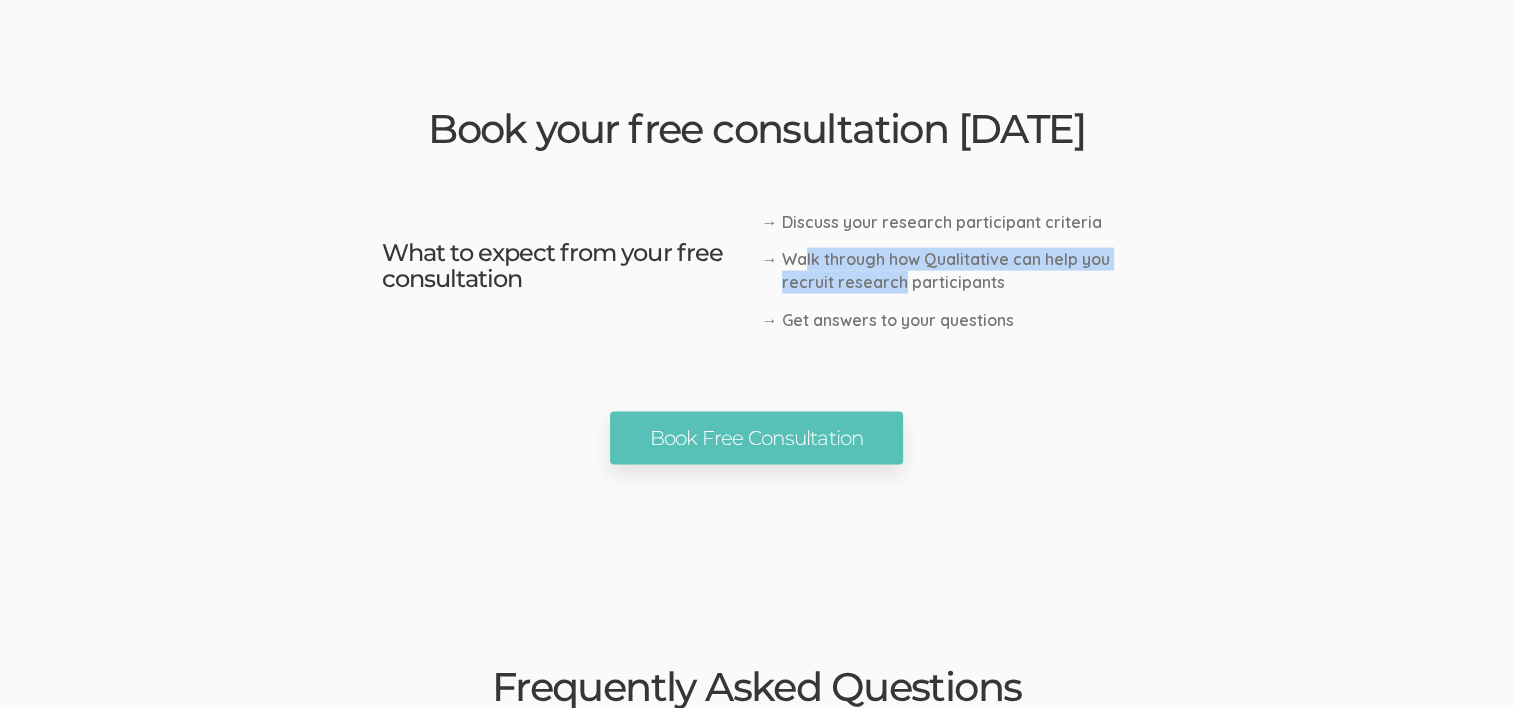 drag, startPoint x: 807, startPoint y: 183, endPoint x: 900, endPoint y: 202, distance: 94.92102 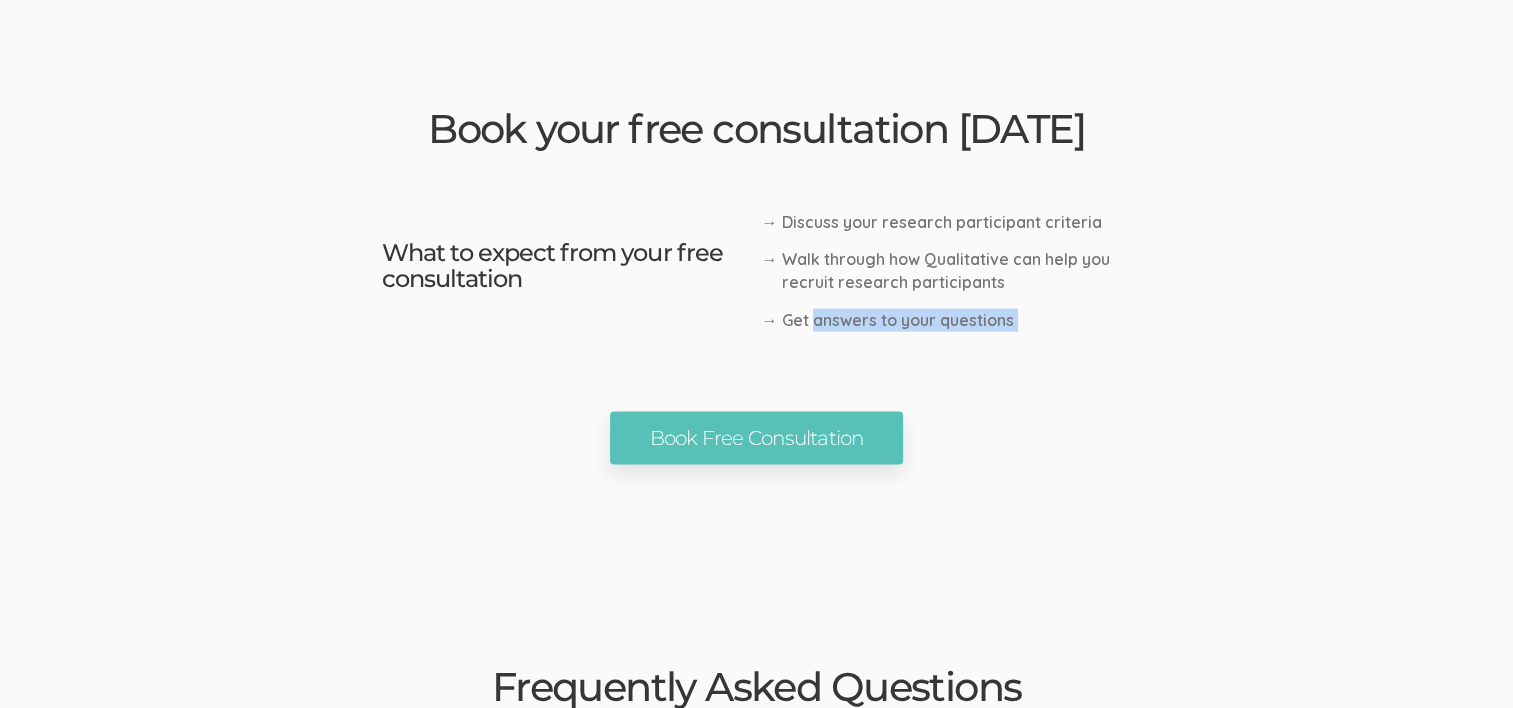 drag 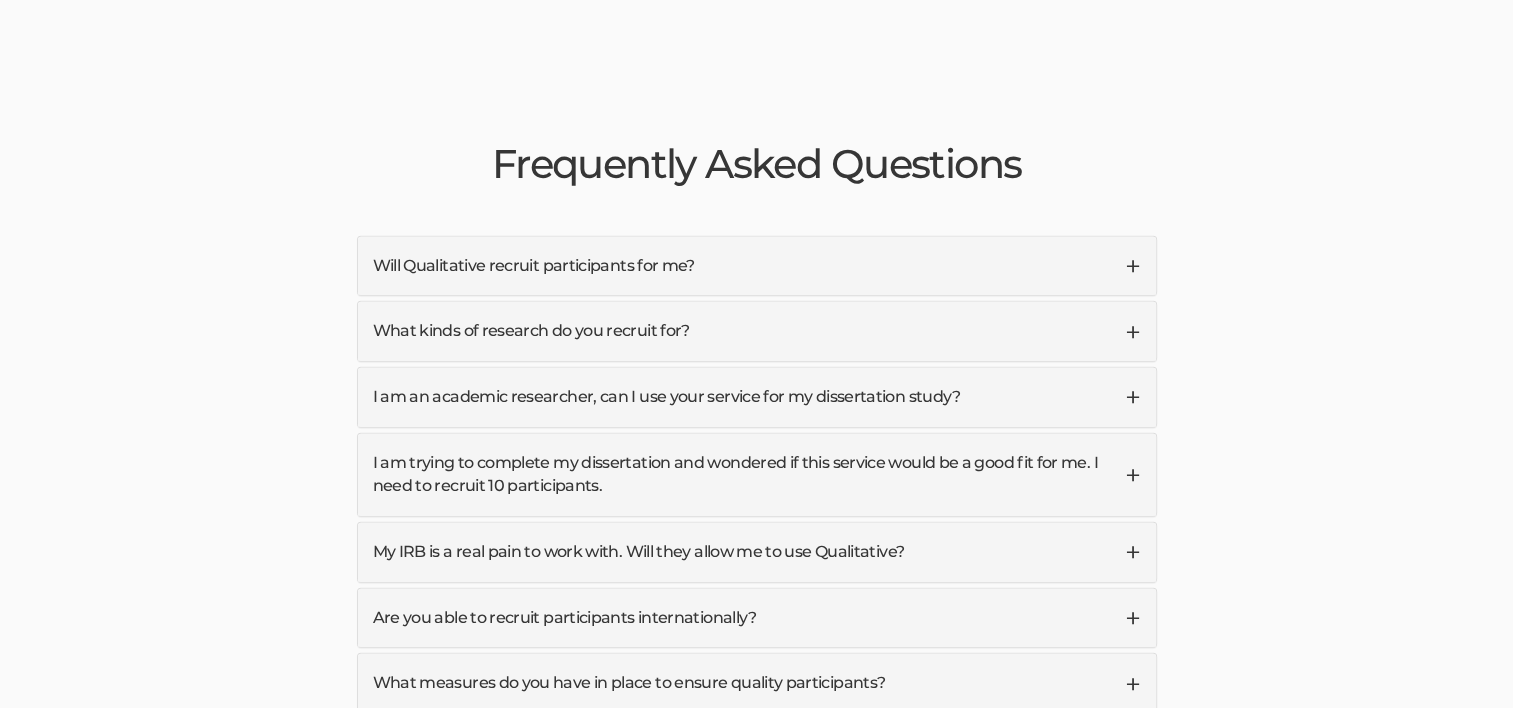 scroll, scrollTop: 4700, scrollLeft: 0, axis: vertical 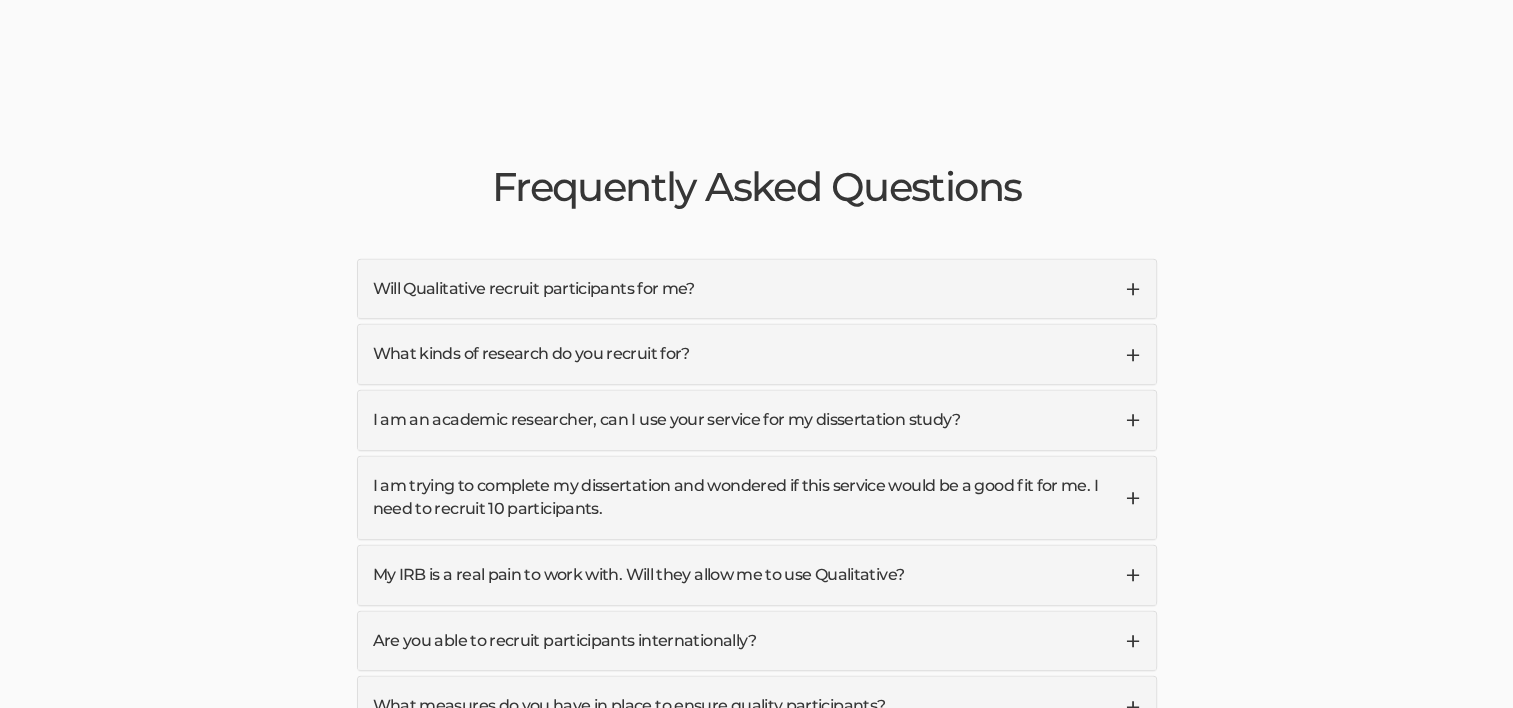 click on "What kinds of research do you recruit for?" at bounding box center (757, 354) 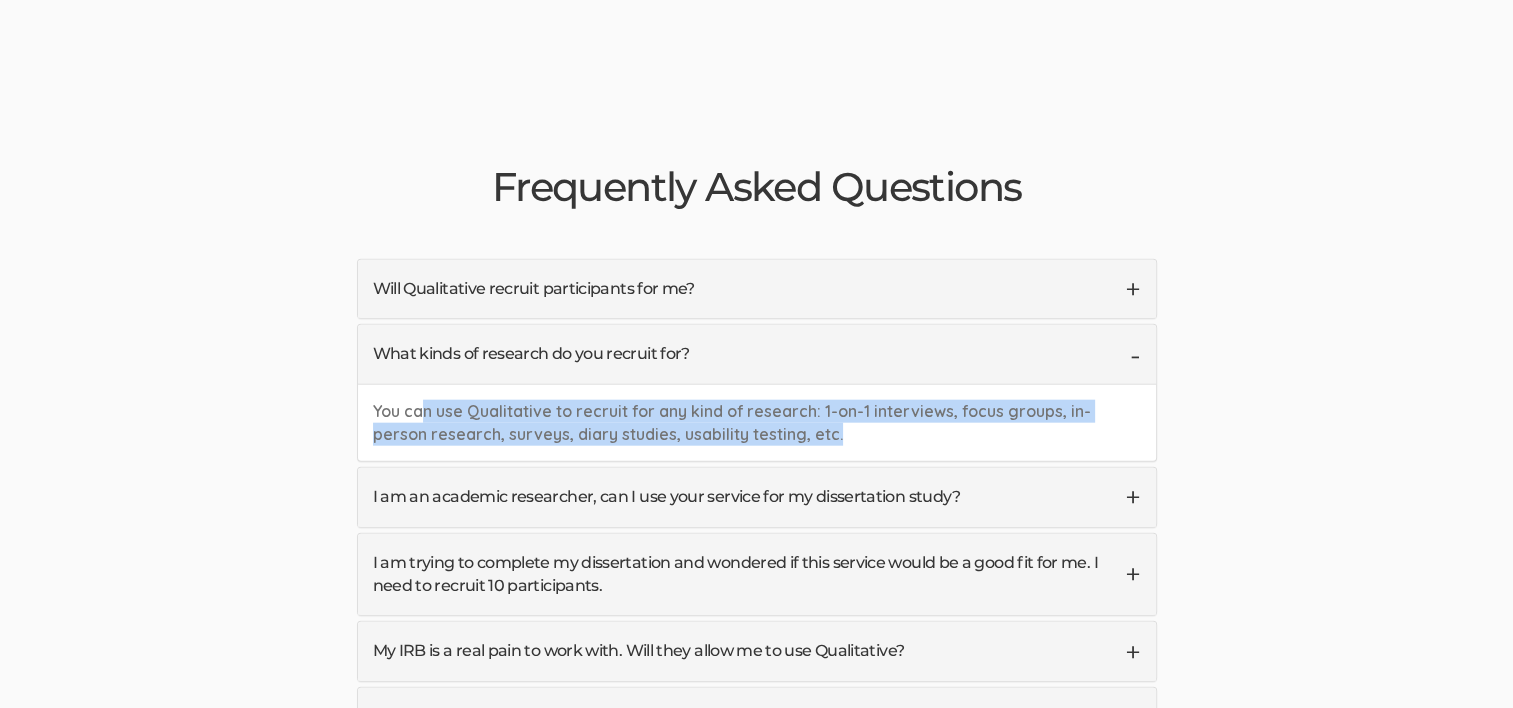 click on "You can use Qualitative to recruit for any kind of research: 1-on-1 interviews, focus groups, in-person research, surveys, diary studies, usability testing, etc." at bounding box center [757, 422] 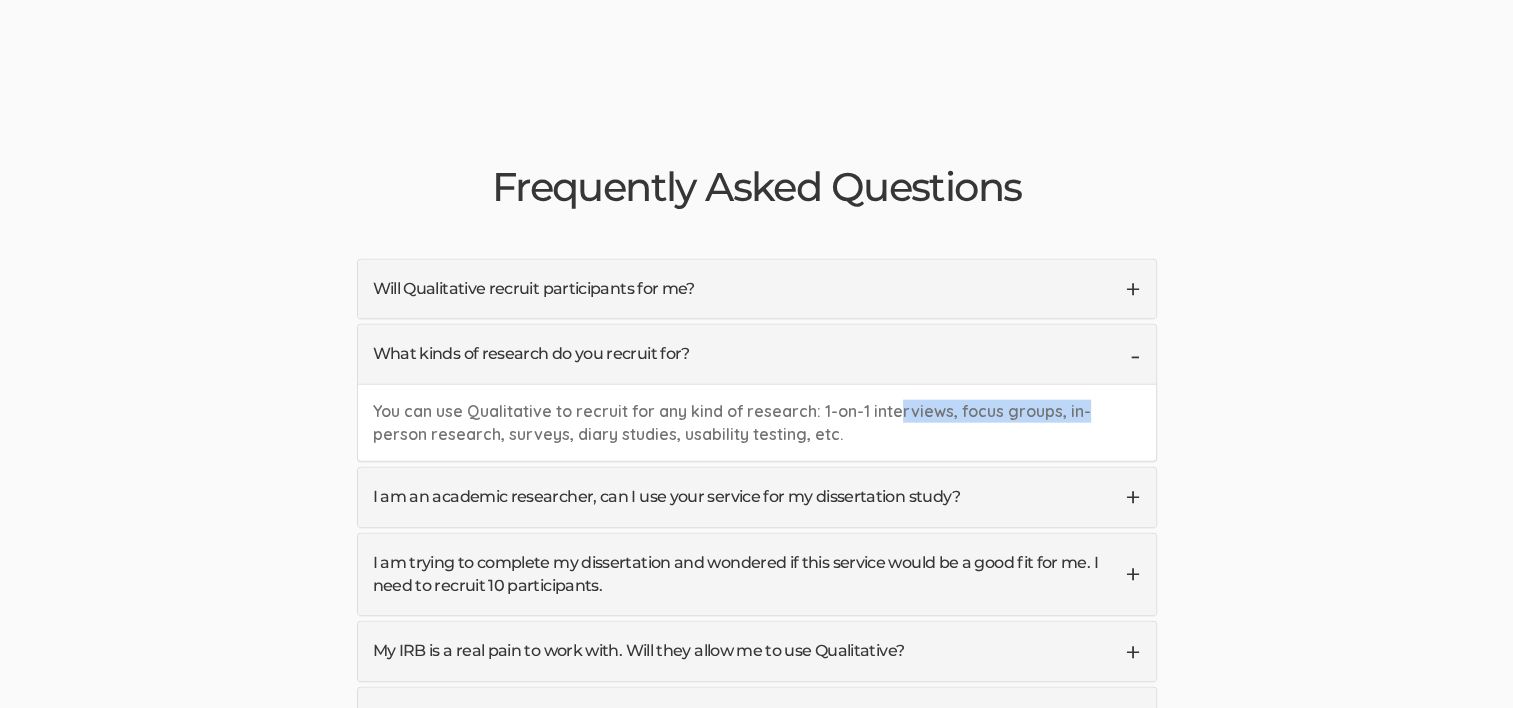 click on "You can use Qualitative to recruit for any kind of research: 1-on-1 interviews, focus groups, in-person research, surveys, diary studies, usability testing, etc." at bounding box center [757, 422] 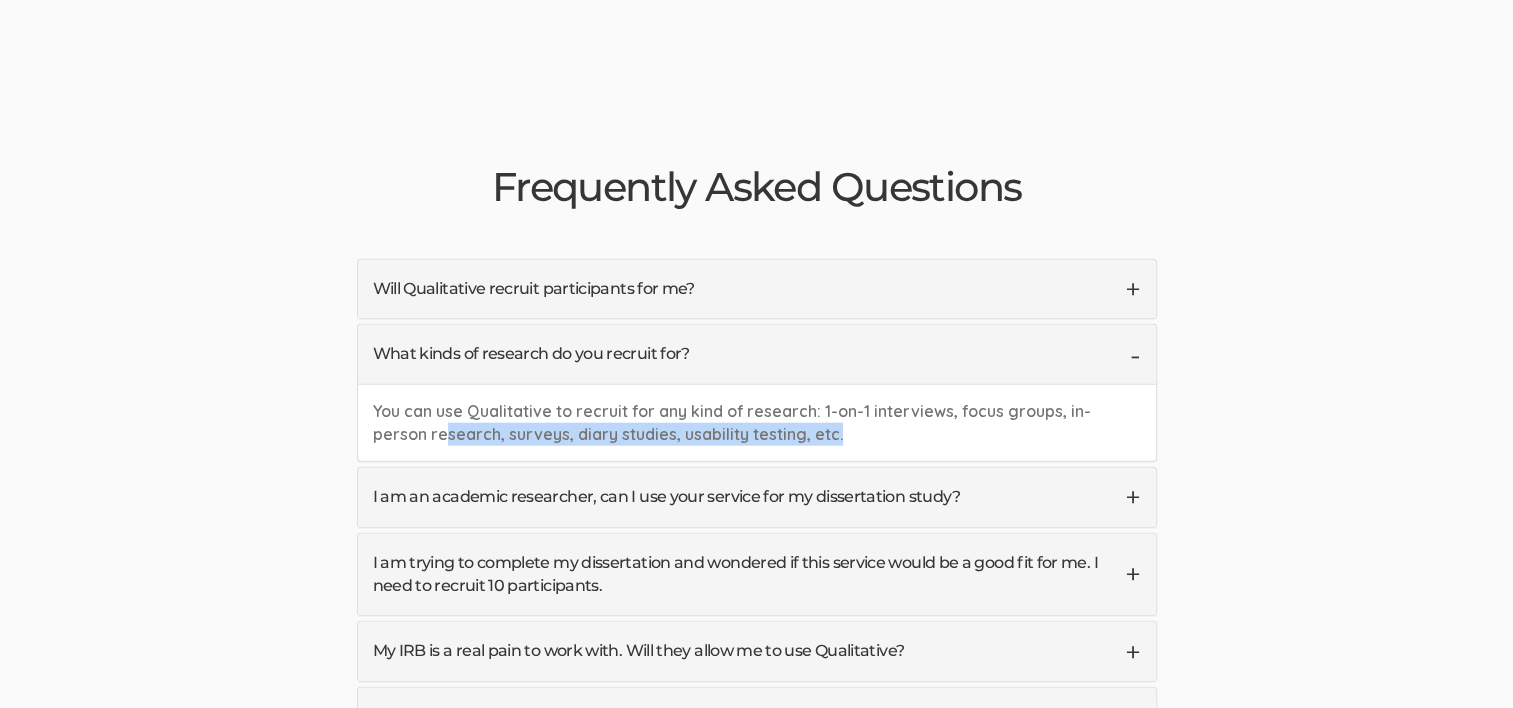 click on "You can use Qualitative to recruit for any kind of research: 1-on-1 interviews, focus groups, in-person research, surveys, diary studies, usability testing, etc." at bounding box center [757, 422] 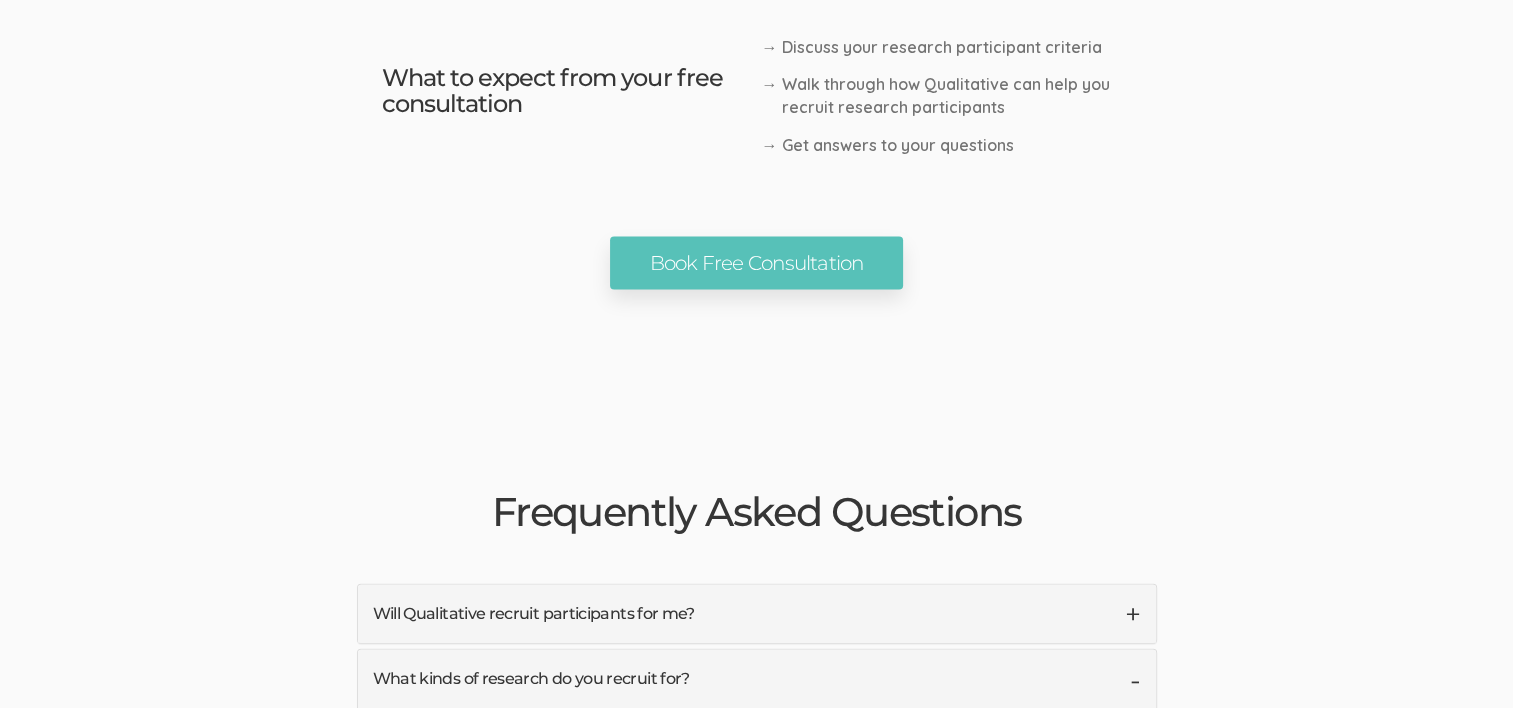 scroll, scrollTop: 4200, scrollLeft: 0, axis: vertical 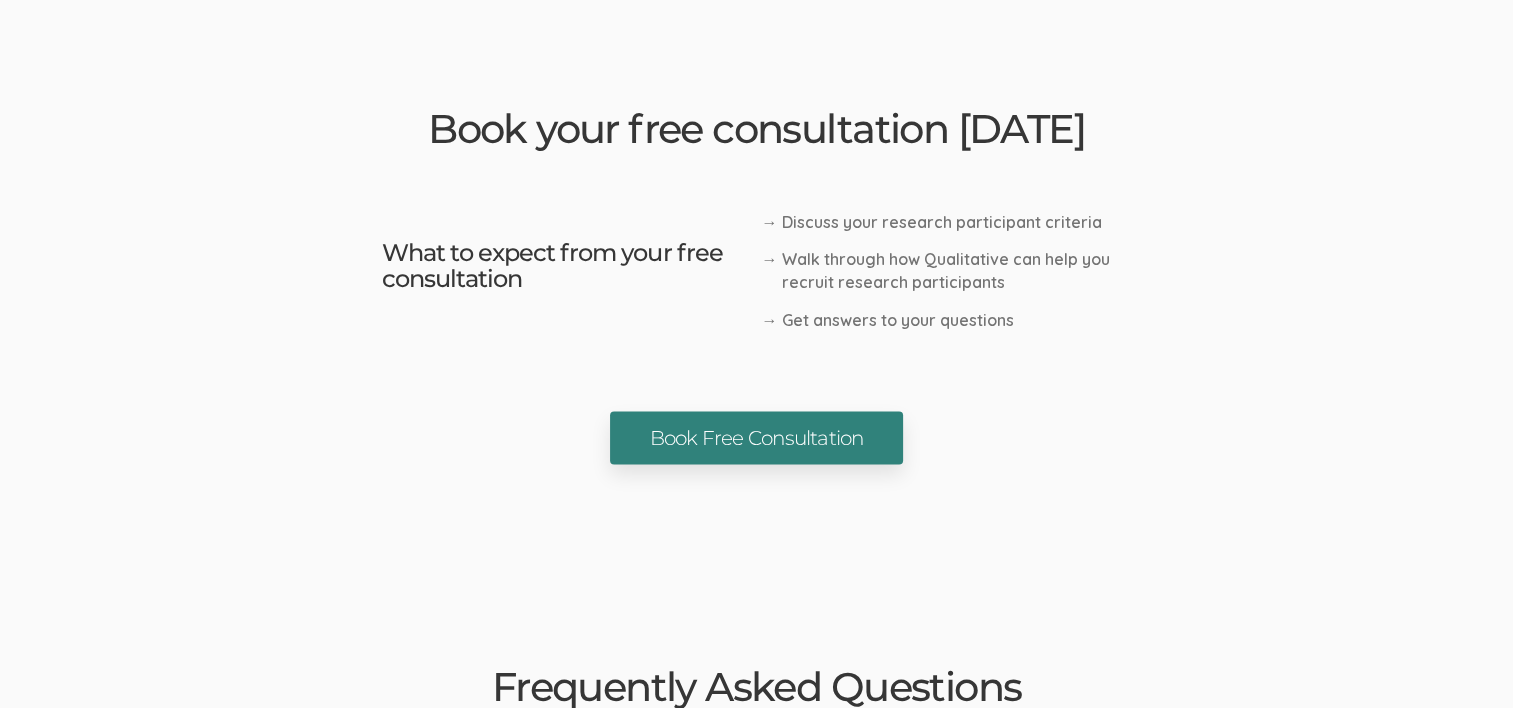click on "Book Free Consultation" at bounding box center [756, 438] 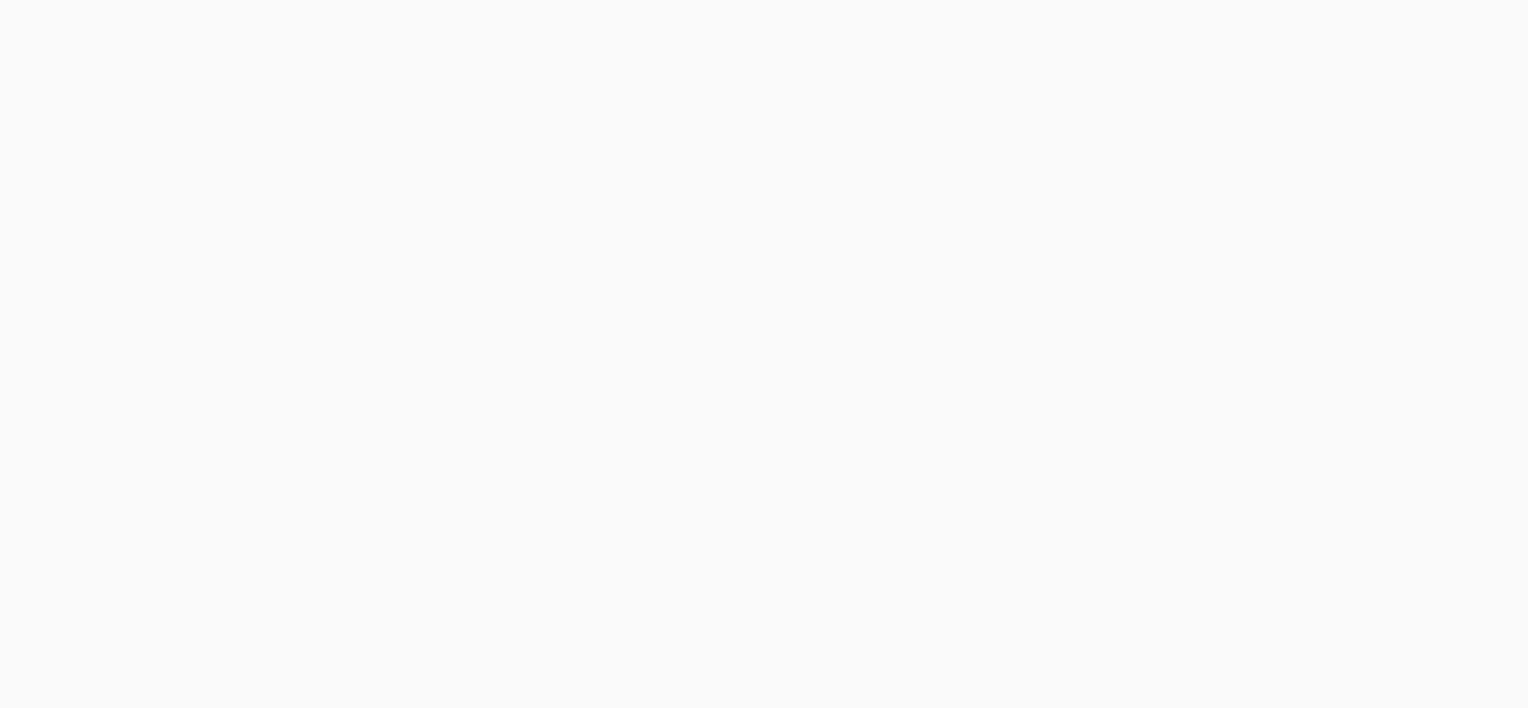scroll, scrollTop: 0, scrollLeft: 0, axis: both 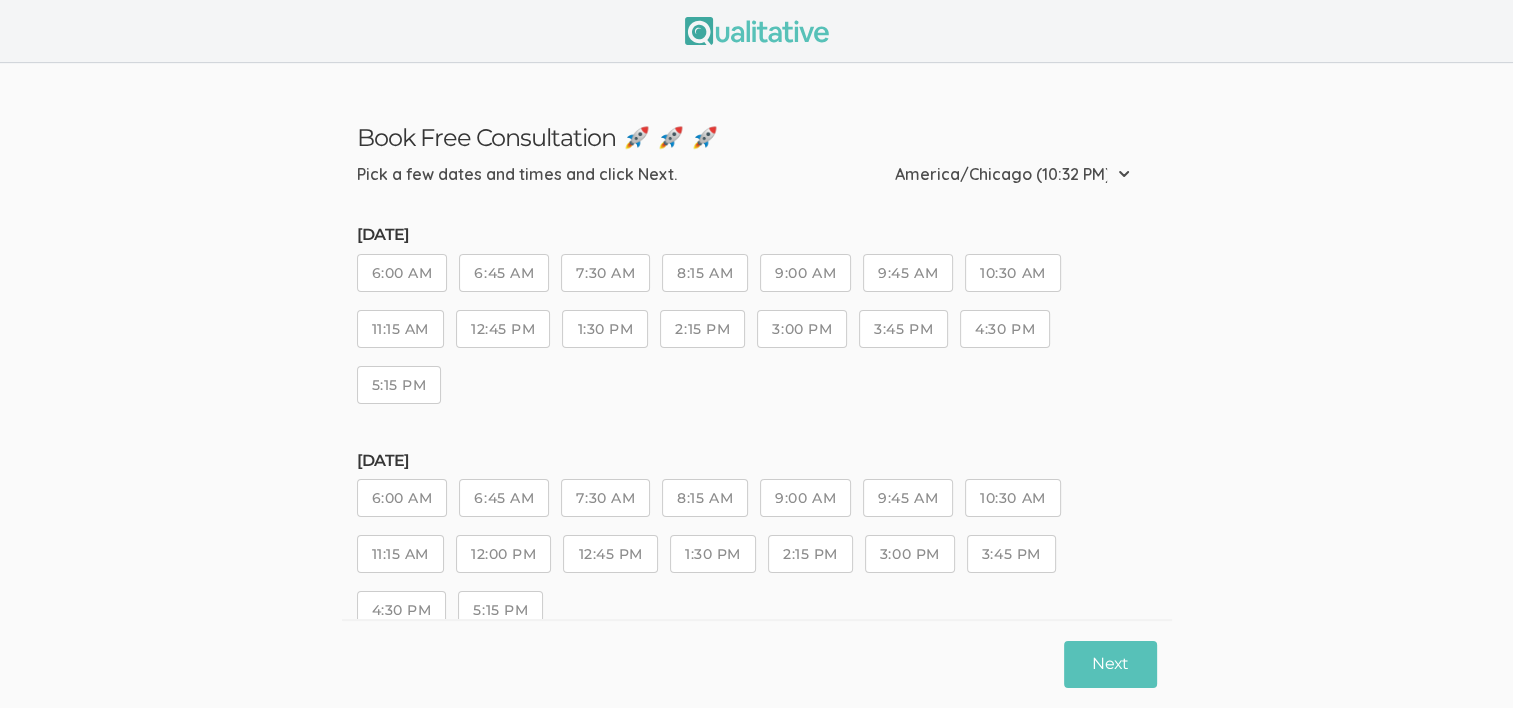 click on "Etc/GMT-14 (5:32 PM) Pacific/Kiritimati (5:32 PM) Etc/GMT-13 (4:32 PM) Pacific/Apia (4:32 PM) Pacific/Enderbury (4:32 PM) Pacific/Fakaofo (4:32 PM) Pacific/Kanton (4:32 PM) Pacific/Tongatapu (4:32 PM) NZ-CHAT (4:17 PM) Pacific/Chatham (4:17 PM) Antarctica/McMurdo (3:32 PM) Antarctica/South Pole (3:32 PM) Asia/Anadyr (3:32 PM) Asia/Kamchatka (3:32 PM) Etc/GMT-12 (3:32 PM) Kwajalein (3:32 PM) NZ (3:32 PM) Pacific/Auckland (3:32 PM) Pacific/Fiji (3:32 PM) Pacific/Funafuti (3:32 PM) Pacific/Kwajalein (3:32 PM) Pacific/Majuro (3:32 PM) Pacific/Nauru (3:32 PM) Pacific/Tarawa (3:32 PM) Pacific/Wake (3:32 PM) Pacific/Wallis (3:32 PM) Asia/Magadan (2:32 PM) Asia/Sakhalin (2:32 PM) Asia/Srednekolymsk (2:32 PM) Etc/GMT-11 (2:32 PM) Pacific/Bougainville (2:32 PM) Pacific/Efate (2:32 PM) Pacific/Guadalcanal (2:32 PM) Pacific/Kosrae (2:32 PM) Pacific/Norfolk (2:32 PM) Pacific/Noumea (2:32 PM) Pacific/Pohnpei (2:32 PM) Pacific/Pohnpei (2:32 PM) Australia/LHI (2:02 PM) Australia/Lord Howe (2:02 PM) Asia/Ust-Nera (1:32 PM)" at bounding box center (1018, 174) 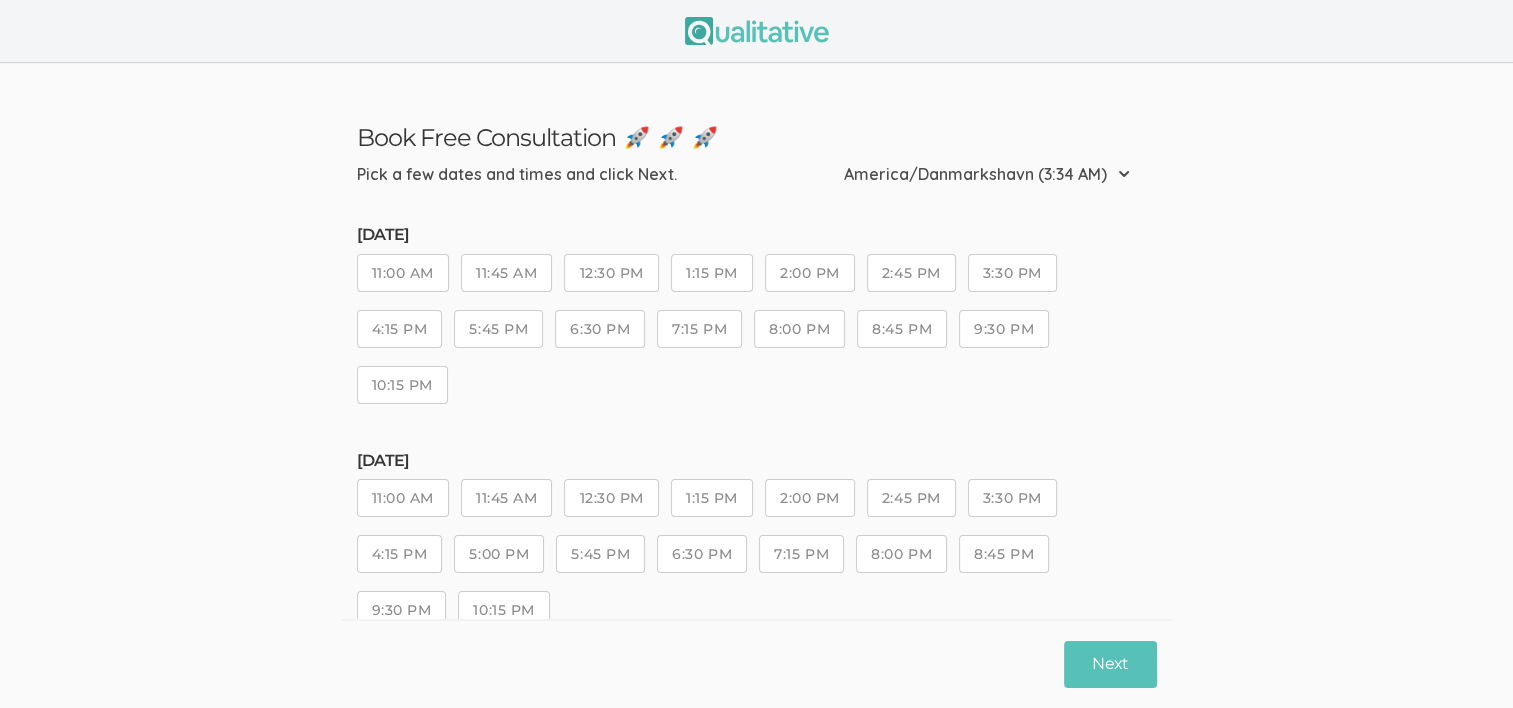click on "Etc/GMT-14 (5:34 PM) Pacific/Kiritimati (5:34 PM) Etc/GMT-13 (4:34 PM) Pacific/Apia (4:34 PM) Pacific/Enderbury (4:34 PM) Pacific/Fakaofo (4:34 PM) Pacific/Kanton (4:34 PM) Pacific/Tongatapu (4:34 PM) NZ-CHAT (4:19 PM) Pacific/Chatham (4:19 PM) Antarctica/McMurdo (3:34 PM) Antarctica/South Pole (3:34 PM) Asia/Anadyr (3:34 PM) Asia/Kamchatka (3:34 PM) Etc/GMT-12 (3:34 PM) Kwajalein (3:34 PM) NZ (3:34 PM) Pacific/Auckland (3:34 PM) Pacific/Fiji (3:34 PM) Pacific/Funafuti (3:34 PM) Pacific/Kwajalein (3:34 PM) Pacific/Majuro (3:34 PM) Pacific/Nauru (3:34 PM) Pacific/Tarawa (3:34 PM) Pacific/Wake (3:34 PM) Pacific/Wallis (3:34 PM) Asia/Magadan (2:34 PM) Asia/Sakhalin (2:34 PM) Asia/Srednekolymsk (2:34 PM) Etc/GMT-11 (2:34 PM) Pacific/Bougainville (2:34 PM) Pacific/Efate (2:34 PM) Pacific/Guadalcanal (2:34 PM) Pacific/Kosrae (2:34 PM) Pacific/Norfolk (2:34 PM) Pacific/Noumea (2:34 PM) Pacific/Pohnpei (2:34 PM) Pacific/Pohnpei (2:34 PM) Australia/LHI (2:04 PM) Australia/Lord Howe (2:04 PM) Asia/Ust-Nera (1:34 PM)" at bounding box center (992, 174) 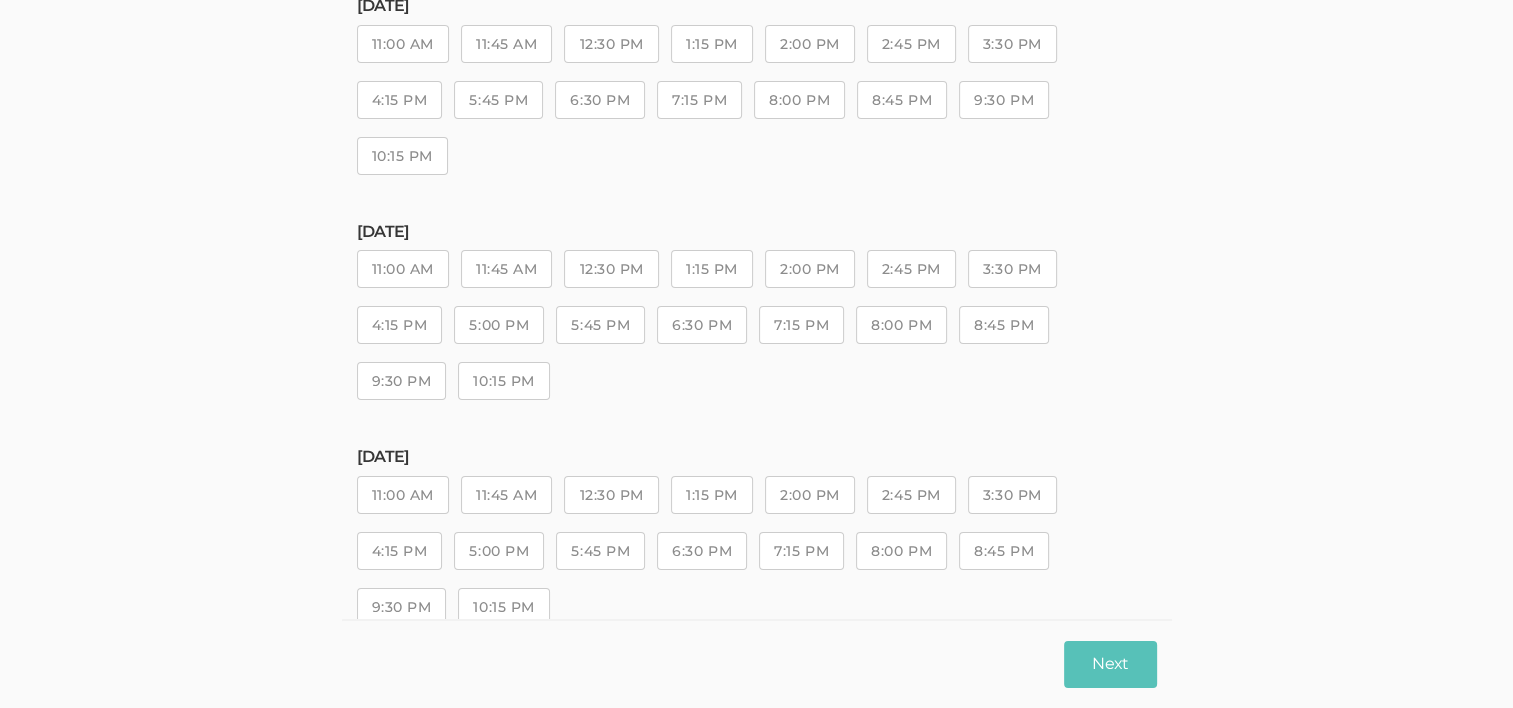 scroll, scrollTop: 0, scrollLeft: 0, axis: both 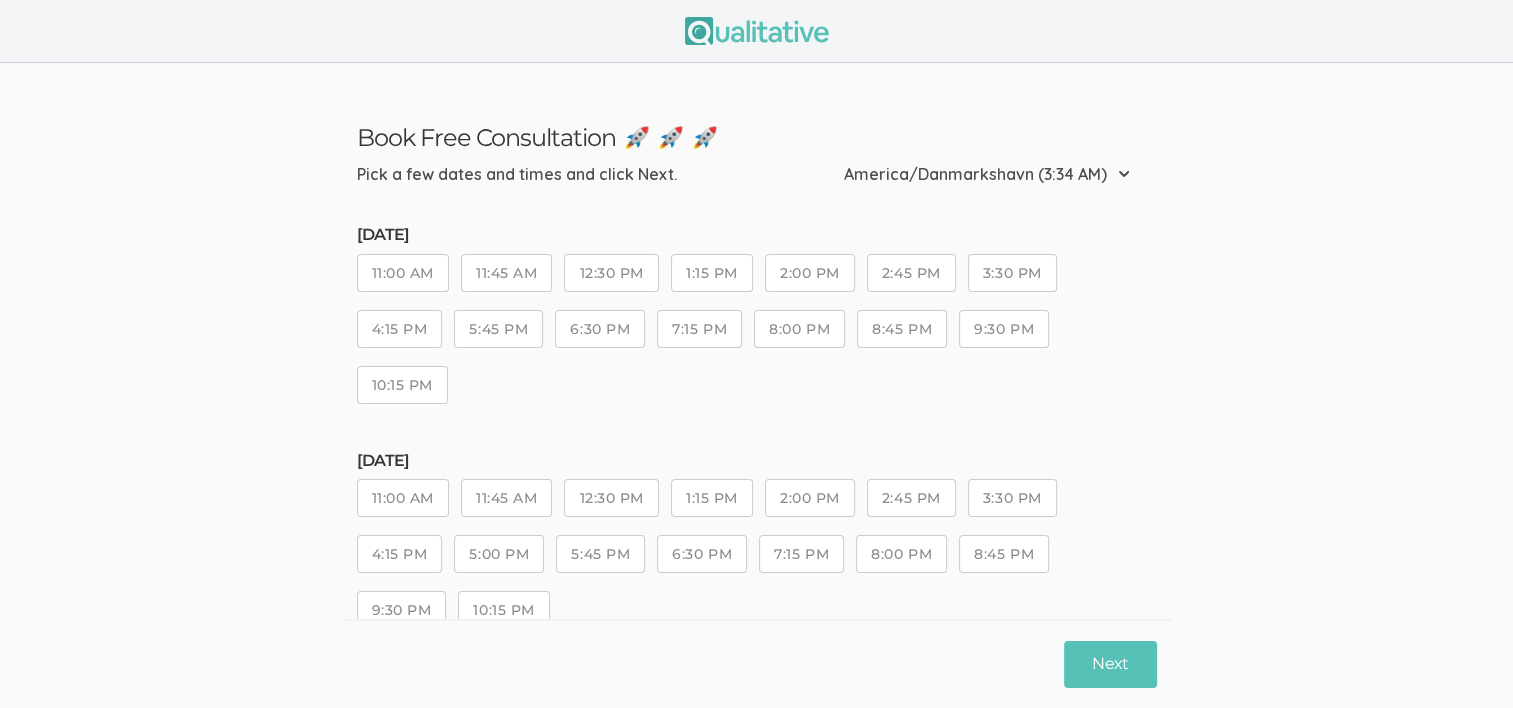 click on "Etc/GMT-14 (5:34 PM) Pacific/Kiritimati (5:34 PM) Etc/GMT-13 (4:34 PM) Pacific/Apia (4:34 PM) Pacific/Enderbury (4:34 PM) Pacific/Fakaofo (4:34 PM) Pacific/Kanton (4:34 PM) Pacific/Tongatapu (4:34 PM) NZ-CHAT (4:19 PM) Pacific/Chatham (4:19 PM) Antarctica/McMurdo (3:34 PM) Antarctica/South Pole (3:34 PM) Asia/Anadyr (3:34 PM) Asia/Kamchatka (3:34 PM) Etc/GMT-12 (3:34 PM) Kwajalein (3:34 PM) NZ (3:34 PM) Pacific/Auckland (3:34 PM) Pacific/Fiji (3:34 PM) Pacific/Funafuti (3:34 PM) Pacific/Kwajalein (3:34 PM) Pacific/Majuro (3:34 PM) Pacific/Nauru (3:34 PM) Pacific/Tarawa (3:34 PM) Pacific/Wake (3:34 PM) Pacific/Wallis (3:34 PM) Asia/Magadan (2:34 PM) Asia/Sakhalin (2:34 PM) Asia/Srednekolymsk (2:34 PM) Etc/GMT-11 (2:34 PM) Pacific/Bougainville (2:34 PM) Pacific/Efate (2:34 PM) Pacific/Guadalcanal (2:34 PM) Pacific/Kosrae (2:34 PM) Pacific/Norfolk (2:34 PM) Pacific/Noumea (2:34 PM) Pacific/Pohnpei (2:34 PM) Pacific/Pohnpei (2:34 PM) Australia/LHI (2:04 PM) Australia/Lord Howe (2:04 PM) Asia/Ust-Nera (1:34 PM)" at bounding box center (992, 174) 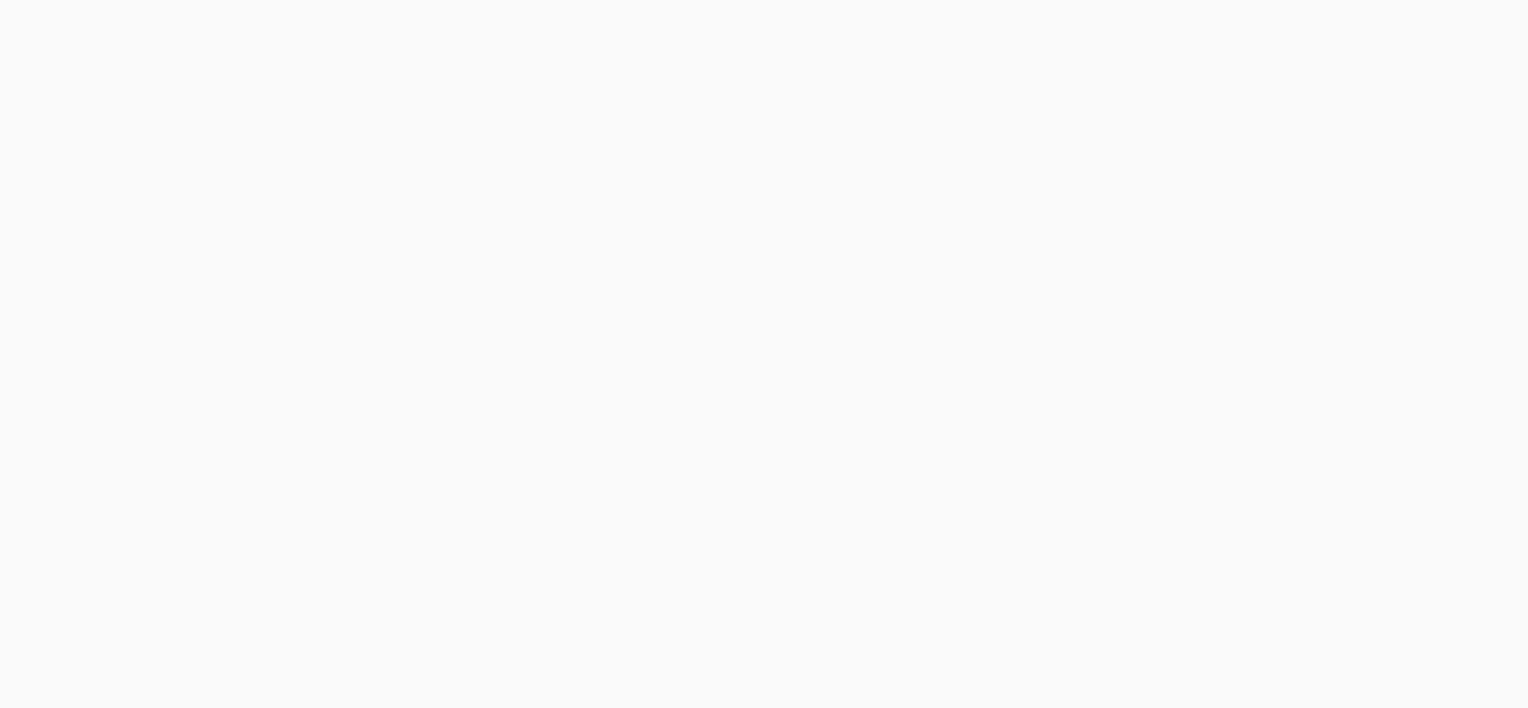 scroll, scrollTop: 0, scrollLeft: 0, axis: both 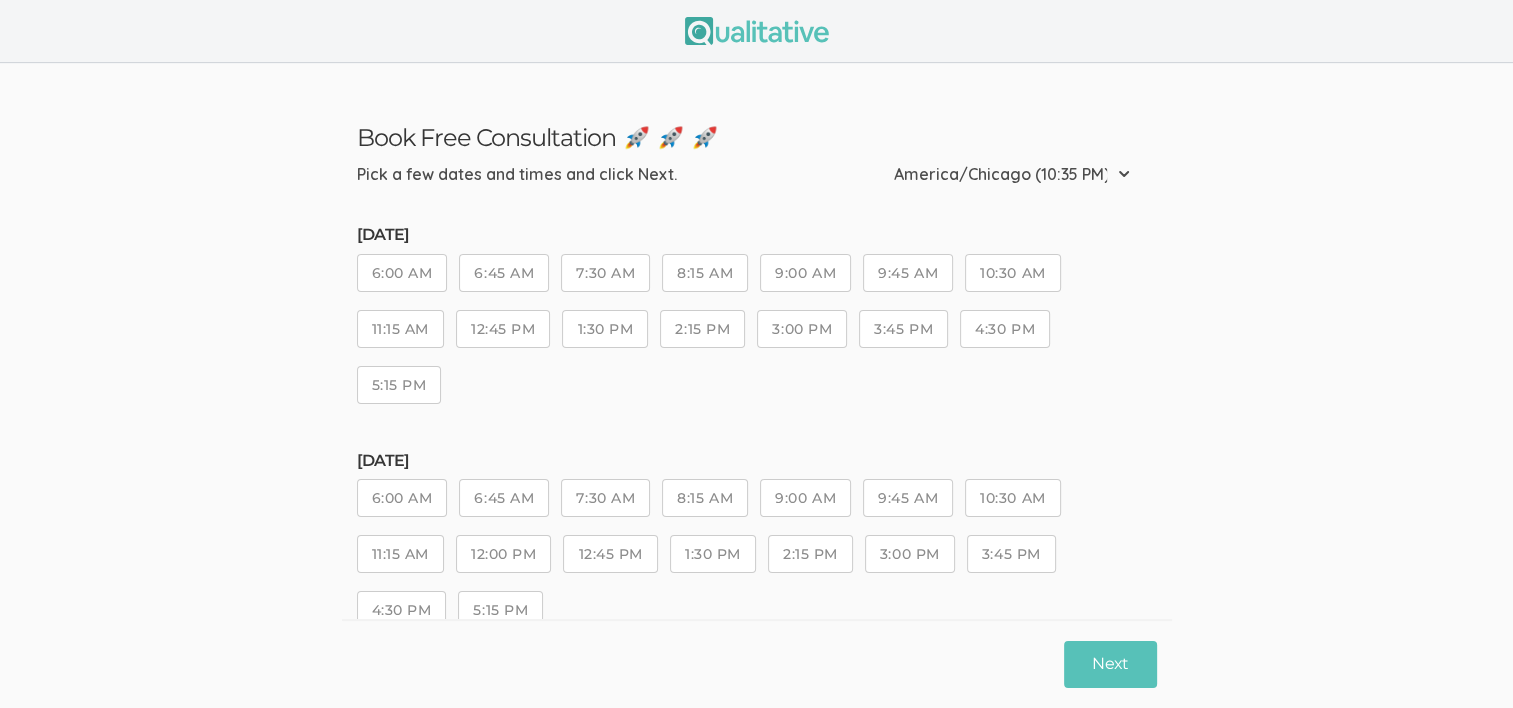 click on "Etc/GMT-14 (5:35 PM) Pacific/Kiritimati (5:35 PM) Etc/GMT-13 (4:35 PM) Pacific/[GEOGRAPHIC_DATA] (4:35 PM) [GEOGRAPHIC_DATA]/[GEOGRAPHIC_DATA] (4:35 PM) Pacific/Fakaofo (4:35 PM) Pacific/[GEOGRAPHIC_DATA] (4:35 PM) [GEOGRAPHIC_DATA]/[GEOGRAPHIC_DATA] (4:35 PM) NZ-CHAT (4:20 PM) Pacific/[GEOGRAPHIC_DATA] (4:20 PM) [GEOGRAPHIC_DATA]/McMurdo (3:35 PM) [GEOGRAPHIC_DATA]/[GEOGRAPHIC_DATA] (3:35 PM) [GEOGRAPHIC_DATA]/[GEOGRAPHIC_DATA] (3:35 PM) [GEOGRAPHIC_DATA]/[GEOGRAPHIC_DATA] (3:35 PM) Etc/GMT-12 (3:35 PM) [GEOGRAPHIC_DATA] (3:35 PM) [GEOGRAPHIC_DATA] (3:35 PM) [GEOGRAPHIC_DATA]/[GEOGRAPHIC_DATA] (3:35 PM) Pacific/[GEOGRAPHIC_DATA] (3:35 PM) Pacific/[GEOGRAPHIC_DATA] (3:35 PM) Pacific/[GEOGRAPHIC_DATA] (3:35 PM) Pacific/[GEOGRAPHIC_DATA] (3:35 PM) [GEOGRAPHIC_DATA]/[GEOGRAPHIC_DATA] (3:35 PM) [GEOGRAPHIC_DATA]/[GEOGRAPHIC_DATA] (3:35 PM) Pacific/[GEOGRAPHIC_DATA] (3:35 PM) [GEOGRAPHIC_DATA]/[GEOGRAPHIC_DATA] (3:35 PM) [GEOGRAPHIC_DATA]/[GEOGRAPHIC_DATA] (2:35 PM) [GEOGRAPHIC_DATA]/[GEOGRAPHIC_DATA] (2:35 PM) [GEOGRAPHIC_DATA]/[GEOGRAPHIC_DATA] (2:35 PM) Etc/GMT-11 (2:35 PM) Pacific/[GEOGRAPHIC_DATA] (2:35 PM) Pacific/[GEOGRAPHIC_DATA] (2:35 PM) [GEOGRAPHIC_DATA]/[GEOGRAPHIC_DATA] (2:35 PM) Pacific/[GEOGRAPHIC_DATA] (2:35 PM) [GEOGRAPHIC_DATA]/[GEOGRAPHIC_DATA] (2:35 PM) Pacific/[GEOGRAPHIC_DATA] (2:35 PM) Pacific/[GEOGRAPHIC_DATA] (2:35 PM) Pacific/[GEOGRAPHIC_DATA] (2:35 PM) [GEOGRAPHIC_DATA]/[GEOGRAPHIC_DATA] (2:05 PM) [GEOGRAPHIC_DATA]/Lord [PERSON_NAME] (2:05 PM) [GEOGRAPHIC_DATA]/Ust-Nera (1:35 PM)" at bounding box center [1018, 174] 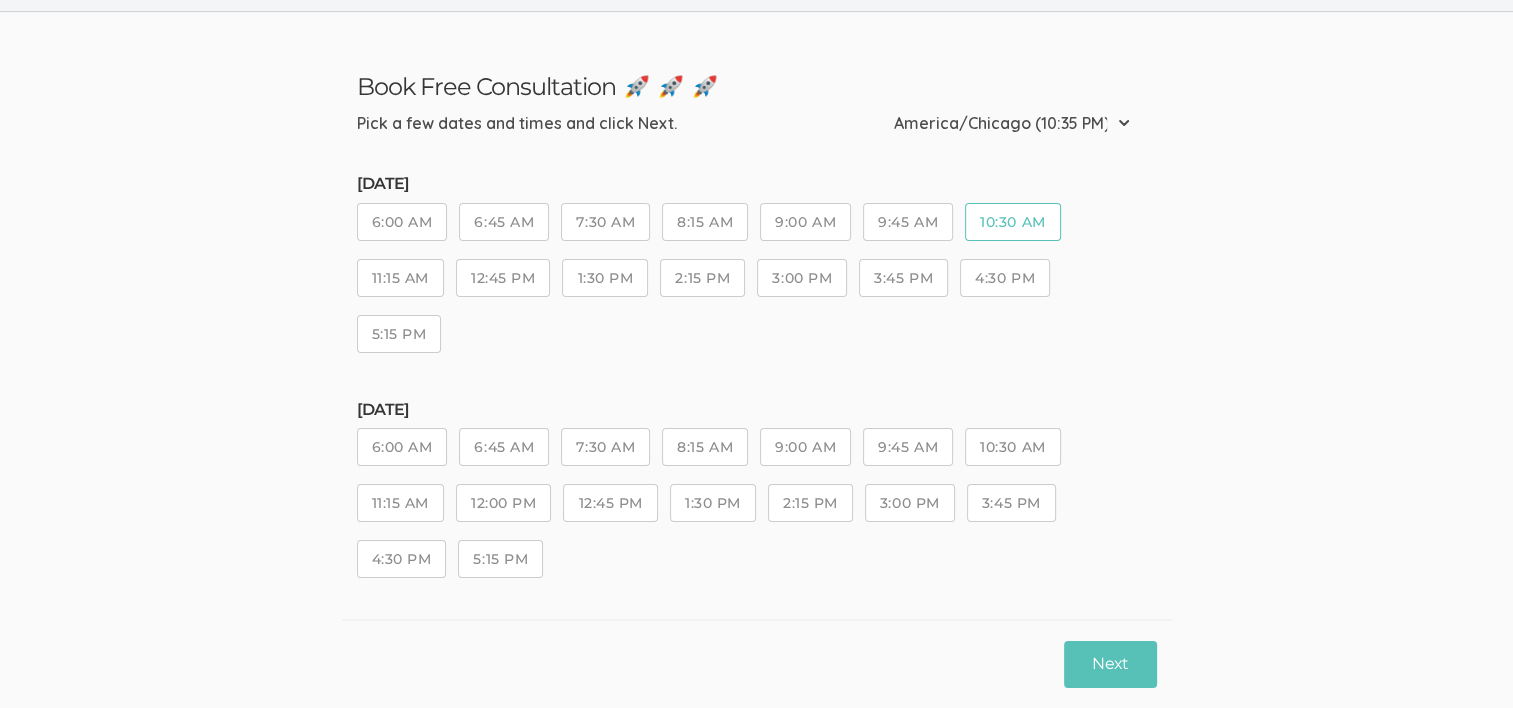 scroll, scrollTop: 100, scrollLeft: 0, axis: vertical 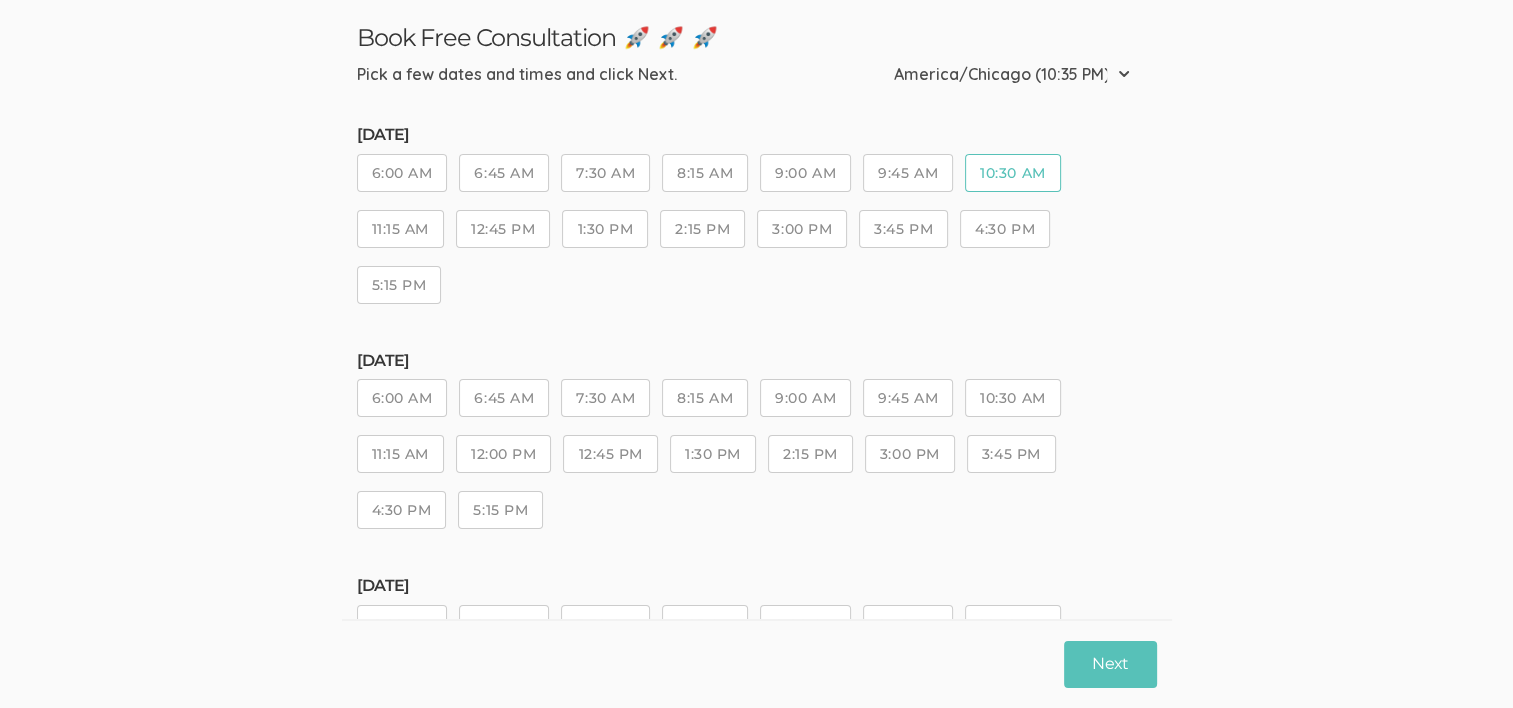 click on "10:30 AM" at bounding box center [1012, 398] 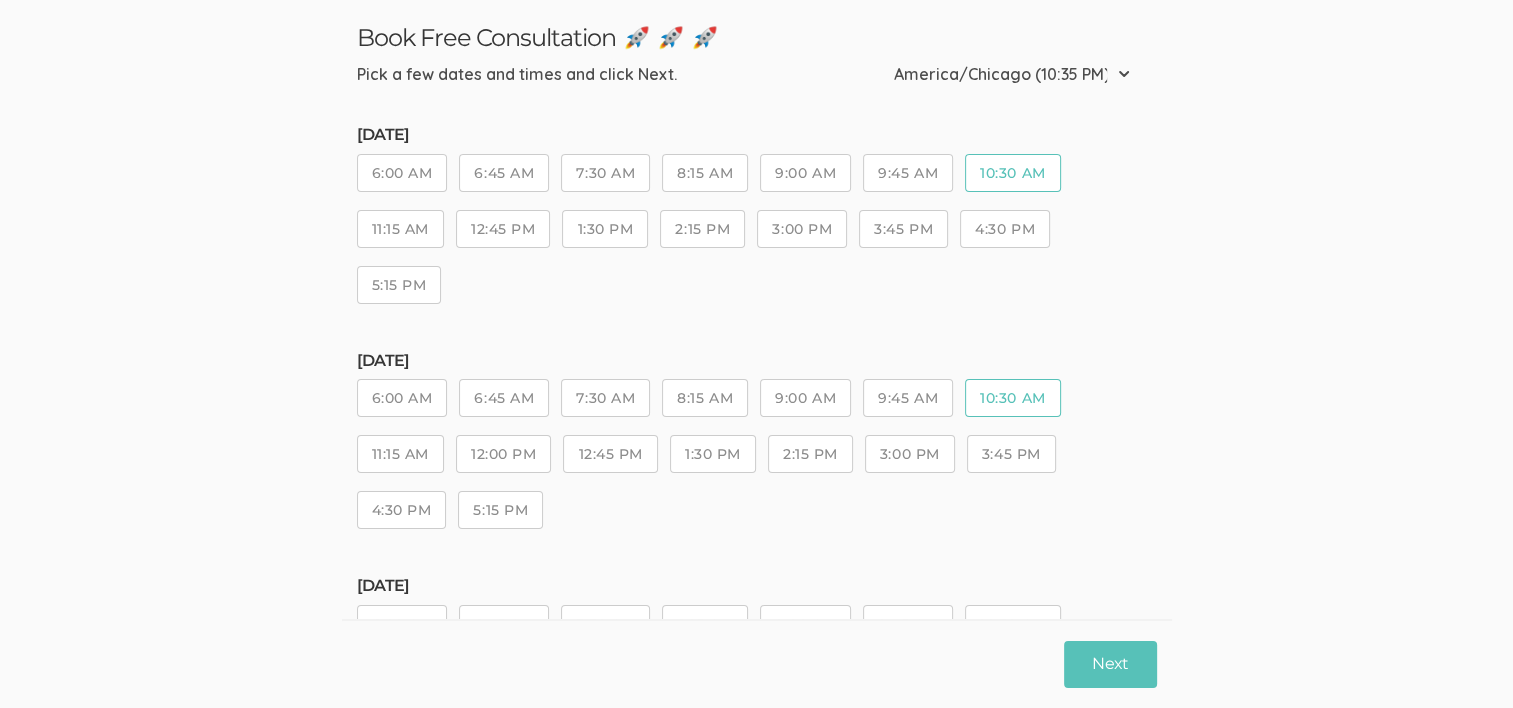 scroll, scrollTop: 400, scrollLeft: 0, axis: vertical 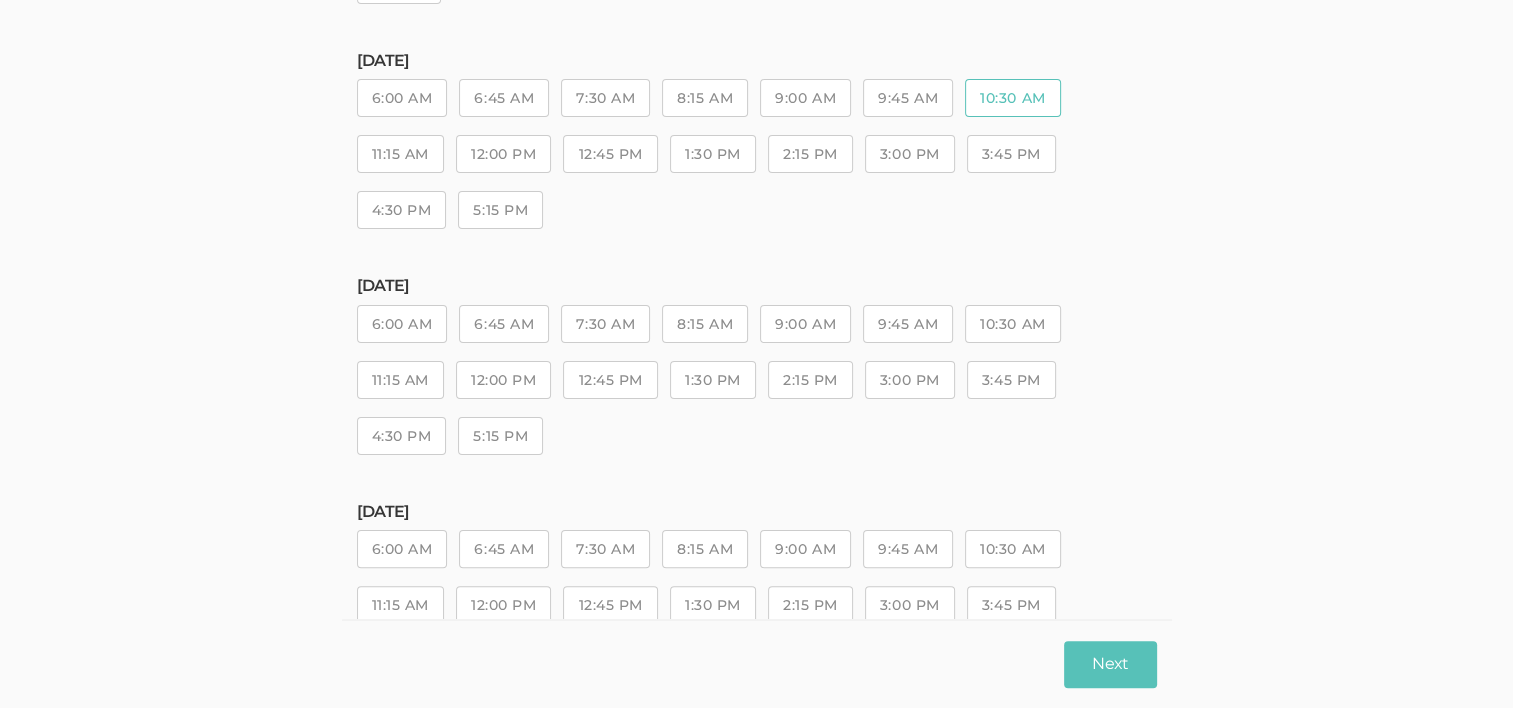 click on "10:30 AM" at bounding box center [1012, 324] 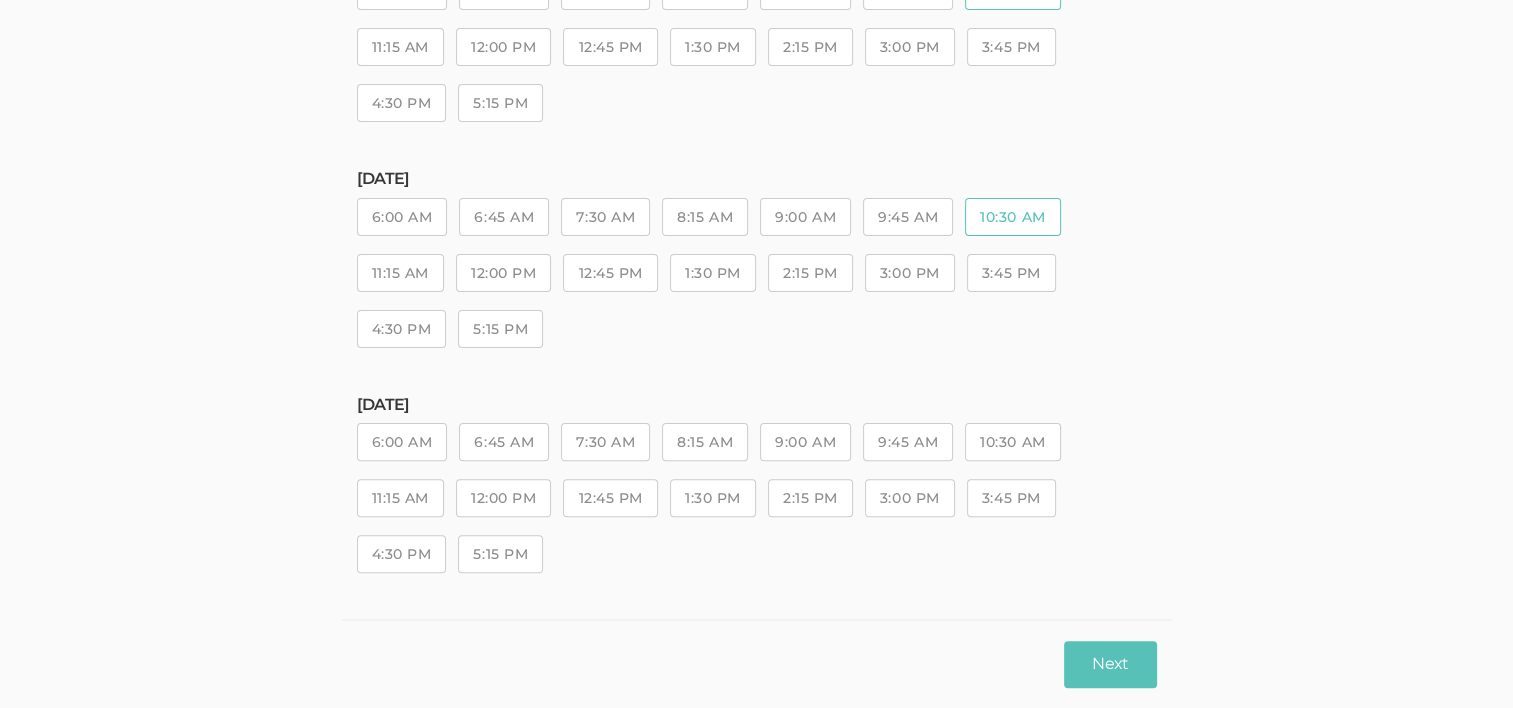 scroll, scrollTop: 0, scrollLeft: 0, axis: both 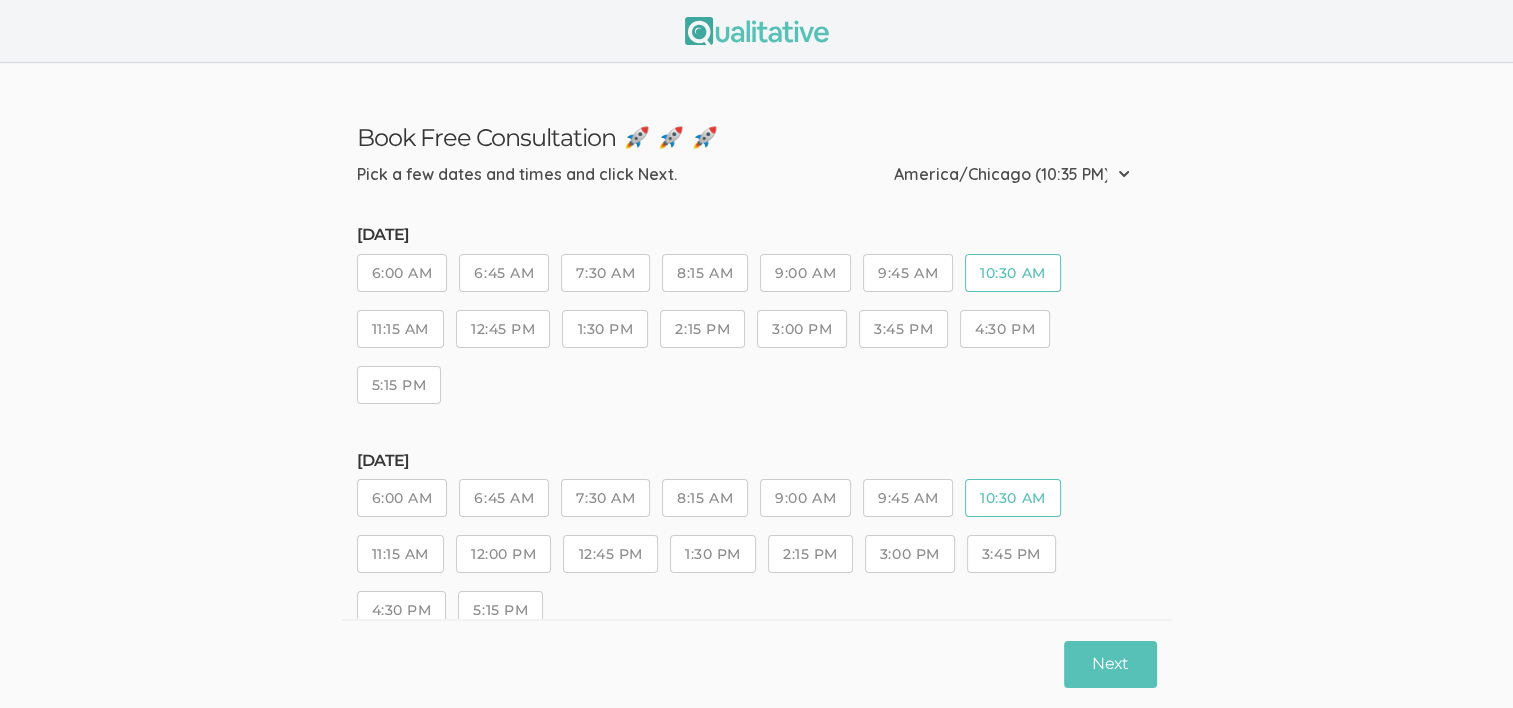 drag, startPoint x: 444, startPoint y: 179, endPoint x: 673, endPoint y: 184, distance: 229.05458 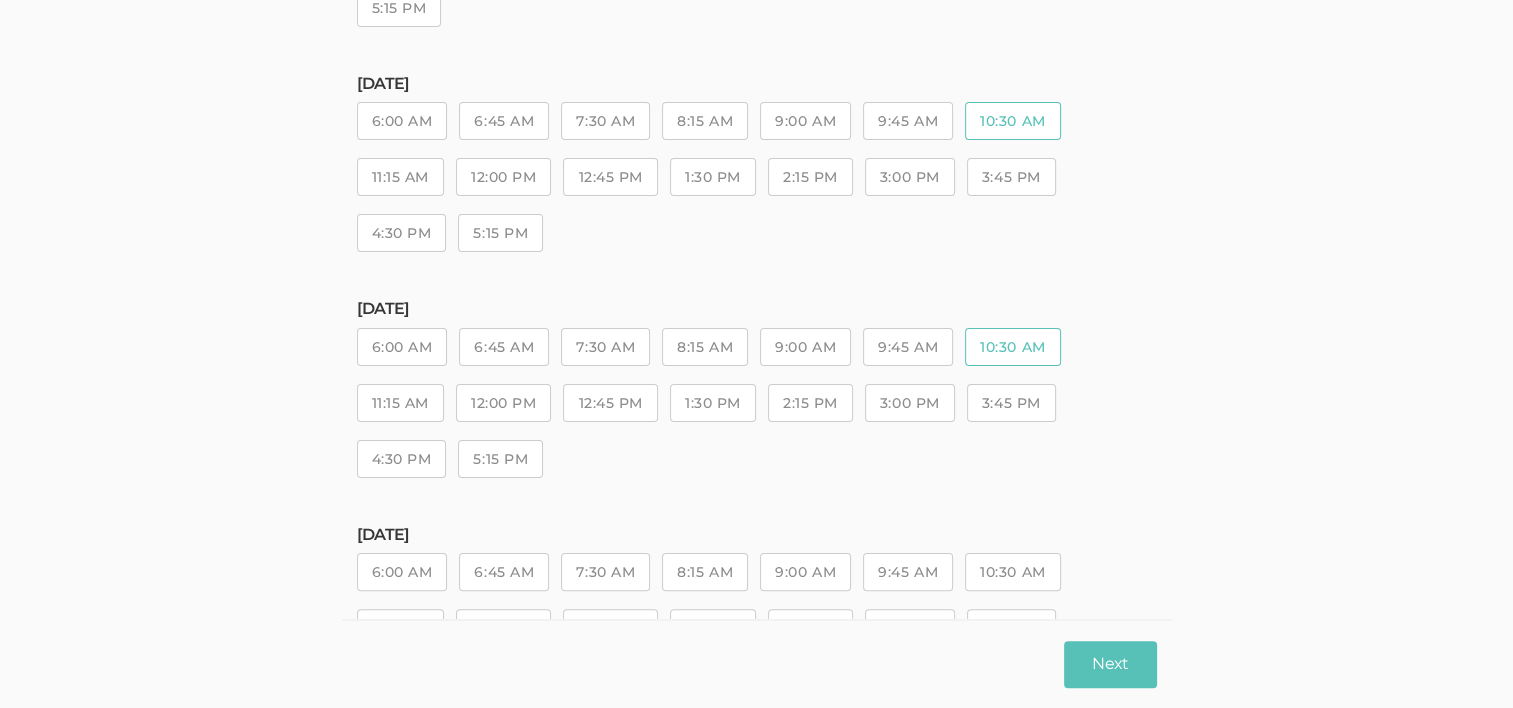 scroll, scrollTop: 507, scrollLeft: 0, axis: vertical 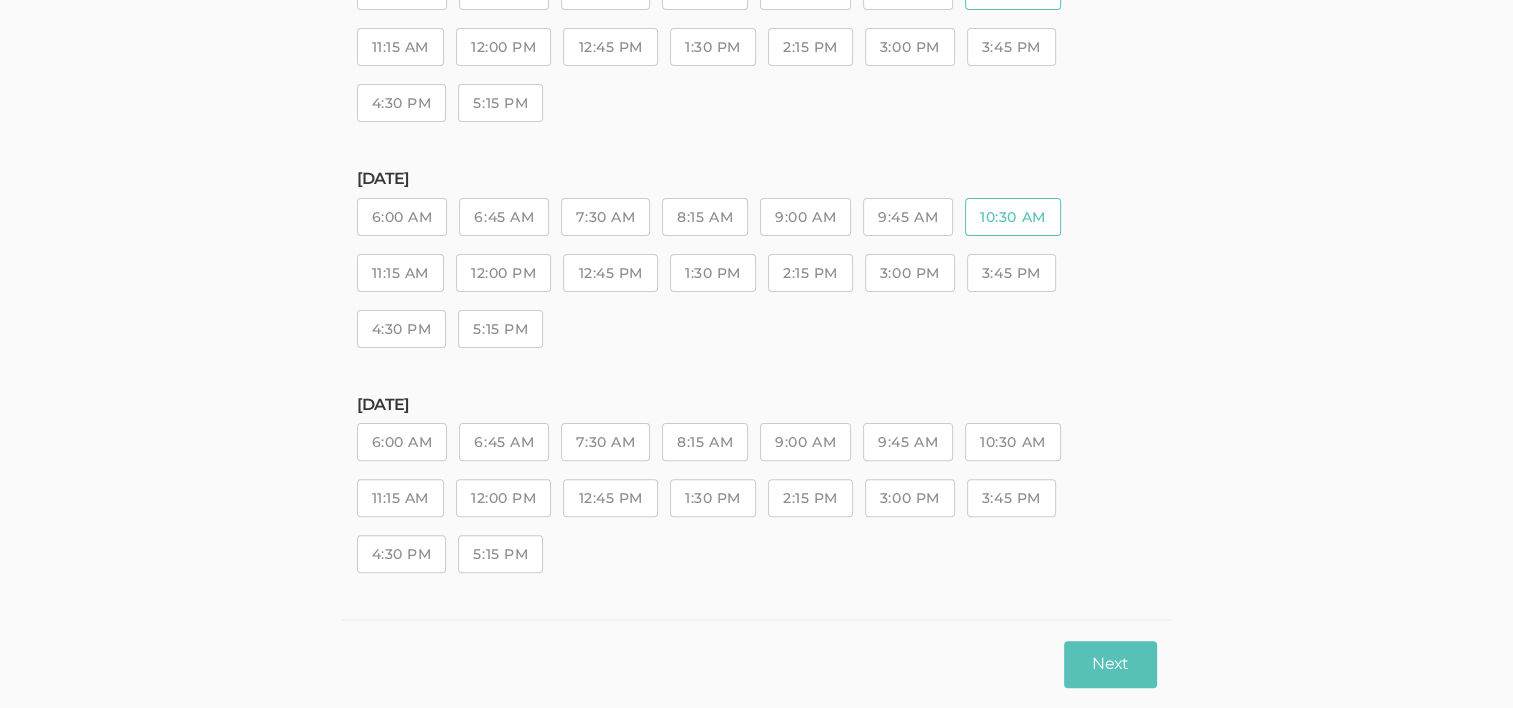click on "11:15 AM" at bounding box center (400, 273) 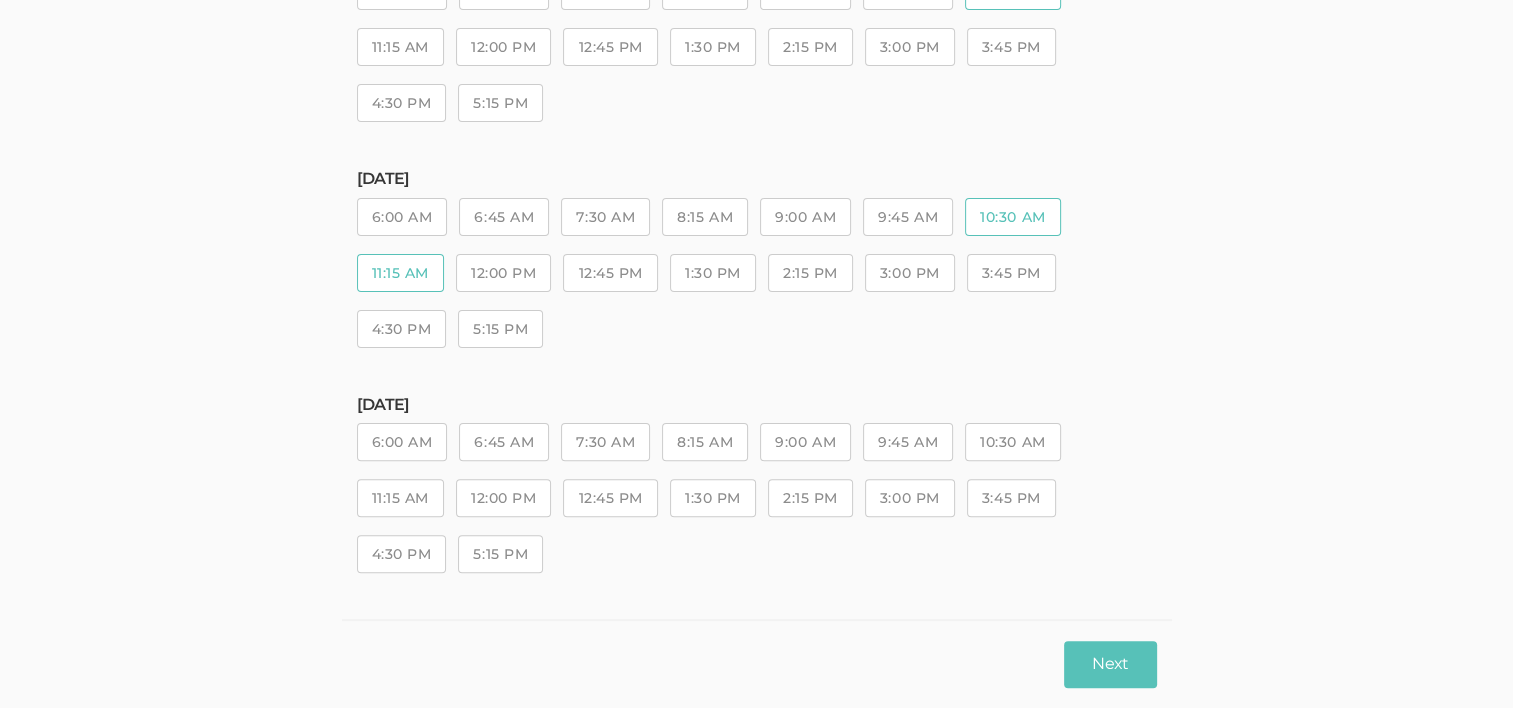 click on "10:30 AM" at bounding box center [1012, 442] 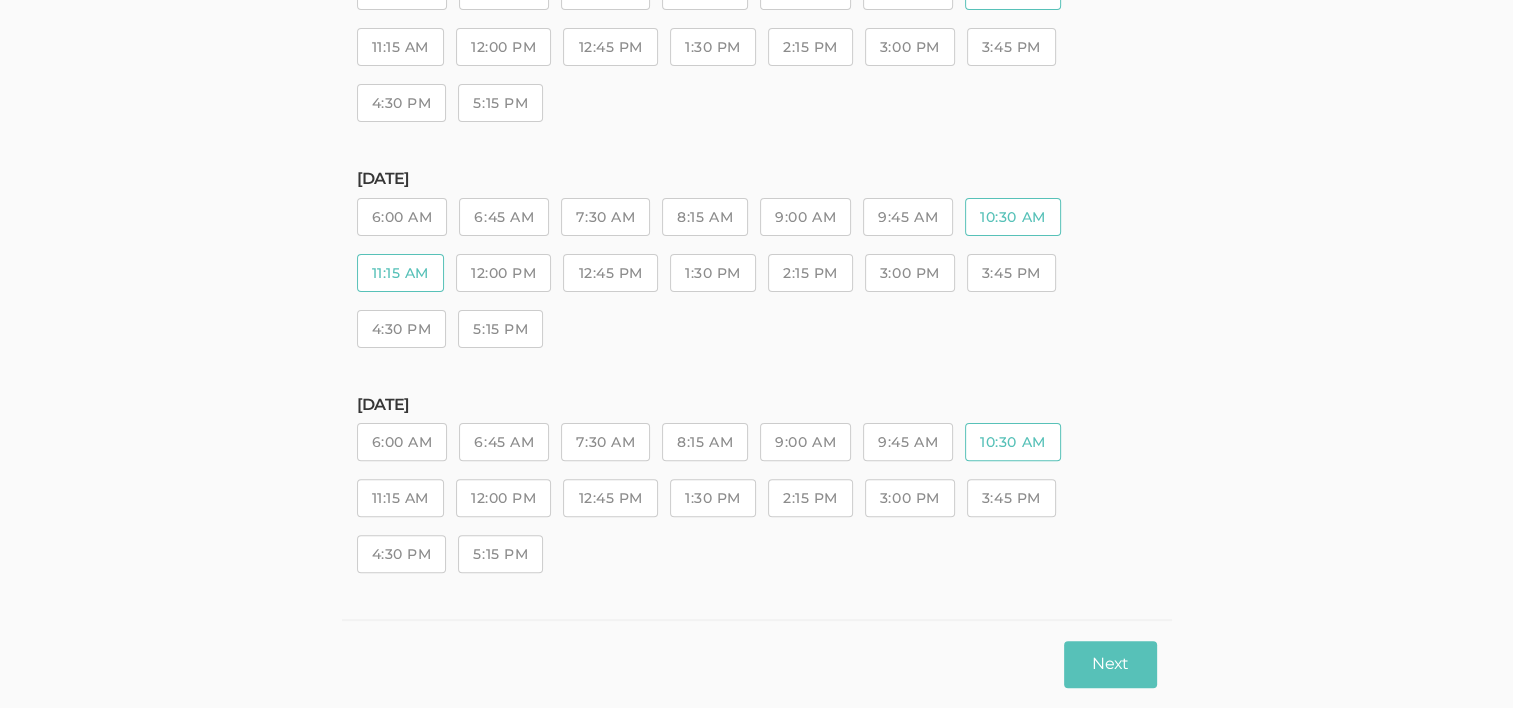 click on "10:30 AM" at bounding box center (1012, 217) 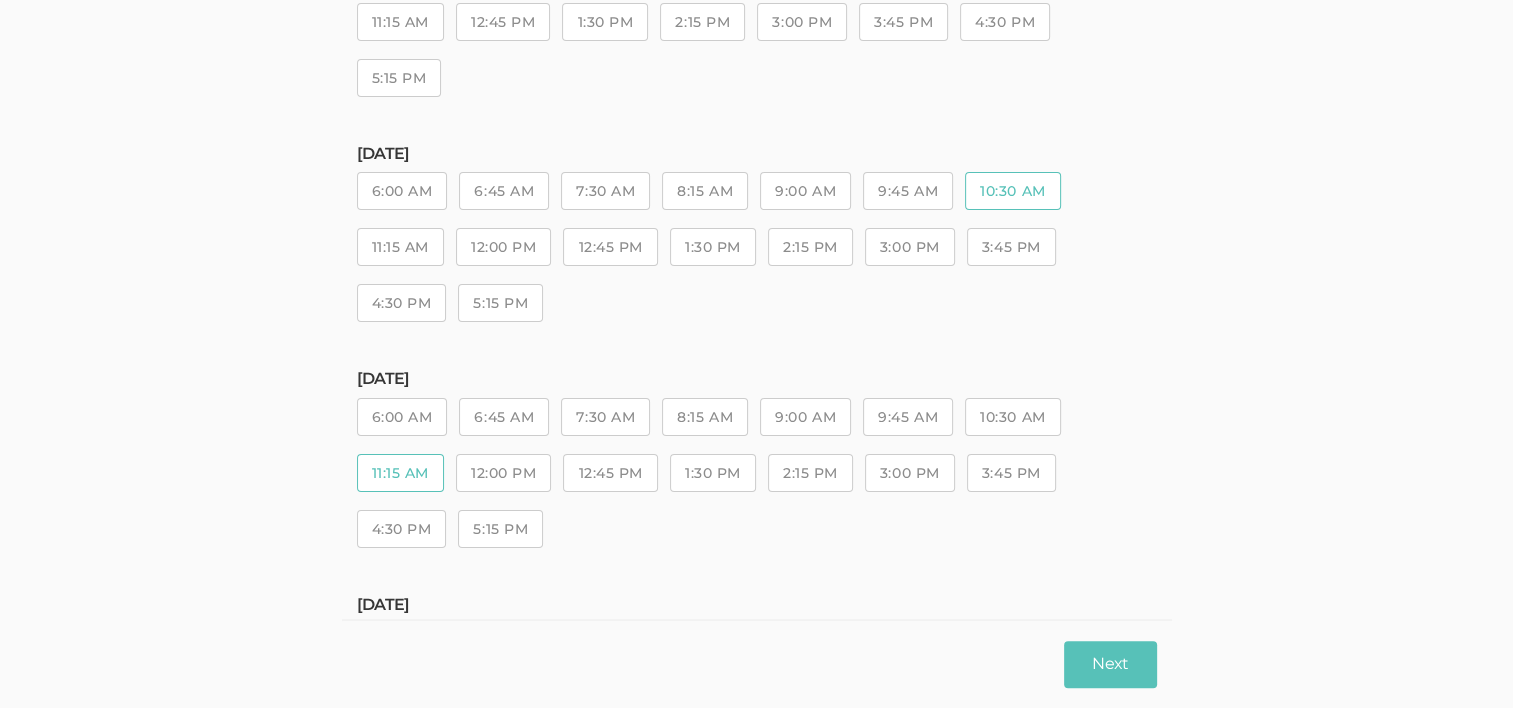 scroll, scrollTop: 507, scrollLeft: 0, axis: vertical 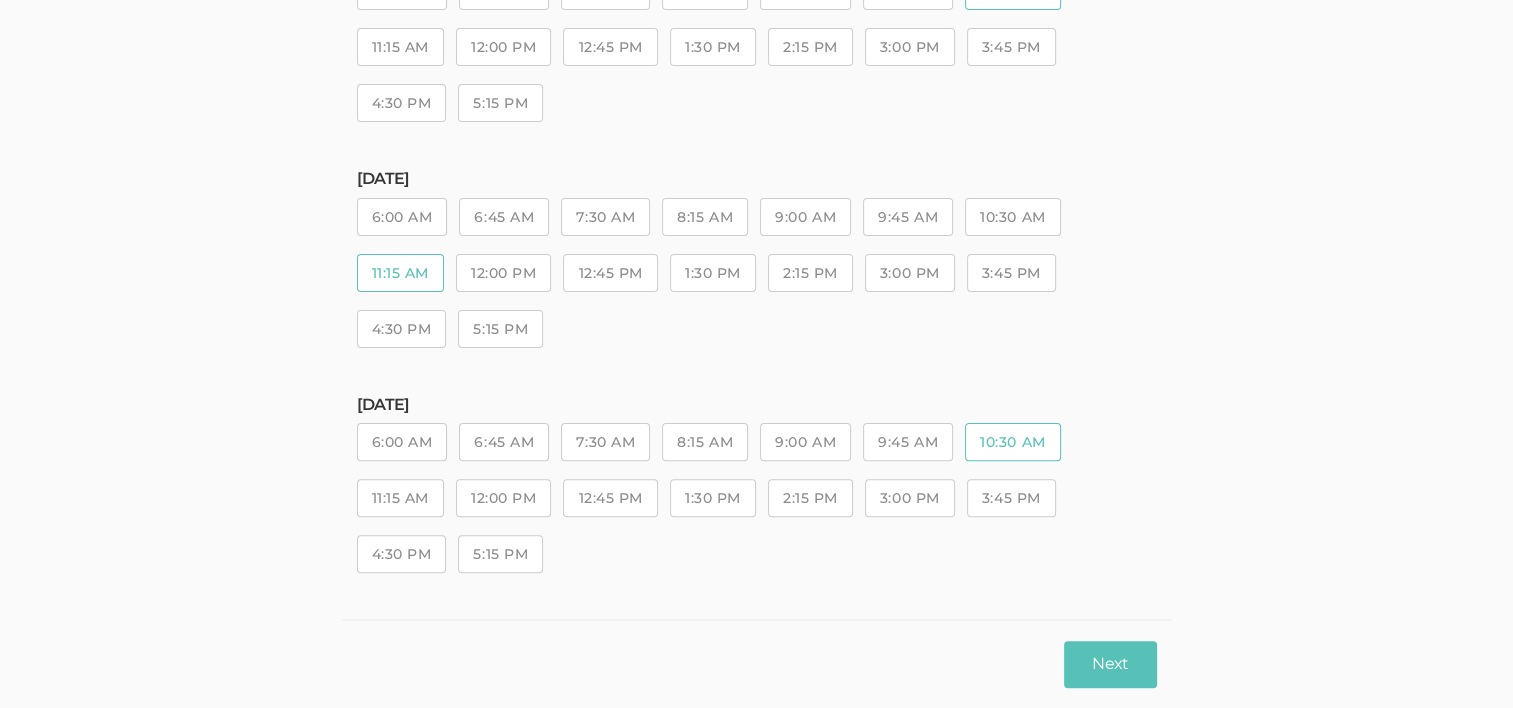 click on "2:15 PM" at bounding box center (810, 273) 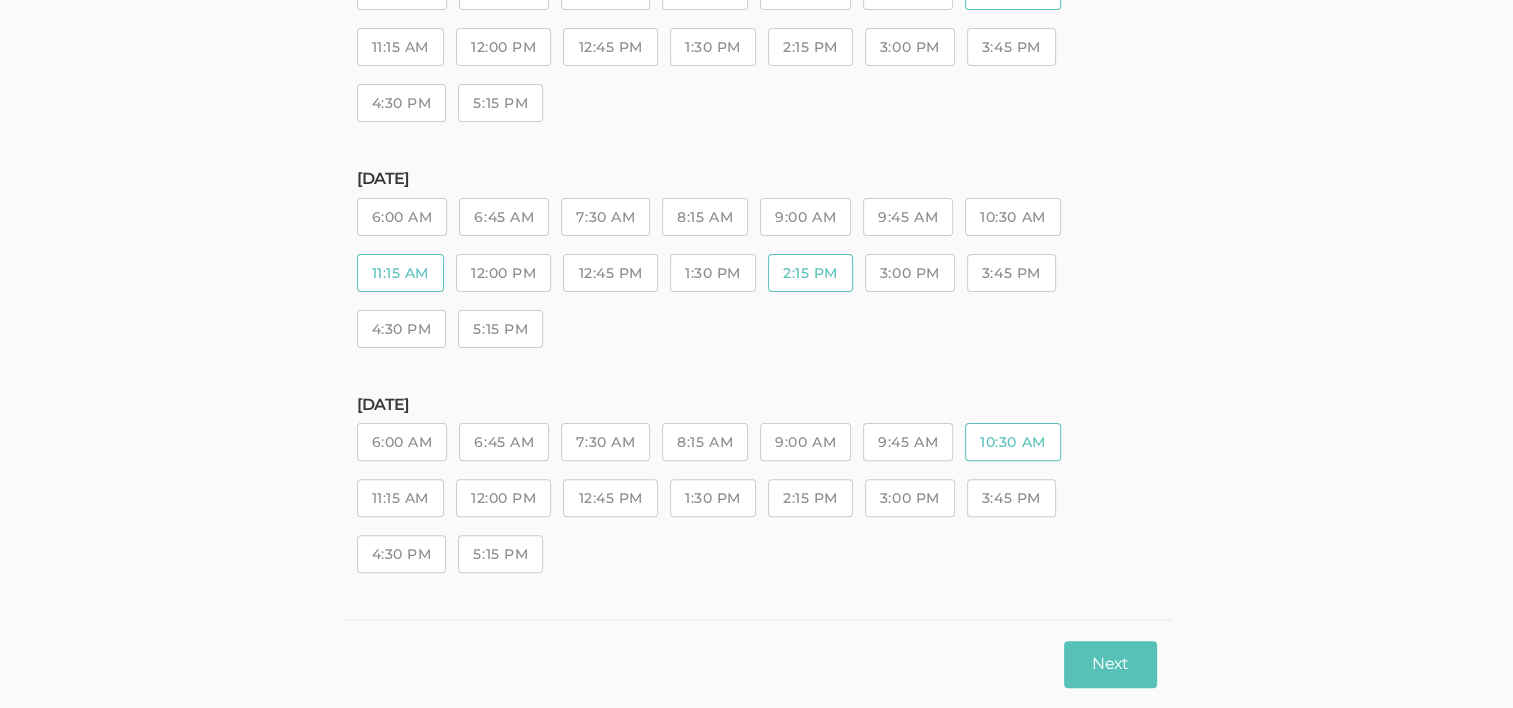 click on "11:15 AM" at bounding box center (400, 273) 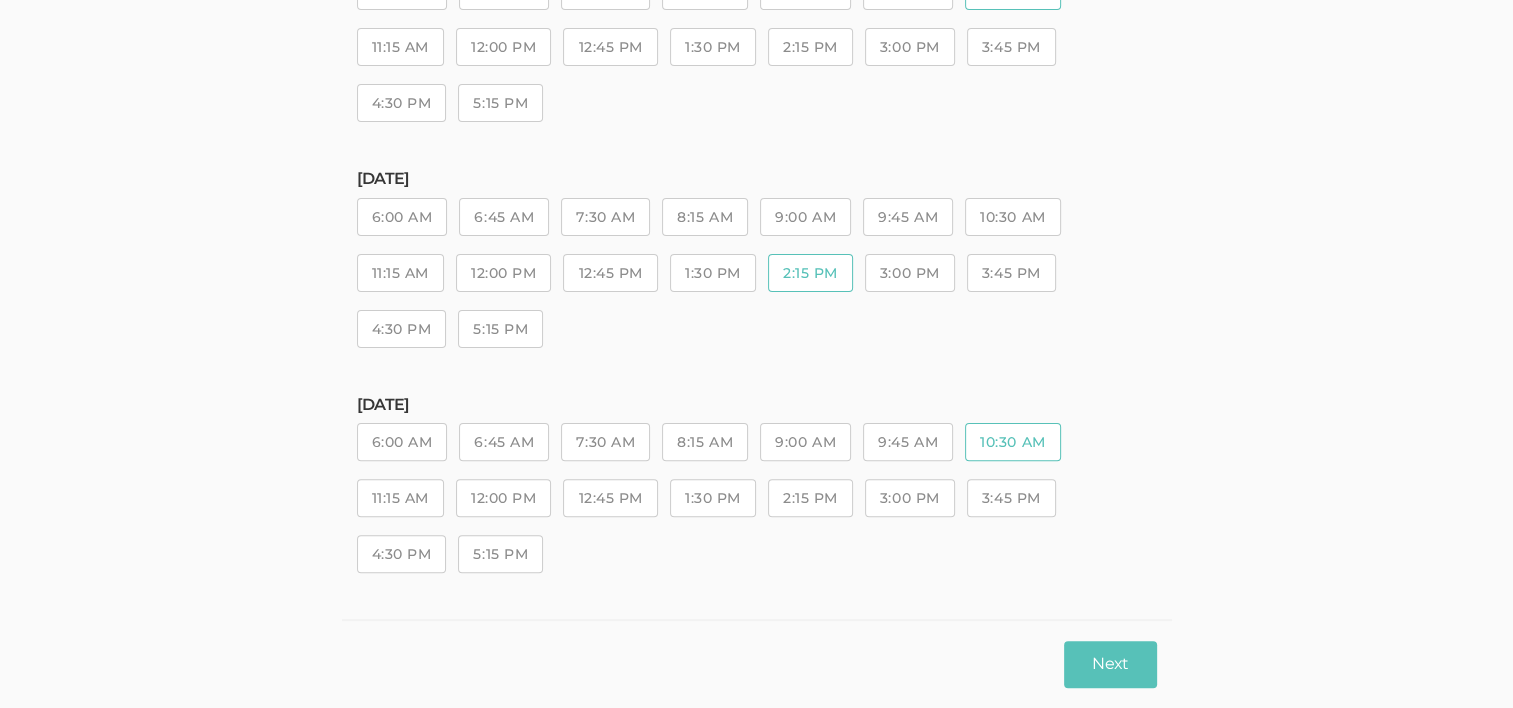 click on "Saturday, Jul 12
6:00 AM
6:45 AM
7:30 AM
8:15 AM
9:00 AM
9:45 AM
10:30 AM
11:15 AM
12:00 PM
12:45 PM
1:30 PM
2:15 PM
3:00 PM
3:45 PM
4:30 PM
5:15 PM" at bounding box center [757, 268] 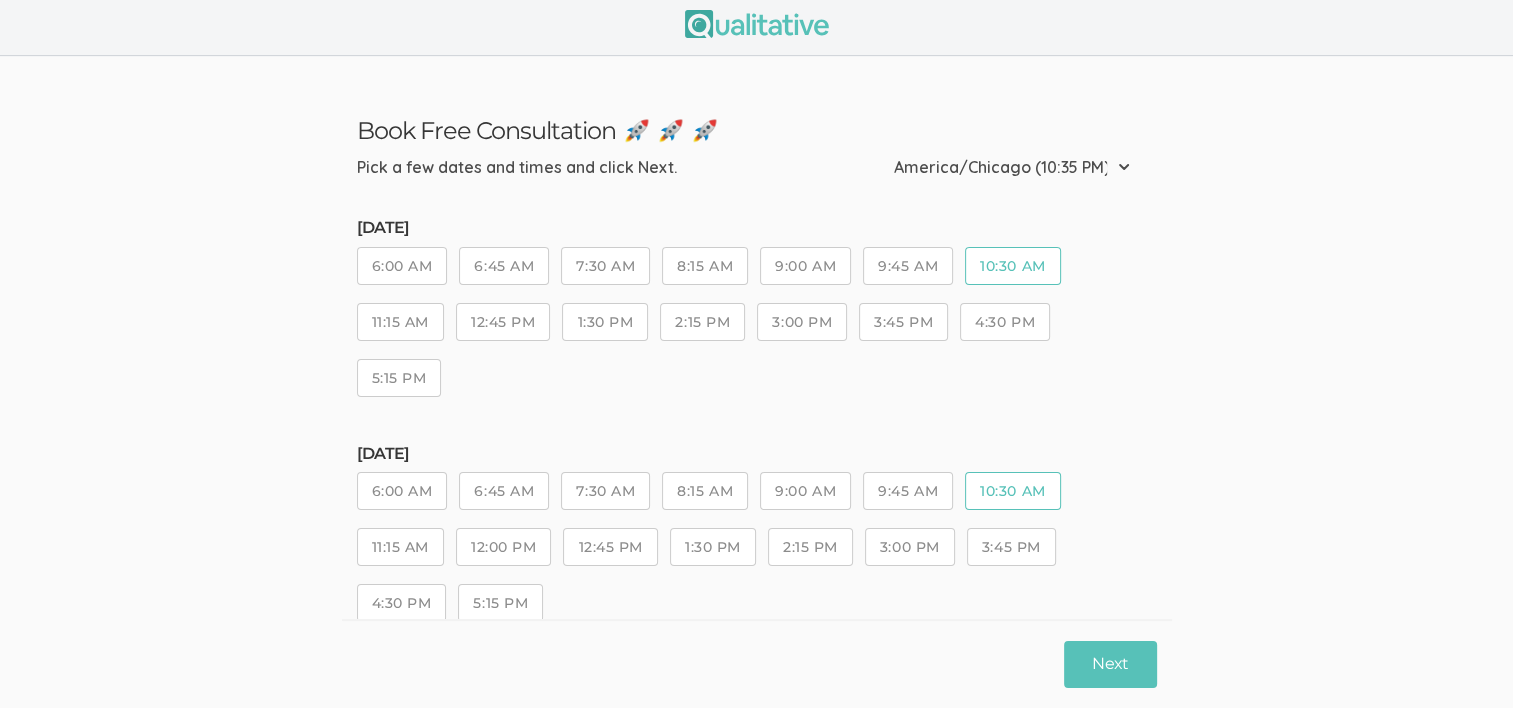 scroll, scrollTop: 0, scrollLeft: 0, axis: both 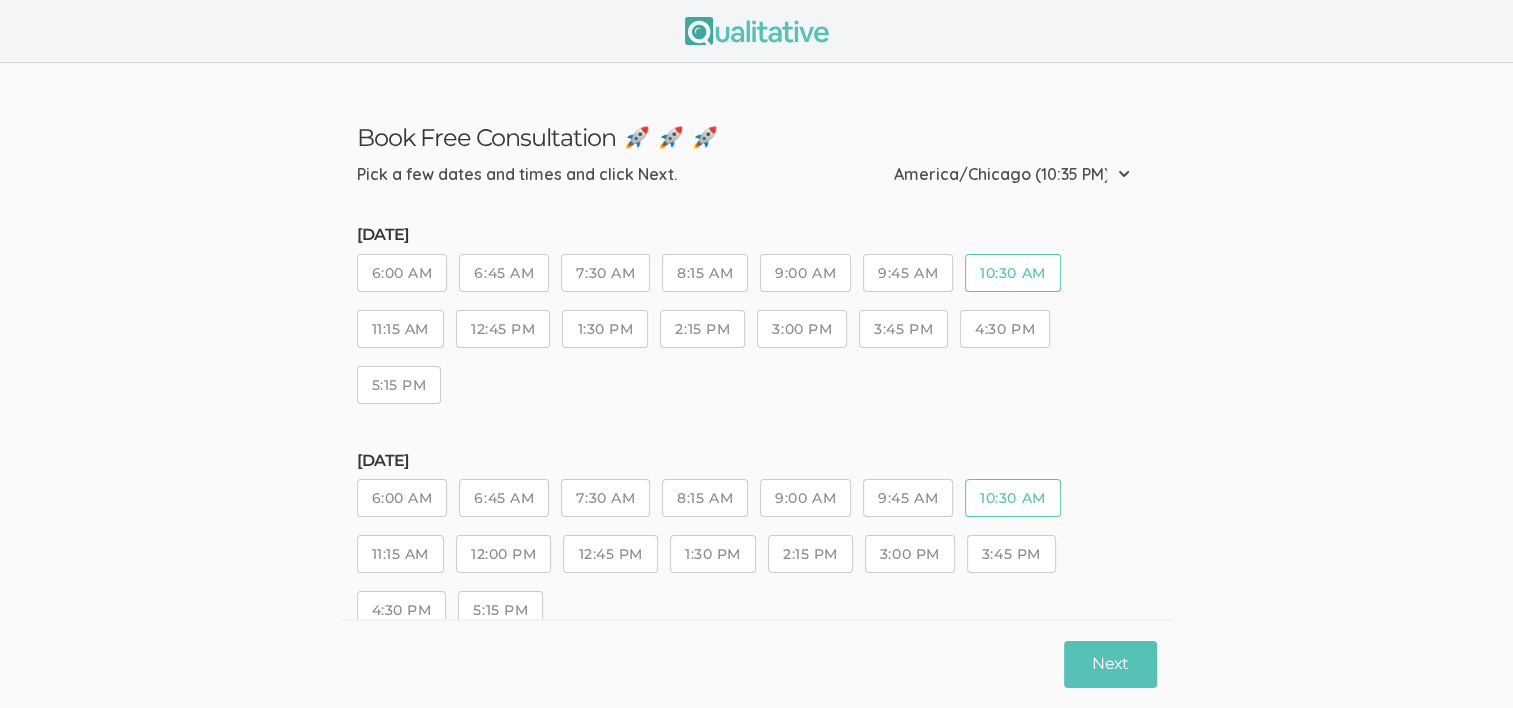 click on "10:30 AM" at bounding box center [1012, 273] 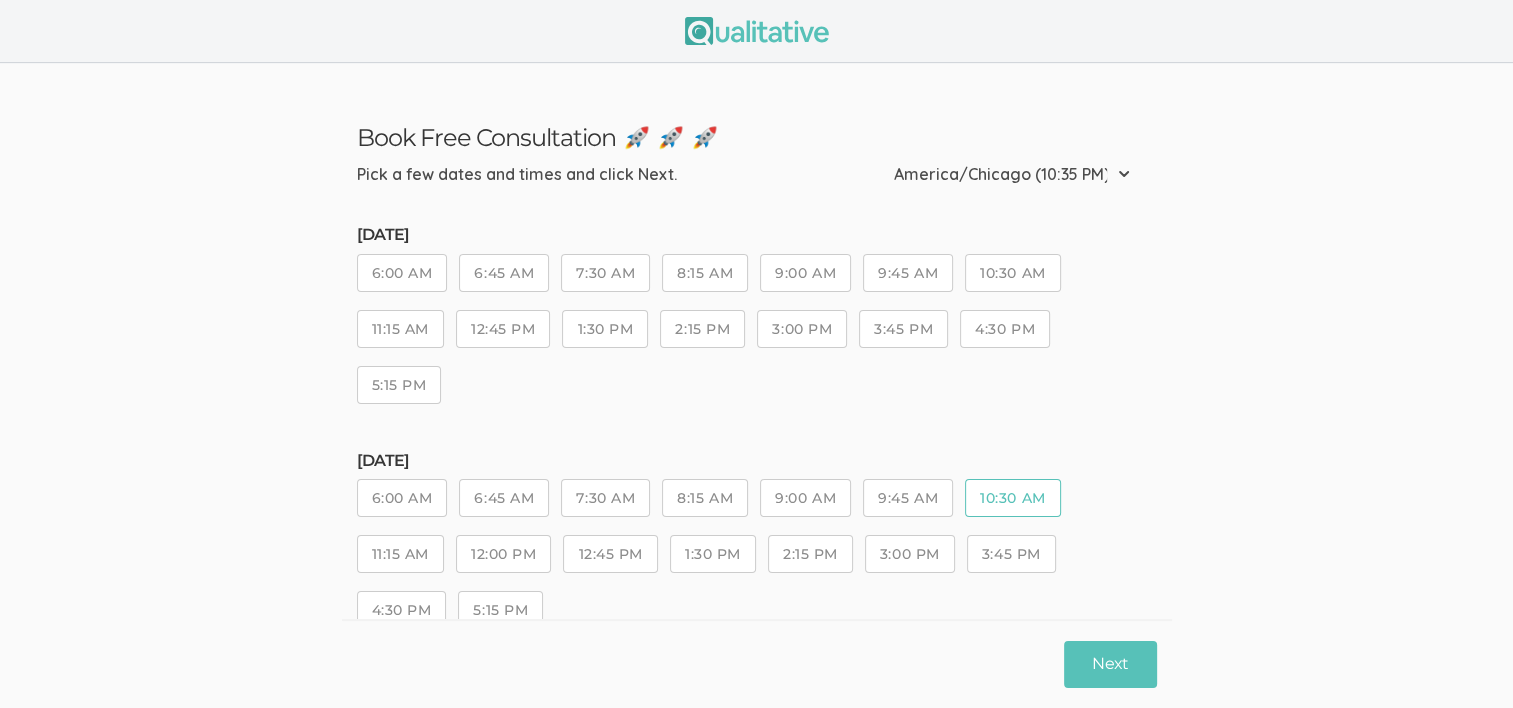 click on "1:30 PM" at bounding box center [605, 329] 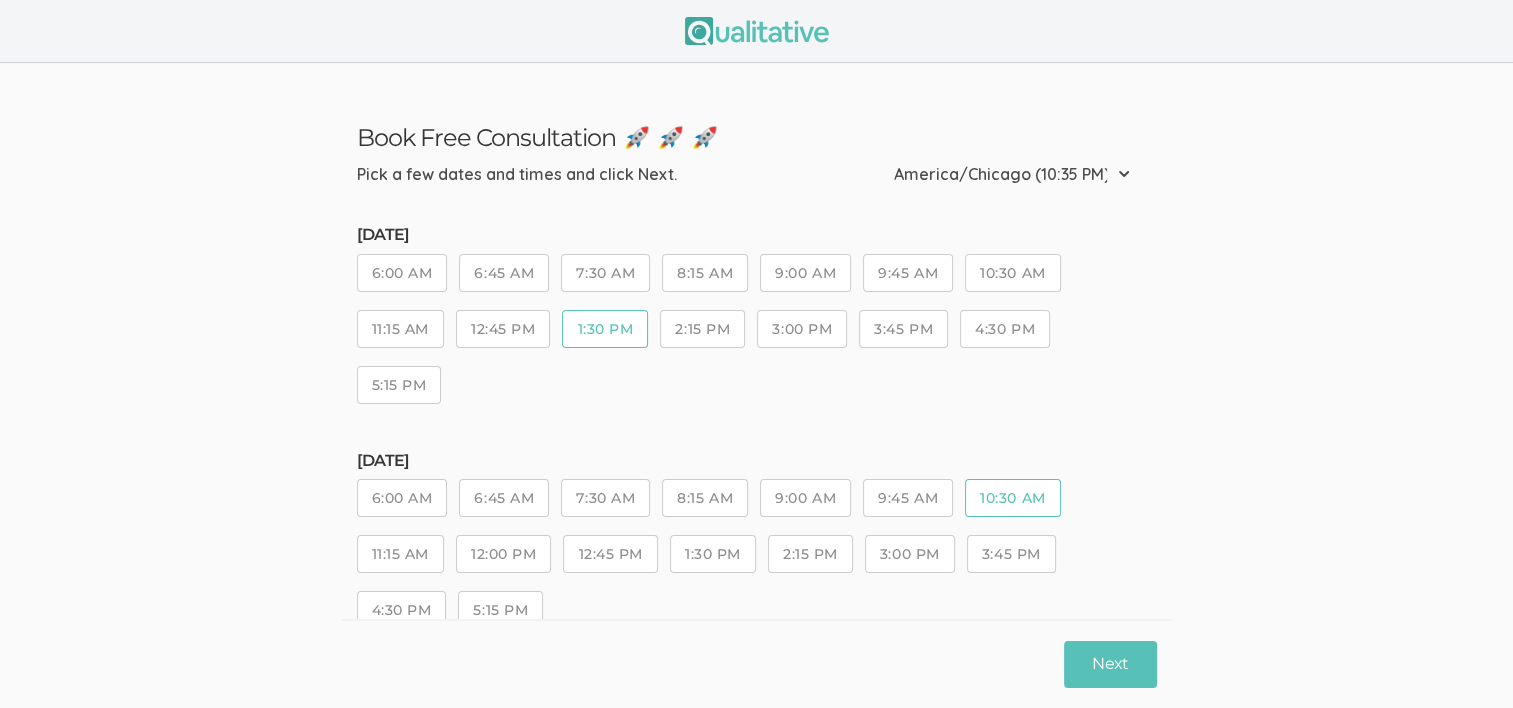 click on "1:30 PM" at bounding box center [605, 329] 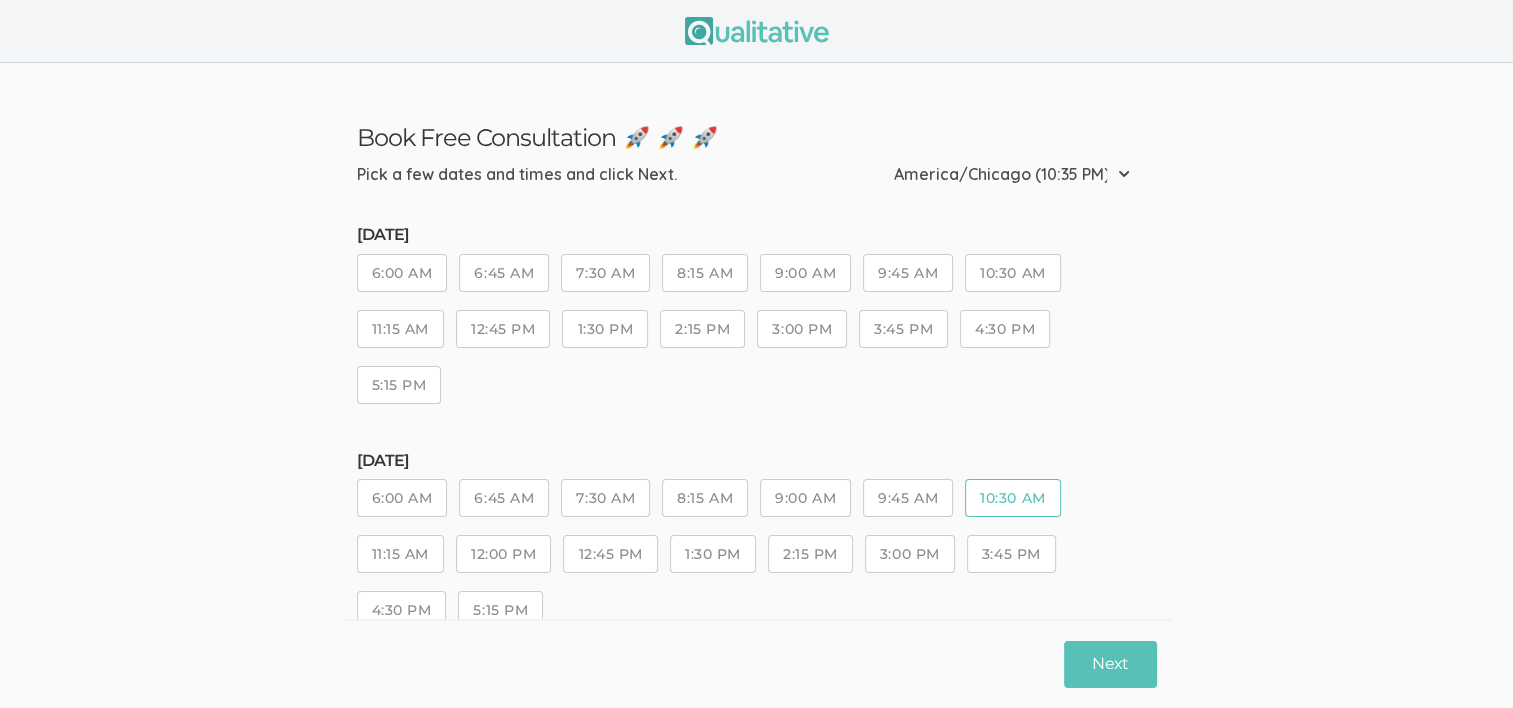 click on "2:15 PM" at bounding box center (702, 329) 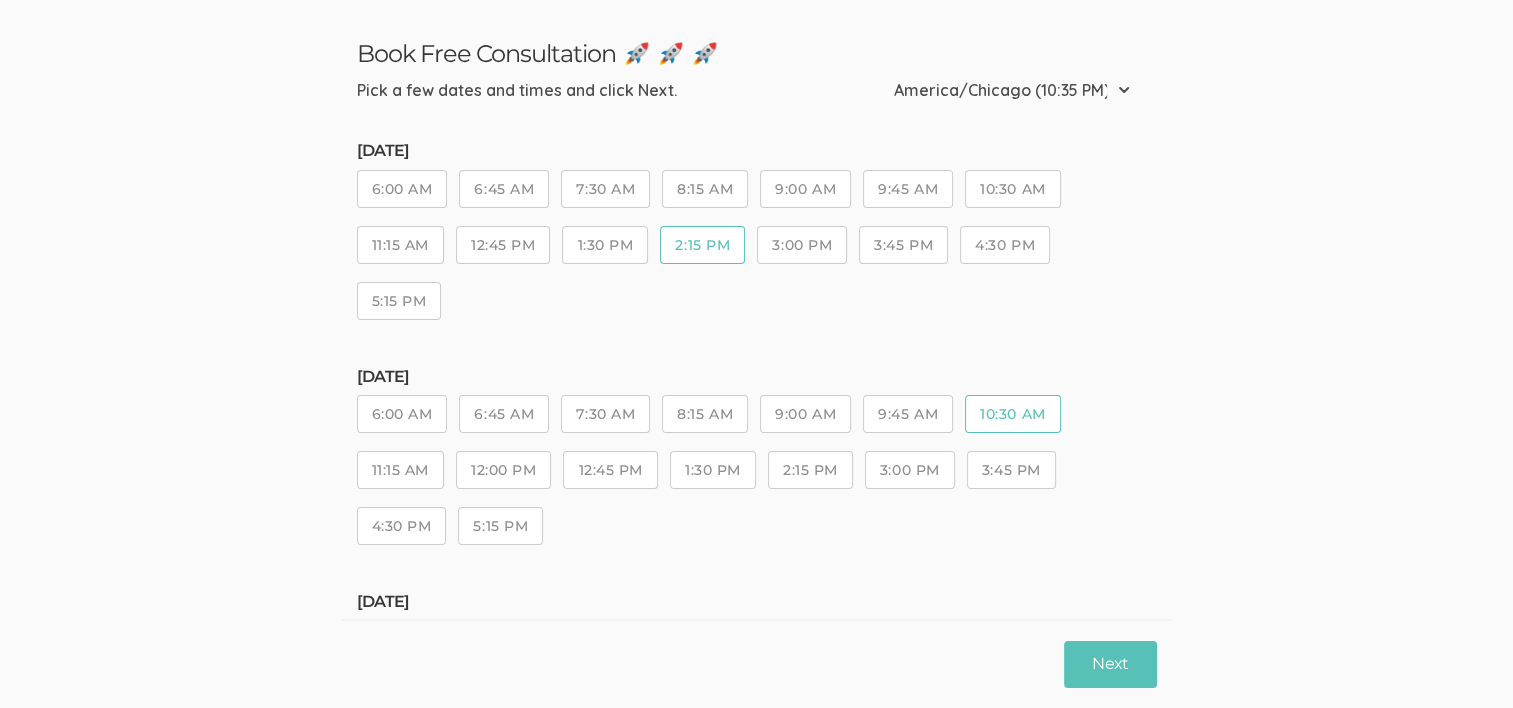 scroll, scrollTop: 200, scrollLeft: 0, axis: vertical 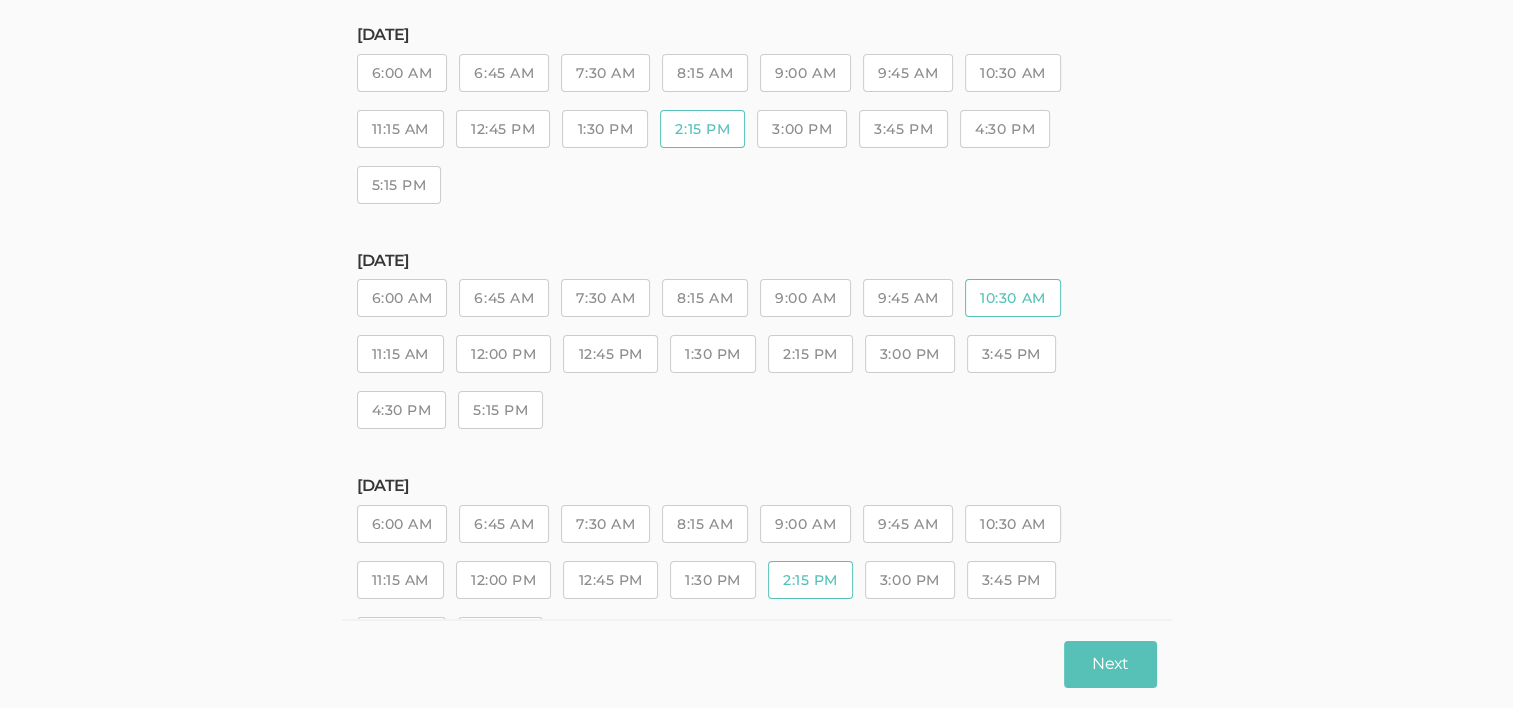 click on "10:30 AM" at bounding box center [1012, 298] 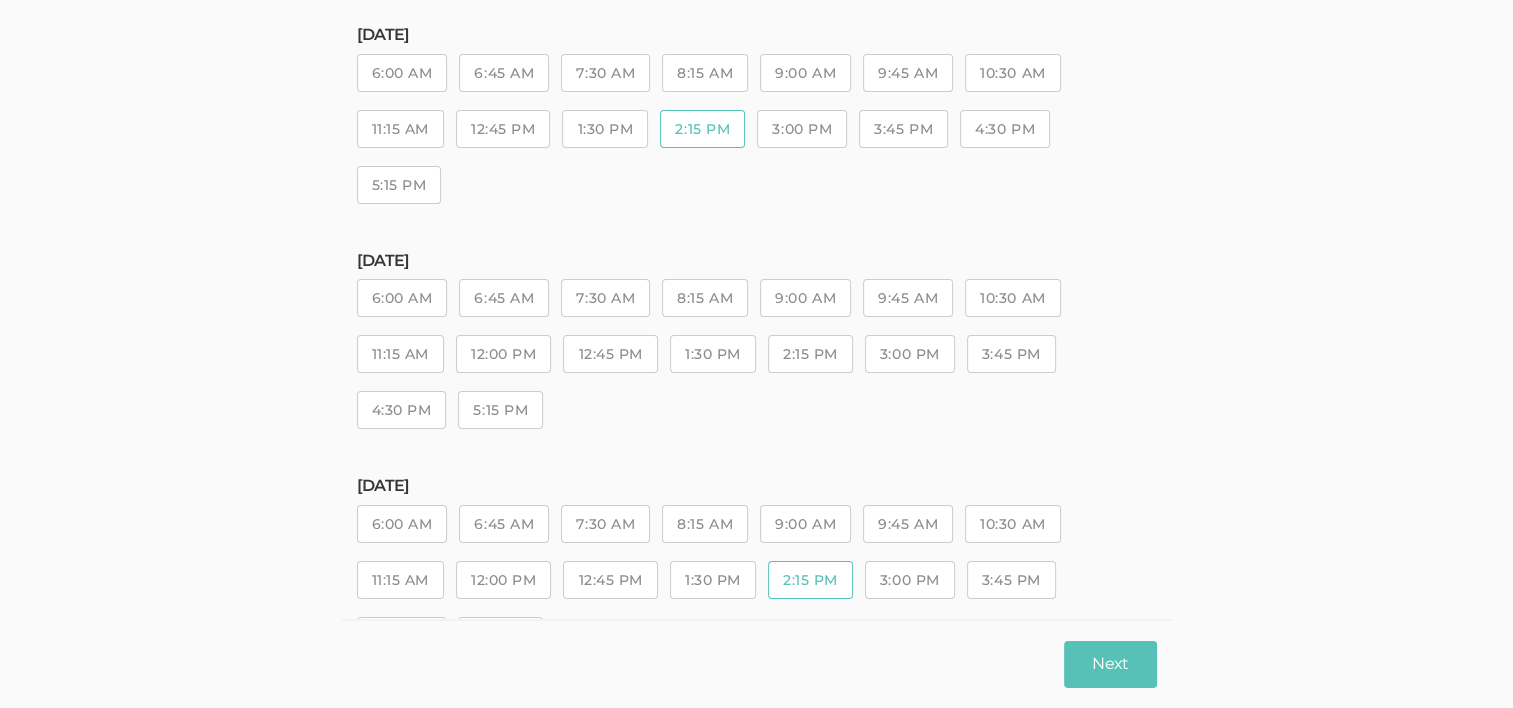 click on "2:15 PM" at bounding box center [810, 354] 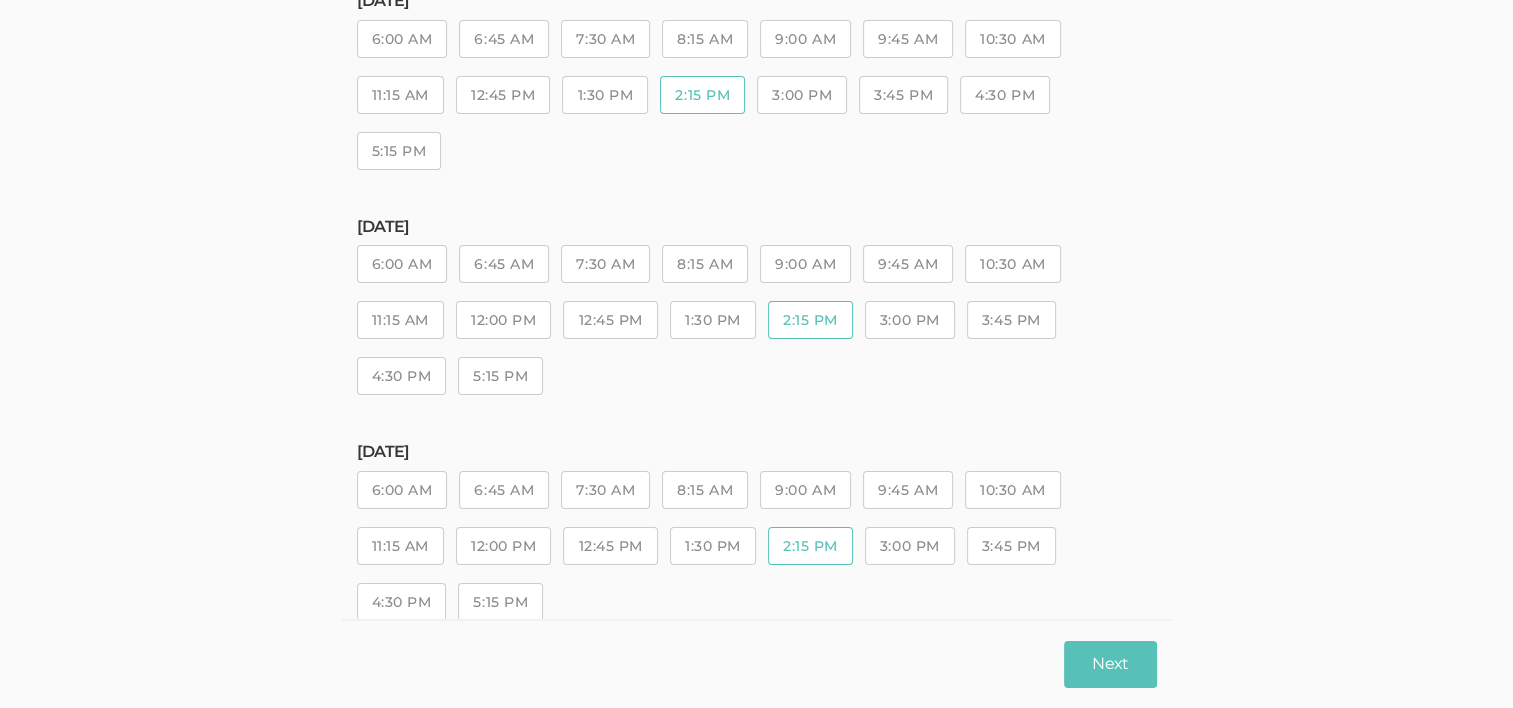 scroll, scrollTop: 200, scrollLeft: 0, axis: vertical 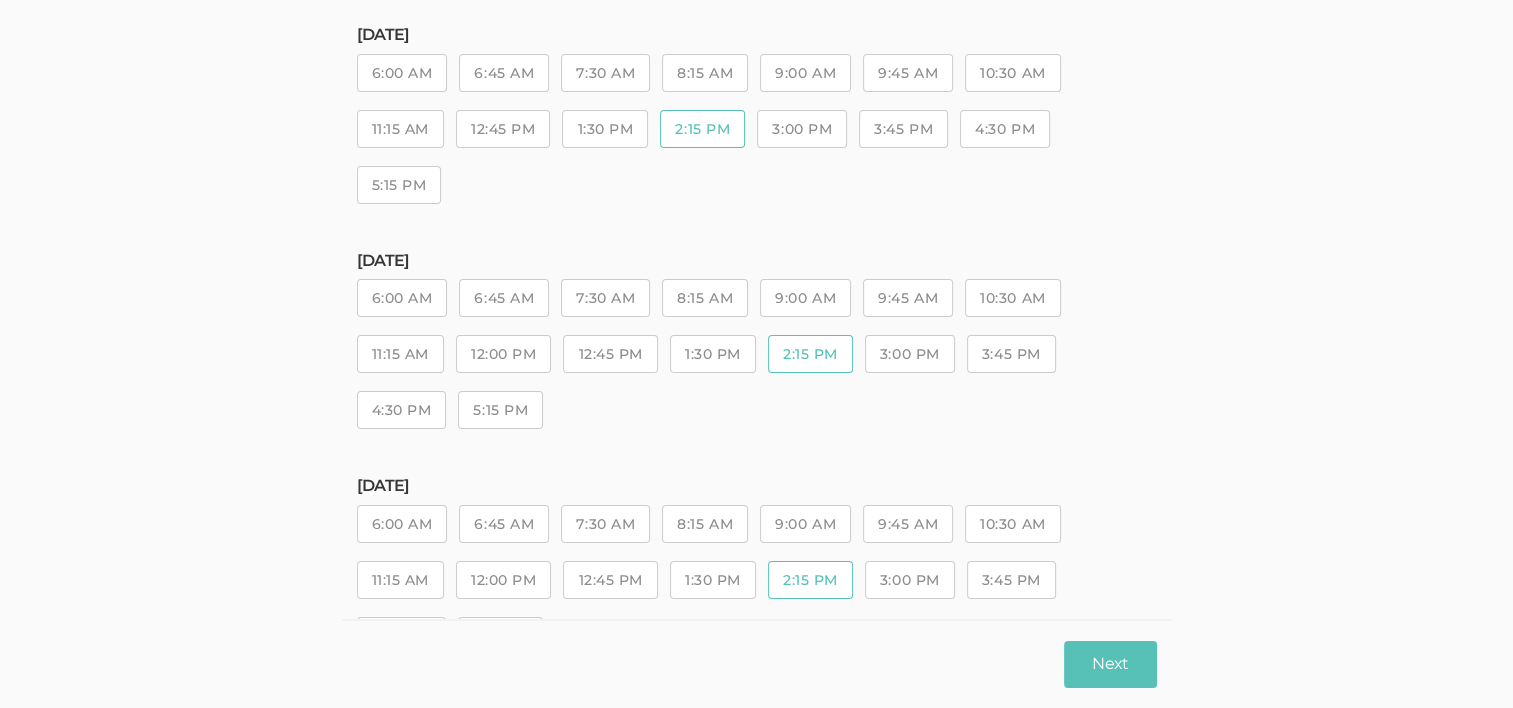 click on "2:15 PM" at bounding box center (702, 129) 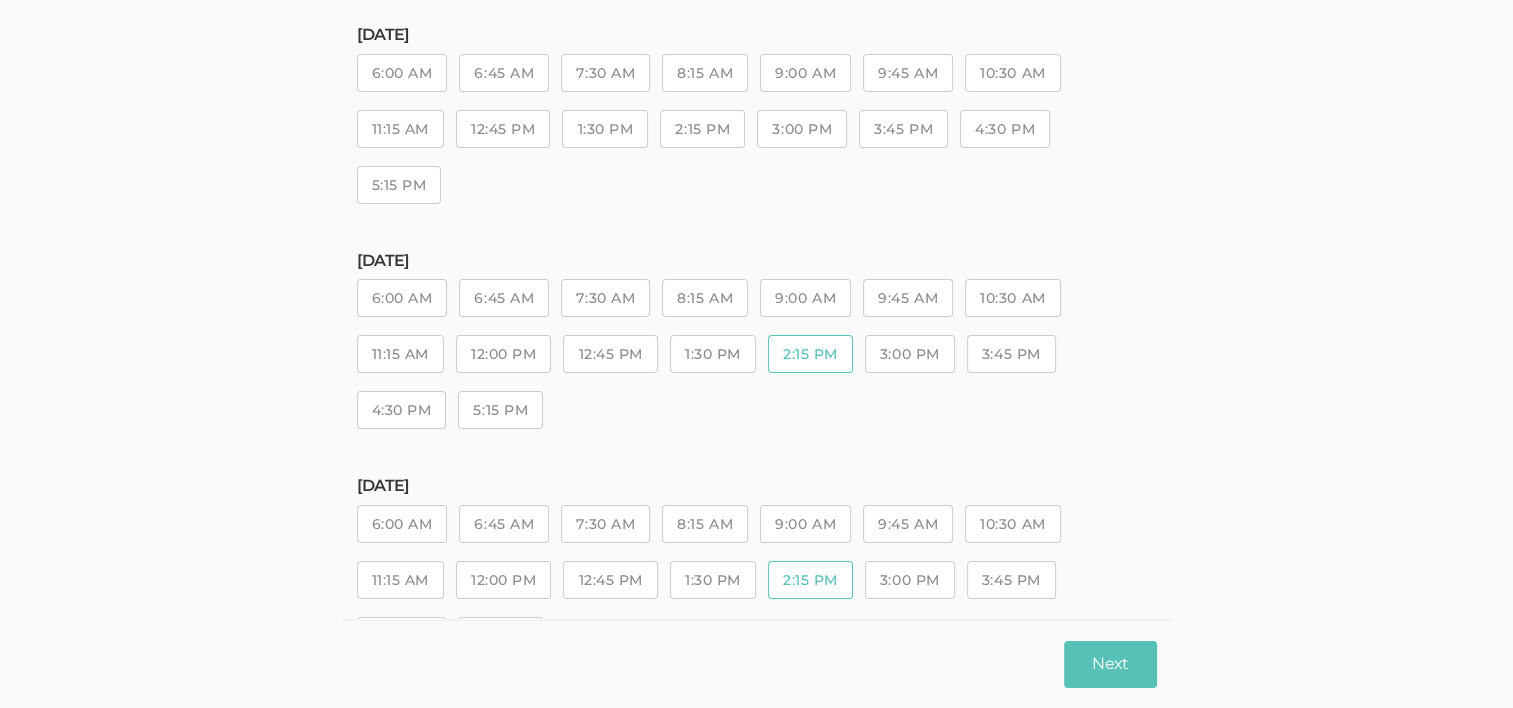 click on "1:30 PM" at bounding box center (605, 129) 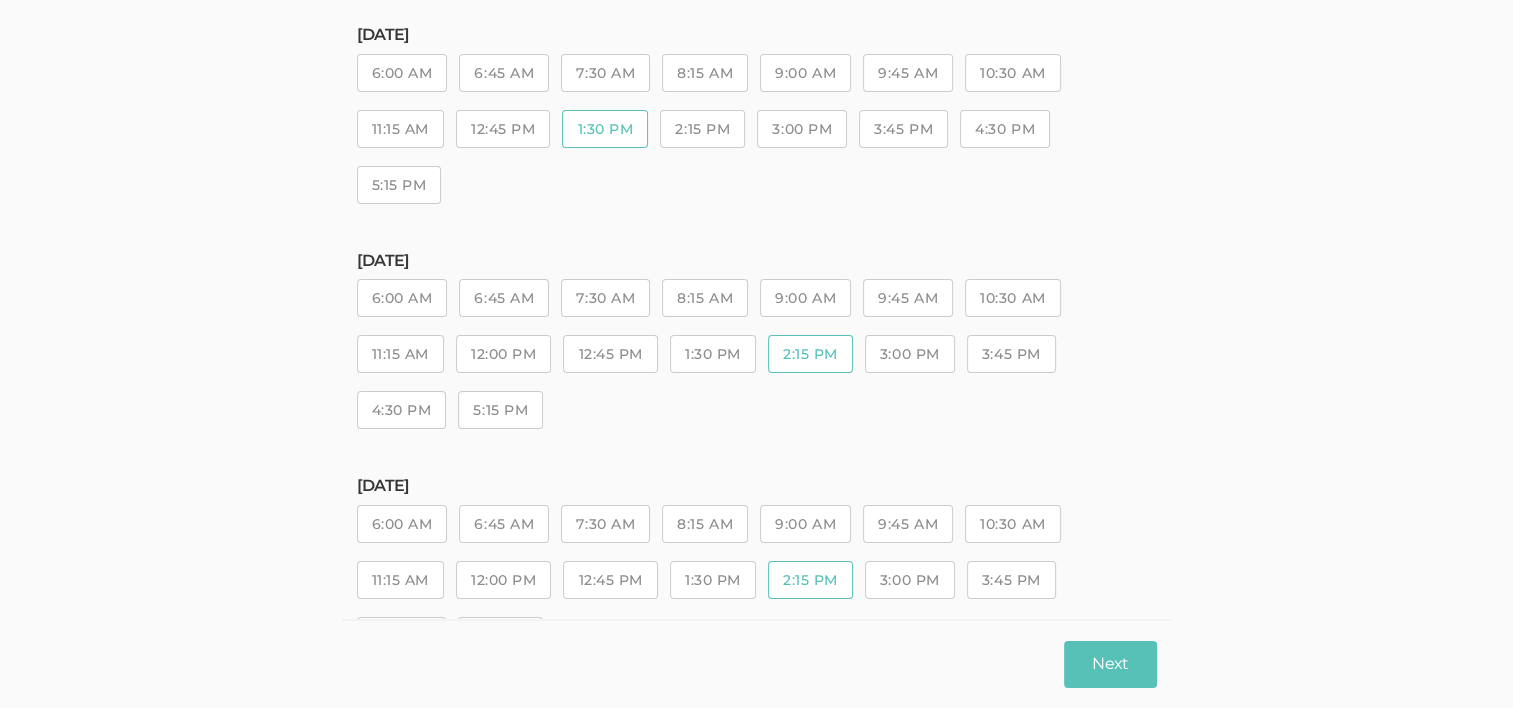 click on "2:15 PM" at bounding box center [810, 354] 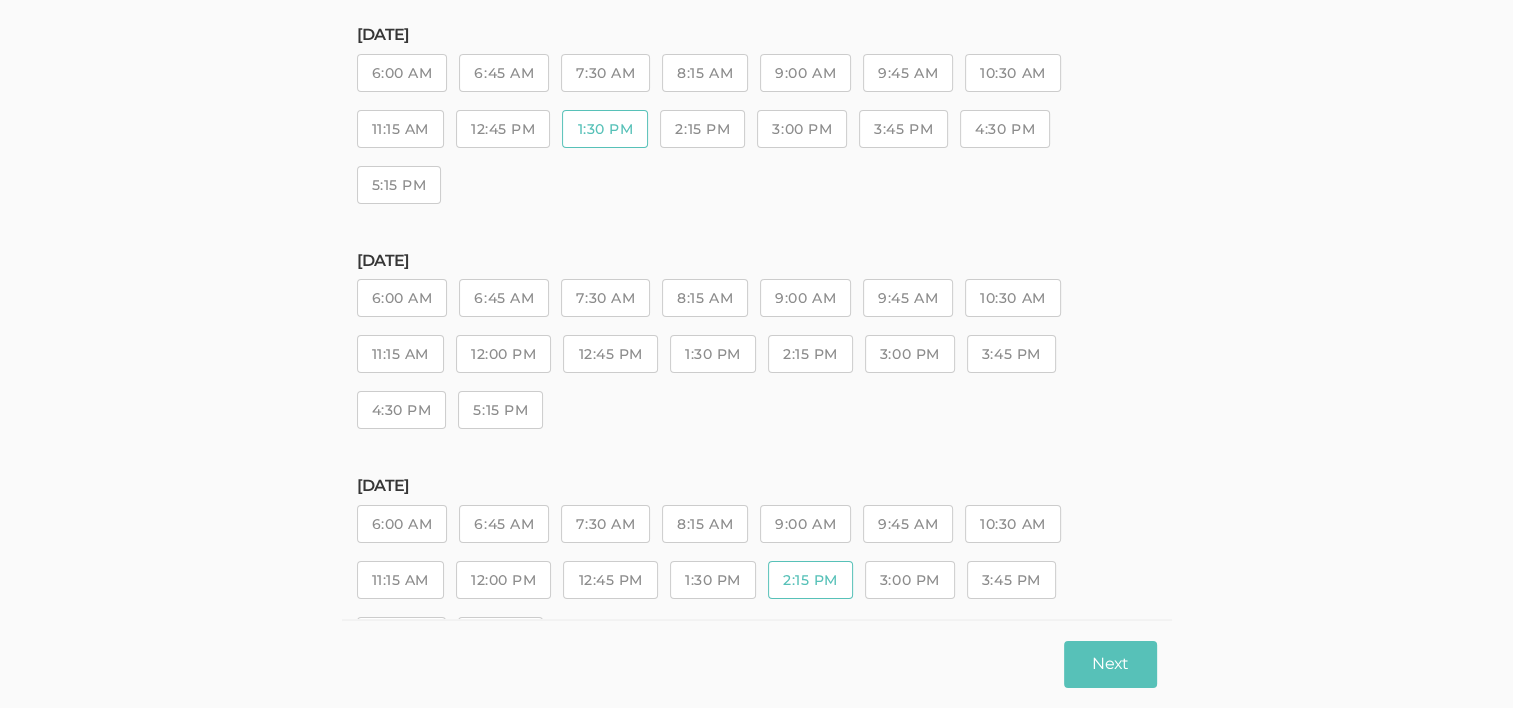 click on "1:30 PM" at bounding box center (713, 354) 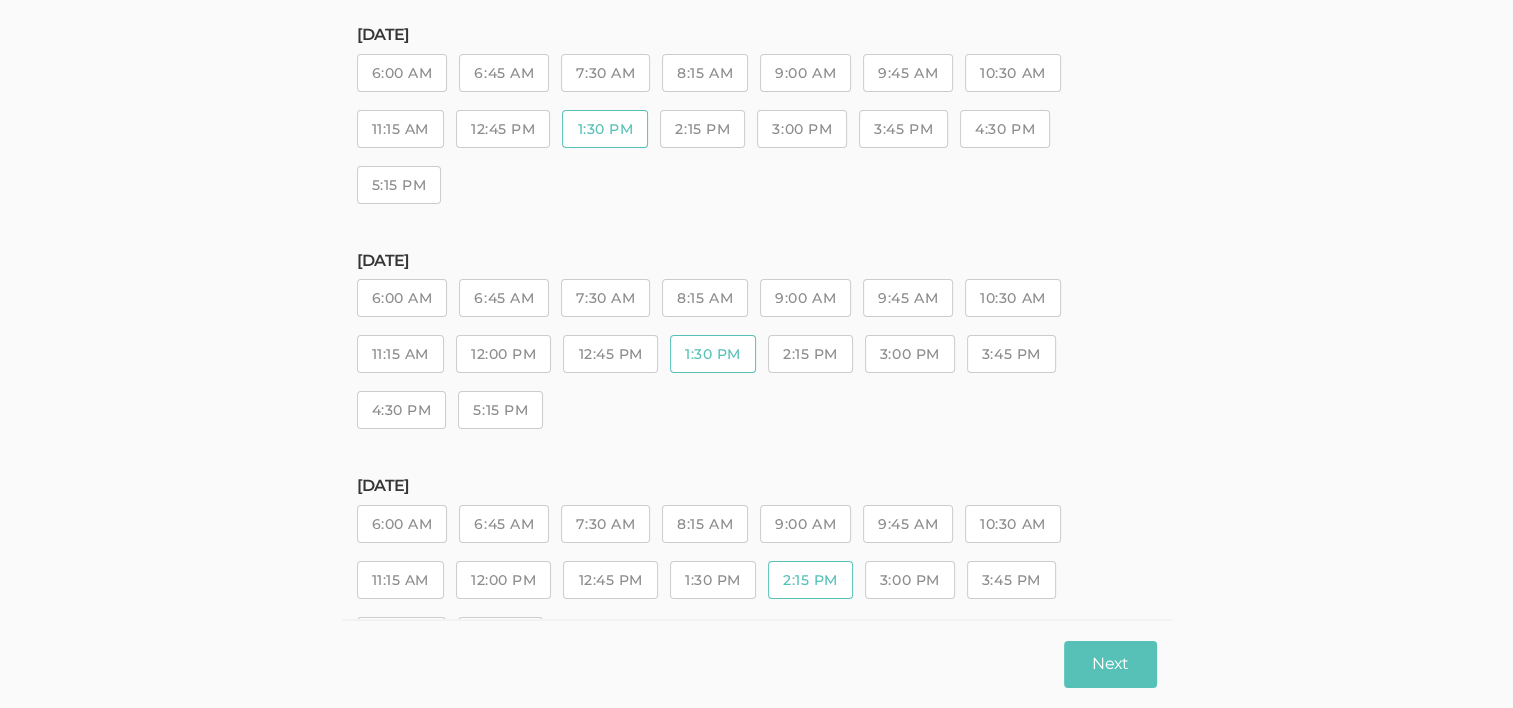 click on "Book Free Consultation 🚀 🚀 🚀
Pick a few dates and times and click Next.
Etc/GMT-14 (5:35 PM) Pacific/Kiritimati (5:35 PM) Etc/GMT-13 (4:35 PM) Pacific/Apia (4:35 PM) Pacific/Enderbury (4:35 PM) Pacific/Fakaofo (4:35 PM) Pacific/Kanton (4:35 PM) Pacific/Tongatapu (4:35 PM) NZ-CHAT (4:20 PM) Pacific/Chatham (4:20 PM) Antarctica/McMurdo (3:35 PM) Antarctica/South Pole (3:35 PM) Asia/Anadyr (3:35 PM) Asia/Kamchatka (3:35 PM) Etc/GMT-12 (3:35 PM) Kwajalein (3:35 PM) NZ (3:35 PM) Pacific/Auckland (3:35 PM) Pacific/Fiji (3:35 PM) Pacific/Funafuti (3:35 PM) Pacific/Kwajalein (3:35 PM) Pacific/Majuro (3:35 PM) Pacific/Nauru (3:35 PM) Pacific/Tarawa (3:35 PM) Pacific/Wake (3:35 PM) Pacific/Wallis (3:35 PM) Asia/Magadan (2:35 PM) Asia/Sakhalin (2:35 PM) Asia/Srednekolymsk (2:35 PM) Etc/GMT-11 (2:35 PM) Etc/GMT-10 (1:35 PM)" at bounding box center [756, 440] 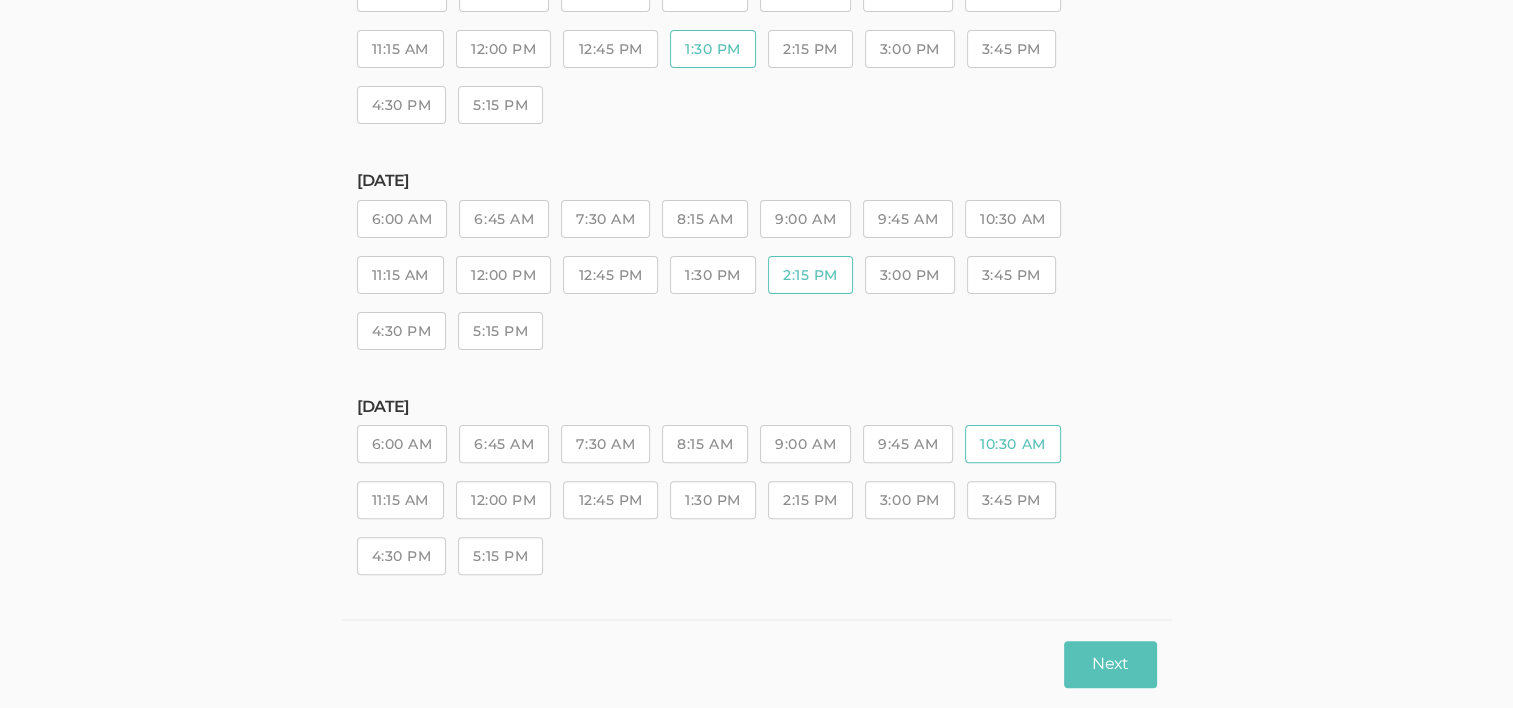 scroll, scrollTop: 507, scrollLeft: 0, axis: vertical 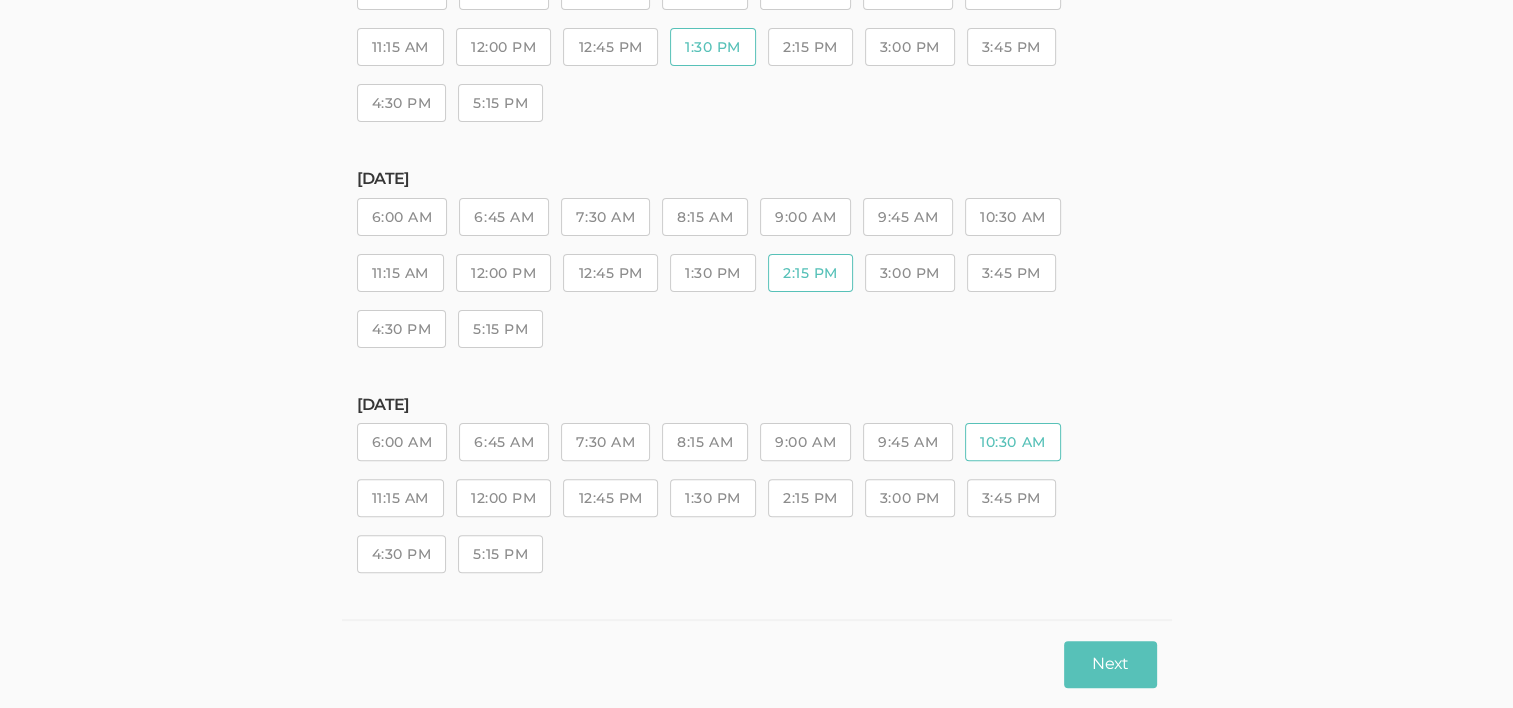click on "10:30 AM" at bounding box center (1012, 442) 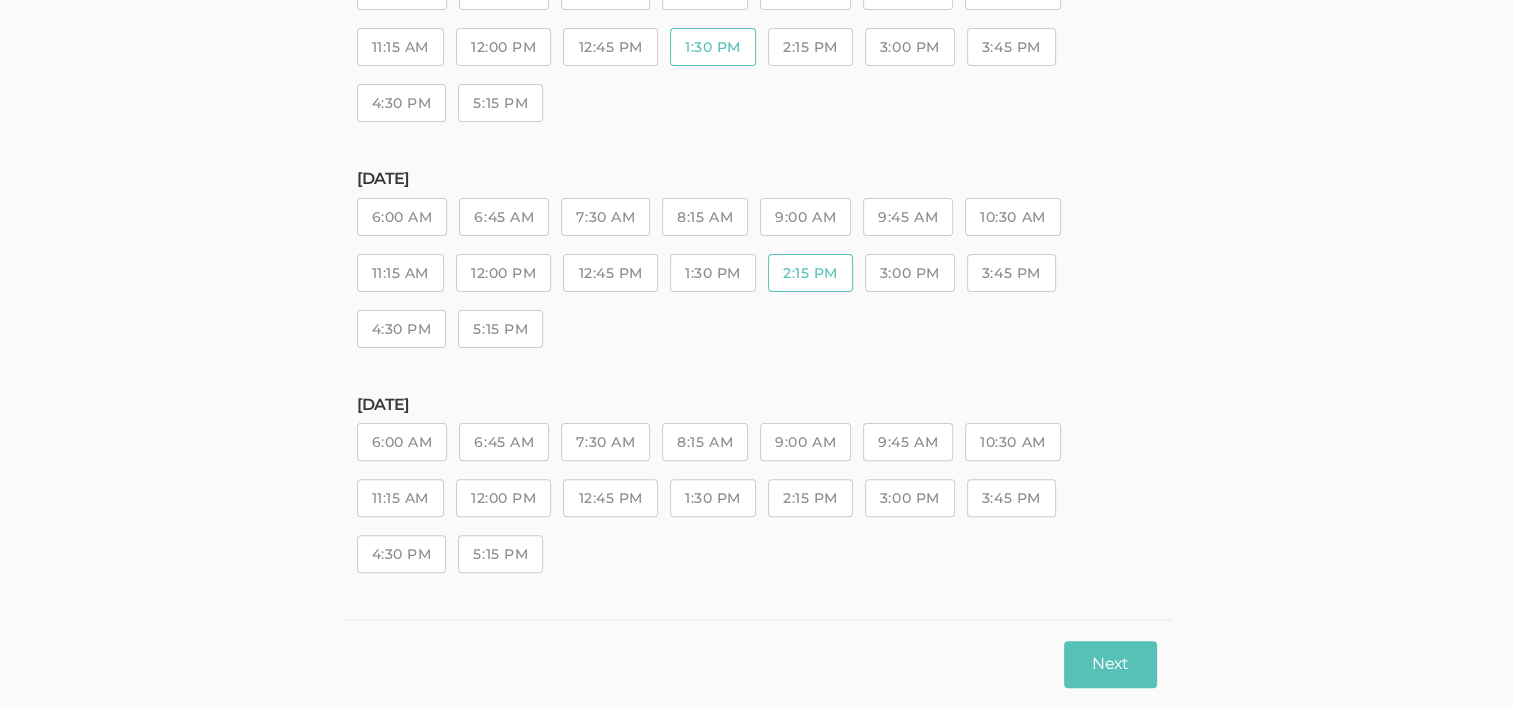click on "1:30 PM" at bounding box center (713, 498) 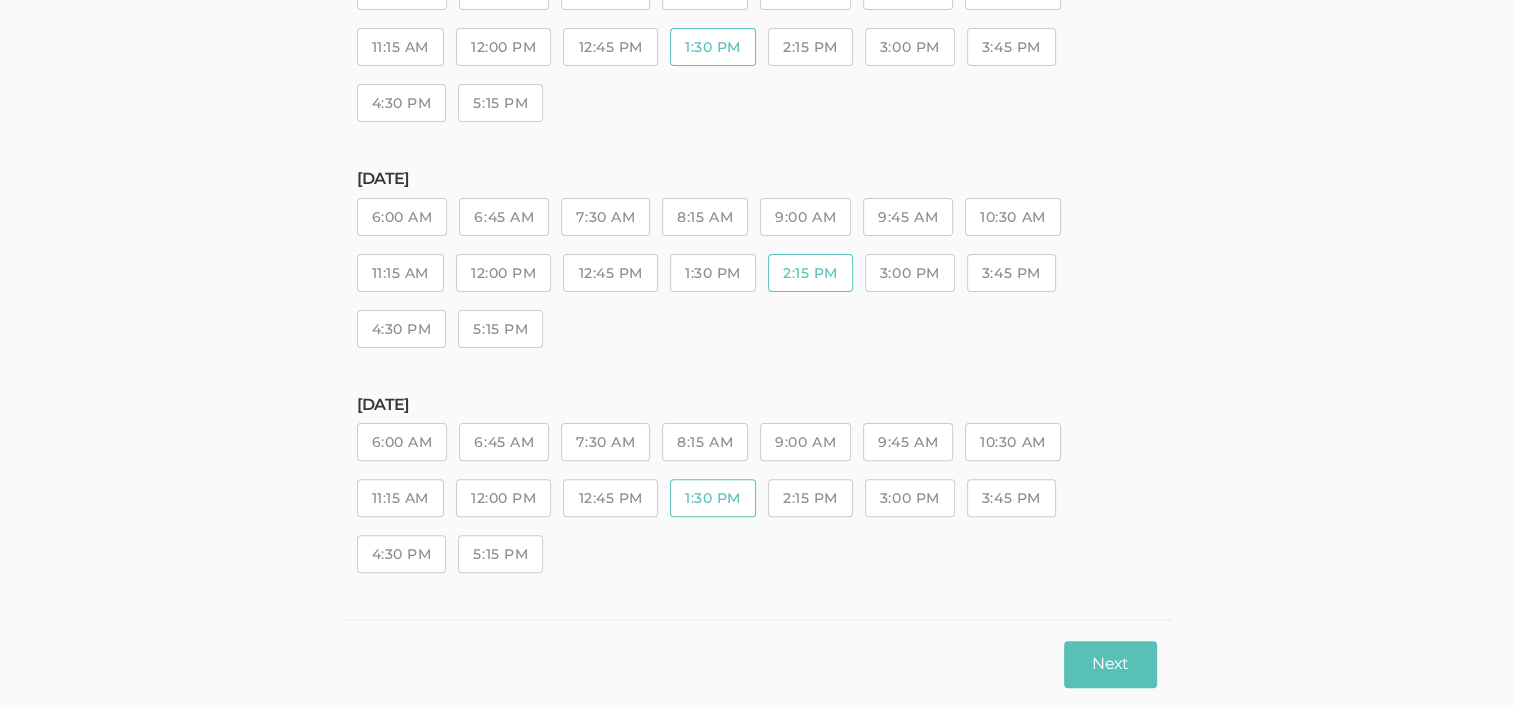 click on "1:30 PM" at bounding box center [713, 498] 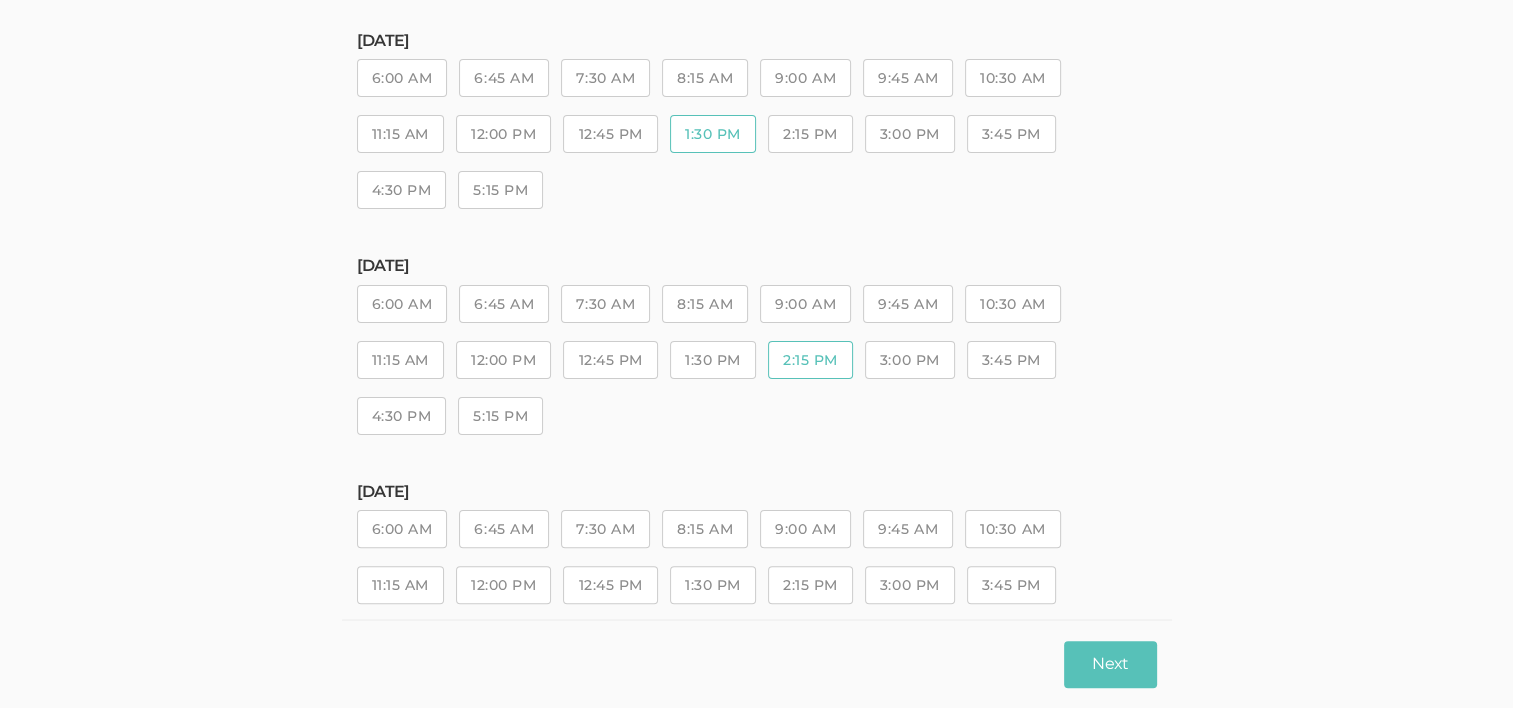 scroll, scrollTop: 507, scrollLeft: 0, axis: vertical 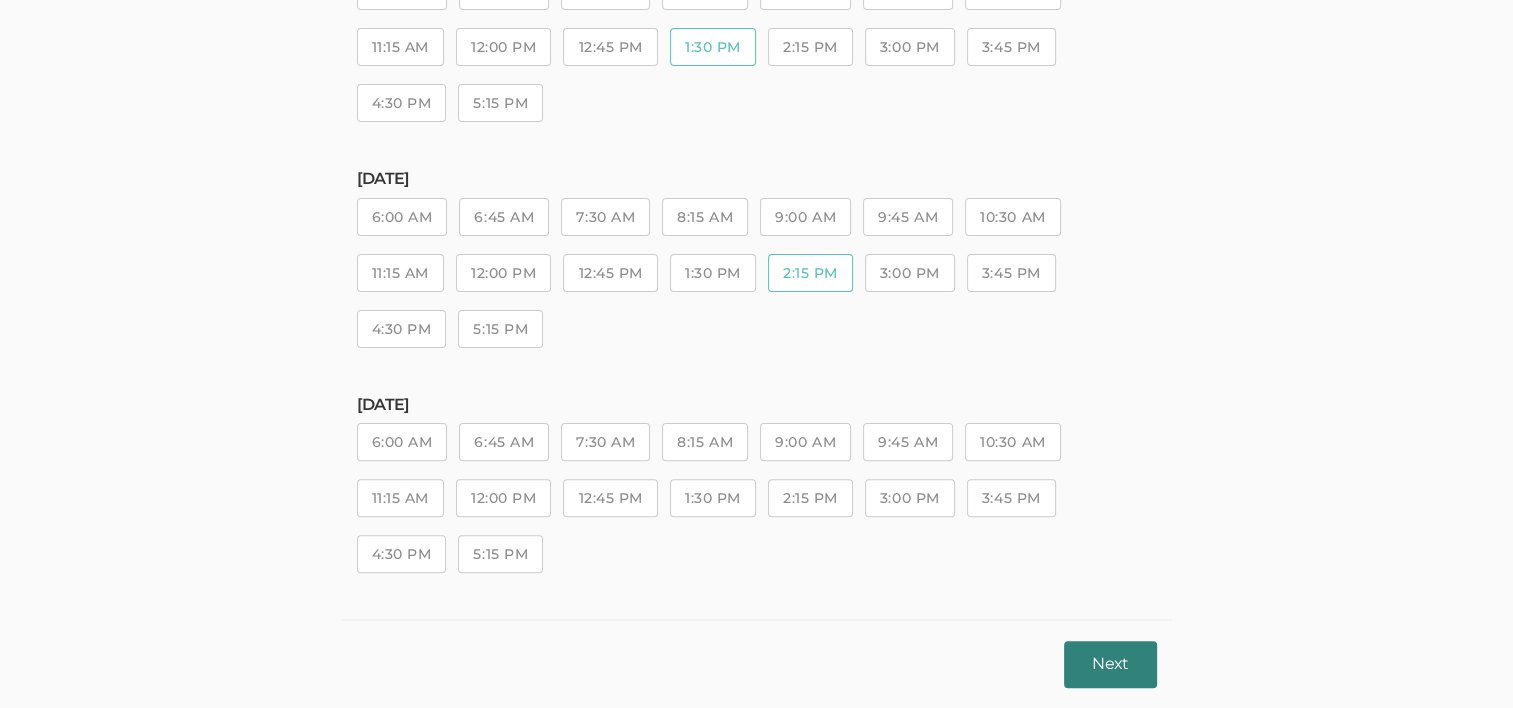 click on "Next" at bounding box center (1110, 664) 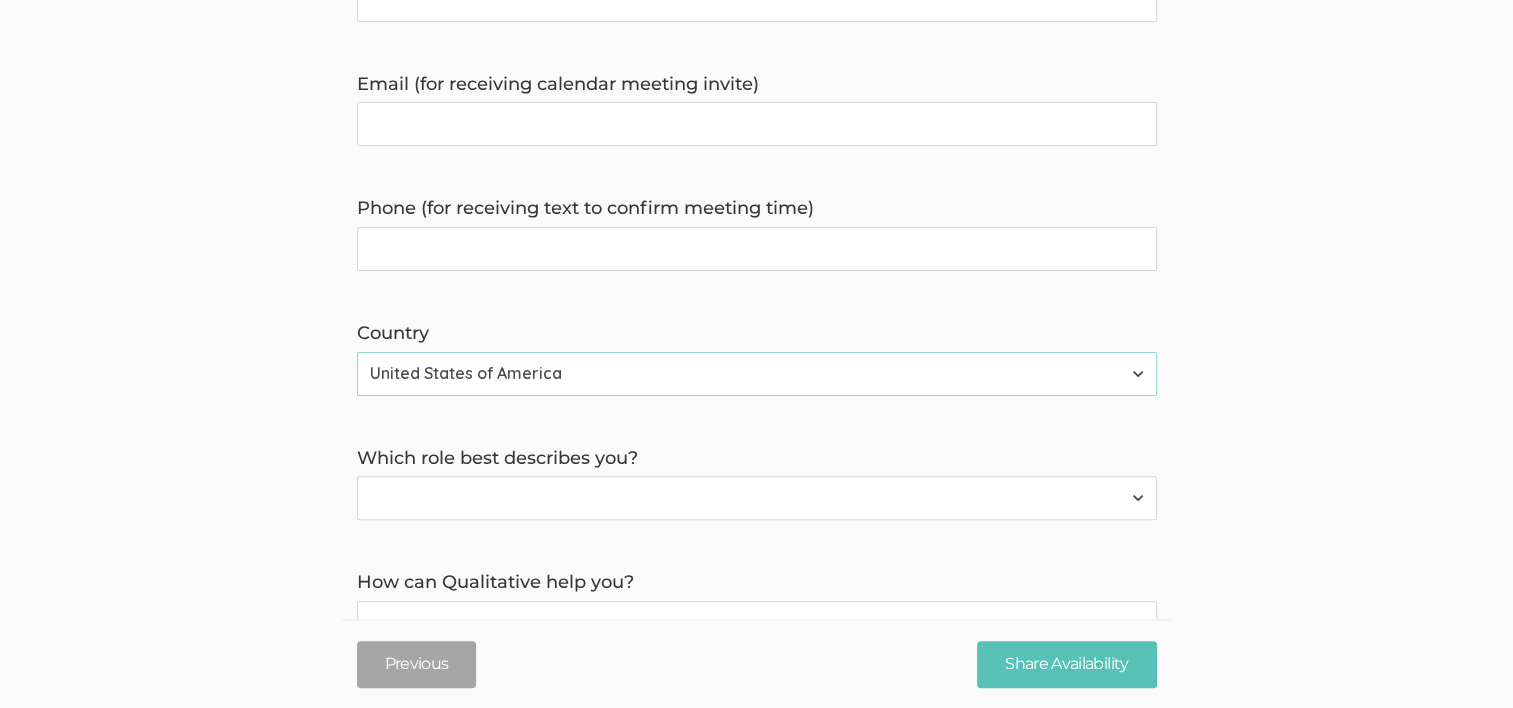 scroll, scrollTop: 0, scrollLeft: 0, axis: both 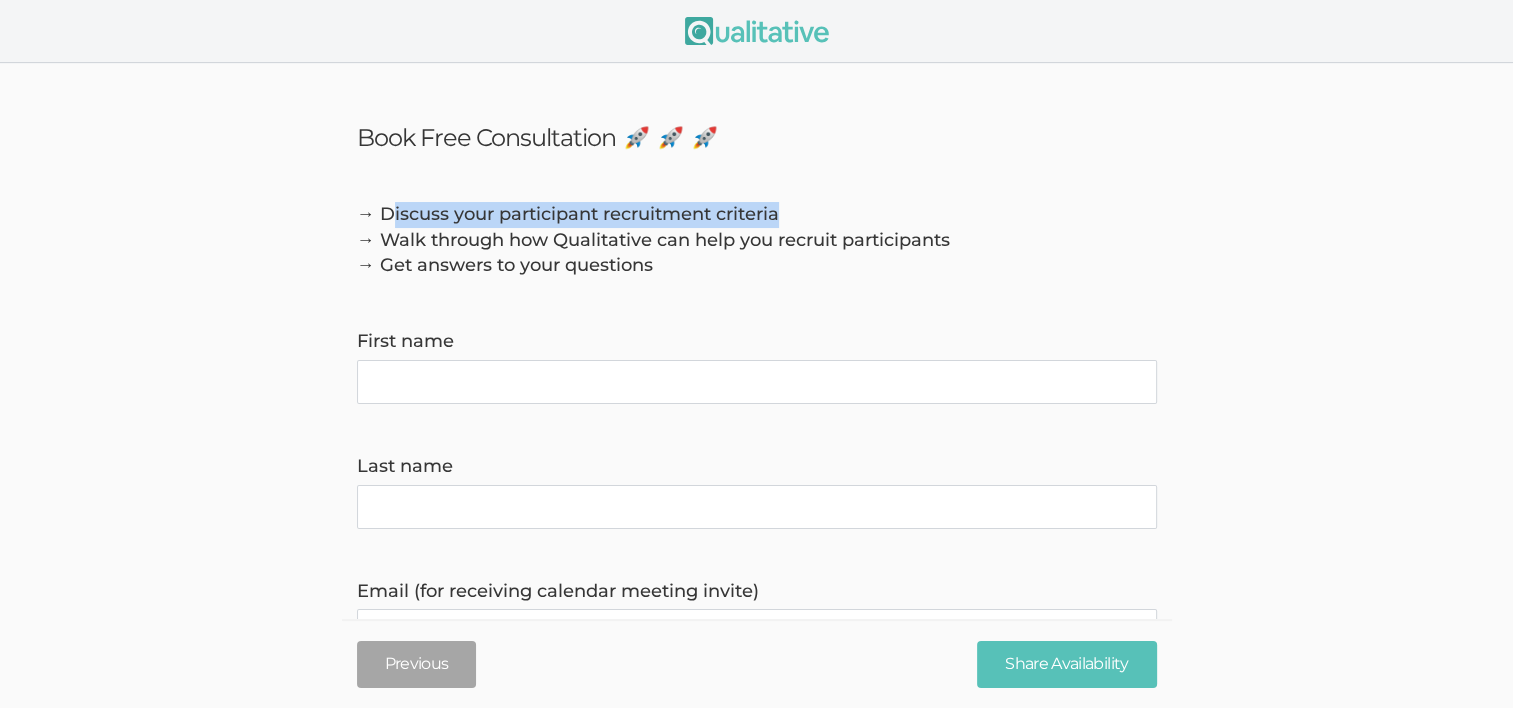 drag, startPoint x: 392, startPoint y: 220, endPoint x: 797, endPoint y: 228, distance: 405.079 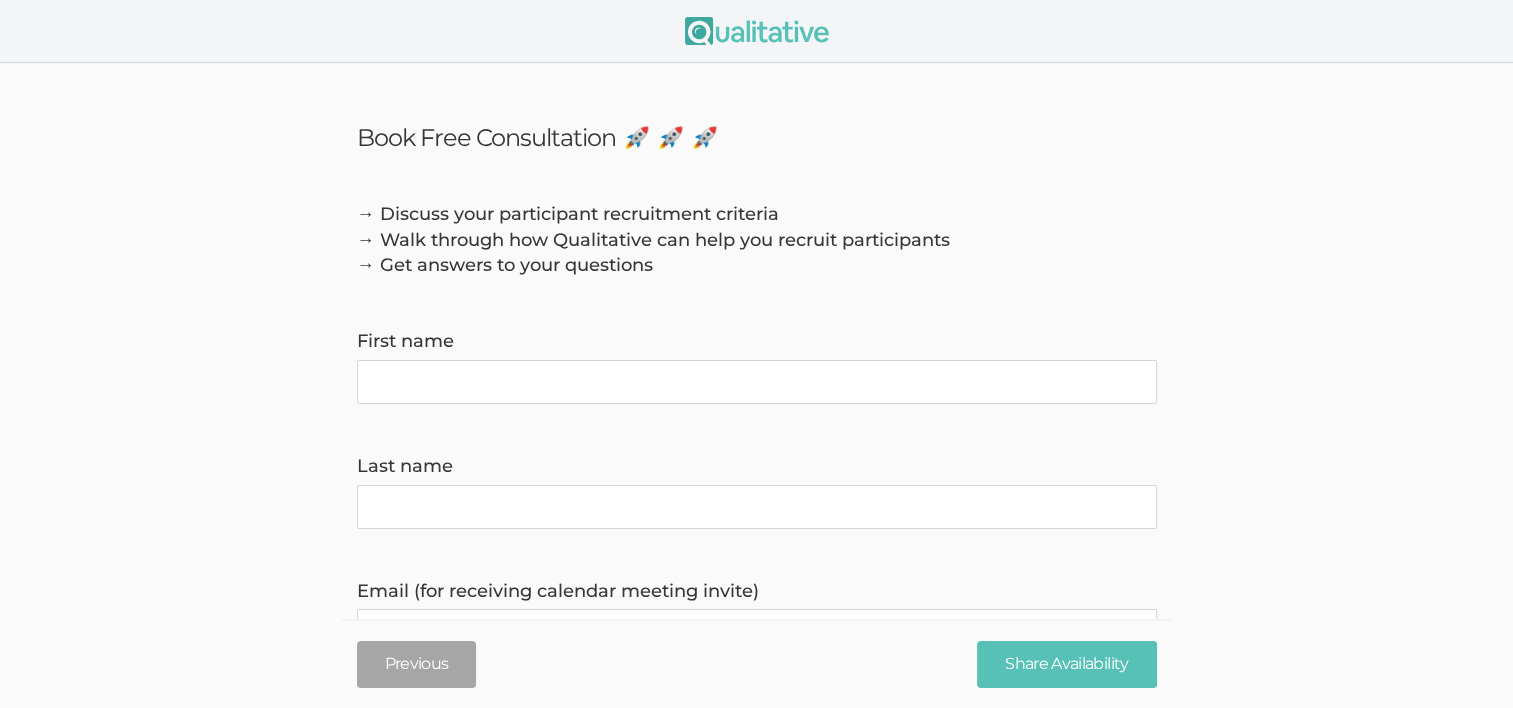 click on "→ Discuss your participant recruitment criteria
→ Walk through how Qualitative can help you recruit participants
→ Get answers to your questions First name     Last name     Email (for receiving calendar meeting invite)     Phone (for receiving text to confirm meeting time)     Country Afghanistan Åland Islands Albania Algeria American Samoa Andorra Angola Anguilla Antarctica Antigua and Barbuda Argentina Armenia Aruba Australia Austria Azerbaijan Bahamas Bahrain Bangladesh Barbados Belarus Belgium Belize Benin Bermuda Bhutan Bolivia Bonaire, Sint Eustatius and Saba Bosnia and Herzegovina Botswana Bouvet Island Brazil British Indian Ocean Territory Brunei Darussalam Bulgaria Burkina Faso Burundi Cambodia Cameroon Canada Cape Verde Cayman Islands Central African Republic Chad Chile China Christmas Island Cocos (Keeling) Islands Colombia Comoros Congo Congo, the Democratic Republic of the Cook Islands Costa Rica Cote D'Ivoire Croatia Cuba Curaçao Cyprus Czech Republic Denmark Djibouti Dominica Ecuador" at bounding box center [756, 784] 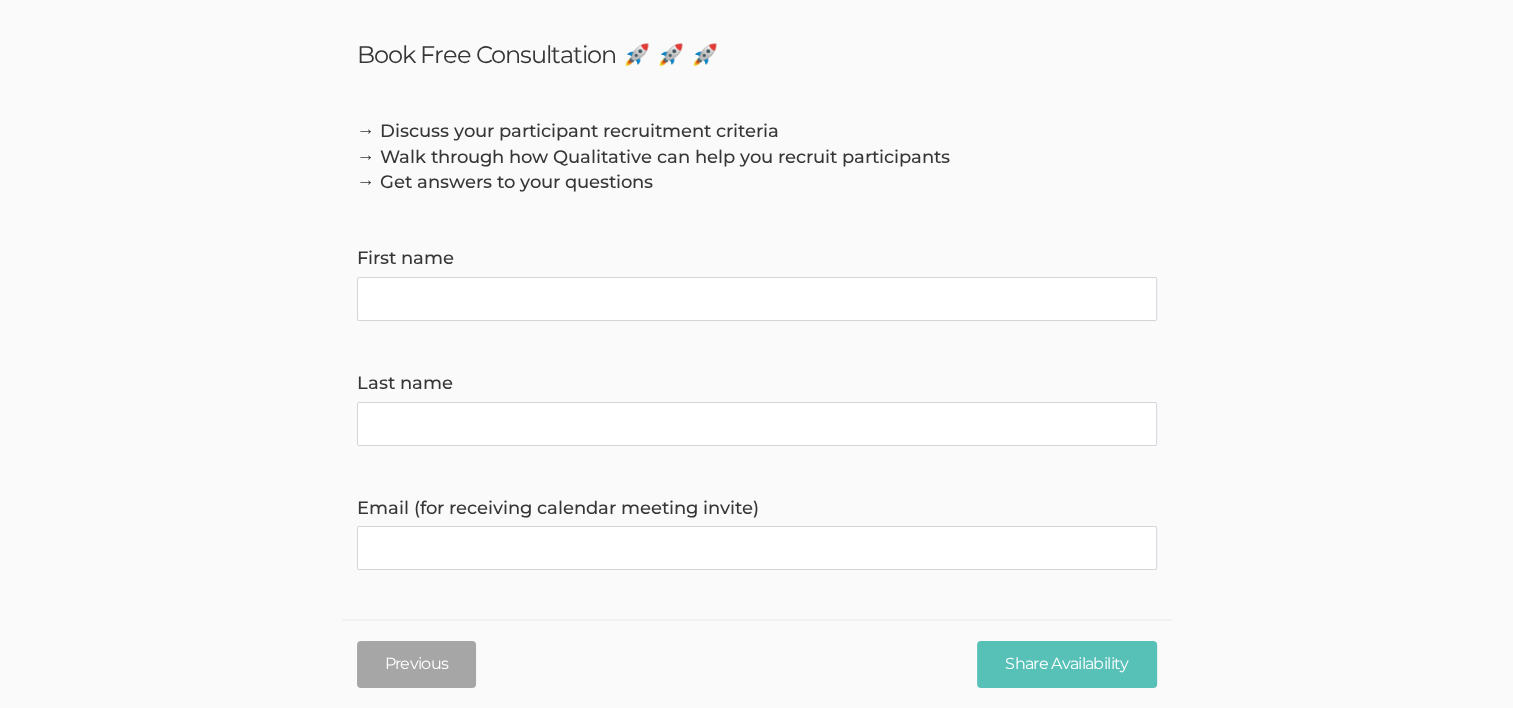 scroll, scrollTop: 0, scrollLeft: 0, axis: both 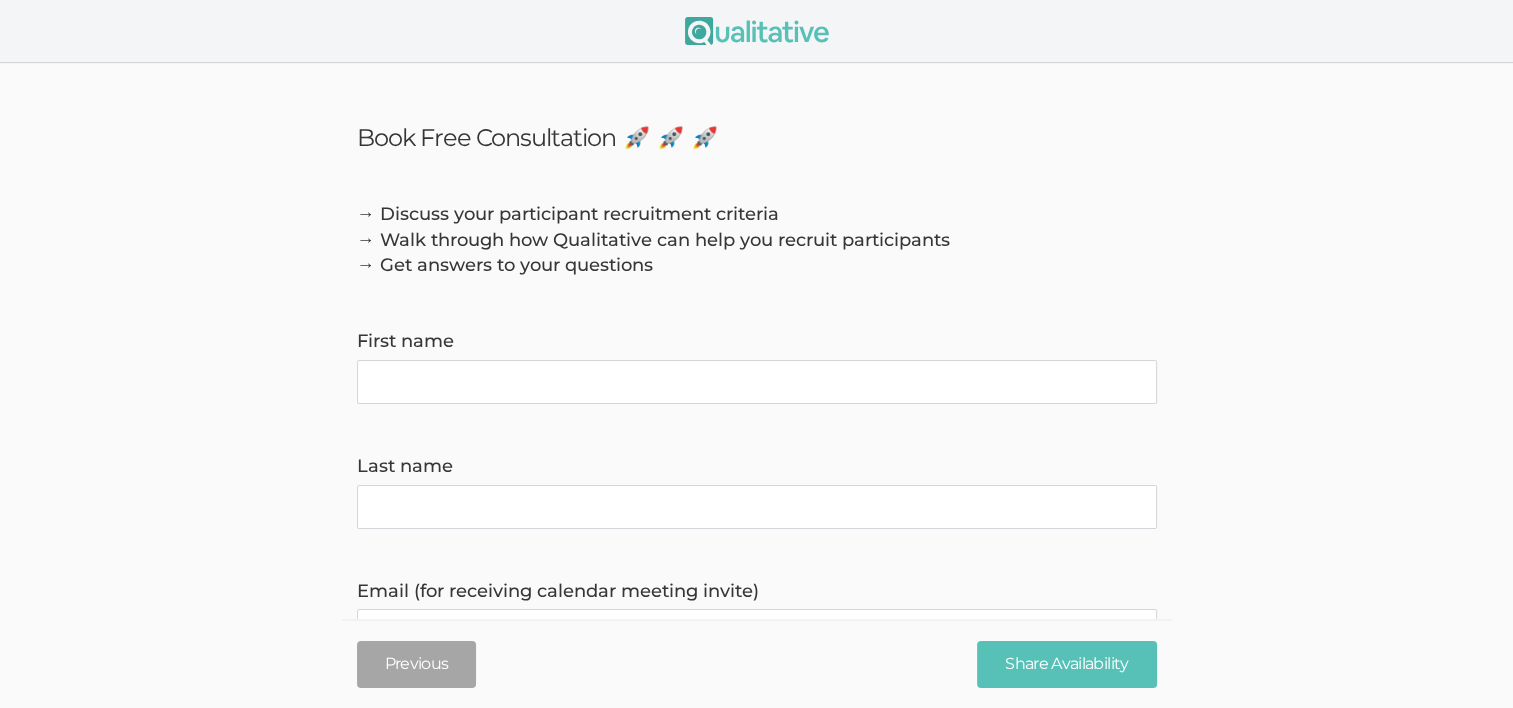 click on "First name" at bounding box center (757, 382) 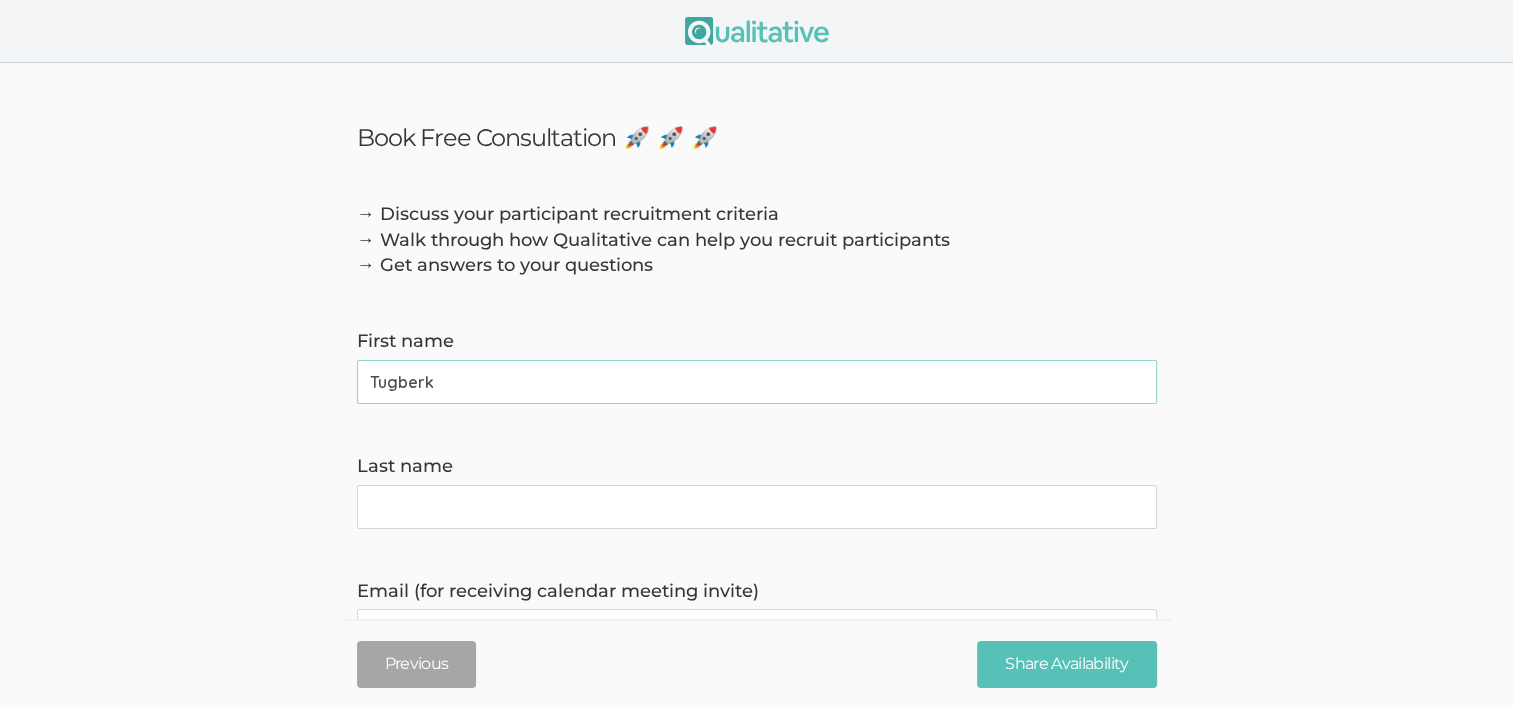 type on "Tugberk" 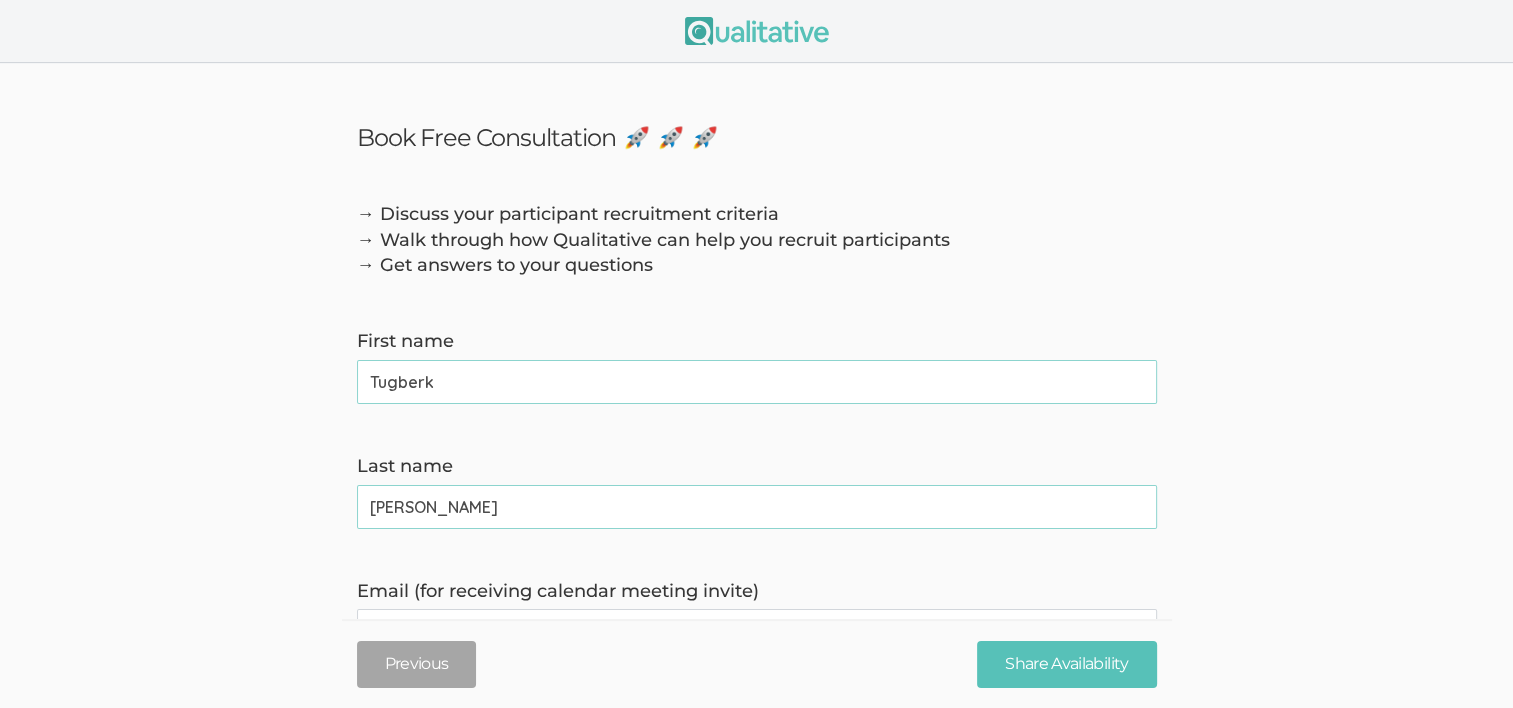 scroll, scrollTop: 400, scrollLeft: 0, axis: vertical 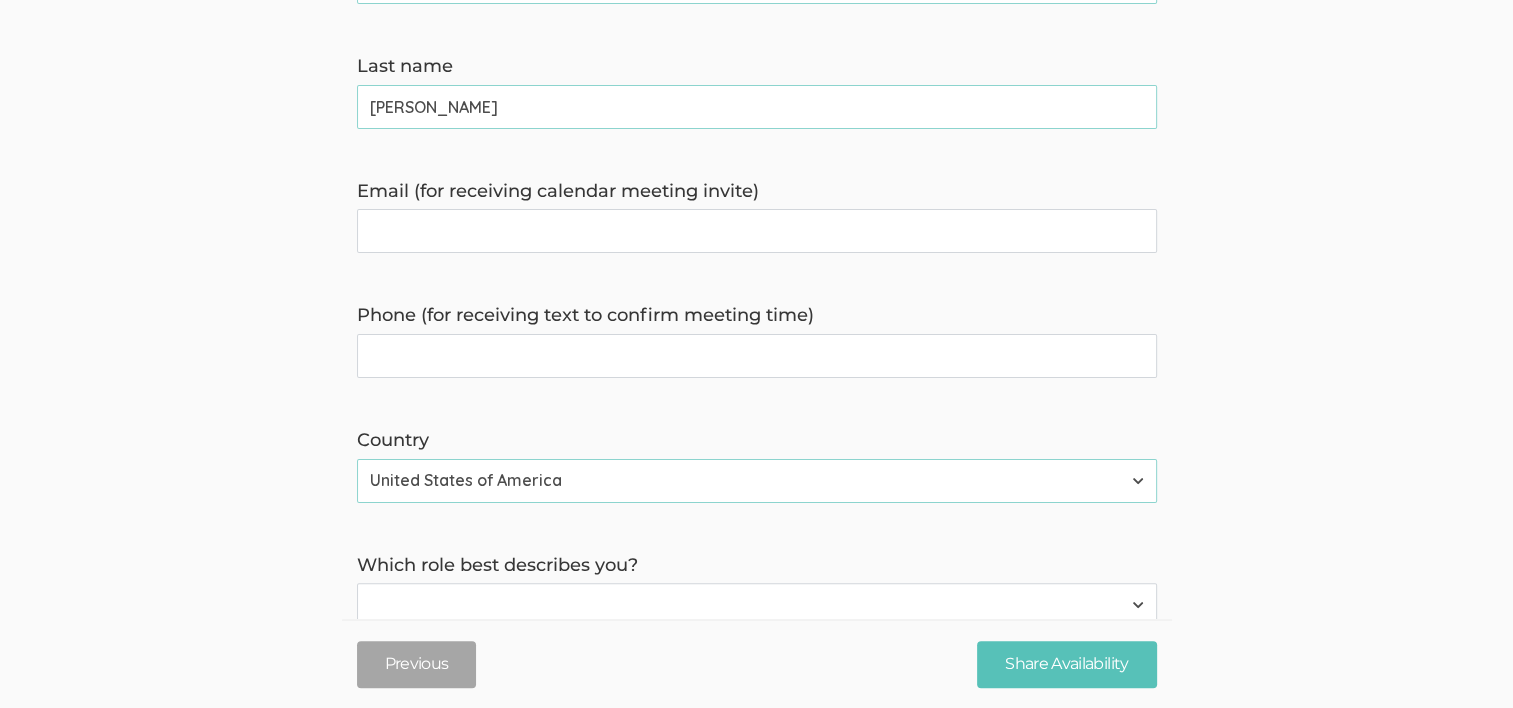 type on "Kara" 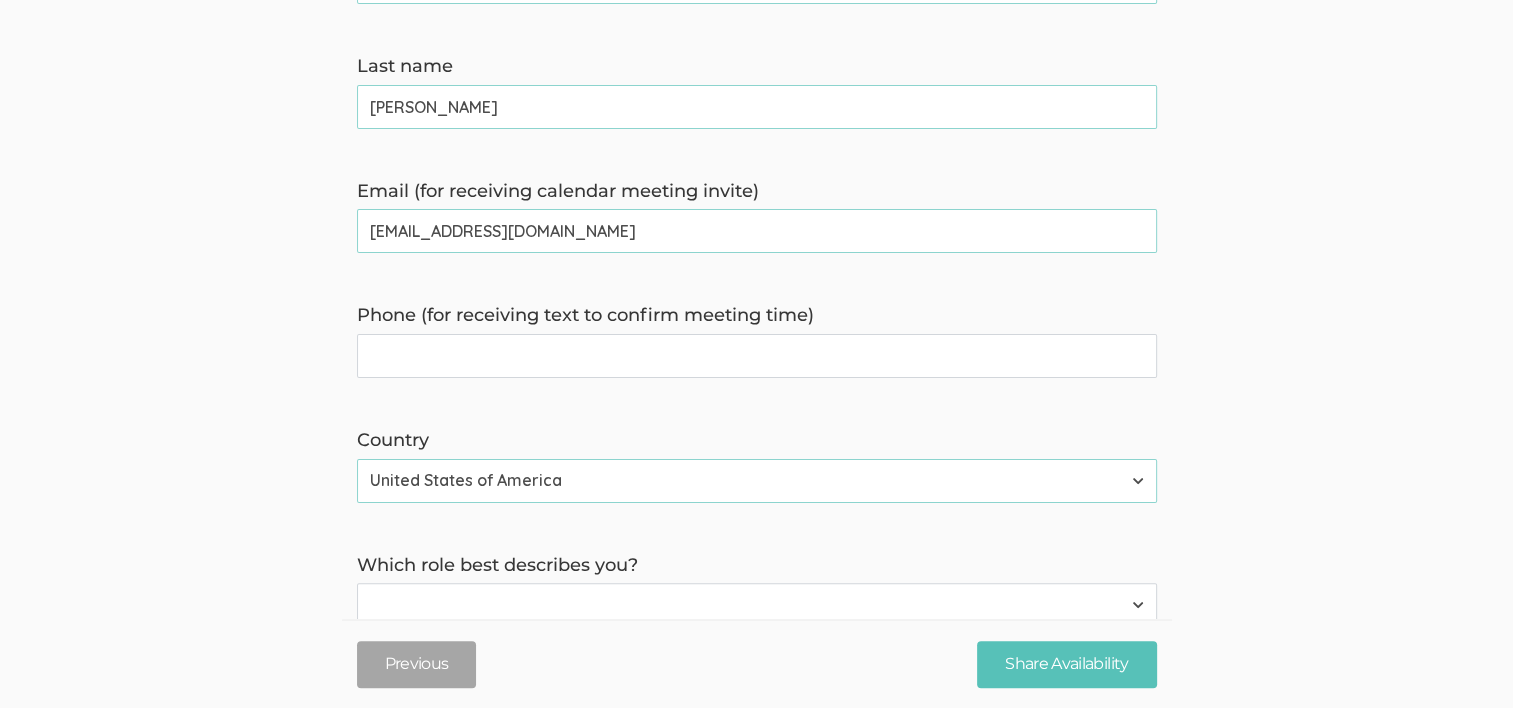 type on "tugberkkara@gmail.com" 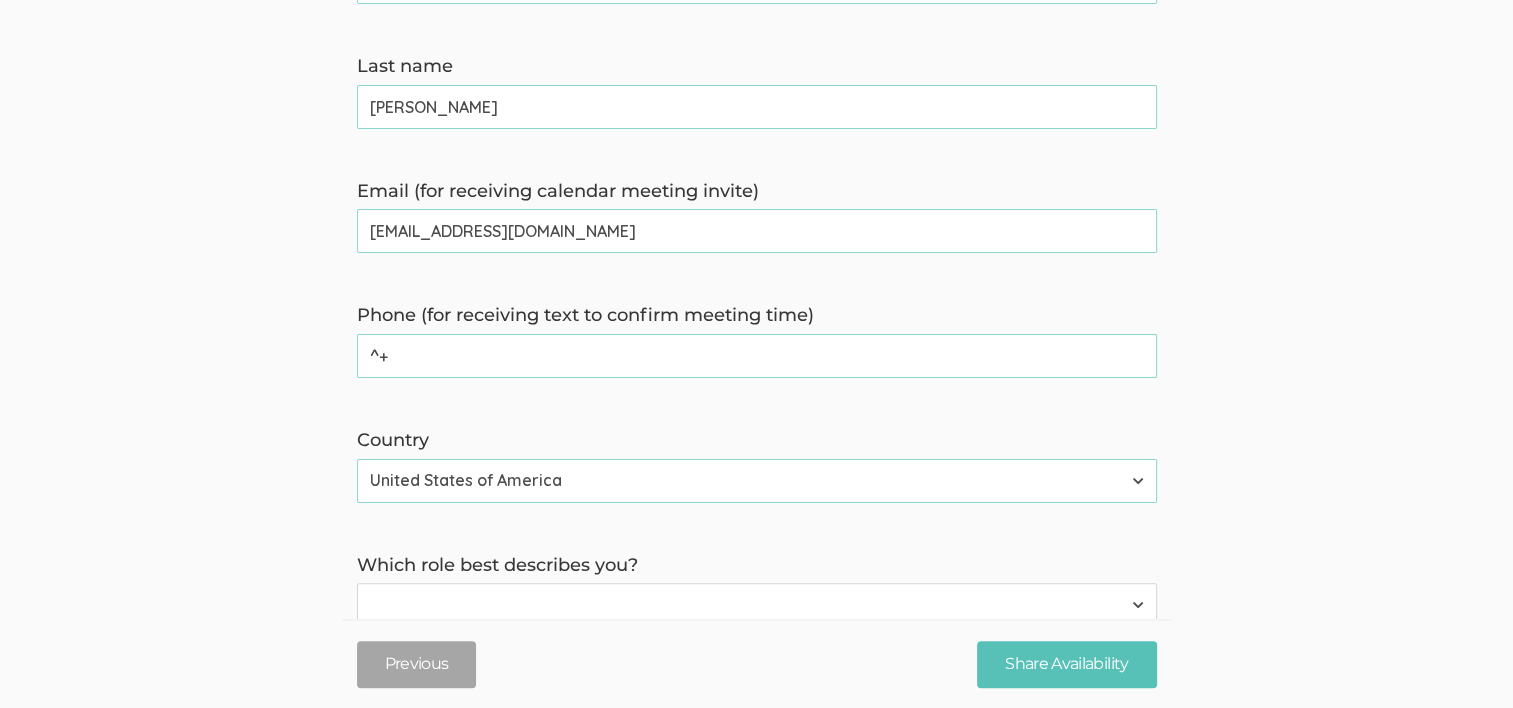 type on "^" 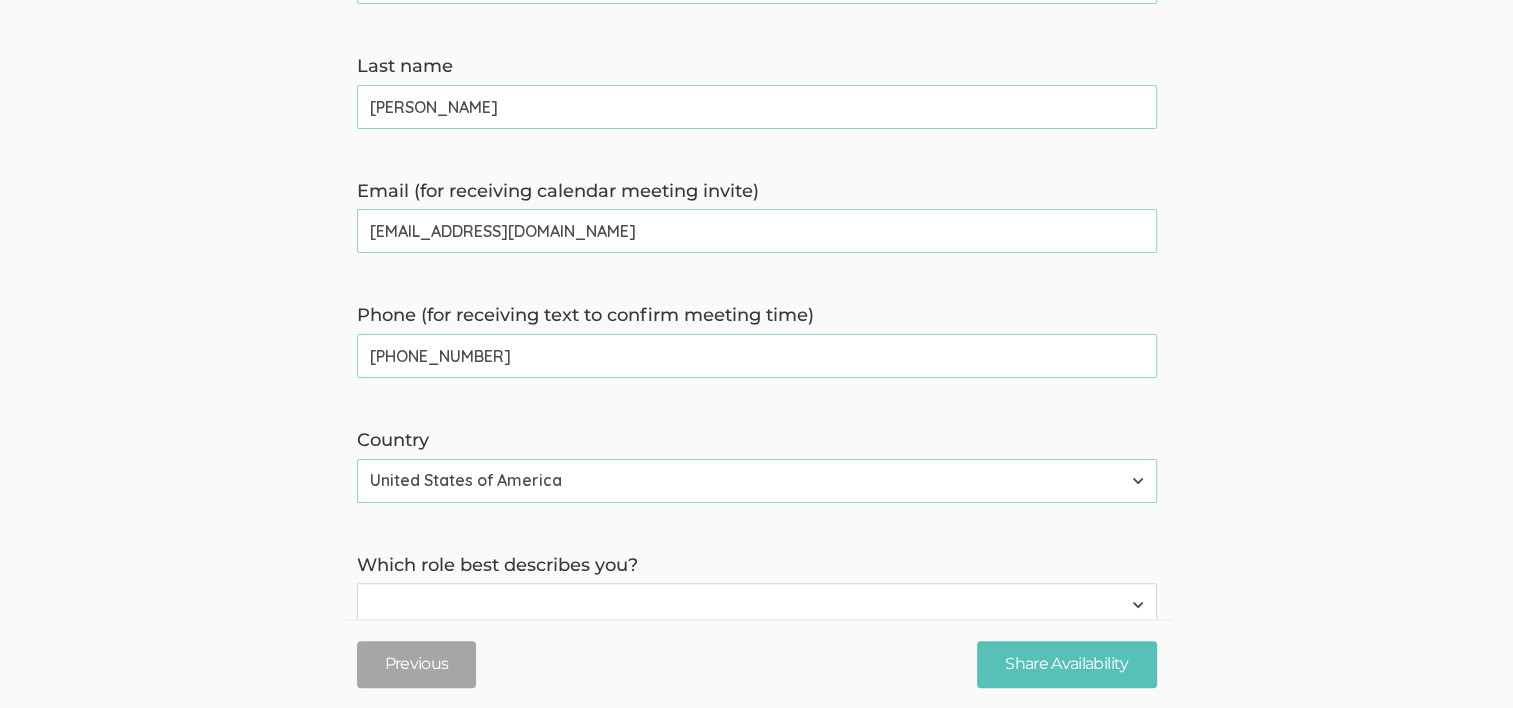 drag, startPoint x: 521, startPoint y: 362, endPoint x: 284, endPoint y: 352, distance: 237.21088 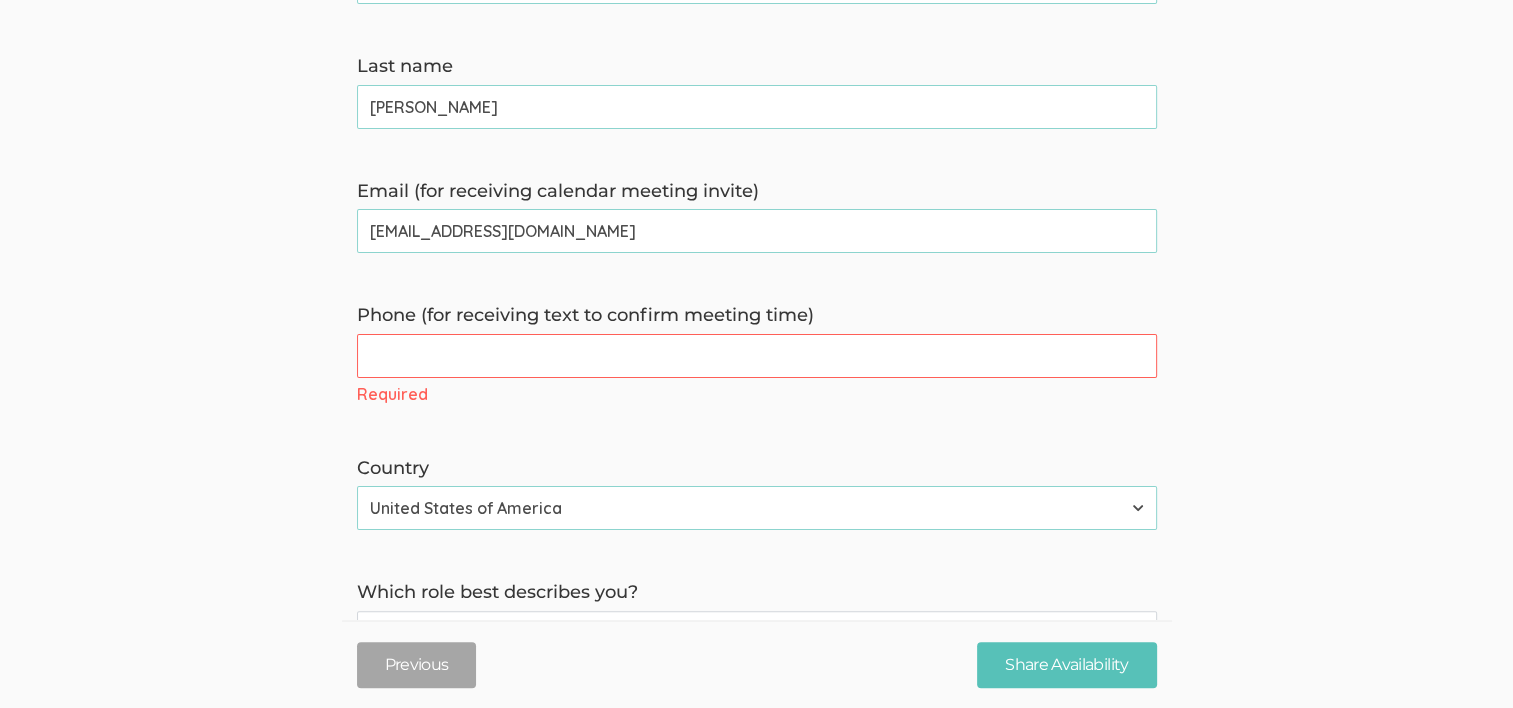 click on "→ Discuss your participant recruitment criteria
→ Walk through how Qualitative can help you recruit participants
→ Get answers to your questions First name   Tugberk   (success) Last name   Kara   (success) Email (for receiving calendar meeting invite)   tugberkkara@gmail.com   (success) Phone (for receiving text to confirm meeting time)     (error) Required Country Afghanistan Åland Islands Albania Algeria American Samoa Andorra Angola Anguilla Antarctica Antigua and Barbuda Argentina Armenia Aruba Australia Austria Azerbaijan Bahamas Bahrain Bangladesh Barbados Belarus Belgium Belize Benin Bermuda Bhutan Bolivia Bonaire, Sint Eustatius and Saba Bosnia and Herzegovina Botswana Bouvet Island Brazil British Indian Ocean Territory Brunei Darussalam Bulgaria Burkina Faso Burundi Cambodia Cameroon Canada Cape Verde Cayman Islands Central African Republic Chad Chile China Christmas Island Cocos (Keeling) Islands Colombia Comoros Congo Congo, the Democratic Republic of the Cook Islands Costa Rica Croatia" at bounding box center [756, 398] 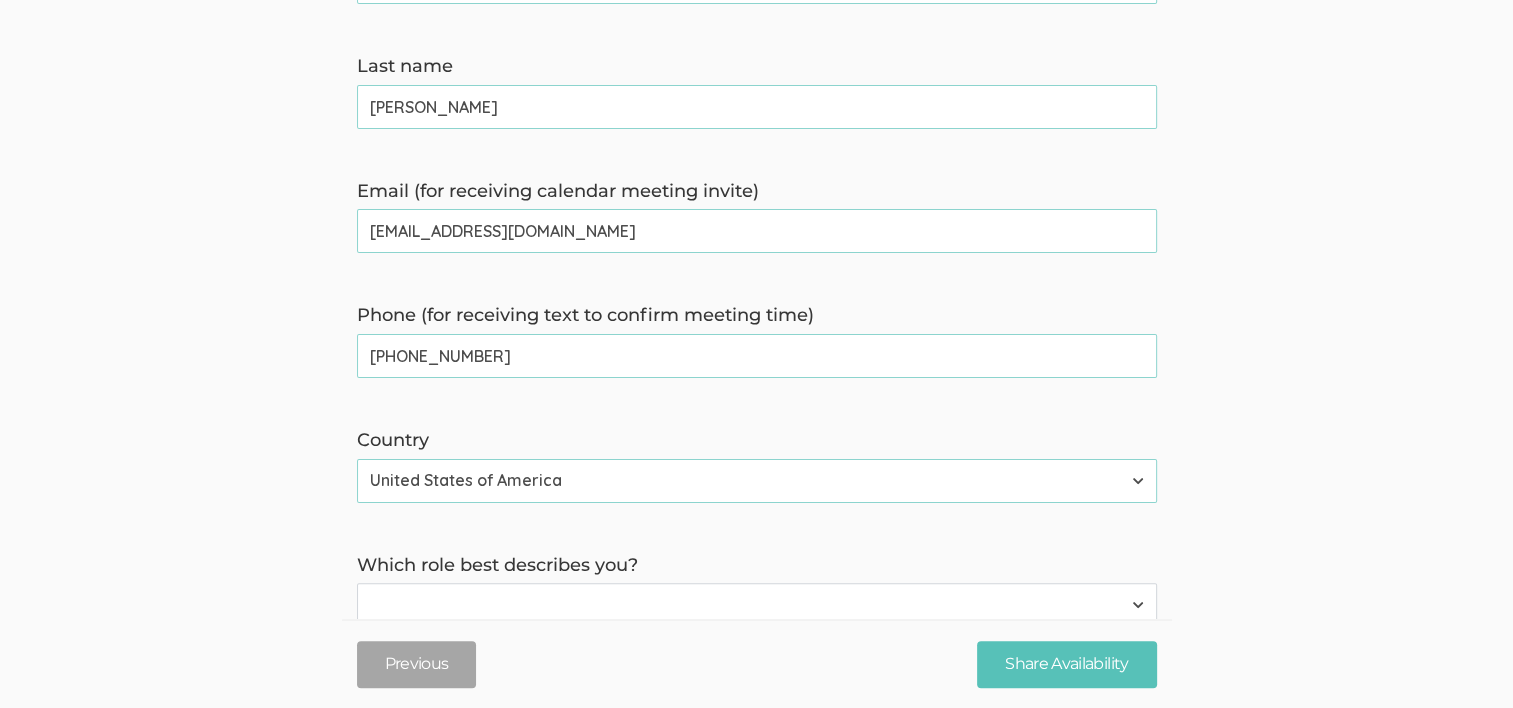 type on "+19566039628" 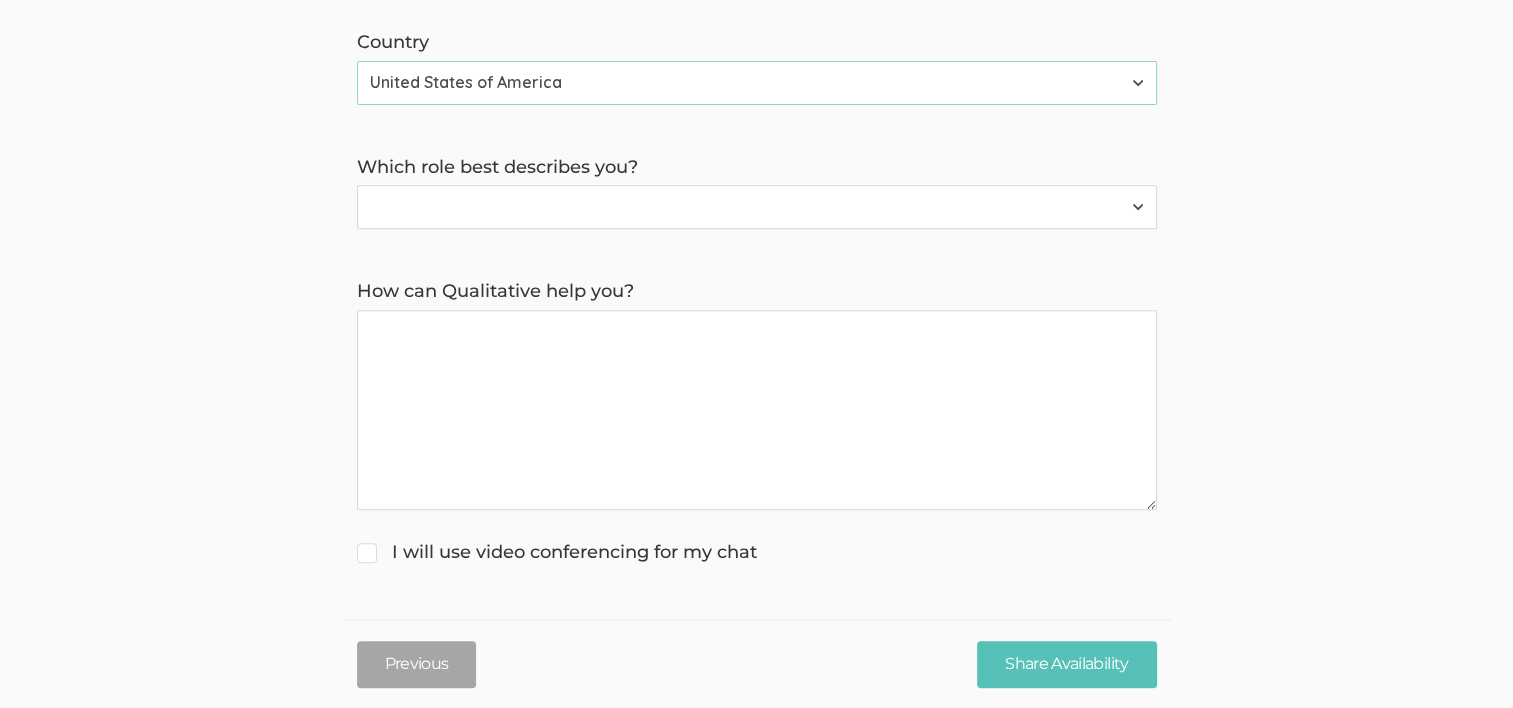 scroll, scrollTop: 800, scrollLeft: 0, axis: vertical 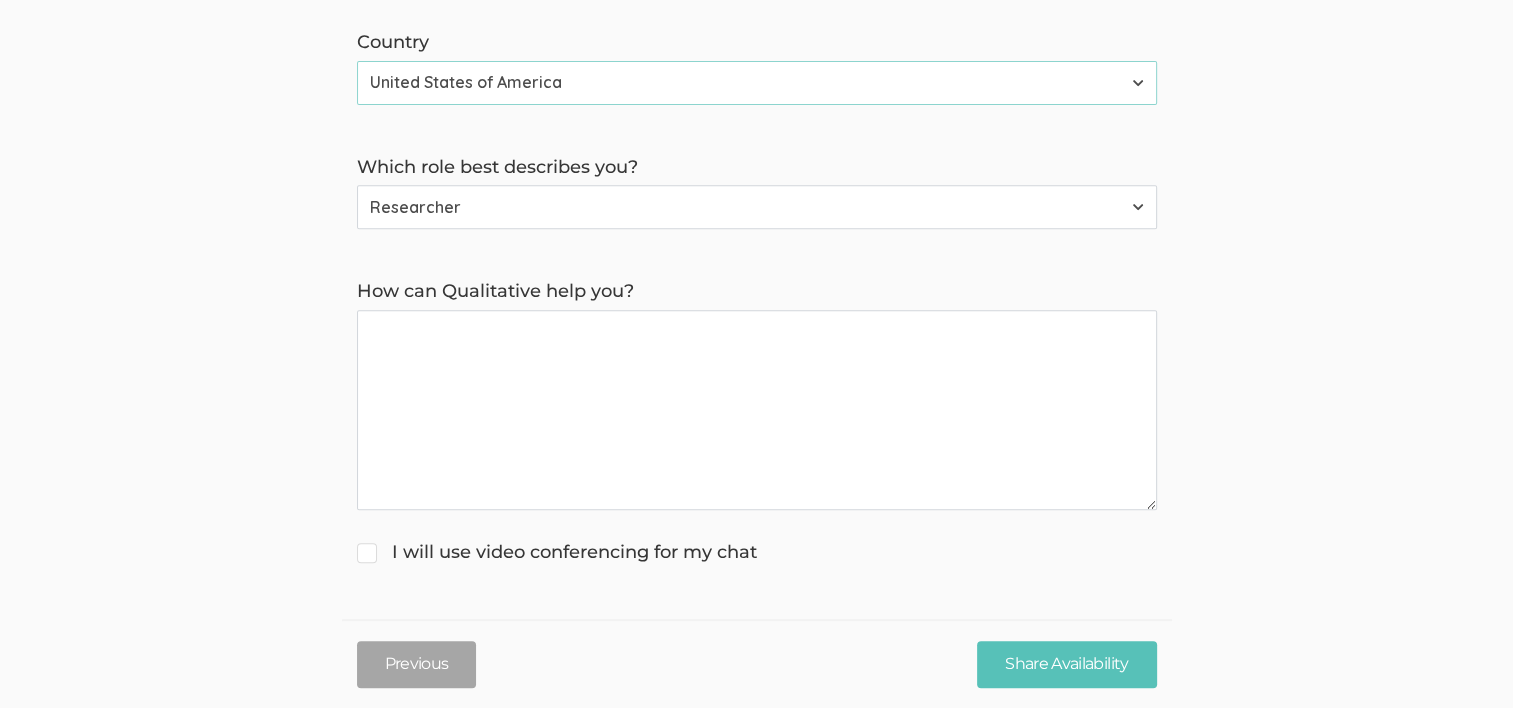 click on "Participant Researcher" at bounding box center [757, 207] 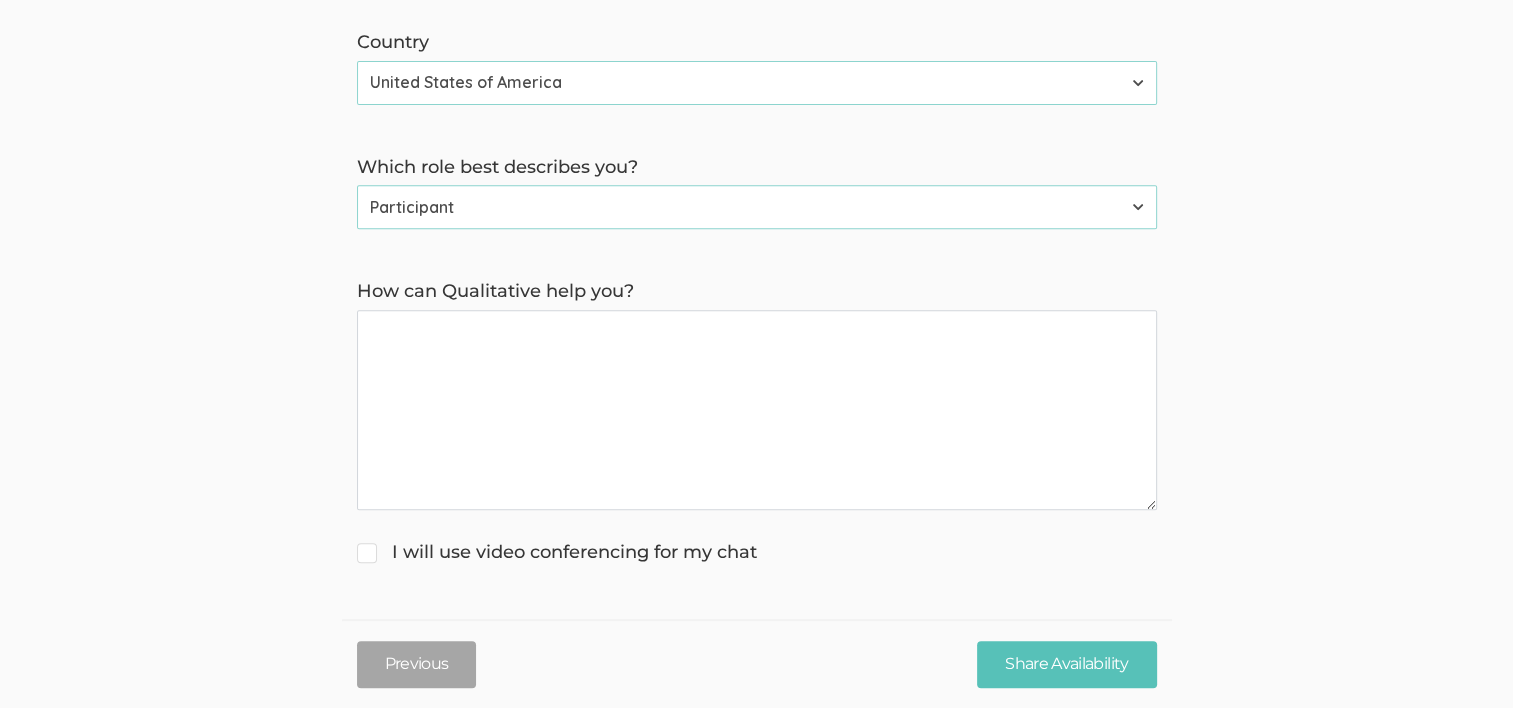click on "How can Qualitative help you?" at bounding box center (757, 410) 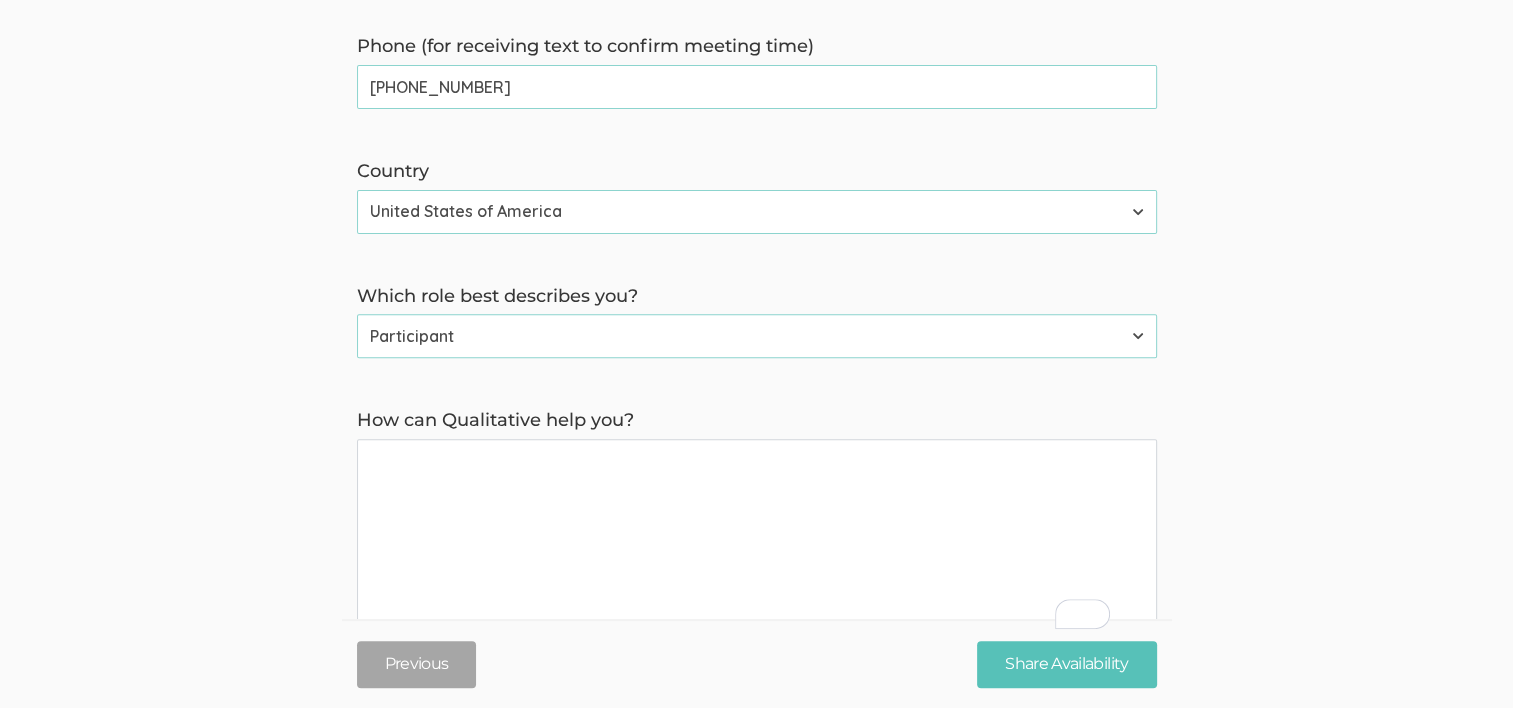 scroll, scrollTop: 800, scrollLeft: 0, axis: vertical 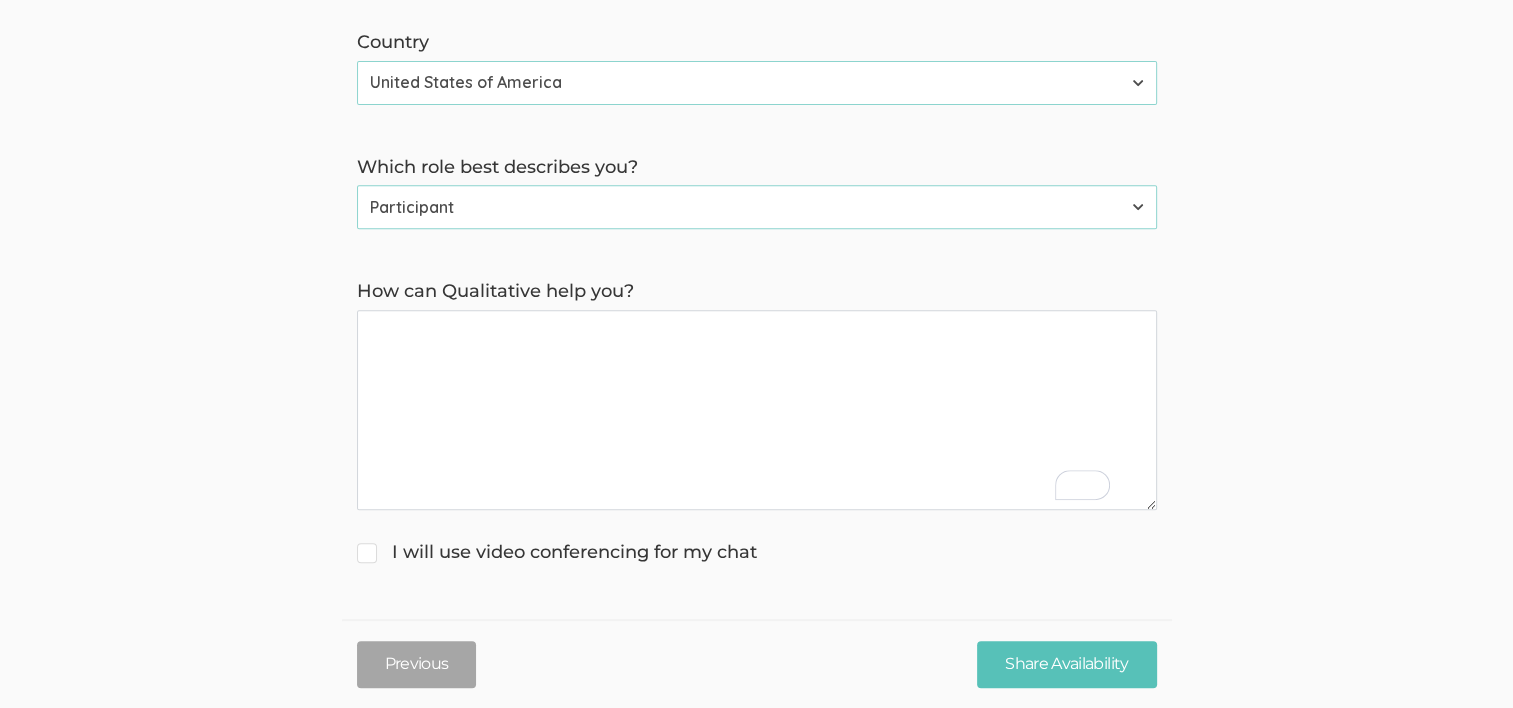 click on "How can Qualitative help you?" at bounding box center [757, 410] 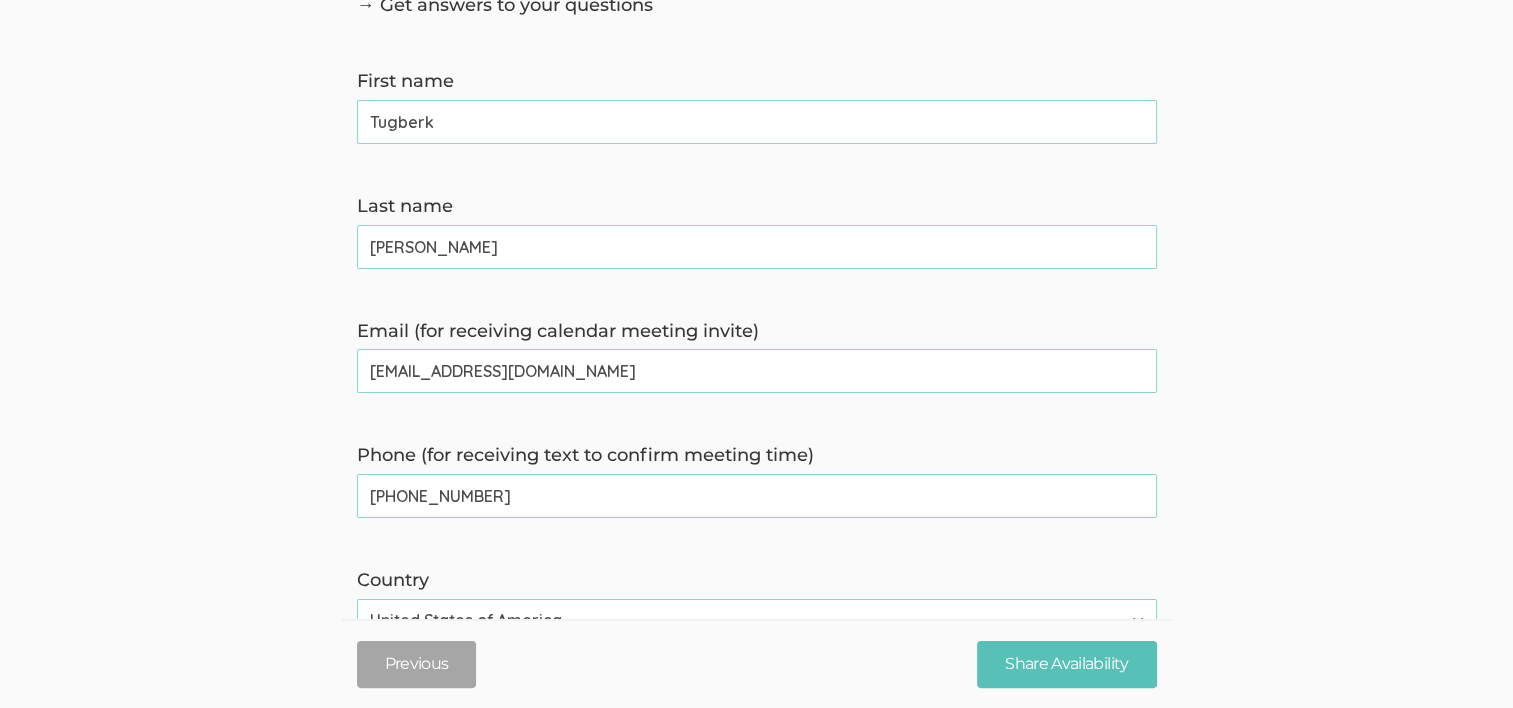 scroll, scrollTop: 0, scrollLeft: 0, axis: both 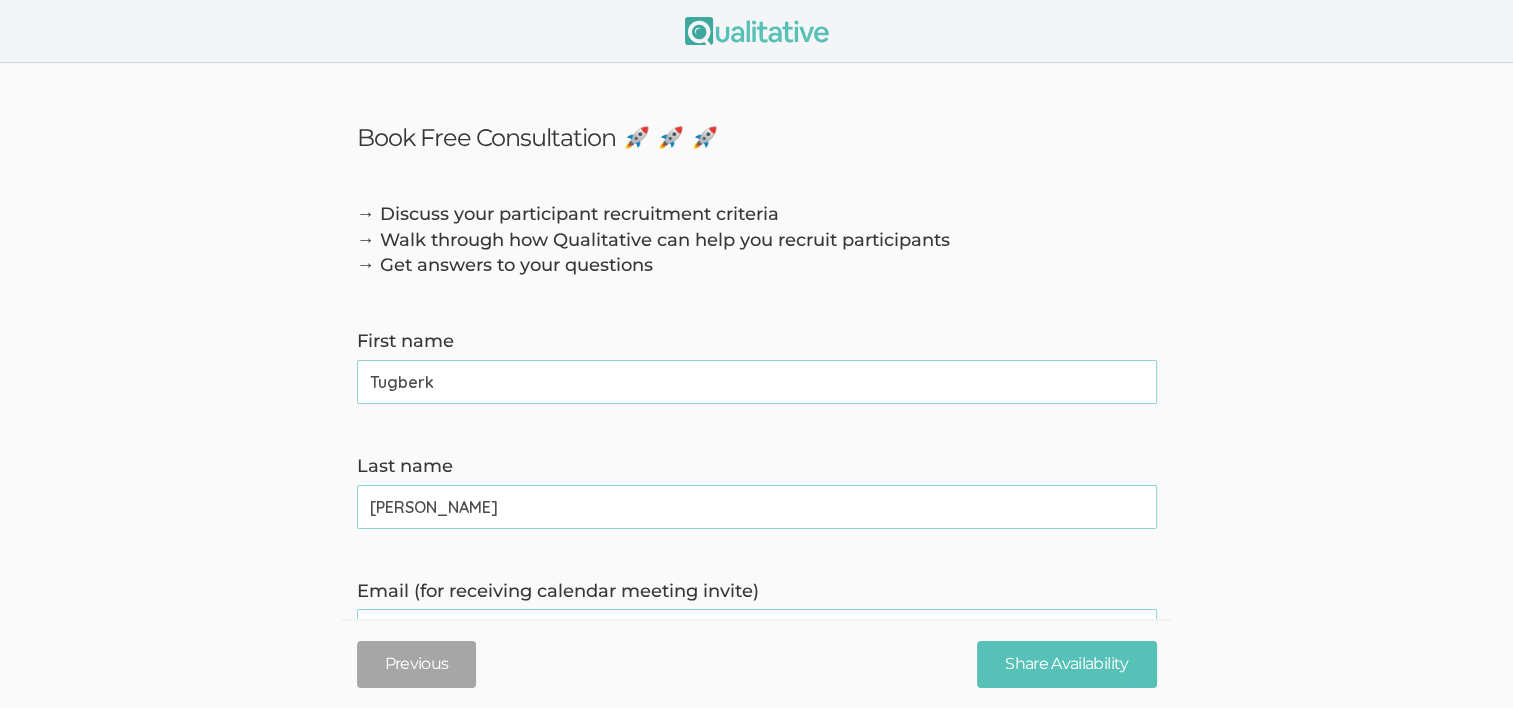 click on "Tugberk" at bounding box center (757, 382) 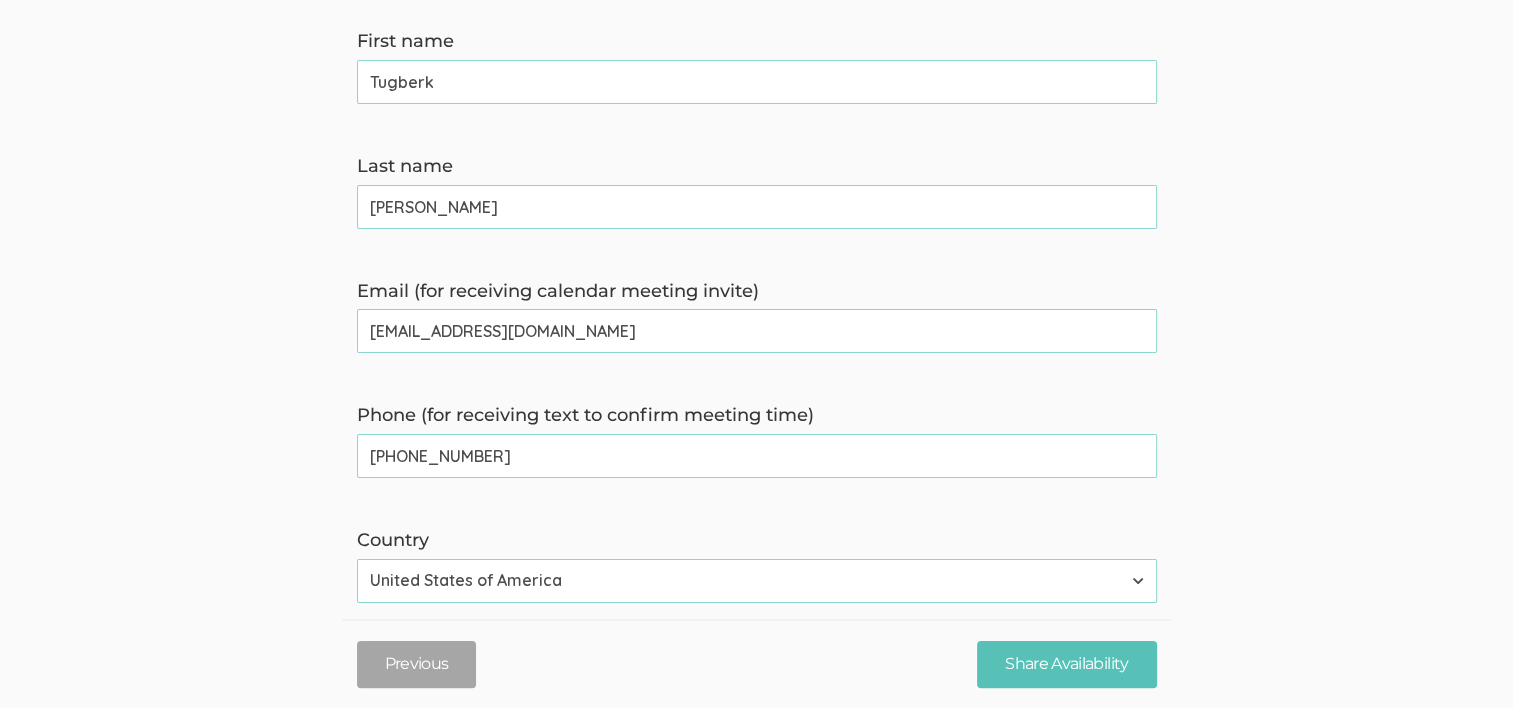 click on "Kara" at bounding box center (757, 207) 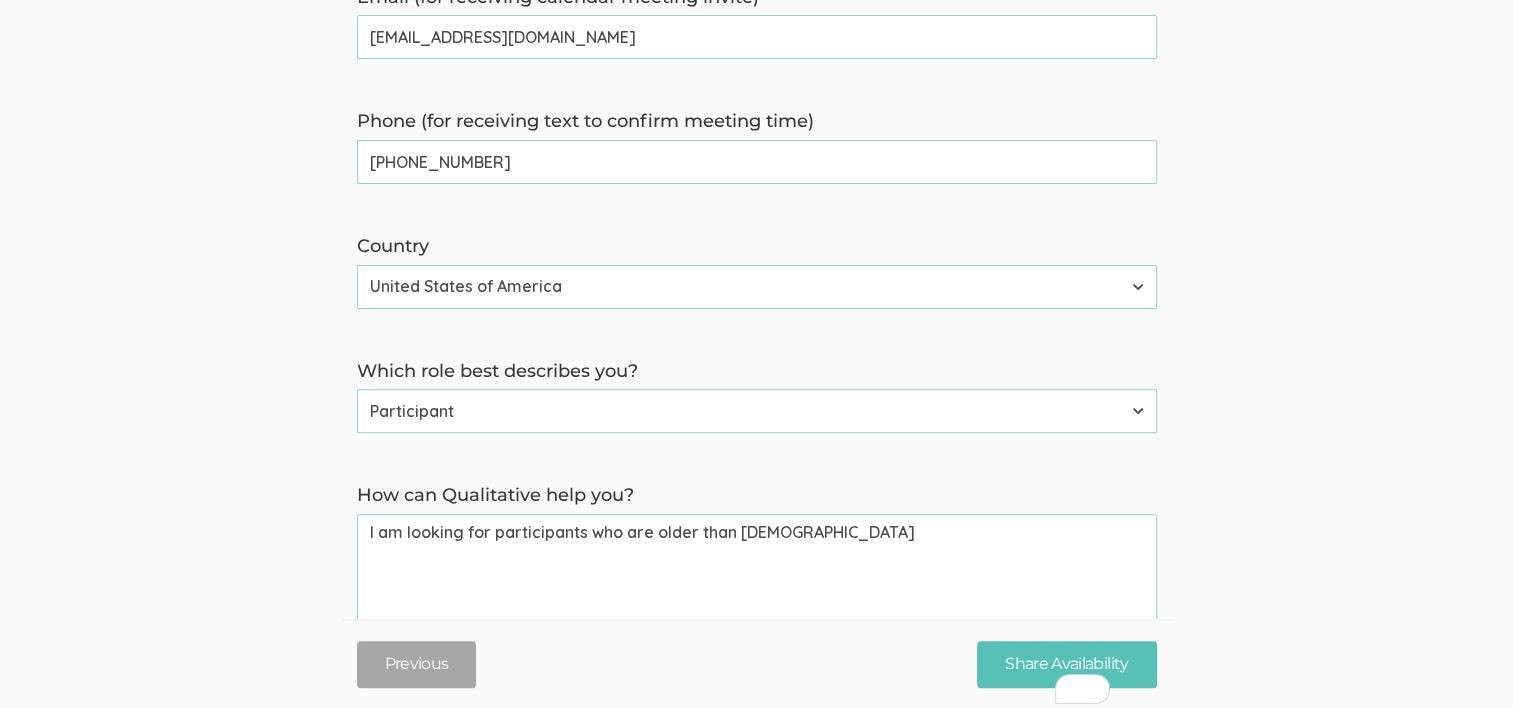 scroll, scrollTop: 600, scrollLeft: 0, axis: vertical 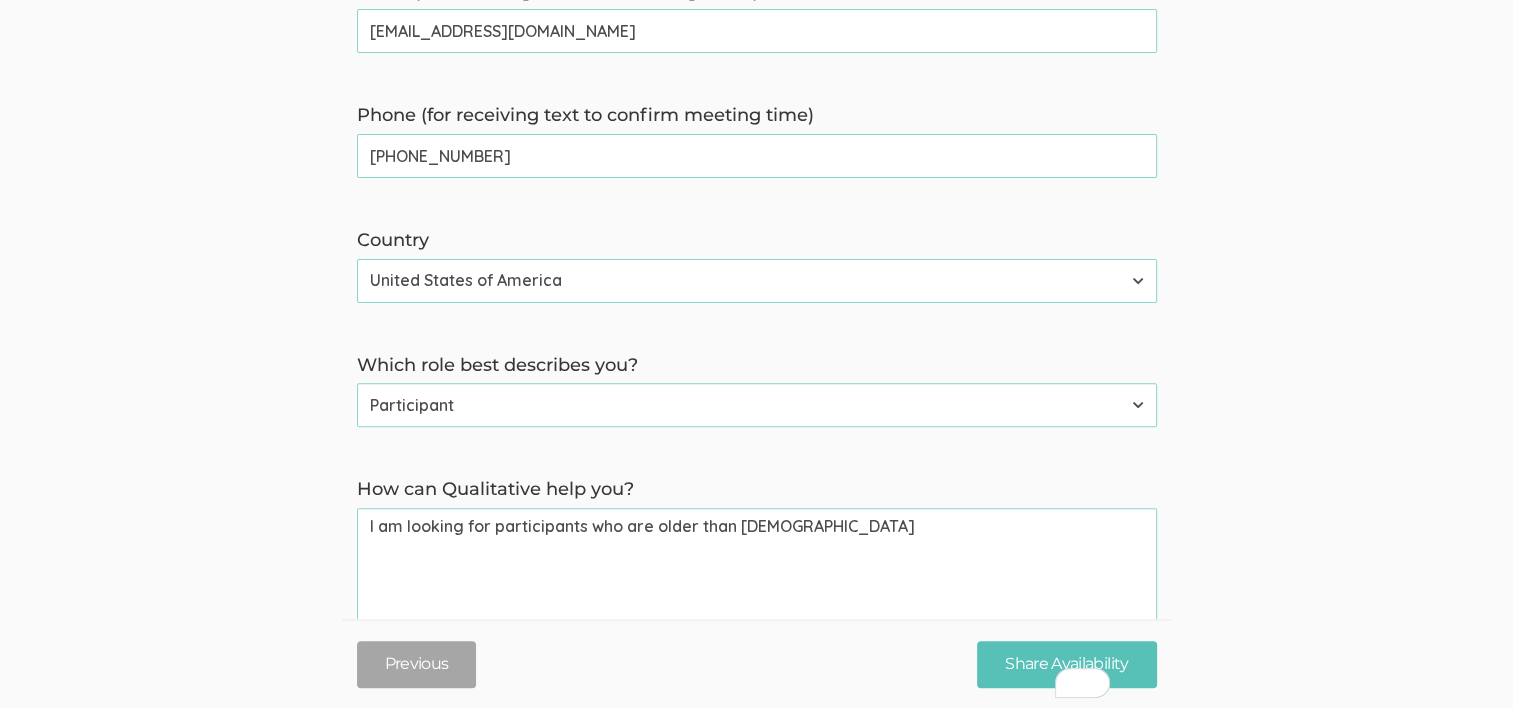 click on "+19566039628" at bounding box center [757, 156] 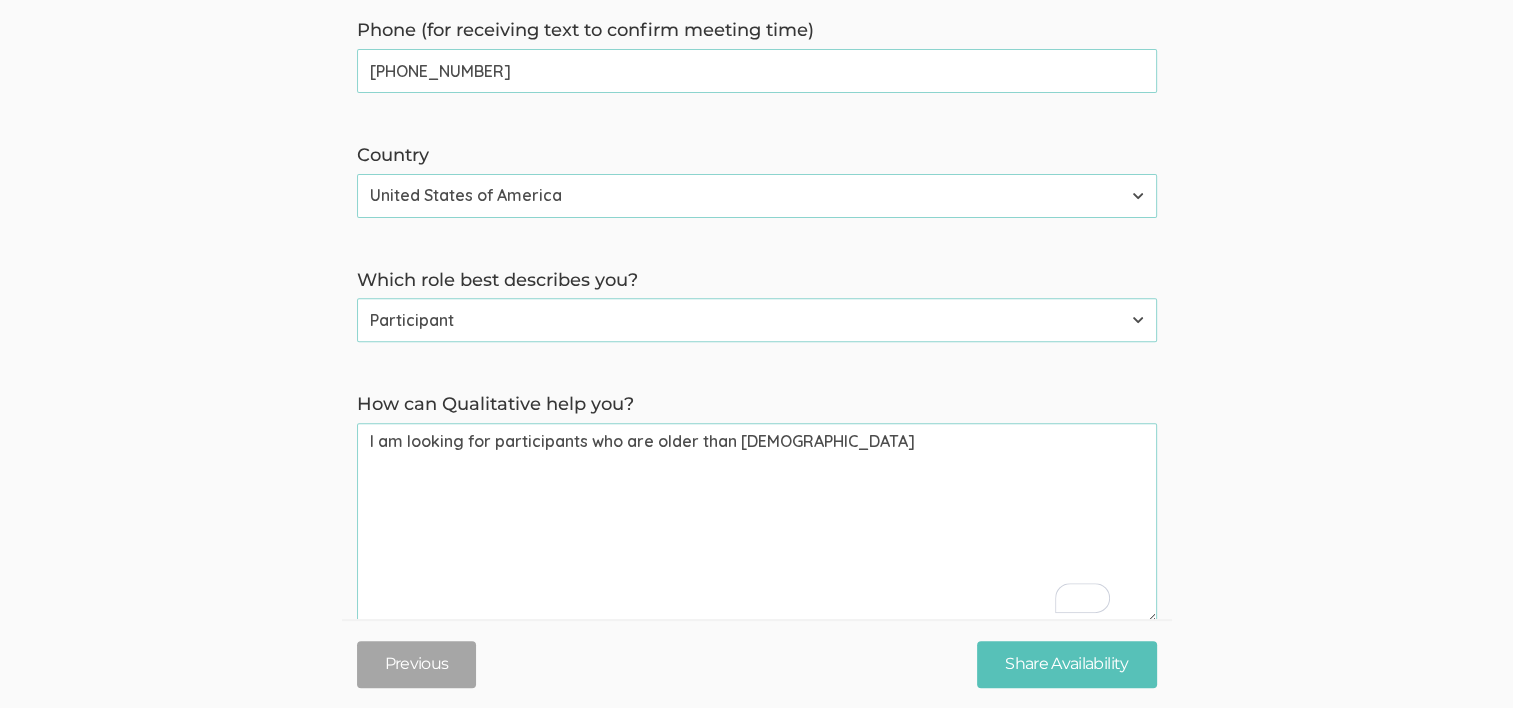 scroll, scrollTop: 800, scrollLeft: 0, axis: vertical 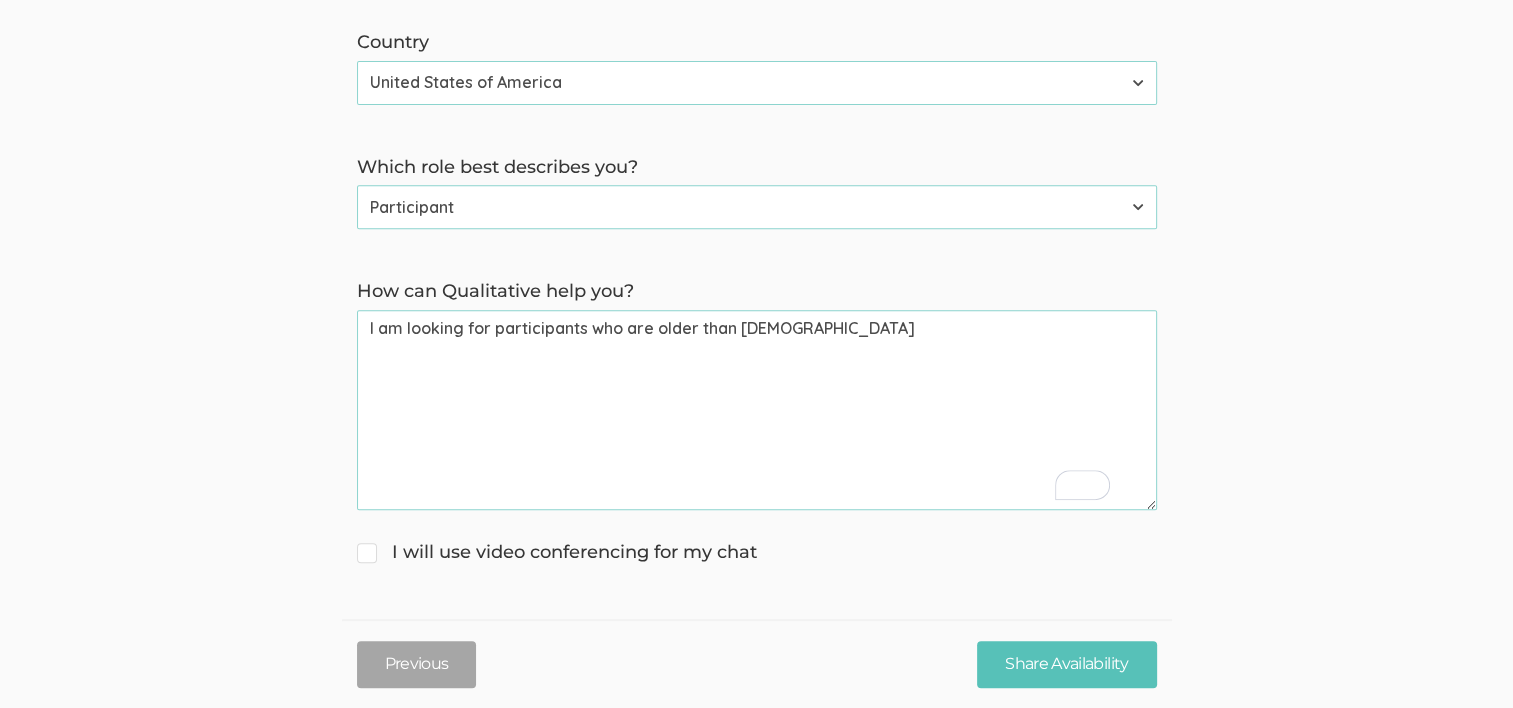 drag, startPoint x: 880, startPoint y: 322, endPoint x: 330, endPoint y: 316, distance: 550.0327 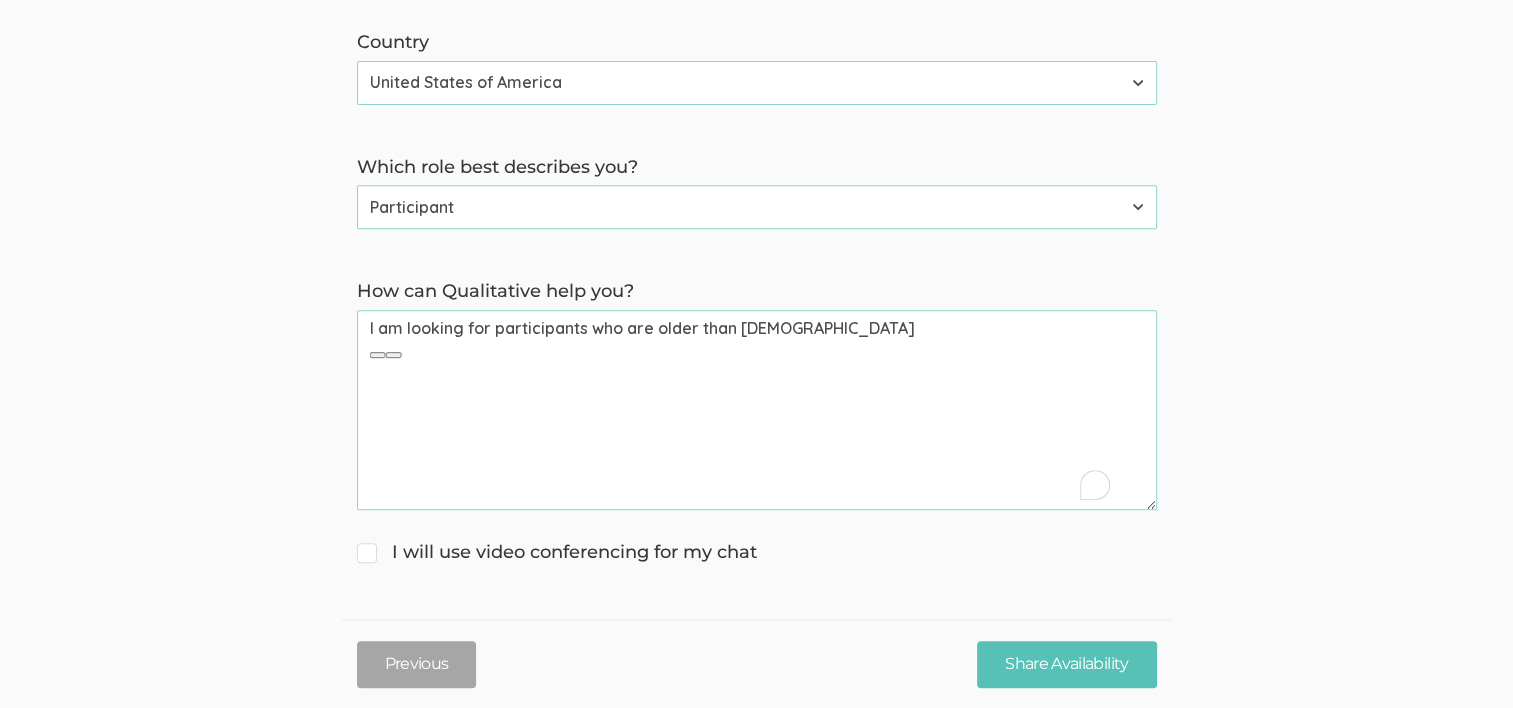 click on "→ Discuss your participant recruitment criteria
→ Walk through how Qualitative can help you recruit participants
→ Get answers to your questions First name   Tugberk   (success) Last name   Kara   (success) Email (for receiving calendar meeting invite)   tugberkkara@gmail.com   (success) Phone (for receiving text to confirm meeting time)   +19566039628   (success) Country Afghanistan Åland Islands Albania Algeria American Samoa Andorra Angola Anguilla Antarctica Antigua and Barbuda Argentina Armenia Aruba Australia Austria Azerbaijan Bahamas Bahrain Bangladesh Barbados Belarus Belgium Belize Benin Bermuda Bhutan Bolivia Bonaire, Sint Eustatius and Saba Bosnia and Herzegovina Botswana Bouvet Island Brazil British Indian Ocean Territory Brunei Darussalam Bulgaria Burkina Faso Burundi Cambodia Cameroon Canada Cape Verde Cayman Islands Central African Republic Chad Chile China Christmas Island Cocos (Keeling) Islands Colombia Comoros Congo Congo, the Democratic Republic of the Cook Islands Costa Rica" at bounding box center [756, -14] 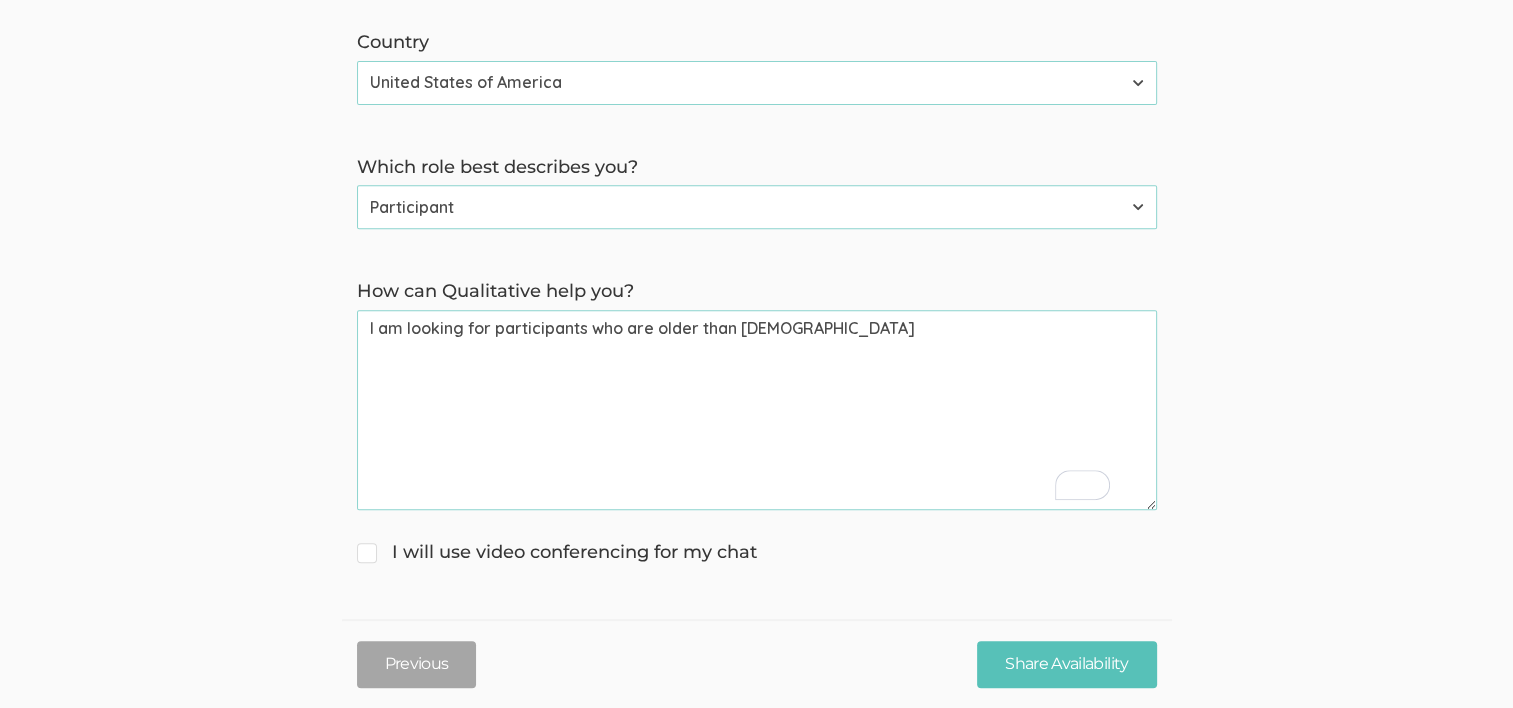 click on "→ Discuss your participant recruitment criteria
→ Walk through how Qualitative can help you recruit participants
→ Get answers to your questions First name   Tugberk   (success) Last name   Kara   (success) Email (for receiving calendar meeting invite)   tugberkkara@gmail.com   (success) Phone (for receiving text to confirm meeting time)   +19566039628   (success) Country Afghanistan Åland Islands Albania Algeria American Samoa Andorra Angola Anguilla Antarctica Antigua and Barbuda Argentina Armenia Aruba Australia Austria Azerbaijan Bahamas Bahrain Bangladesh Barbados Belarus Belgium Belize Benin Bermuda Bhutan Bolivia Bonaire, Sint Eustatius and Saba Bosnia and Herzegovina Botswana Bouvet Island Brazil British Indian Ocean Territory Brunei Darussalam Bulgaria Burkina Faso Burundi Cambodia Cameroon Canada Cape Verde Cayman Islands Central African Republic Chad Chile China Christmas Island Cocos (Keeling) Islands Colombia Comoros Congo Congo, the Democratic Republic of the Cook Islands Costa Rica" at bounding box center [756, -14] 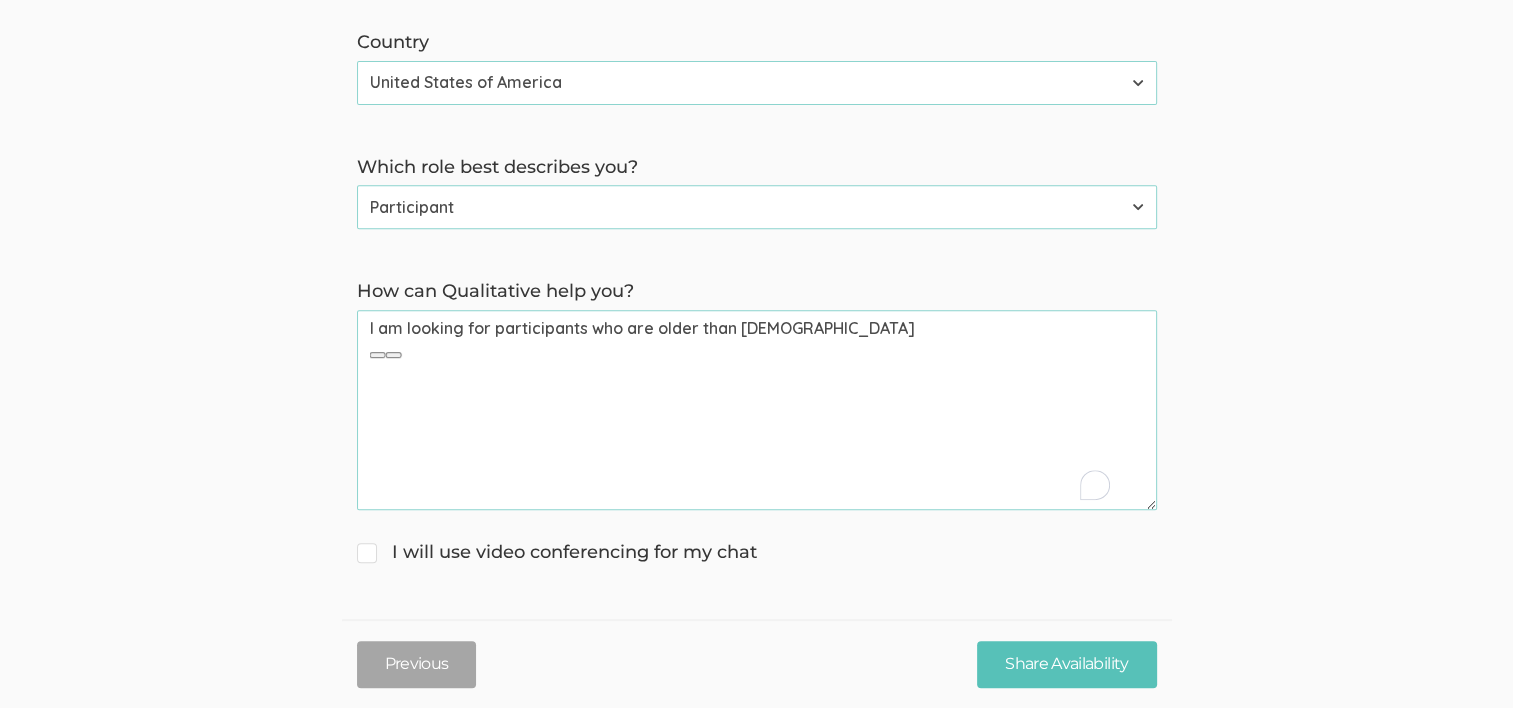 click on "I am looking for participants who are older than 19 years old" at bounding box center (757, 410) 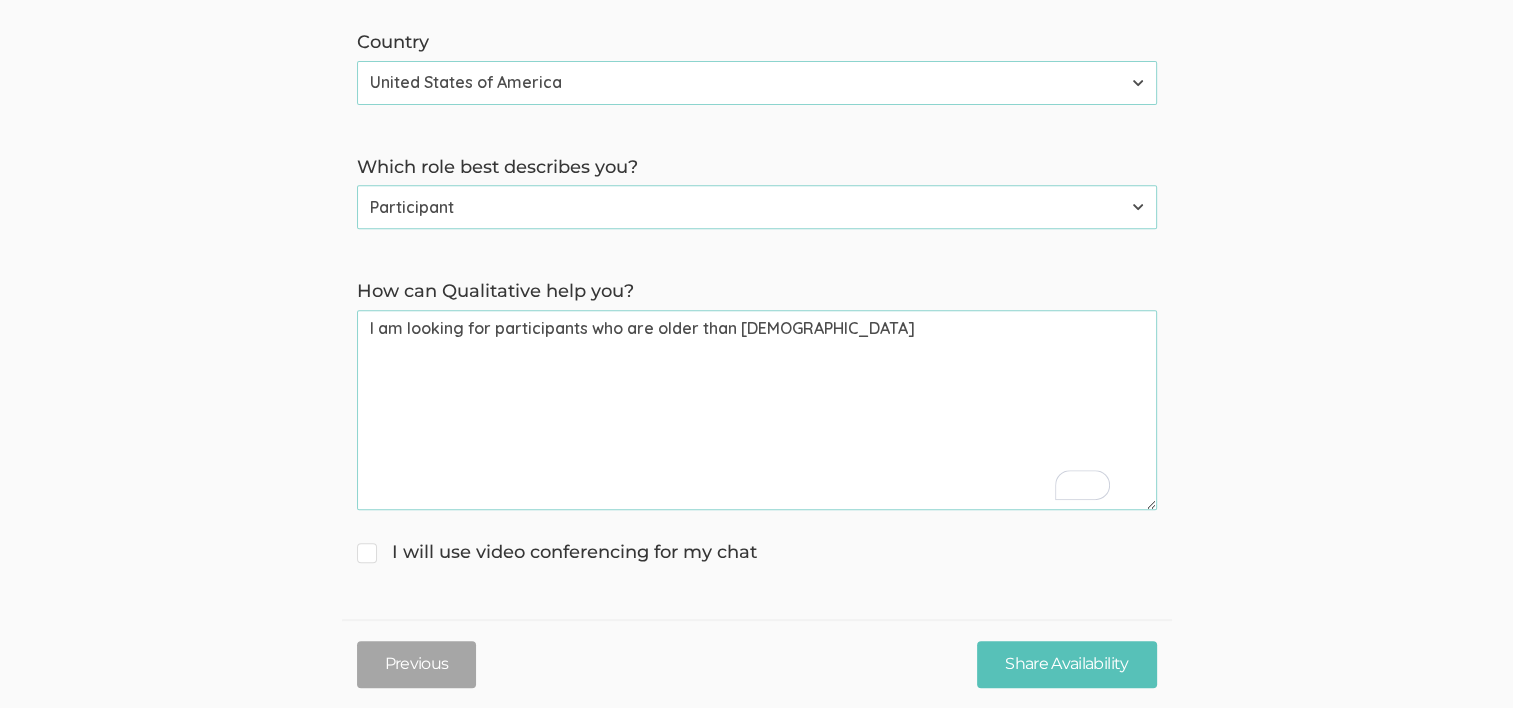 drag, startPoint x: 876, startPoint y: 328, endPoint x: 289, endPoint y: 323, distance: 587.0213 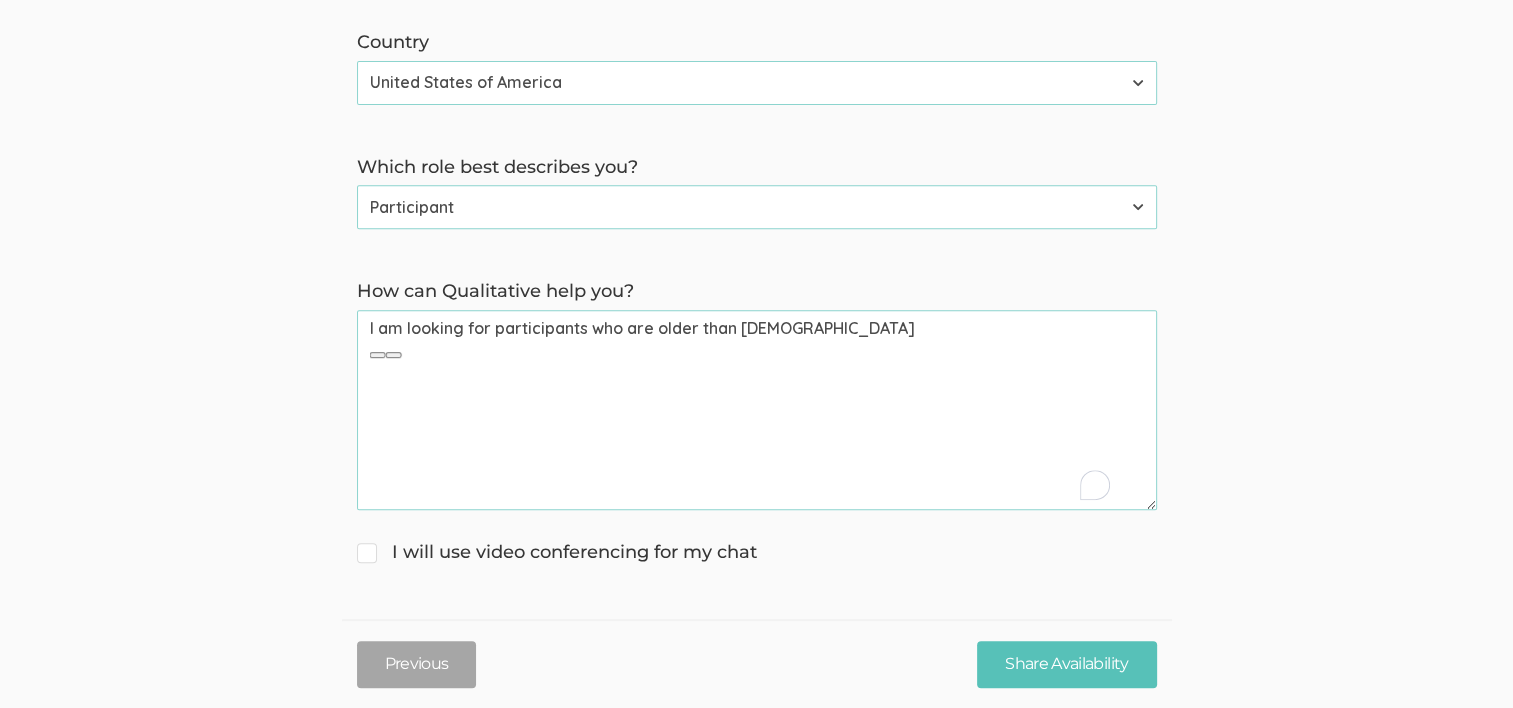 click on "→ Discuss your participant recruitment criteria
→ Walk through how Qualitative can help you recruit participants
→ Get answers to your questions First name   Tugberk   (success) Last name   Kara   (success) Email (for receiving calendar meeting invite)   tugberkkara@gmail.com   (success) Phone (for receiving text to confirm meeting time)   +19566039628   (success) Country Afghanistan Åland Islands Albania Algeria American Samoa Andorra Angola Anguilla Antarctica Antigua and Barbuda Argentina Armenia Aruba Australia Austria Azerbaijan Bahamas Bahrain Bangladesh Barbados Belarus Belgium Belize Benin Bermuda Bhutan Bolivia Bonaire, Sint Eustatius and Saba Bosnia and Herzegovina Botswana Bouvet Island Brazil British Indian Ocean Territory Brunei Darussalam Bulgaria Burkina Faso Burundi Cambodia Cameroon Canada Cape Verde Cayman Islands Central African Republic Chad Chile China Christmas Island Cocos (Keeling) Islands Colombia Comoros Congo Congo, the Democratic Republic of the Cook Islands Costa Rica" at bounding box center (756, -14) 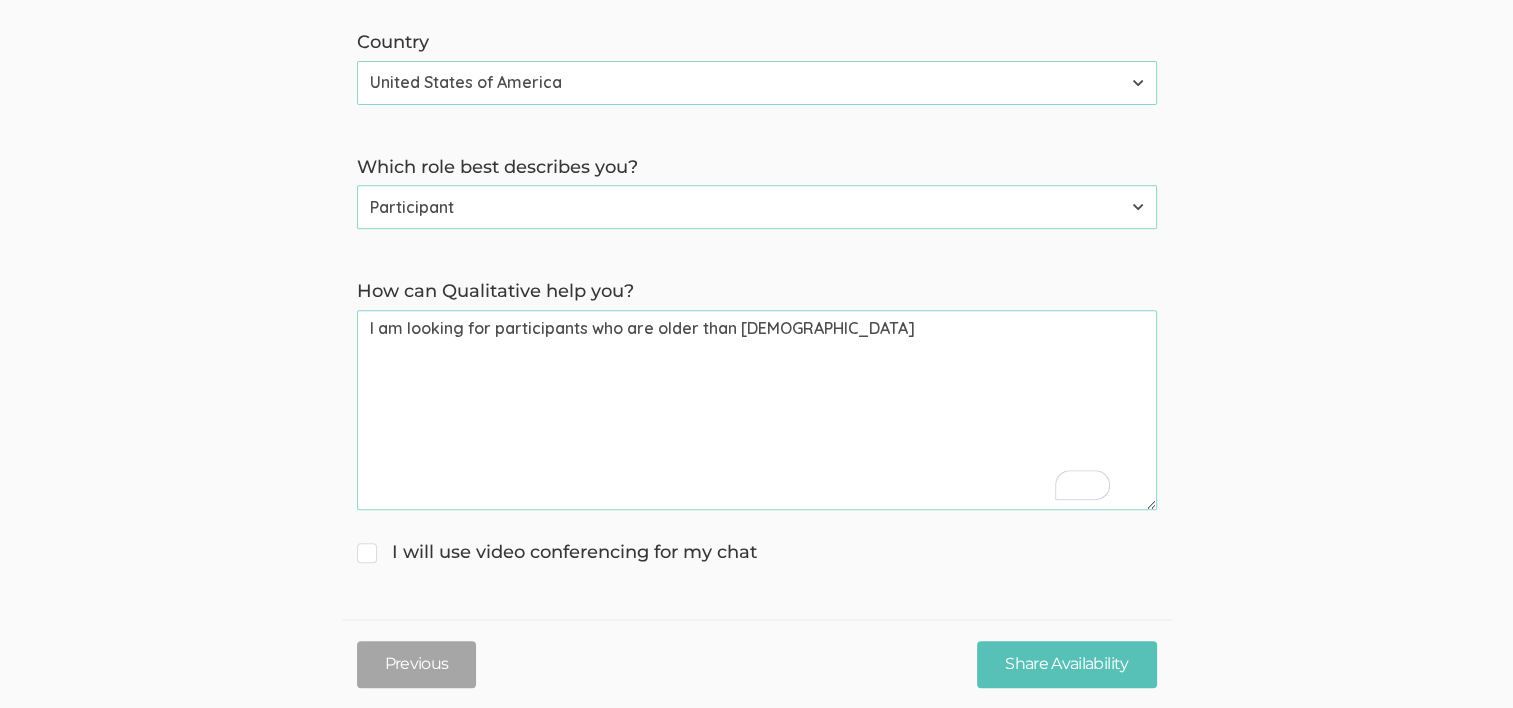 drag, startPoint x: 876, startPoint y: 320, endPoint x: 237, endPoint y: 315, distance: 639.01953 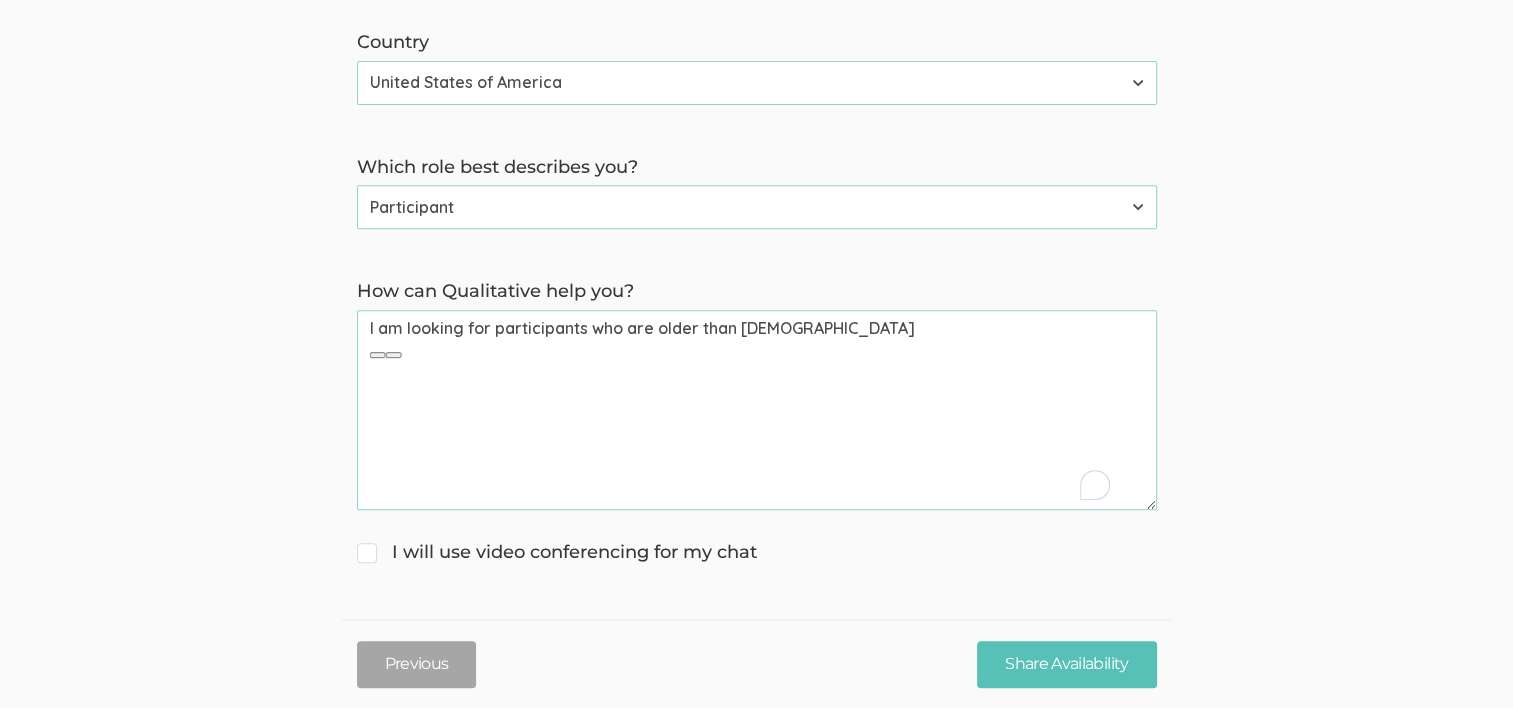 click on "I am looking for participants who are older than 19 years old" at bounding box center (757, 410) 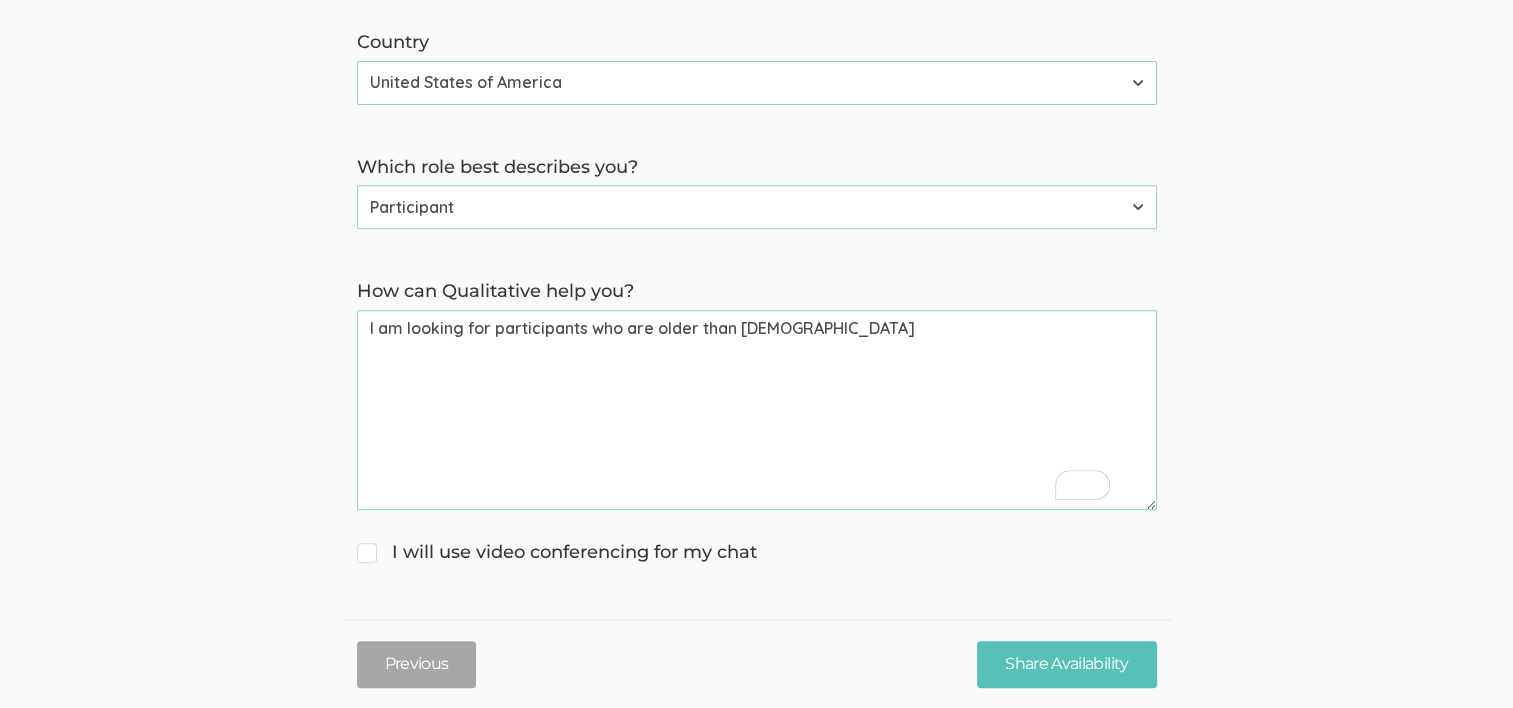 click on "→ Discuss your participant recruitment criteria
→ Walk through how Qualitative can help you recruit participants
→ Get answers to your questions First name   Tugberk   (success) Last name   Kara   (success) Email (for receiving calendar meeting invite)   tugberkkara@gmail.com   (success) Phone (for receiving text to confirm meeting time)   +19566039628   (success) Country Afghanistan Åland Islands Albania Algeria American Samoa Andorra Angola Anguilla Antarctica Antigua and Barbuda Argentina Armenia Aruba Australia Austria Azerbaijan Bahamas Bahrain Bangladesh Barbados Belarus Belgium Belize Benin Bermuda Bhutan Bolivia Bonaire, Sint Eustatius and Saba Bosnia and Herzegovina Botswana Bouvet Island Brazil British Indian Ocean Territory Brunei Darussalam Bulgaria Burkina Faso Burundi Cambodia Cameroon Canada Cape Verde Cayman Islands Central African Republic Chad Chile China Christmas Island Cocos (Keeling) Islands Colombia Comoros Congo Congo, the Democratic Republic of the Cook Islands Costa Rica" at bounding box center (756, -14) 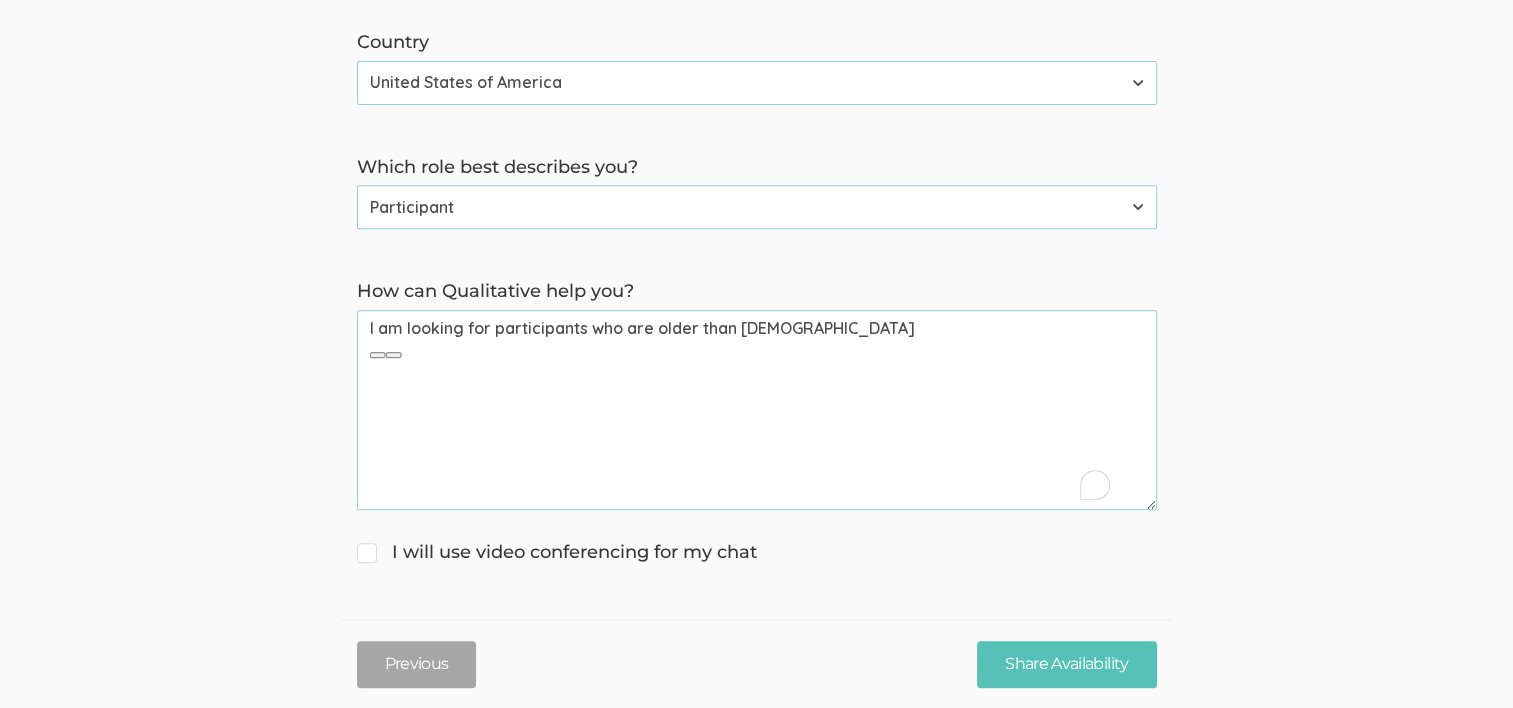 click on "I am looking for participants who are older than 19 years old" at bounding box center (757, 410) 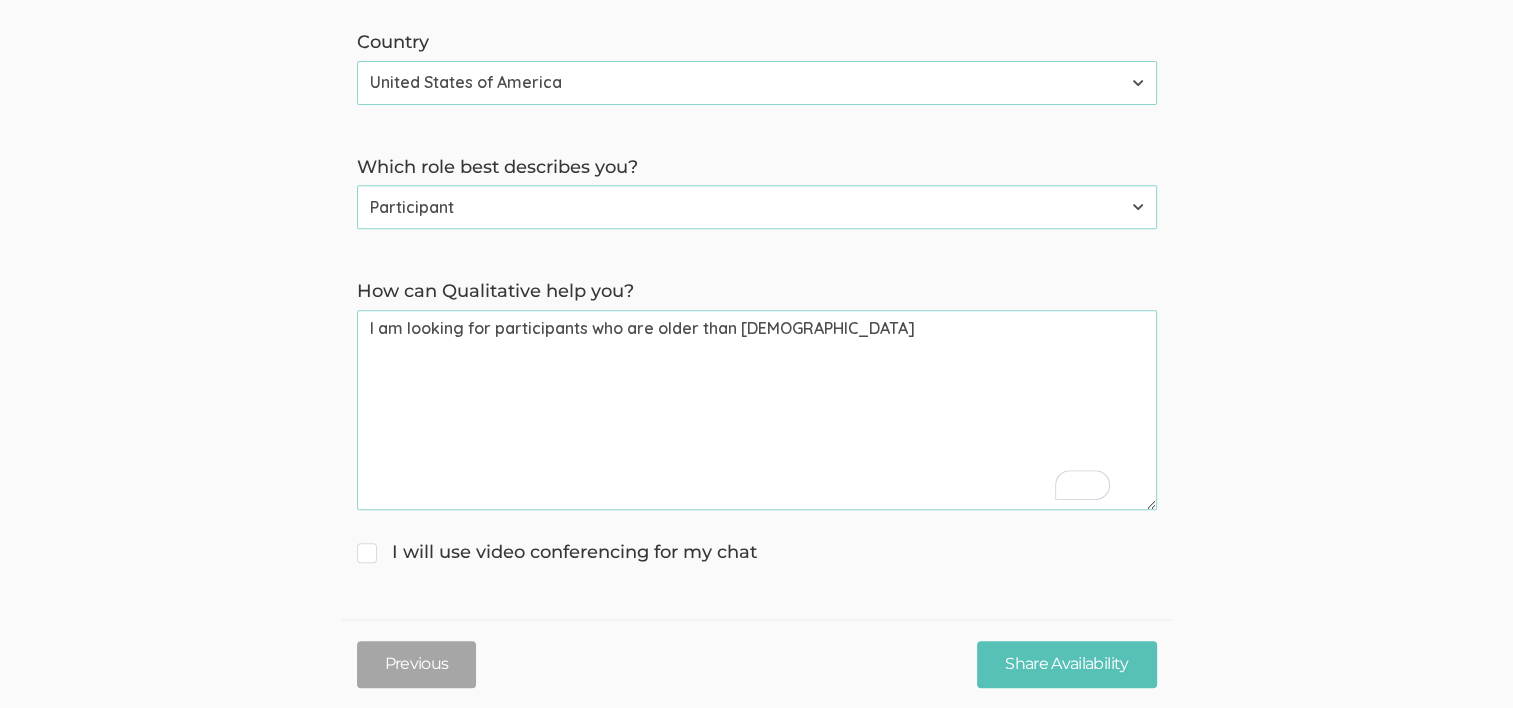 drag, startPoint x: 875, startPoint y: 325, endPoint x: 260, endPoint y: 296, distance: 615.68335 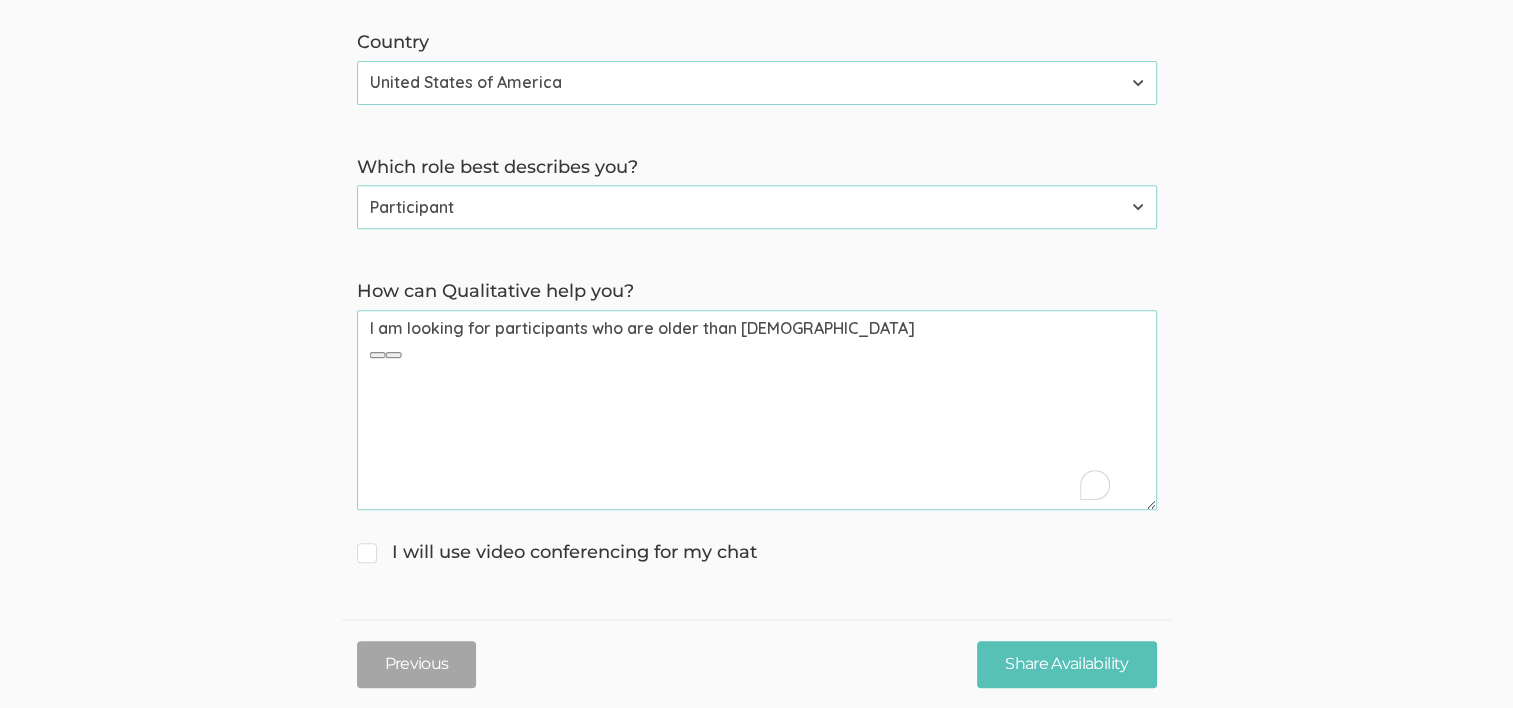 click on "→ Discuss your participant recruitment criteria
→ Walk through how Qualitative can help you recruit participants
→ Get answers to your questions First name   Tugberk   (success) Last name   Kara   (success) Email (for receiving calendar meeting invite)   tugberkkara@gmail.com   (success) Phone (for receiving text to confirm meeting time)   +19566039628   (success) Country Afghanistan Åland Islands Albania Algeria American Samoa Andorra Angola Anguilla Antarctica Antigua and Barbuda Argentina Armenia Aruba Australia Austria Azerbaijan Bahamas Bahrain Bangladesh Barbados Belarus Belgium Belize Benin Bermuda Bhutan Bolivia Bonaire, Sint Eustatius and Saba Bosnia and Herzegovina Botswana Bouvet Island Brazil British Indian Ocean Territory Brunei Darussalam Bulgaria Burkina Faso Burundi Cambodia Cameroon Canada Cape Verde Cayman Islands Central African Republic Chad Chile China Christmas Island Cocos (Keeling) Islands Colombia Comoros Congo Congo, the Democratic Republic of the Cook Islands Costa Rica" at bounding box center (756, -14) 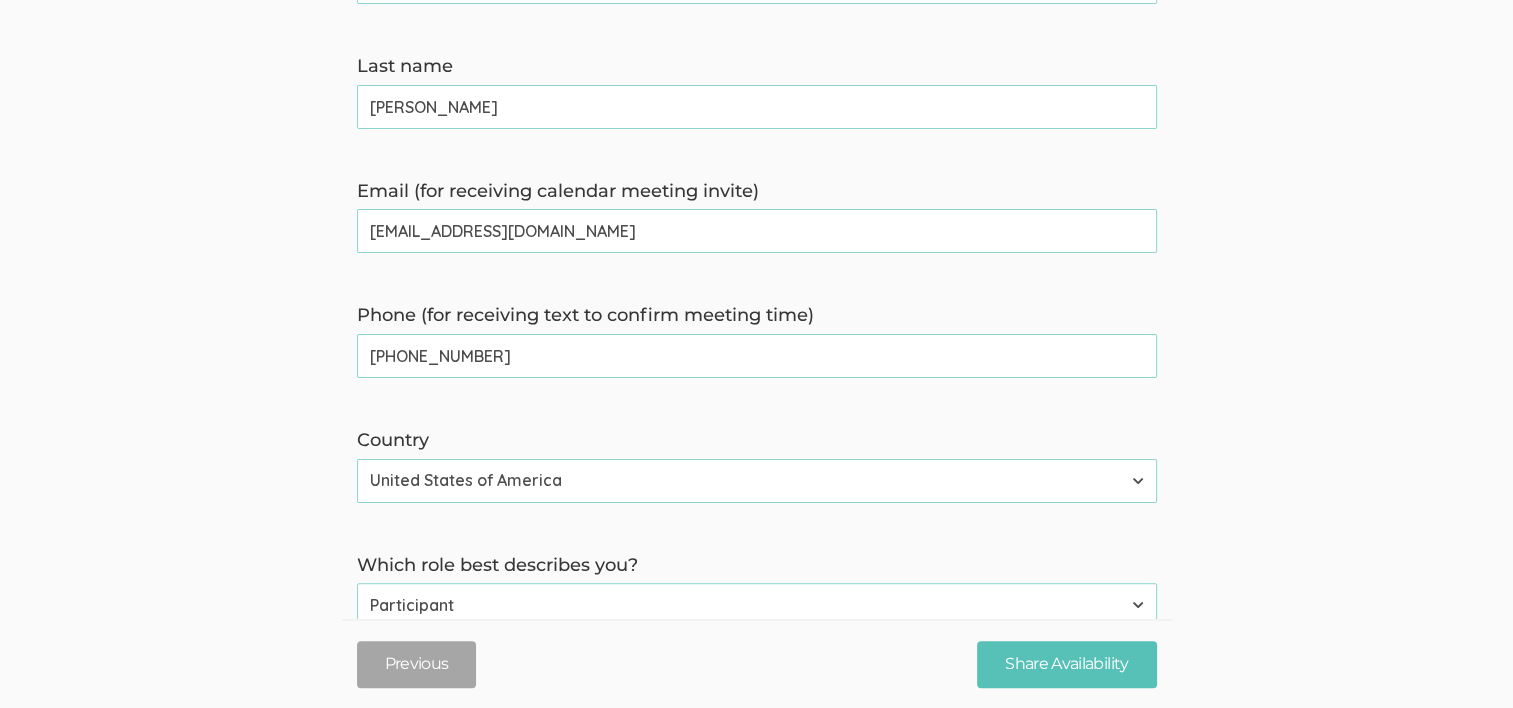 scroll, scrollTop: 100, scrollLeft: 0, axis: vertical 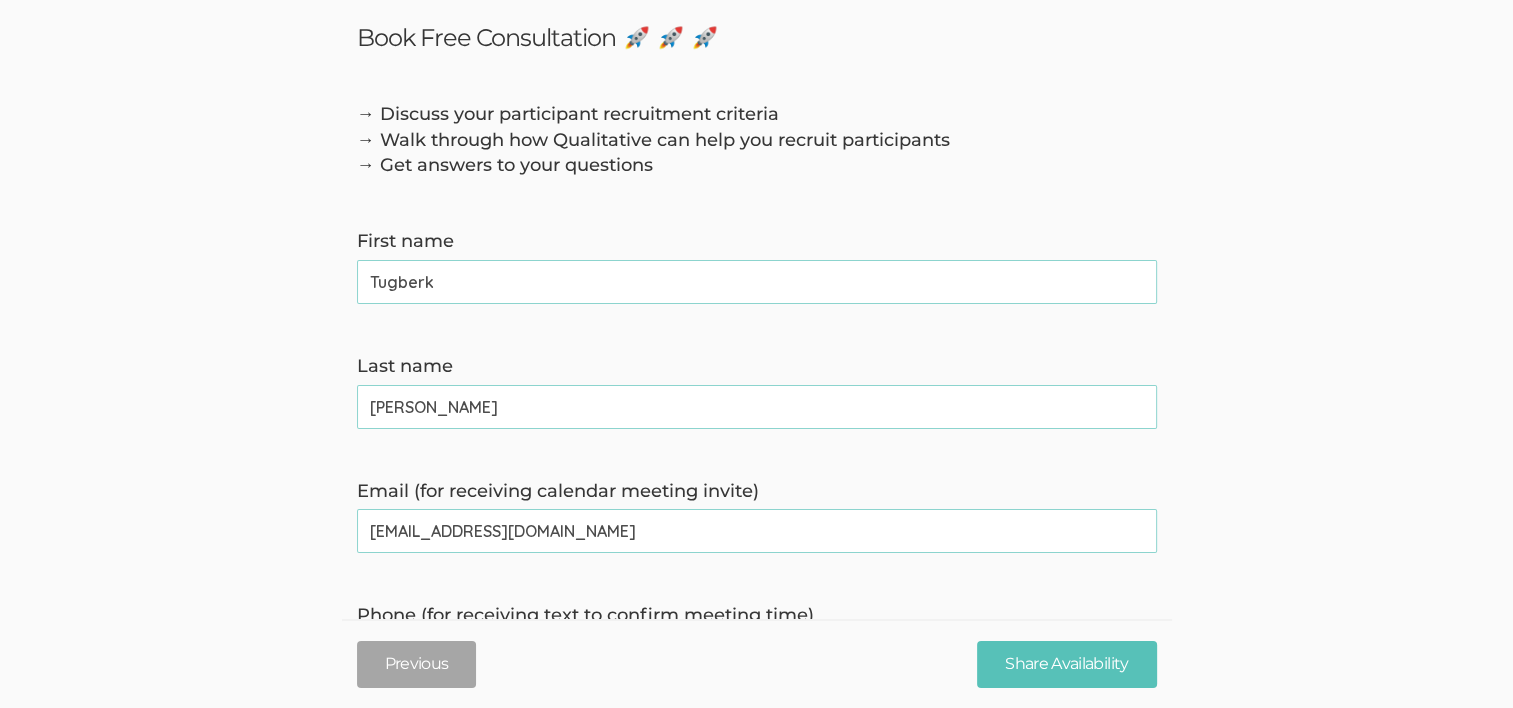 click on "Tugberk" at bounding box center (757, 282) 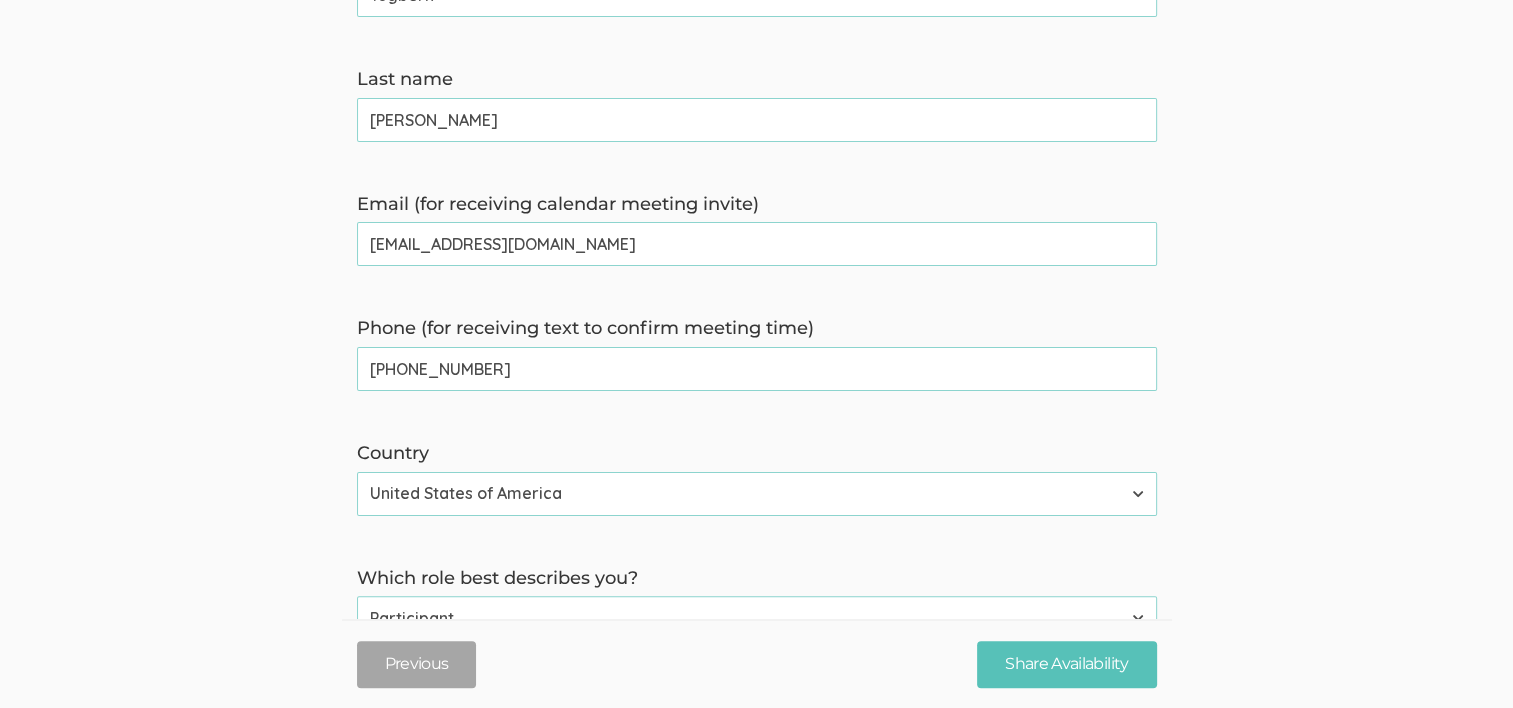 scroll, scrollTop: 400, scrollLeft: 0, axis: vertical 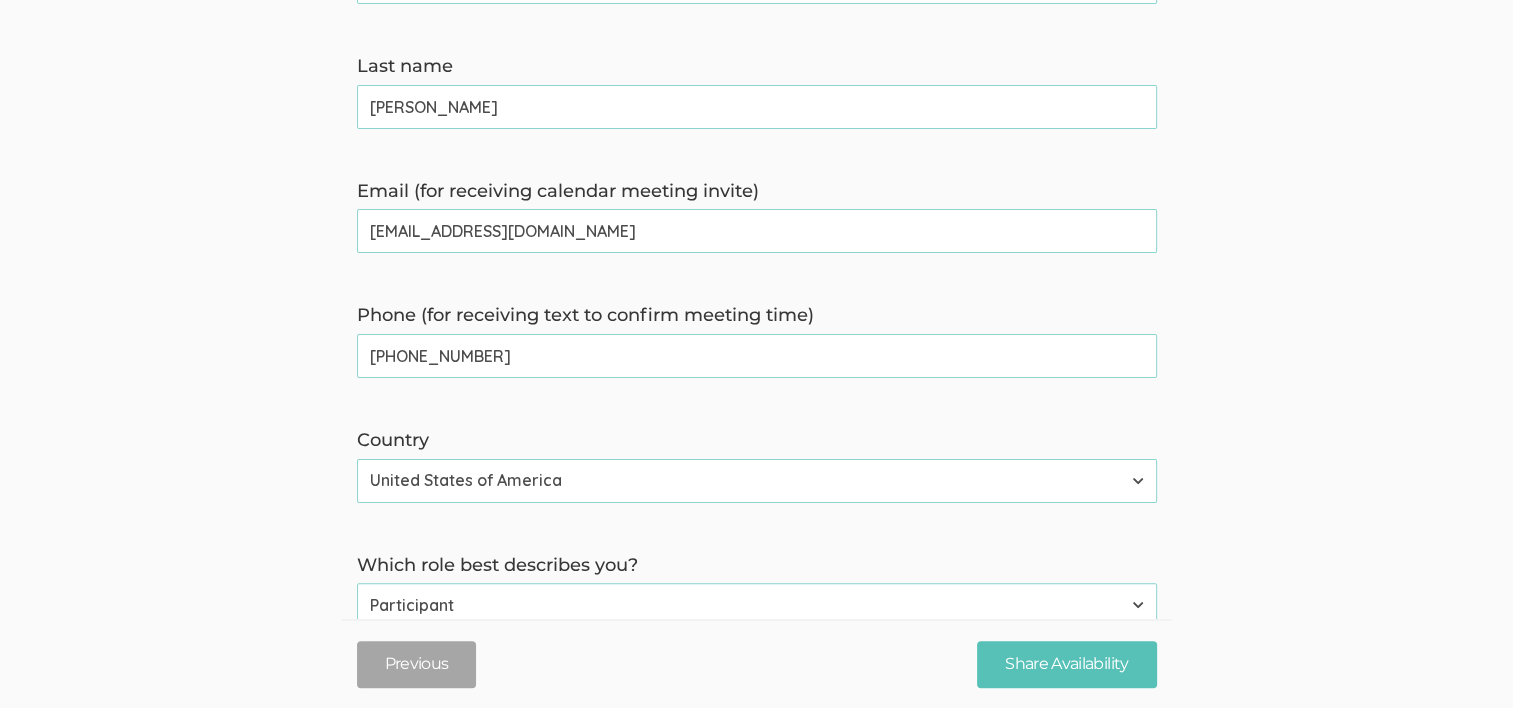 click on "tugberkkara@gmail.com" at bounding box center [757, 231] 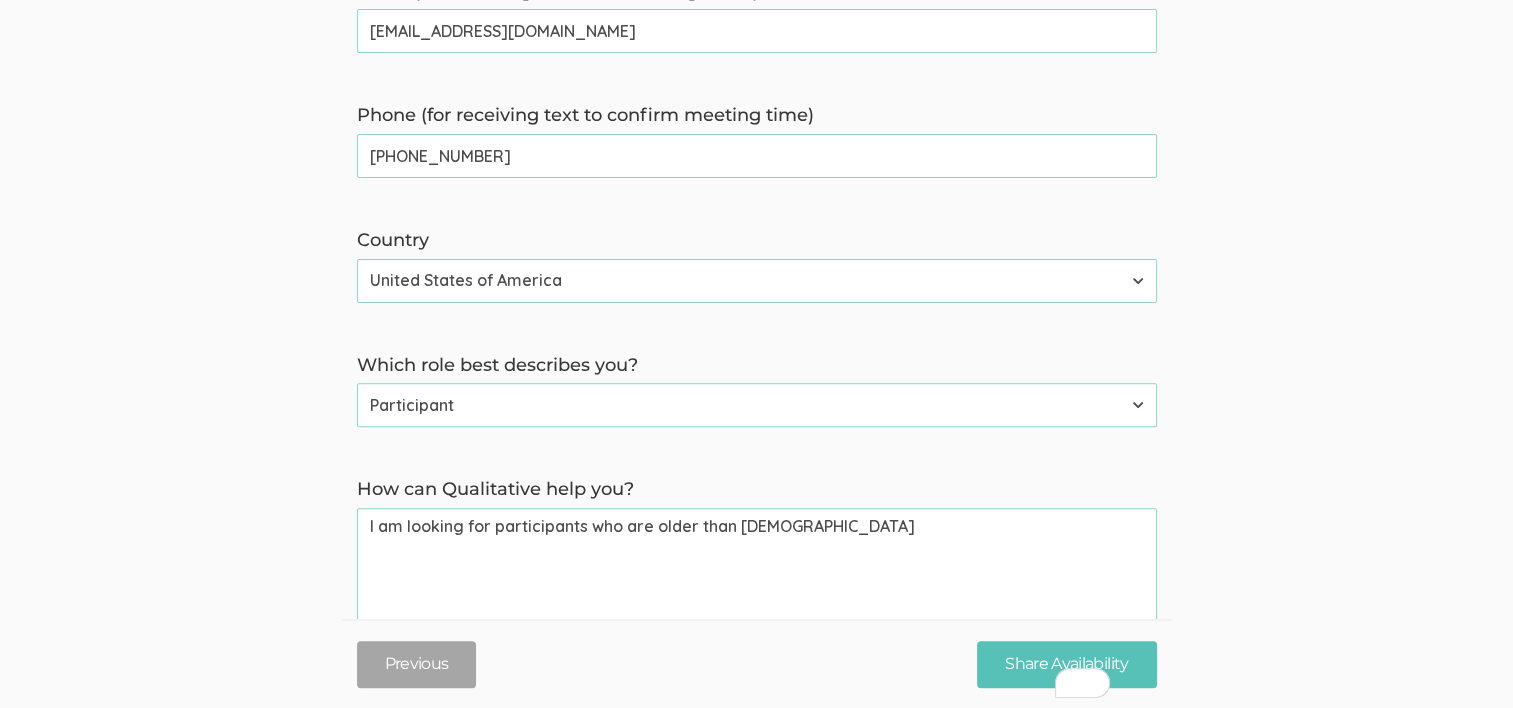 drag, startPoint x: 509, startPoint y: 409, endPoint x: 541, endPoint y: 432, distance: 39.40812 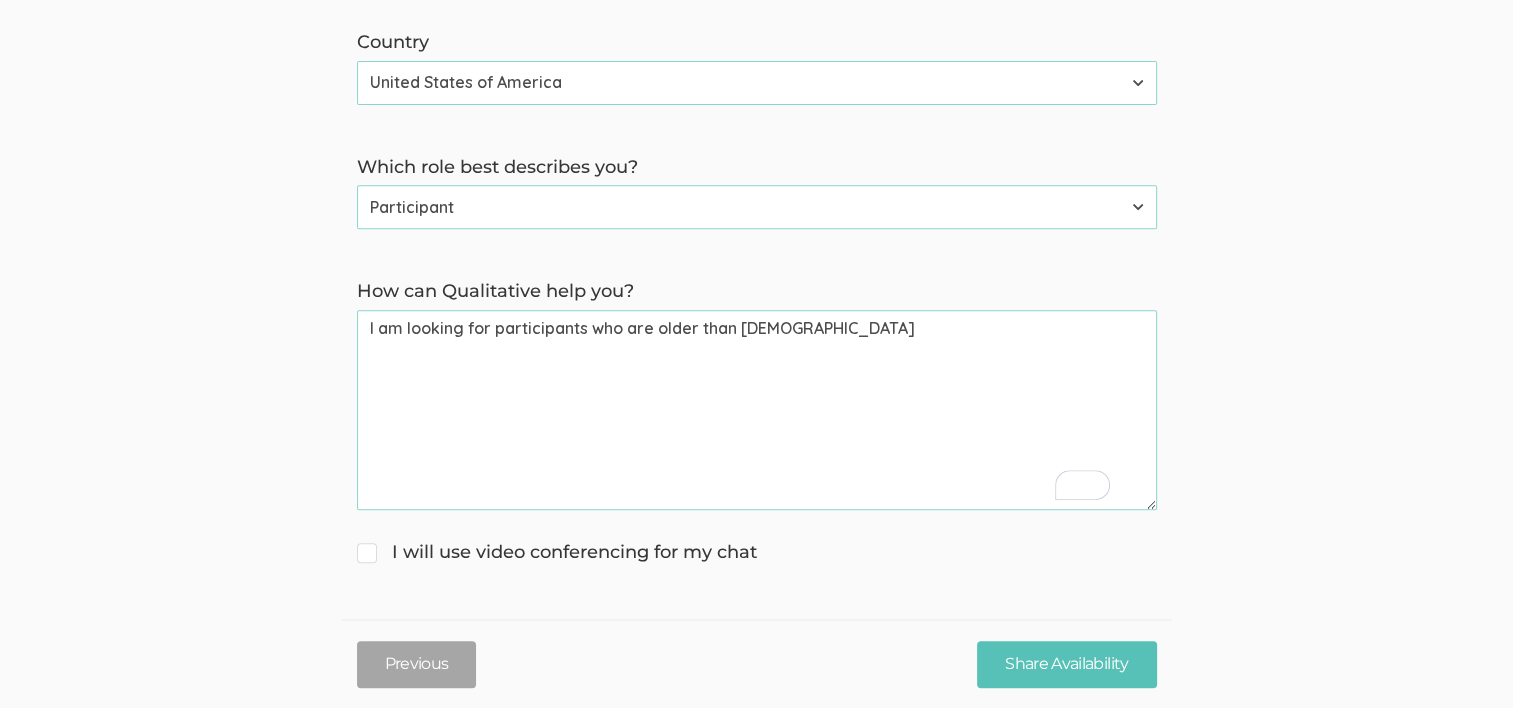 scroll, scrollTop: 800, scrollLeft: 0, axis: vertical 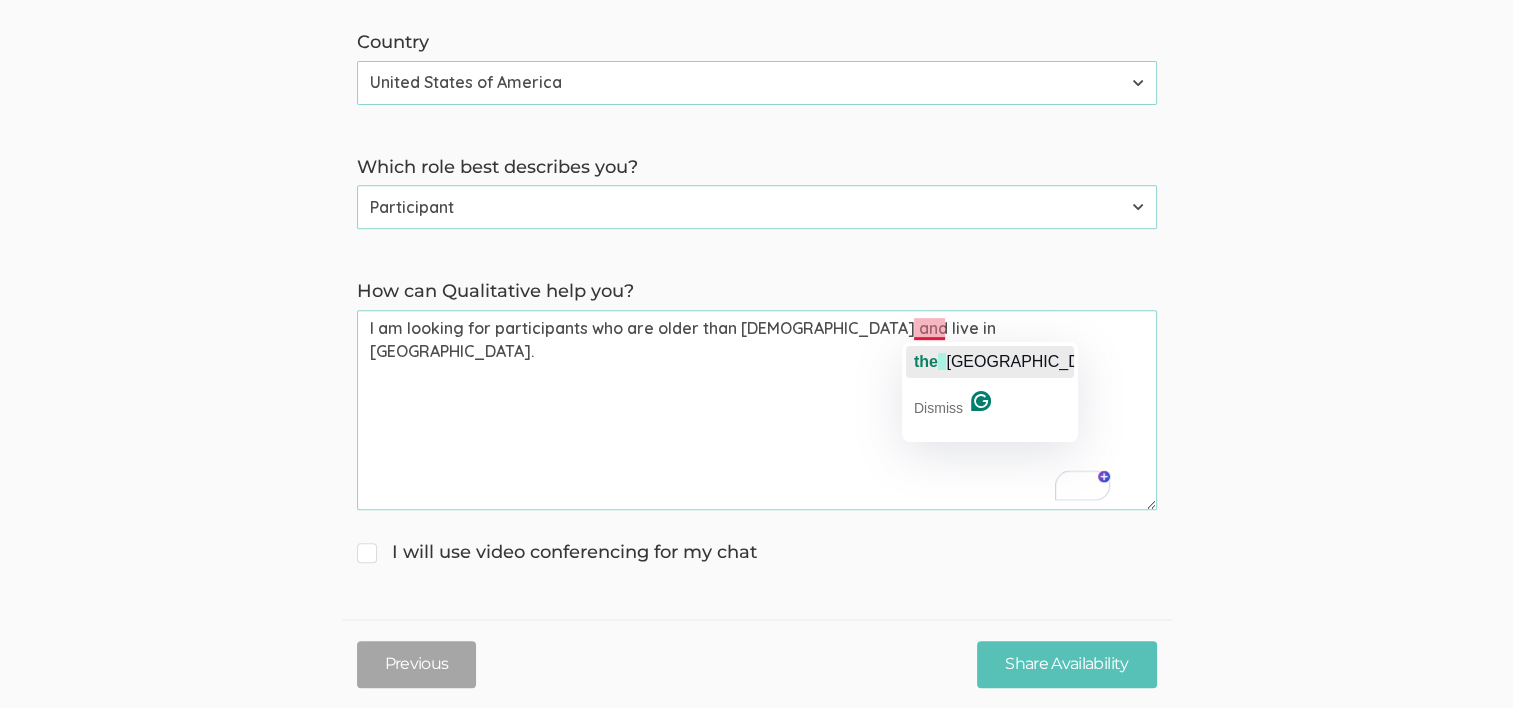 click 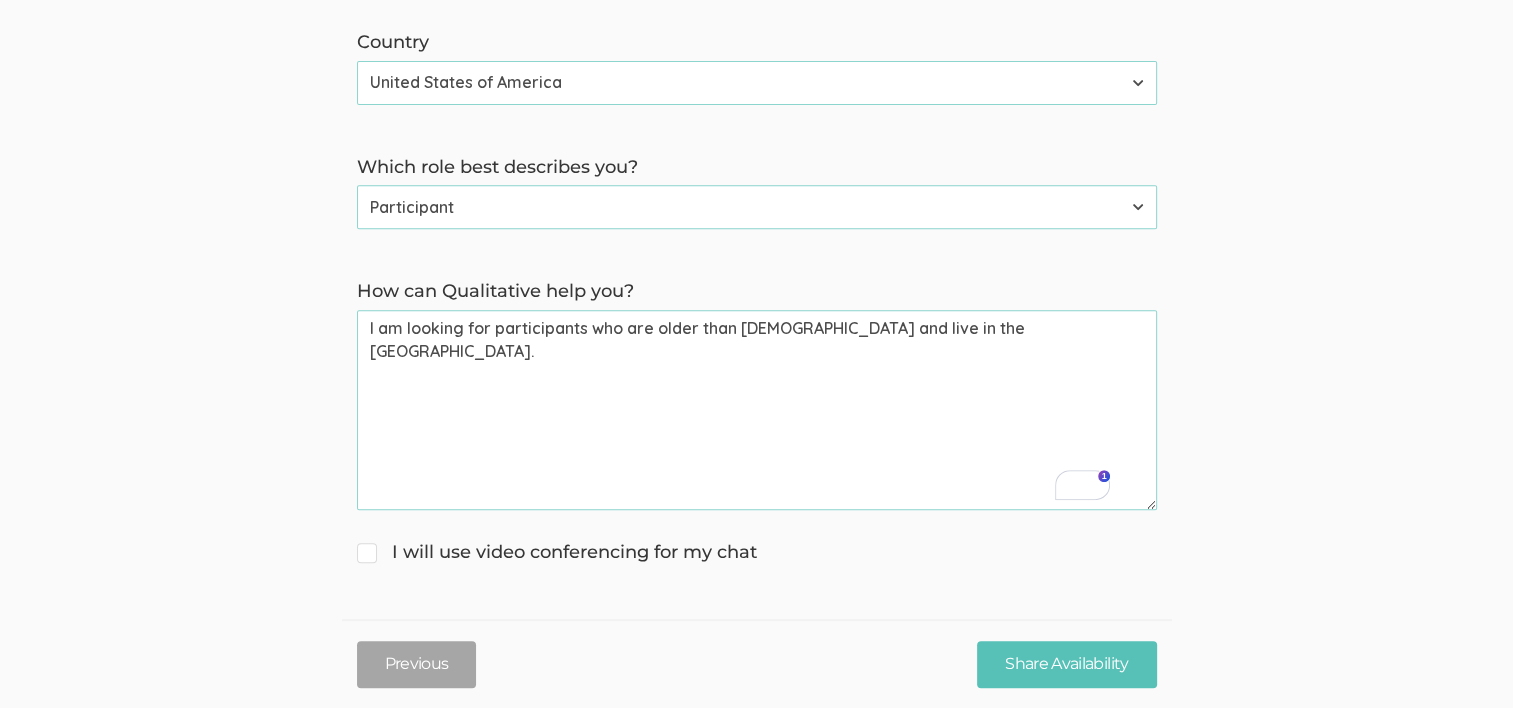 click on "I am looking for participants who are older than 19 years old and live in the USA." at bounding box center (757, 410) 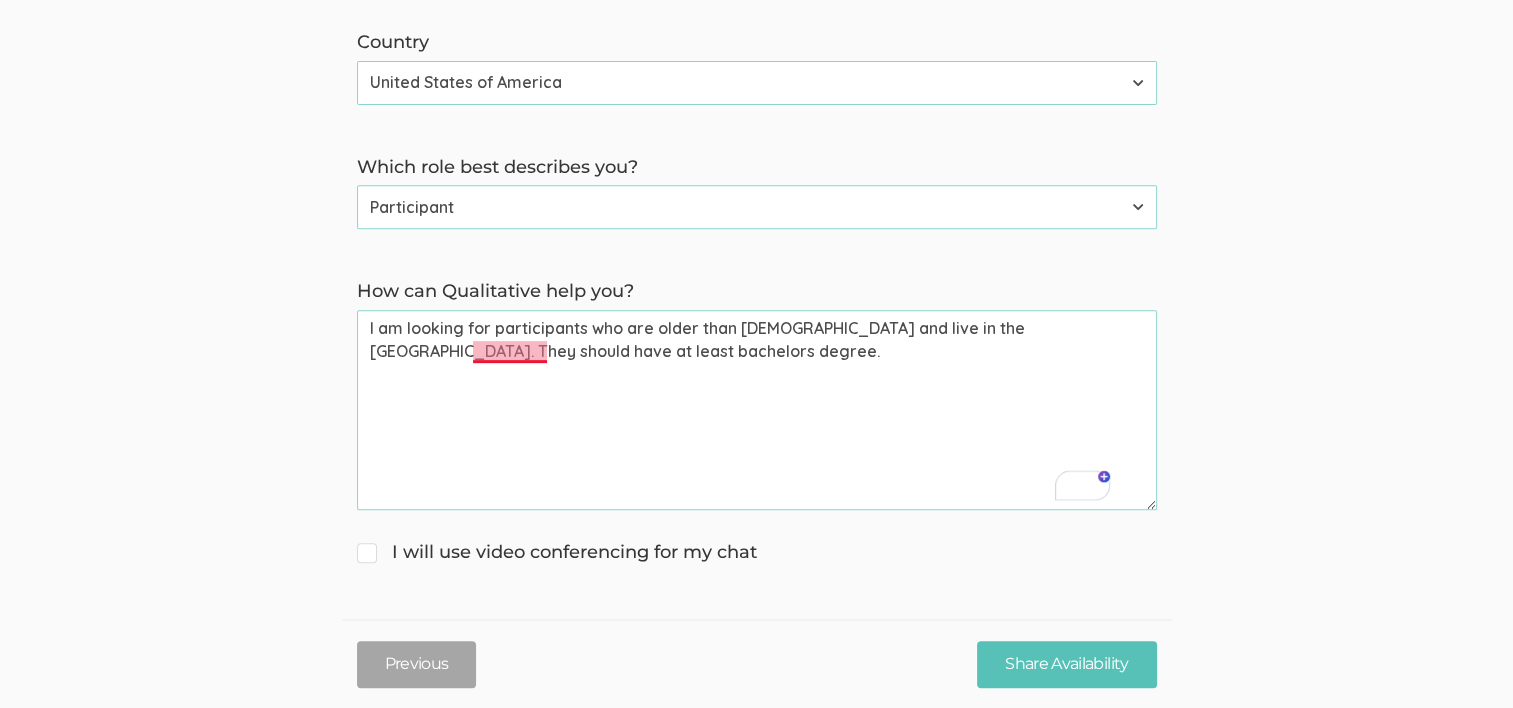 click on "I am looking for participants who are older than 19 years old and live in the USA. They should have at least bachelors degree." at bounding box center [757, 410] 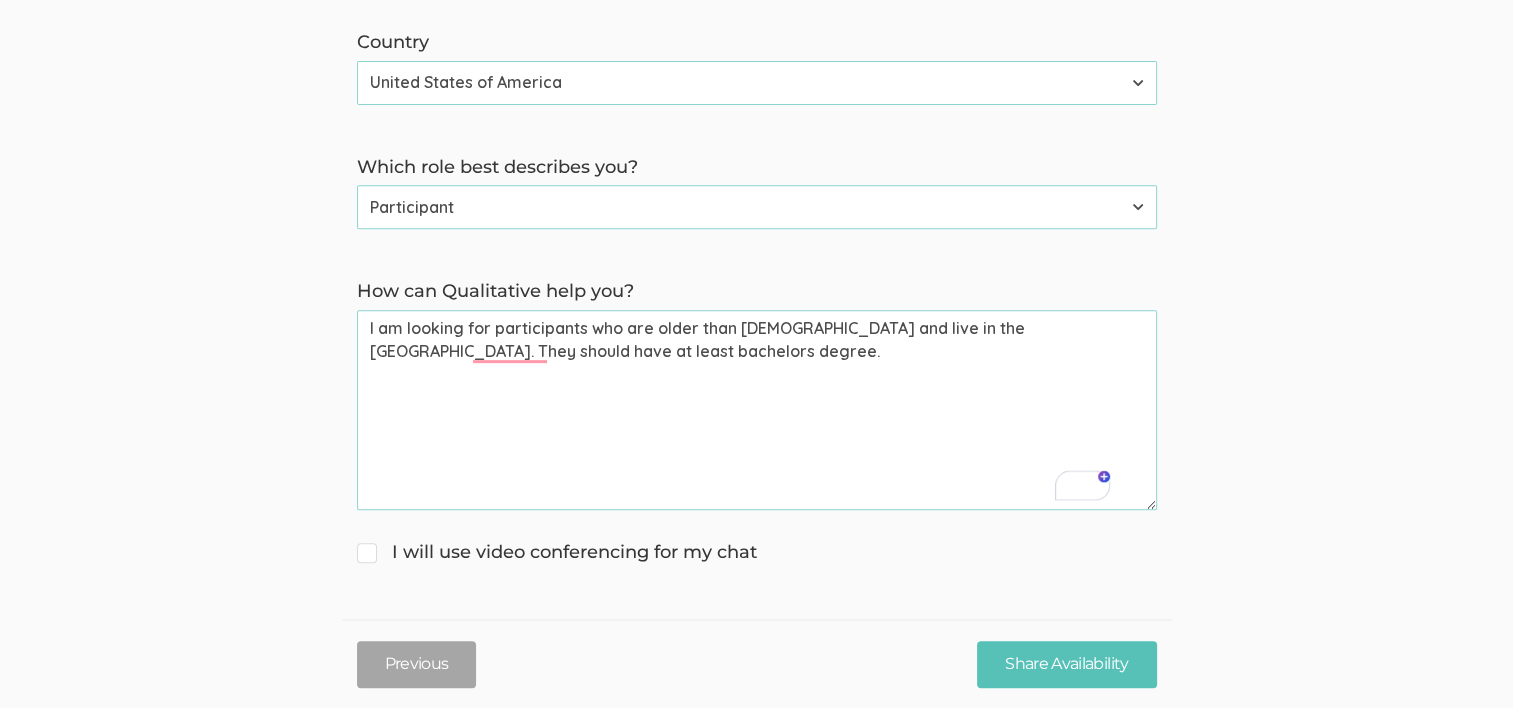 click on "I am looking for participants who are older than 19 years old and live in the USA. They should have at least bachelors degree." at bounding box center [757, 410] 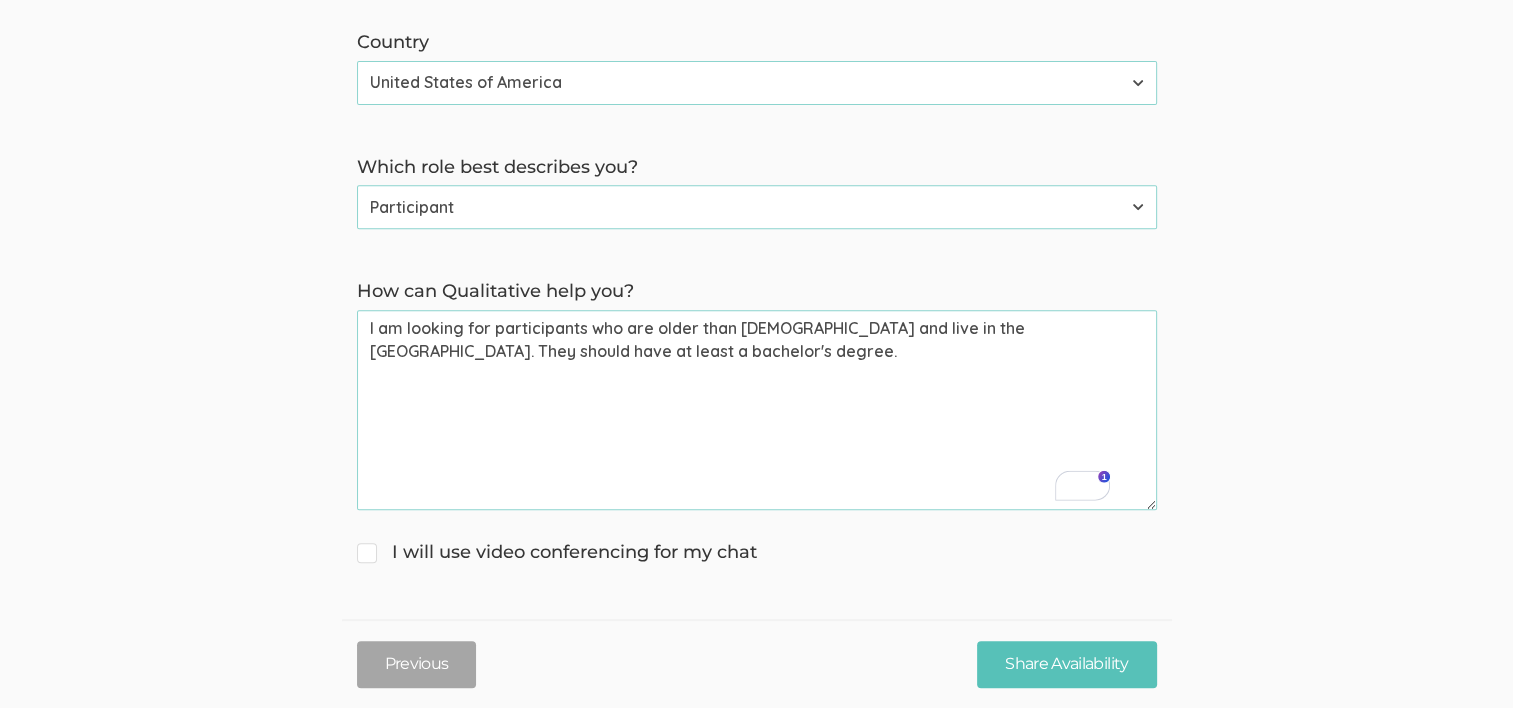 click on "→ Discuss your participant recruitment criteria
→ Walk through how Qualitative can help you recruit participants
→ Get answers to your questions First name   Tugberk   (success) Last name   Kara   (success) Email (for receiving calendar meeting invite)   tugberkkara@gmail.com   (success) Phone (for receiving text to confirm meeting time)   +19566039628   (success) Country Afghanistan Åland Islands Albania Algeria American Samoa Andorra Angola Anguilla Antarctica Antigua and Barbuda Argentina Armenia Aruba Australia Austria Azerbaijan Bahamas Bahrain Bangladesh Barbados Belarus Belgium Belize Benin Bermuda Bhutan Bolivia Bonaire, Sint Eustatius and Saba Bosnia and Herzegovina Botswana Bouvet Island Brazil British Indian Ocean Territory Brunei Darussalam Bulgaria Burkina Faso Burundi Cambodia Cameroon Canada Cape Verde Cayman Islands Central African Republic Chad Chile China Christmas Island Cocos (Keeling) Islands Colombia Comoros Congo Congo, the Democratic Republic of the Cook Islands Costa Rica" at bounding box center (756, -14) 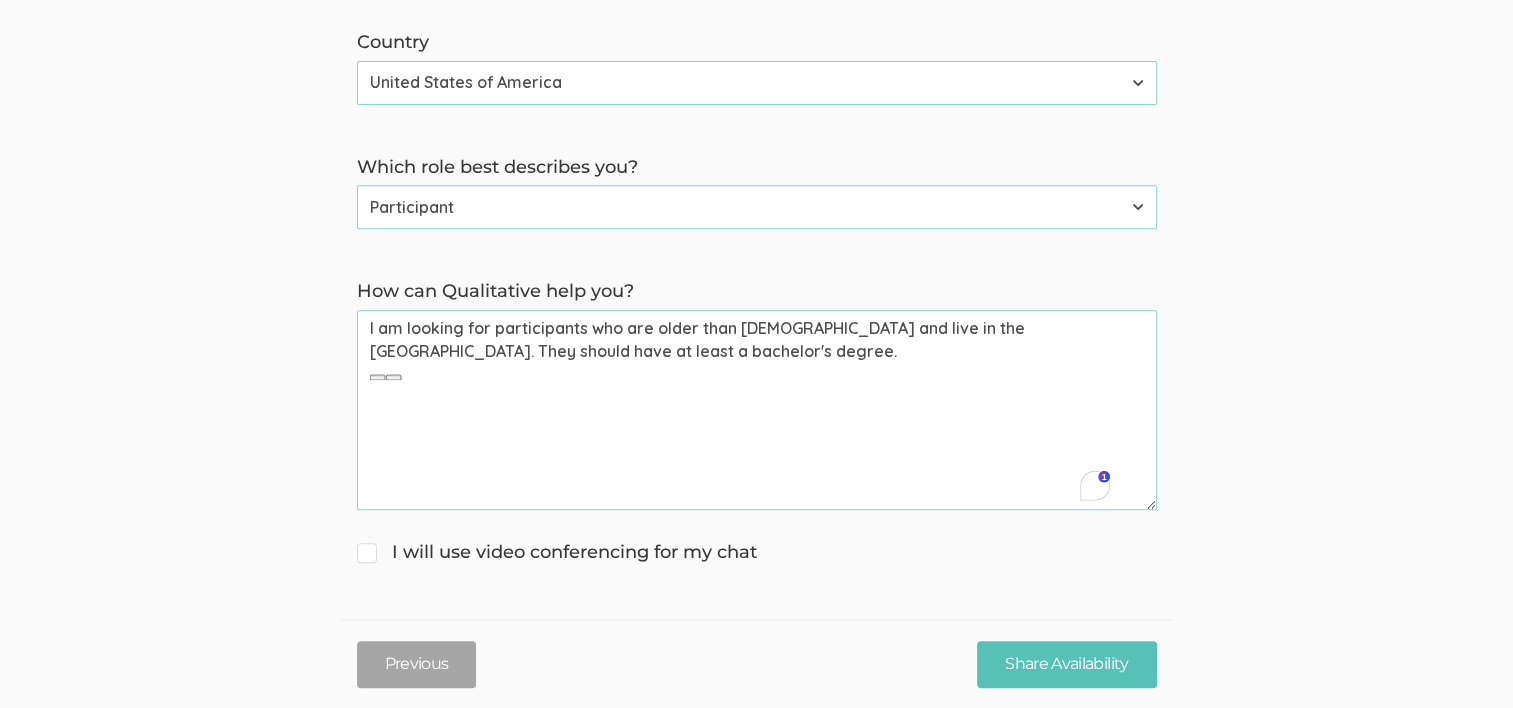 click on "→ Discuss your participant recruitment criteria
→ Walk through how Qualitative can help you recruit participants
→ Get answers to your questions First name   Tugberk   (success) Last name   Kara   (success) Email (for receiving calendar meeting invite)   tugberkkara@gmail.com   (success) Phone (for receiving text to confirm meeting time)   +19566039628   (success) Country Afghanistan Åland Islands Albania Algeria American Samoa Andorra Angola Anguilla Antarctica Antigua and Barbuda Argentina Armenia Aruba Australia Austria Azerbaijan Bahamas Bahrain Bangladesh Barbados Belarus Belgium Belize Benin Bermuda Bhutan Bolivia Bonaire, Sint Eustatius and Saba Bosnia and Herzegovina Botswana Bouvet Island Brazil British Indian Ocean Territory Brunei Darussalam Bulgaria Burkina Faso Burundi Cambodia Cameroon Canada Cape Verde Cayman Islands Central African Republic Chad Chile China Christmas Island Cocos (Keeling) Islands Colombia Comoros Congo Congo, the Democratic Republic of the Cook Islands Costa Rica" at bounding box center [756, -14] 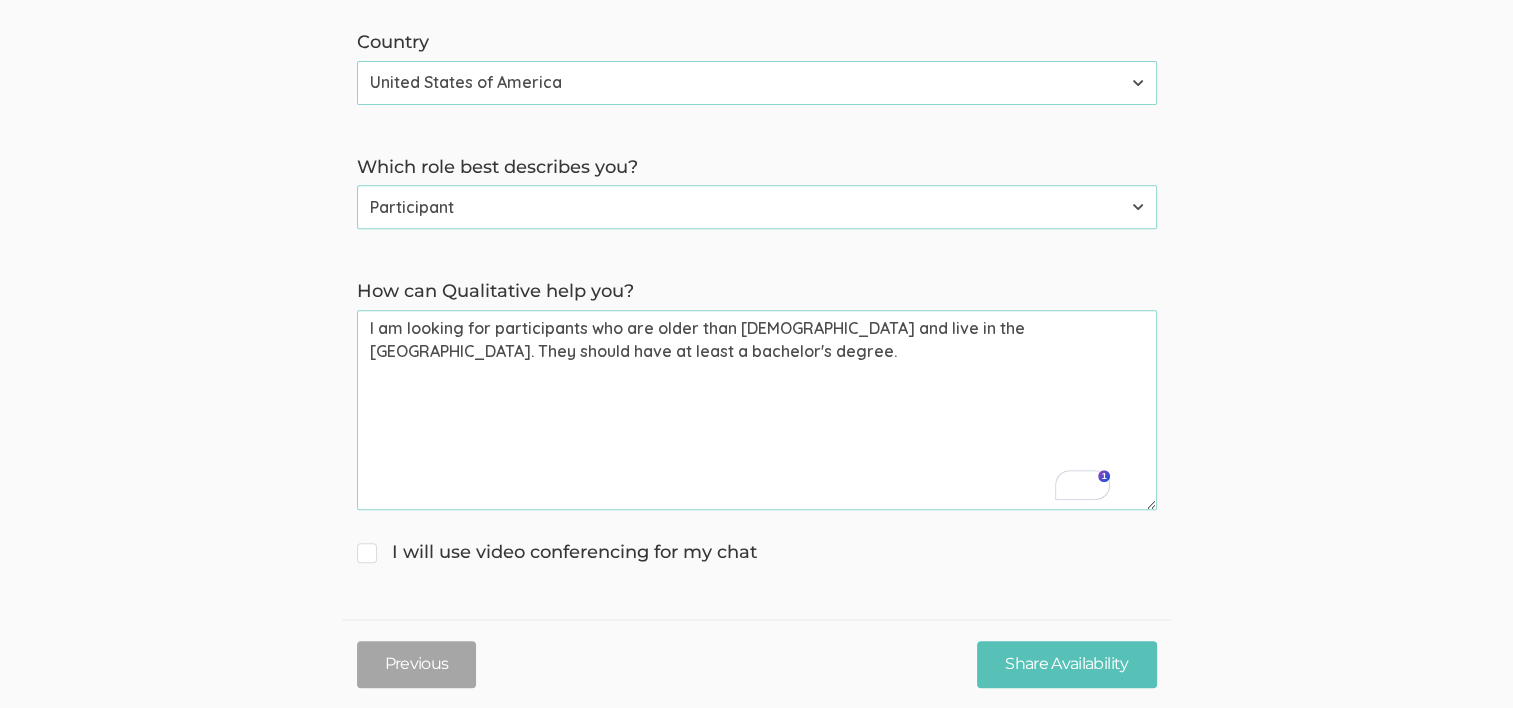drag, startPoint x: 742, startPoint y: 350, endPoint x: 219, endPoint y: 300, distance: 525.38464 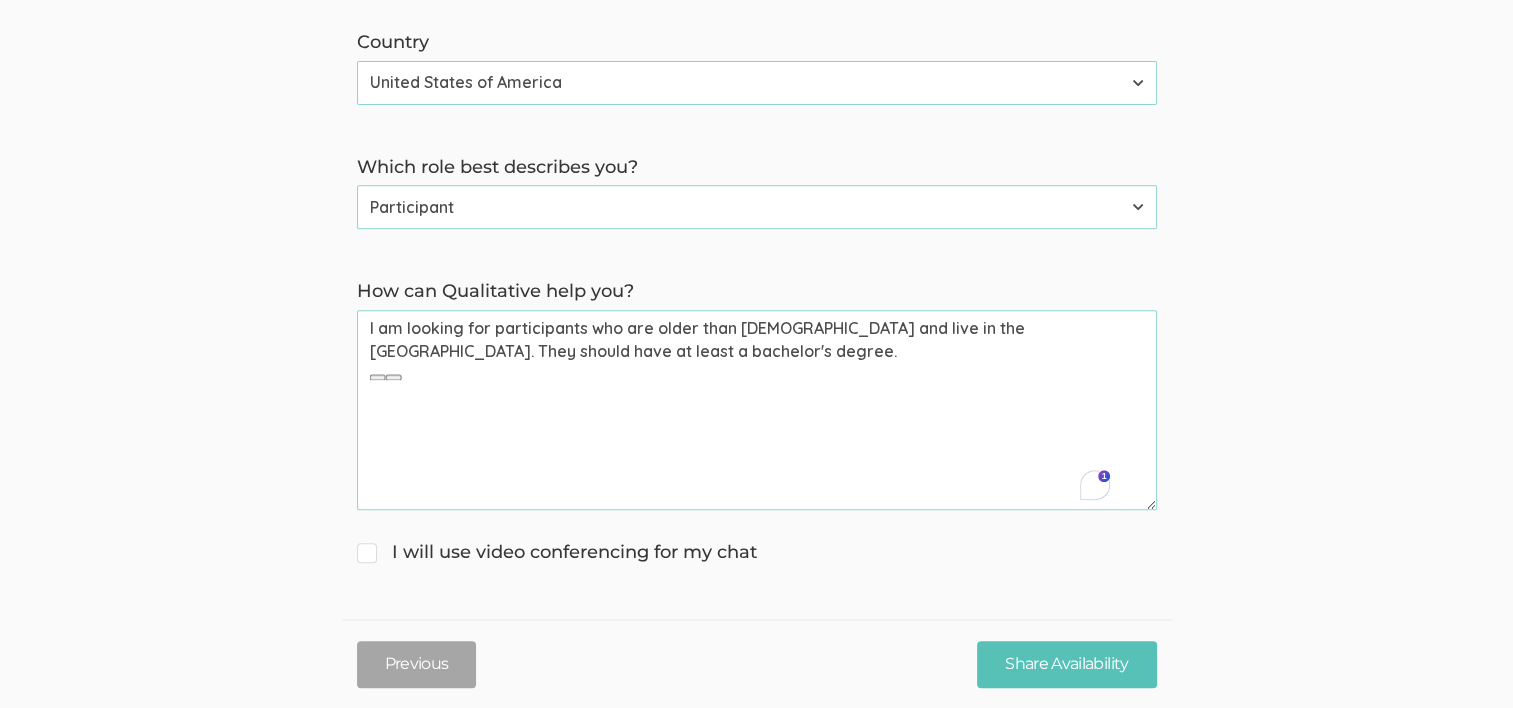 click on "→ Discuss your participant recruitment criteria
→ Walk through how Qualitative can help you recruit participants
→ Get answers to your questions First name   Tugberk   (success) Last name   Kara   (success) Email (for receiving calendar meeting invite)   tugberkkara@gmail.com   (success) Phone (for receiving text to confirm meeting time)   +19566039628   (success) Country Afghanistan Åland Islands Albania Algeria American Samoa Andorra Angola Anguilla Antarctica Antigua and Barbuda Argentina Armenia Aruba Australia Austria Azerbaijan Bahamas Bahrain Bangladesh Barbados Belarus Belgium Belize Benin Bermuda Bhutan Bolivia Bonaire, Sint Eustatius and Saba Bosnia and Herzegovina Botswana Bouvet Island Brazil British Indian Ocean Territory Brunei Darussalam Bulgaria Burkina Faso Burundi Cambodia Cameroon Canada Cape Verde Cayman Islands Central African Republic Chad Chile China Christmas Island Cocos (Keeling) Islands Colombia Comoros Congo Congo, the Democratic Republic of the Cook Islands Costa Rica" at bounding box center (756, -14) 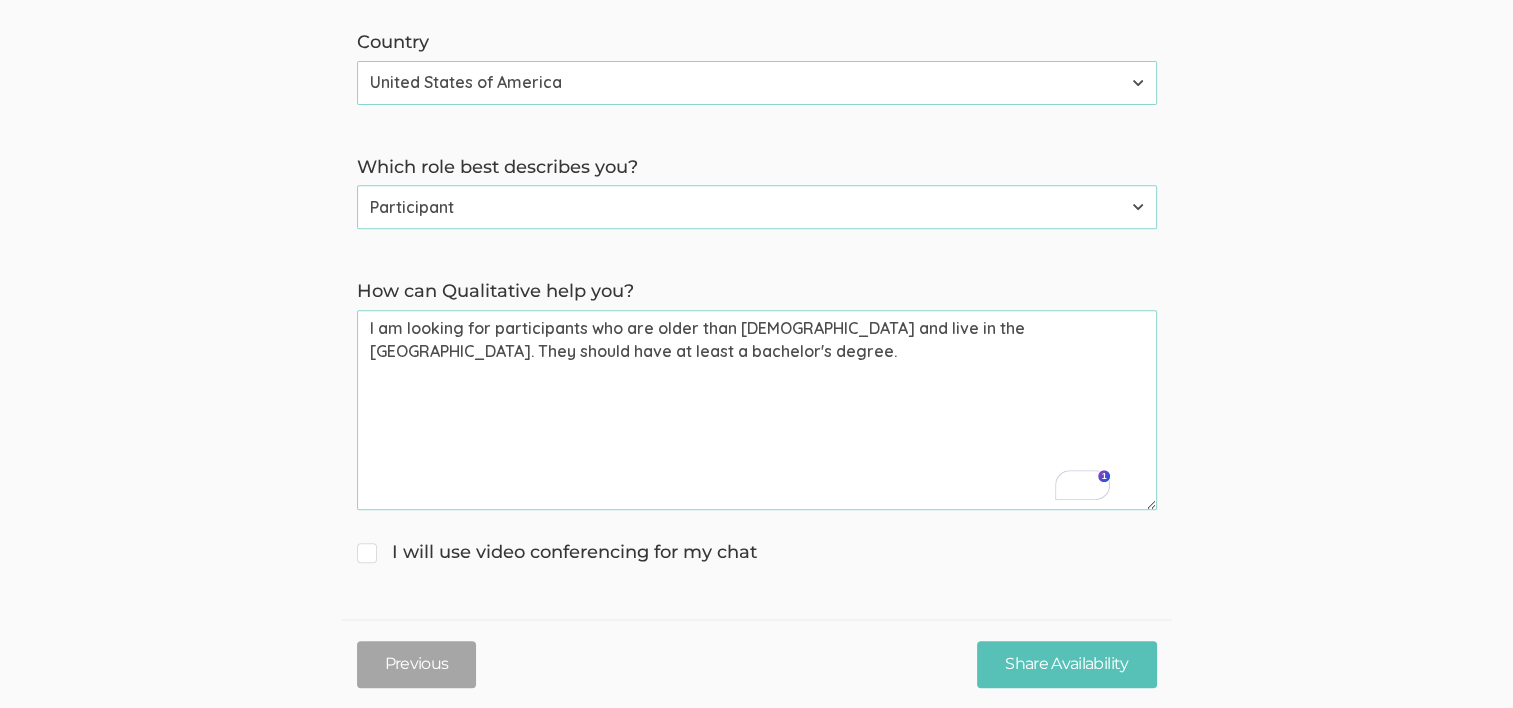 drag, startPoint x: 409, startPoint y: 343, endPoint x: 701, endPoint y: 350, distance: 292.0839 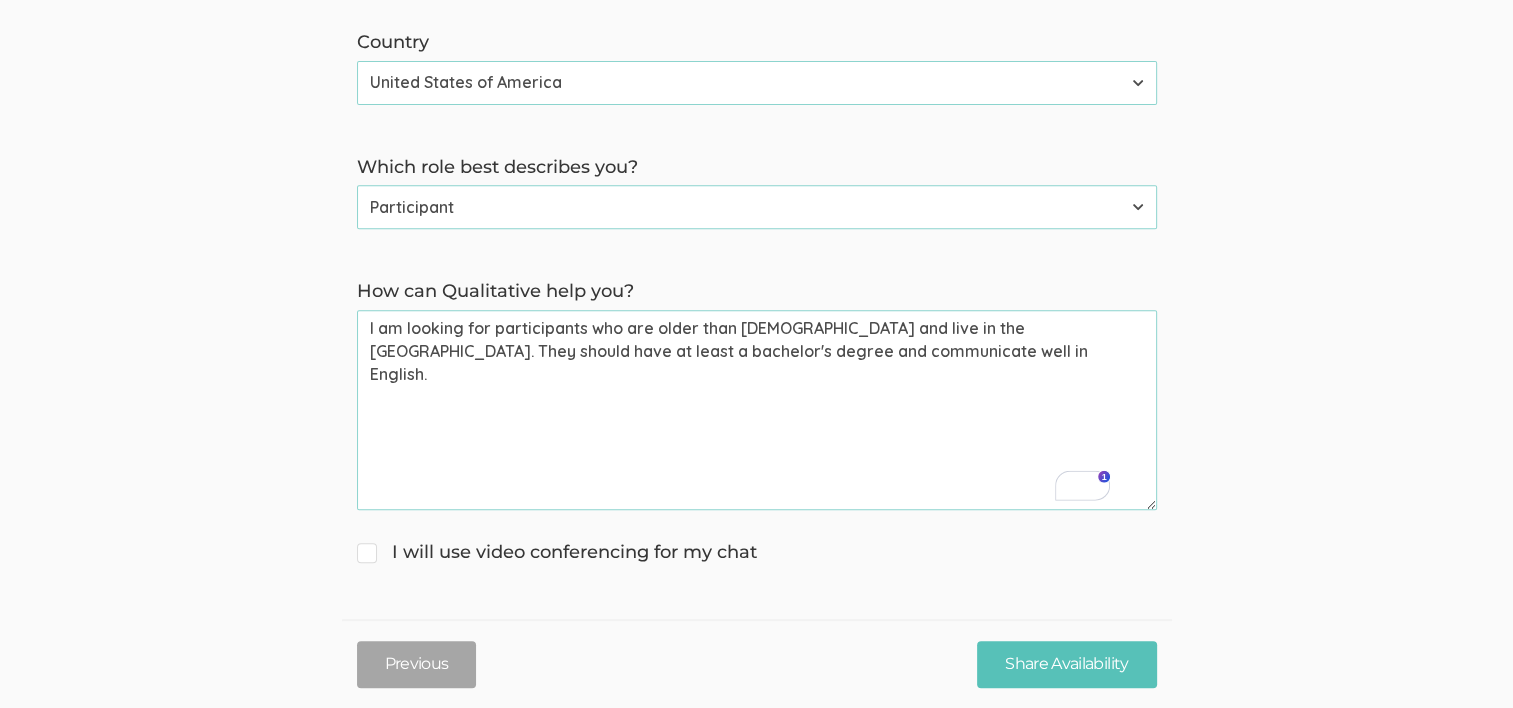 click on "→ Discuss your participant recruitment criteria
→ Walk through how Qualitative can help you recruit participants
→ Get answers to your questions First name   Tugberk   (success) Last name   Kara   (success) Email (for receiving calendar meeting invite)   tugberkkara@gmail.com   (success) Phone (for receiving text to confirm meeting time)   +19566039628   (success) Country Afghanistan Åland Islands Albania Algeria American Samoa Andorra Angola Anguilla Antarctica Antigua and Barbuda Argentina Armenia Aruba Australia Austria Azerbaijan Bahamas Bahrain Bangladesh Barbados Belarus Belgium Belize Benin Bermuda Bhutan Bolivia Bonaire, Sint Eustatius and Saba Bosnia and Herzegovina Botswana Bouvet Island Brazil British Indian Ocean Territory Brunei Darussalam Bulgaria Burkina Faso Burundi Cambodia Cameroon Canada Cape Verde Cayman Islands Central African Republic Chad Chile China Christmas Island Cocos (Keeling) Islands Colombia Comoros Congo Congo, the Democratic Republic of the Cook Islands Costa Rica" at bounding box center (756, -14) 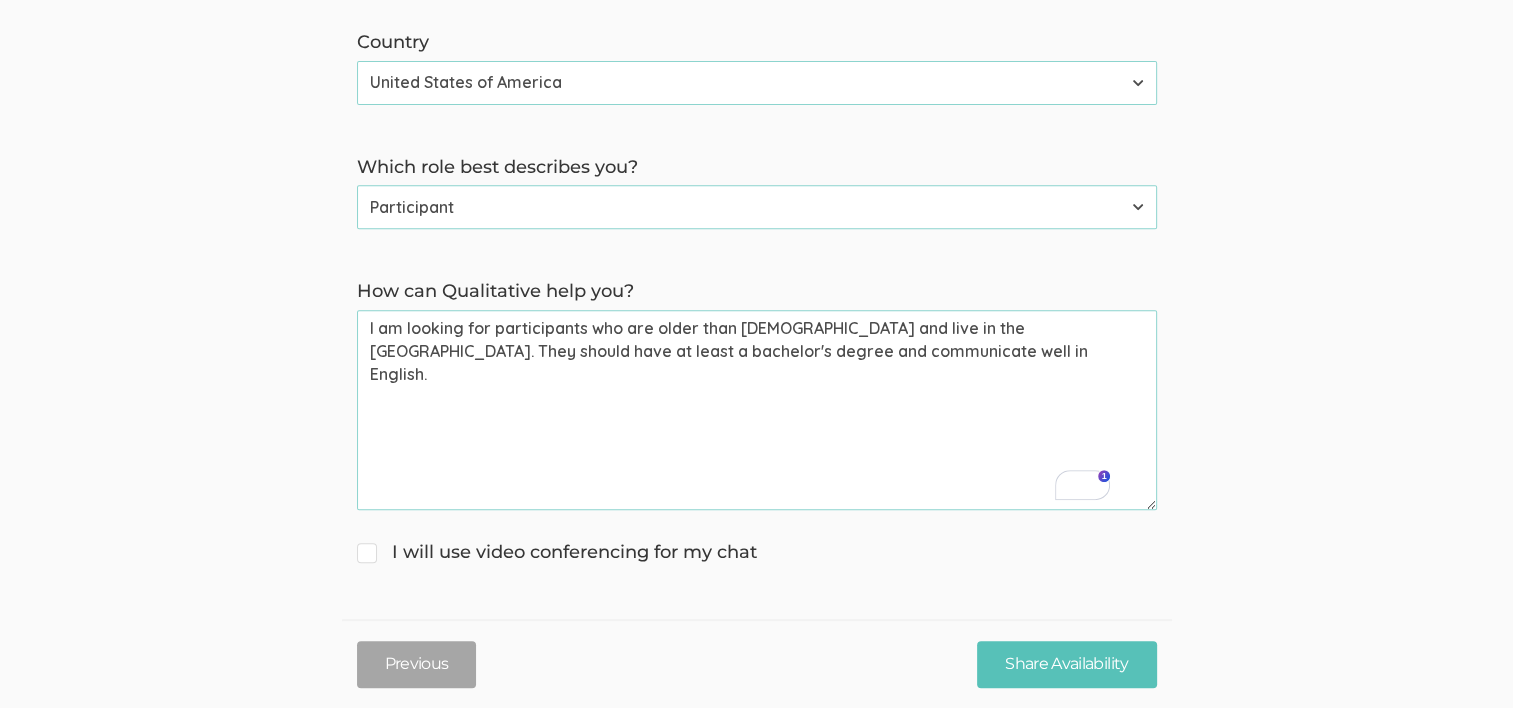 click on "I am looking for participants who are older than 19 years old and live in the USA. They should have at least a bachelor's degree and communicate well in English." at bounding box center (757, 410) 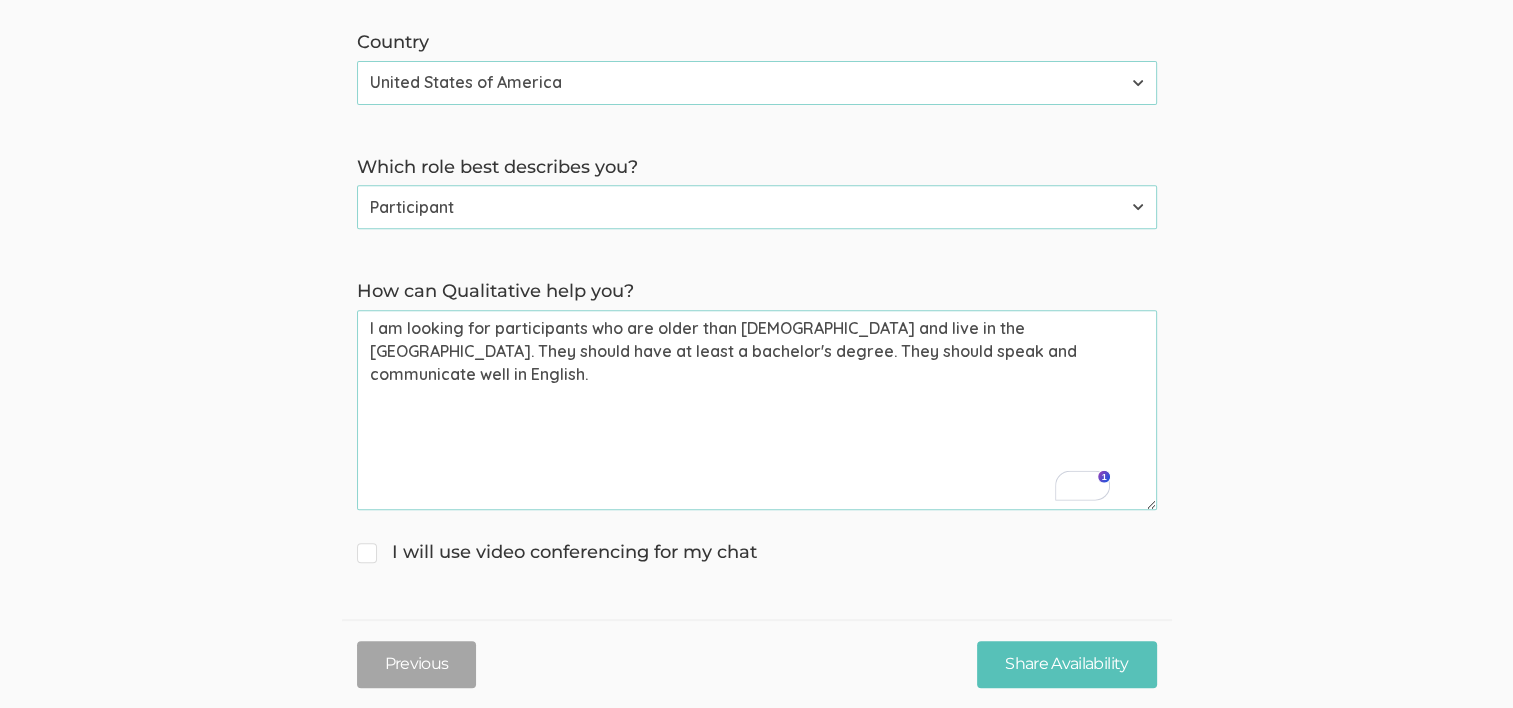 click on "I am looking for participants who are older than 19 years old and live in the USA. They should have at least a bachelor's degree. They should speak and communicate well in English." at bounding box center [757, 410] 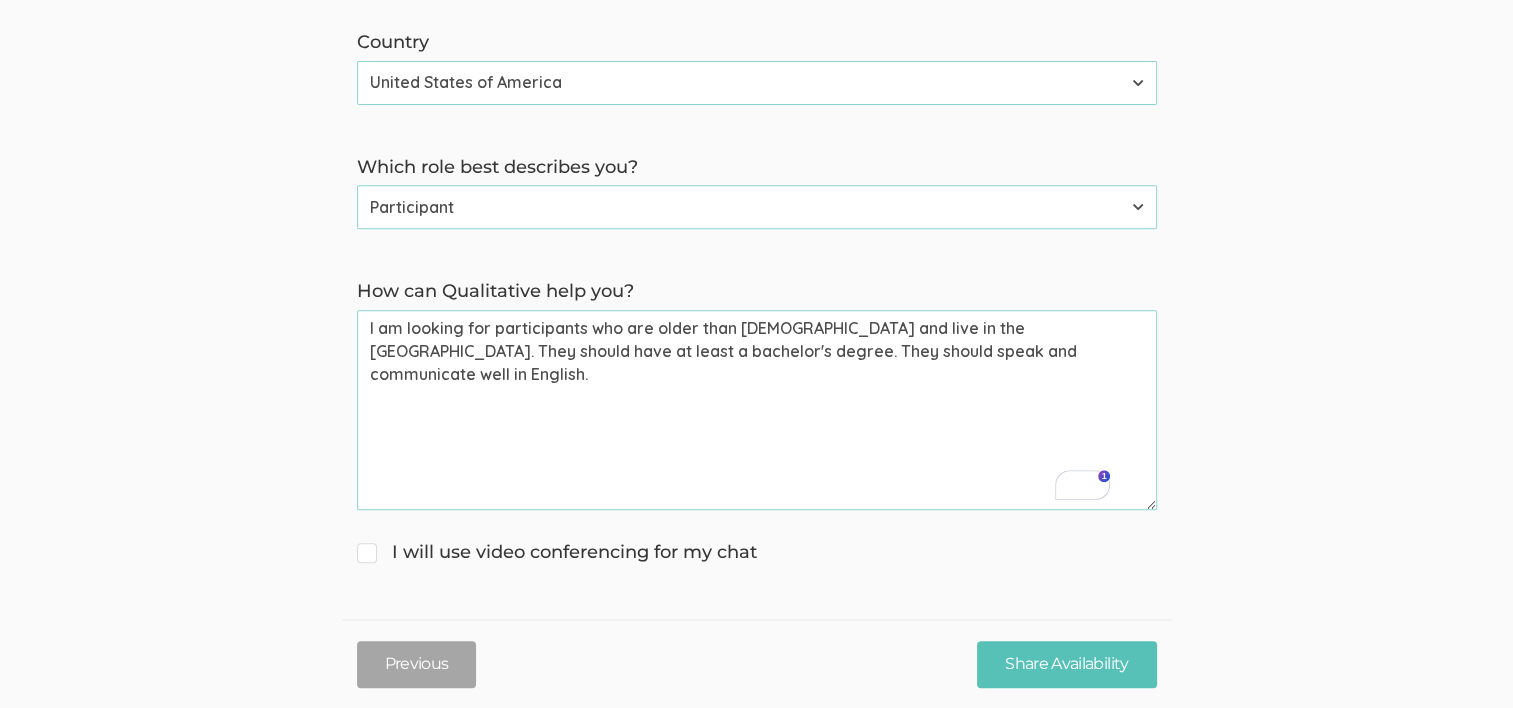 drag, startPoint x: 1059, startPoint y: 348, endPoint x: 291, endPoint y: 315, distance: 768.7087 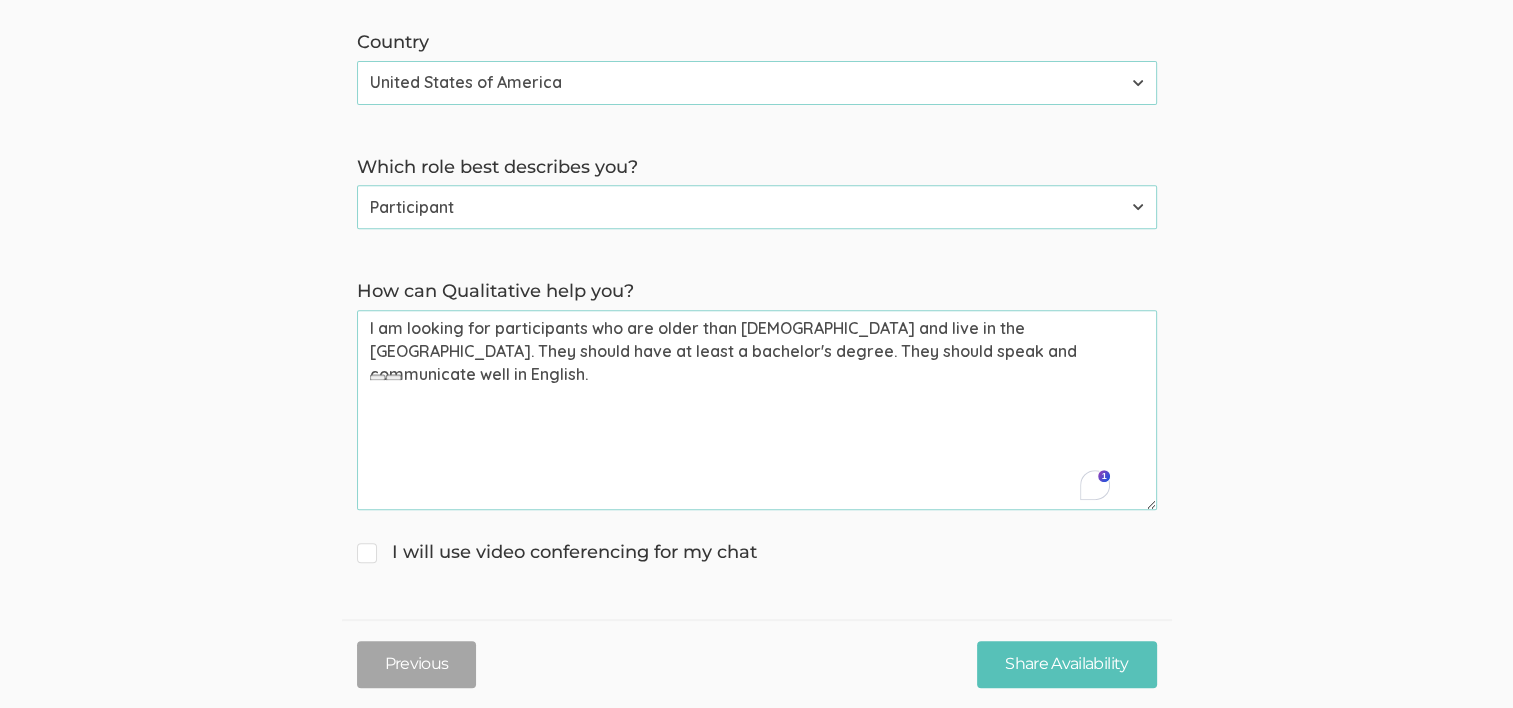 click on "→ Discuss your participant recruitment criteria
→ Walk through how Qualitative can help you recruit participants
→ Get answers to your questions First name   Tugberk   (success) Last name   Kara   (success) Email (for receiving calendar meeting invite)   tugberkkara@gmail.com   (success) Phone (for receiving text to confirm meeting time)   +19566039628   (success) Country Afghanistan Åland Islands Albania Algeria American Samoa Andorra Angola Anguilla Antarctica Antigua and Barbuda Argentina Armenia Aruba Australia Austria Azerbaijan Bahamas Bahrain Bangladesh Barbados Belarus Belgium Belize Benin Bermuda Bhutan Bolivia Bonaire, Sint Eustatius and Saba Bosnia and Herzegovina Botswana Bouvet Island Brazil British Indian Ocean Territory Brunei Darussalam Bulgaria Burkina Faso Burundi Cambodia Cameroon Canada Cape Verde Cayman Islands Central African Republic Chad Chile China Christmas Island Cocos (Keeling) Islands Colombia Comoros Congo Congo, the Democratic Republic of the Cook Islands Costa Rica" at bounding box center [756, -14] 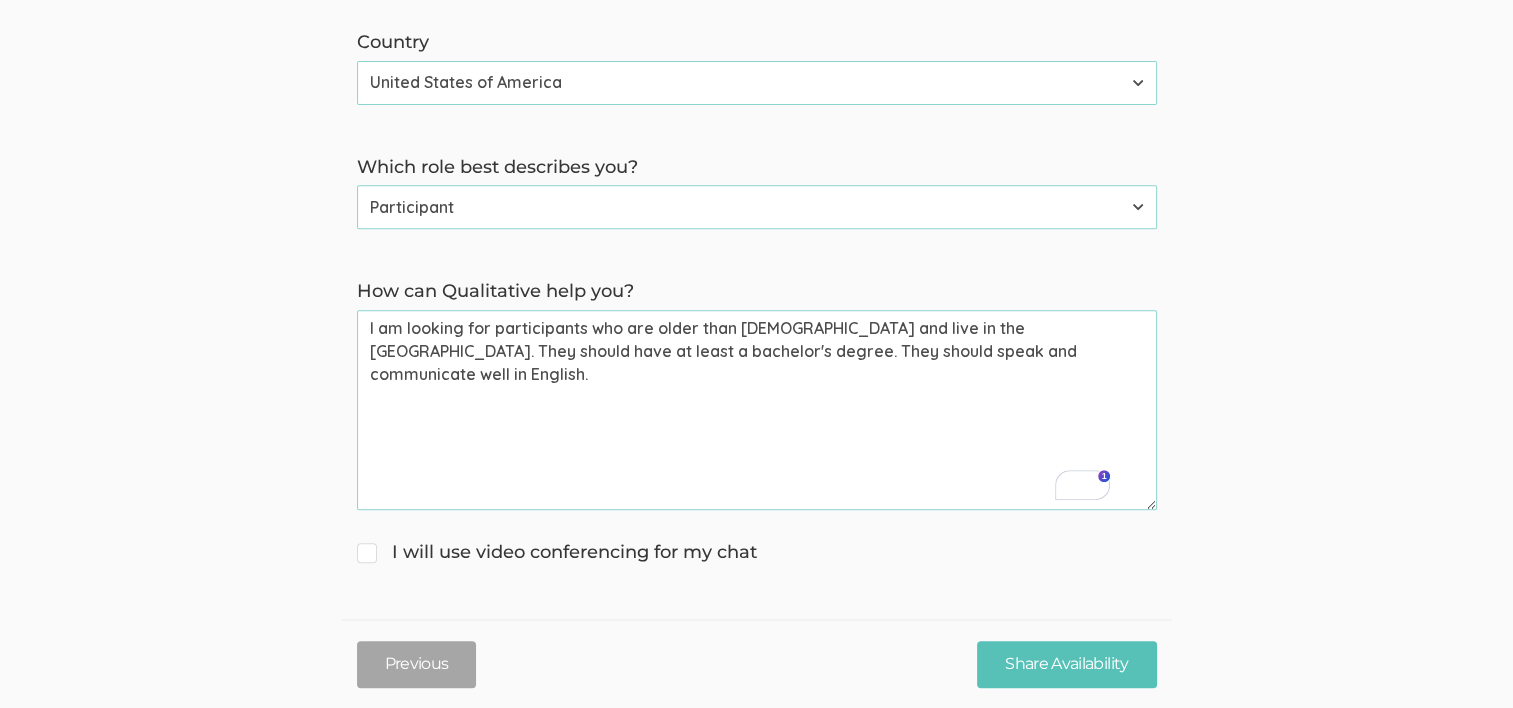 drag, startPoint x: 579, startPoint y: 326, endPoint x: 1127, endPoint y: 334, distance: 548.0584 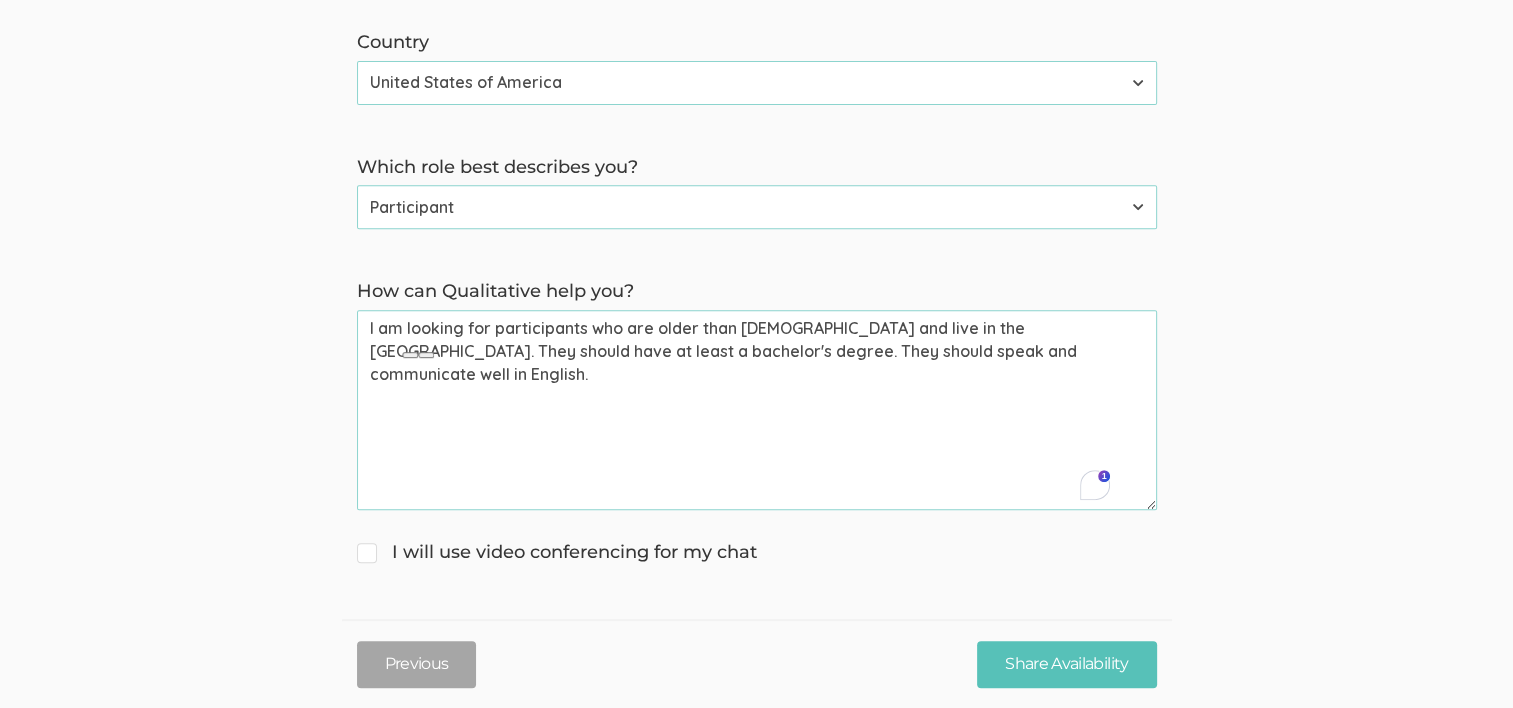 click on "I am looking for participants who are older than 19 years old and live in the USA. They should have at least a bachelor's degree. They should speak and communicate well in English." at bounding box center (757, 410) 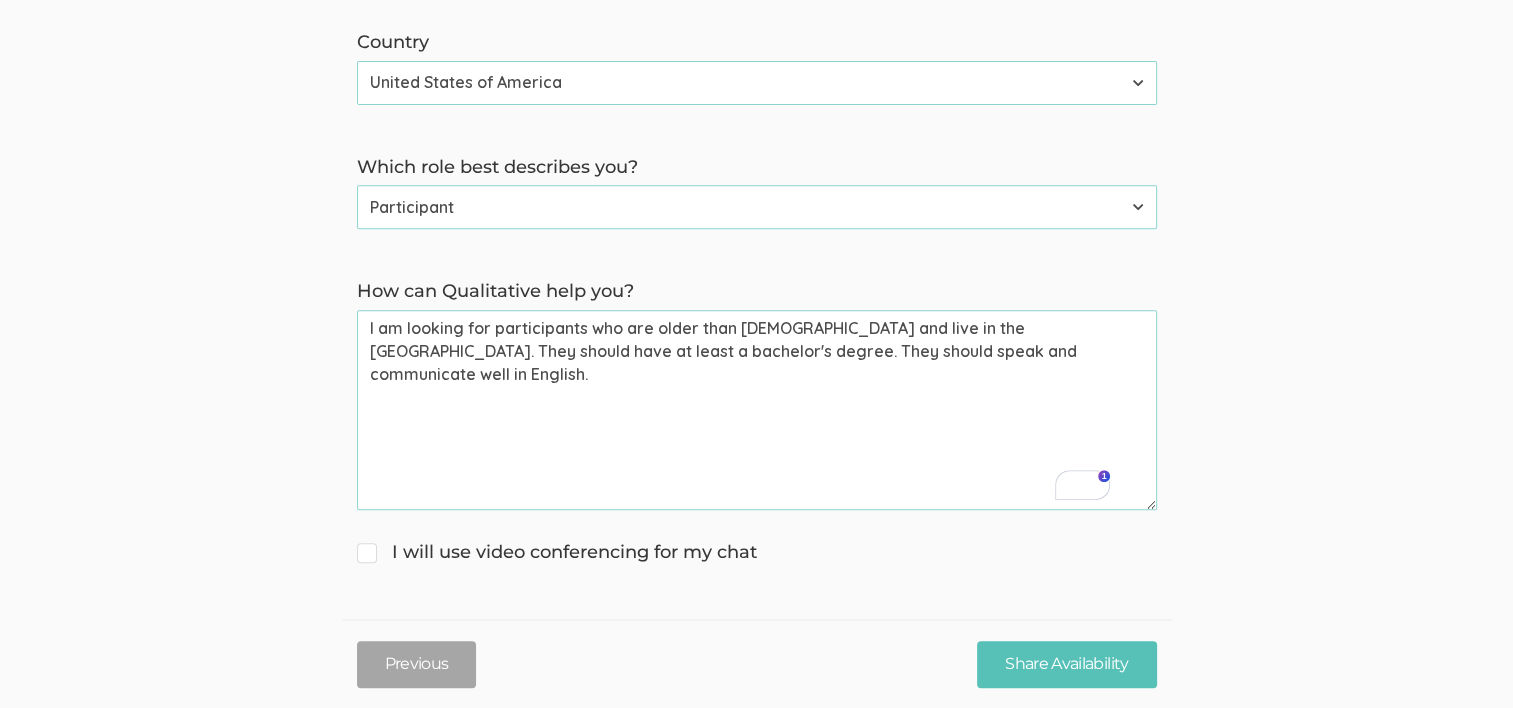 drag, startPoint x: 1069, startPoint y: 353, endPoint x: 256, endPoint y: 322, distance: 813.5908 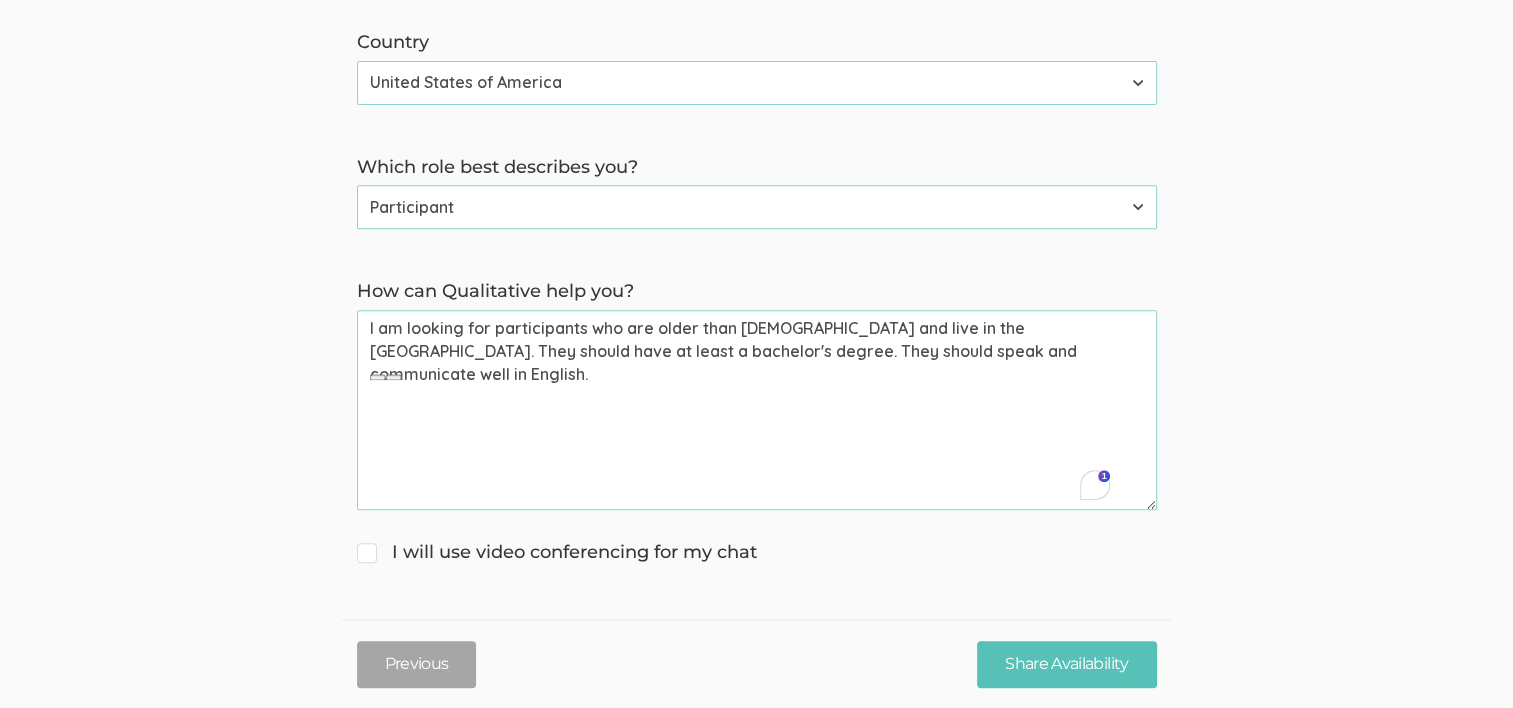 click on "→ Discuss your participant recruitment criteria
→ Walk through how Qualitative can help you recruit participants
→ Get answers to your questions First name   Tugberk   (success) Last name   Kara   (success) Email (for receiving calendar meeting invite)   tugberkkara@gmail.com   (success) Phone (for receiving text to confirm meeting time)   +19566039628   (success) Country Afghanistan Åland Islands Albania Algeria American Samoa Andorra Angola Anguilla Antarctica Antigua and Barbuda Argentina Armenia Aruba Australia Austria Azerbaijan Bahamas Bahrain Bangladesh Barbados Belarus Belgium Belize Benin Bermuda Bhutan Bolivia Bonaire, Sint Eustatius and Saba Bosnia and Herzegovina Botswana Bouvet Island Brazil British Indian Ocean Territory Brunei Darussalam Bulgaria Burkina Faso Burundi Cambodia Cameroon Canada Cape Verde Cayman Islands Central African Republic Chad Chile China Christmas Island Cocos (Keeling) Islands Colombia Comoros Congo Congo, the Democratic Republic of the Cook Islands Costa Rica" at bounding box center [756, -14] 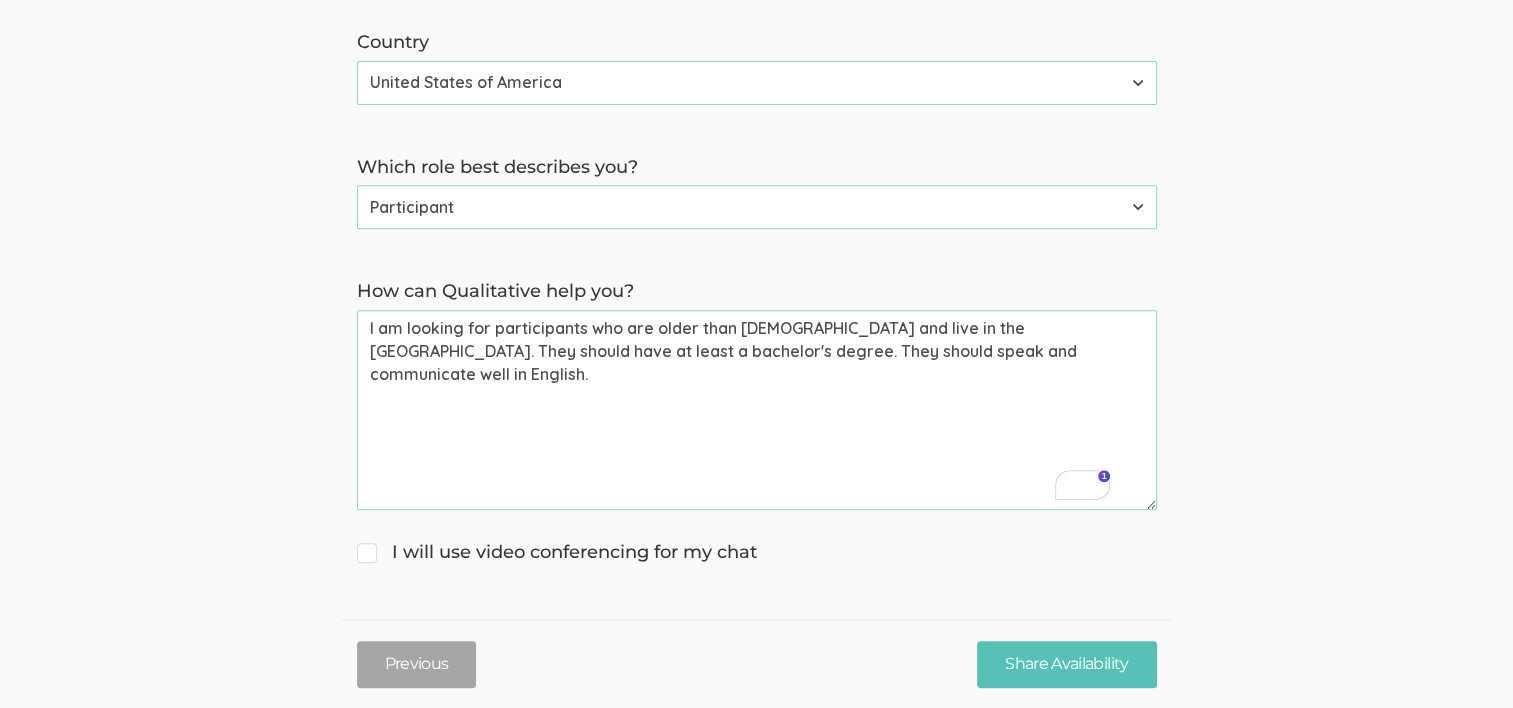 drag, startPoint x: 369, startPoint y: 326, endPoint x: 1038, endPoint y: 353, distance: 669.5446 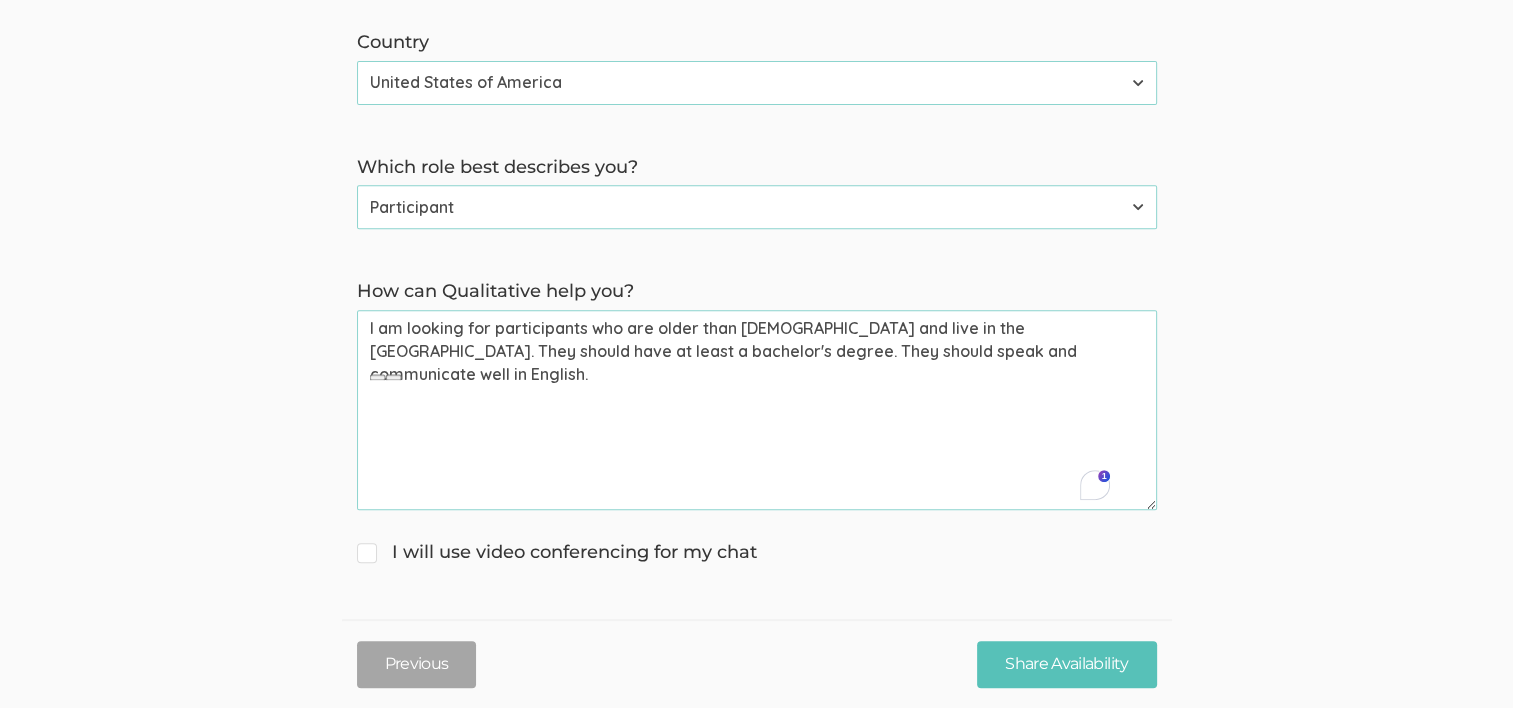 click on "→ Discuss your participant recruitment criteria
→ Walk through how Qualitative can help you recruit participants
→ Get answers to your questions First name   Tugberk   (success) Last name   Kara   (success) Email (for receiving calendar meeting invite)   tugberkkara@gmail.com   (success) Phone (for receiving text to confirm meeting time)   +19566039628   (success) Country Afghanistan Åland Islands Albania Algeria American Samoa Andorra Angola Anguilla Antarctica Antigua and Barbuda Argentina Armenia Aruba Australia Austria Azerbaijan Bahamas Bahrain Bangladesh Barbados Belarus Belgium Belize Benin Bermuda Bhutan Bolivia Bonaire, Sint Eustatius and Saba Bosnia and Herzegovina Botswana Bouvet Island Brazil British Indian Ocean Territory Brunei Darussalam Bulgaria Burkina Faso Burundi Cambodia Cameroon Canada Cape Verde Cayman Islands Central African Republic Chad Chile China Christmas Island Cocos (Keeling) Islands Colombia Comoros Congo Congo, the Democratic Republic of the Cook Islands Costa Rica" at bounding box center (756, -14) 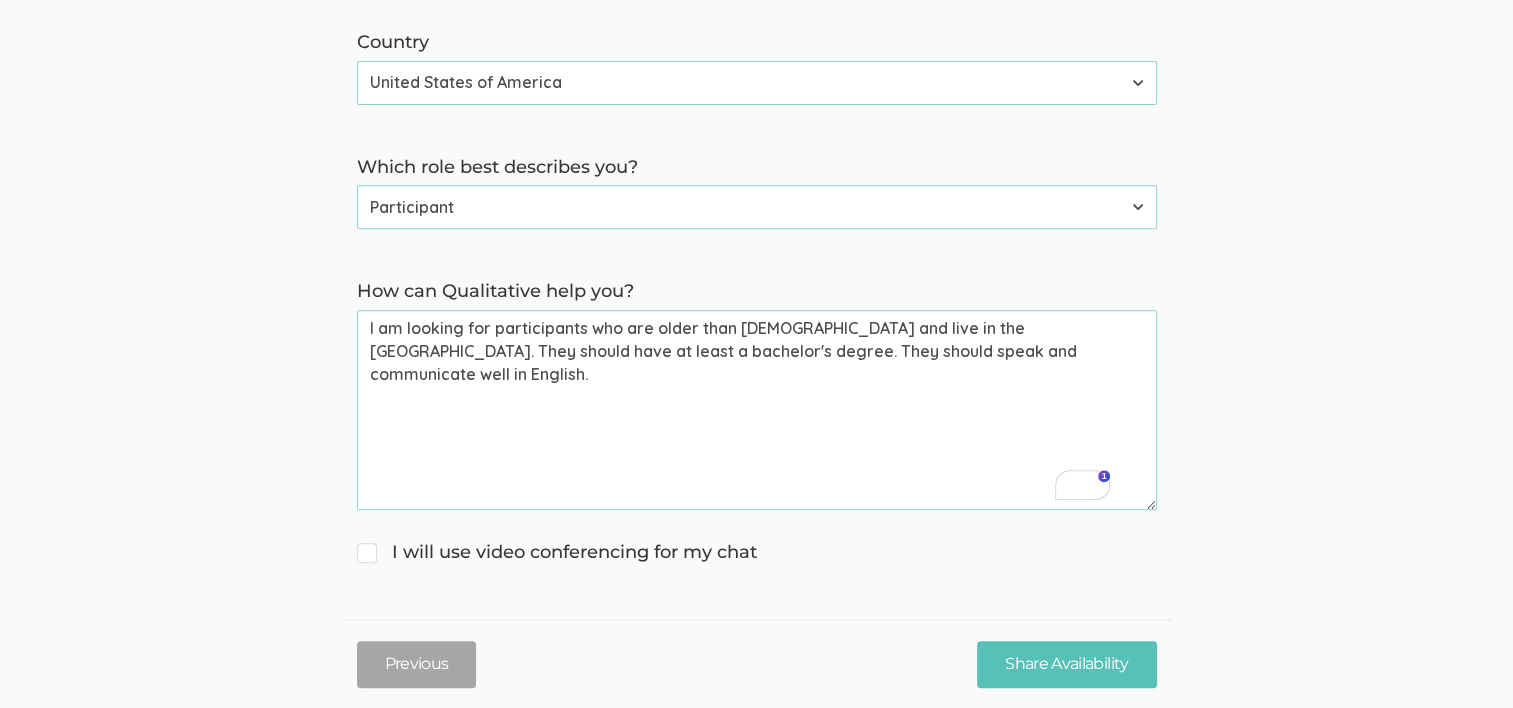 drag, startPoint x: 1061, startPoint y: 358, endPoint x: 176, endPoint y: 322, distance: 885.7319 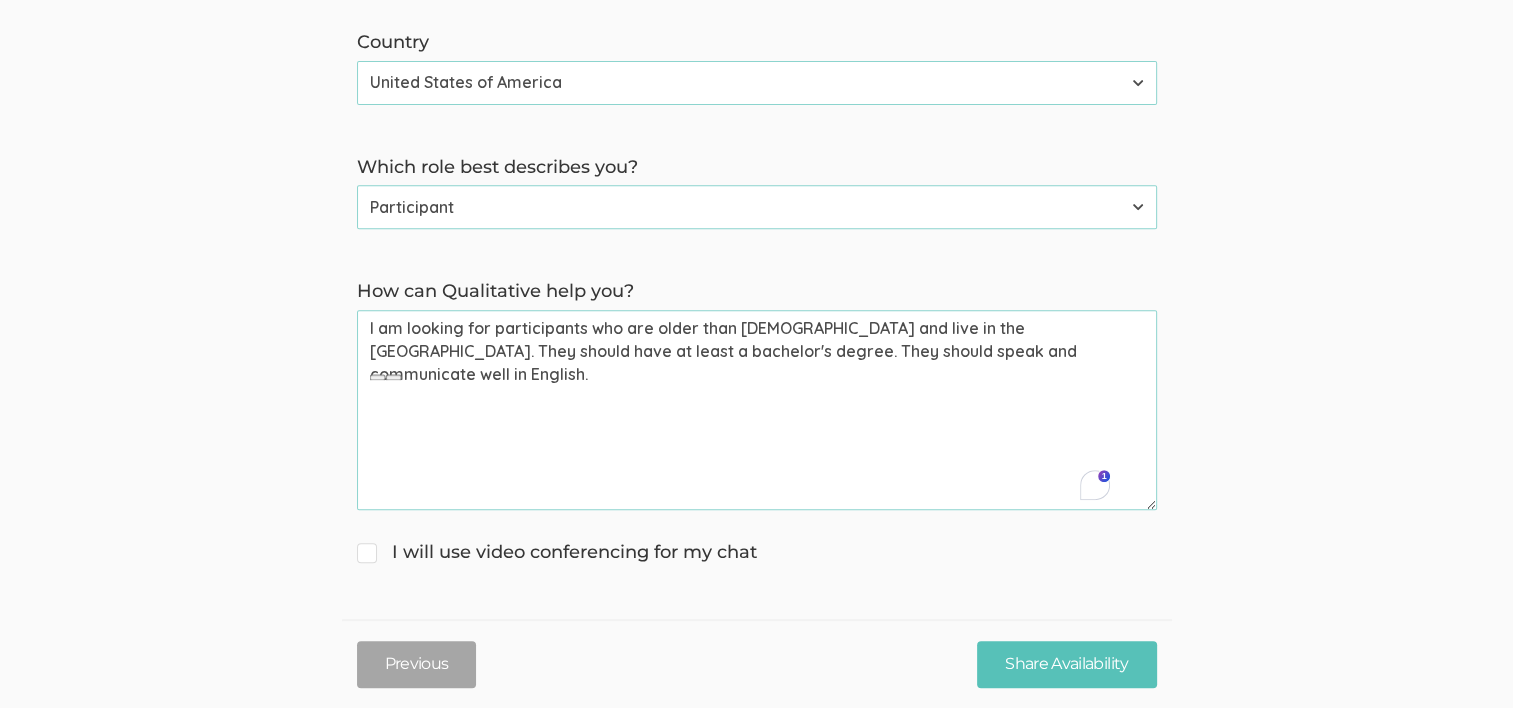 click on "→ Discuss your participant recruitment criteria
→ Walk through how Qualitative can help you recruit participants
→ Get answers to your questions First name   Tugberk   (success) Last name   Kara   (success) Email (for receiving calendar meeting invite)   tugberkkara@gmail.com   (success) Phone (for receiving text to confirm meeting time)   +19566039628   (success) Country Afghanistan Åland Islands Albania Algeria American Samoa Andorra Angola Anguilla Antarctica Antigua and Barbuda Argentina Armenia Aruba Australia Austria Azerbaijan Bahamas Bahrain Bangladesh Barbados Belarus Belgium Belize Benin Bermuda Bhutan Bolivia Bonaire, Sint Eustatius and Saba Bosnia and Herzegovina Botswana Bouvet Island Brazil British Indian Ocean Territory Brunei Darussalam Bulgaria Burkina Faso Burundi Cambodia Cameroon Canada Cape Verde Cayman Islands Central African Republic Chad Chile China Christmas Island Cocos (Keeling) Islands Colombia Comoros Congo Congo, the Democratic Republic of the Cook Islands Costa Rica" at bounding box center (756, -14) 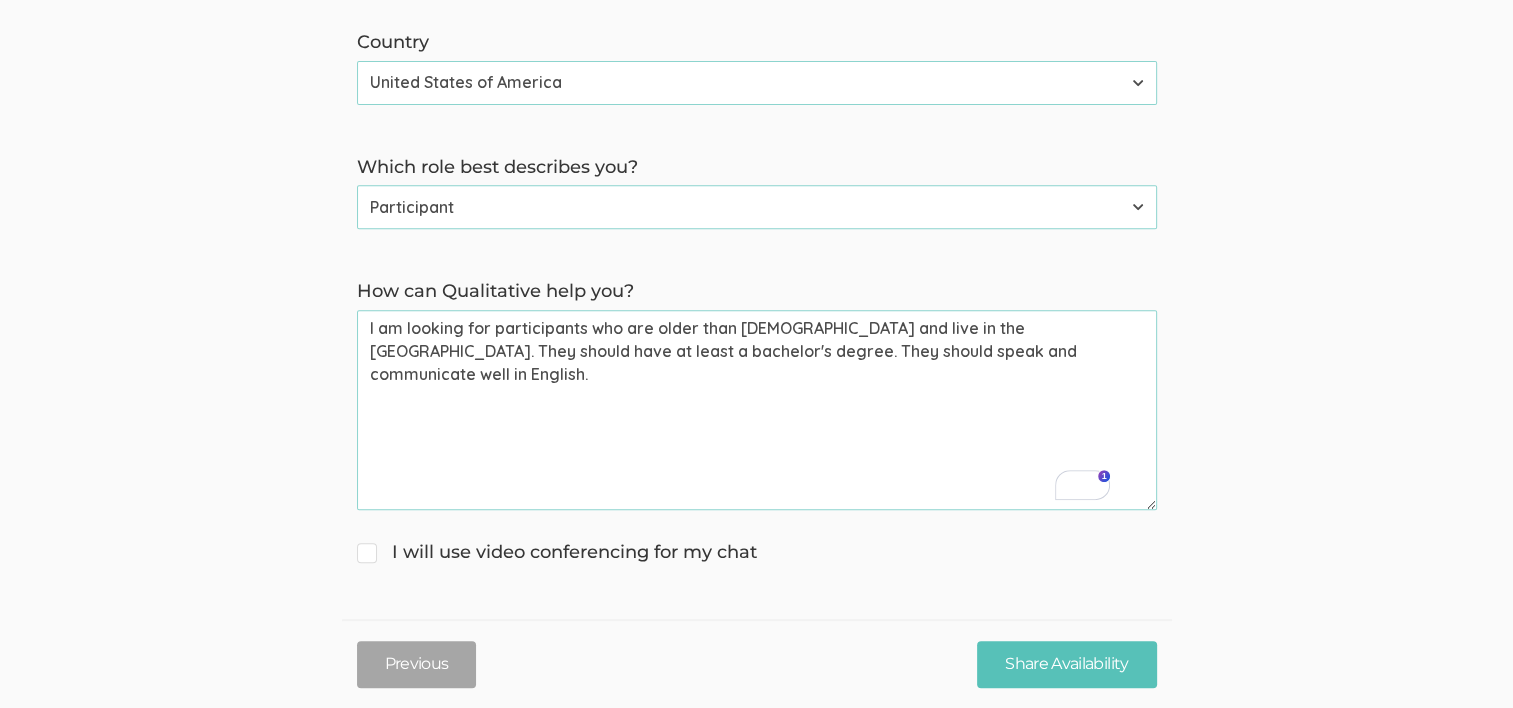 drag, startPoint x: 416, startPoint y: 328, endPoint x: 1078, endPoint y: 348, distance: 662.30206 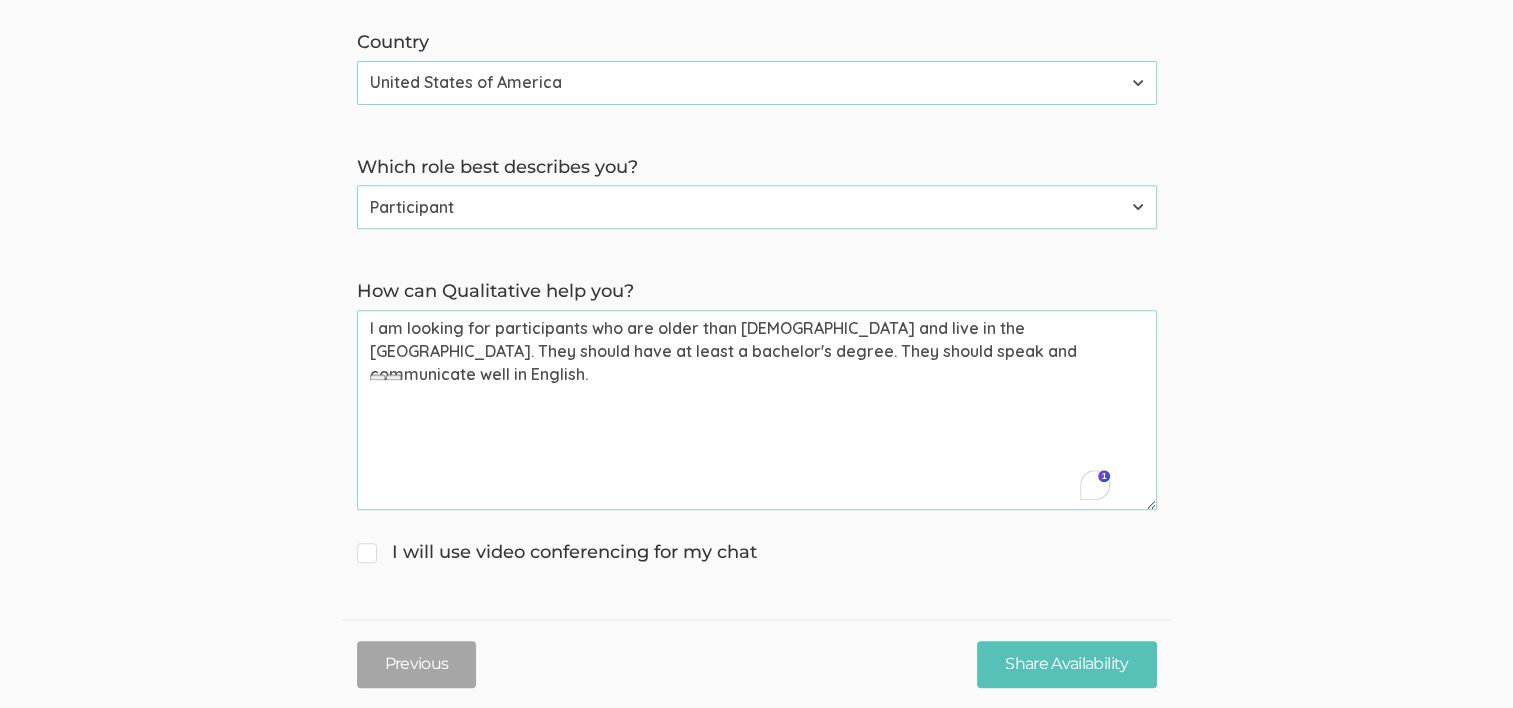 click on "→ Discuss your participant recruitment criteria
→ Walk through how Qualitative can help you recruit participants
→ Get answers to your questions First name   Tugberk   (success) Last name   Kara   (success) Email (for receiving calendar meeting invite)   tugberkkara@gmail.com   (success) Phone (for receiving text to confirm meeting time)   +19566039628   (success) Country Afghanistan Åland Islands Albania Algeria American Samoa Andorra Angola Anguilla Antarctica Antigua and Barbuda Argentina Armenia Aruba Australia Austria Azerbaijan Bahamas Bahrain Bangladesh Barbados Belarus Belgium Belize Benin Bermuda Bhutan Bolivia Bonaire, Sint Eustatius and Saba Bosnia and Herzegovina Botswana Bouvet Island Brazil British Indian Ocean Territory Brunei Darussalam Bulgaria Burkina Faso Burundi Cambodia Cameroon Canada Cape Verde Cayman Islands Central African Republic Chad Chile China Christmas Island Cocos (Keeling) Islands Colombia Comoros Congo Congo, the Democratic Republic of the Cook Islands Costa Rica" at bounding box center [756, -14] 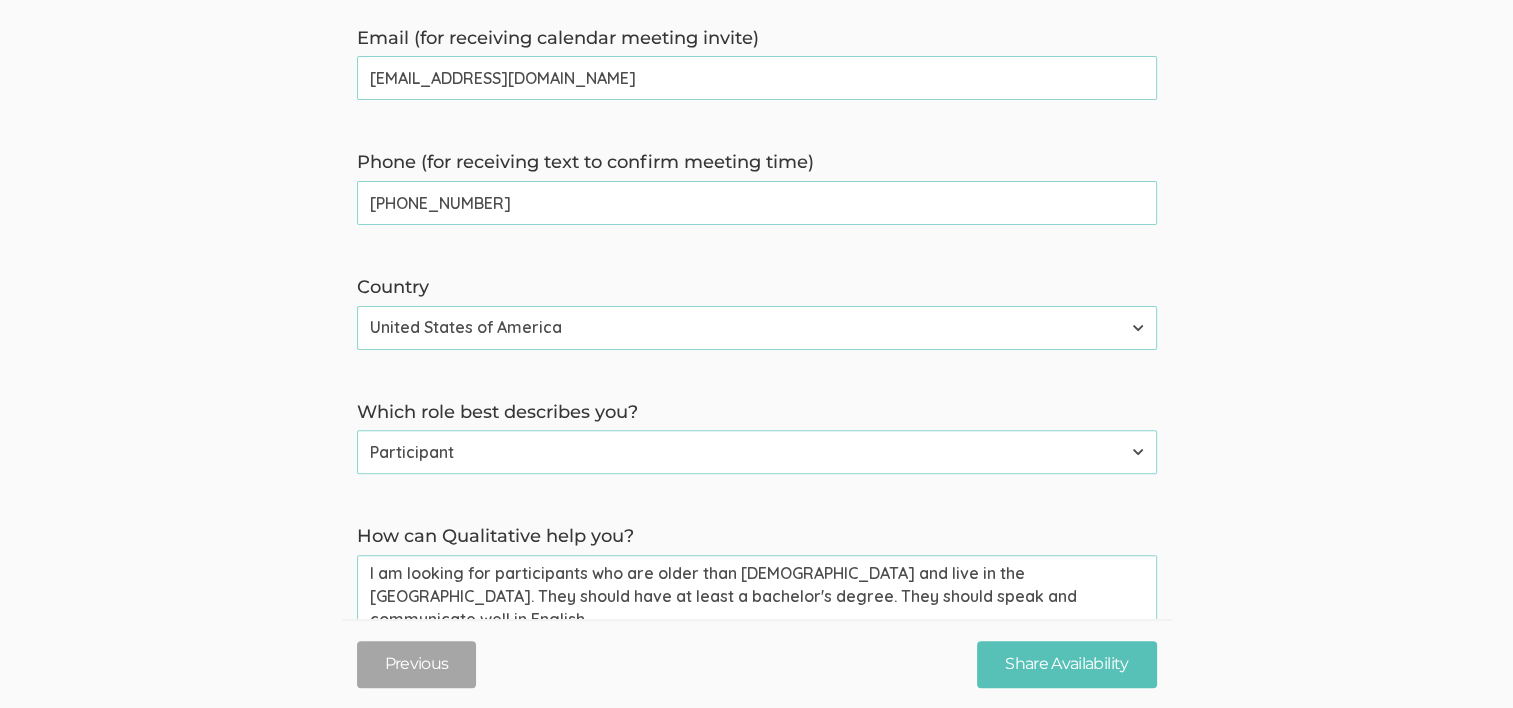 scroll, scrollTop: 800, scrollLeft: 0, axis: vertical 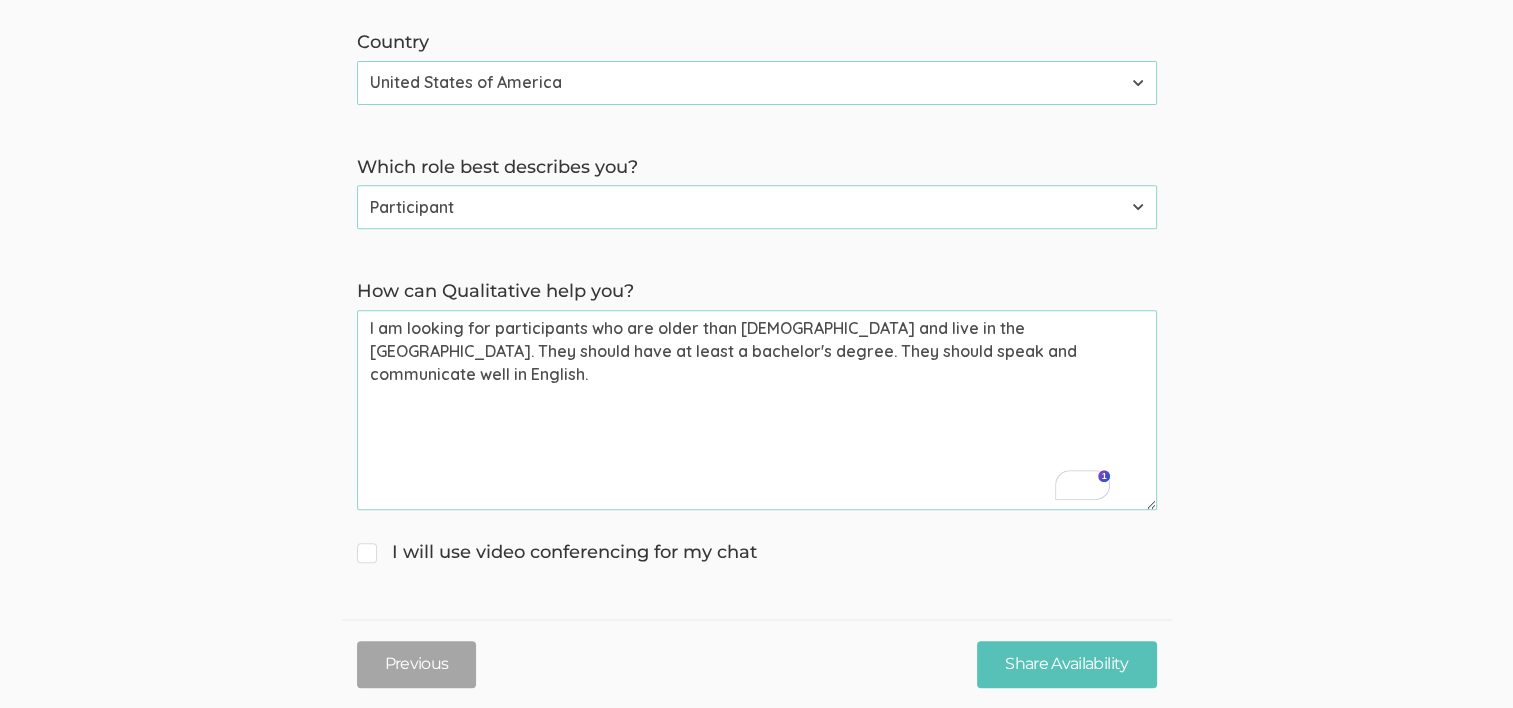 click on "I am looking for participants who are older than 19 years old and live in the USA. They should have at least a bachelor's degree. They should speak and communicate well in English." at bounding box center [757, 410] 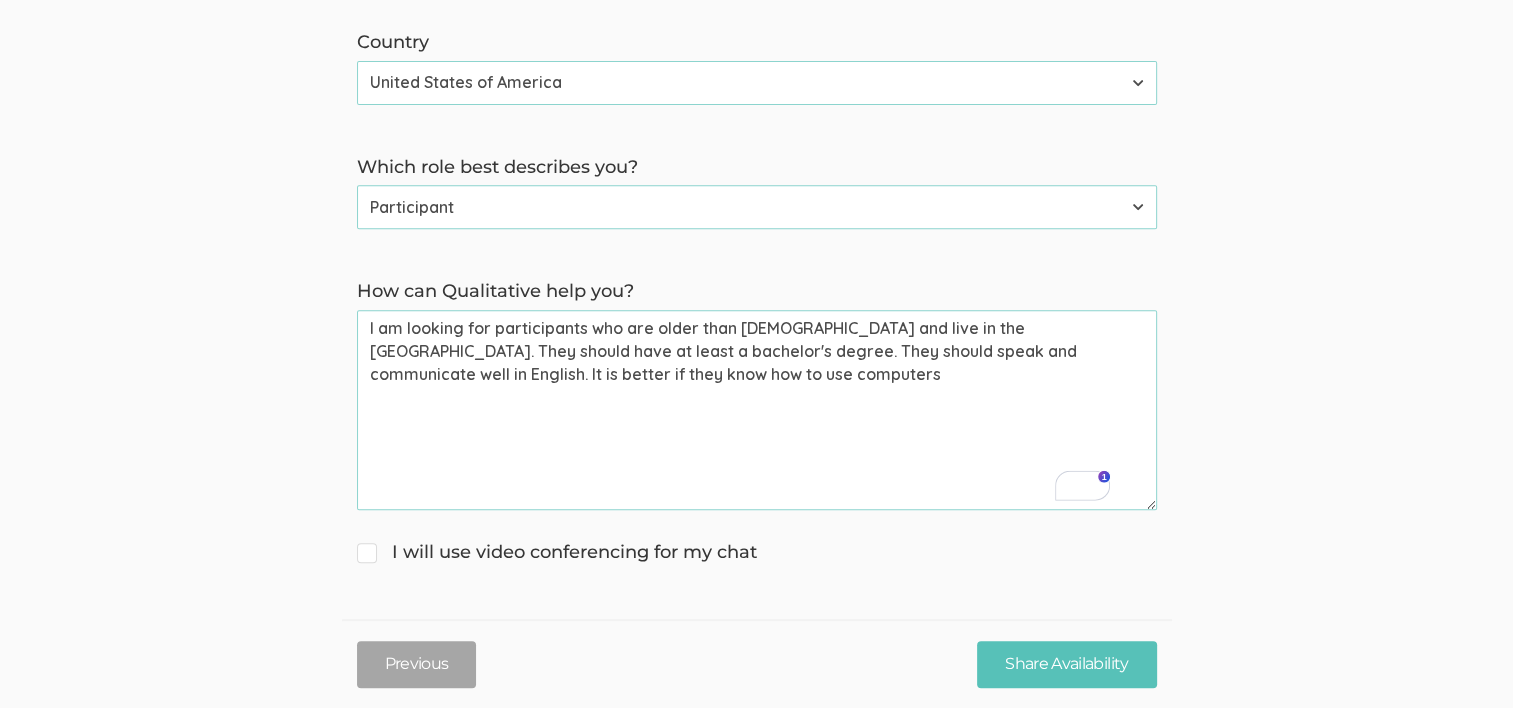 drag, startPoint x: 404, startPoint y: 372, endPoint x: 711, endPoint y: 377, distance: 307.0407 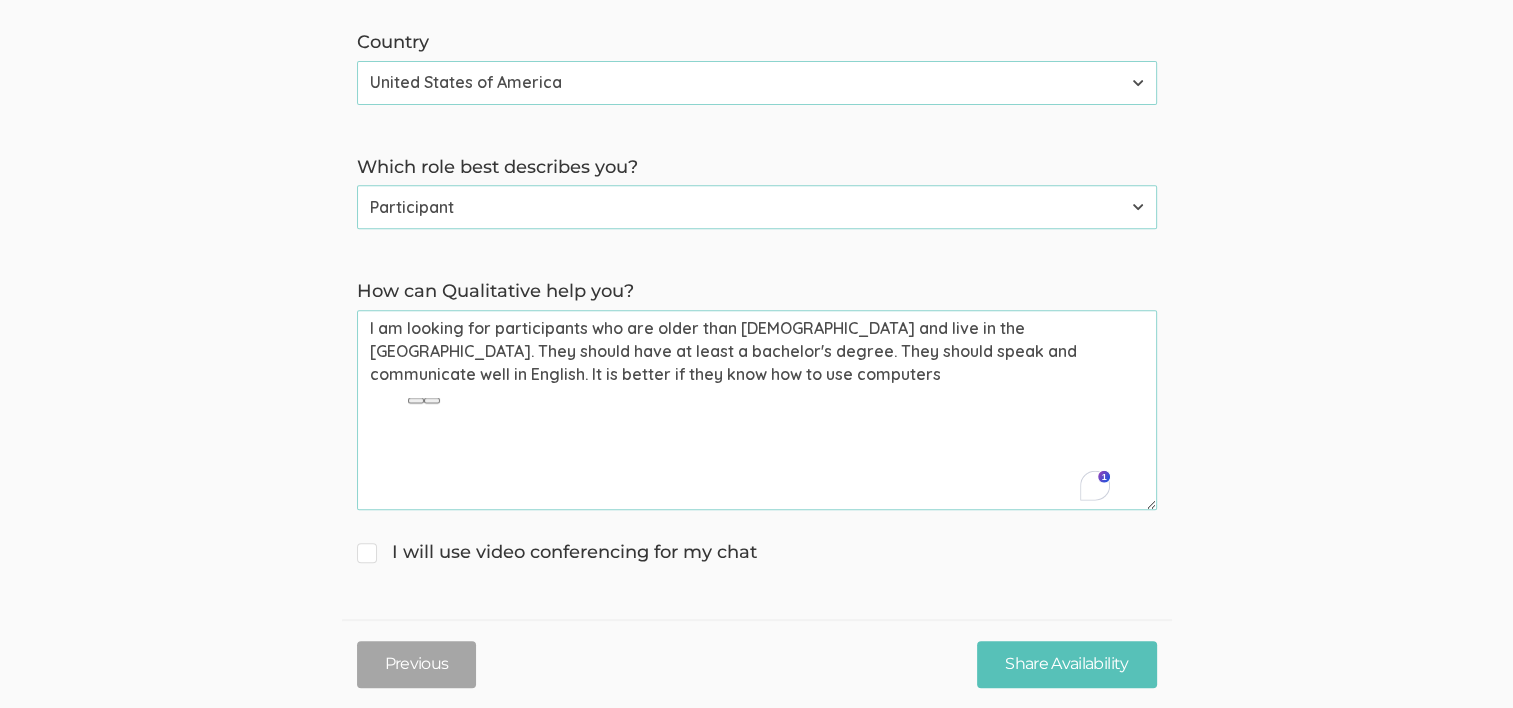 click on "I am looking for participants who are older than 19 years old and live in the USA. They should have at least a bachelor's degree. They should speak and communicate well in English. It is better if they know how to use computers" at bounding box center [757, 410] 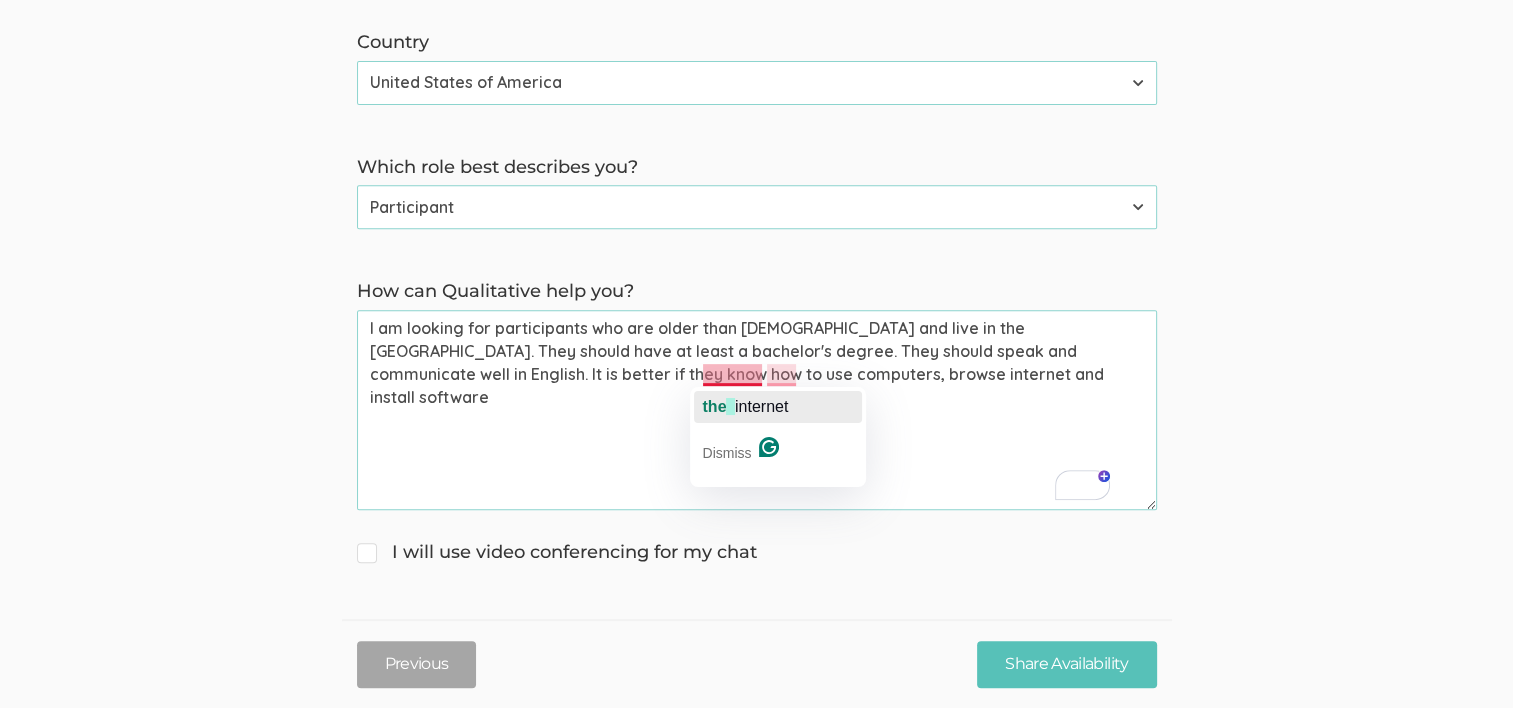 click on "internet" 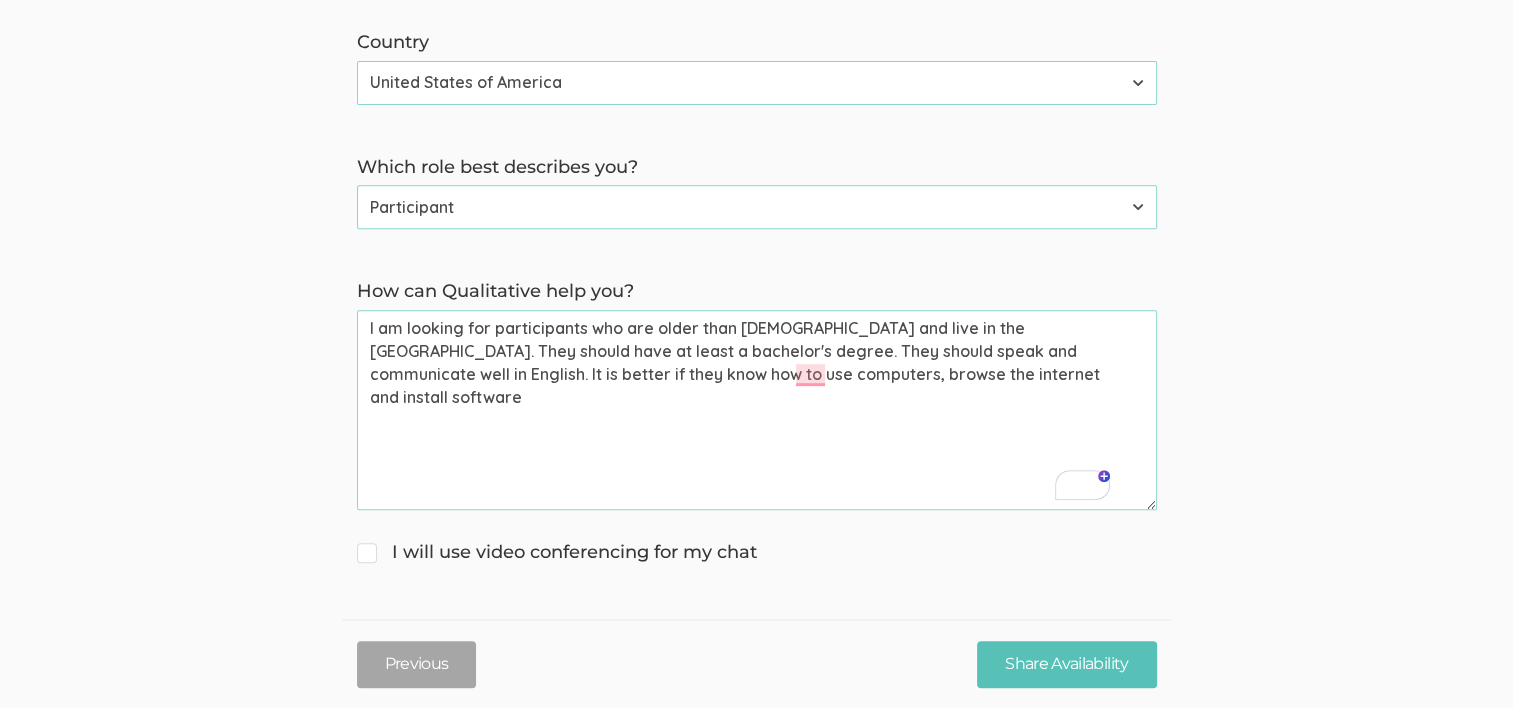 click on "I am looking for participants who are older than 19 years old and live in the USA. They should have at least a bachelor's degree. They should speak and communicate well in English. It is better if they know how to use computers, browse the internet and install software" at bounding box center (757, 410) 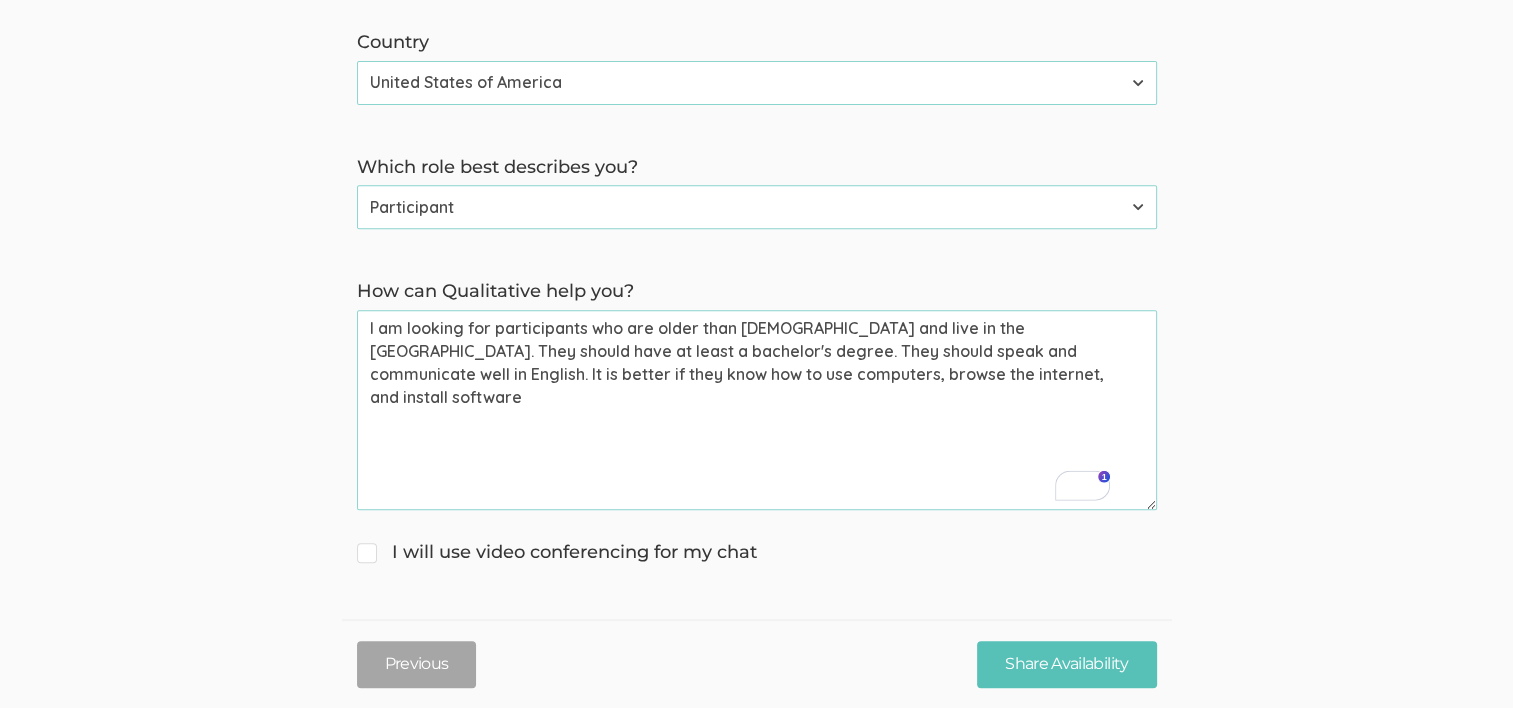 click on "I am looking for participants who are older than 19 years old and live in the USA. They should have at least a bachelor's degree. They should speak and communicate well in English. It is better if they know how to use computers, browse the internet, and install software" at bounding box center [757, 410] 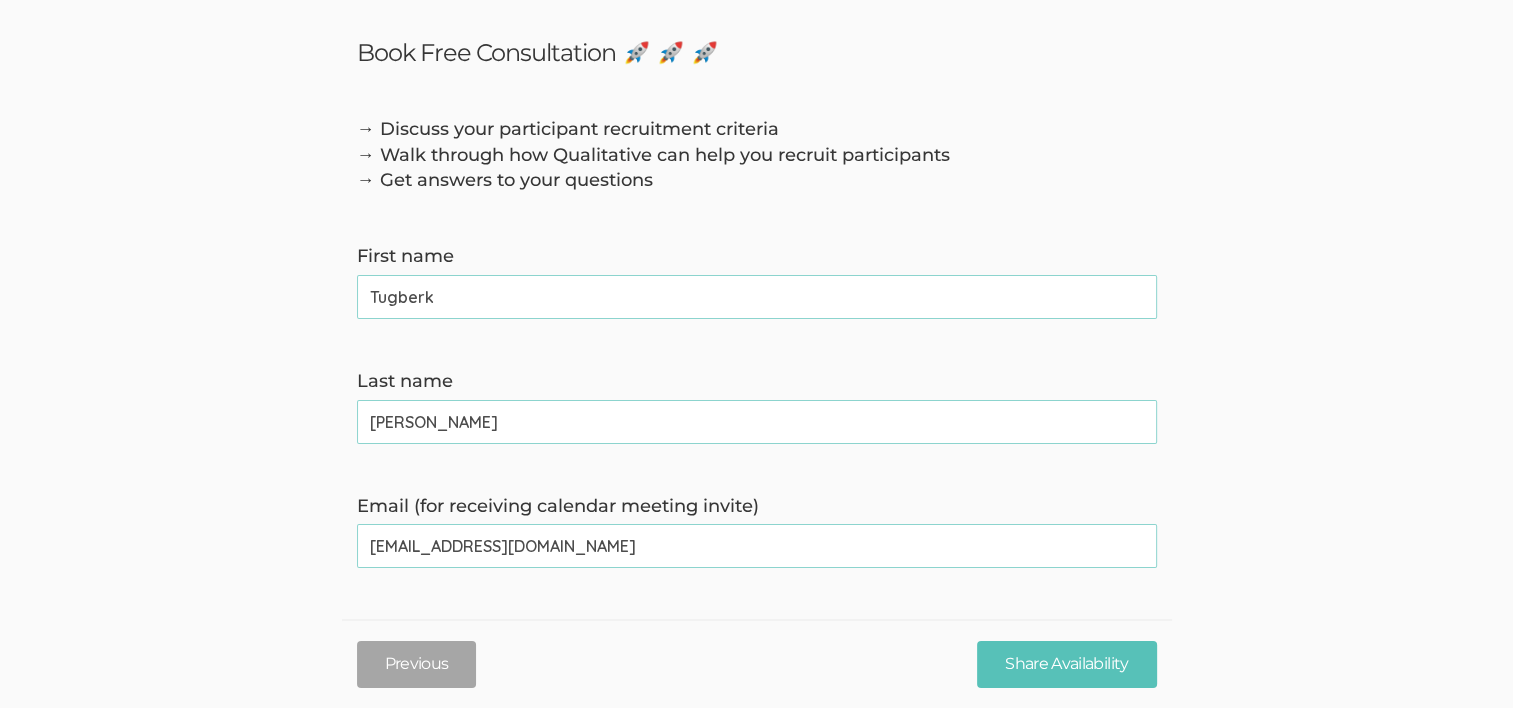 scroll, scrollTop: 0, scrollLeft: 0, axis: both 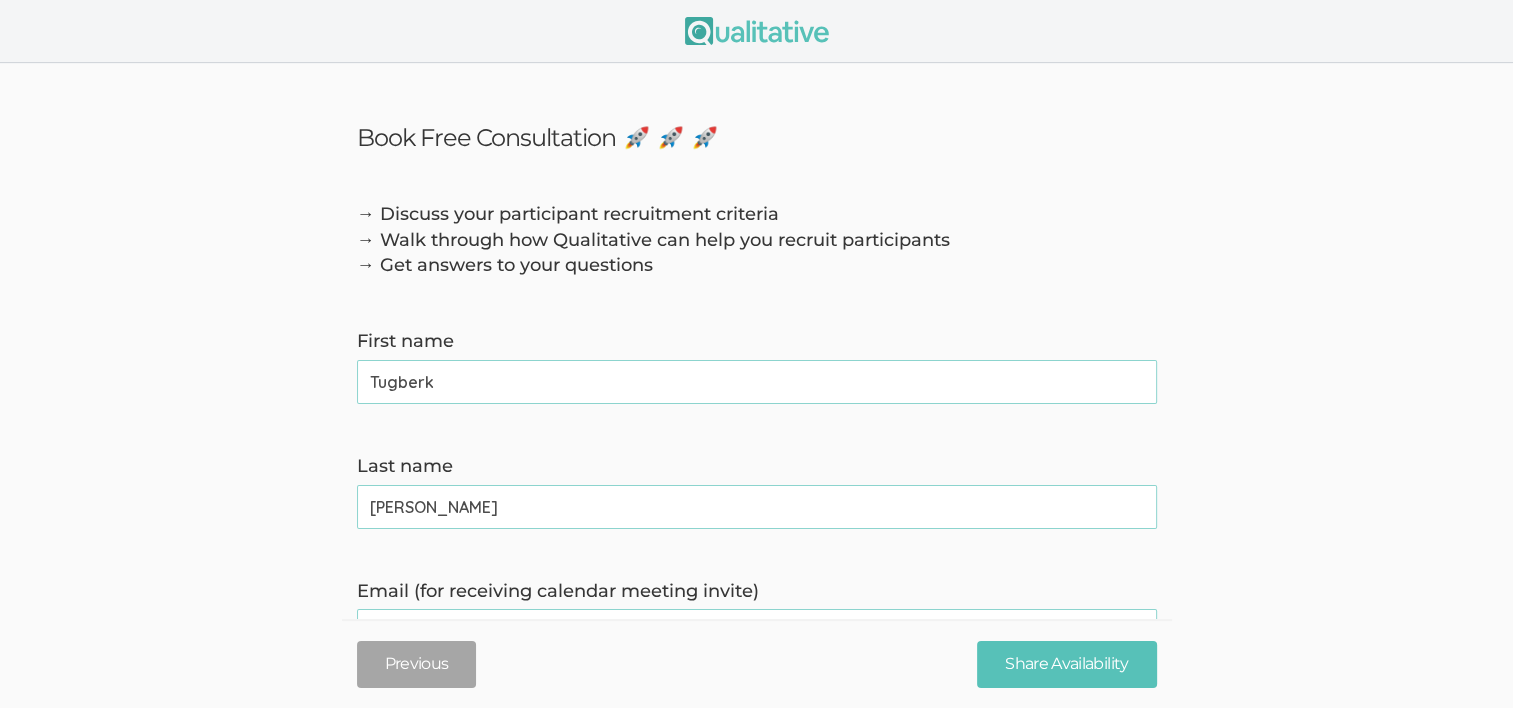 click on "Tugberk" at bounding box center (757, 382) 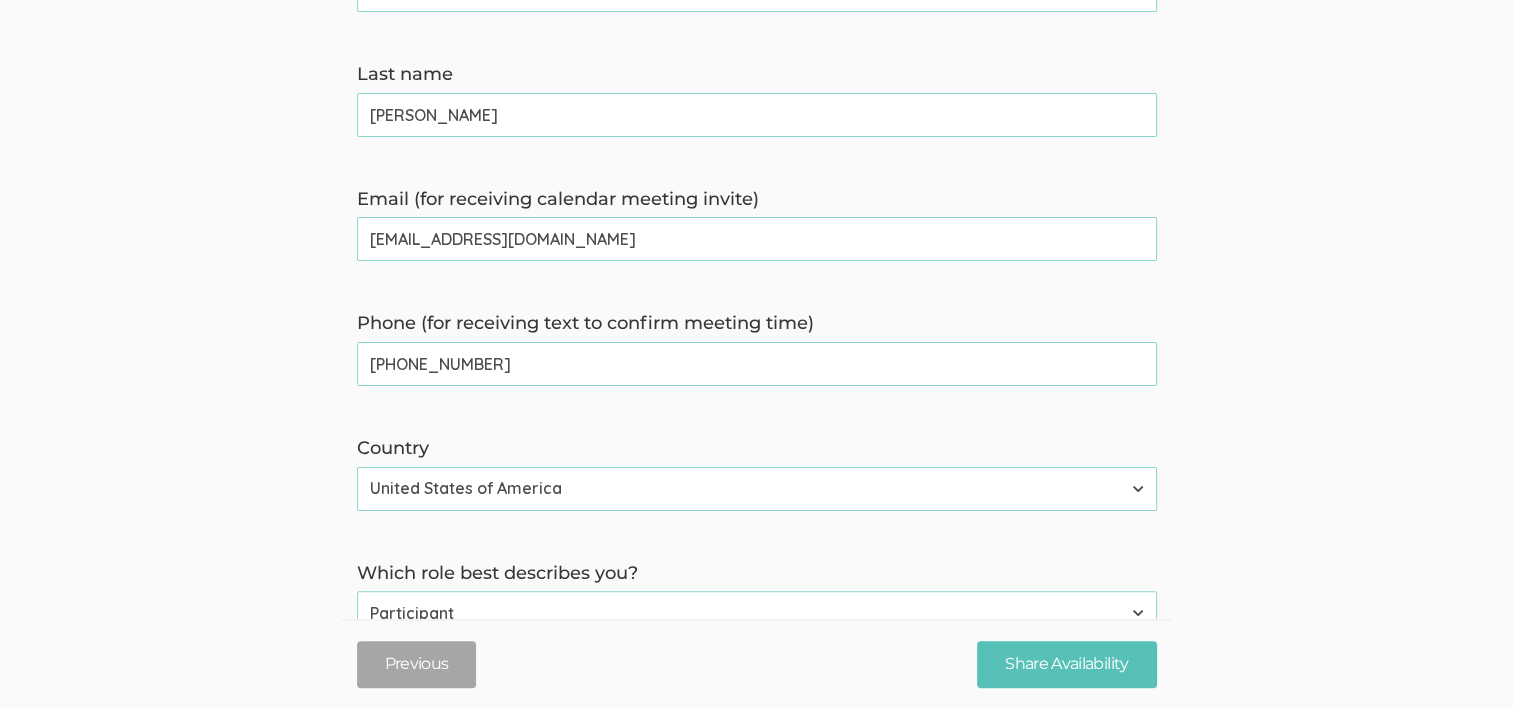 scroll, scrollTop: 400, scrollLeft: 0, axis: vertical 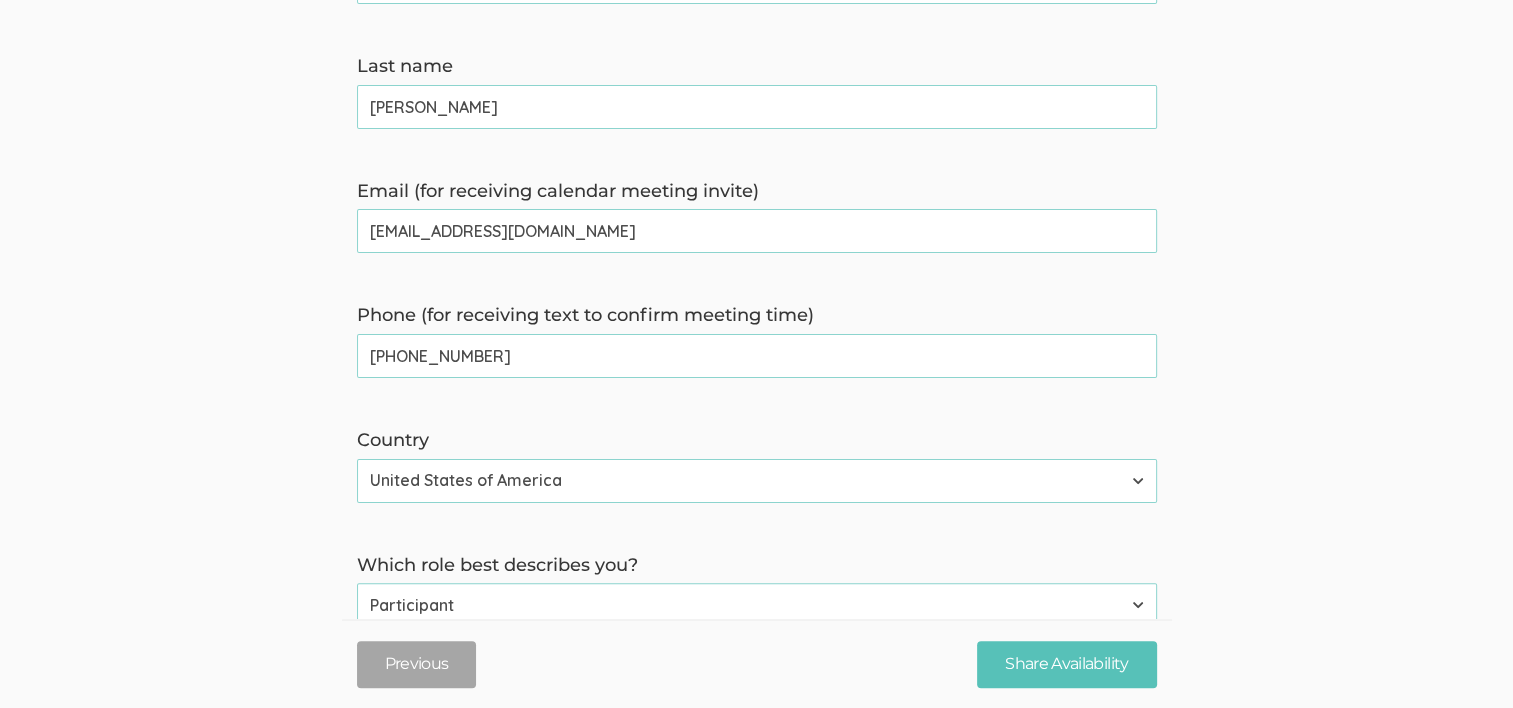 click on "tugberkkara@gmail.com" at bounding box center (757, 231) 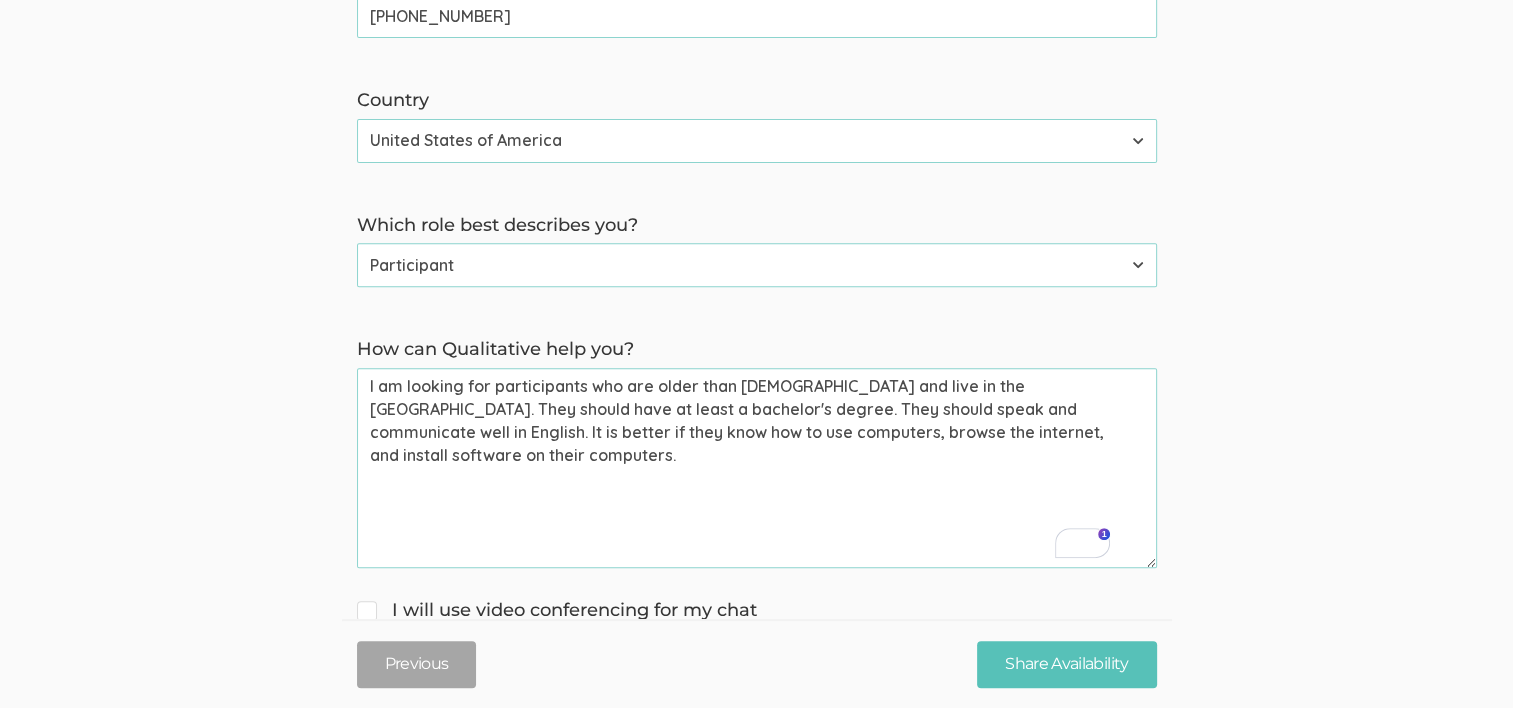 scroll, scrollTop: 800, scrollLeft: 0, axis: vertical 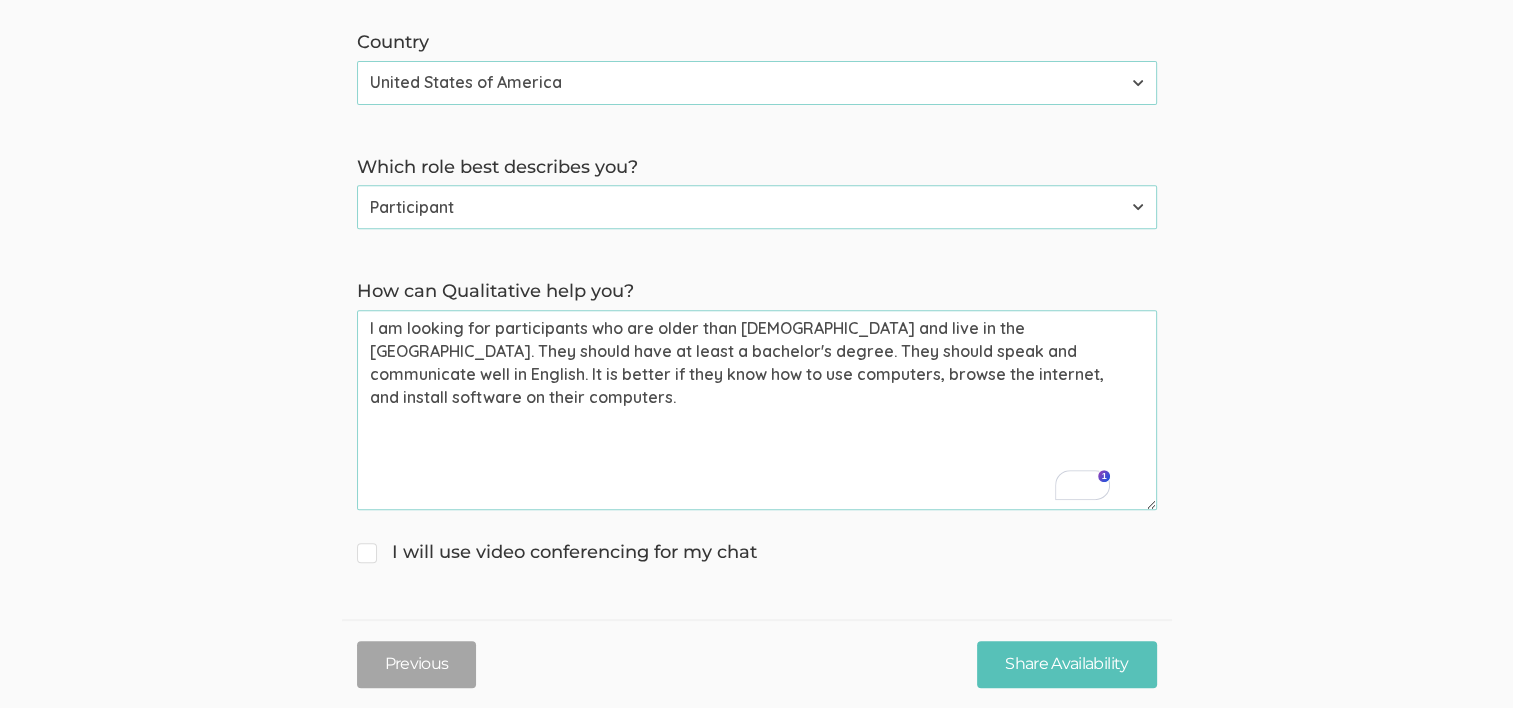 drag, startPoint x: 397, startPoint y: 350, endPoint x: 843, endPoint y: 351, distance: 446.00113 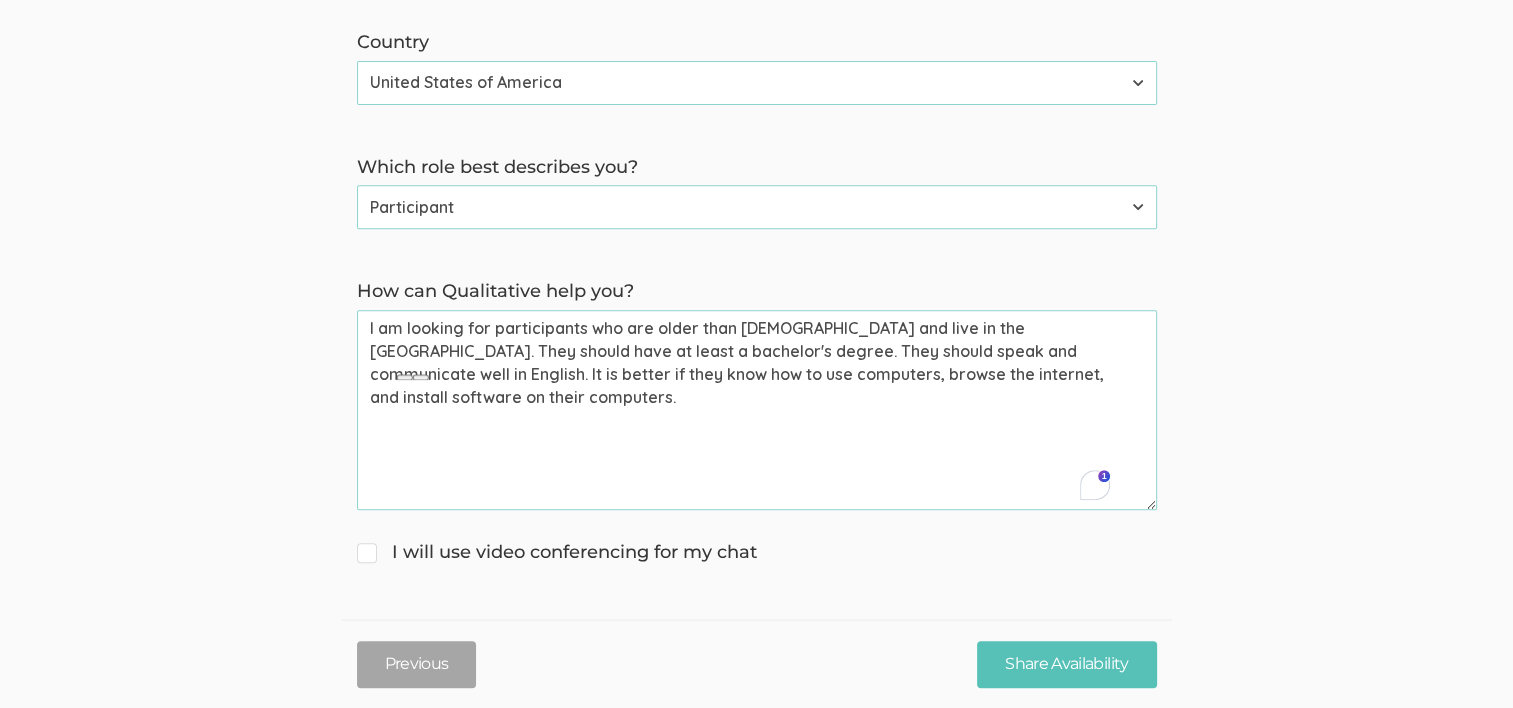 click on "→ Discuss your participant recruitment criteria
→ Walk through how Qualitative can help you recruit participants
→ Get answers to your questions First name   Tugberk   (success) Last name   Kara   (success) Email (for receiving calendar meeting invite)   tugberkkara@gmail.com   (success) Phone (for receiving text to confirm meeting time)   +19566039628   (success) Country Afghanistan Åland Islands Albania Algeria American Samoa Andorra Angola Anguilla Antarctica Antigua and Barbuda Argentina Armenia Aruba Australia Austria Azerbaijan Bahamas Bahrain Bangladesh Barbados Belarus Belgium Belize Benin Bermuda Bhutan Bolivia Bonaire, Sint Eustatius and Saba Bosnia and Herzegovina Botswana Bouvet Island Brazil British Indian Ocean Territory Brunei Darussalam Bulgaria Burkina Faso Burundi Cambodia Cameroon Canada Cape Verde Cayman Islands Central African Republic Chad Chile China Christmas Island Cocos (Keeling) Islands Colombia Comoros Congo Congo, the Democratic Republic of the Cook Islands Costa Rica" at bounding box center (756, -14) 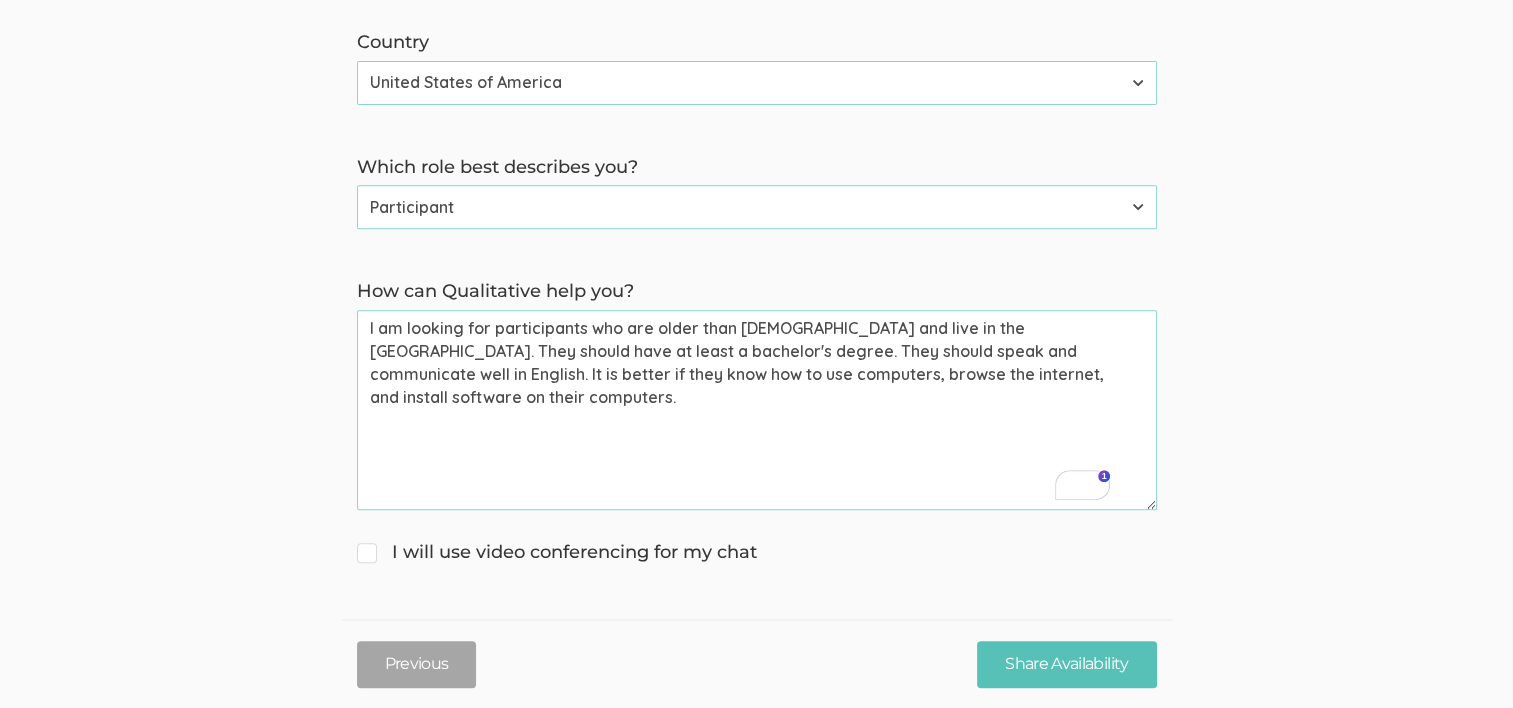 drag, startPoint x: 695, startPoint y: 349, endPoint x: 1106, endPoint y: 351, distance: 411.00485 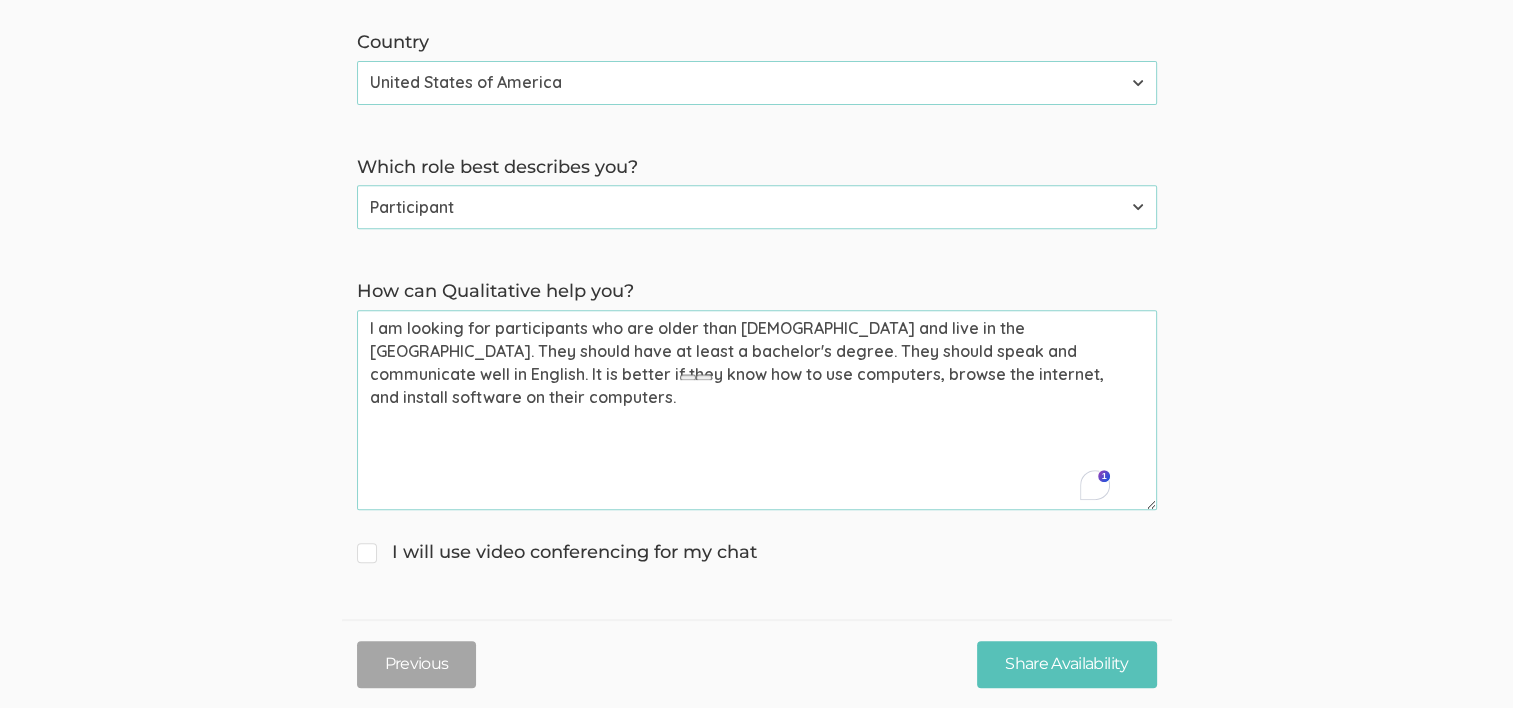 click on "→ Discuss your participant recruitment criteria
→ Walk through how Qualitative can help you recruit participants
→ Get answers to your questions First name   Tugberk   (success) Last name   Kara   (success) Email (for receiving calendar meeting invite)   tugberkkara@gmail.com   (success) Phone (for receiving text to confirm meeting time)   +19566039628   (success) Country Afghanistan Åland Islands Albania Algeria American Samoa Andorra Angola Anguilla Antarctica Antigua and Barbuda Argentina Armenia Aruba Australia Austria Azerbaijan Bahamas Bahrain Bangladesh Barbados Belarus Belgium Belize Benin Bermuda Bhutan Bolivia Bonaire, Sint Eustatius and Saba Bosnia and Herzegovina Botswana Bouvet Island Brazil British Indian Ocean Territory Brunei Darussalam Bulgaria Burkina Faso Burundi Cambodia Cameroon Canada Cape Verde Cayman Islands Central African Republic Chad Chile China Christmas Island Cocos (Keeling) Islands Colombia Comoros Congo Congo, the Democratic Republic of the Cook Islands Costa Rica" at bounding box center (756, -14) 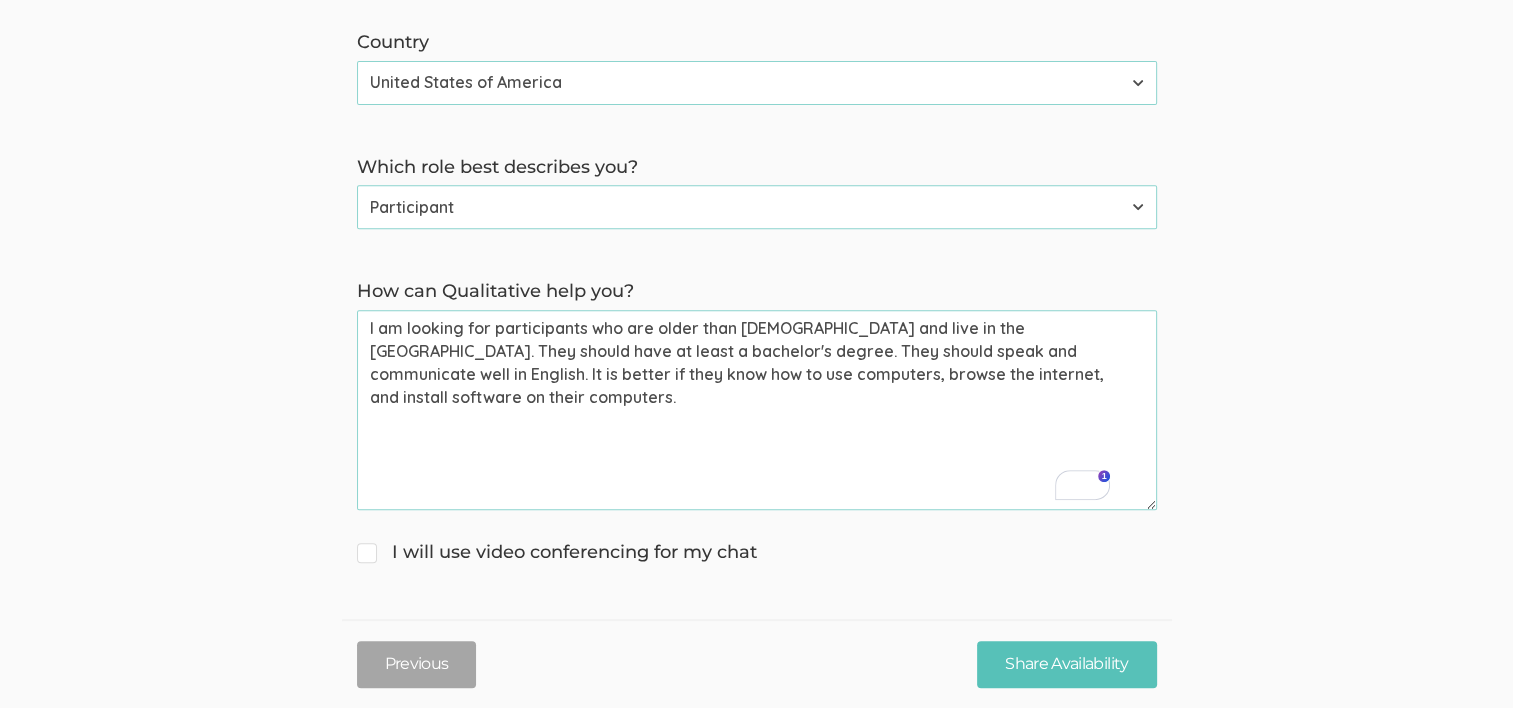 drag, startPoint x: 389, startPoint y: 372, endPoint x: 982, endPoint y: 373, distance: 593.00085 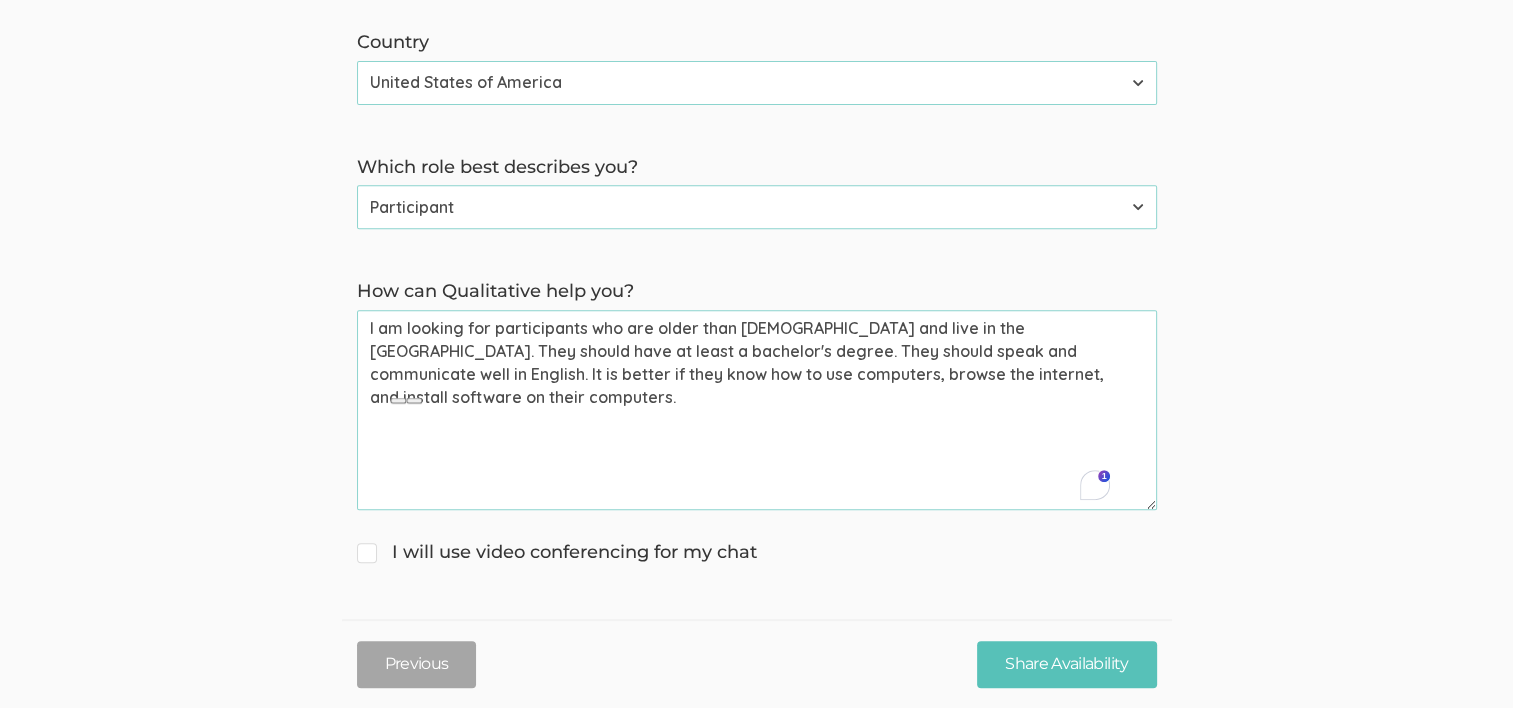 click on "I am looking for participants who are older than 19 years old and live in the USA. They should have at least a bachelor's degree. They should speak and communicate well in English. It is better if they know how to use computers, browse the internet, and install software on their computers." at bounding box center (757, 410) 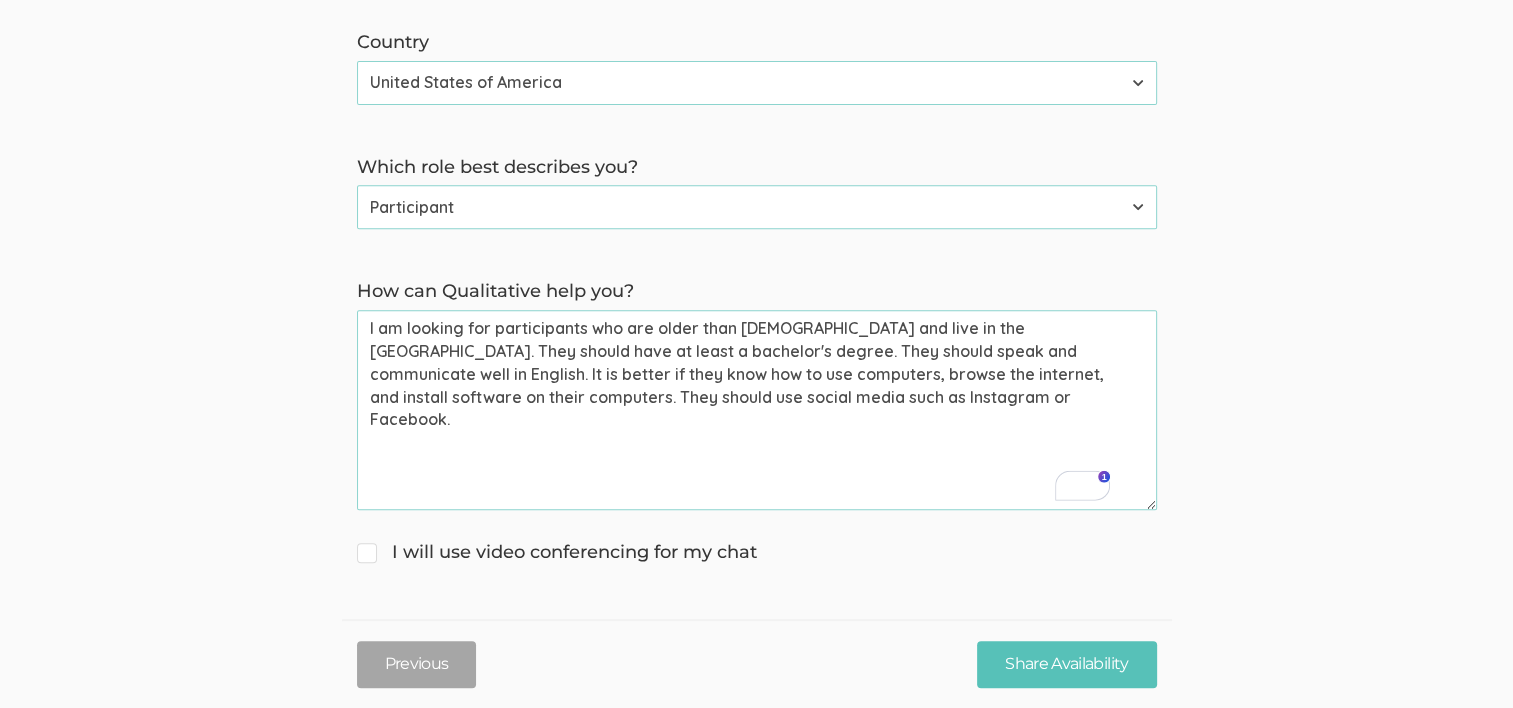 drag, startPoint x: 436, startPoint y: 404, endPoint x: 866, endPoint y: 408, distance: 430.01862 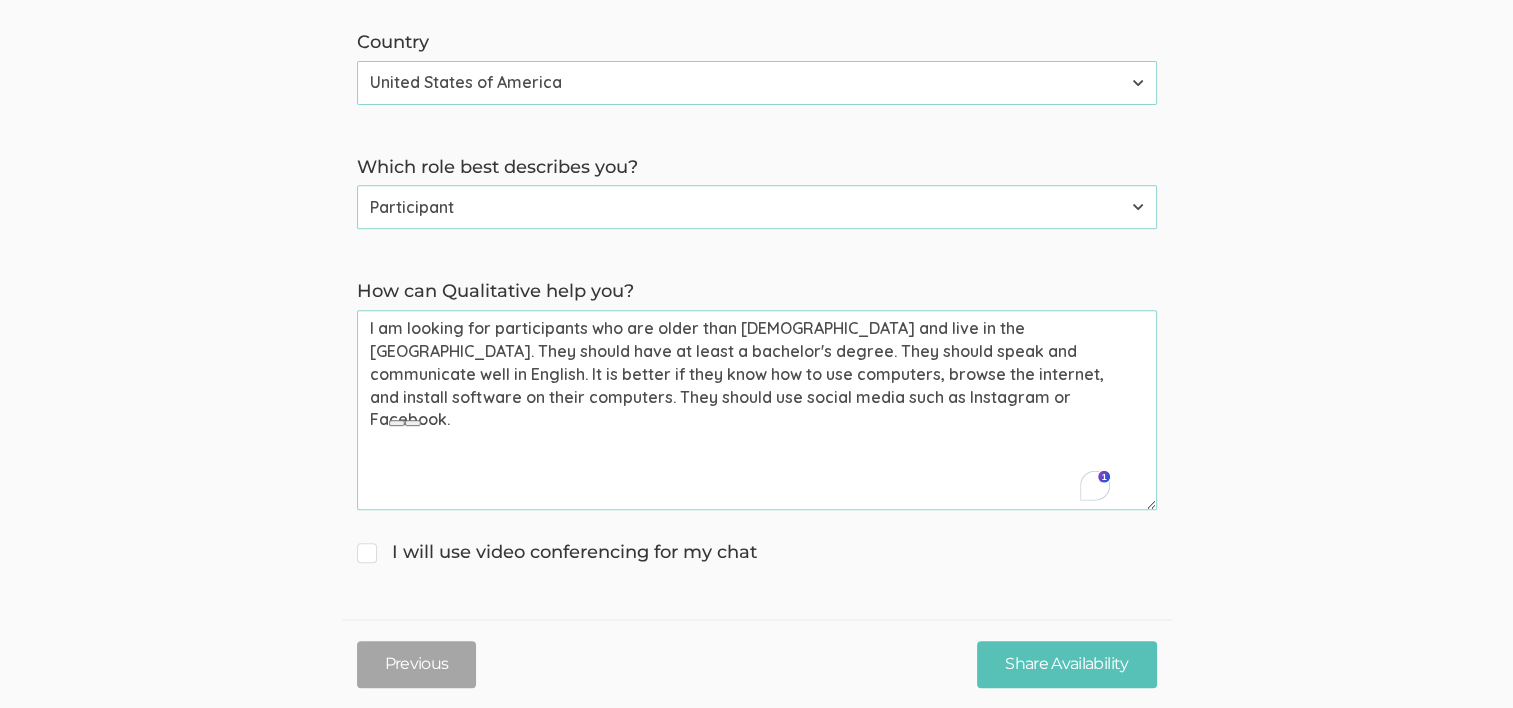 click on "I am looking for participants who are older than 19 years old and live in the USA. They should have at least a bachelor's degree. They should speak and communicate well in English. It is better if they know how to use computers, browse the internet, and install software on their computers. They should use social media such as Instagram or Facebook." at bounding box center (757, 410) 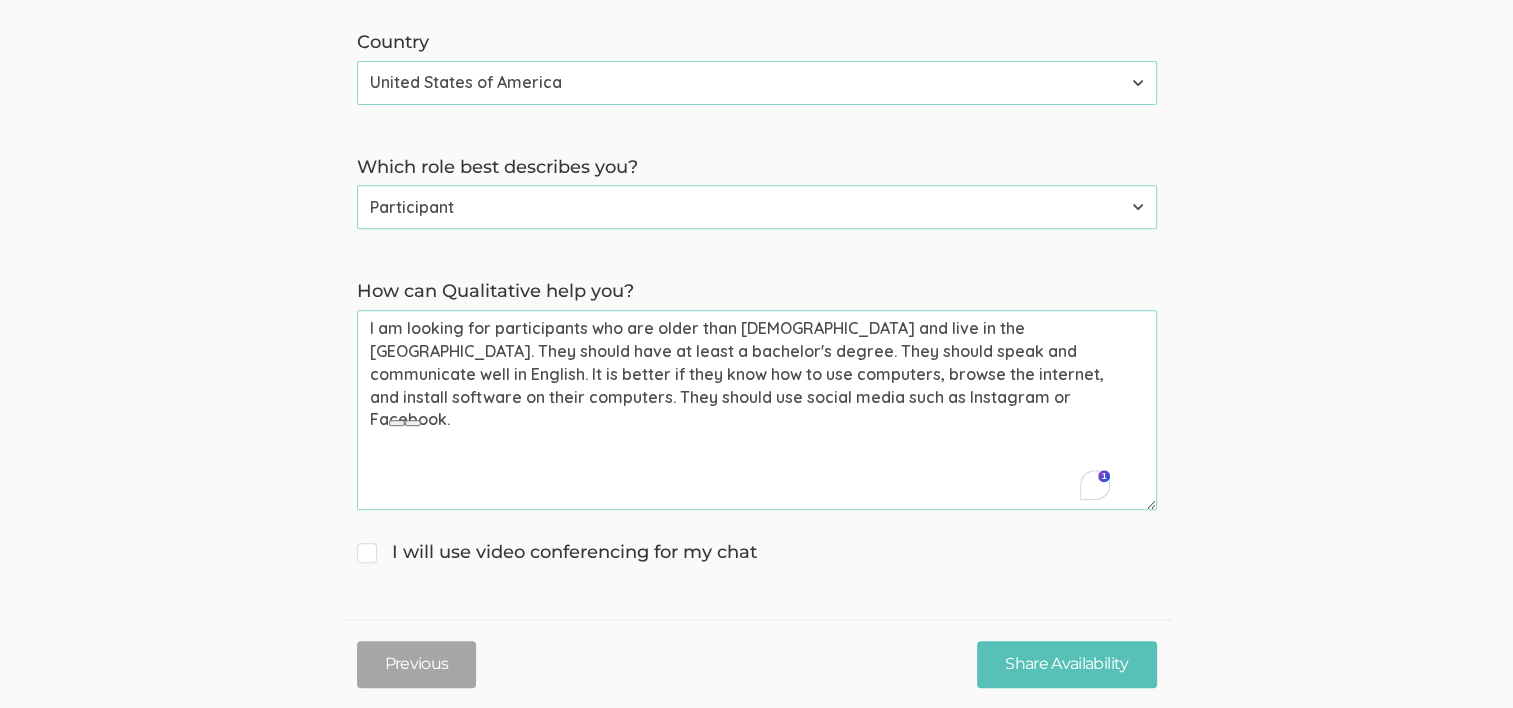 drag, startPoint x: 885, startPoint y: 404, endPoint x: 316, endPoint y: 316, distance: 575.7647 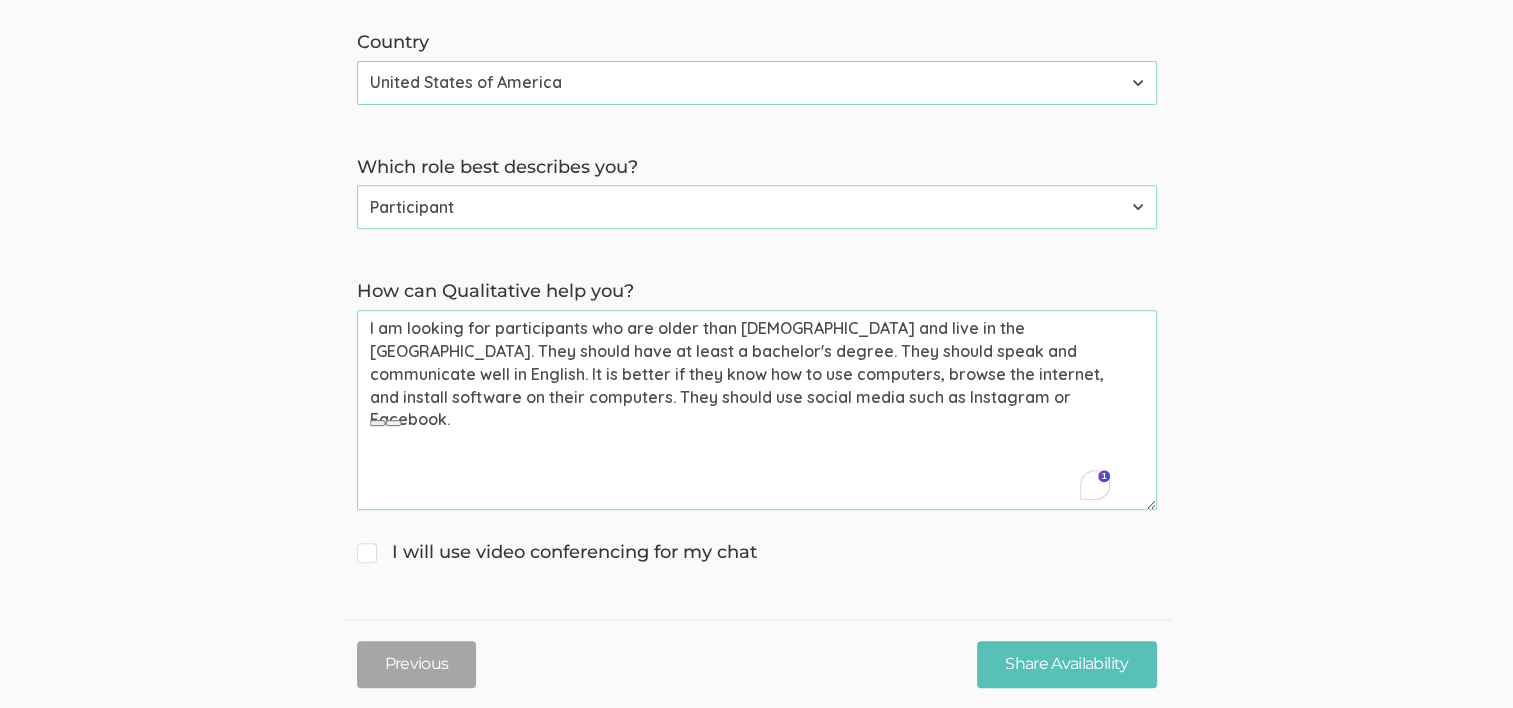 click on "I am looking for participants who are older than 19 years old and live in the USA. They should have at least a bachelor's degree. They should speak and communicate well in English. It is better if they know how to use computers, browse the internet, and install software on their computers. They should use social media such as Instagram or Facebook." at bounding box center [757, 410] 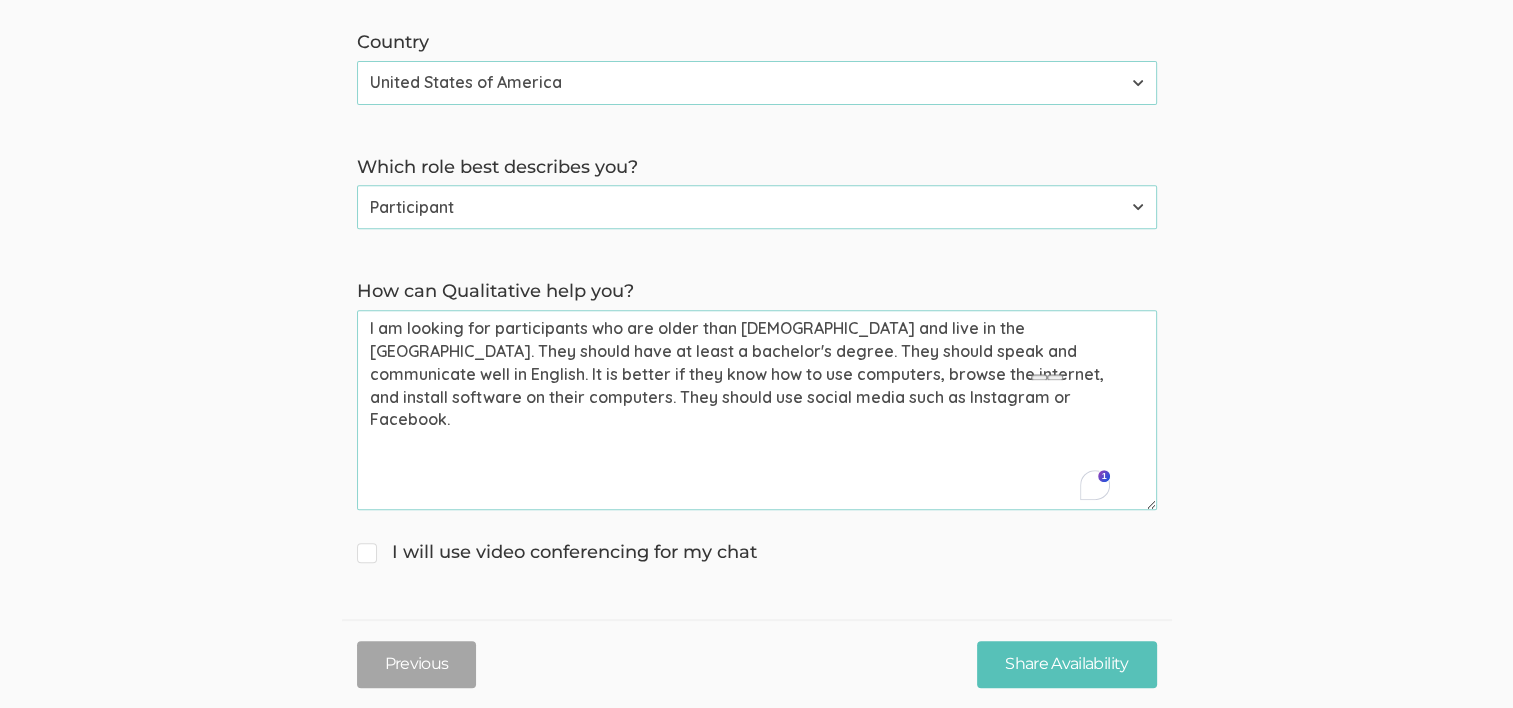 click on "I am looking for participants who are older than 19 years old and live in the USA. They should have at least a bachelor's degree. They should speak and communicate well in English. It is better if they know how to use computers, browse the internet, and install software on their computers. They should use social media such as Instagram or Facebook." at bounding box center (757, 410) 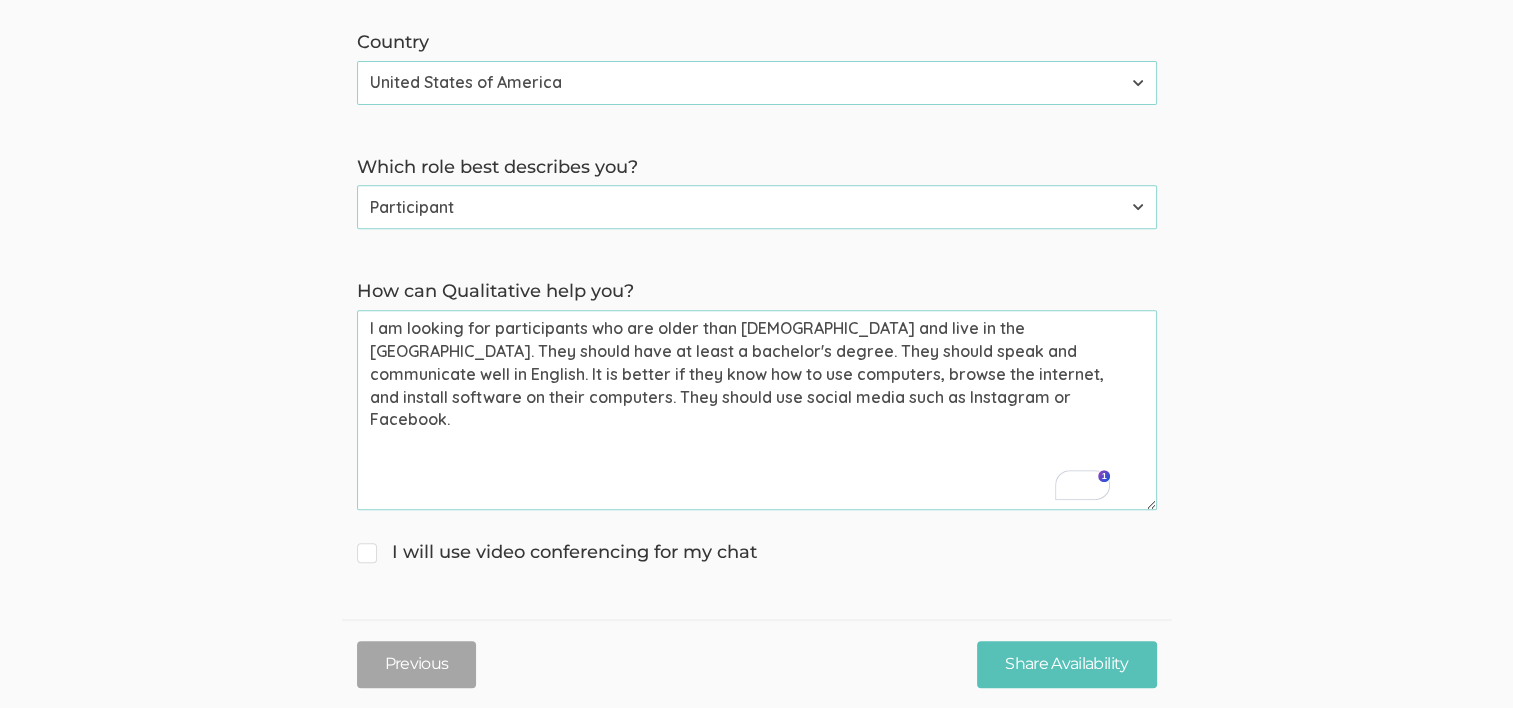 drag, startPoint x: 1104, startPoint y: 348, endPoint x: 1028, endPoint y: 343, distance: 76.1643 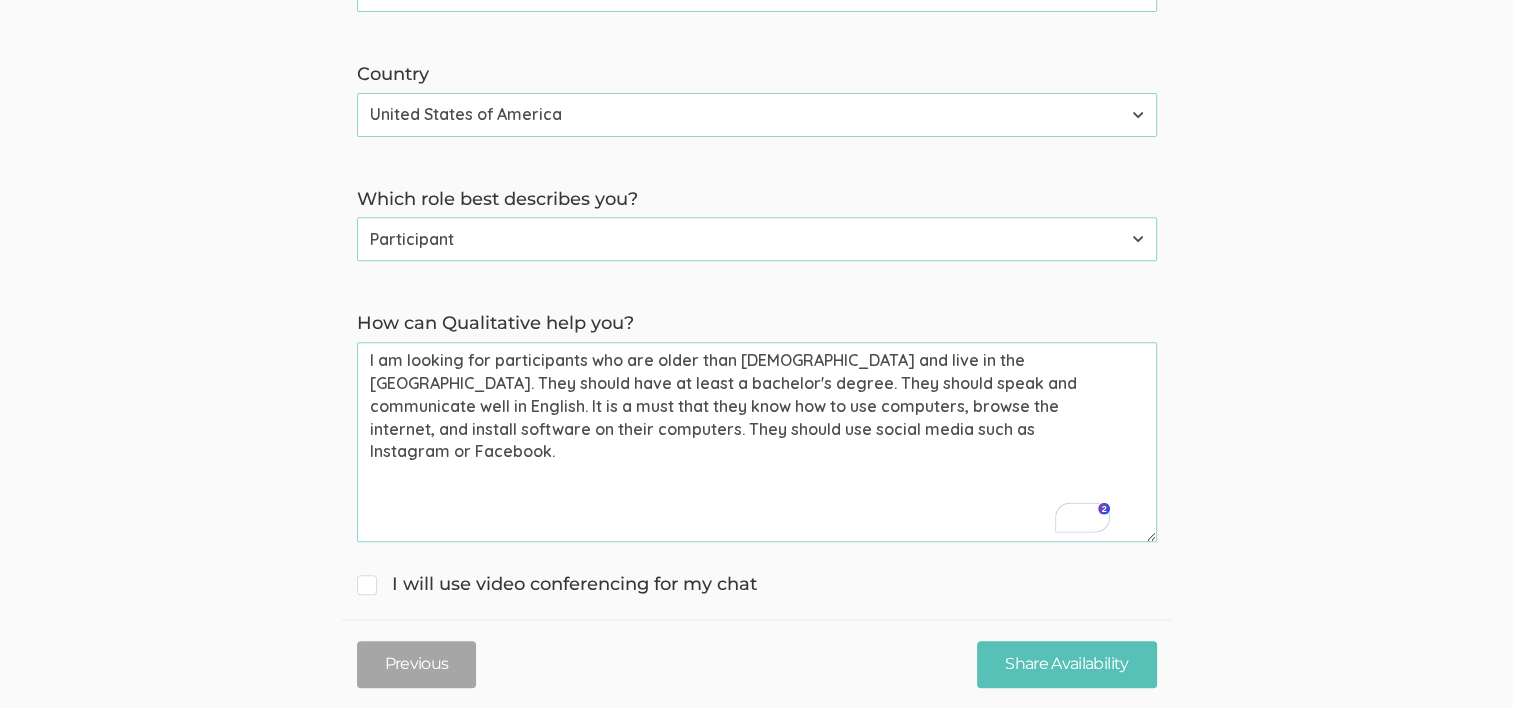 scroll, scrollTop: 800, scrollLeft: 0, axis: vertical 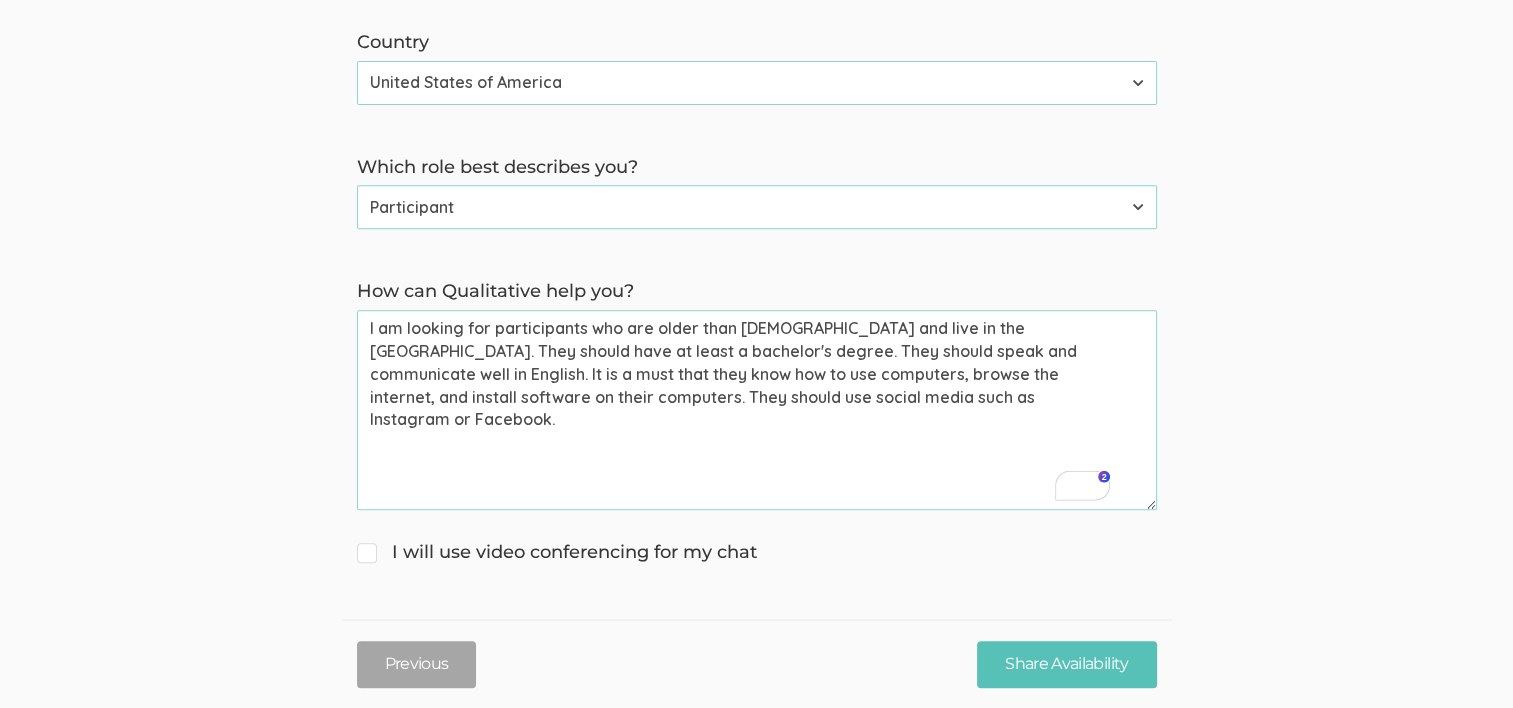 drag, startPoint x: 419, startPoint y: 328, endPoint x: 985, endPoint y: 328, distance: 566 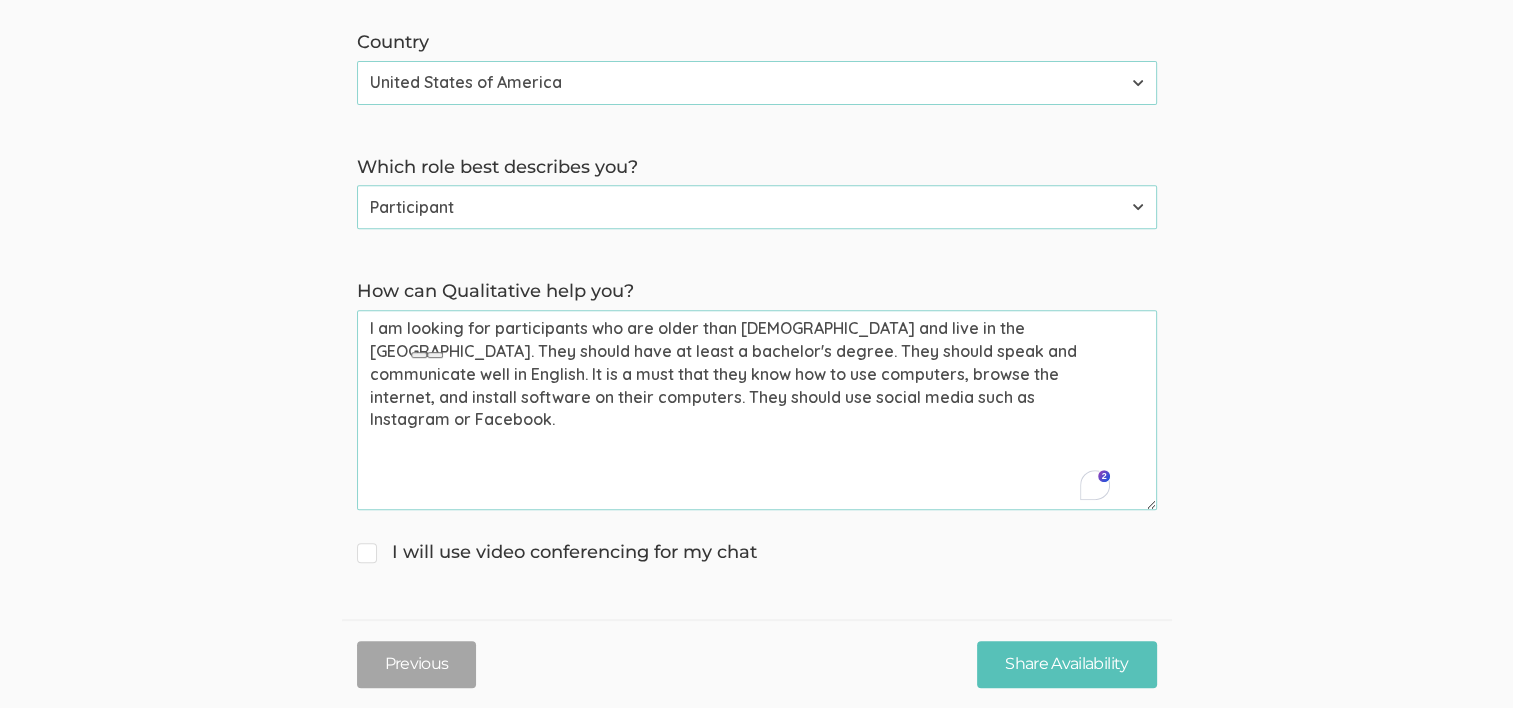 type on "I am looking for participants who are older than 19 years old and live in the USA. They should have at least a bachelor's degree. They should speak and communicate well in English. It is a must that they know how to use computers, browse the internet, and install software on their computers. They should use social media such as Instagram or Facebook." 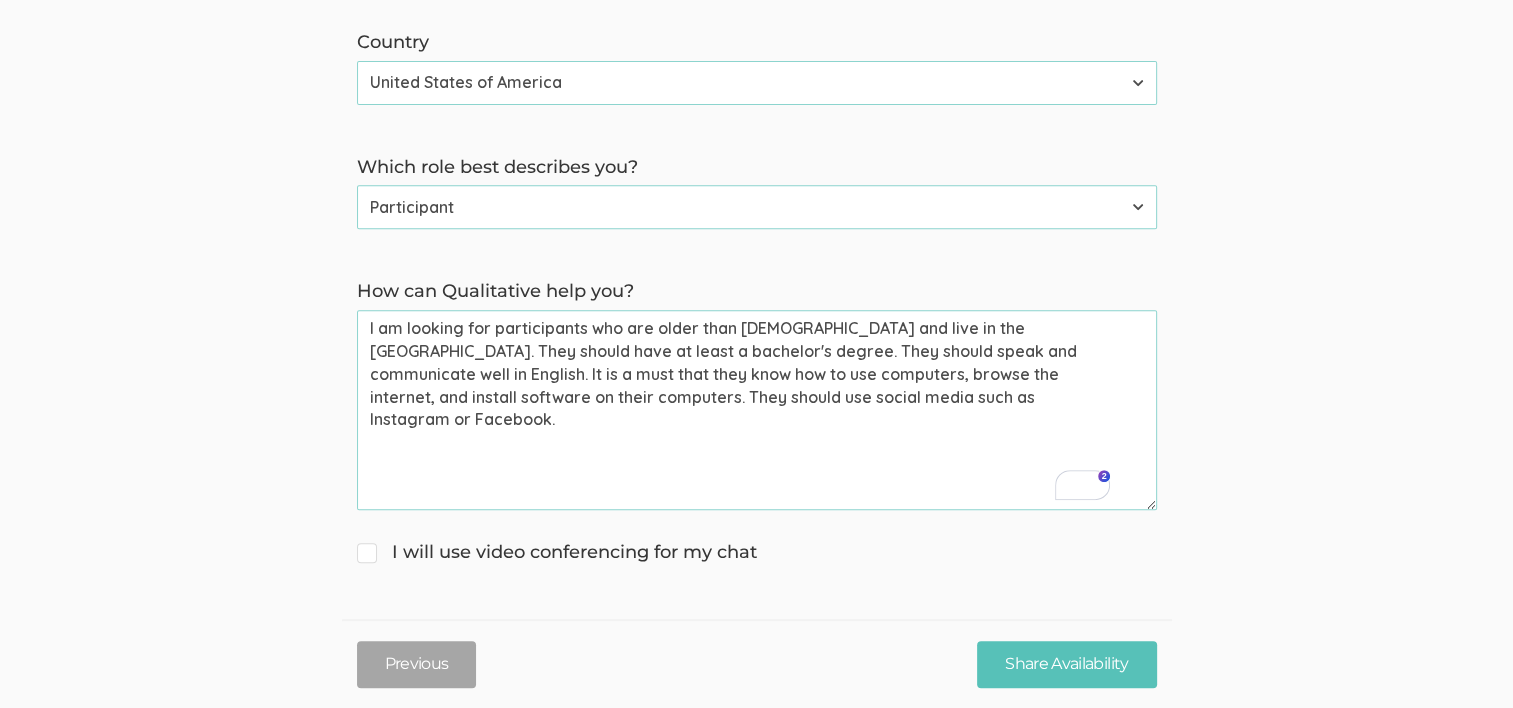 drag, startPoint x: 392, startPoint y: 354, endPoint x: 857, endPoint y: 350, distance: 465.0172 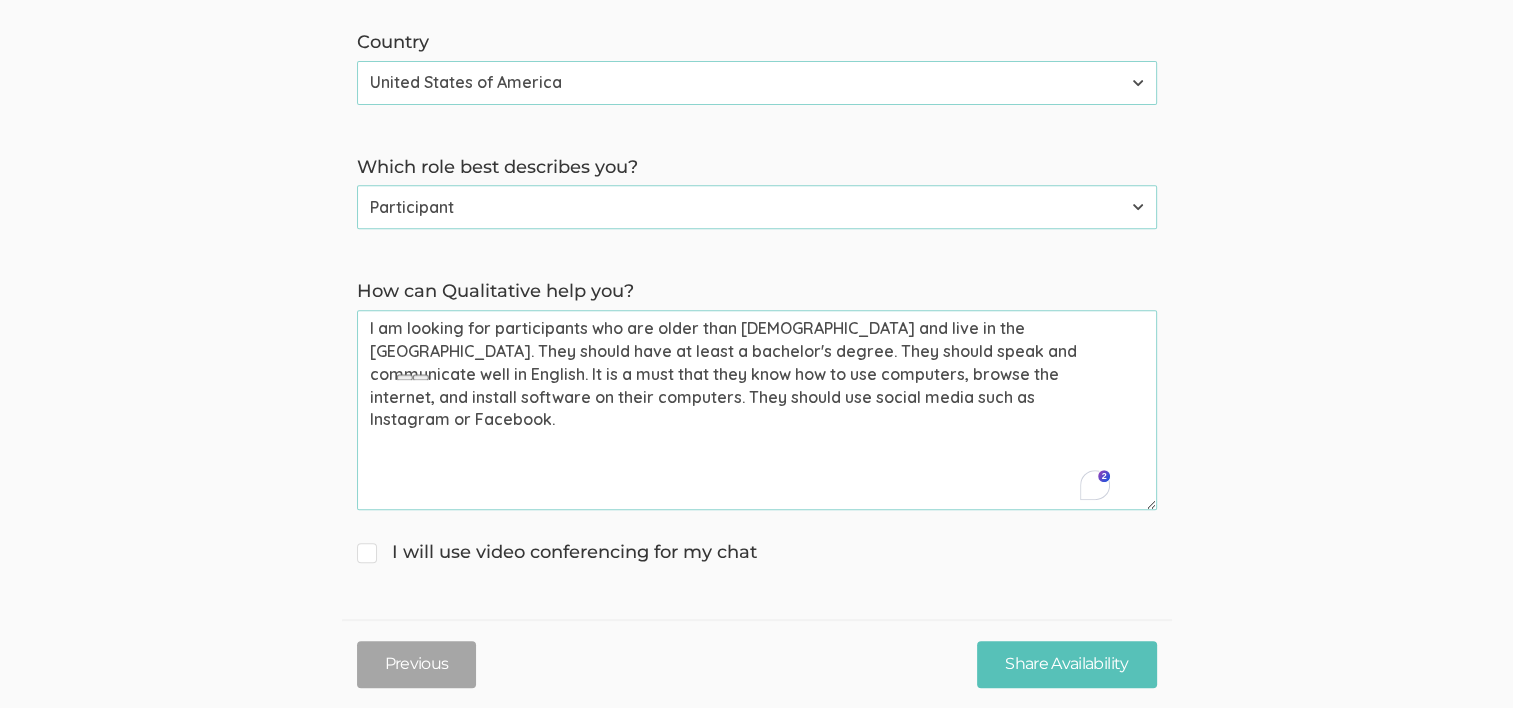 click on "I am looking for participants who are older than 19 years old and live in the USA. They should have at least a bachelor's degree. They should speak and communicate well in English. It is a must that they know how to use computers, browse the internet, and install software on their computers. They should use social media such as Instagram or Facebook." at bounding box center [757, 410] 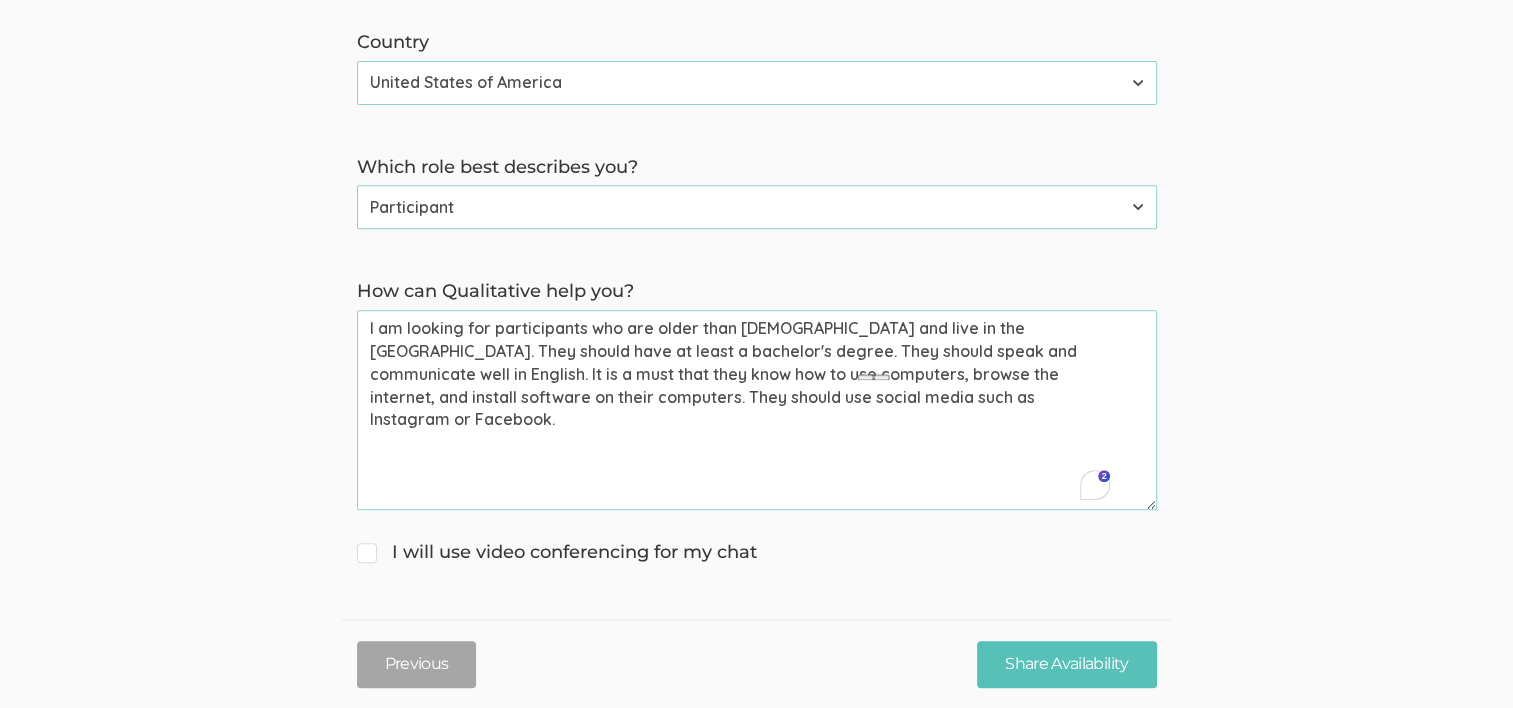 click on "→ Discuss your participant recruitment criteria
→ Walk through how Qualitative can help you recruit participants
→ Get answers to your questions First name   Tugberk   (success) Last name   Kara   (success) Email (for receiving calendar meeting invite)   tugberkkara@gmail.com   (success) Phone (for receiving text to confirm meeting time)   +19566039628   (success) Country Afghanistan Åland Islands Albania Algeria American Samoa Andorra Angola Anguilla Antarctica Antigua and Barbuda Argentina Armenia Aruba Australia Austria Azerbaijan Bahamas Bahrain Bangladesh Barbados Belarus Belgium Belize Benin Bermuda Bhutan Bolivia Bonaire, Sint Eustatius and Saba Bosnia and Herzegovina Botswana Bouvet Island Brazil British Indian Ocean Territory Brunei Darussalam Bulgaria Burkina Faso Burundi Cambodia Cameroon Canada Cape Verde Cayman Islands Central African Republic Chad Chile China Christmas Island Cocos (Keeling) Islands Colombia Comoros Congo Congo, the Democratic Republic of the Cook Islands Costa Rica" at bounding box center [756, -14] 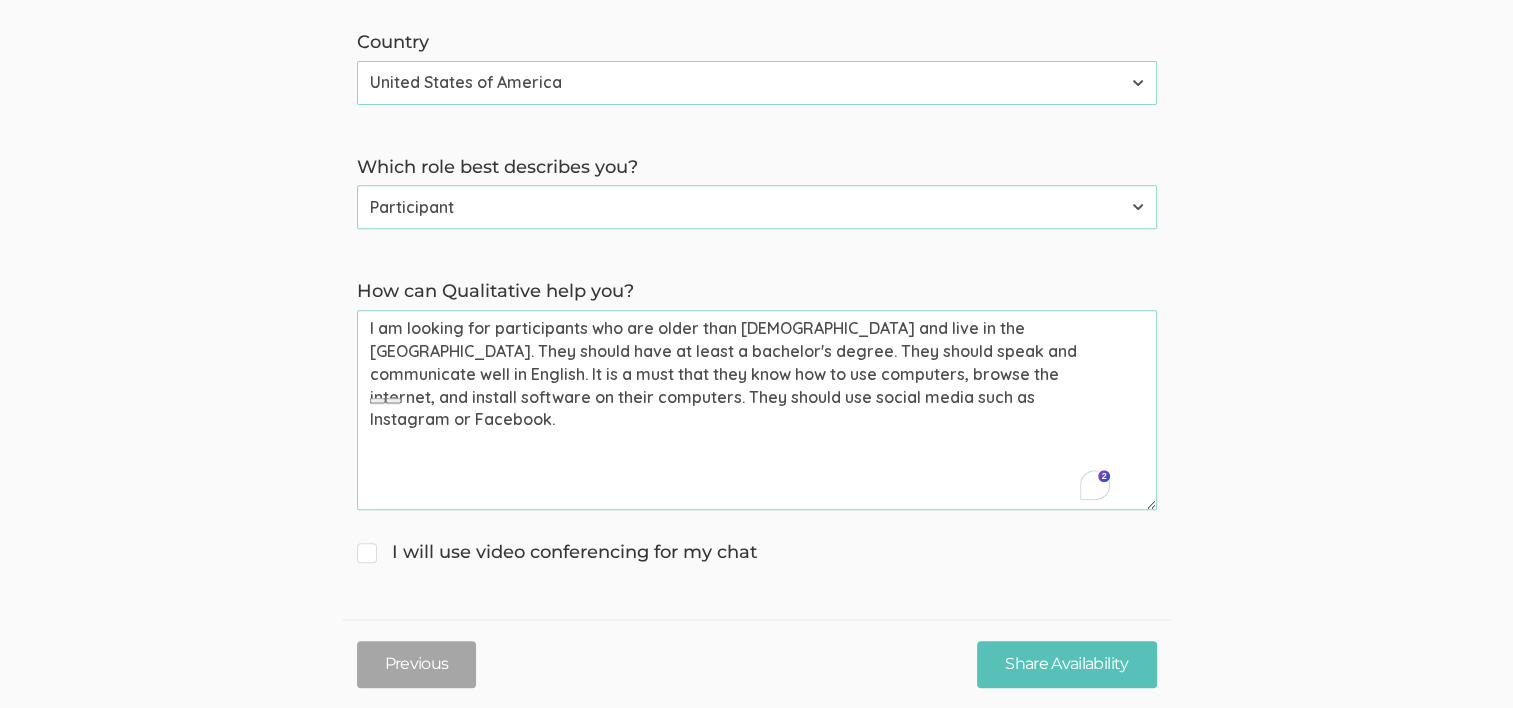 click on "I am looking for participants who are older than 19 years old and live in the USA. They should have at least a bachelor's degree. They should speak and communicate well in English. It is a must that they know how to use computers, browse the internet, and install software on their computers. They should use social media such as Instagram or Facebook." at bounding box center [757, 410] 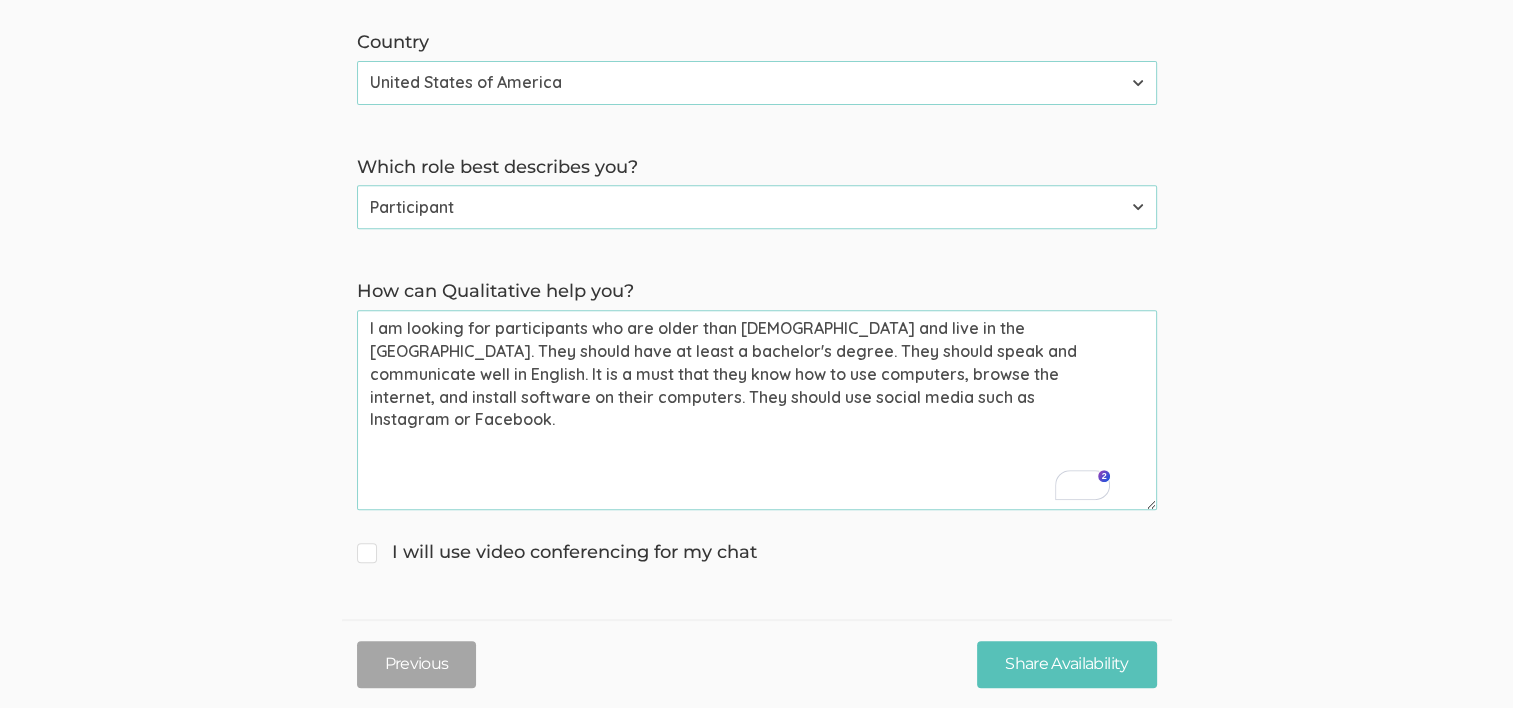 drag, startPoint x: 989, startPoint y: 375, endPoint x: 1068, endPoint y: 376, distance: 79.00633 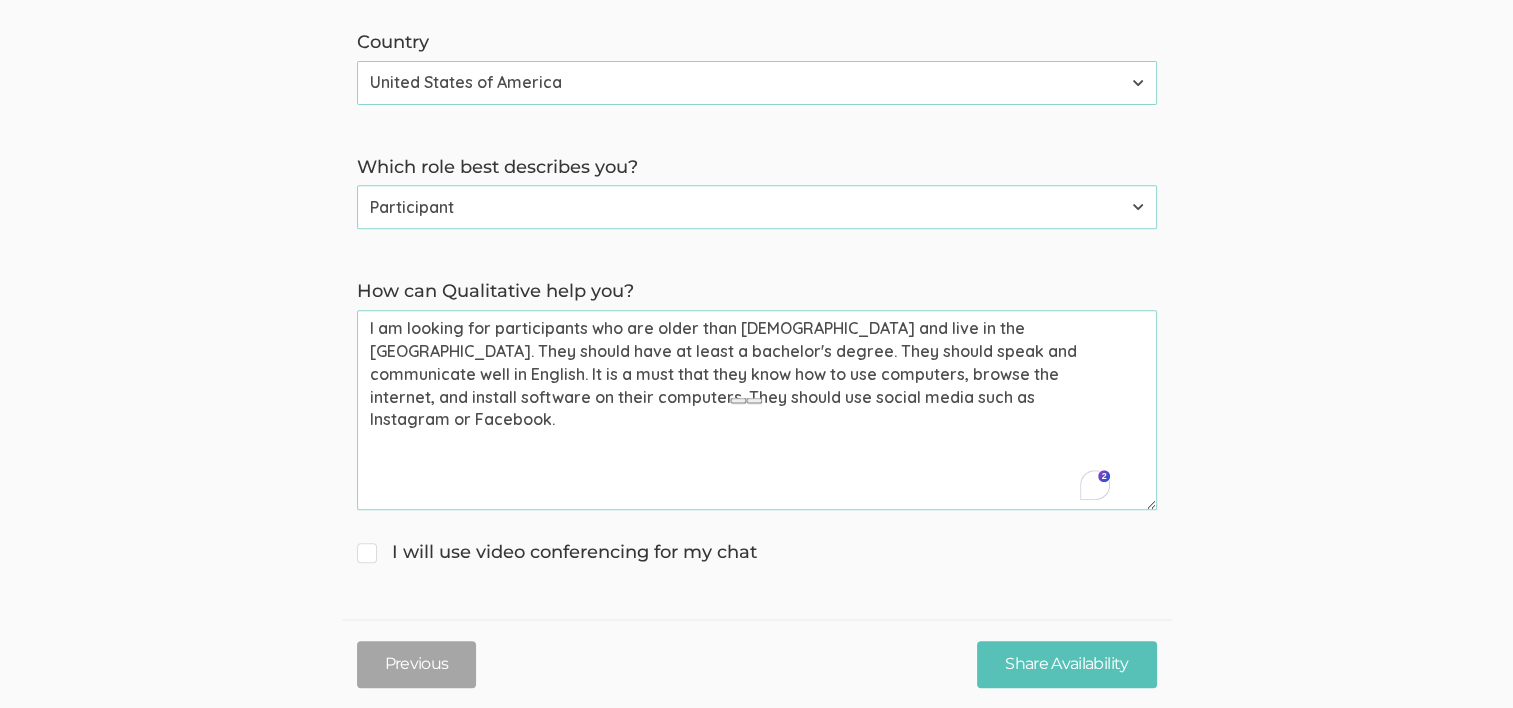 click on "I am looking for participants who are older than 19 years old and live in the USA. They should have at least a bachelor's degree. They should speak and communicate well in English. It is a must that they know how to use computers, browse the internet, and install software on their computers. They should use social media such as Instagram or Facebook." at bounding box center (757, 410) 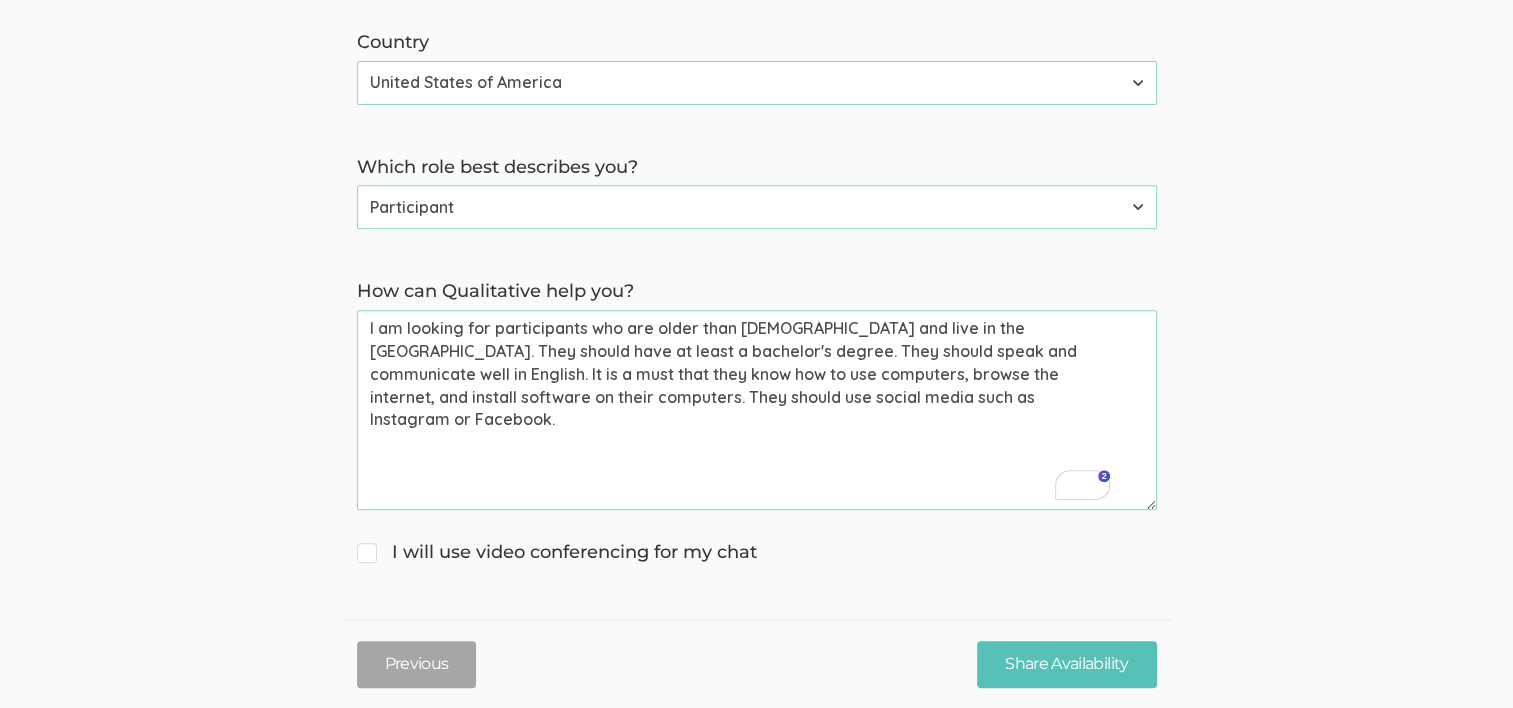 drag, startPoint x: 405, startPoint y: 400, endPoint x: 934, endPoint y: 400, distance: 529 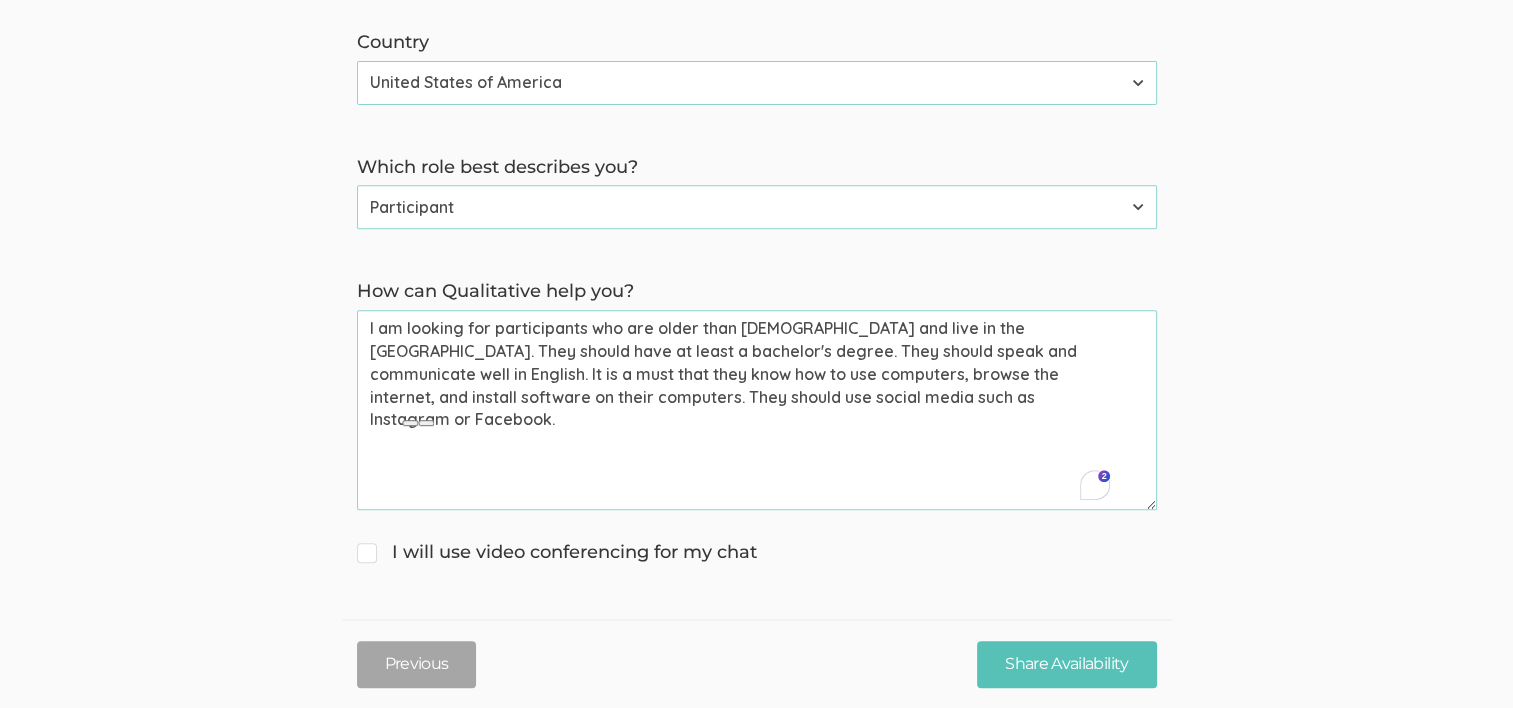 click on "I am looking for participants who are older than 19 years old and live in the USA. They should have at least a bachelor's degree. They should speak and communicate well in English. It is a must that they know how to use computers, browse the internet, and install software on their computers. They should use social media such as Instagram or Facebook." at bounding box center (757, 410) 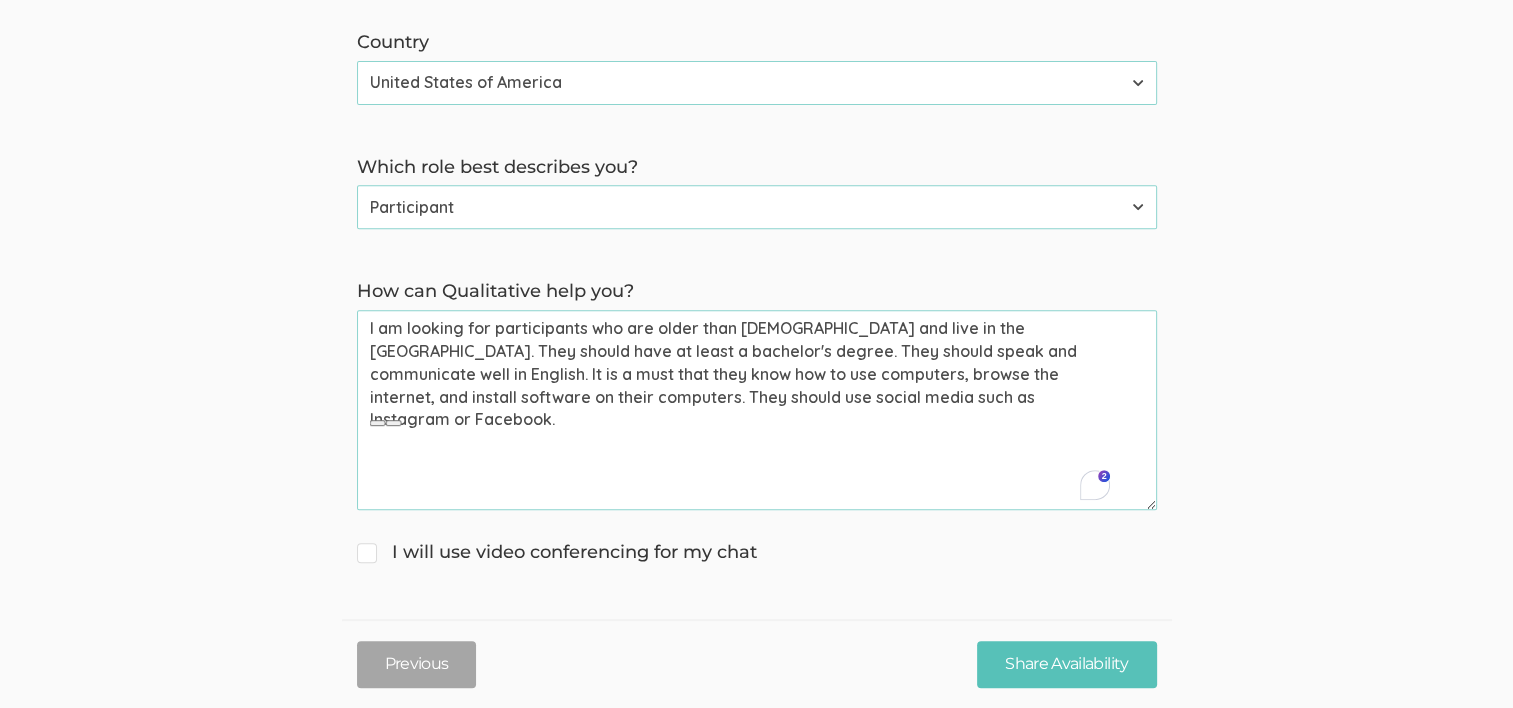click on "I am looking for participants who are older than 19 years old and live in the USA. They should have at least a bachelor's degree. They should speak and communicate well in English. It is a must that they know how to use computers, browse the internet, and install software on their computers. They should use social media such as Instagram or Facebook." at bounding box center (757, 410) 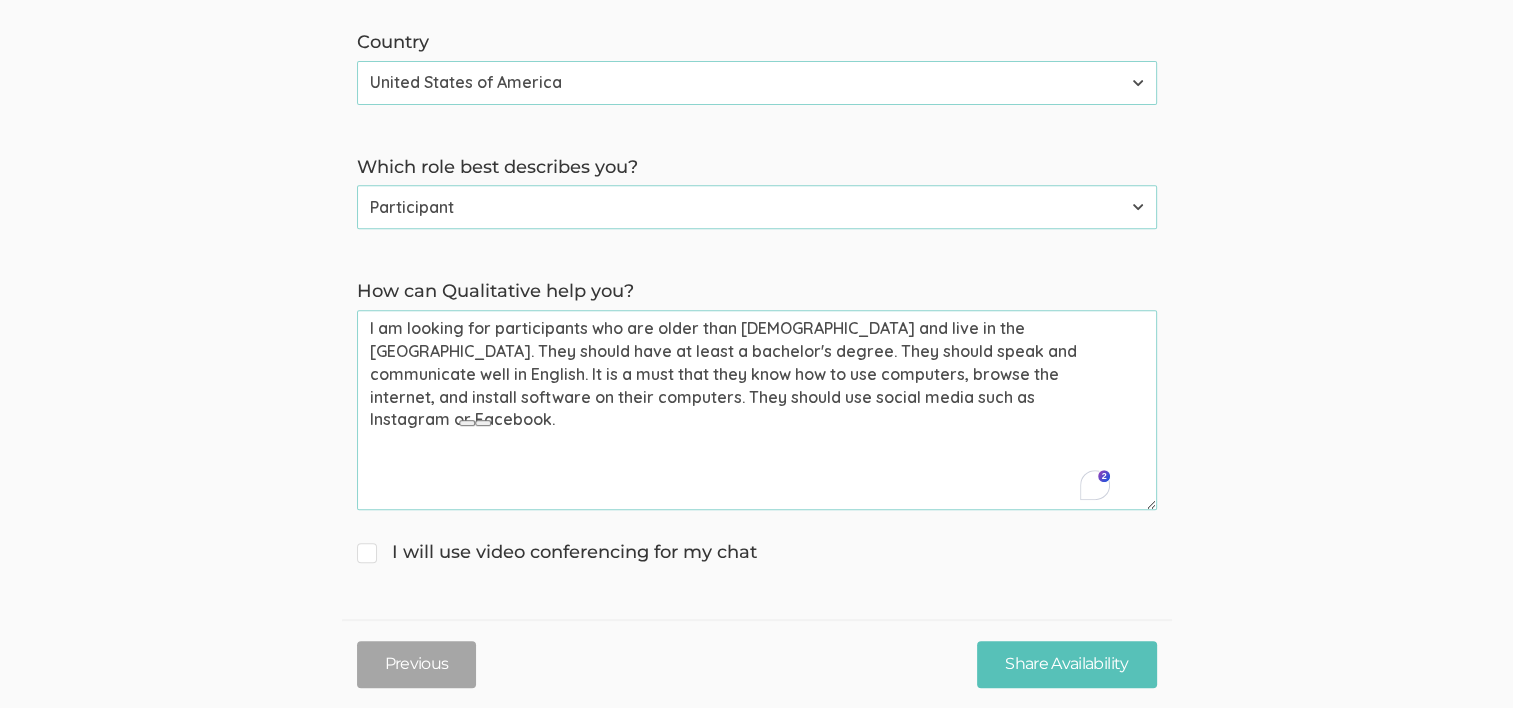 click on "I am looking for participants who are older than 19 years old and live in the USA. They should have at least a bachelor's degree. They should speak and communicate well in English. It is a must that they know how to use computers, browse the internet, and install software on their computers. They should use social media such as Instagram or Facebook." at bounding box center [757, 410] 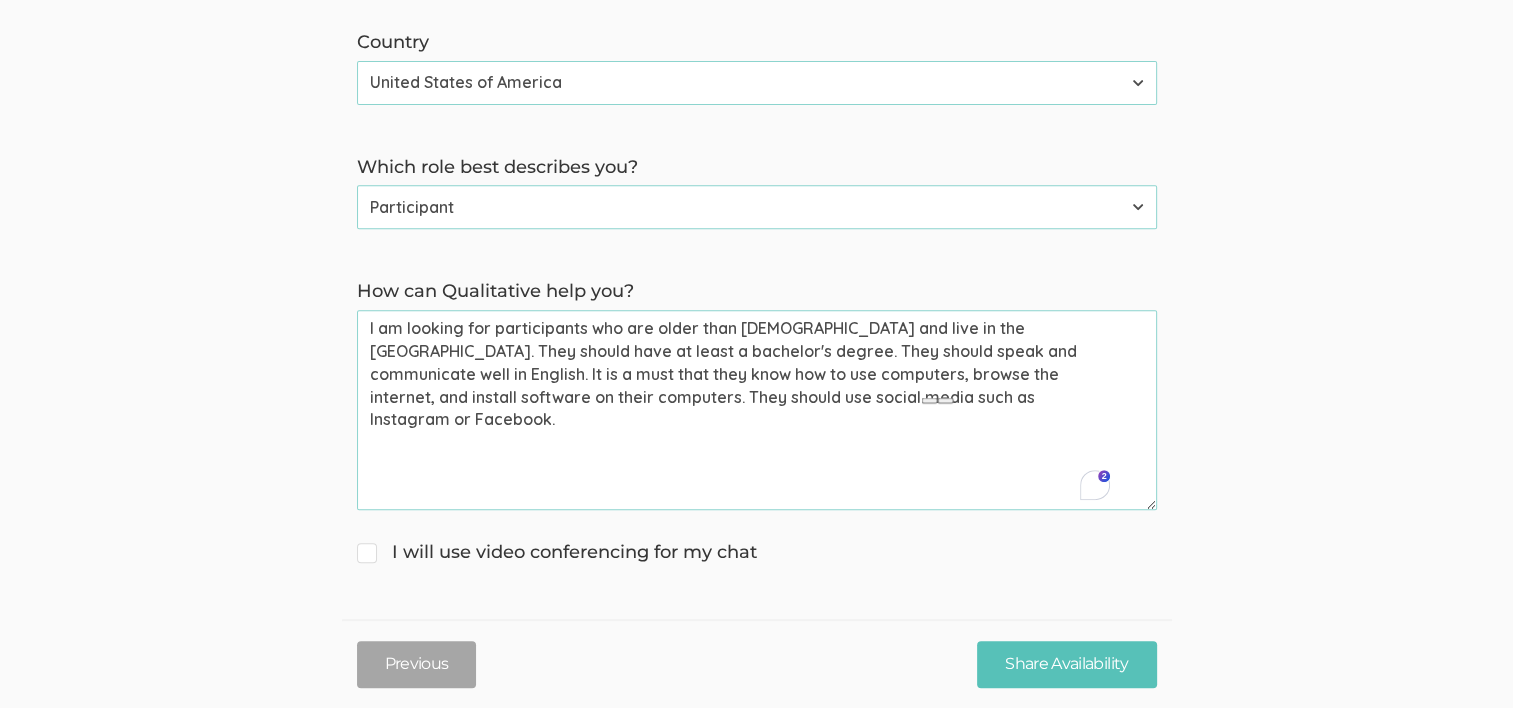 click on "→ Discuss your participant recruitment criteria
→ Walk through how Qualitative can help you recruit participants
→ Get answers to your questions First name   Tugberk   (success) Last name   Kara   (success) Email (for receiving calendar meeting invite)   tugberkkara@gmail.com   (success) Phone (for receiving text to confirm meeting time)   +19566039628   (success) Country Afghanistan Åland Islands Albania Algeria American Samoa Andorra Angola Anguilla Antarctica Antigua and Barbuda Argentina Armenia Aruba Australia Austria Azerbaijan Bahamas Bahrain Bangladesh Barbados Belarus Belgium Belize Benin Bermuda Bhutan Bolivia Bonaire, Sint Eustatius and Saba Bosnia and Herzegovina Botswana Bouvet Island Brazil British Indian Ocean Territory Brunei Darussalam Bulgaria Burkina Faso Burundi Cambodia Cameroon Canada Cape Verde Cayman Islands Central African Republic Chad Chile China Christmas Island Cocos (Keeling) Islands Colombia Comoros Congo Congo, the Democratic Republic of the Cook Islands Costa Rica" at bounding box center [756, -14] 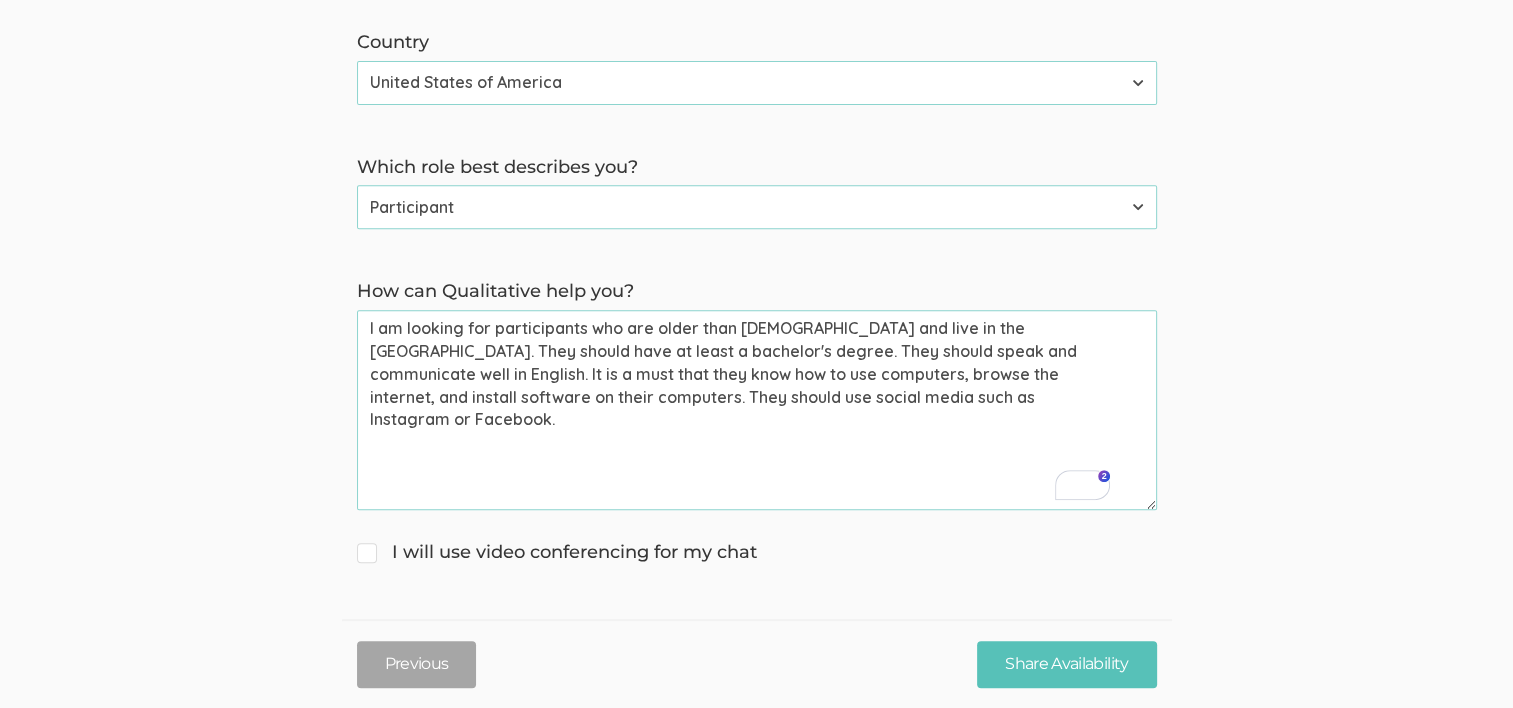 drag, startPoint x: 427, startPoint y: 397, endPoint x: 984, endPoint y: 401, distance: 557.01434 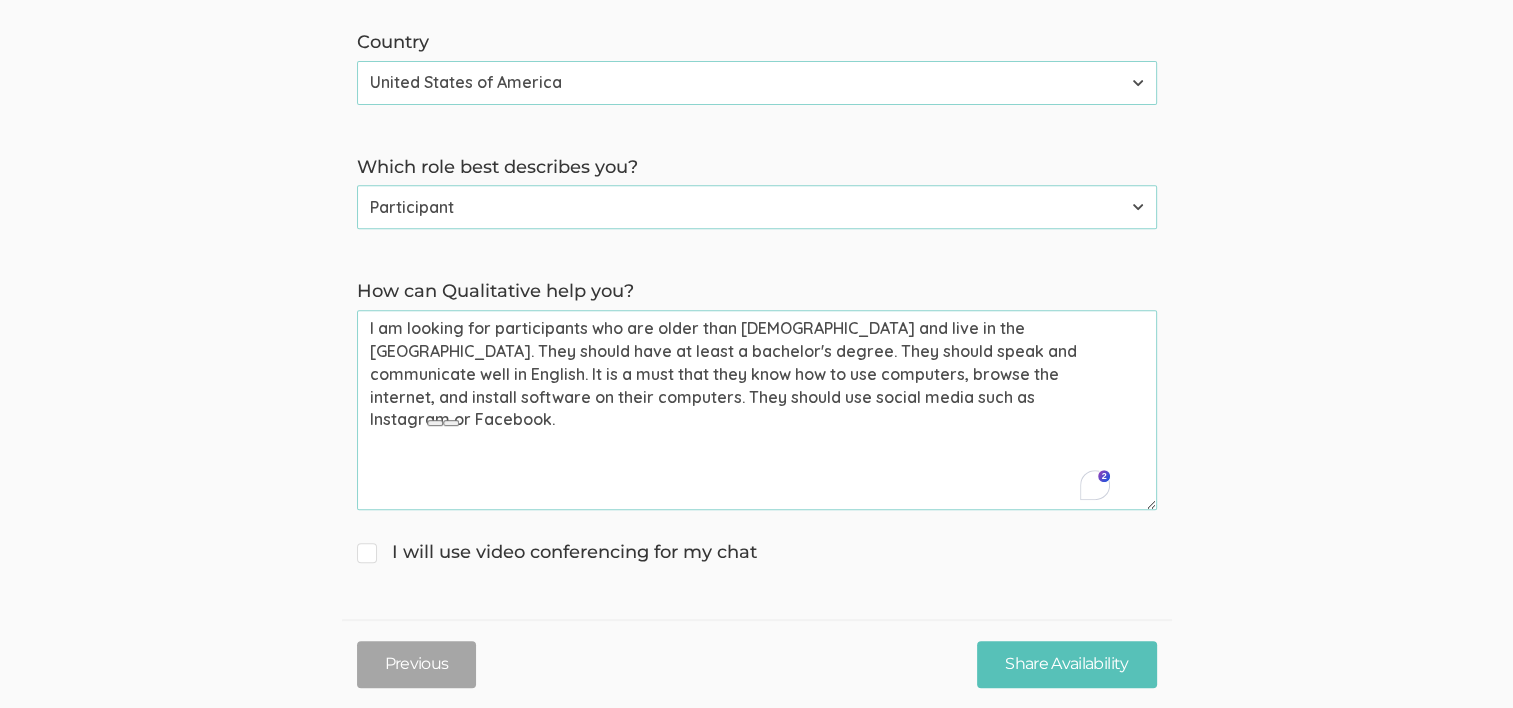 click on "I am looking for participants who are older than 19 years old and live in the USA. They should have at least a bachelor's degree. They should speak and communicate well in English. It is a must that they know how to use computers, browse the internet, and install software on their computers. They should use social media such as Instagram or Facebook." at bounding box center [757, 410] 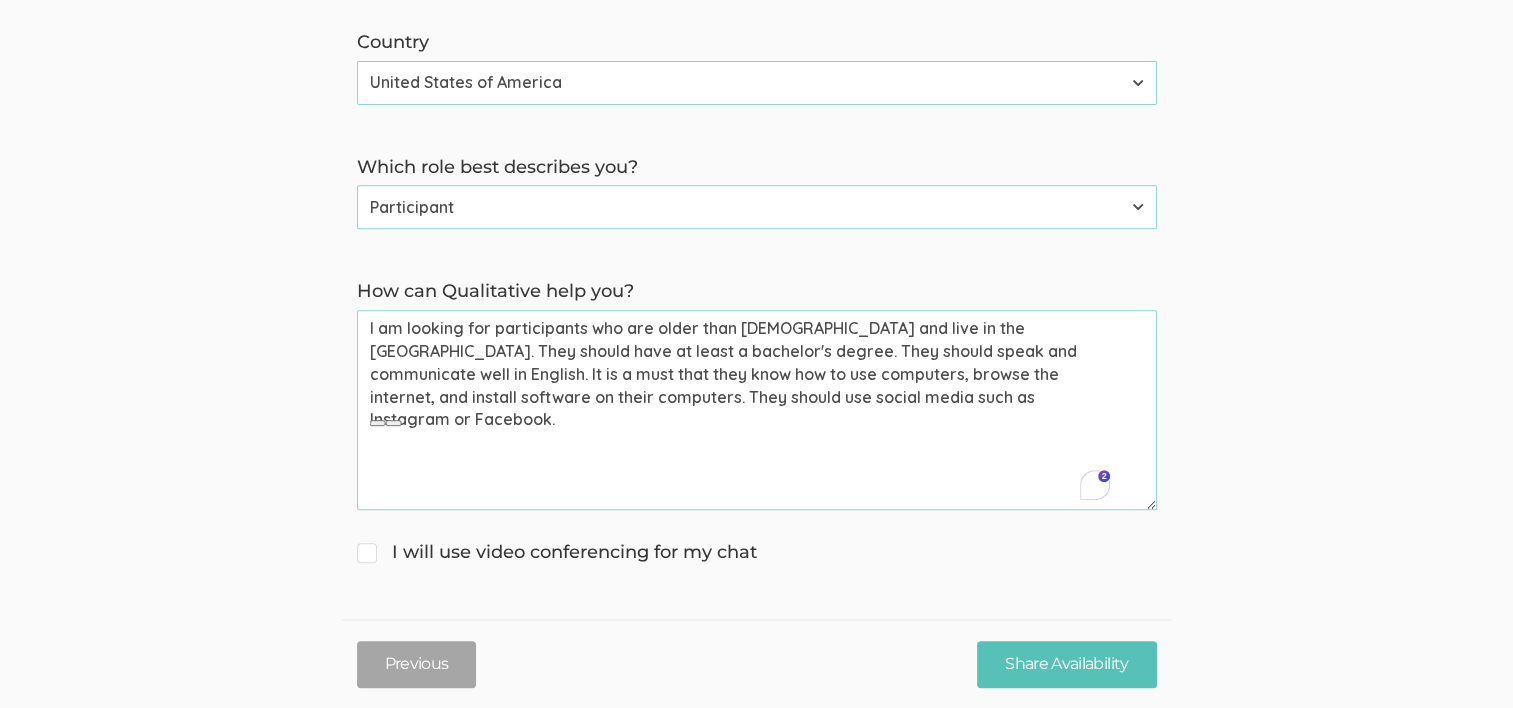click on "→ Discuss your participant recruitment criteria
→ Walk through how Qualitative can help you recruit participants
→ Get answers to your questions First name   Tugberk   (success) Last name   Kara   (success) Email (for receiving calendar meeting invite)   tugberkkara@gmail.com   (success) Phone (for receiving text to confirm meeting time)   +19566039628   (success) Country Afghanistan Åland Islands Albania Algeria American Samoa Andorra Angola Anguilla Antarctica Antigua and Barbuda Argentina Armenia Aruba Australia Austria Azerbaijan Bahamas Bahrain Bangladesh Barbados Belarus Belgium Belize Benin Bermuda Bhutan Bolivia Bonaire, Sint Eustatius and Saba Bosnia and Herzegovina Botswana Bouvet Island Brazil British Indian Ocean Territory Brunei Darussalam Bulgaria Burkina Faso Burundi Cambodia Cameroon Canada Cape Verde Cayman Islands Central African Republic Chad Chile China Christmas Island Cocos (Keeling) Islands Colombia Comoros Congo Congo, the Democratic Republic of the Cook Islands Costa Rica" at bounding box center (756, -14) 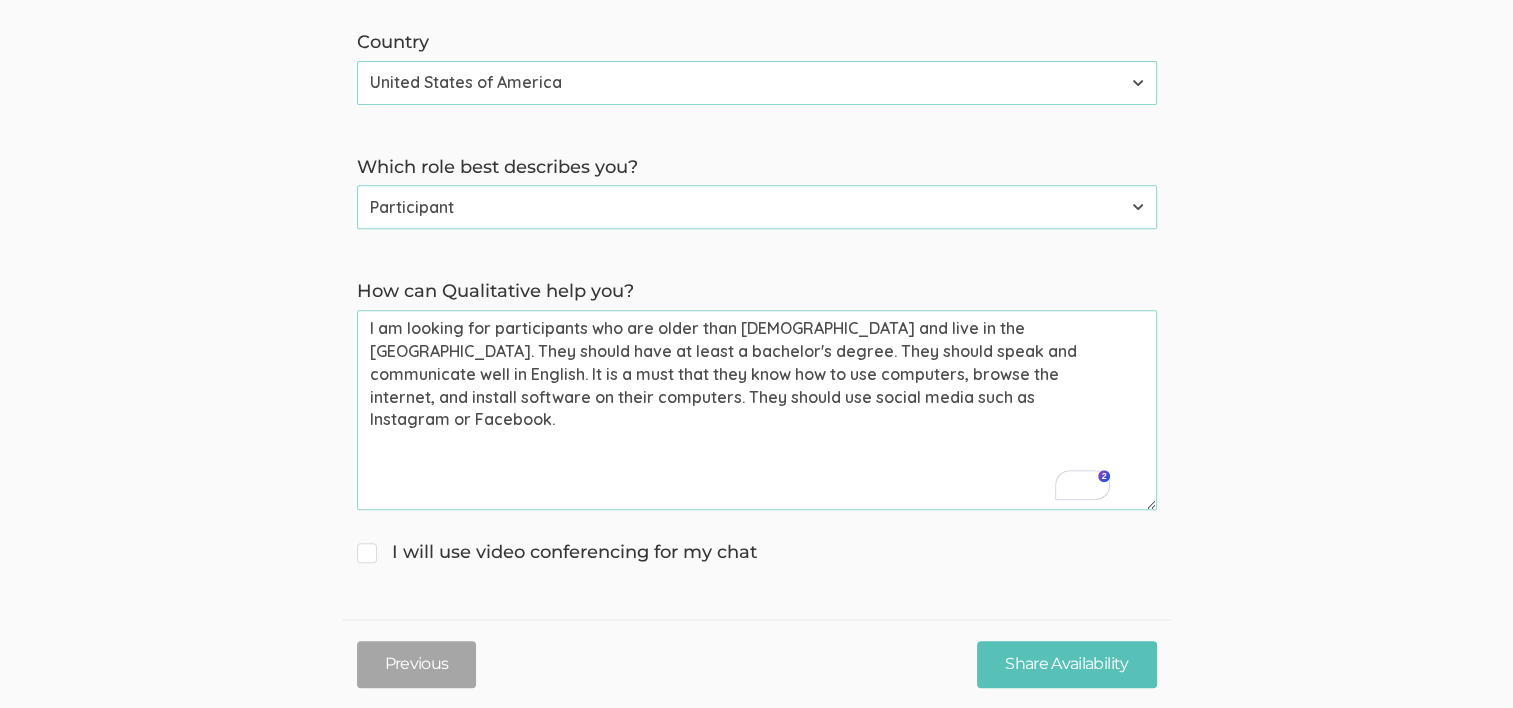 drag, startPoint x: 382, startPoint y: 320, endPoint x: 1053, endPoint y: 387, distance: 674.33673 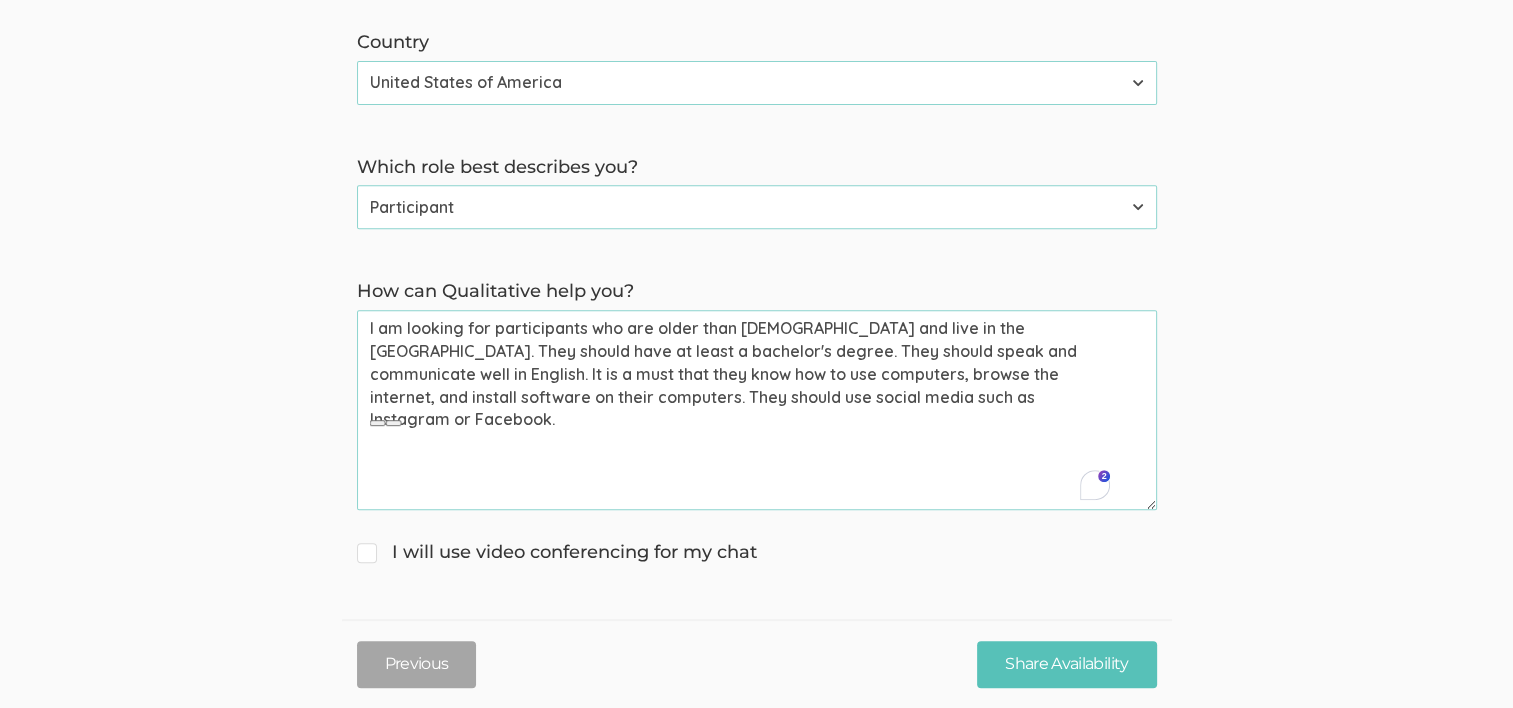 click on "I am looking for participants who are older than 19 years old and live in the USA. They should have at least a bachelor's degree. They should speak and communicate well in English. It is a must that they know how to use computers, browse the internet, and install software on their computers. They should use social media such as Instagram or Facebook." at bounding box center (757, 410) 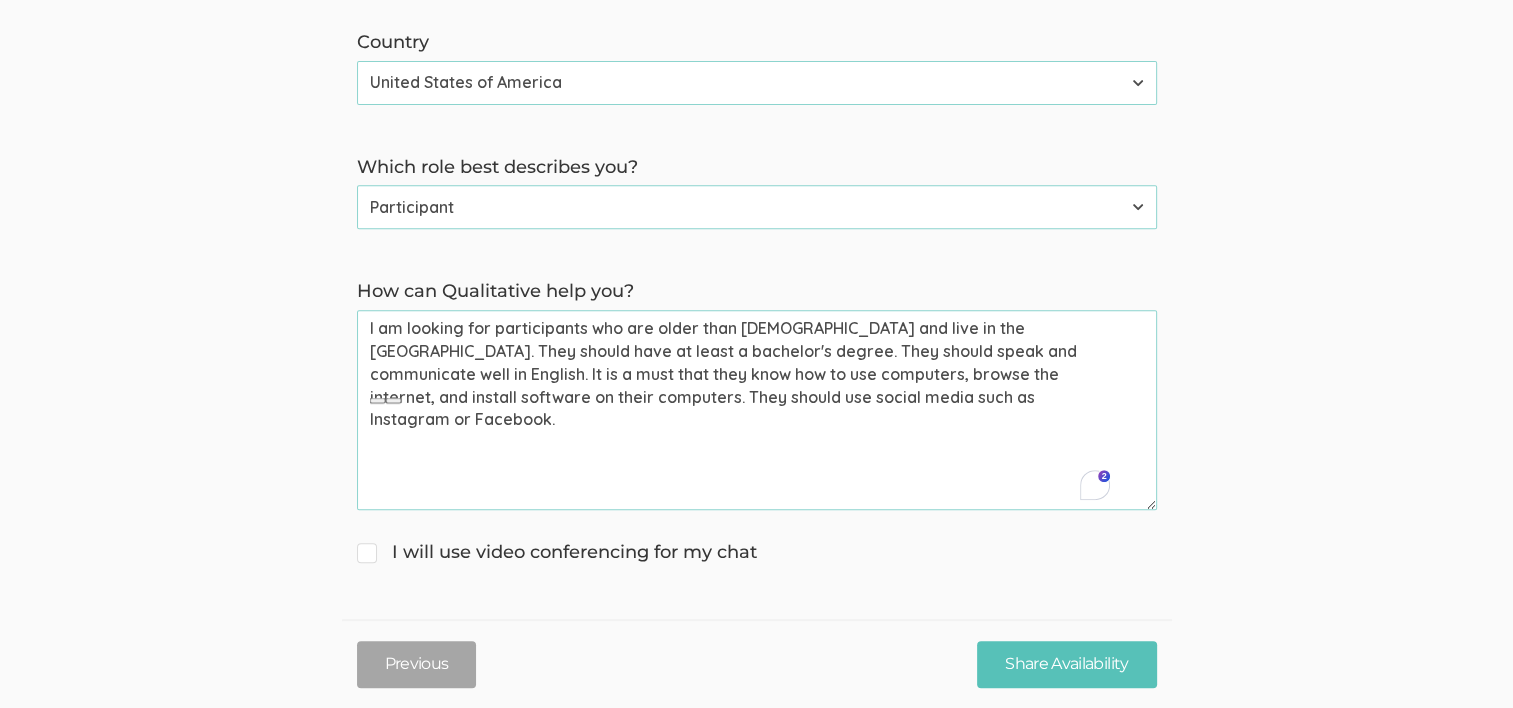 click on "I am looking for participants who are older than 19 years old and live in the USA. They should have at least a bachelor's degree. They should speak and communicate well in English. It is a must that they know how to use computers, browse the internet, and install software on their computers. They should use social media such as Instagram or Facebook." at bounding box center [757, 410] 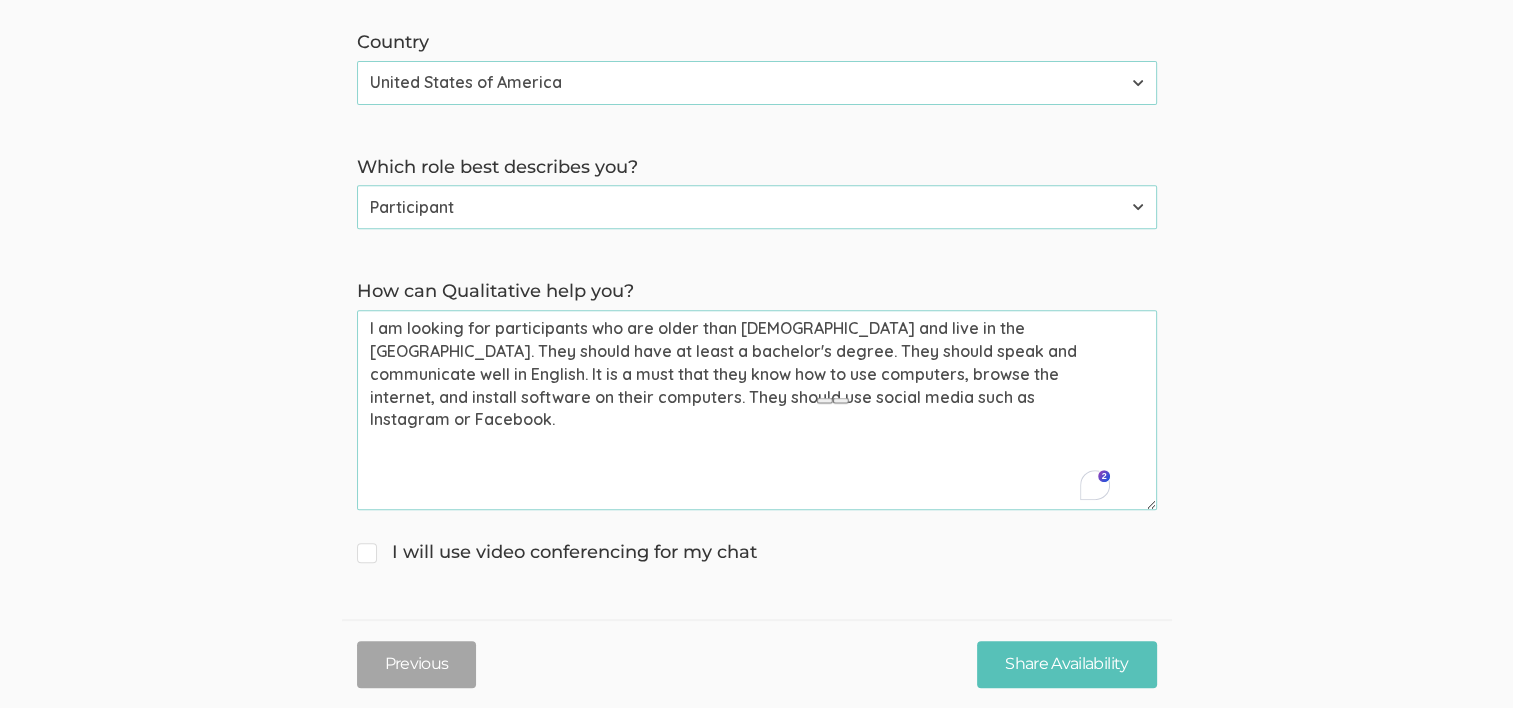 click on "I am looking for participants who are older than 19 years old and live in the USA. They should have at least a bachelor's degree. They should speak and communicate well in English. It is a must that they know how to use computers, browse the internet, and install software on their computers. They should use social media such as Instagram or Facebook." at bounding box center (757, 410) 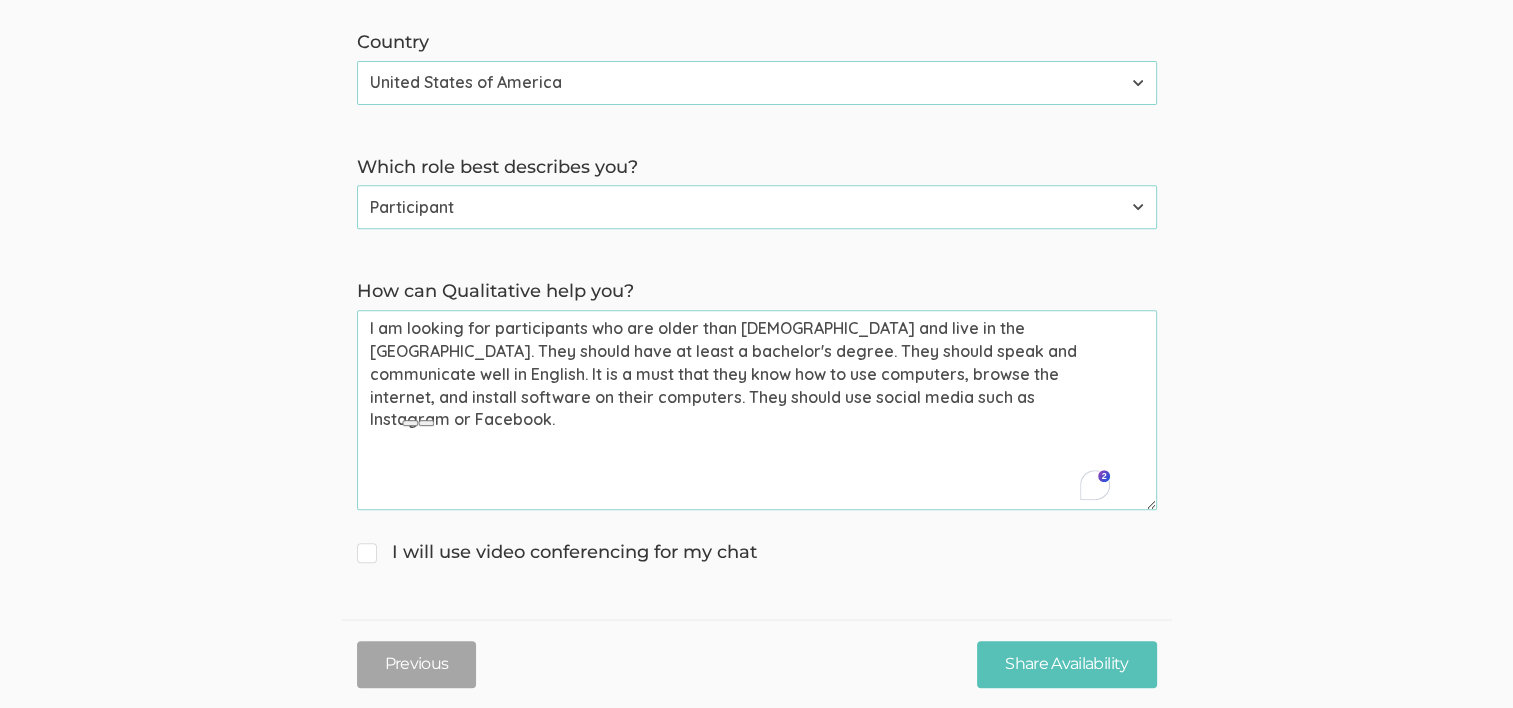 click on "I am looking for participants who are older than 19 years old and live in the USA. They should have at least a bachelor's degree. They should speak and communicate well in English. It is a must that they know how to use computers, browse the internet, and install software on their computers. They should use social media such as Instagram or Facebook." at bounding box center [757, 410] 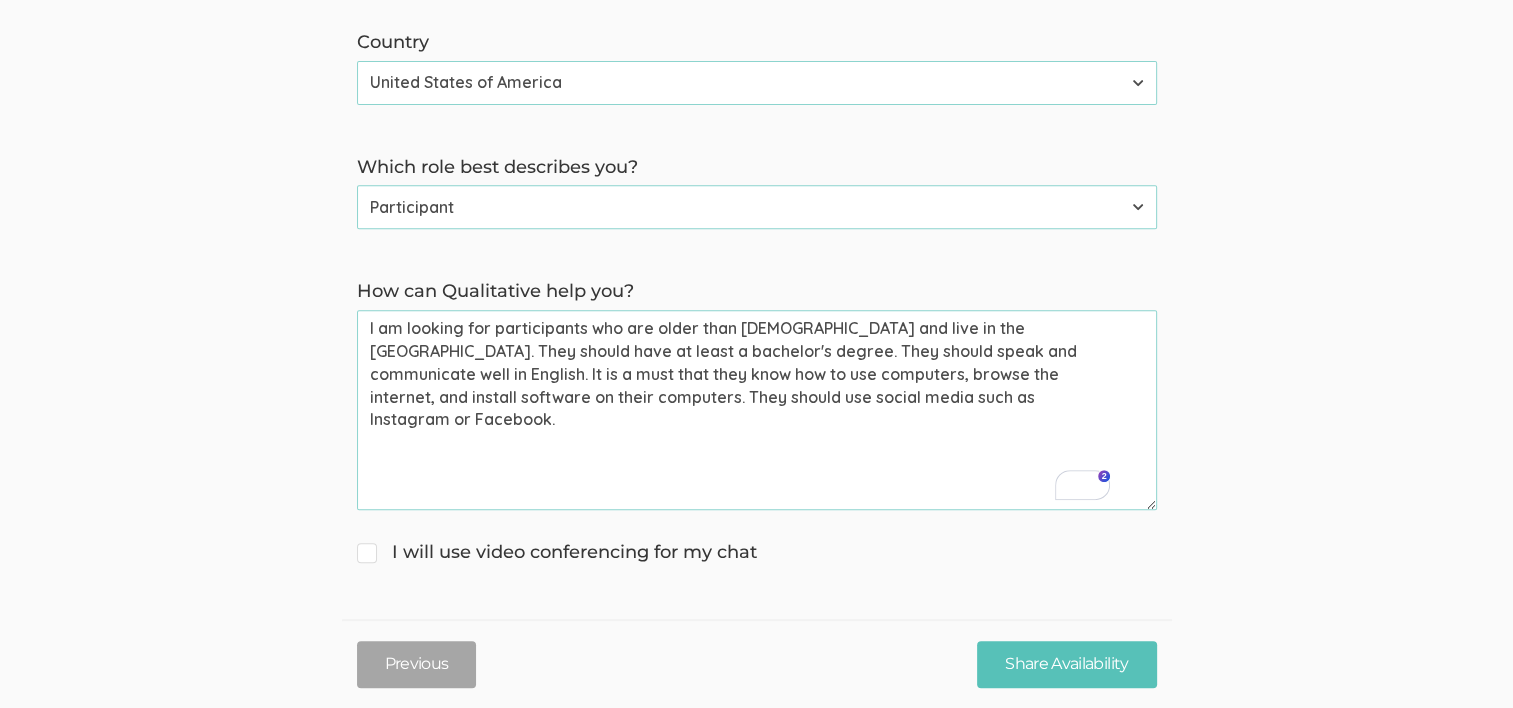 drag, startPoint x: 721, startPoint y: 398, endPoint x: 980, endPoint y: 399, distance: 259.00192 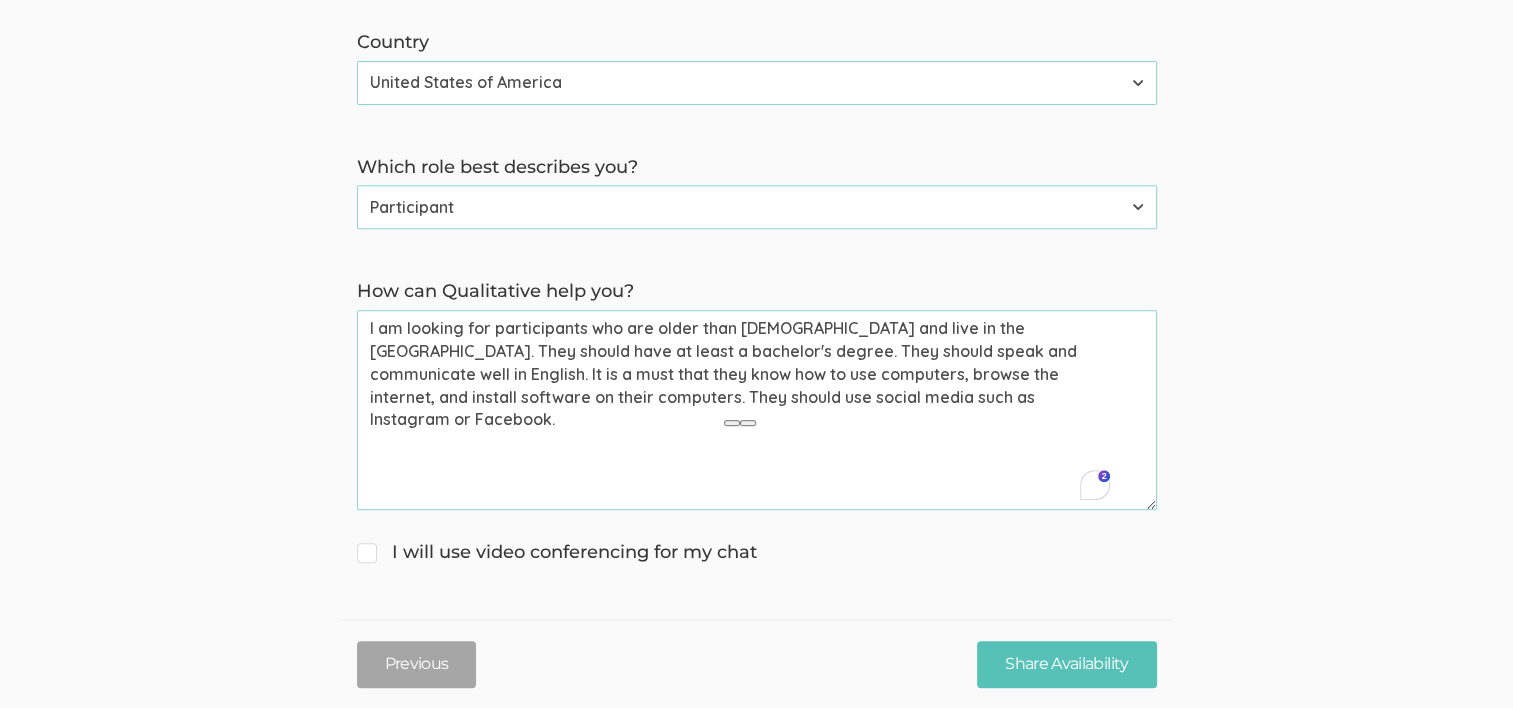 click on "I am looking for participants who are older than 19 years old and live in the USA. They should have at least a bachelor's degree. They should speak and communicate well in English. It is a must that they know how to use computers, browse the internet, and install software on their computers. They should use social media such as Instagram or Facebook." at bounding box center [757, 410] 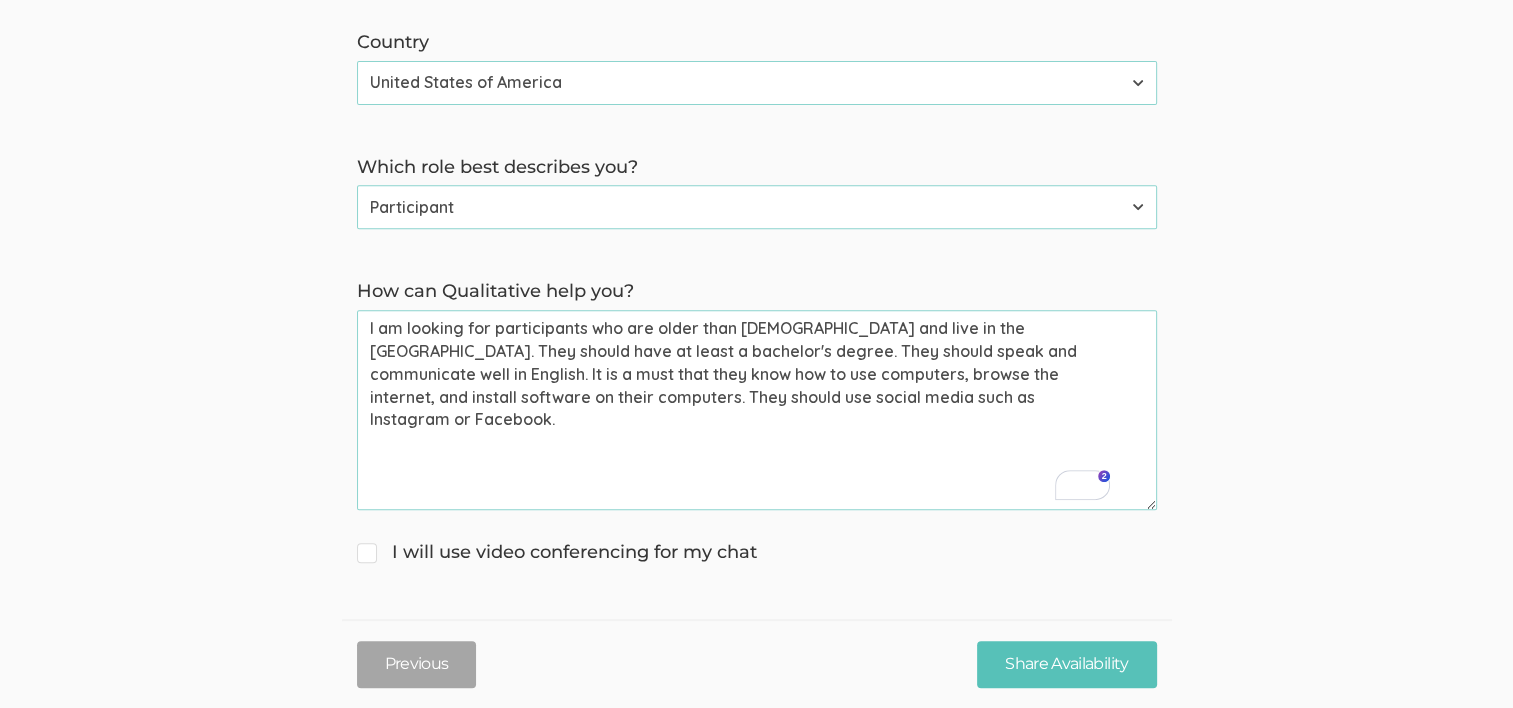 click on "I will use video conferencing for my chat" at bounding box center [557, 553] 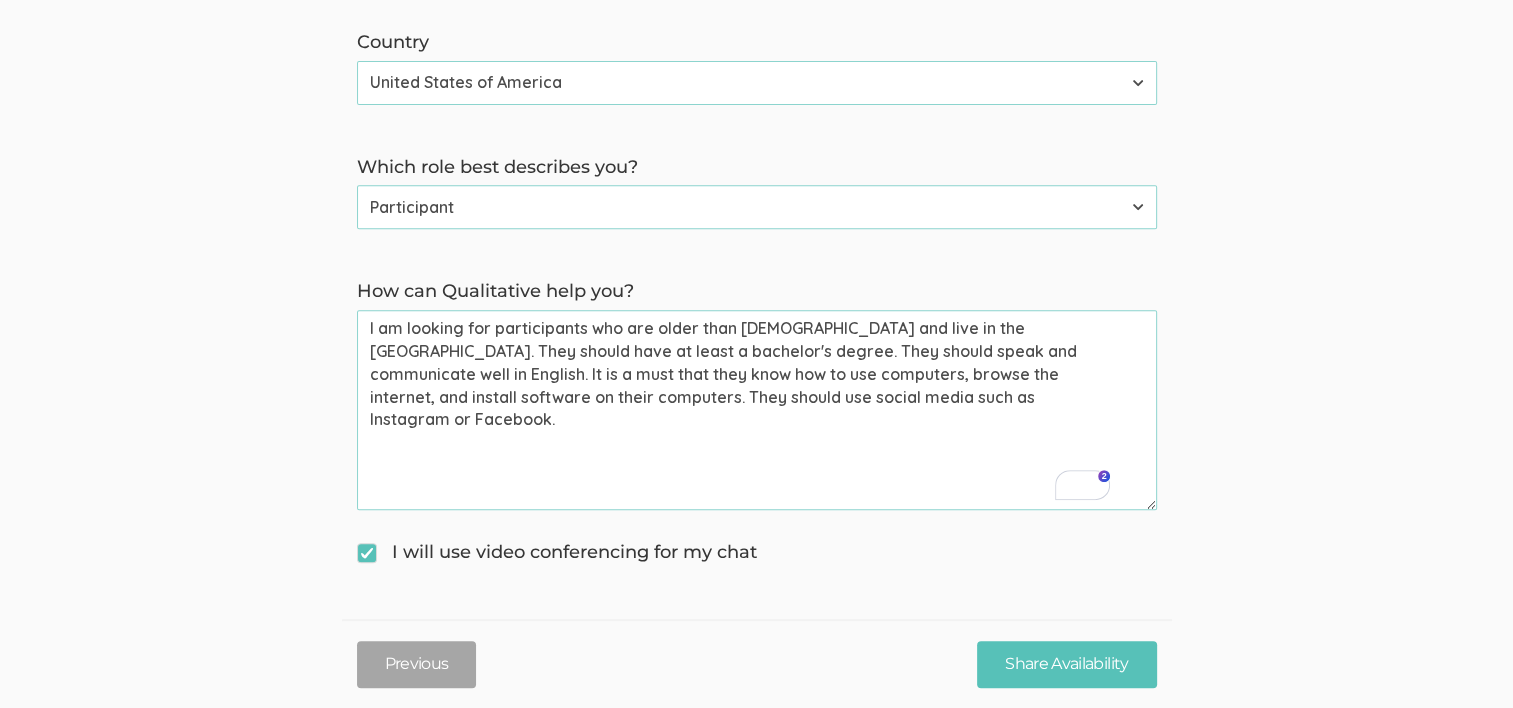 click on "I will use video conferencing for my chat" at bounding box center [363, 550] 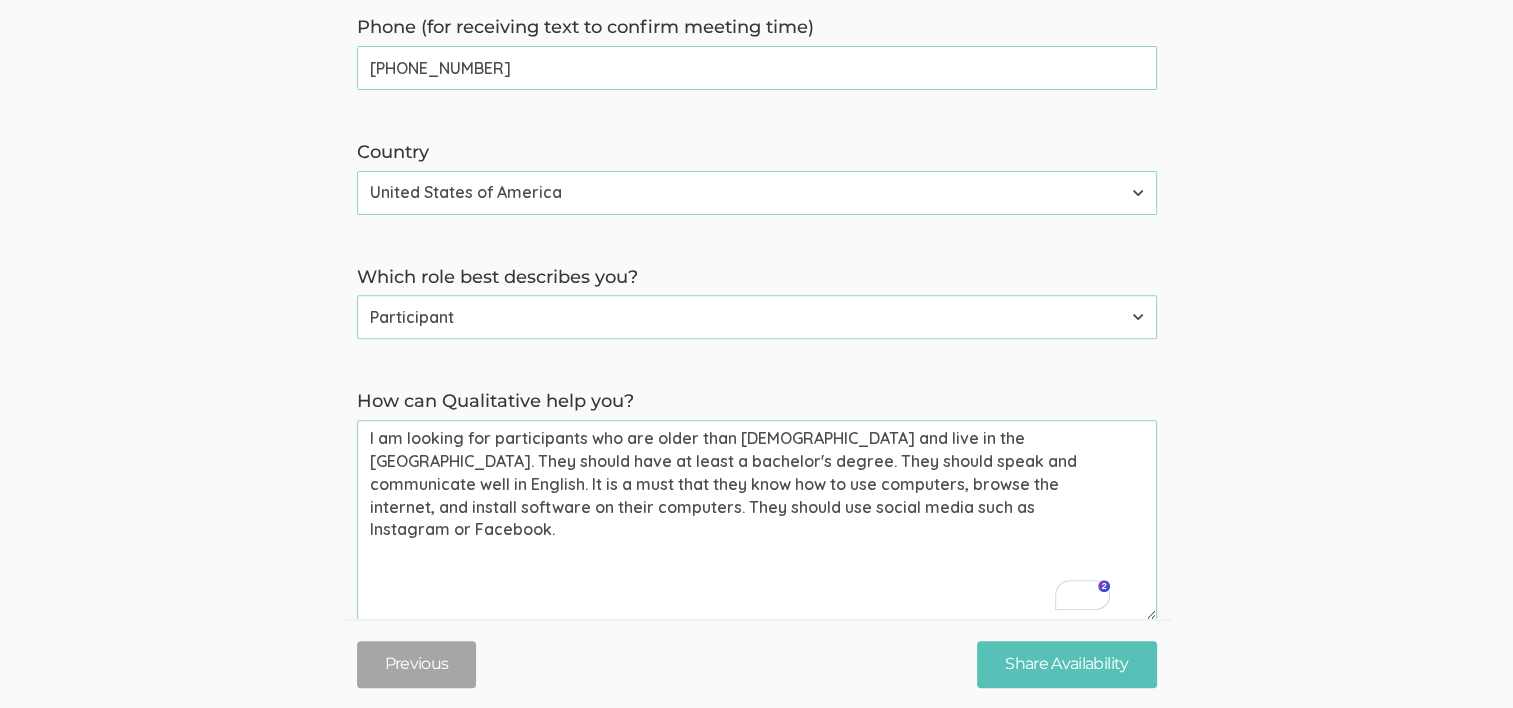 scroll, scrollTop: 800, scrollLeft: 0, axis: vertical 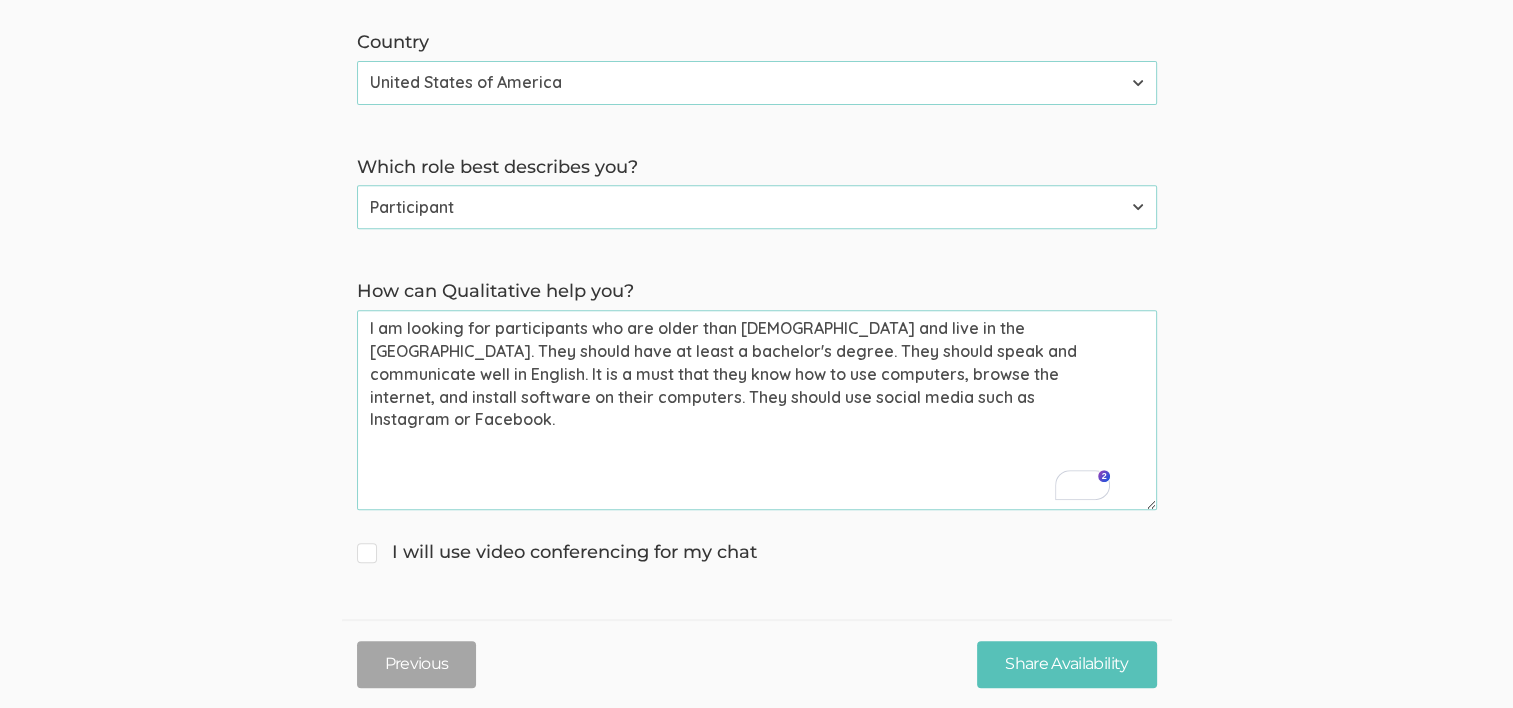 drag, startPoint x: 399, startPoint y: 347, endPoint x: 981, endPoint y: 356, distance: 582.0696 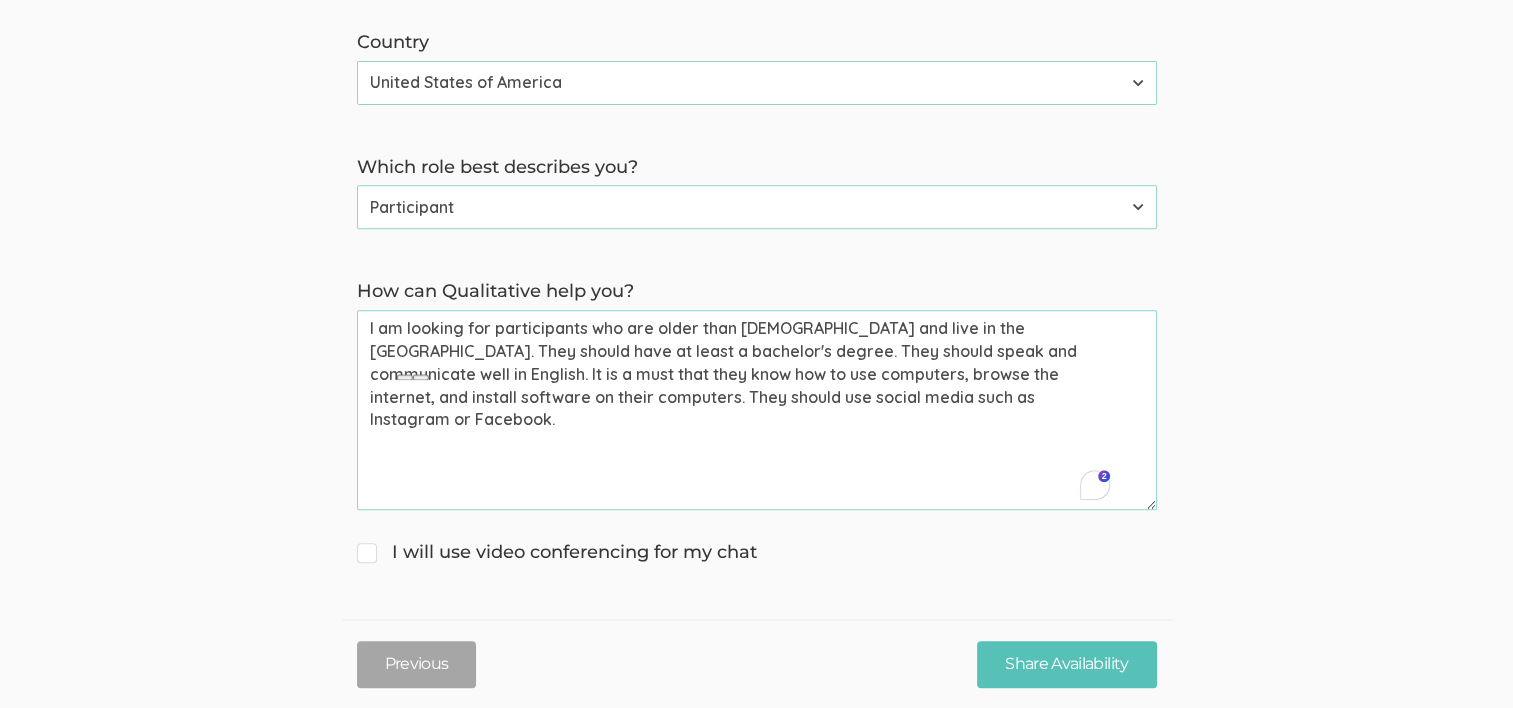 click on "I am looking for participants who are older than 19 years old and live in the USA. They should have at least a bachelor's degree. They should speak and communicate well in English. It is a must that they know how to use computers, browse the internet, and install software on their computers. They should use social media such as Instagram or Facebook." at bounding box center [757, 410] 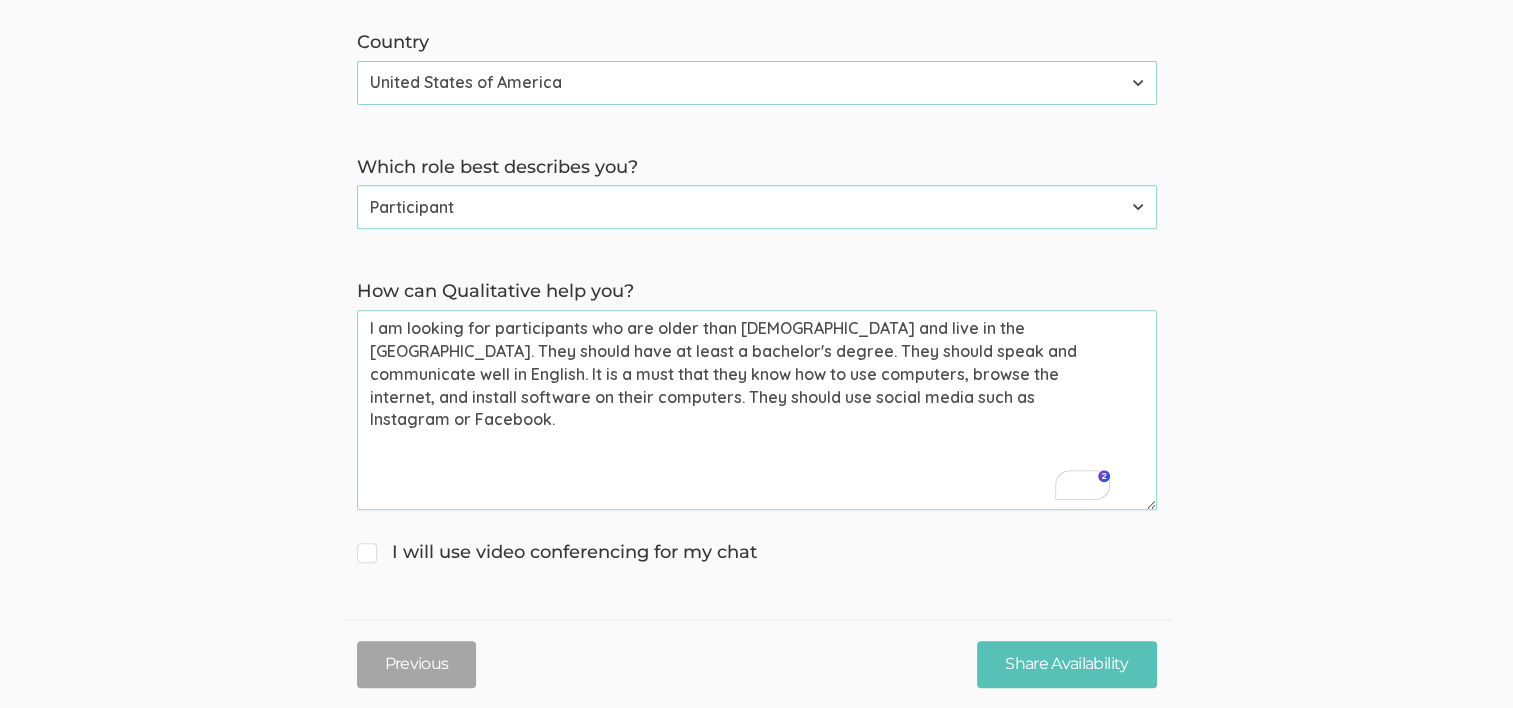 drag, startPoint x: 420, startPoint y: 376, endPoint x: 892, endPoint y: 379, distance: 472.00952 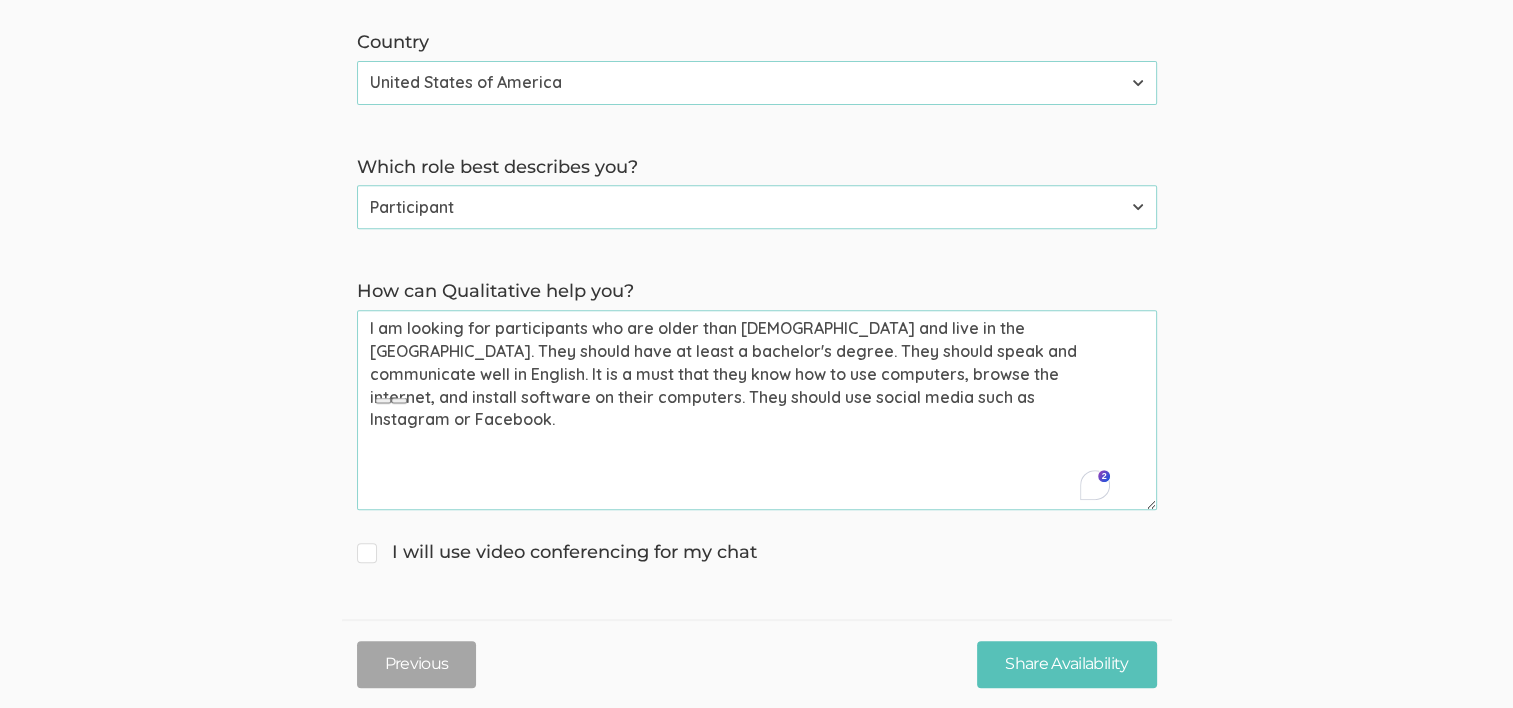 click on "I am looking for participants who are older than 19 years old and live in the USA. They should have at least a bachelor's degree. They should speak and communicate well in English. It is a must that they know how to use computers, browse the internet, and install software on their computers. They should use social media such as Instagram or Facebook." at bounding box center [757, 410] 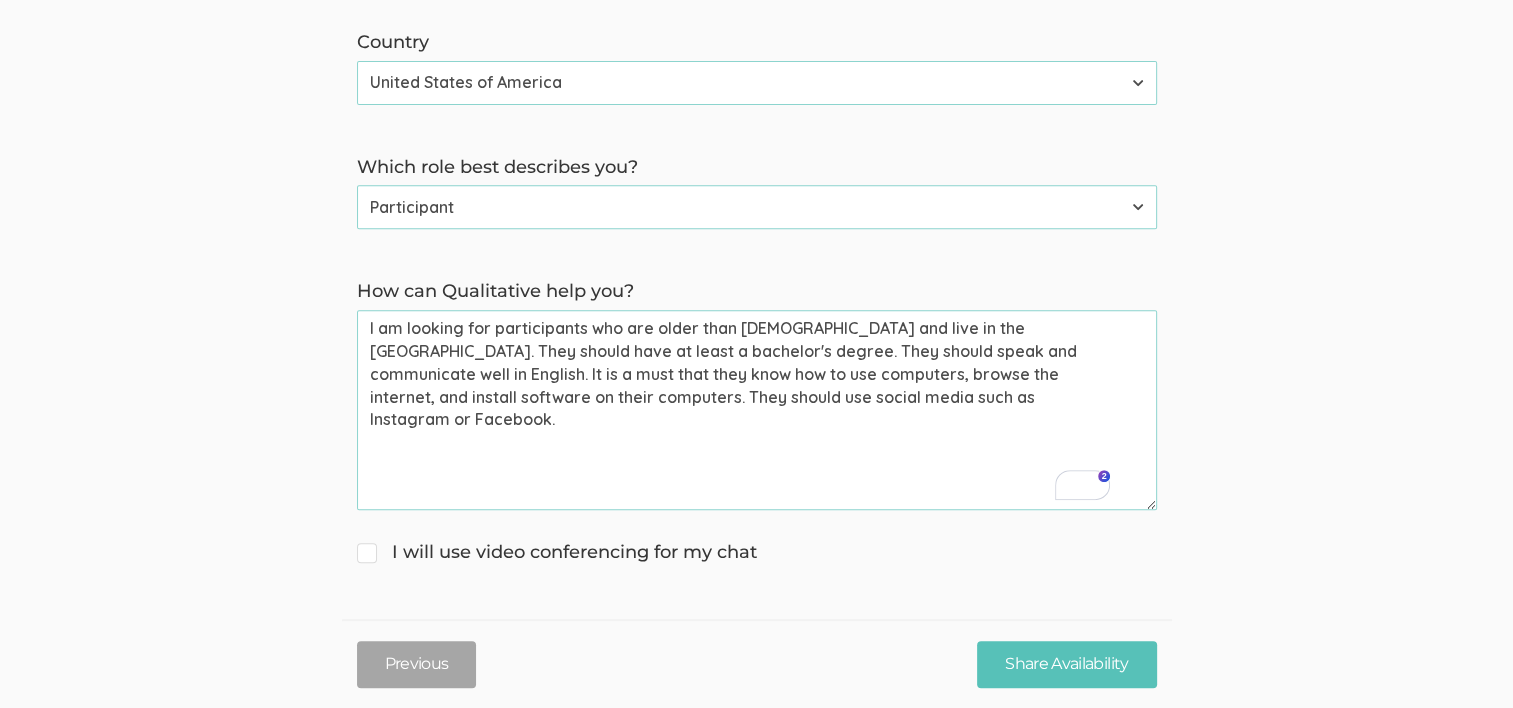 drag, startPoint x: 1015, startPoint y: 370, endPoint x: 1083, endPoint y: 371, distance: 68.007355 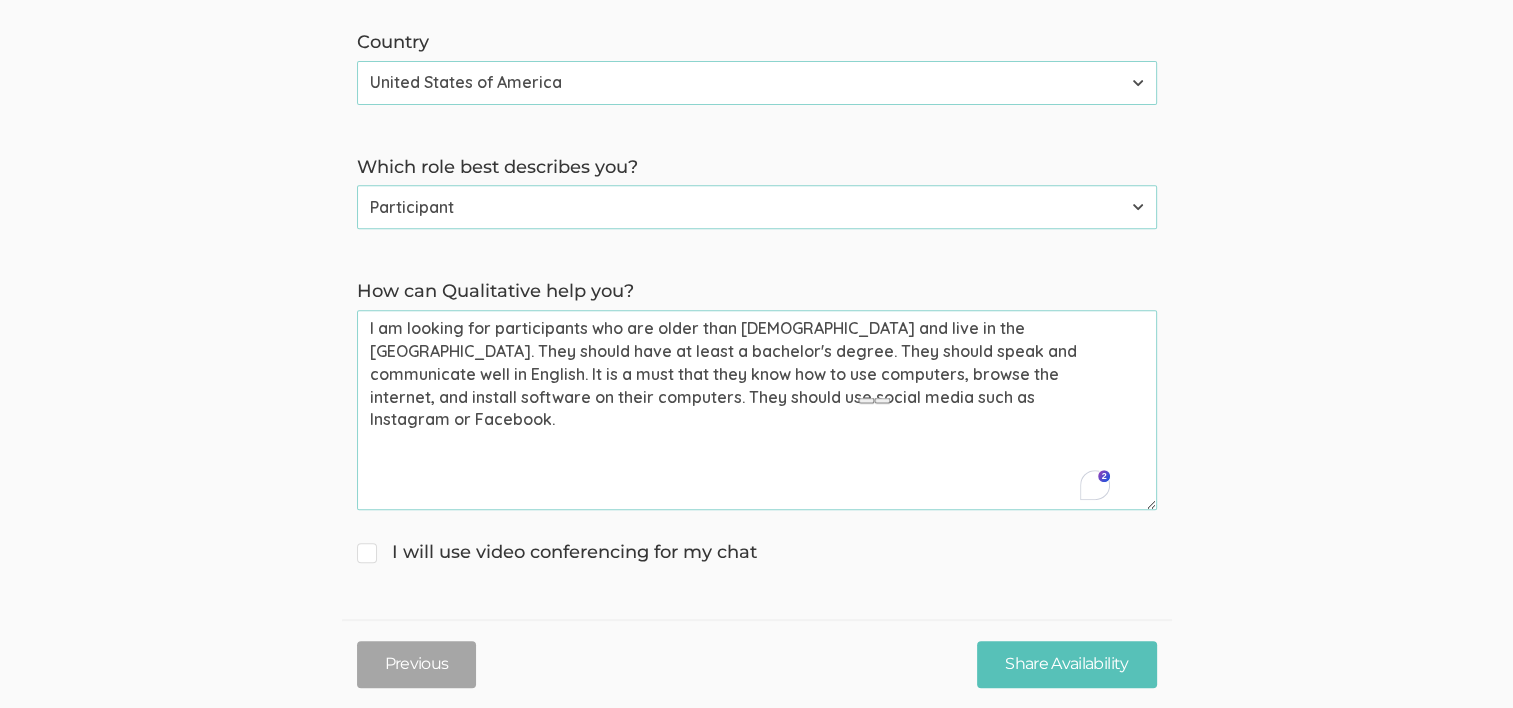 drag, startPoint x: 409, startPoint y: 396, endPoint x: 748, endPoint y: 396, distance: 339 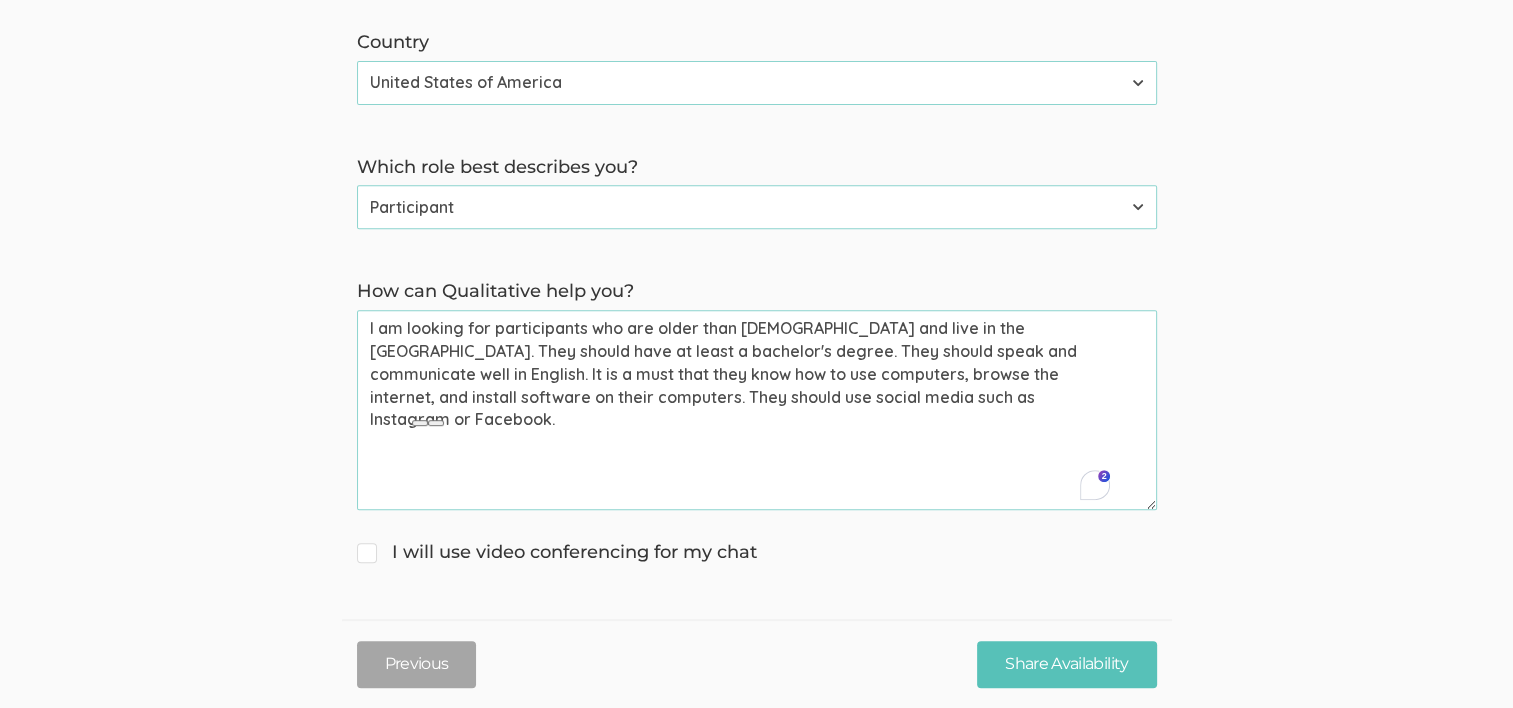 click on "I am looking for participants who are older than 19 years old and live in the USA. They should have at least a bachelor's degree. They should speak and communicate well in English. It is a must that they know how to use computers, browse the internet, and install software on their computers. They should use social media such as Instagram or Facebook." at bounding box center (757, 410) 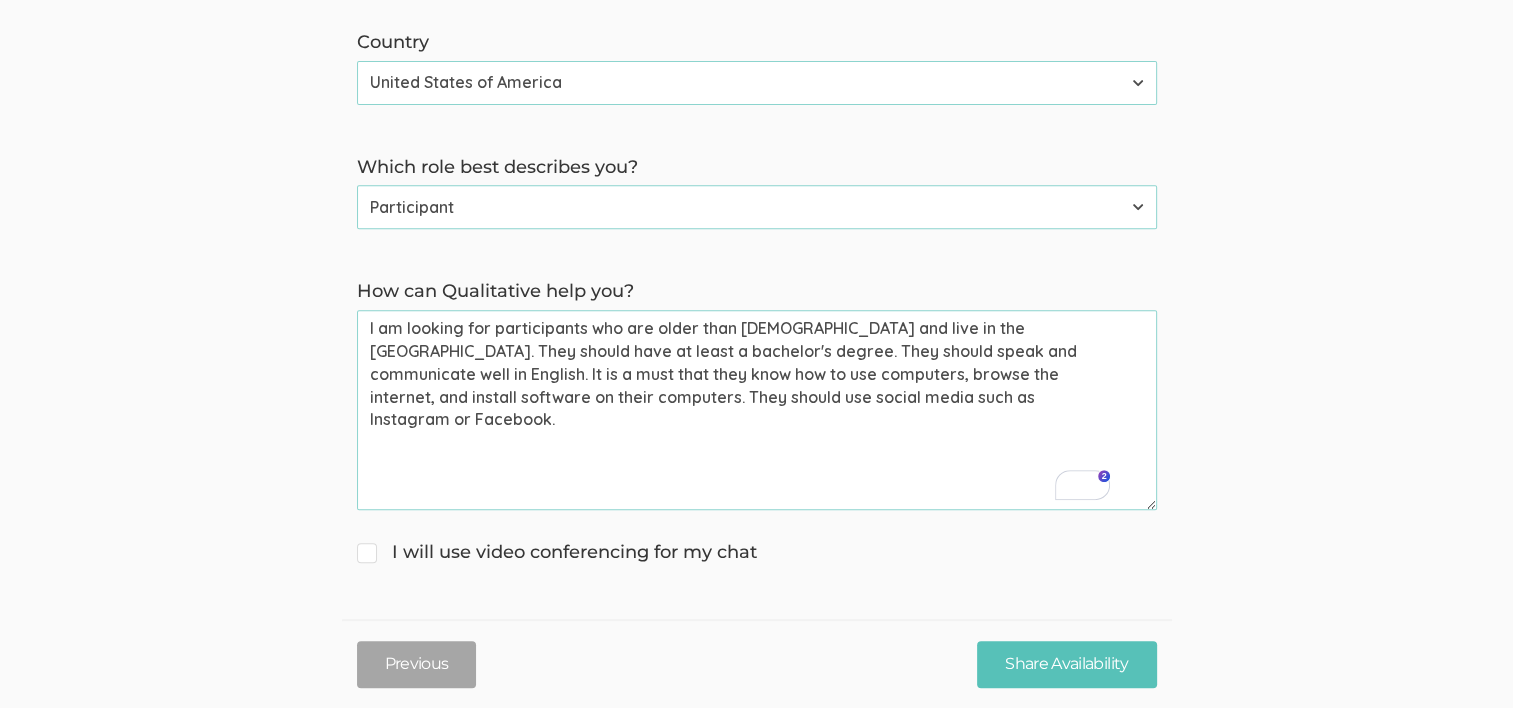 click on "I am looking for participants who are older than 19 years old and live in the USA. They should have at least a bachelor's degree. They should speak and communicate well in English. It is a must that they know how to use computers, browse the internet, and install software on their computers. They should use social media such as Instagram or Facebook." at bounding box center [757, 410] 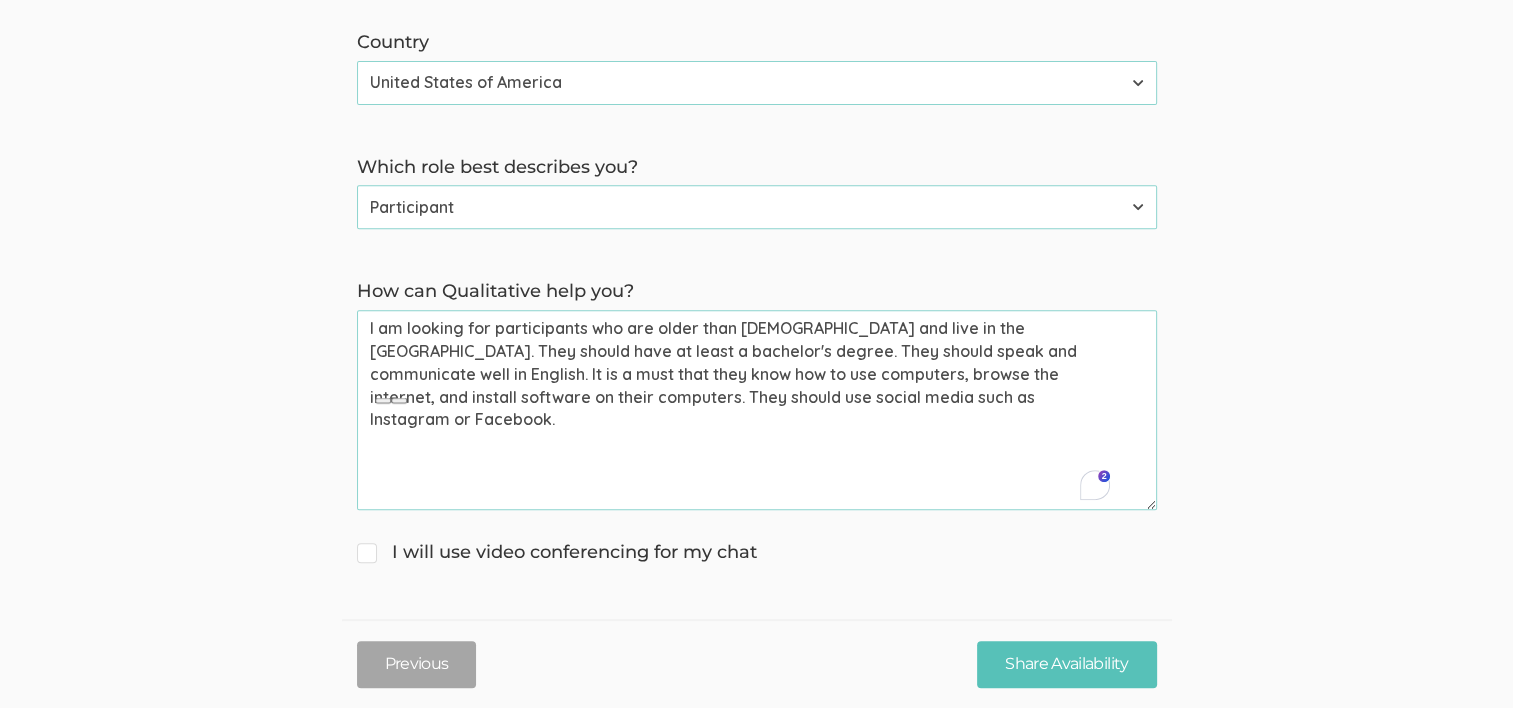 click on "I am looking for participants who are older than 19 years old and live in the USA. They should have at least a bachelor's degree. They should speak and communicate well in English. It is a must that they know how to use computers, browse the internet, and install software on their computers. They should use social media such as Instagram or Facebook." at bounding box center [757, 410] 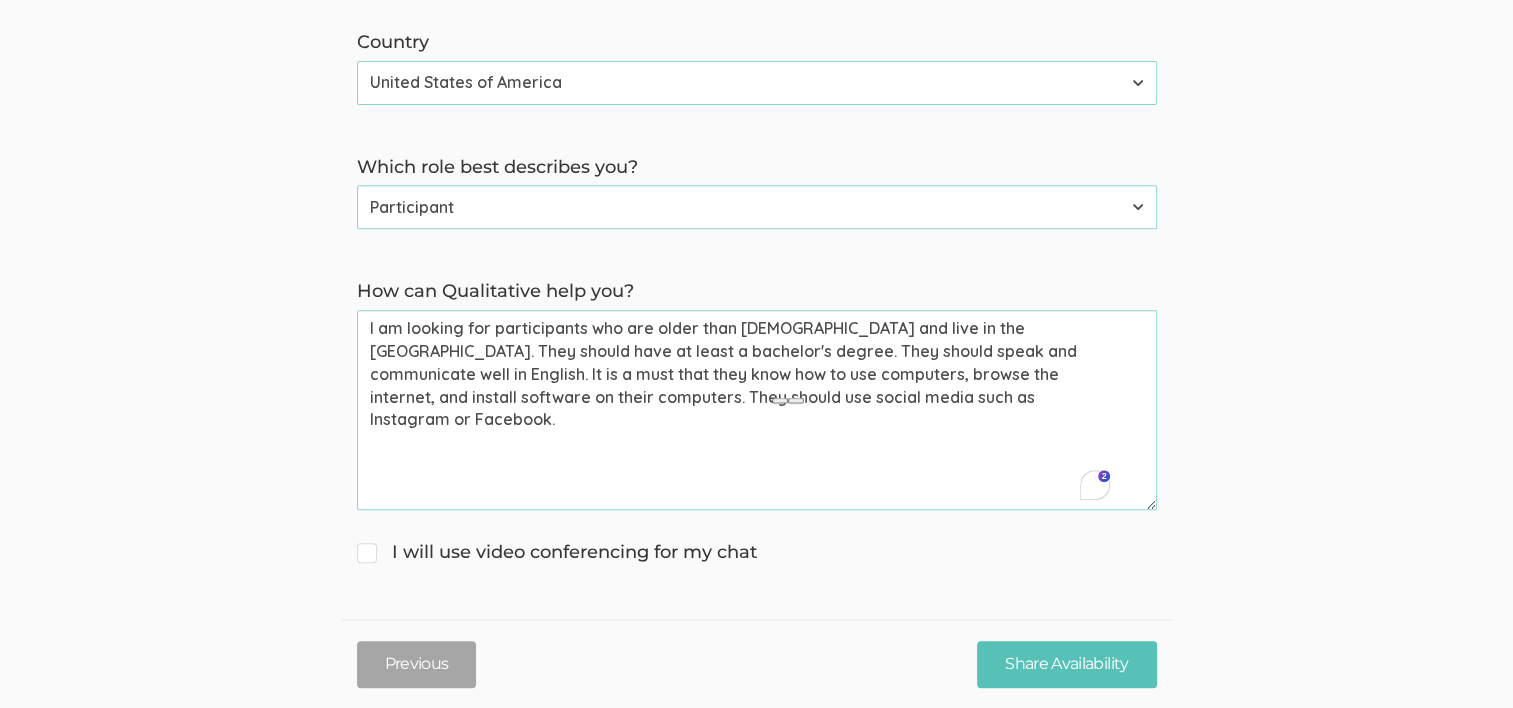click on "I am looking for participants who are older than 19 years old and live in the USA. They should have at least a bachelor's degree. They should speak and communicate well in English. It is a must that they know how to use computers, browse the internet, and install software on their computers. They should use social media such as Instagram or Facebook." at bounding box center (757, 410) 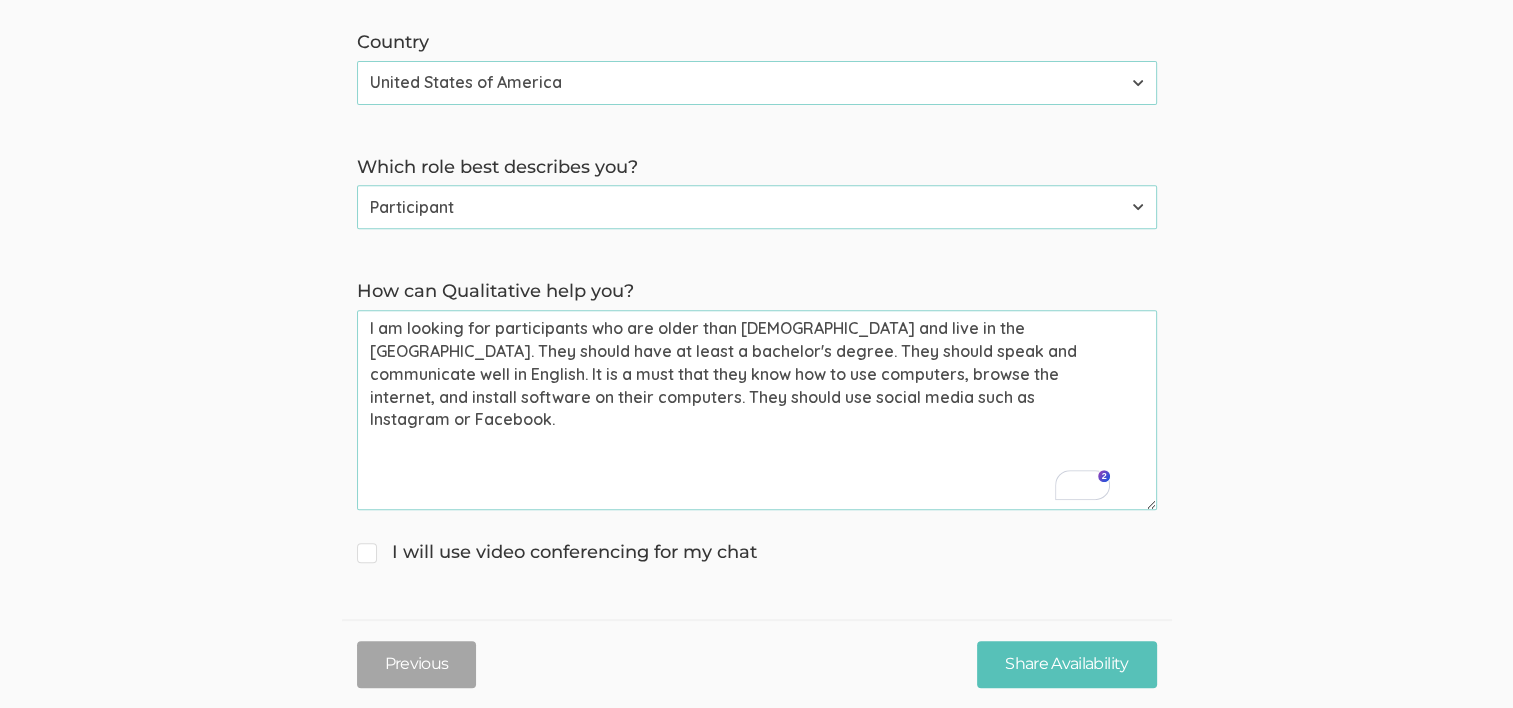 drag, startPoint x: 382, startPoint y: 394, endPoint x: 636, endPoint y: 392, distance: 254.00787 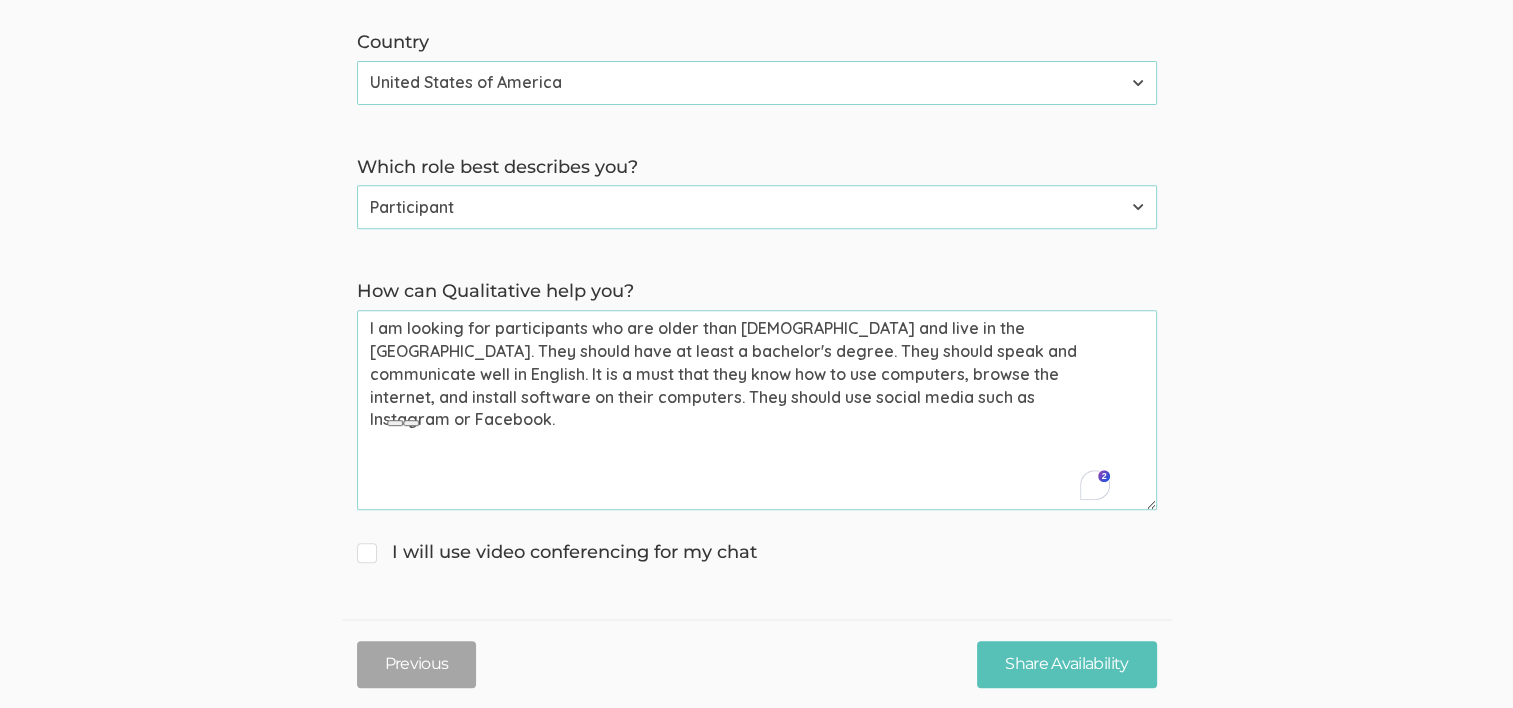click on "I am looking for participants who are older than 19 years old and live in the USA. They should have at least a bachelor's degree. They should speak and communicate well in English. It is a must that they know how to use computers, browse the internet, and install software on their computers. They should use social media such as Instagram or Facebook." at bounding box center (757, 410) 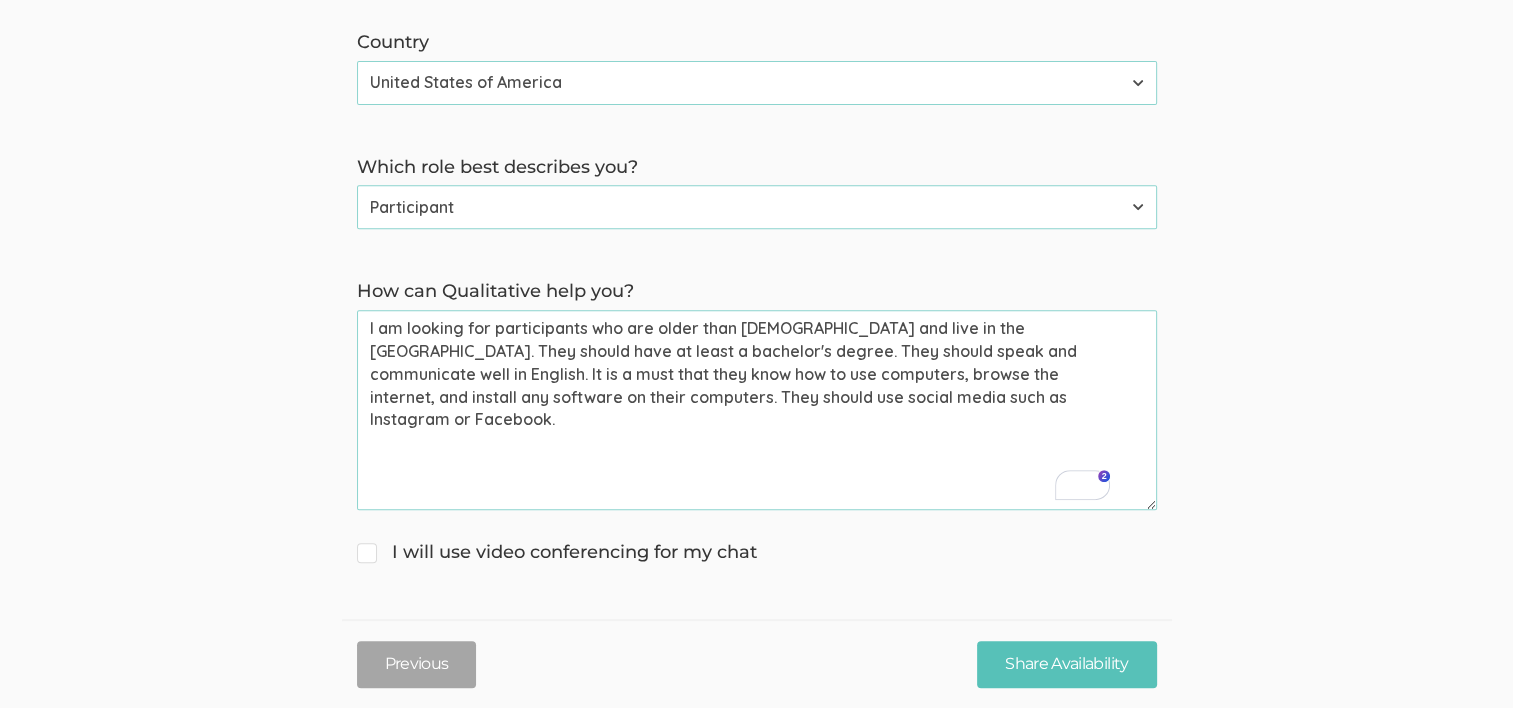 drag, startPoint x: 524, startPoint y: 397, endPoint x: 786, endPoint y: 399, distance: 262.00763 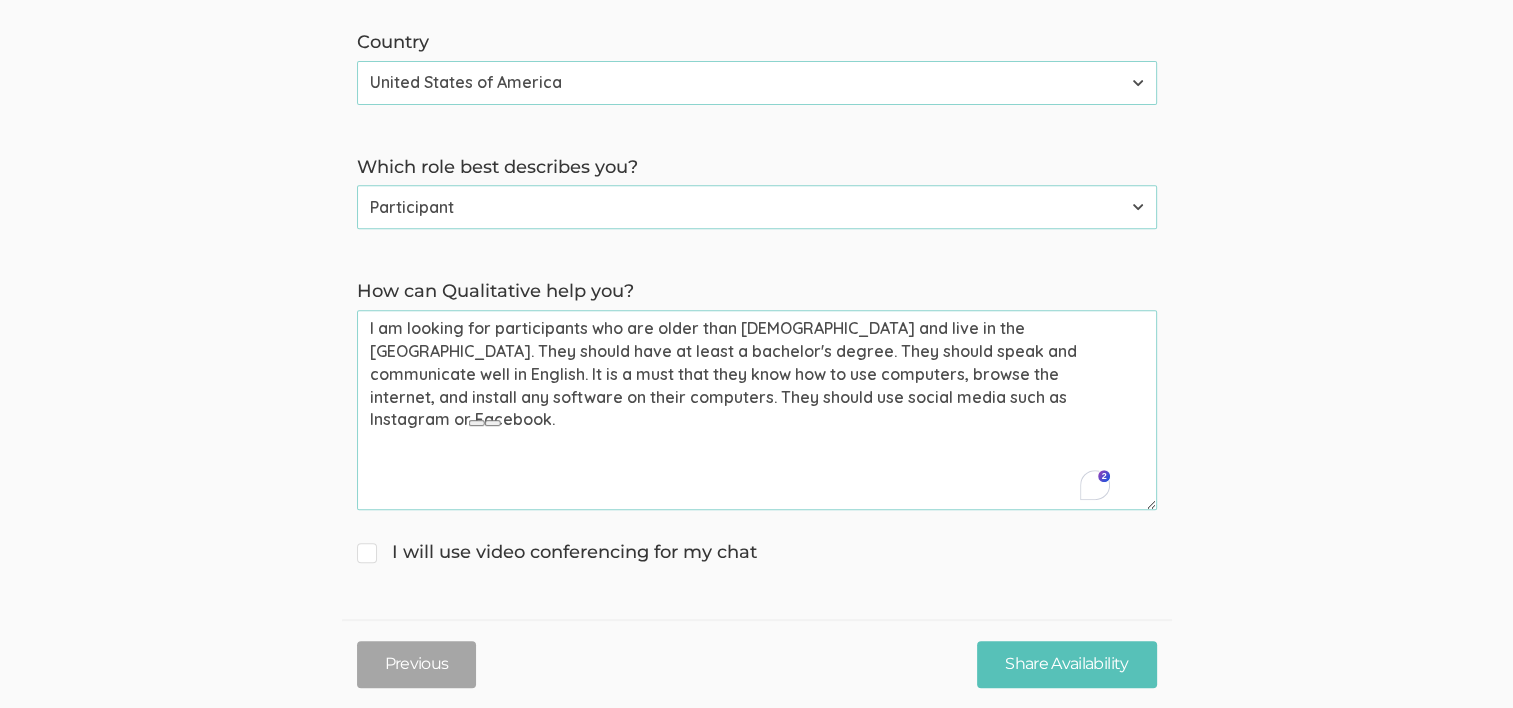 click on "I am looking for participants who are older than 19 years old and live in the USA. They should have at least a bachelor's degree. They should speak and communicate well in English. It is a must that they know how to use computers, browse the internet, and install any software on their computers. They should use social media such as Instagram or Facebook." at bounding box center [757, 410] 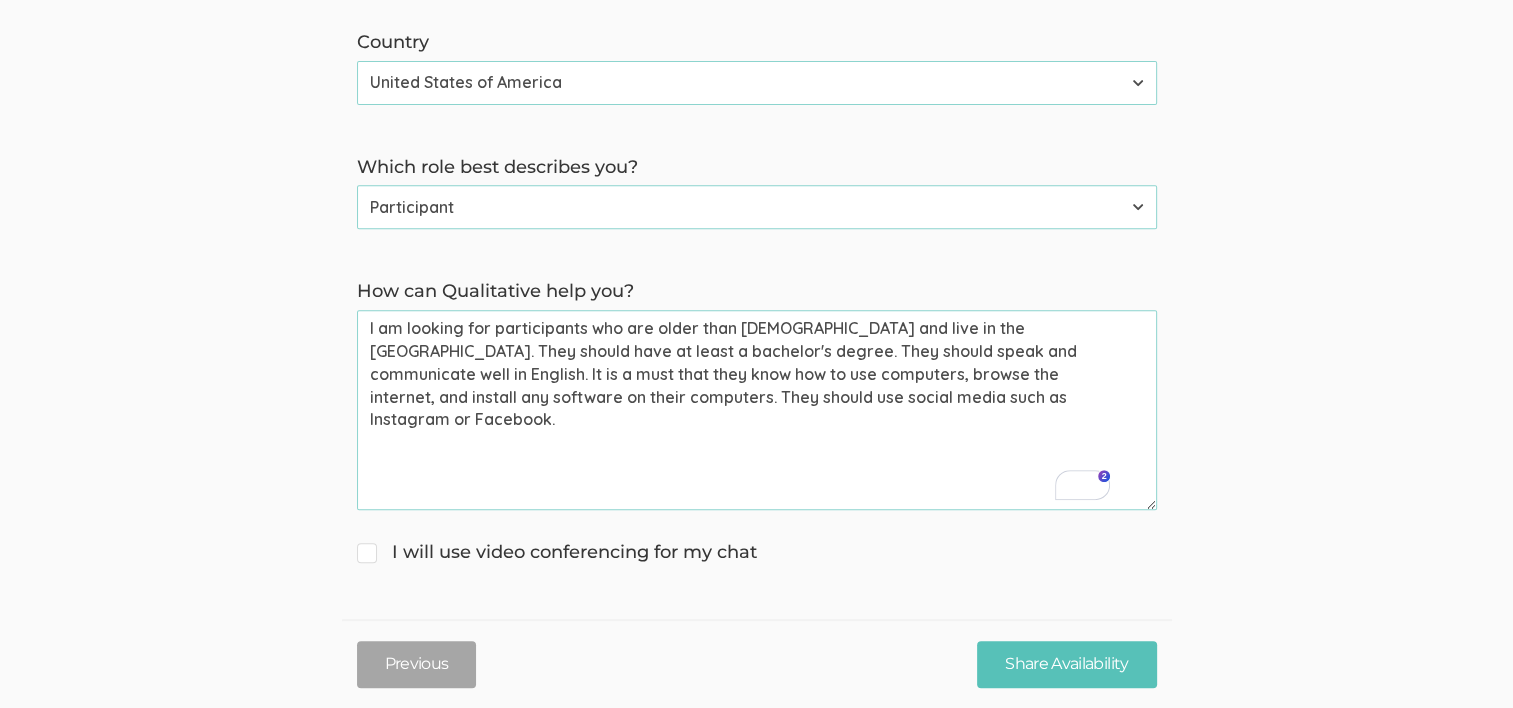 drag, startPoint x: 935, startPoint y: 400, endPoint x: 388, endPoint y: 320, distance: 552.81915 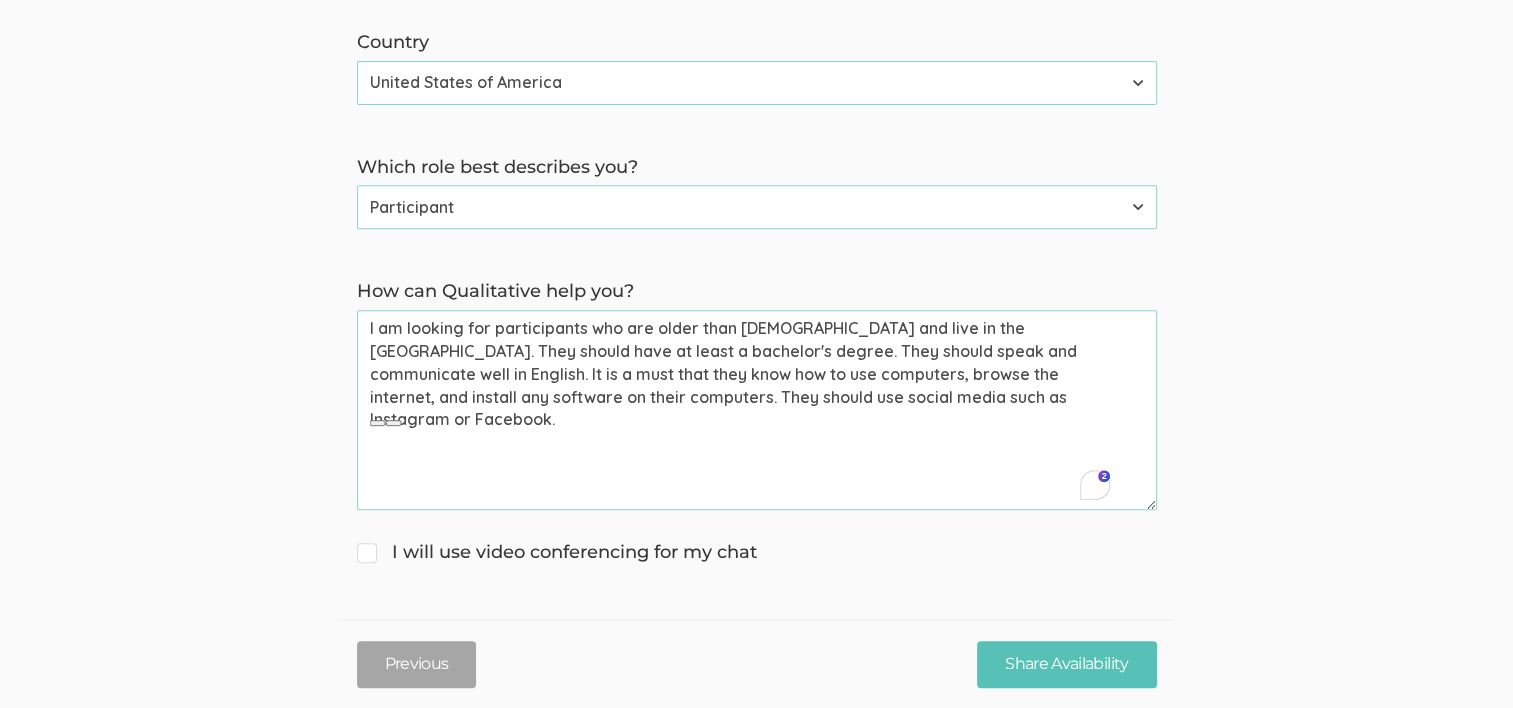 click on "I am looking for participants who are older than 19 years old and live in the USA. They should have at least a bachelor's degree. They should speak and communicate well in English. It is a must that they know how to use computers, browse the internet, and install any software on their computers. They should use social media such as Instagram or Facebook." at bounding box center [757, 410] 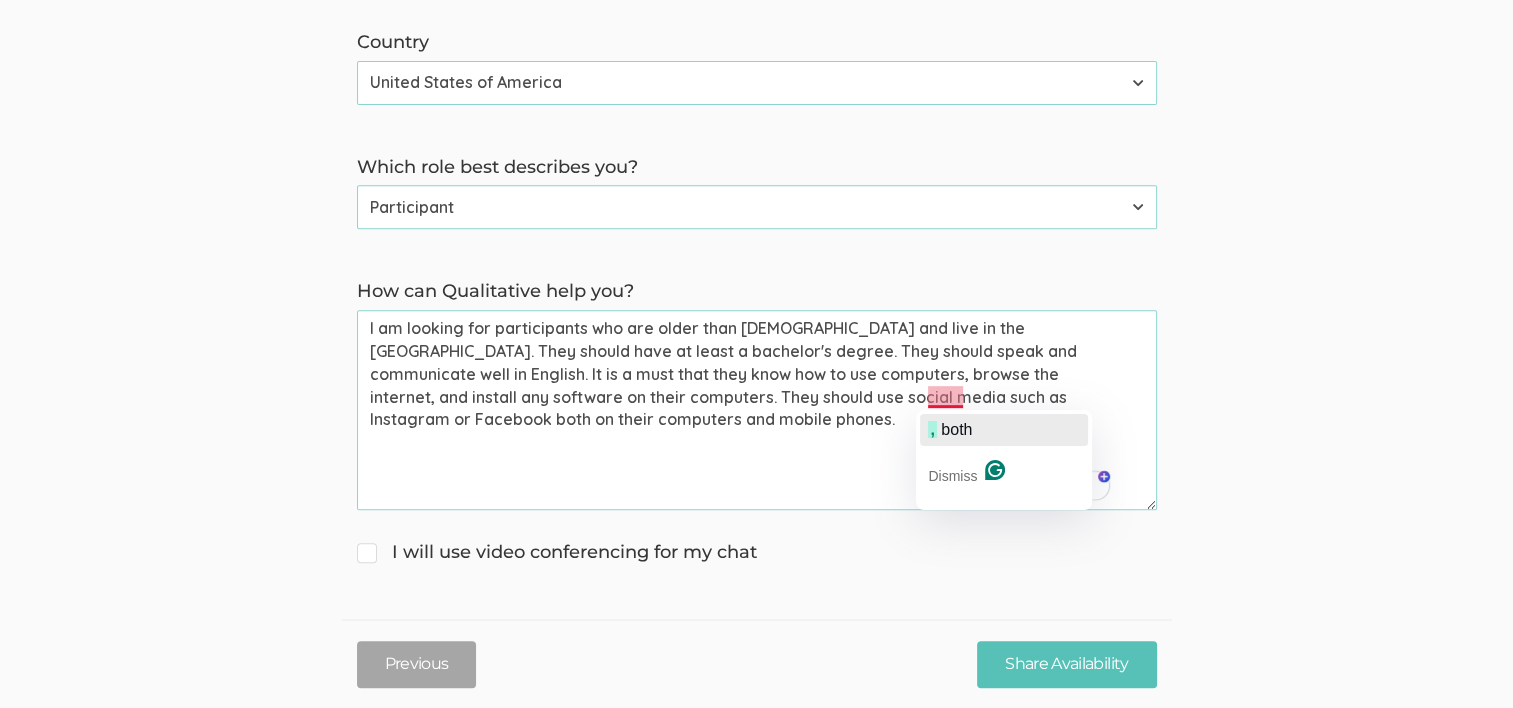 click on ",   both" 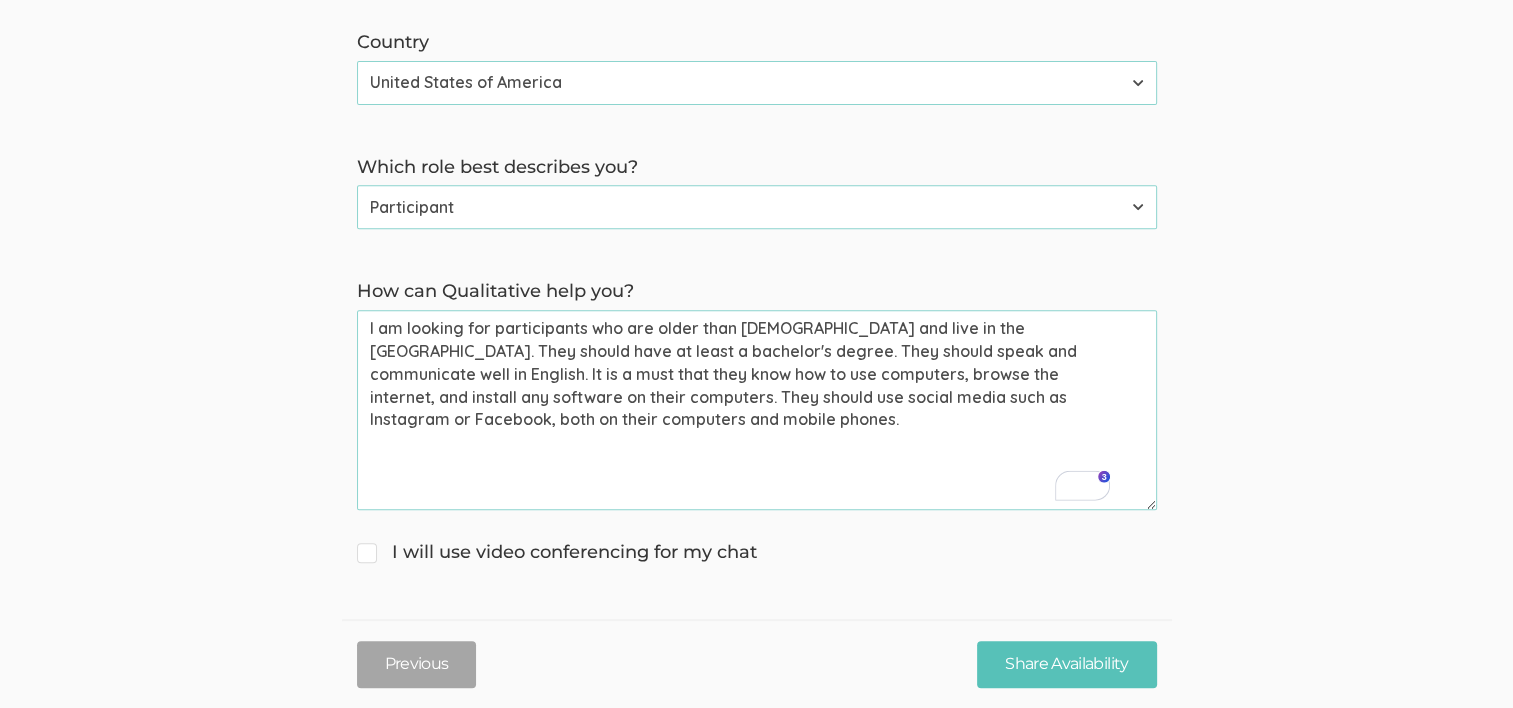 click on "I am looking for participants who are older than 19 years old and live in the USA. They should have at least a bachelor's degree. They should speak and communicate well in English. It is a must that they know how to use computers, browse the internet, and install any software on their computers. They should use social media such as Instagram or Facebook, both on their computers and mobile phones." at bounding box center [757, 410] 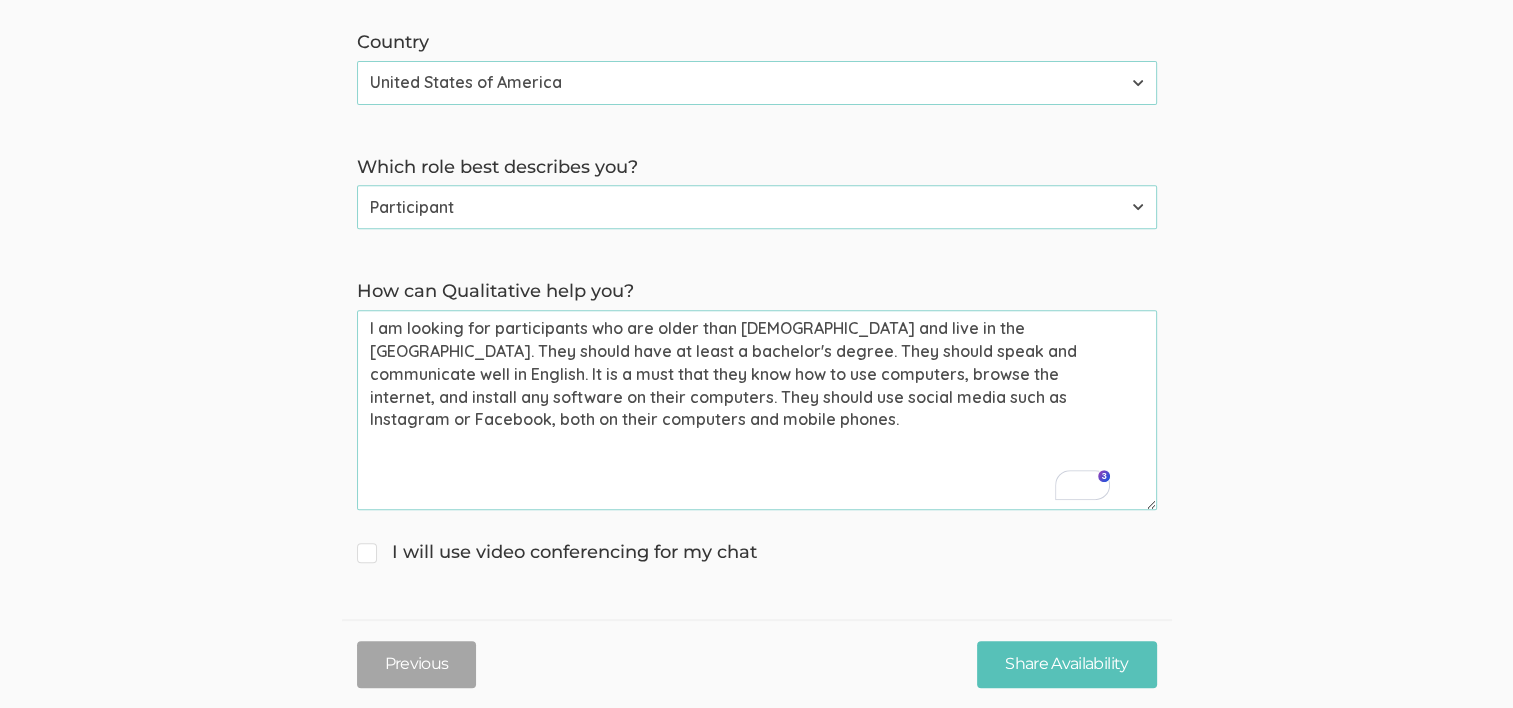 click on "I am looking for participants who are older than 19 years old and live in the USA. They should have at least a bachelor's degree. They should speak and communicate well in English. It is a must that they know how to use computers, browse the internet, and install any software on their computers. They should use social media such as Instagram or Facebook, both on their computers and mobile phones." at bounding box center [757, 410] 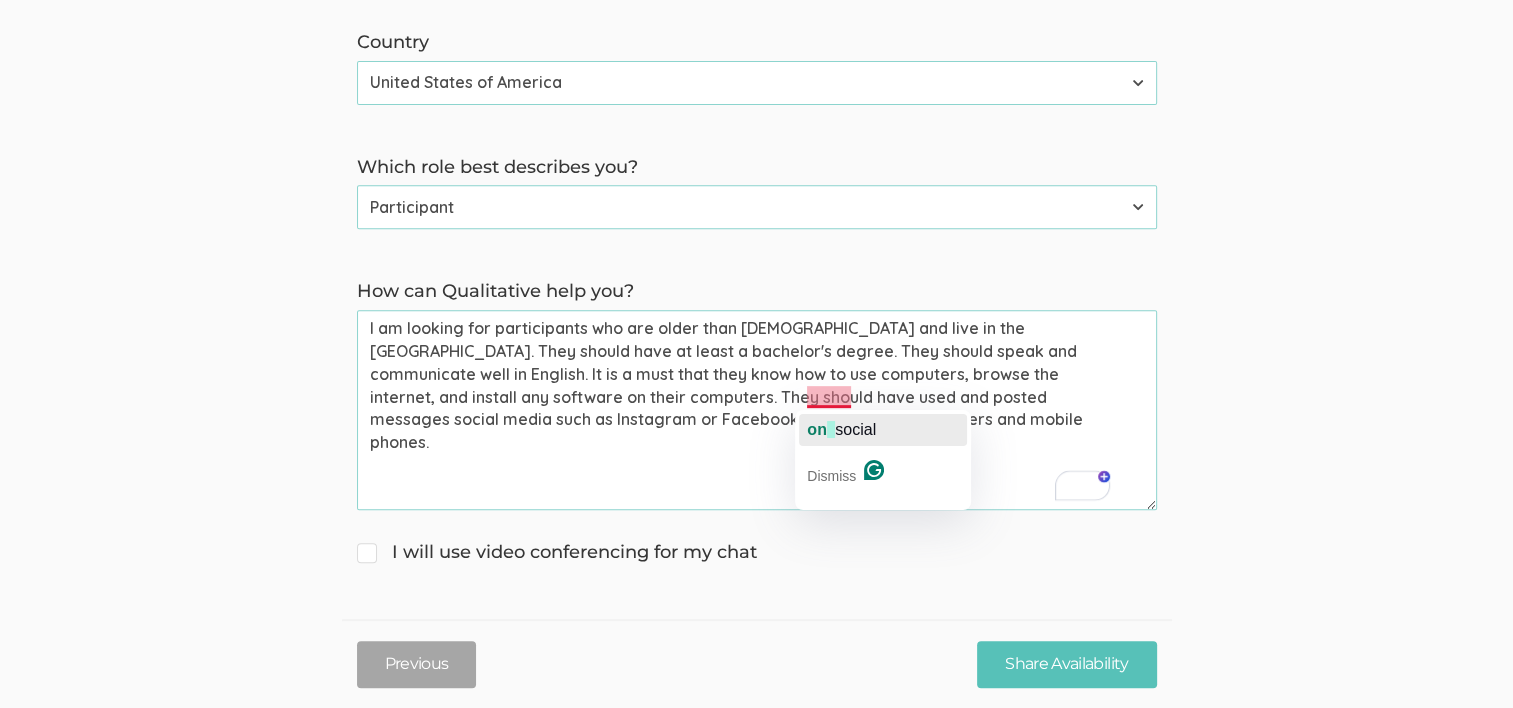 click on "social" 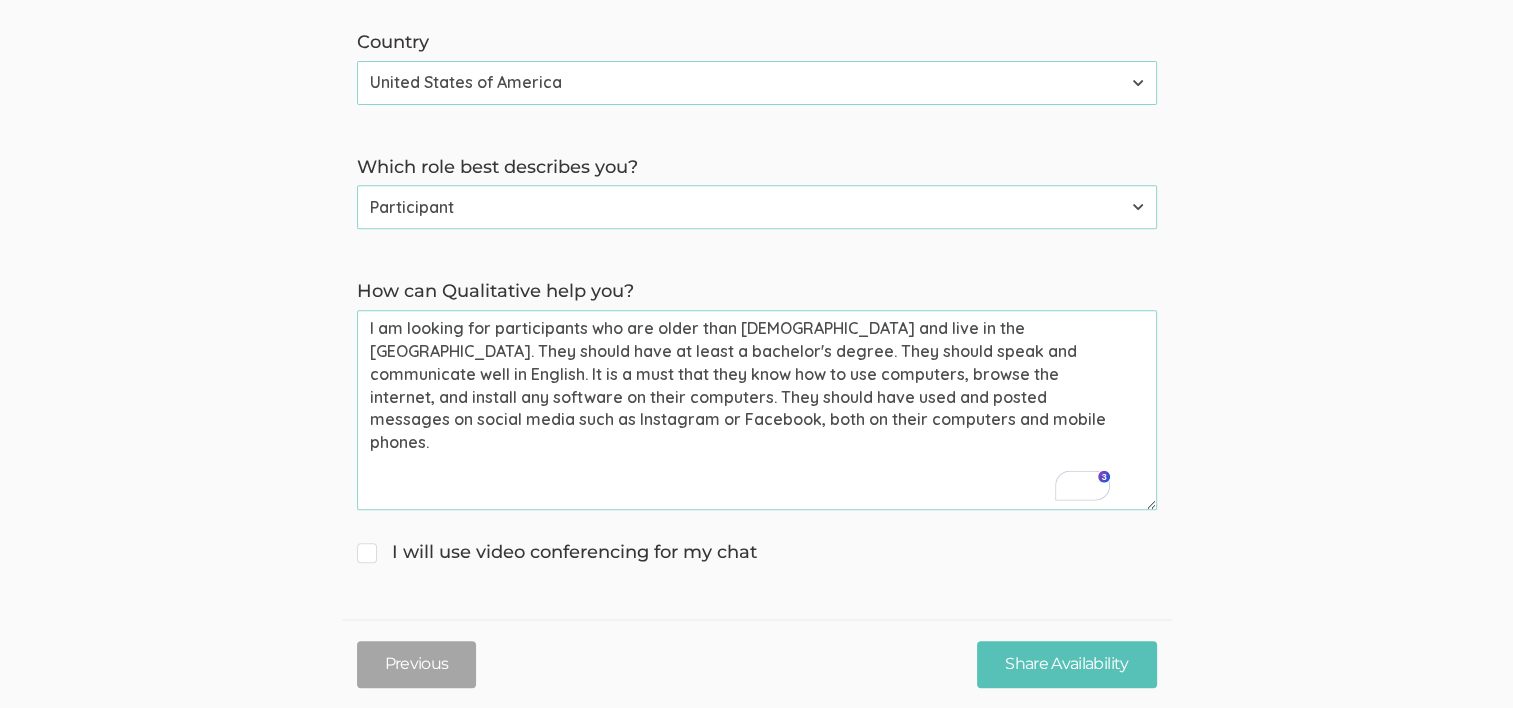 drag, startPoint x: 565, startPoint y: 322, endPoint x: 998, endPoint y: 316, distance: 433.04156 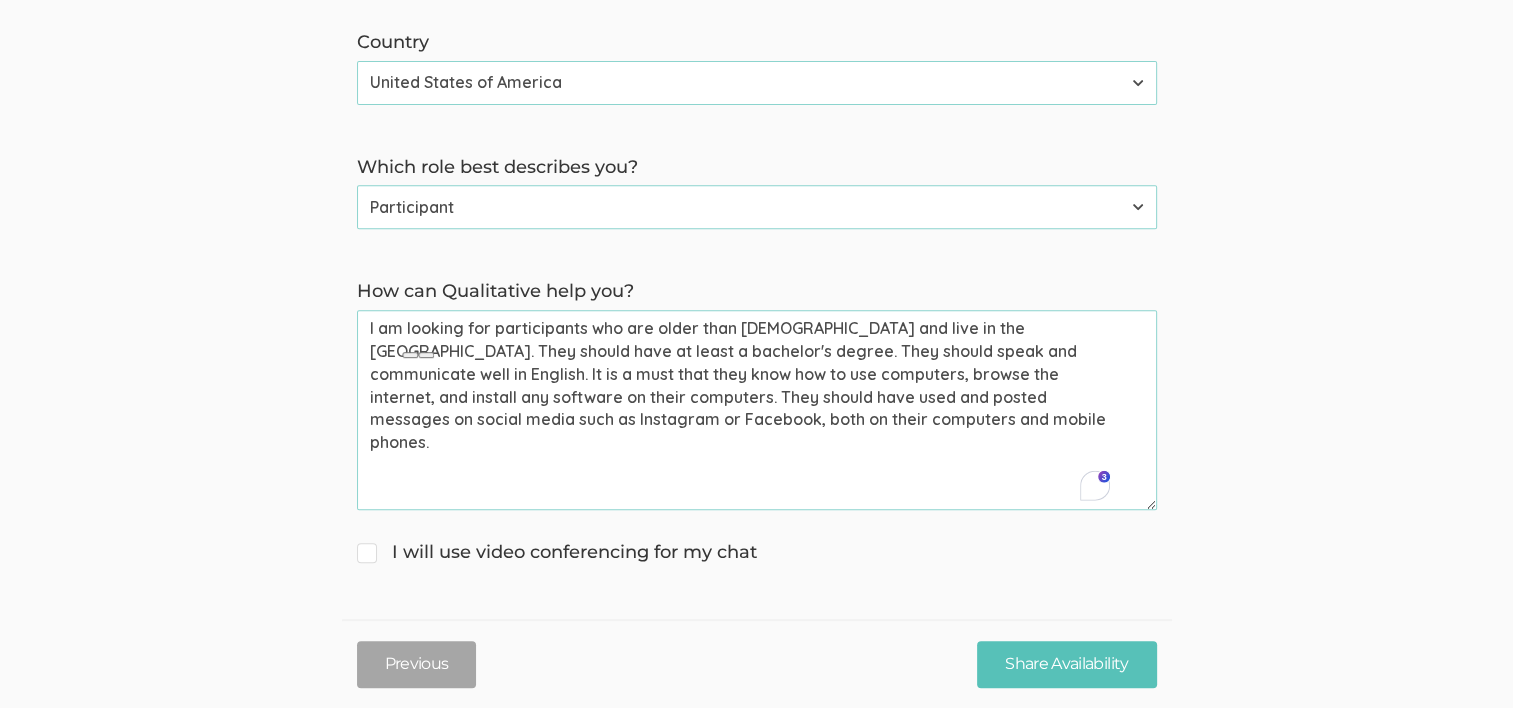 click on "→ Discuss your participant recruitment criteria
→ Walk through how Qualitative can help you recruit participants
→ Get answers to your questions First name   Tugberk   (success) Last name   Kara   (success) Email (for receiving calendar meeting invite)   tugberkkara@gmail.com   (success) Phone (for receiving text to confirm meeting time)   +19566039628   (success) Country Afghanistan Åland Islands Albania Algeria American Samoa Andorra Angola Anguilla Antarctica Antigua and Barbuda Argentina Armenia Aruba Australia Austria Azerbaijan Bahamas Bahrain Bangladesh Barbados Belarus Belgium Belize Benin Bermuda Bhutan Bolivia Bonaire, Sint Eustatius and Saba Bosnia and Herzegovina Botswana Bouvet Island Brazil British Indian Ocean Territory Brunei Darussalam Bulgaria Burkina Faso Burundi Cambodia Cameroon Canada Cape Verde Cayman Islands Central African Republic Chad Chile China Christmas Island Cocos (Keeling) Islands Colombia Comoros Congo Congo, the Democratic Republic of the Cook Islands Costa Rica" at bounding box center (756, -14) 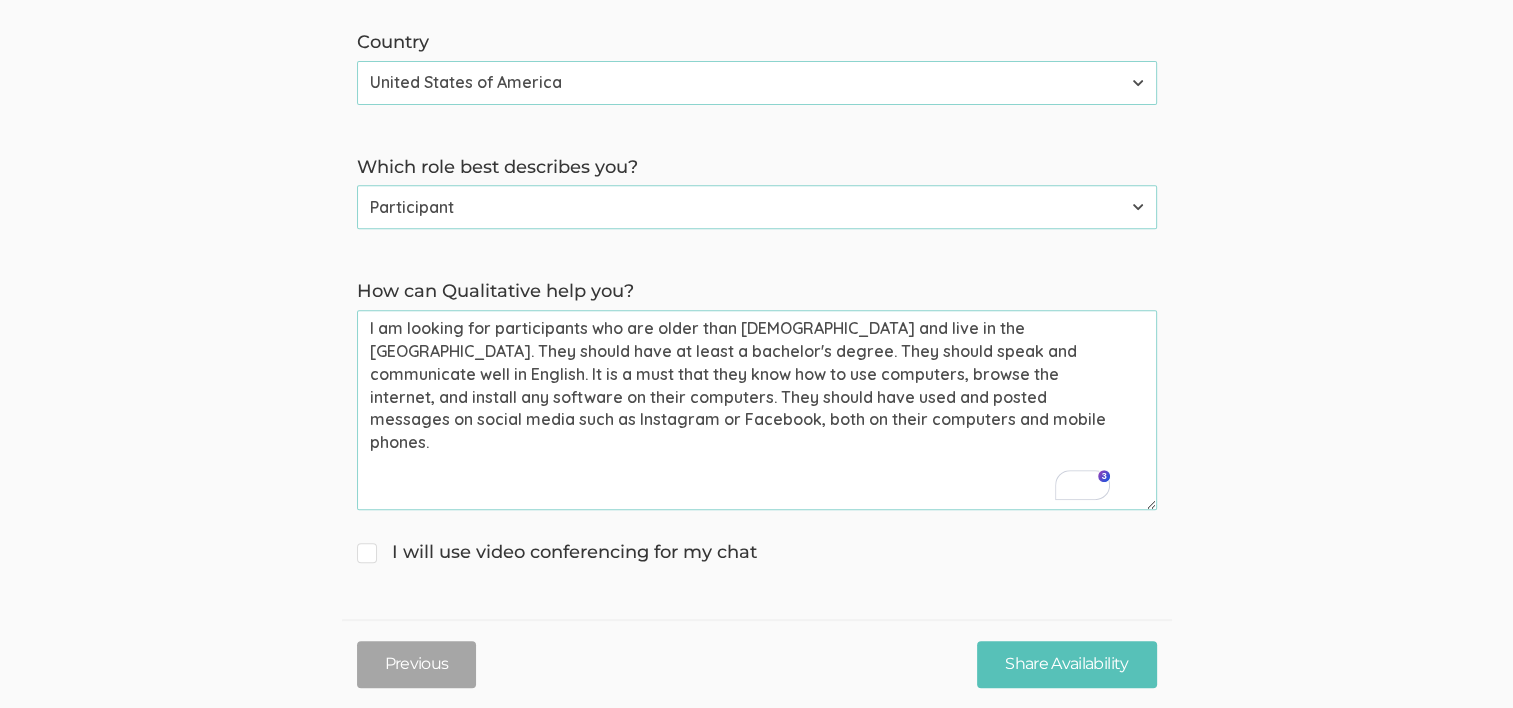 drag, startPoint x: 391, startPoint y: 353, endPoint x: 916, endPoint y: 347, distance: 525.0343 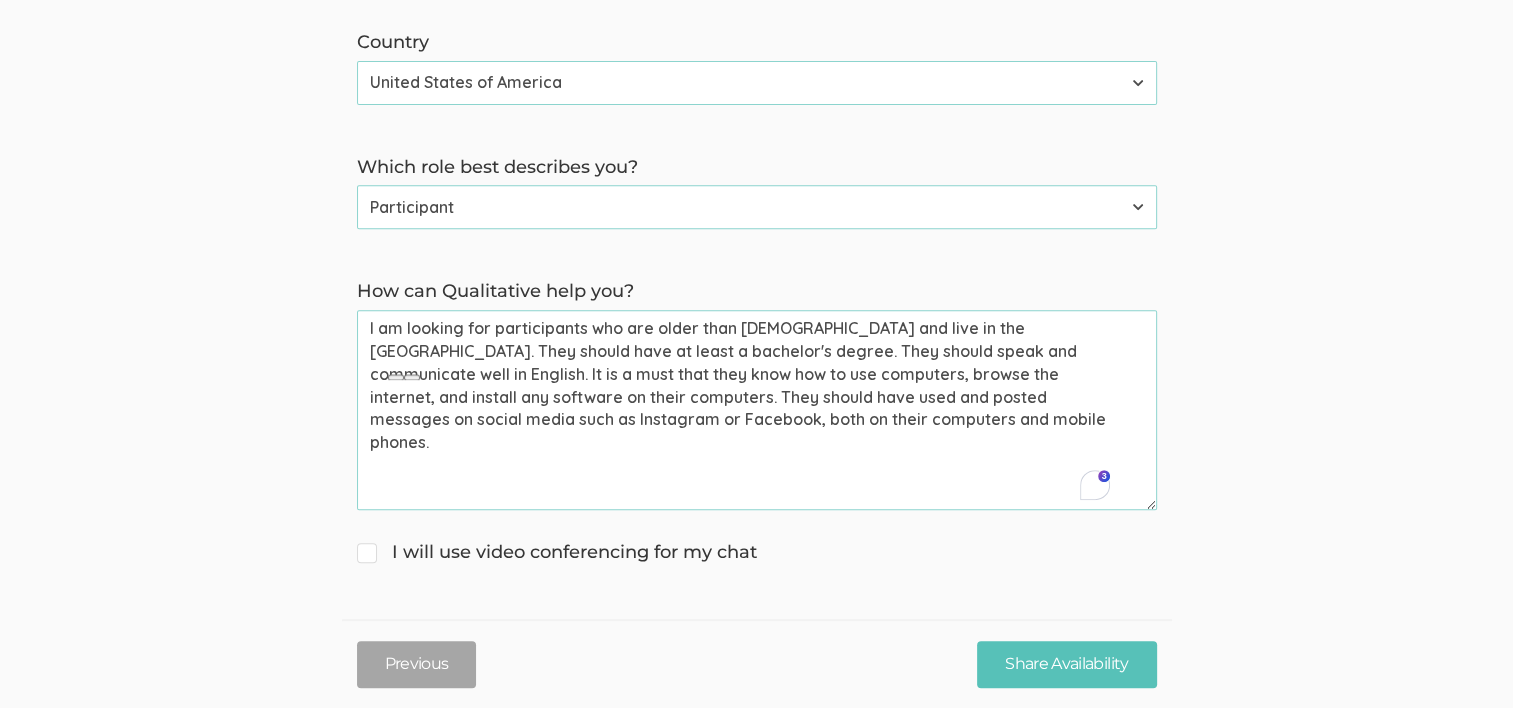 click on "I am looking for participants who are older than 19 years old and live in the USA. They should have at least a bachelor's degree. They should speak and communicate well in English. It is a must that they know how to use computers, browse the internet, and install any software on their computers. They should have used and posted messages on social media such as Instagram or Facebook, both on their computers and mobile phones." at bounding box center (757, 410) 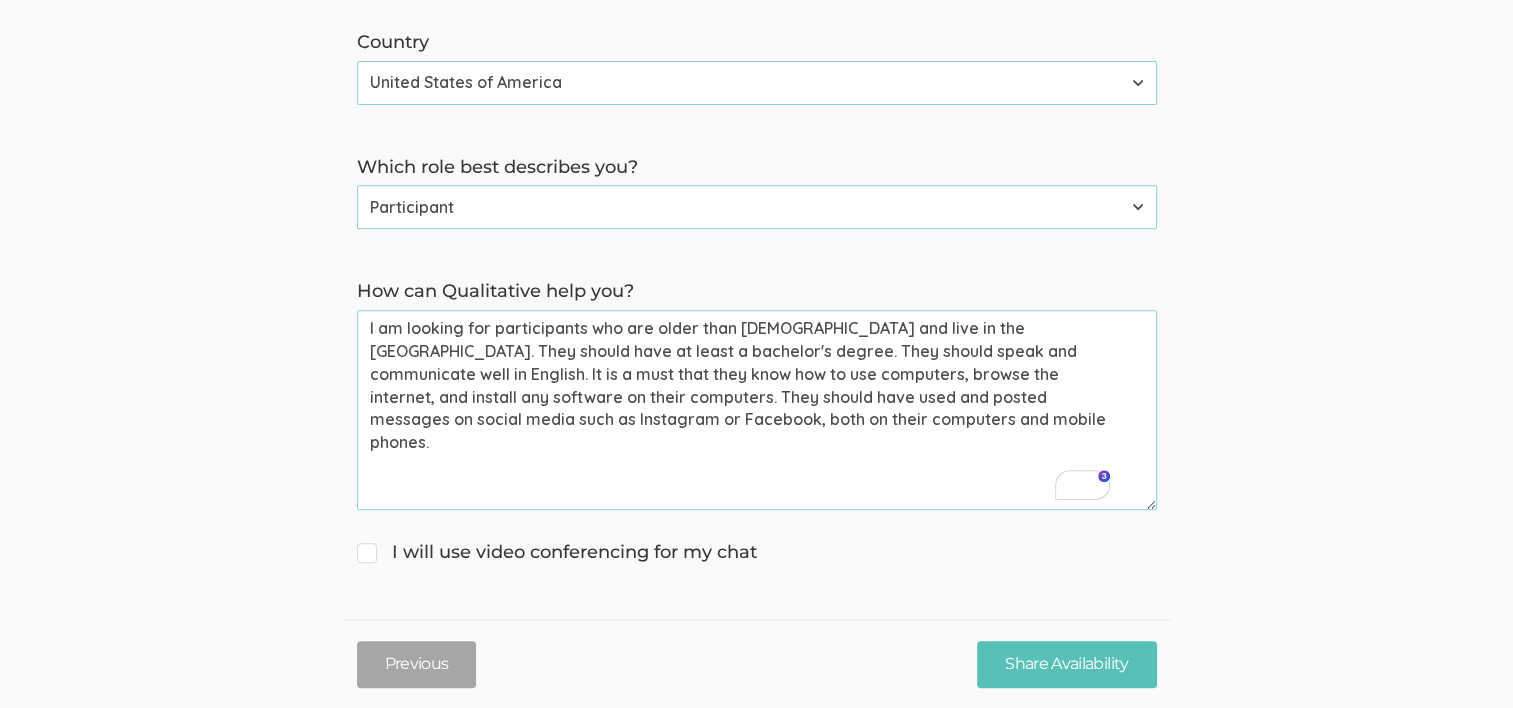 drag, startPoint x: 432, startPoint y: 368, endPoint x: 1112, endPoint y: 378, distance: 680.07355 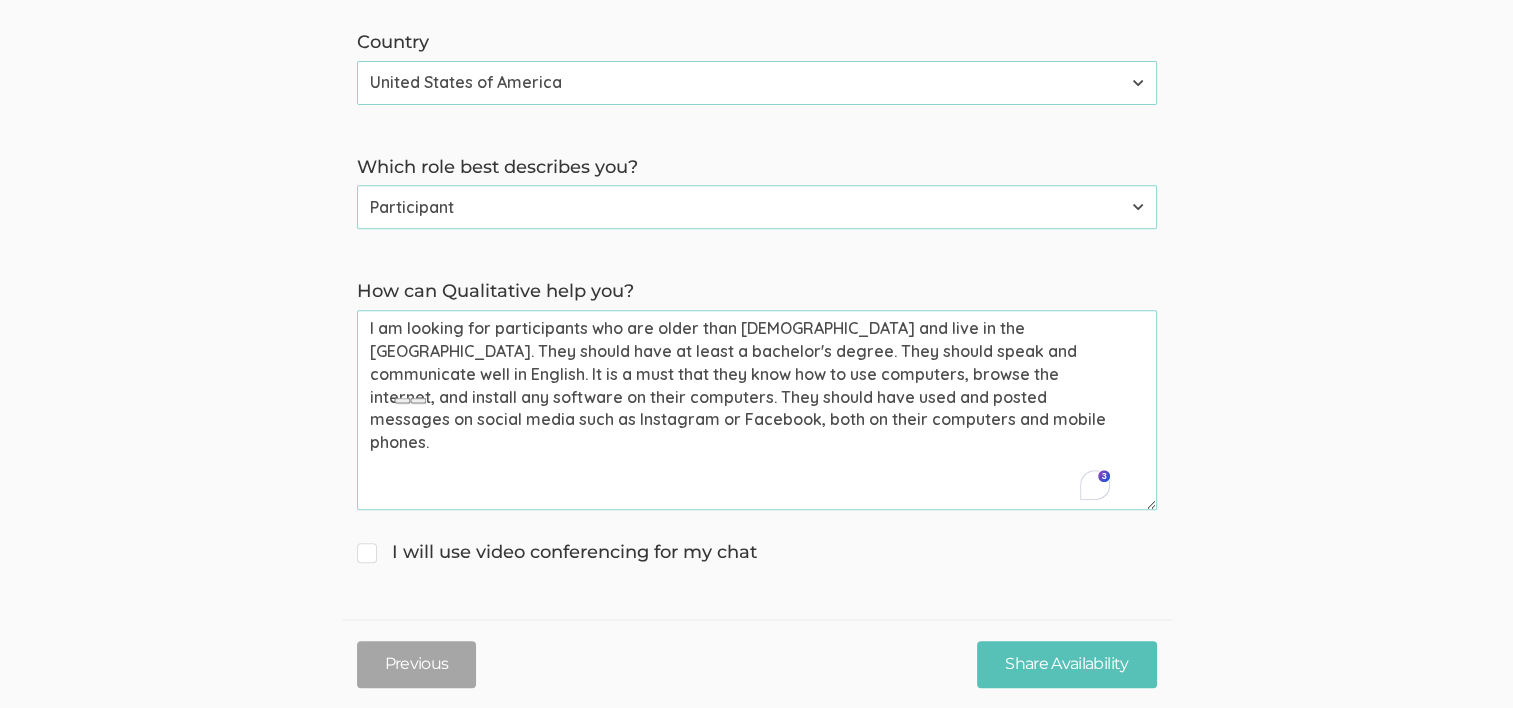 click on "→ Discuss your participant recruitment criteria
→ Walk through how Qualitative can help you recruit participants
→ Get answers to your questions First name   Tugberk   (success) Last name   Kara   (success) Email (for receiving calendar meeting invite)   tugberkkara@gmail.com   (success) Phone (for receiving text to confirm meeting time)   +19566039628   (success) Country Afghanistan Åland Islands Albania Algeria American Samoa Andorra Angola Anguilla Antarctica Antigua and Barbuda Argentina Armenia Aruba Australia Austria Azerbaijan Bahamas Bahrain Bangladesh Barbados Belarus Belgium Belize Benin Bermuda Bhutan Bolivia Bonaire, Sint Eustatius and Saba Bosnia and Herzegovina Botswana Bouvet Island Brazil British Indian Ocean Territory Brunei Darussalam Bulgaria Burkina Faso Burundi Cambodia Cameroon Canada Cape Verde Cayman Islands Central African Republic Chad Chile China Christmas Island Cocos (Keeling) Islands Colombia Comoros Congo Congo, the Democratic Republic of the Cook Islands Costa Rica" at bounding box center (756, -14) 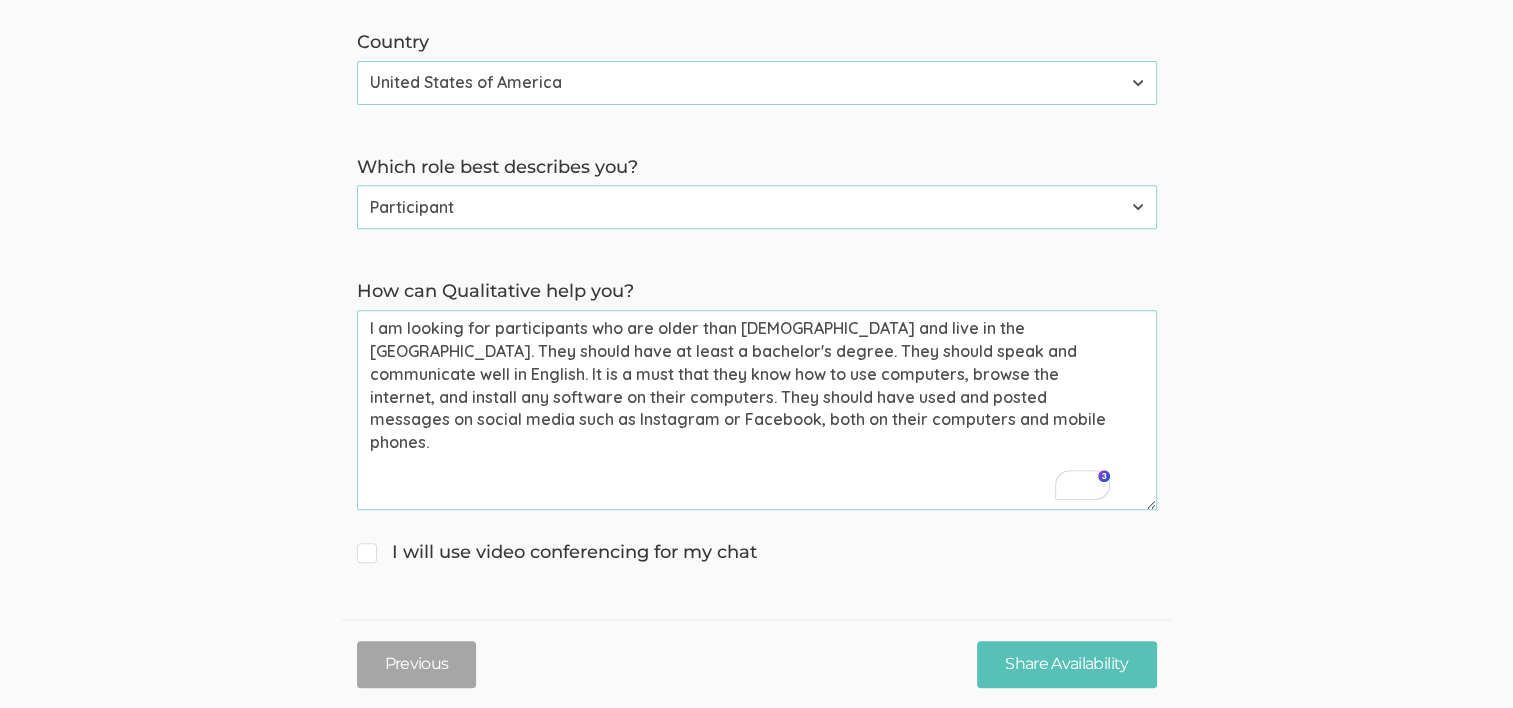 drag, startPoint x: 476, startPoint y: 400, endPoint x: 912, endPoint y: 407, distance: 436.05618 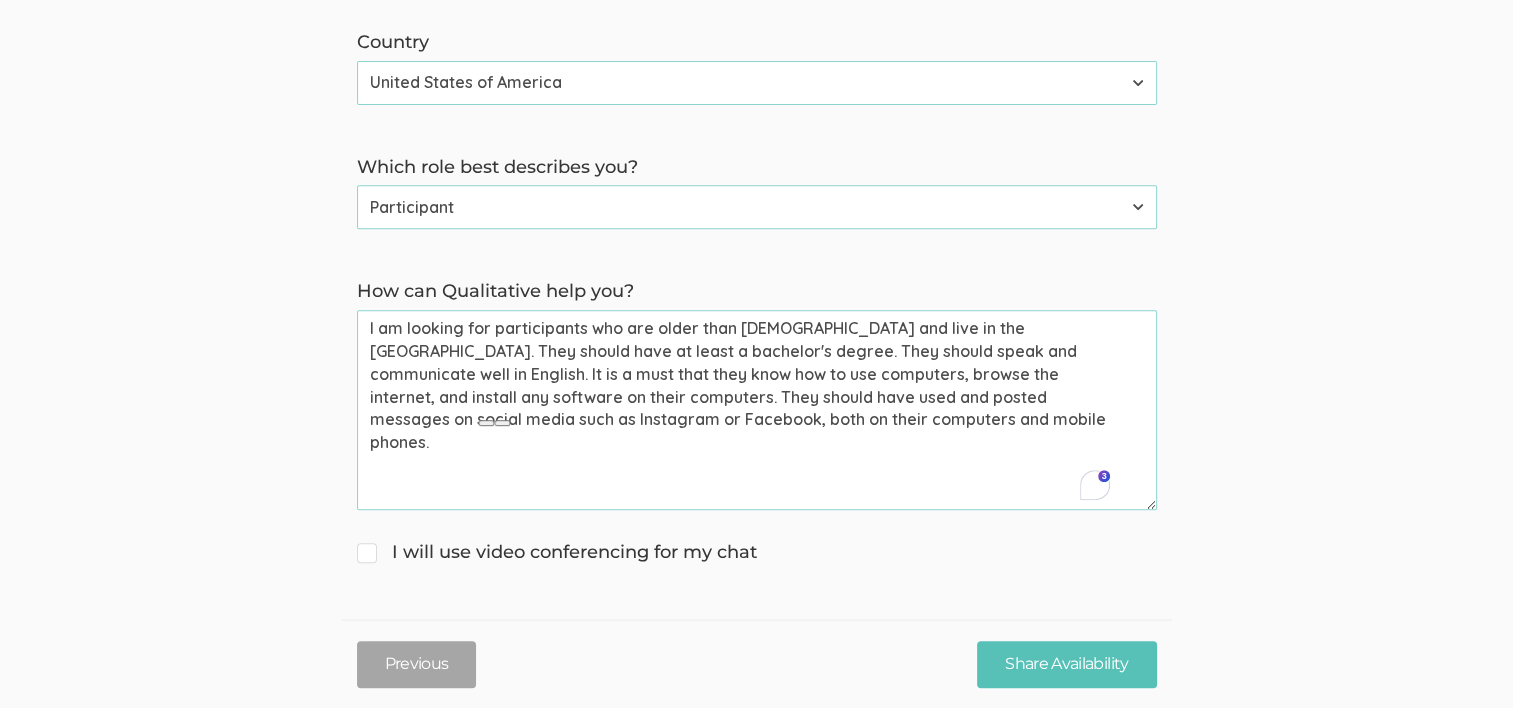 click on "I am looking for participants who are older than 19 years old and live in the USA. They should have at least a bachelor's degree. They should speak and communicate well in English. It is a must that they know how to use computers, browse the internet, and install any software on their computers. They should have used and posted messages on social media such as Instagram or Facebook, both on their computers and mobile phones." at bounding box center (757, 410) 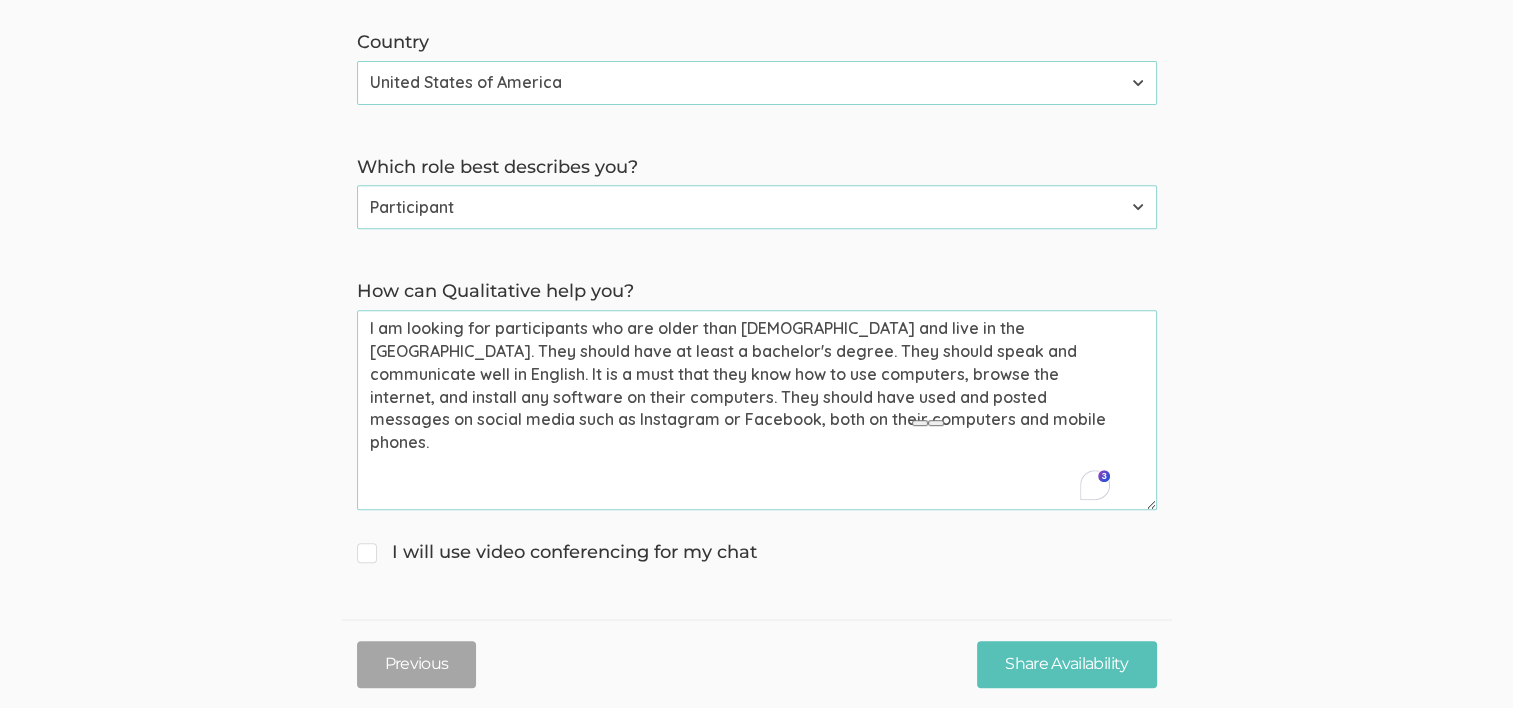 click on "→ Discuss your participant recruitment criteria
→ Walk through how Qualitative can help you recruit participants
→ Get answers to your questions First name   Tugberk   (success) Last name   Kara   (success) Email (for receiving calendar meeting invite)   tugberkkara@gmail.com   (success) Phone (for receiving text to confirm meeting time)   +19566039628   (success) Country Afghanistan Åland Islands Albania Algeria American Samoa Andorra Angola Anguilla Antarctica Antigua and Barbuda Argentina Armenia Aruba Australia Austria Azerbaijan Bahamas Bahrain Bangladesh Barbados Belarus Belgium Belize Benin Bermuda Bhutan Bolivia Bonaire, Sint Eustatius and Saba Bosnia and Herzegovina Botswana Bouvet Island Brazil British Indian Ocean Territory Brunei Darussalam Bulgaria Burkina Faso Burundi Cambodia Cameroon Canada Cape Verde Cayman Islands Central African Republic Chad Chile China Christmas Island Cocos (Keeling) Islands Colombia Comoros Congo Congo, the Democratic Republic of the Cook Islands Costa Rica" at bounding box center [756, -14] 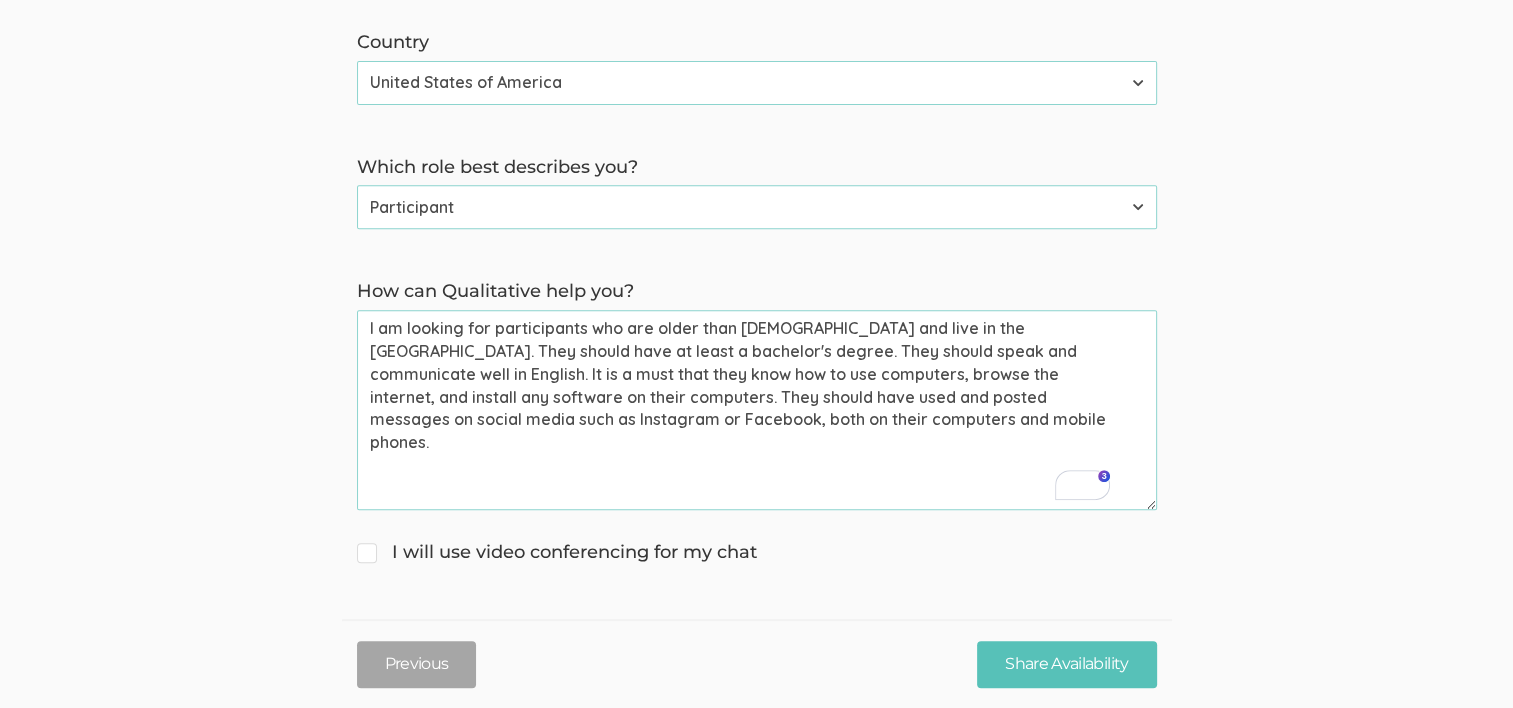 drag, startPoint x: 467, startPoint y: 398, endPoint x: 1055, endPoint y: 398, distance: 588 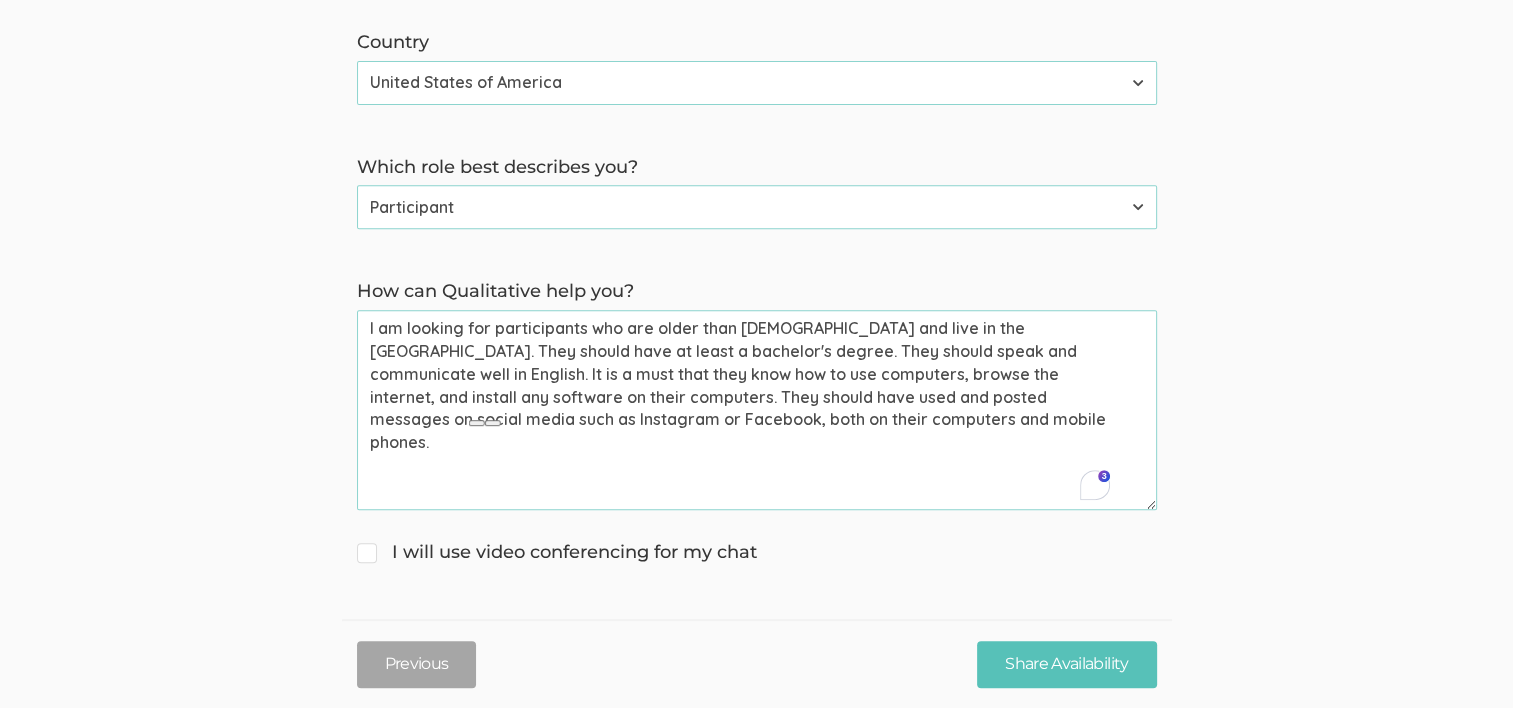 click on "→ Discuss your participant recruitment criteria
→ Walk through how Qualitative can help you recruit participants
→ Get answers to your questions First name   Tugberk   (success) Last name   Kara   (success) Email (for receiving calendar meeting invite)   tugberkkara@gmail.com   (success) Phone (for receiving text to confirm meeting time)   +19566039628   (success) Country Afghanistan Åland Islands Albania Algeria American Samoa Andorra Angola Anguilla Antarctica Antigua and Barbuda Argentina Armenia Aruba Australia Austria Azerbaijan Bahamas Bahrain Bangladesh Barbados Belarus Belgium Belize Benin Bermuda Bhutan Bolivia Bonaire, Sint Eustatius and Saba Bosnia and Herzegovina Botswana Bouvet Island Brazil British Indian Ocean Territory Brunei Darussalam Bulgaria Burkina Faso Burundi Cambodia Cameroon Canada Cape Verde Cayman Islands Central African Republic Chad Chile China Christmas Island Cocos (Keeling) Islands Colombia Comoros Congo Congo, the Democratic Republic of the Cook Islands Costa Rica" at bounding box center (756, -14) 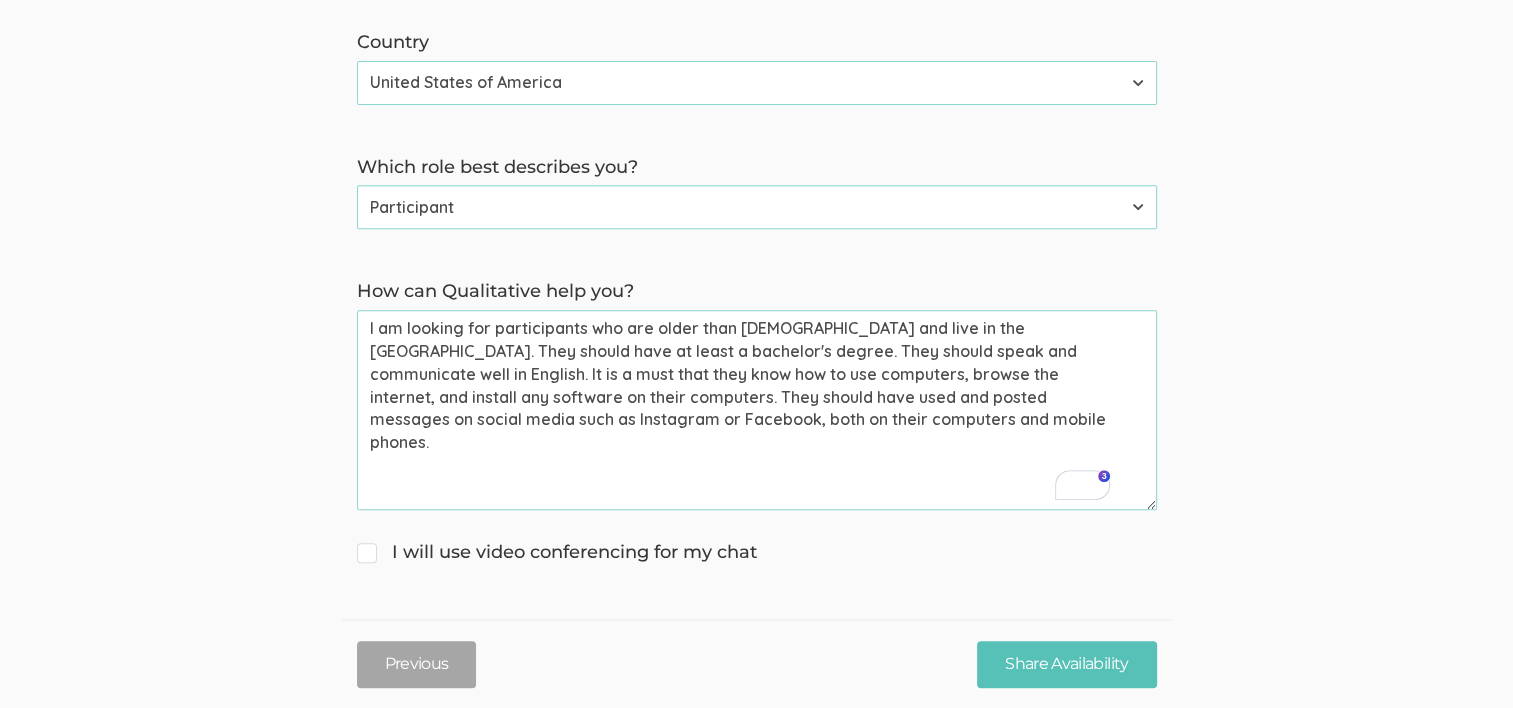 drag, startPoint x: 493, startPoint y: 420, endPoint x: 882, endPoint y: 420, distance: 389 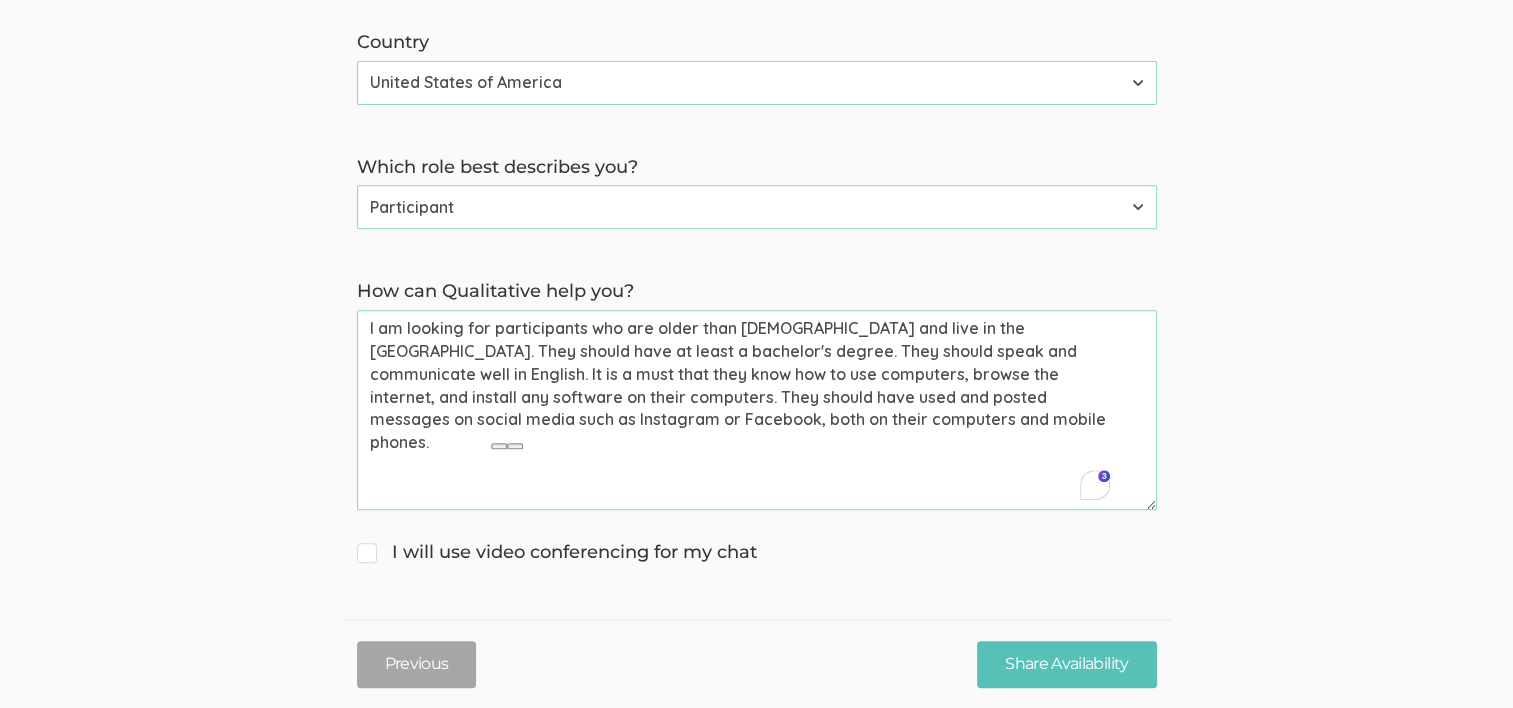 click on "I am looking for participants who are older than 19 years old and live in the USA. They should have at least a bachelor's degree. They should speak and communicate well in English. It is a must that they know how to use computers, browse the internet, and install any software on their computers. They should have used and posted messages on social media such as Instagram or Facebook, both on their computers and mobile phones." at bounding box center [757, 410] 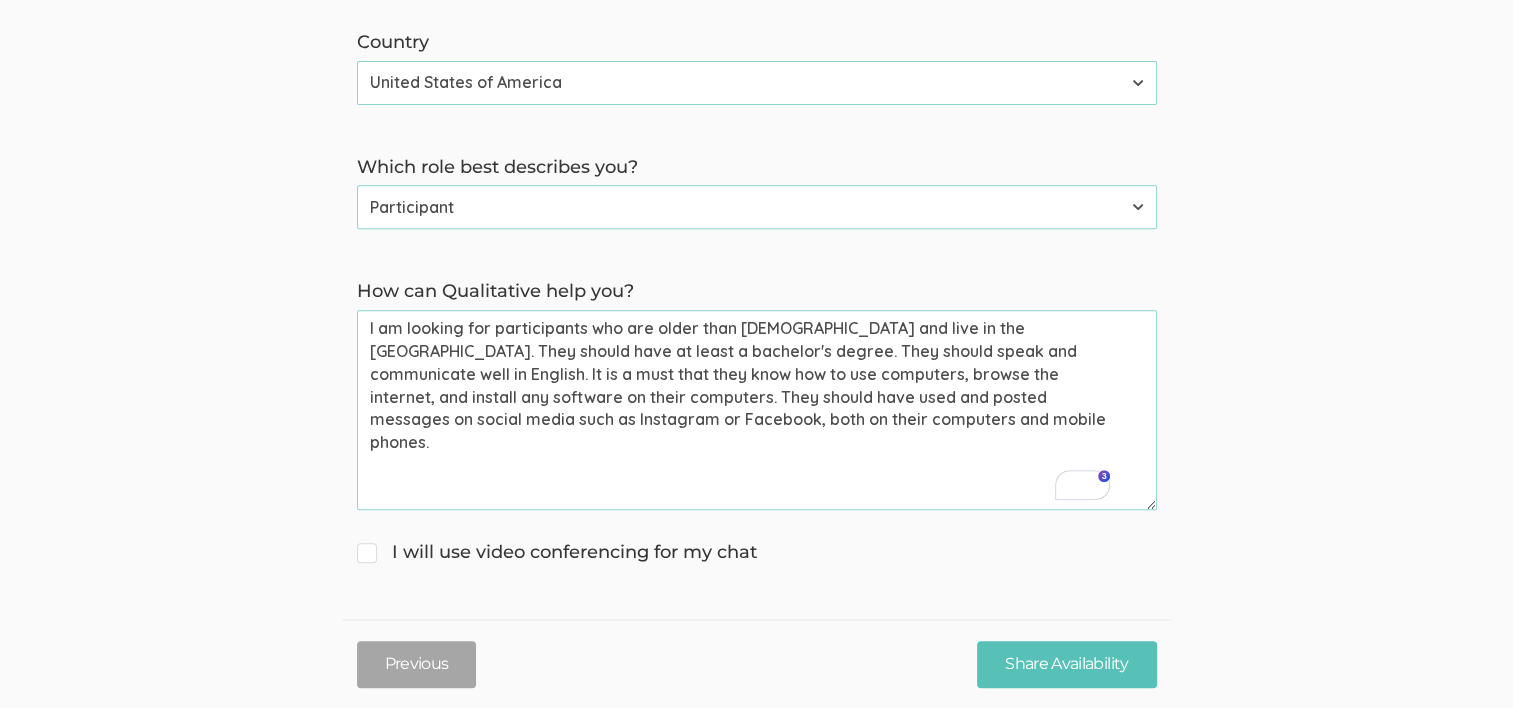 click on "→ Discuss your participant recruitment criteria
→ Walk through how Qualitative can help you recruit participants
→ Get answers to your questions First name   Tugberk   (success) Last name   Kara   (success) Email (for receiving calendar meeting invite)   tugberkkara@gmail.com   (success) Phone (for receiving text to confirm meeting time)   +19566039628   (success) Country Afghanistan Åland Islands Albania Algeria American Samoa Andorra Angola Anguilla Antarctica Antigua and Barbuda Argentina Armenia Aruba Australia Austria Azerbaijan Bahamas Bahrain Bangladesh Barbados Belarus Belgium Belize Benin Bermuda Bhutan Bolivia Bonaire, Sint Eustatius and Saba Bosnia and Herzegovina Botswana Bouvet Island Brazil British Indian Ocean Territory Brunei Darussalam Bulgaria Burkina Faso Burundi Cambodia Cameroon Canada Cape Verde Cayman Islands Central African Republic Chad Chile China Christmas Island Cocos (Keeling) Islands Colombia Comoros Congo Congo, the Democratic Republic of the Cook Islands Costa Rica" at bounding box center (756, -14) 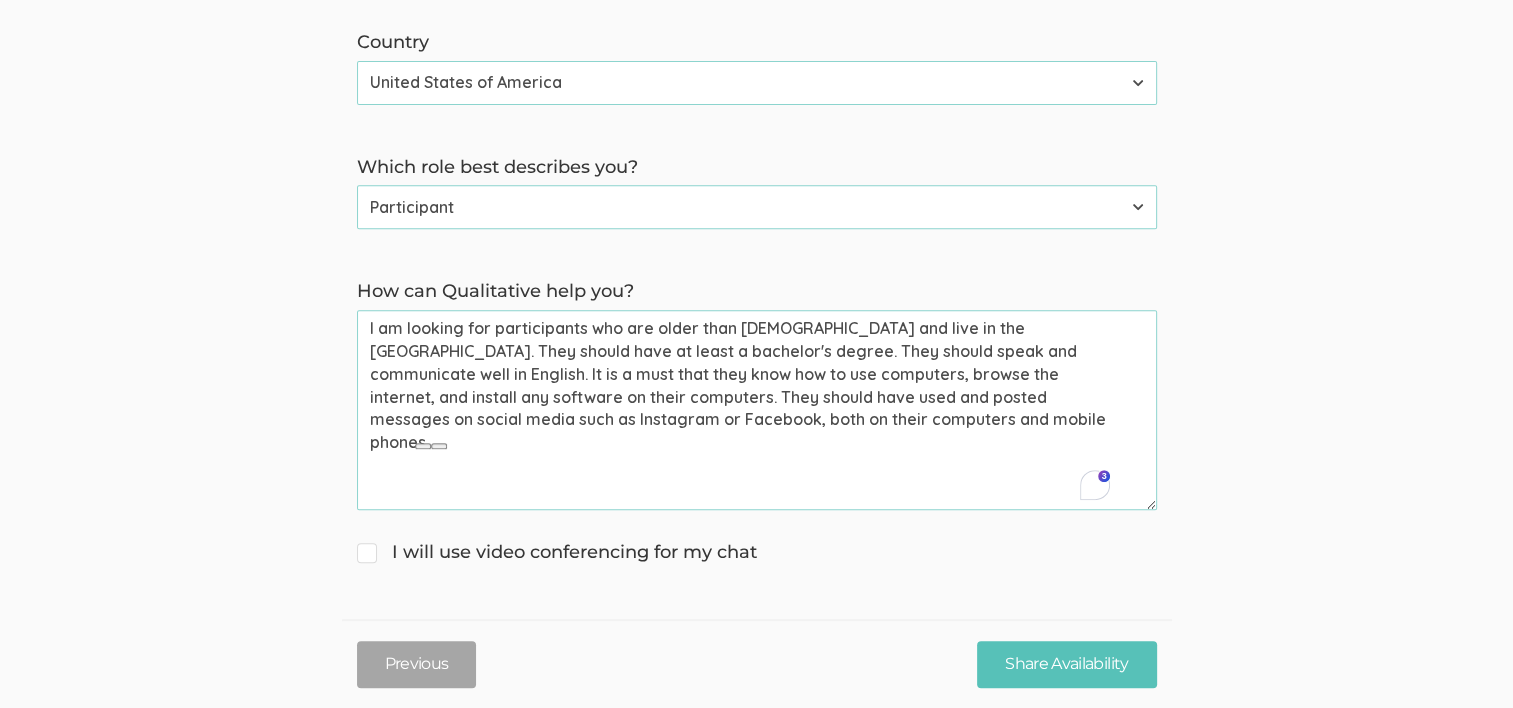 click on "I am looking for participants who are older than 19 years old and live in the USA. They should have at least a bachelor's degree. They should speak and communicate well in English. It is a must that they know how to use computers, browse the internet, and install any software on their computers. They should have used and posted messages on social media such as Instagram or Facebook, both on their computers and mobile phones." at bounding box center (757, 410) 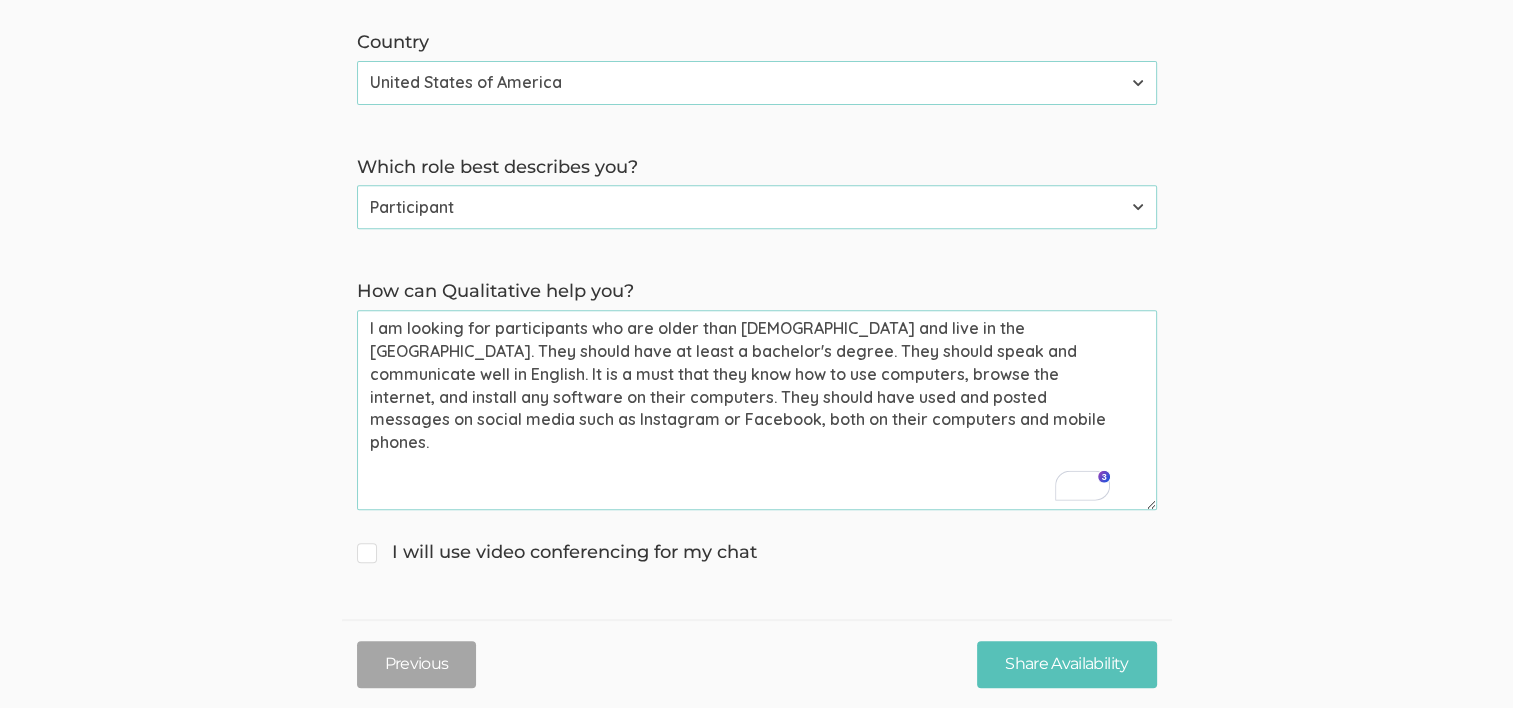 click on "→ Discuss your participant recruitment criteria
→ Walk through how Qualitative can help you recruit participants
→ Get answers to your questions First name   Tugberk   (success) Last name   Kara   (success) Email (for receiving calendar meeting invite)   tugberkkara@gmail.com   (success) Phone (for receiving text to confirm meeting time)   +19566039628   (success) Country Afghanistan Åland Islands Albania Algeria American Samoa Andorra Angola Anguilla Antarctica Antigua and Barbuda Argentina Armenia Aruba Australia Austria Azerbaijan Bahamas Bahrain Bangladesh Barbados Belarus Belgium Belize Benin Bermuda Bhutan Bolivia Bonaire, Sint Eustatius and Saba Bosnia and Herzegovina Botswana Bouvet Island Brazil British Indian Ocean Territory Brunei Darussalam Bulgaria Burkina Faso Burundi Cambodia Cameroon Canada Cape Verde Cayman Islands Central African Republic Chad Chile China Christmas Island Cocos (Keeling) Islands Colombia Comoros Congo Congo, the Democratic Republic of the Cook Islands Costa Rica" at bounding box center [756, -14] 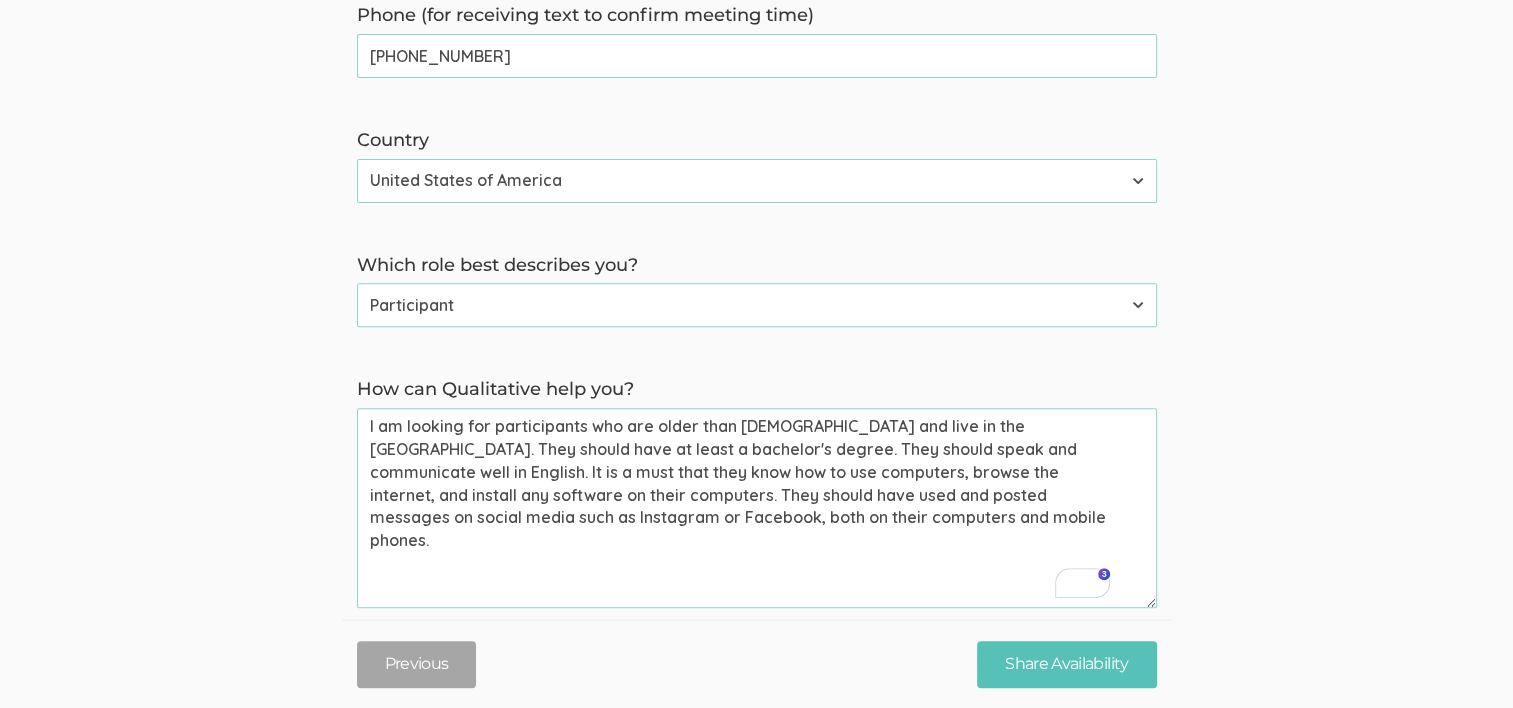 scroll, scrollTop: 800, scrollLeft: 0, axis: vertical 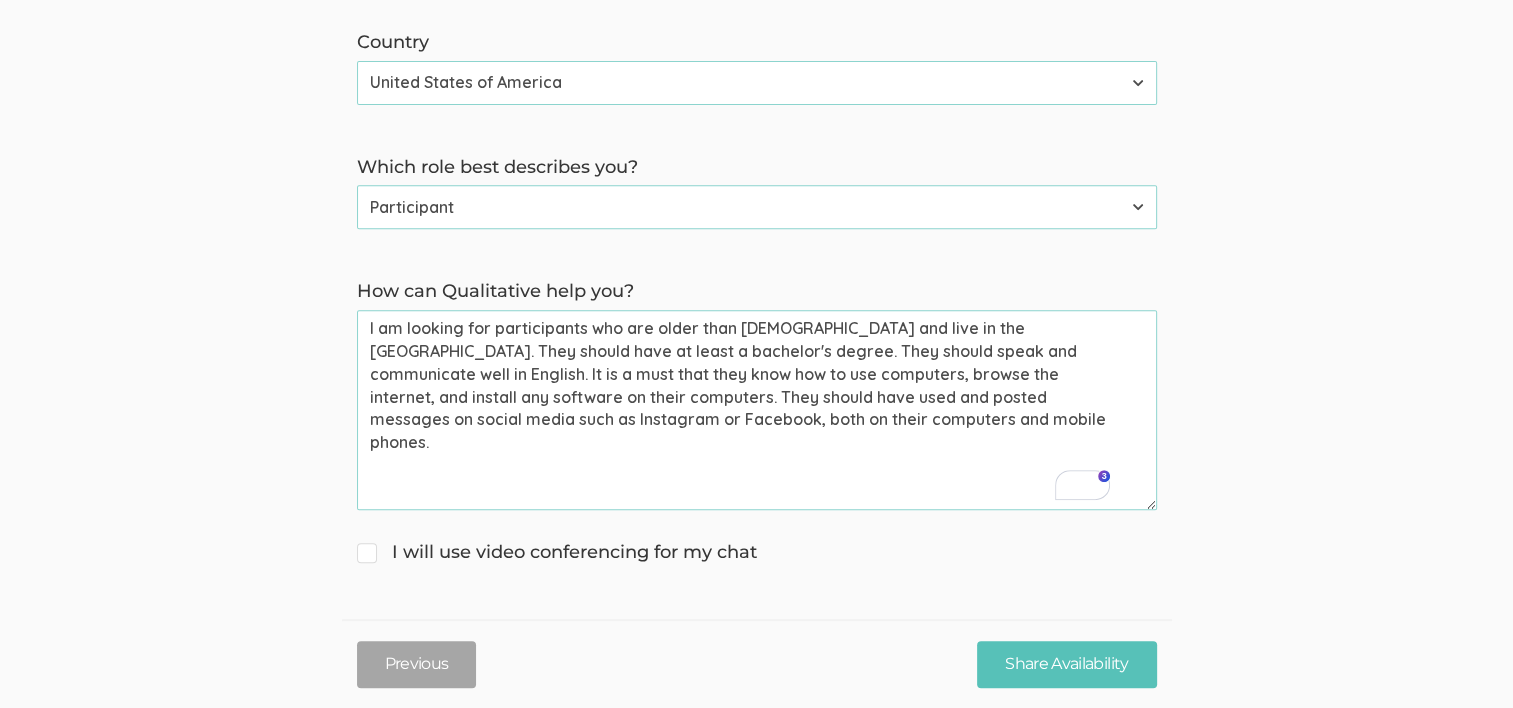 click on "I am looking for participants who are older than 19 years old and live in the USA. They should have at least a bachelor's degree. They should speak and communicate well in English. It is a must that they know how to use computers, browse the internet, and install any software on their computers. They should have used and posted messages on social media such as Instagram or Facebook, both on their computers and mobile phones." at bounding box center (757, 410) 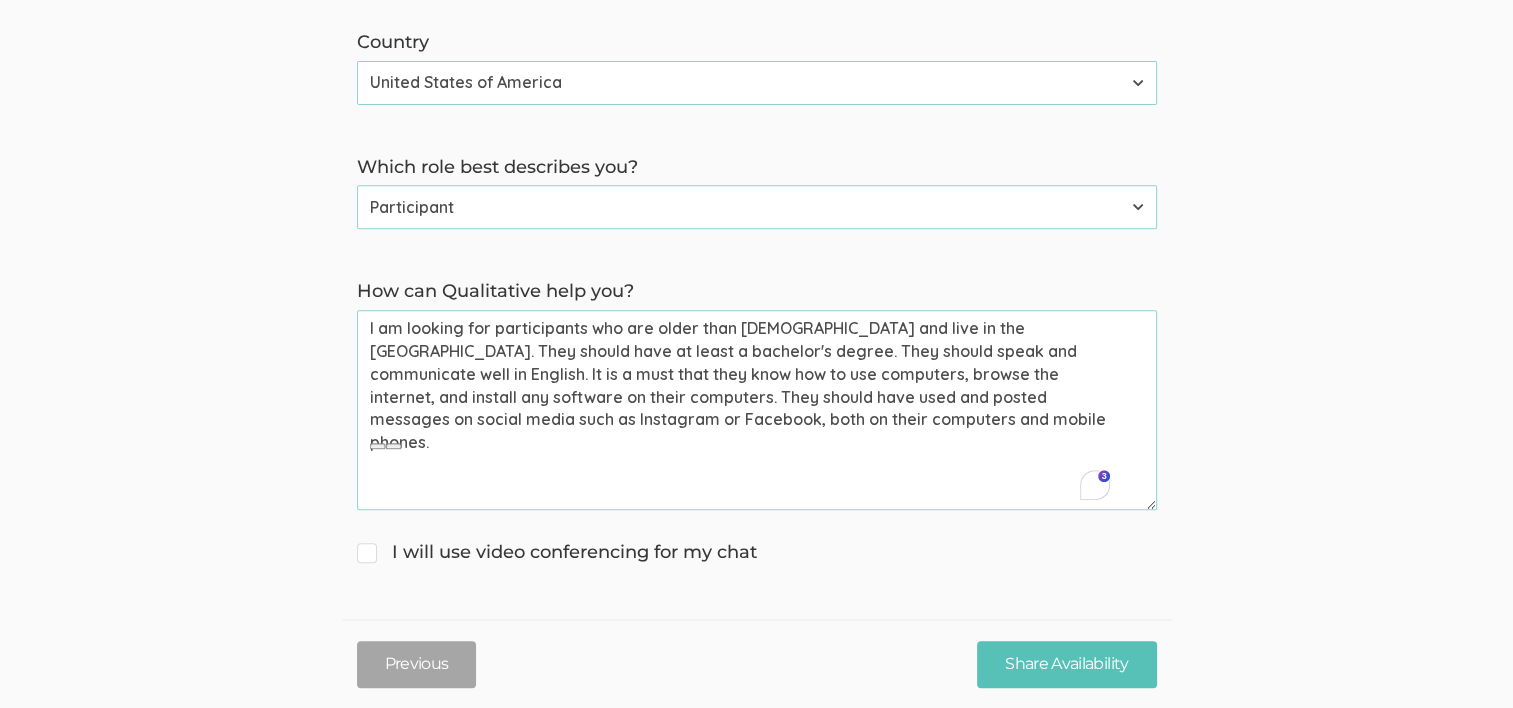 click on "→ Discuss your participant recruitment criteria
→ Walk through how Qualitative can help you recruit participants
→ Get answers to your questions First name   Tugberk   (success) Last name   Kara   (success) Email (for receiving calendar meeting invite)   tugberkkara@gmail.com   (success) Phone (for receiving text to confirm meeting time)   +19566039628   (success) Country Afghanistan Åland Islands Albania Algeria American Samoa Andorra Angola Anguilla Antarctica Antigua and Barbuda Argentina Armenia Aruba Australia Austria Azerbaijan Bahamas Bahrain Bangladesh Barbados Belarus Belgium Belize Benin Bermuda Bhutan Bolivia Bonaire, Sint Eustatius and Saba Bosnia and Herzegovina Botswana Bouvet Island Brazil British Indian Ocean Territory Brunei Darussalam Bulgaria Burkina Faso Burundi Cambodia Cameroon Canada Cape Verde Cayman Islands Central African Republic Chad Chile China Christmas Island Cocos (Keeling) Islands Colombia Comoros Congo Congo, the Democratic Republic of the Cook Islands Costa Rica" at bounding box center [756, -14] 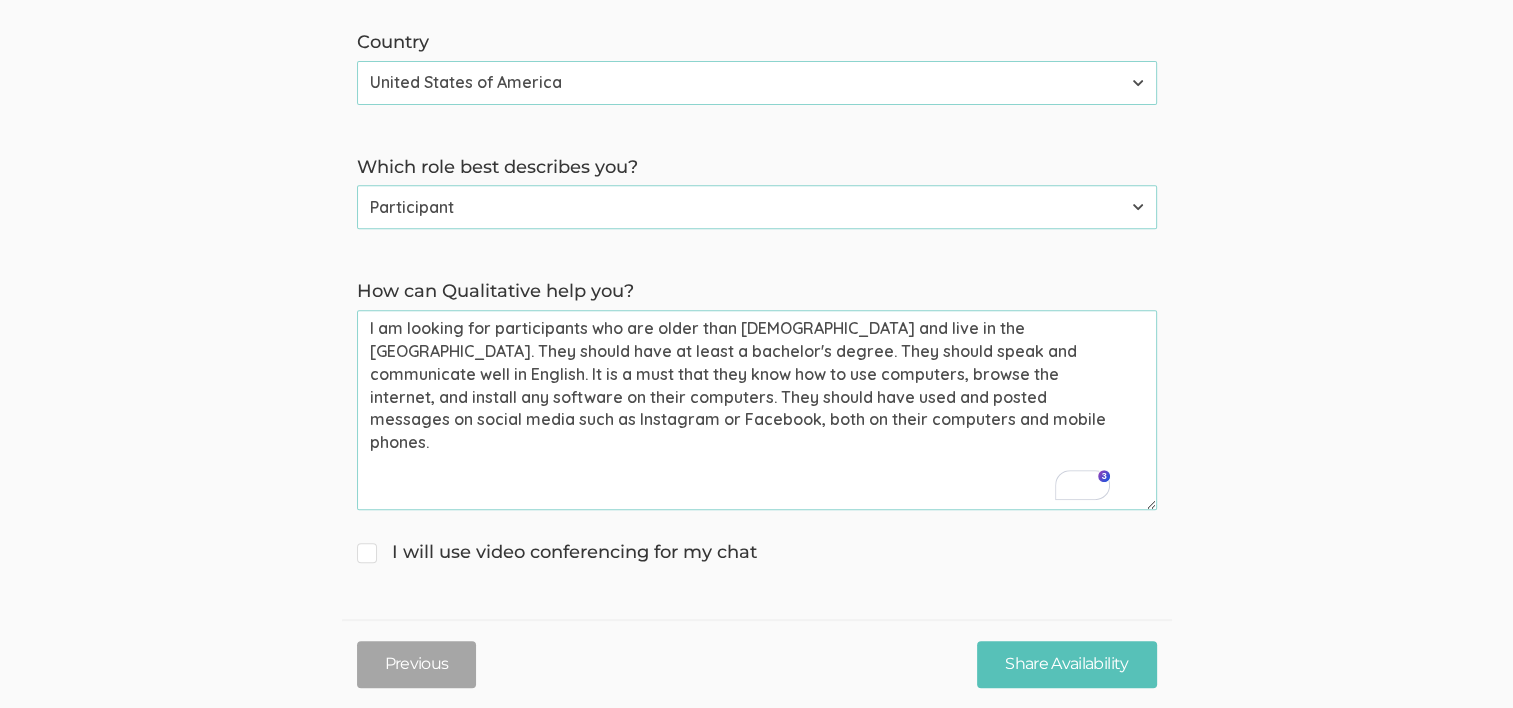 click on "I am looking for participants who are older than 19 years old and live in the USA. They should have at least a bachelor's degree. They should speak and communicate well in English. It is a must that they know how to use computers, browse the internet, and install any software on their computers. They should have used and posted messages on social media such as Instagram or Facebook, both on their computers and mobile phones." at bounding box center [757, 410] 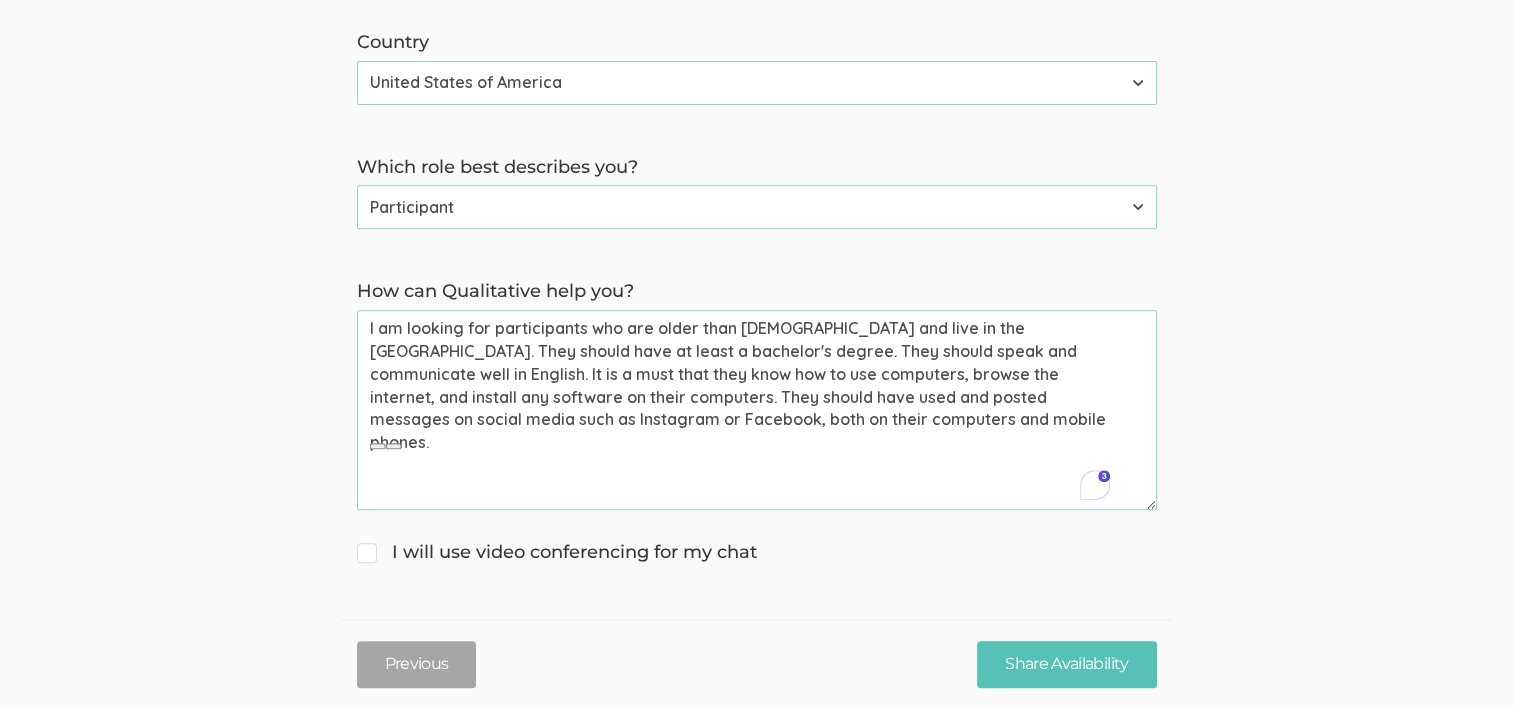 click on "→ Discuss your participant recruitment criteria
→ Walk through how Qualitative can help you recruit participants
→ Get answers to your questions First name   Tugberk   (success) Last name   Kara   (success) Email (for receiving calendar meeting invite)   tugberkkara@gmail.com   (success) Phone (for receiving text to confirm meeting time)   +19566039628   (success) Country Afghanistan Åland Islands Albania Algeria American Samoa Andorra Angola Anguilla Antarctica Antigua and Barbuda Argentina Armenia Aruba Australia Austria Azerbaijan Bahamas Bahrain Bangladesh Barbados Belarus Belgium Belize Benin Bermuda Bhutan Bolivia Bonaire, Sint Eustatius and Saba Bosnia and Herzegovina Botswana Bouvet Island Brazil British Indian Ocean Territory Brunei Darussalam Bulgaria Burkina Faso Burundi Cambodia Cameroon Canada Cape Verde Cayman Islands Central African Republic Chad Chile China Christmas Island Cocos (Keeling) Islands Colombia Comoros Congo Congo, the Democratic Republic of the Cook Islands Costa Rica" at bounding box center (756, -14) 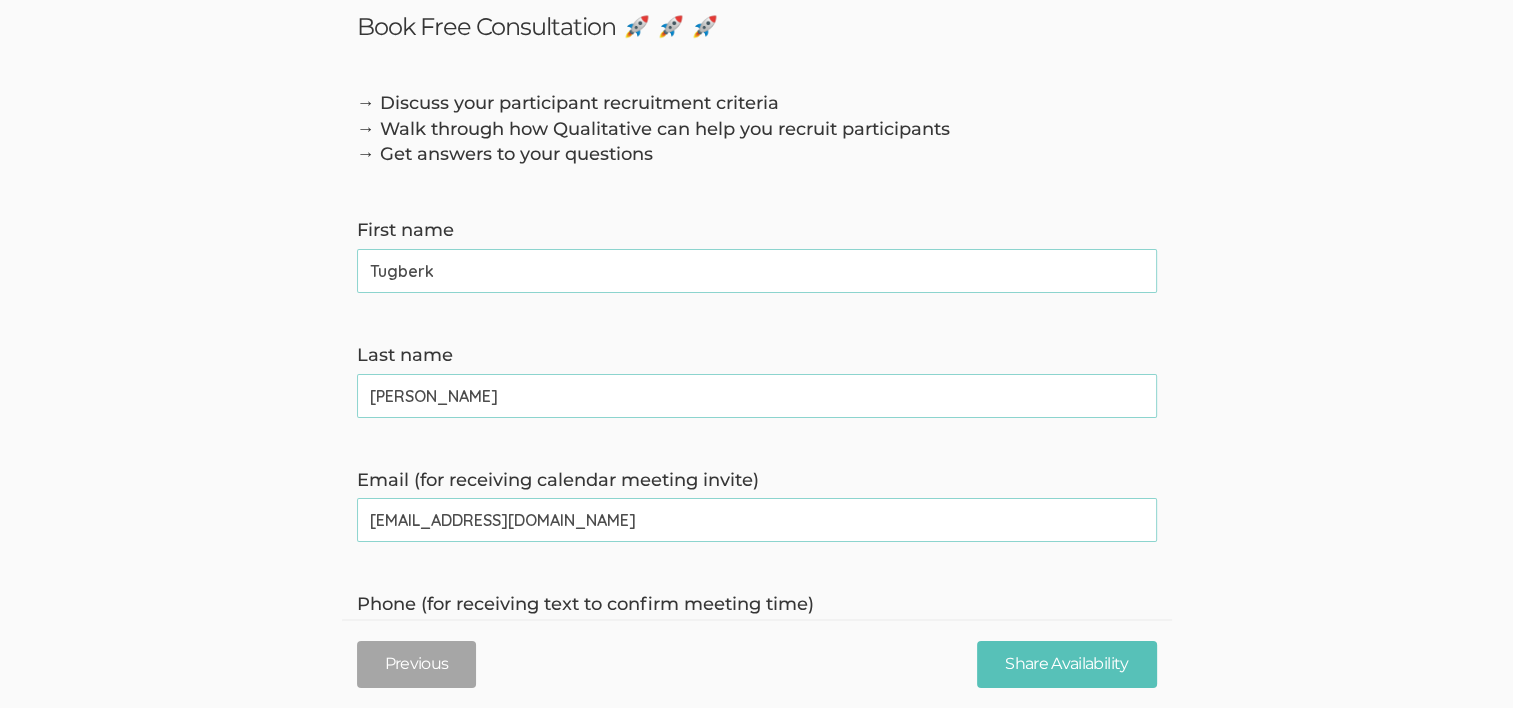 scroll, scrollTop: 0, scrollLeft: 0, axis: both 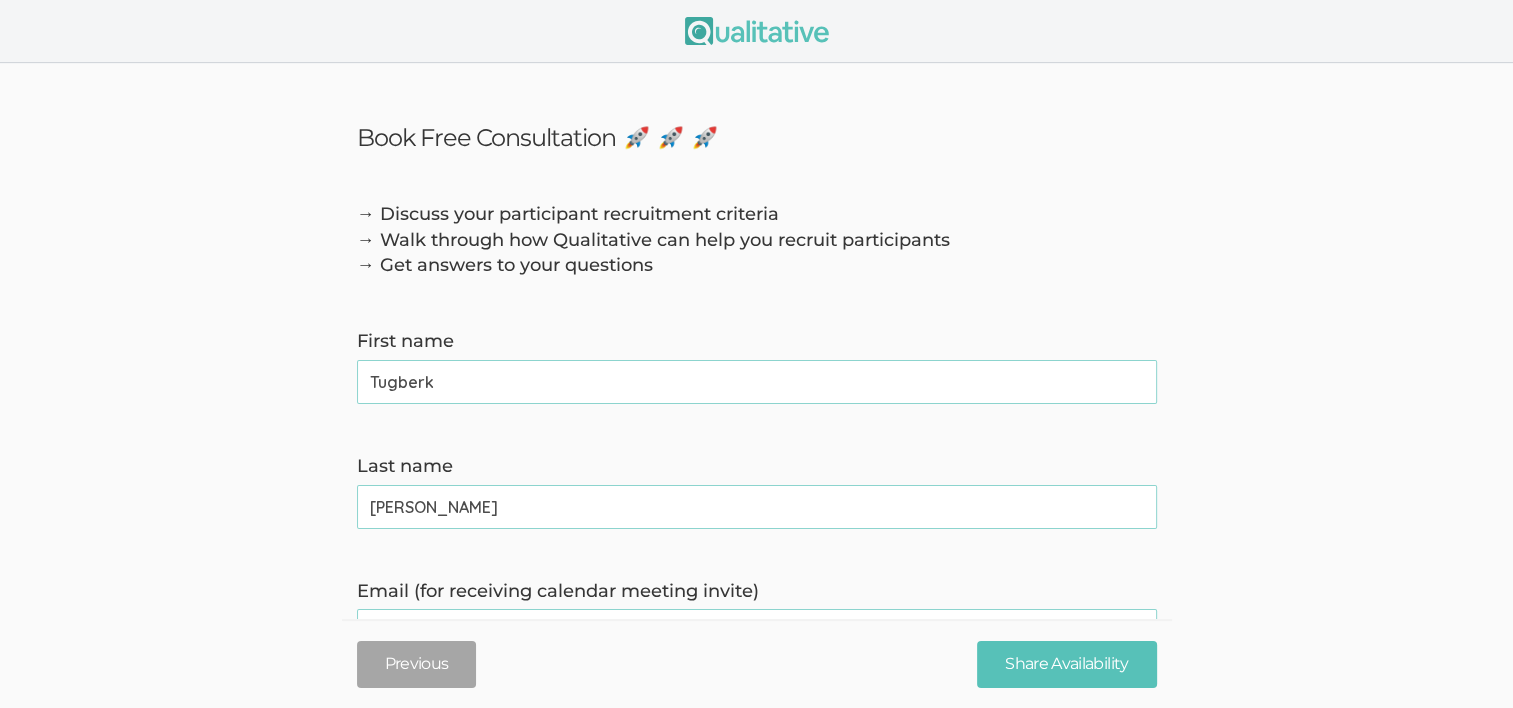 click on "Tugberk" at bounding box center [757, 382] 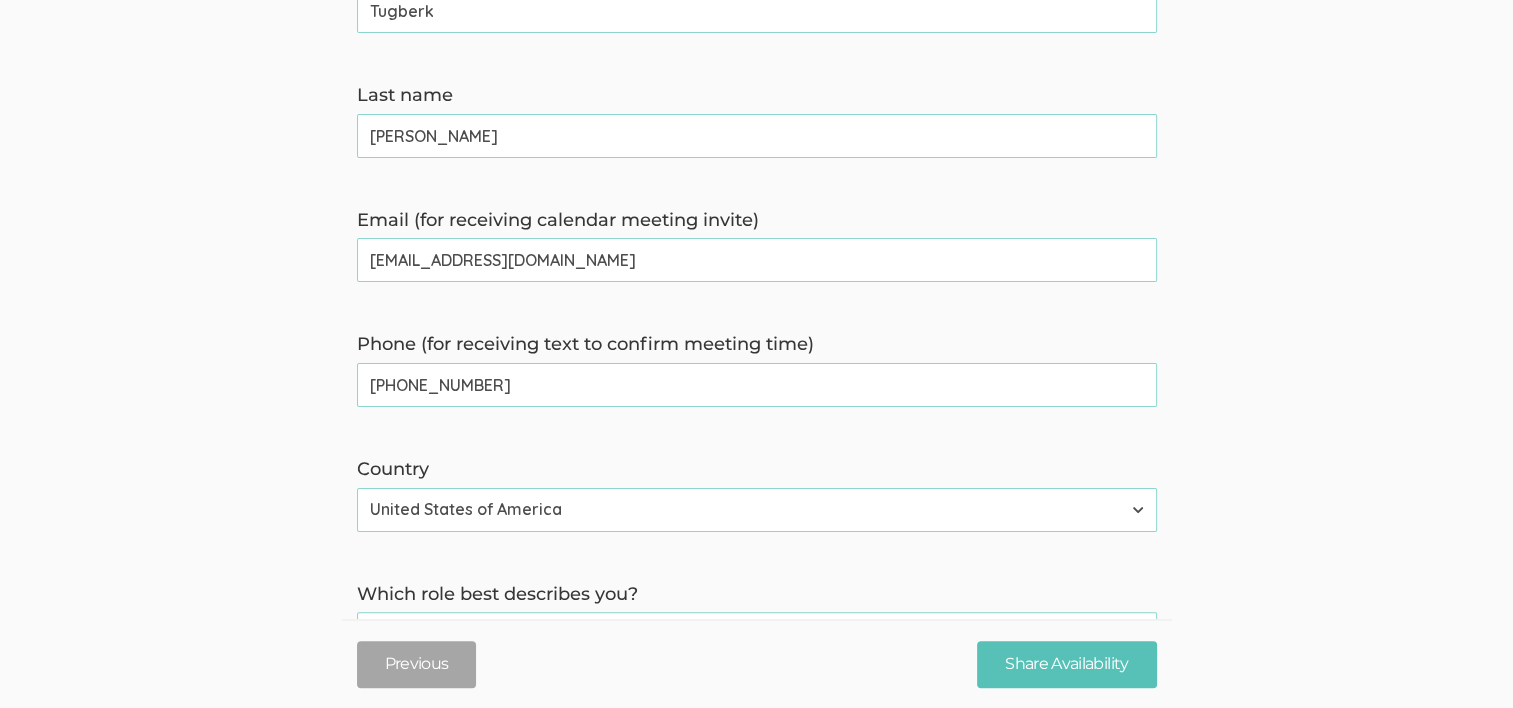 scroll, scrollTop: 400, scrollLeft: 0, axis: vertical 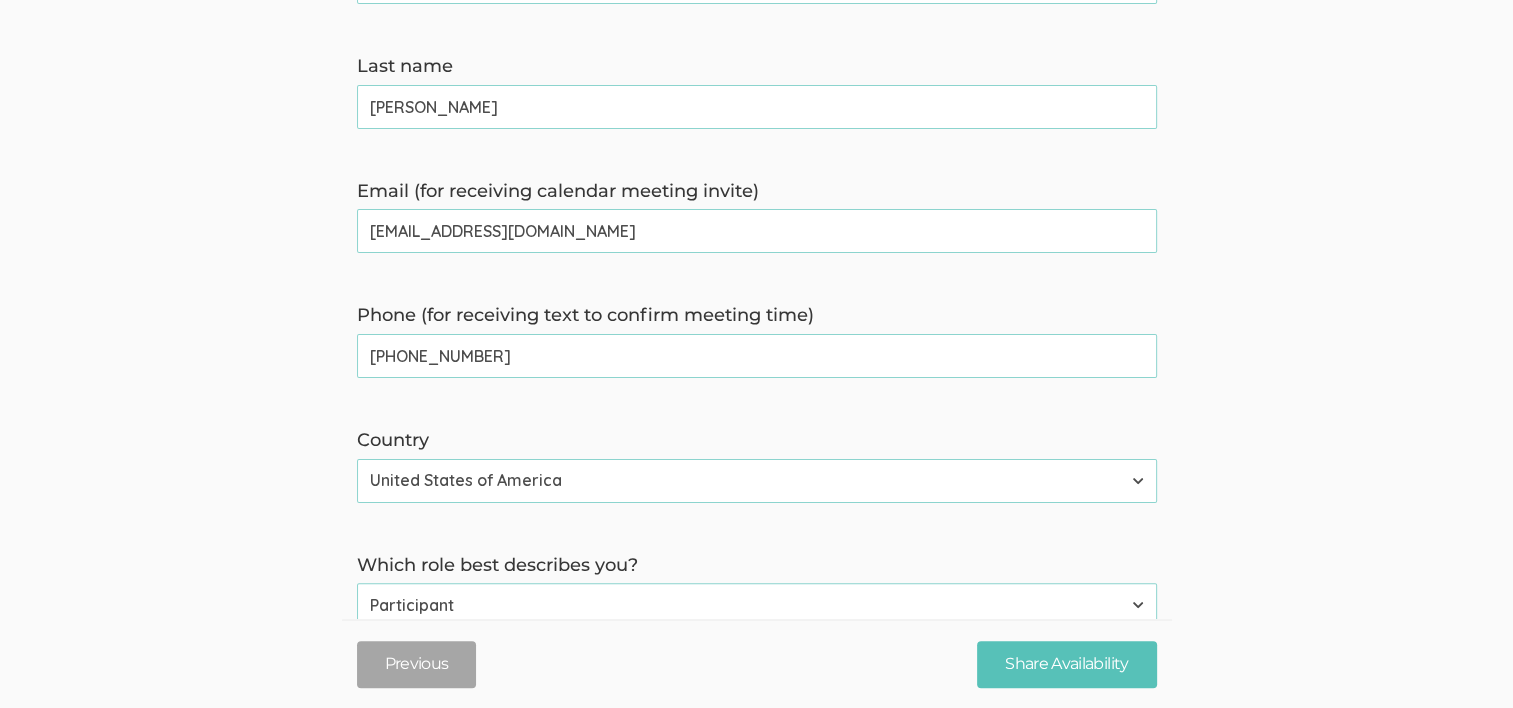 click on "Kara" at bounding box center [757, 107] 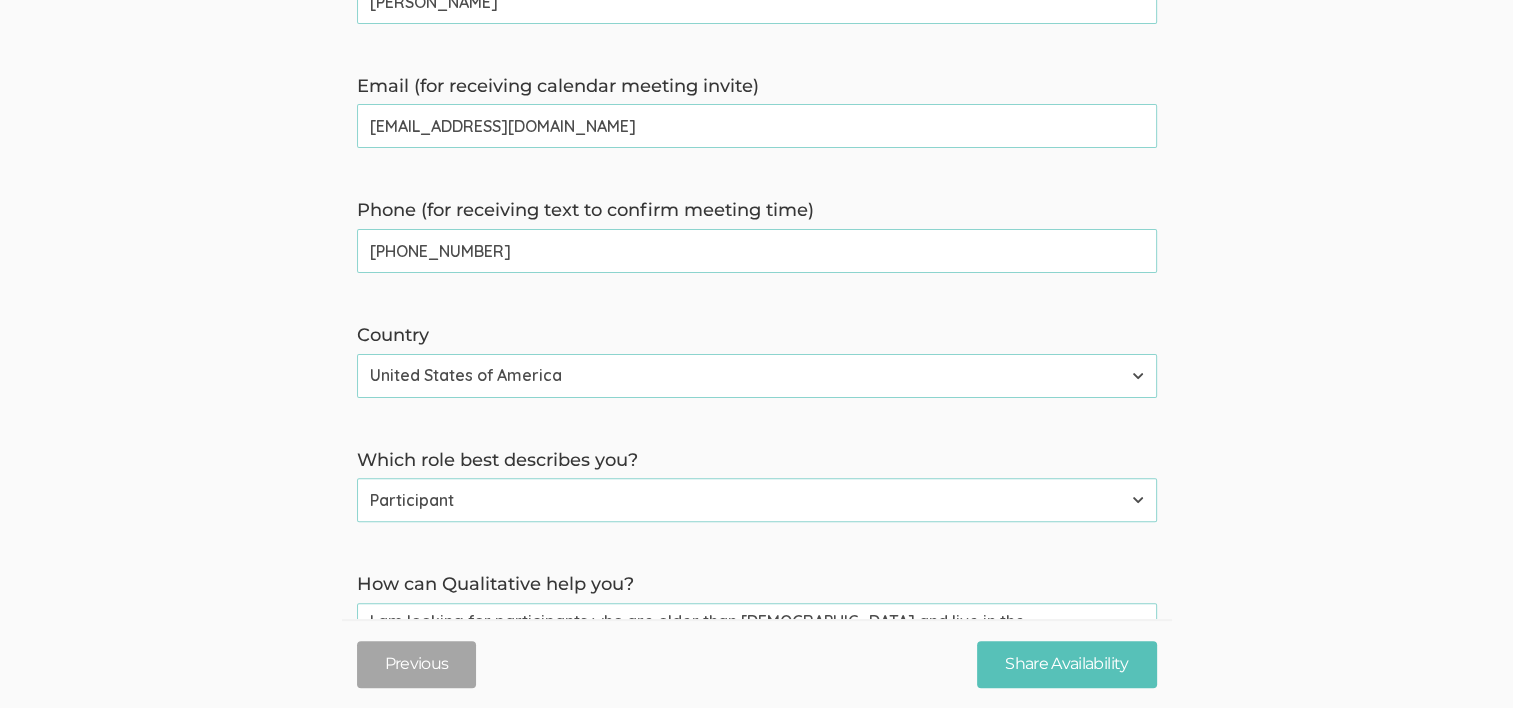 scroll, scrollTop: 600, scrollLeft: 0, axis: vertical 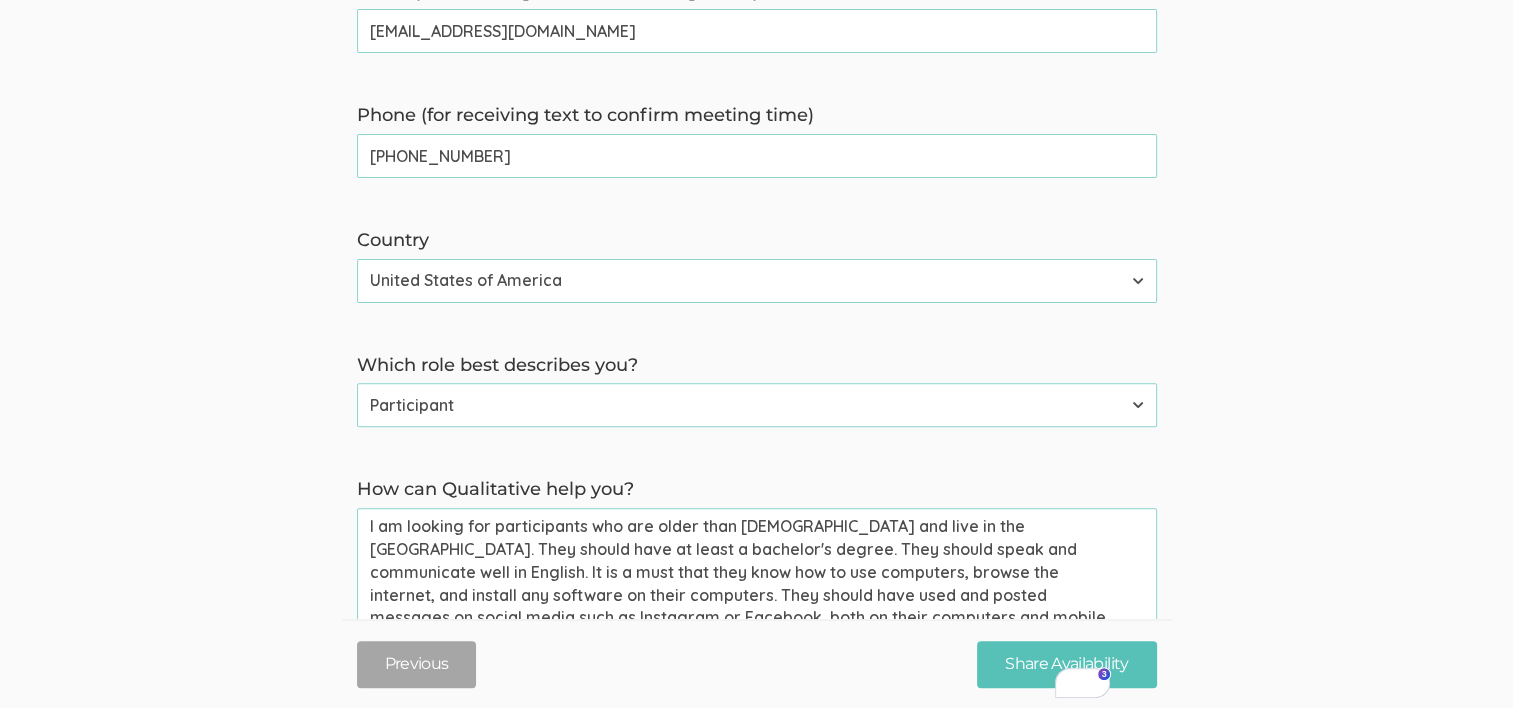 click on "→ Discuss your participant recruitment criteria
→ Walk through how Qualitative can help you recruit participants
→ Get answers to your questions First name   Tugberk   (success) Last name   Kara   (success) Email (for receiving calendar meeting invite)   tugberkkara@gmail.com   (success) Phone (for receiving text to confirm meeting time)   +19566039628   (success) Country Afghanistan Åland Islands Albania Algeria American Samoa Andorra Angola Anguilla Antarctica Antigua and Barbuda Argentina Armenia Aruba Australia Austria Azerbaijan Bahamas Bahrain Bangladesh Barbados Belarus Belgium Belize Benin Bermuda Bhutan Bolivia Bonaire, Sint Eustatius and Saba Bosnia and Herzegovina Botswana Bouvet Island Brazil British Indian Ocean Territory Brunei Darussalam Bulgaria Burkina Faso Burundi Cambodia Cameroon Canada Cape Verde Cayman Islands Central African Republic Chad Chile China Christmas Island Cocos (Keeling) Islands Colombia Comoros Congo Congo, the Democratic Republic of the Cook Islands Costa Rica" at bounding box center (756, 184) 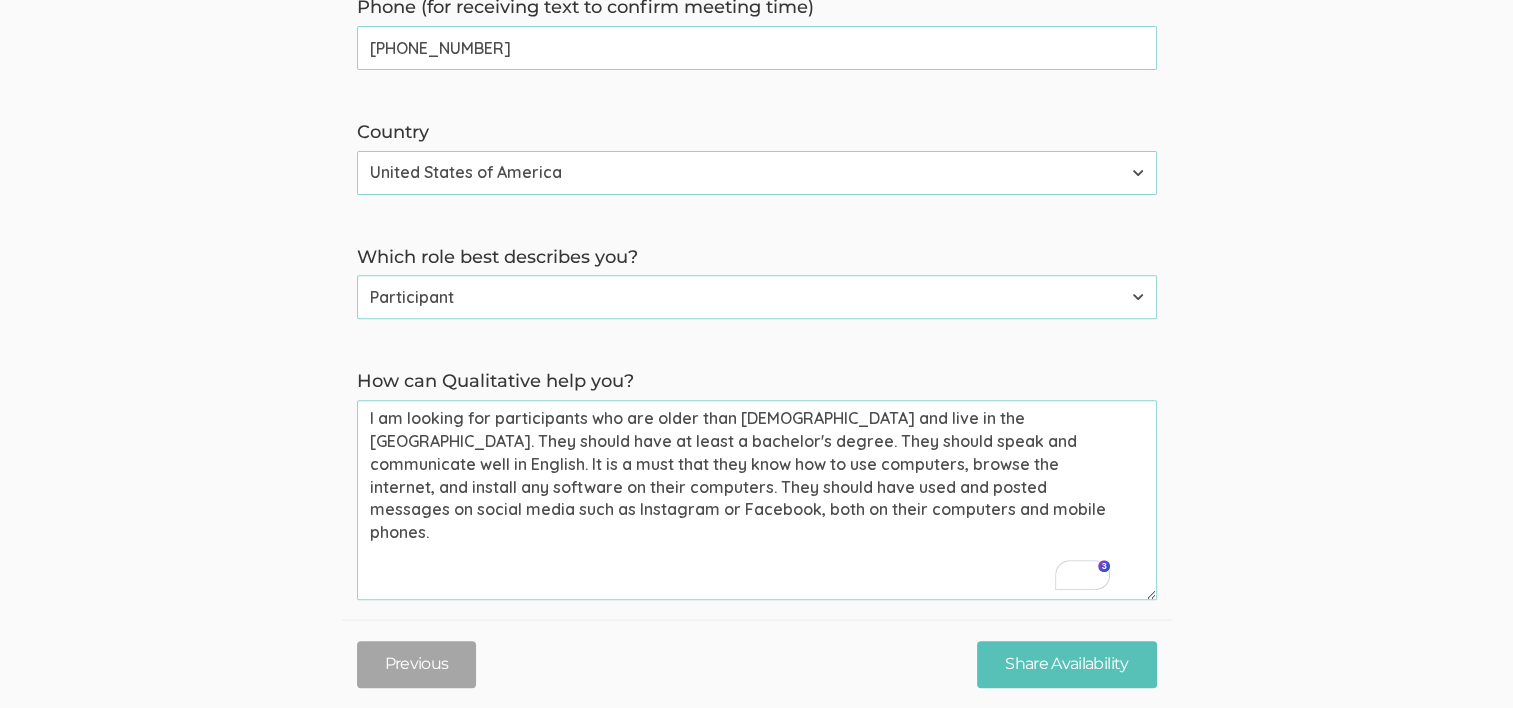 scroll, scrollTop: 800, scrollLeft: 0, axis: vertical 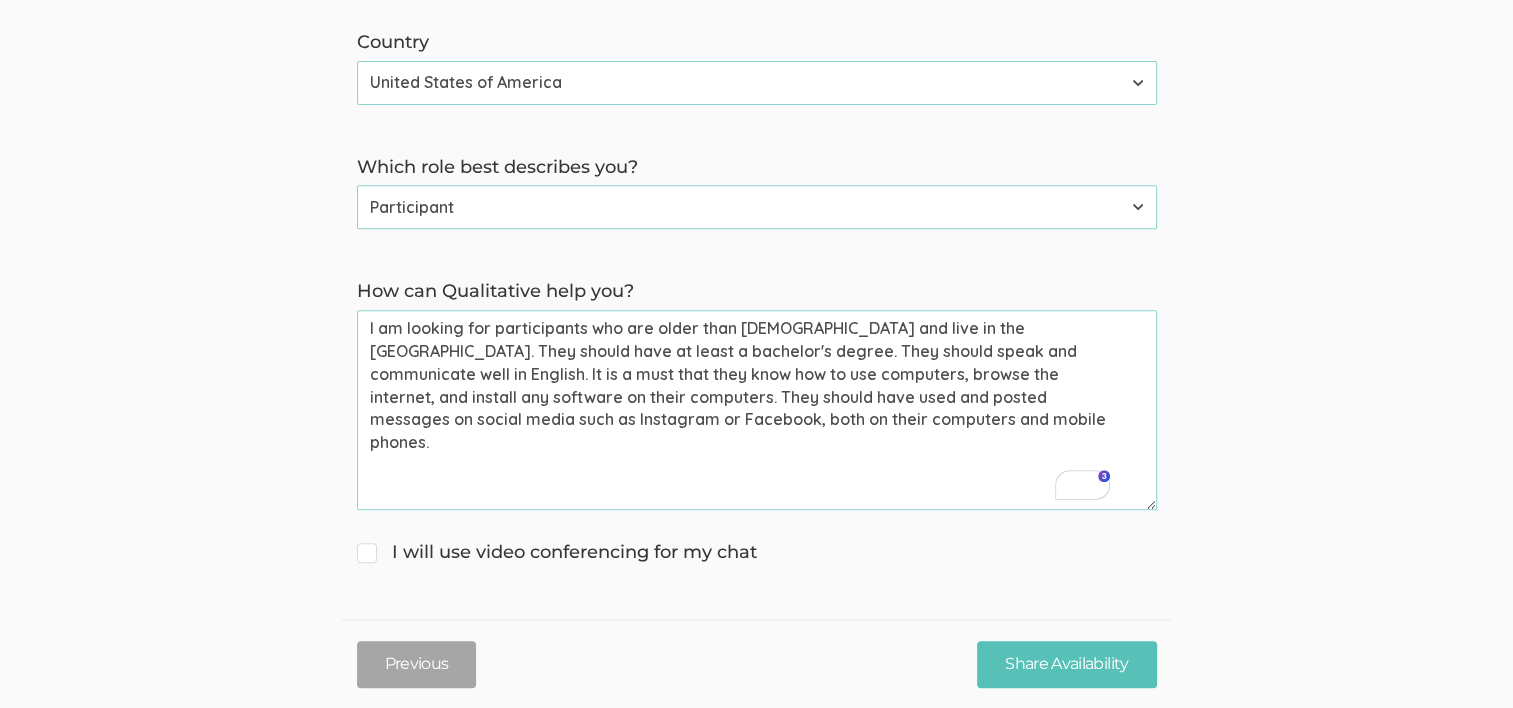 click on "→ Discuss your participant recruitment criteria
→ Walk through how Qualitative can help you recruit participants
→ Get answers to your questions First name   Tugberk   (success) Last name   Kara   (success) Email (for receiving calendar meeting invite)   tugberkkara@gmail.com   (success) Phone (for receiving text to confirm meeting time)   +19566039628   (success) Country Afghanistan Åland Islands Albania Algeria American Samoa Andorra Angola Anguilla Antarctica Antigua and Barbuda Argentina Armenia Aruba Australia Austria Azerbaijan Bahamas Bahrain Bangladesh Barbados Belarus Belgium Belize Benin Bermuda Bhutan Bolivia Bonaire, Sint Eustatius and Saba Bosnia and Herzegovina Botswana Bouvet Island Brazil British Indian Ocean Territory Brunei Darussalam Bulgaria Burkina Faso Burundi Cambodia Cameroon Canada Cape Verde Cayman Islands Central African Republic Chad Chile China Christmas Island Cocos (Keeling) Islands Colombia Comoros Congo Congo, the Democratic Republic of the Cook Islands Costa Rica" at bounding box center (756, -14) 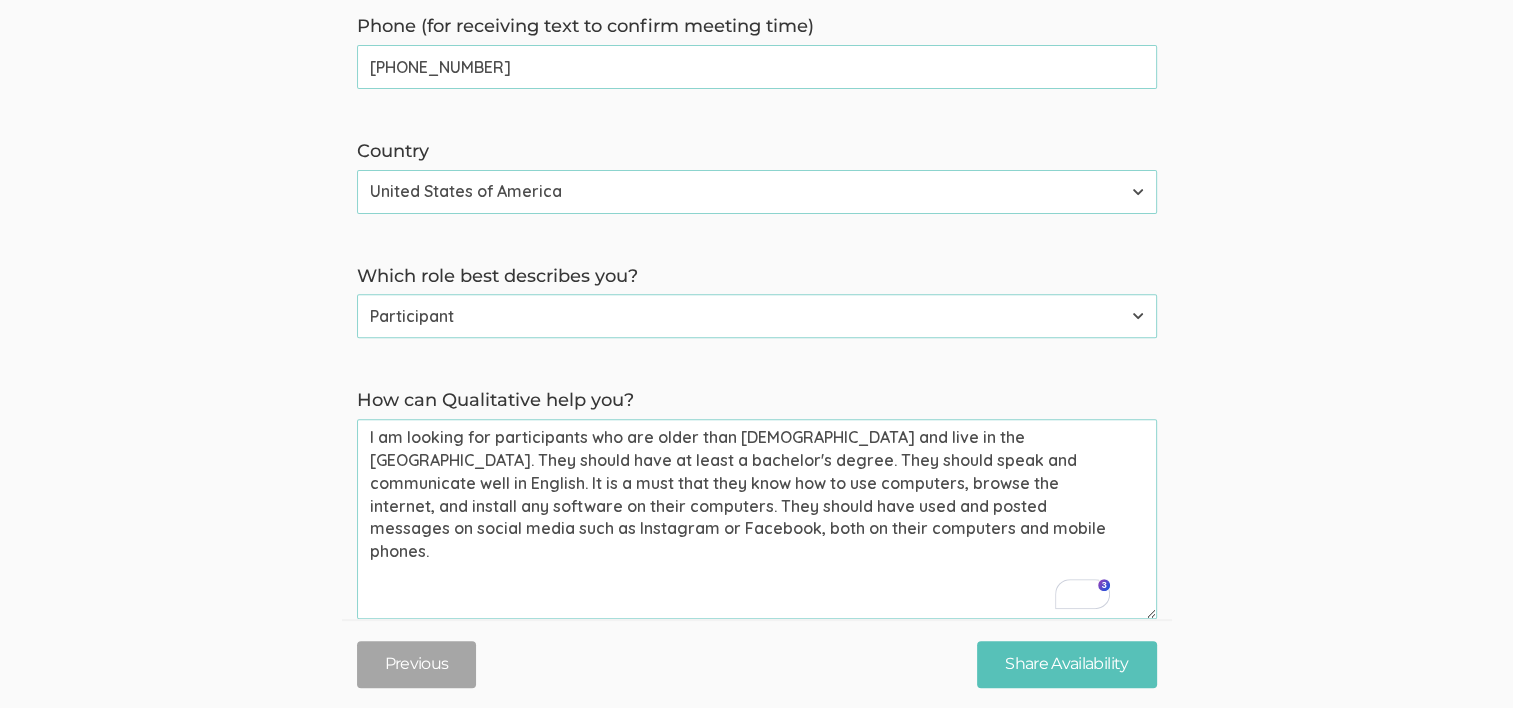 scroll, scrollTop: 800, scrollLeft: 0, axis: vertical 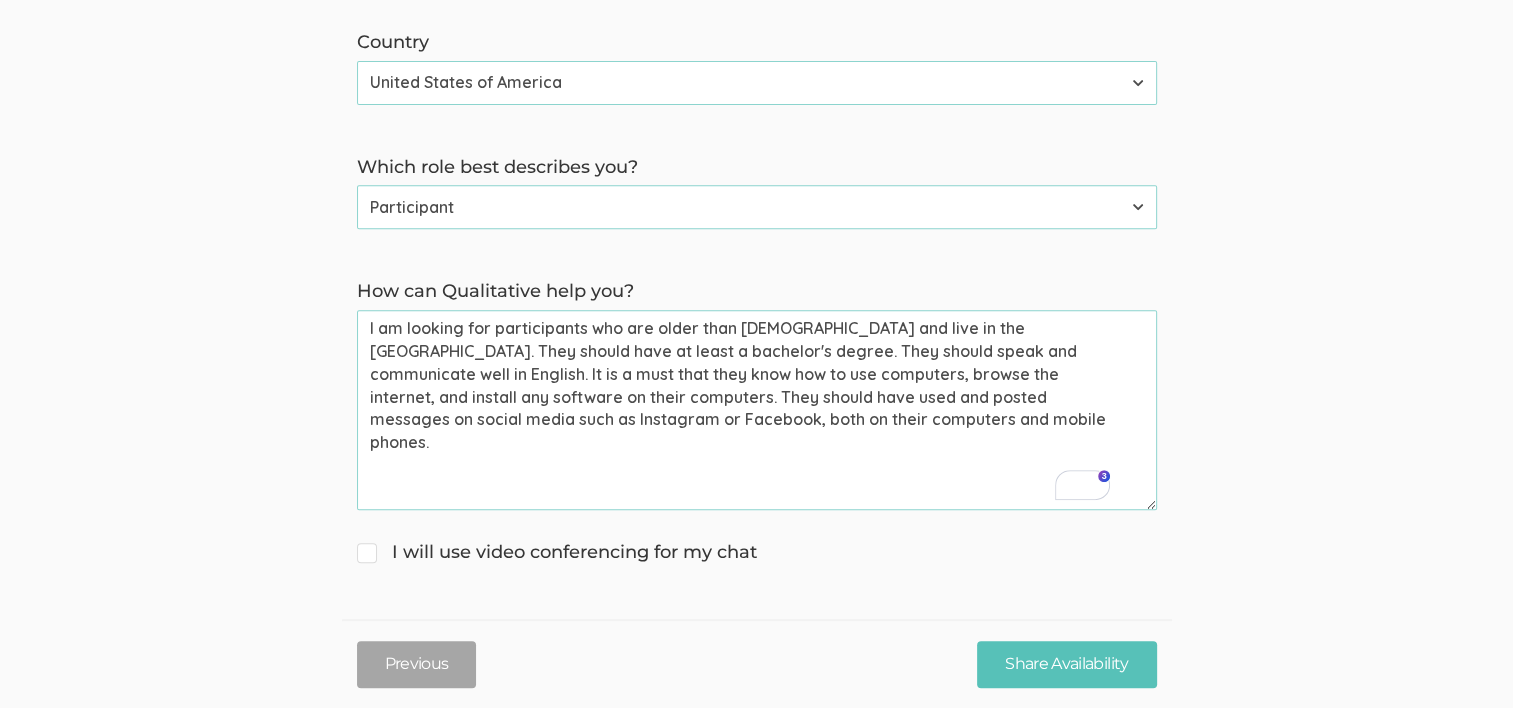 click on "I am looking for participants who are older than 19 years old and live in the USA. They should have at least a bachelor's degree. They should speak and communicate well in English. It is a must that they know how to use computers, browse the internet, and install any software on their computers. They should have used and posted messages on social media such as Instagram or Facebook, both on their computers and mobile phones." at bounding box center [757, 410] 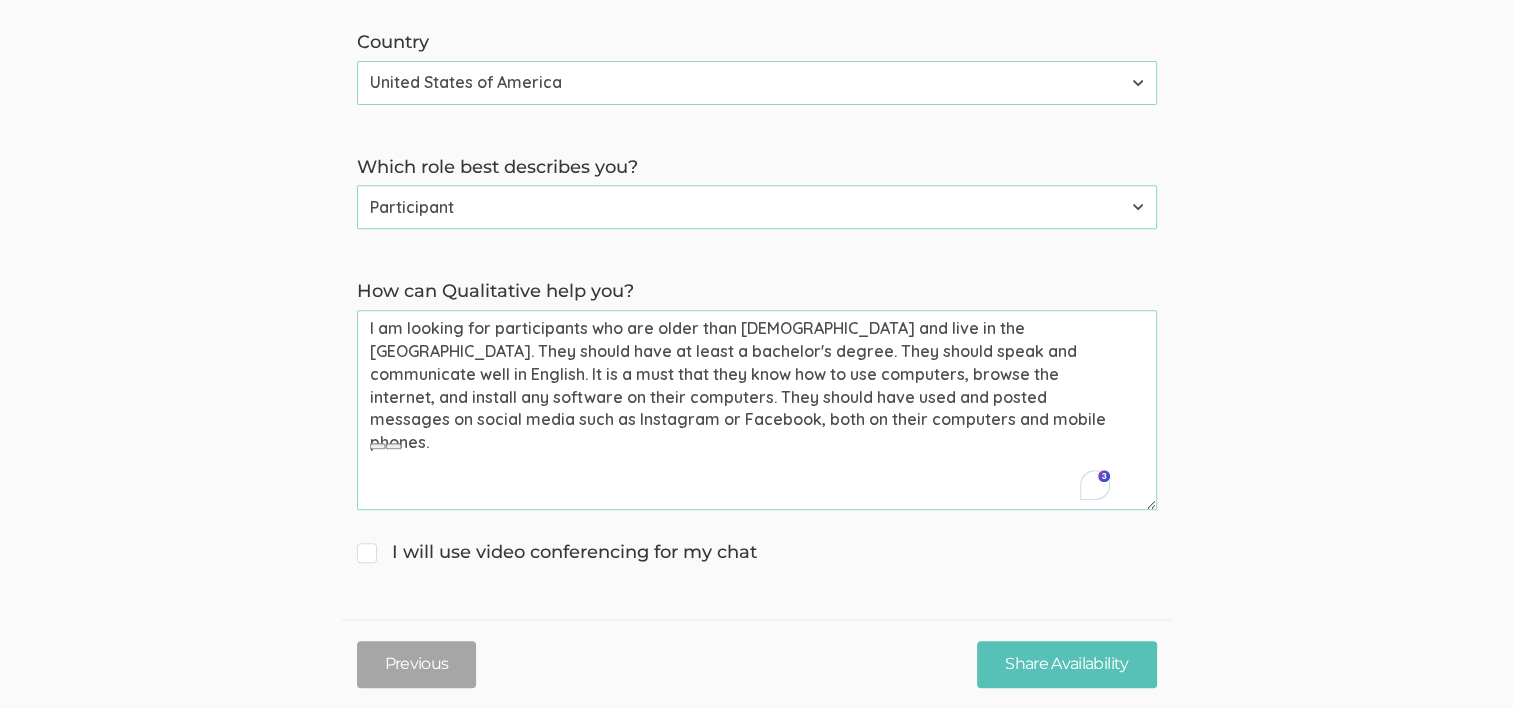 click on "→ Discuss your participant recruitment criteria
→ Walk through how Qualitative can help you recruit participants
→ Get answers to your questions First name   Tugberk   (success) Last name   Kara   (success) Email (for receiving calendar meeting invite)   tugberkkara@gmail.com   (success) Phone (for receiving text to confirm meeting time)   +19566039628   (success) Country Afghanistan Åland Islands Albania Algeria American Samoa Andorra Angola Anguilla Antarctica Antigua and Barbuda Argentina Armenia Aruba Australia Austria Azerbaijan Bahamas Bahrain Bangladesh Barbados Belarus Belgium Belize Benin Bermuda Bhutan Bolivia Bonaire, Sint Eustatius and Saba Bosnia and Herzegovina Botswana Bouvet Island Brazil British Indian Ocean Territory Brunei Darussalam Bulgaria Burkina Faso Burundi Cambodia Cameroon Canada Cape Verde Cayman Islands Central African Republic Chad Chile China Christmas Island Cocos (Keeling) Islands Colombia Comoros Congo Congo, the Democratic Republic of the Cook Islands Costa Rica" at bounding box center [756, -14] 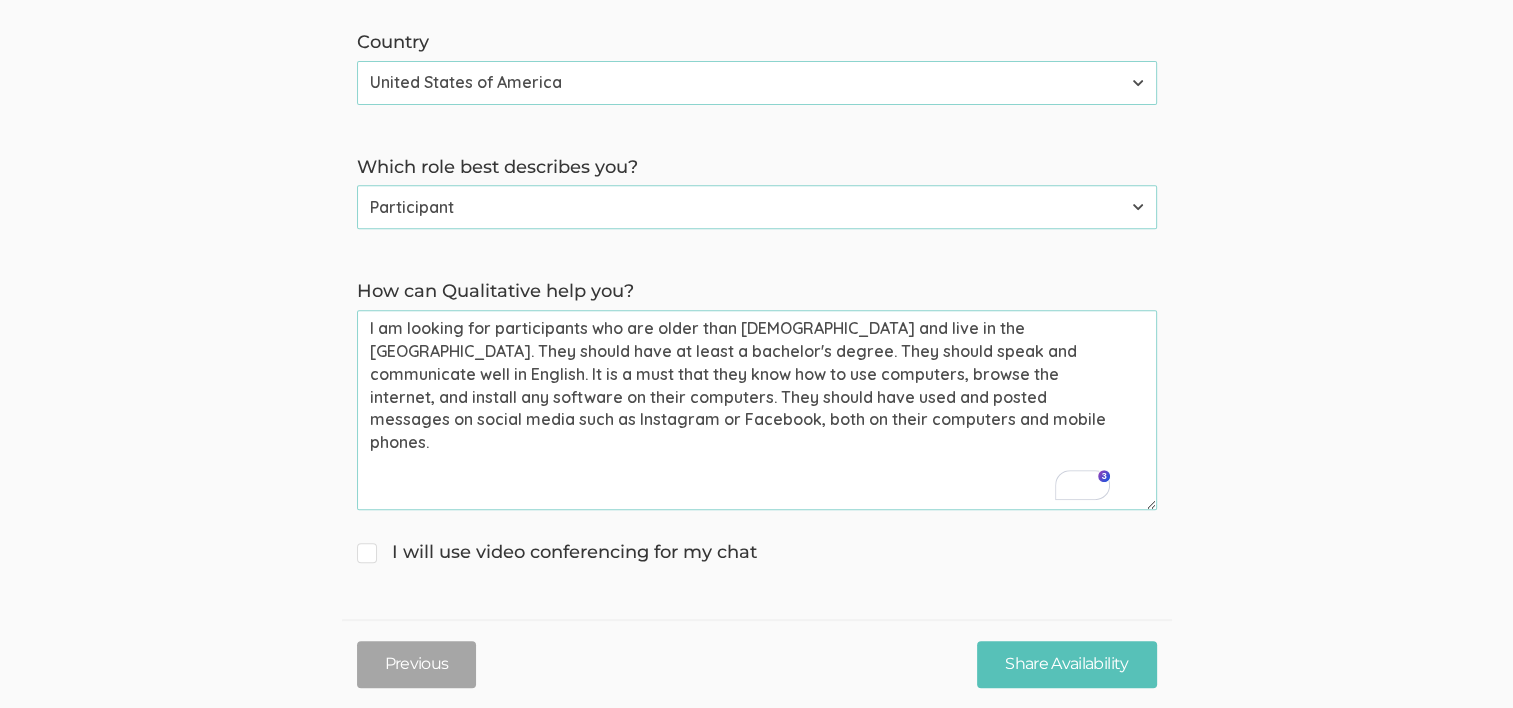 click on "I am looking for participants who are older than 19 years old and live in the USA. They should have at least a bachelor's degree. They should speak and communicate well in English. It is a must that they know how to use computers, browse the internet, and install any software on their computers. They should have used and posted messages on social media such as Instagram or Facebook, both on their computers and mobile phones." at bounding box center (757, 410) 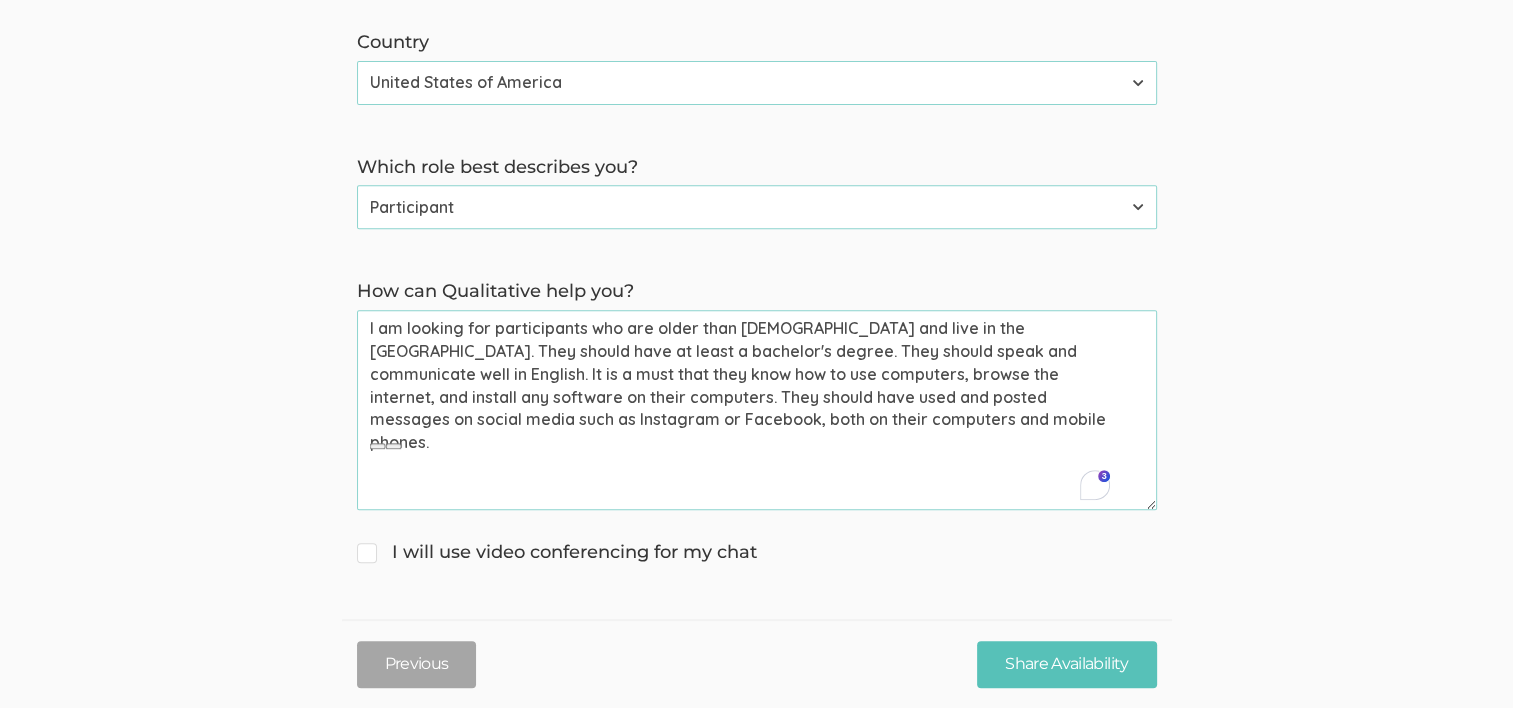 click on "→ Discuss your participant recruitment criteria
→ Walk through how Qualitative can help you recruit participants
→ Get answers to your questions First name   Tugberk   (success) Last name   Kara   (success) Email (for receiving calendar meeting invite)   tugberkkara@gmail.com   (success) Phone (for receiving text to confirm meeting time)   +19566039628   (success) Country Afghanistan Åland Islands Albania Algeria American Samoa Andorra Angola Anguilla Antarctica Antigua and Barbuda Argentina Armenia Aruba Australia Austria Azerbaijan Bahamas Bahrain Bangladesh Barbados Belarus Belgium Belize Benin Bermuda Bhutan Bolivia Bonaire, Sint Eustatius and Saba Bosnia and Herzegovina Botswana Bouvet Island Brazil British Indian Ocean Territory Brunei Darussalam Bulgaria Burkina Faso Burundi Cambodia Cameroon Canada Cape Verde Cayman Islands Central African Republic Chad Chile China Christmas Island Cocos (Keeling) Islands Colombia Comoros Congo Congo, the Democratic Republic of the Cook Islands Costa Rica" at bounding box center [756, -14] 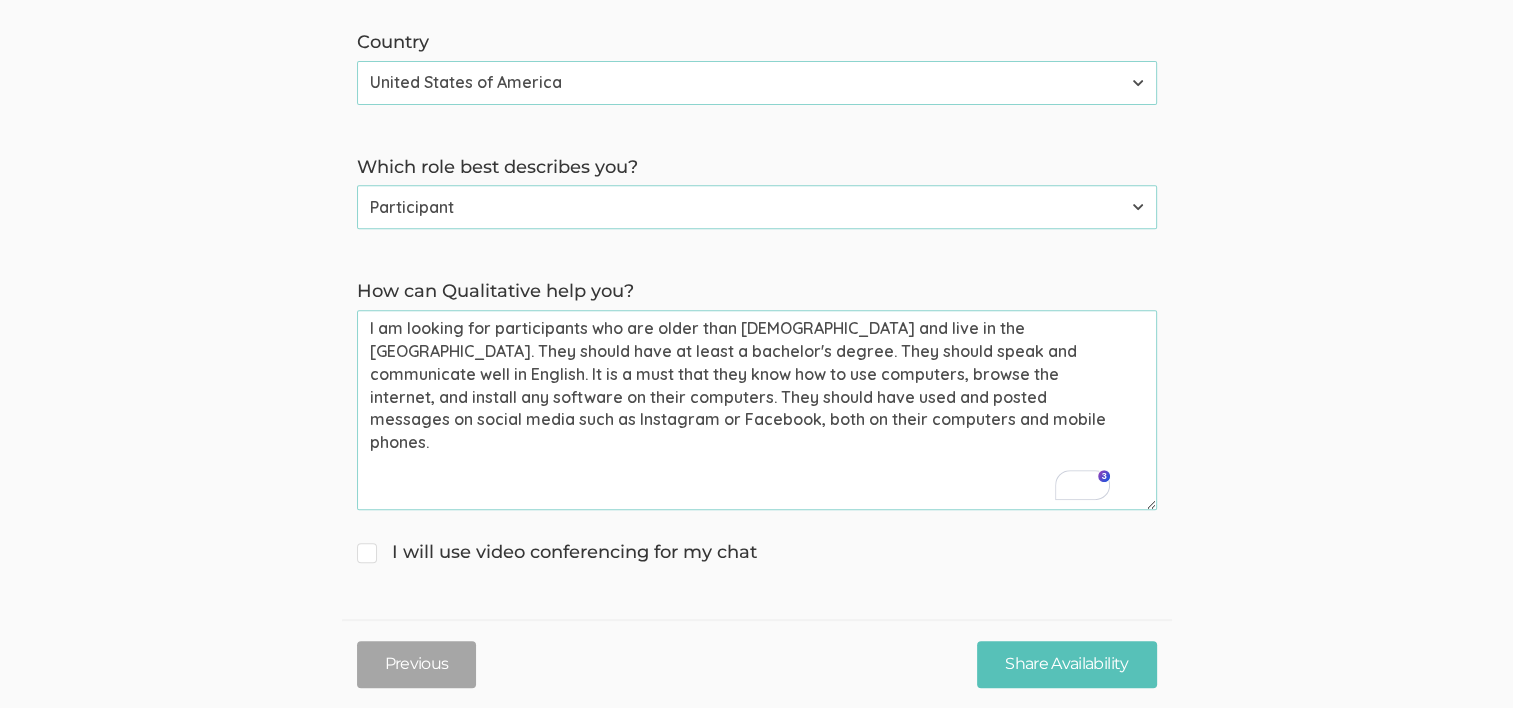 drag, startPoint x: 848, startPoint y: 432, endPoint x: 290, endPoint y: 314, distance: 570.3403 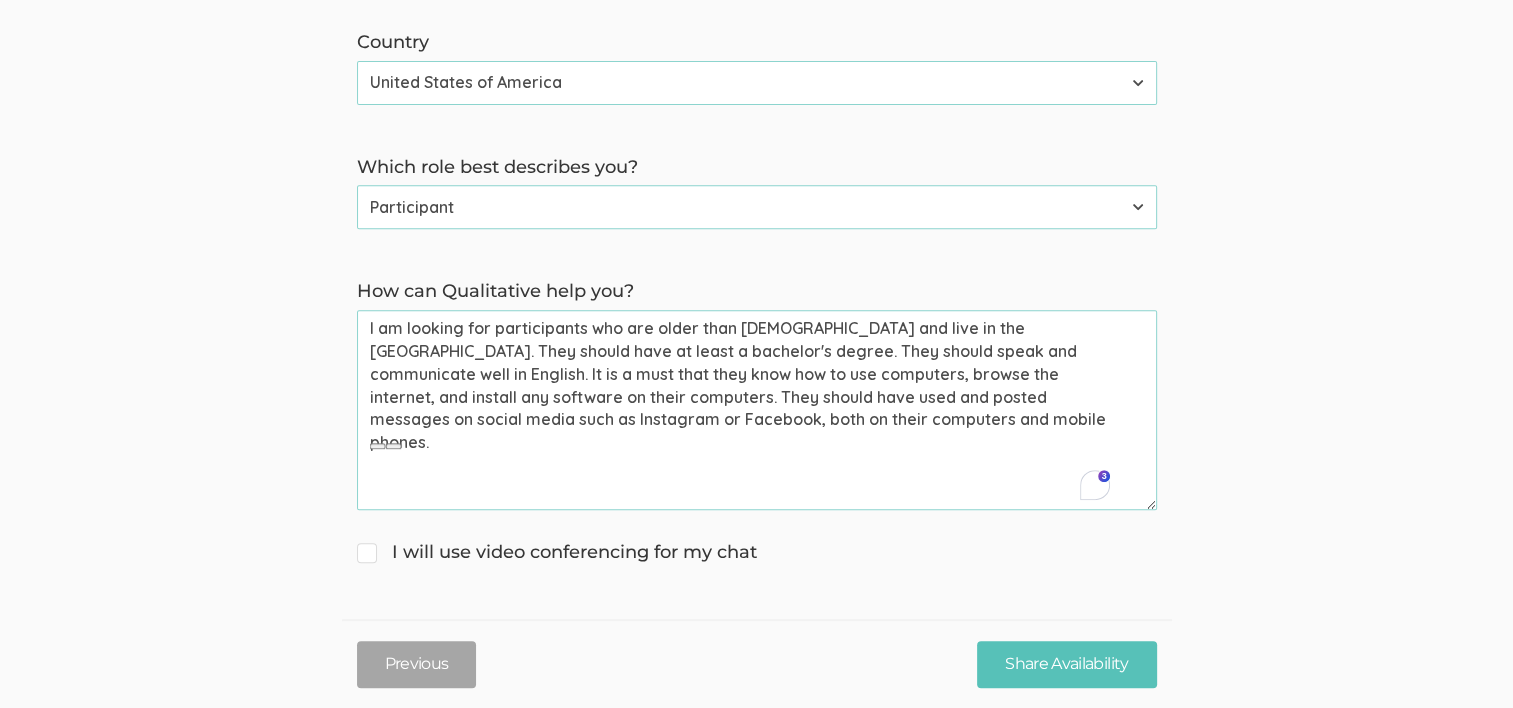 click on "→ Discuss your participant recruitment criteria
→ Walk through how Qualitative can help you recruit participants
→ Get answers to your questions First name   Tugberk   (success) Last name   Kara   (success) Email (for receiving calendar meeting invite)   tugberkkara@gmail.com   (success) Phone (for receiving text to confirm meeting time)   +19566039628   (success) Country Afghanistan Åland Islands Albania Algeria American Samoa Andorra Angola Anguilla Antarctica Antigua and Barbuda Argentina Armenia Aruba Australia Austria Azerbaijan Bahamas Bahrain Bangladesh Barbados Belarus Belgium Belize Benin Bermuda Bhutan Bolivia Bonaire, Sint Eustatius and Saba Bosnia and Herzegovina Botswana Bouvet Island Brazil British Indian Ocean Territory Brunei Darussalam Bulgaria Burkina Faso Burundi Cambodia Cameroon Canada Cape Verde Cayman Islands Central African Republic Chad Chile China Christmas Island Cocos (Keeling) Islands Colombia Comoros Congo Congo, the Democratic Republic of the Cook Islands Costa Rica" at bounding box center [756, -14] 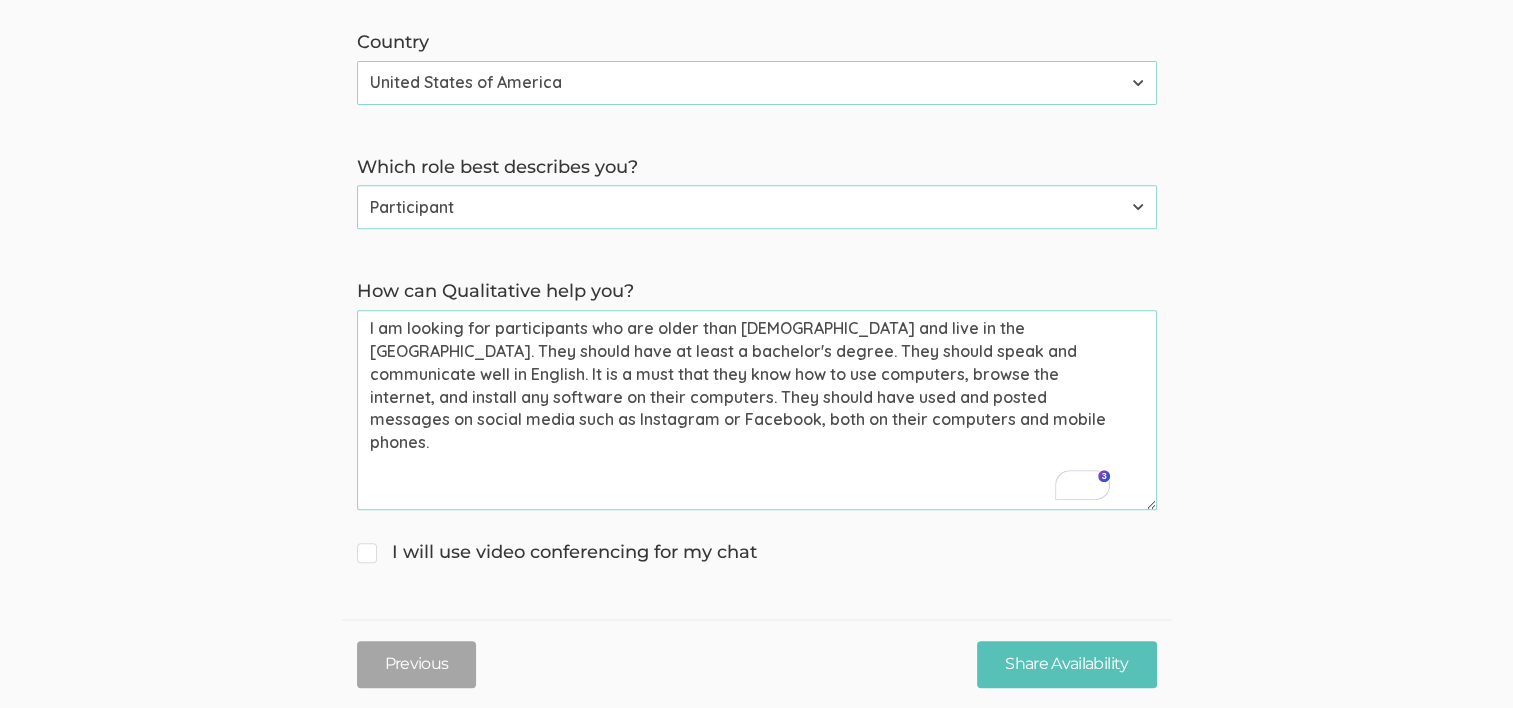 drag, startPoint x: 840, startPoint y: 422, endPoint x: 225, endPoint y: 302, distance: 626.59796 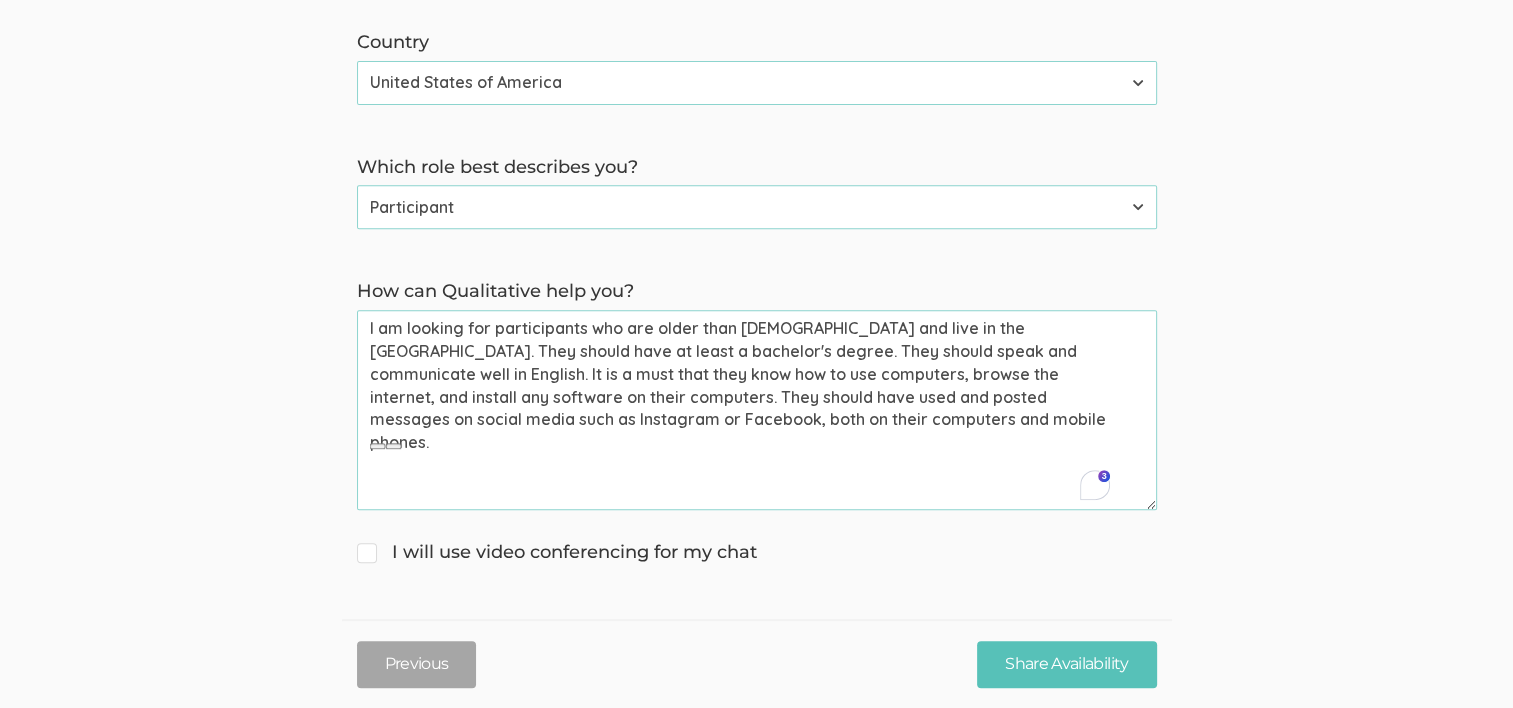 click on "→ Discuss your participant recruitment criteria
→ Walk through how Qualitative can help you recruit participants
→ Get answers to your questions First name   Tugberk   (success) Last name   Kara   (success) Email (for receiving calendar meeting invite)   tugberkkara@gmail.com   (success) Phone (for receiving text to confirm meeting time)   +19566039628   (success) Country Afghanistan Åland Islands Albania Algeria American Samoa Andorra Angola Anguilla Antarctica Antigua and Barbuda Argentina Armenia Aruba Australia Austria Azerbaijan Bahamas Bahrain Bangladesh Barbados Belarus Belgium Belize Benin Bermuda Bhutan Bolivia Bonaire, Sint Eustatius and Saba Bosnia and Herzegovina Botswana Bouvet Island Brazil British Indian Ocean Territory Brunei Darussalam Bulgaria Burkina Faso Burundi Cambodia Cameroon Canada Cape Verde Cayman Islands Central African Republic Chad Chile China Christmas Island Cocos (Keeling) Islands Colombia Comoros Congo Congo, the Democratic Republic of the Cook Islands Costa Rica" at bounding box center [756, -14] 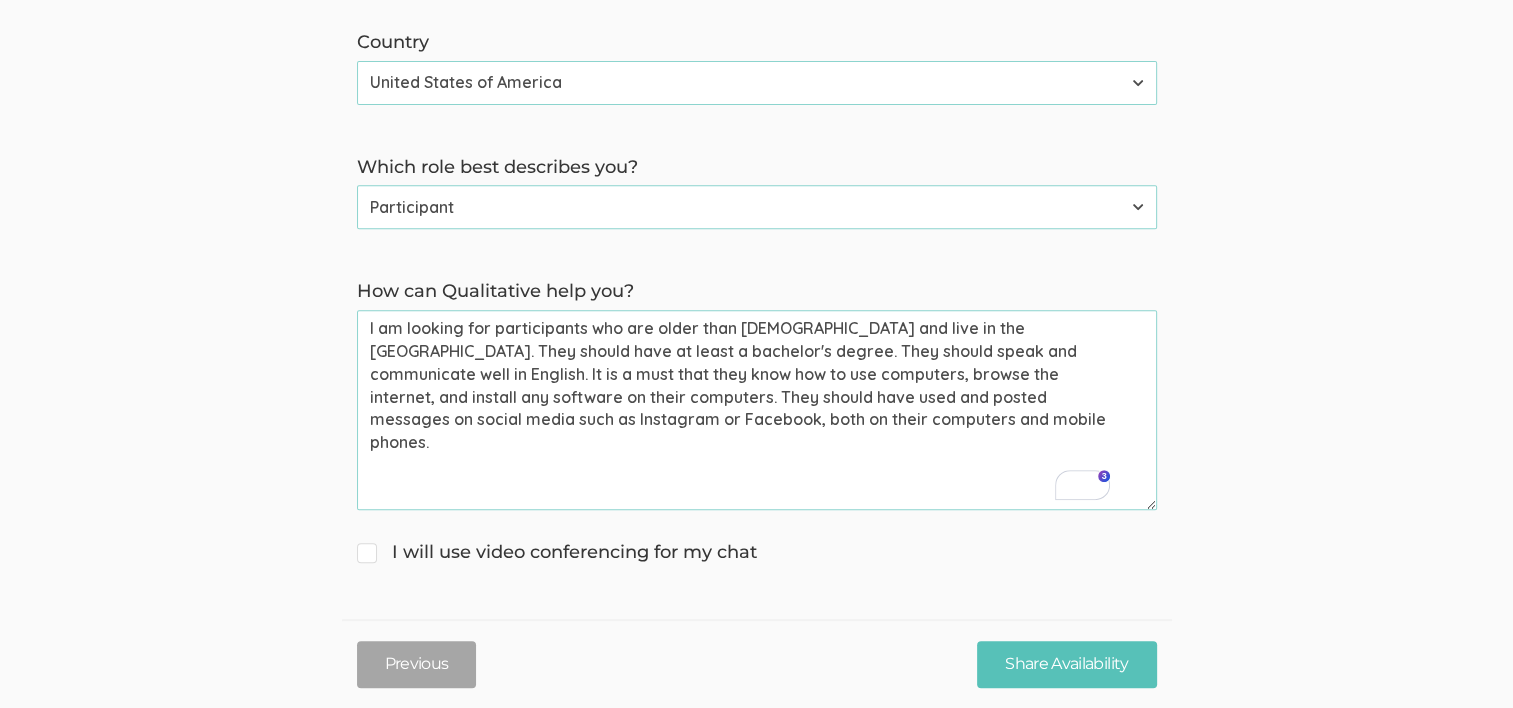 click on "→ Discuss your participant recruitment criteria
→ Walk through how Qualitative can help you recruit participants
→ Get answers to your questions First name   Tugberk   (success) Last name   Kara   (success) Email (for receiving calendar meeting invite)   tugberkkara@gmail.com   (success) Phone (for receiving text to confirm meeting time)   +19566039628   (success) Country Afghanistan Åland Islands Albania Algeria American Samoa Andorra Angola Anguilla Antarctica Antigua and Barbuda Argentina Armenia Aruba Australia Austria Azerbaijan Bahamas Bahrain Bangladesh Barbados Belarus Belgium Belize Benin Bermuda Bhutan Bolivia Bonaire, Sint Eustatius and Saba Bosnia and Herzegovina Botswana Bouvet Island Brazil British Indian Ocean Territory Brunei Darussalam Bulgaria Burkina Faso Burundi Cambodia Cameroon Canada Cape Verde Cayman Islands Central African Republic Chad Chile China Christmas Island Cocos (Keeling) Islands Colombia Comoros Congo Congo, the Democratic Republic of the Cook Islands Costa Rica" at bounding box center [756, -14] 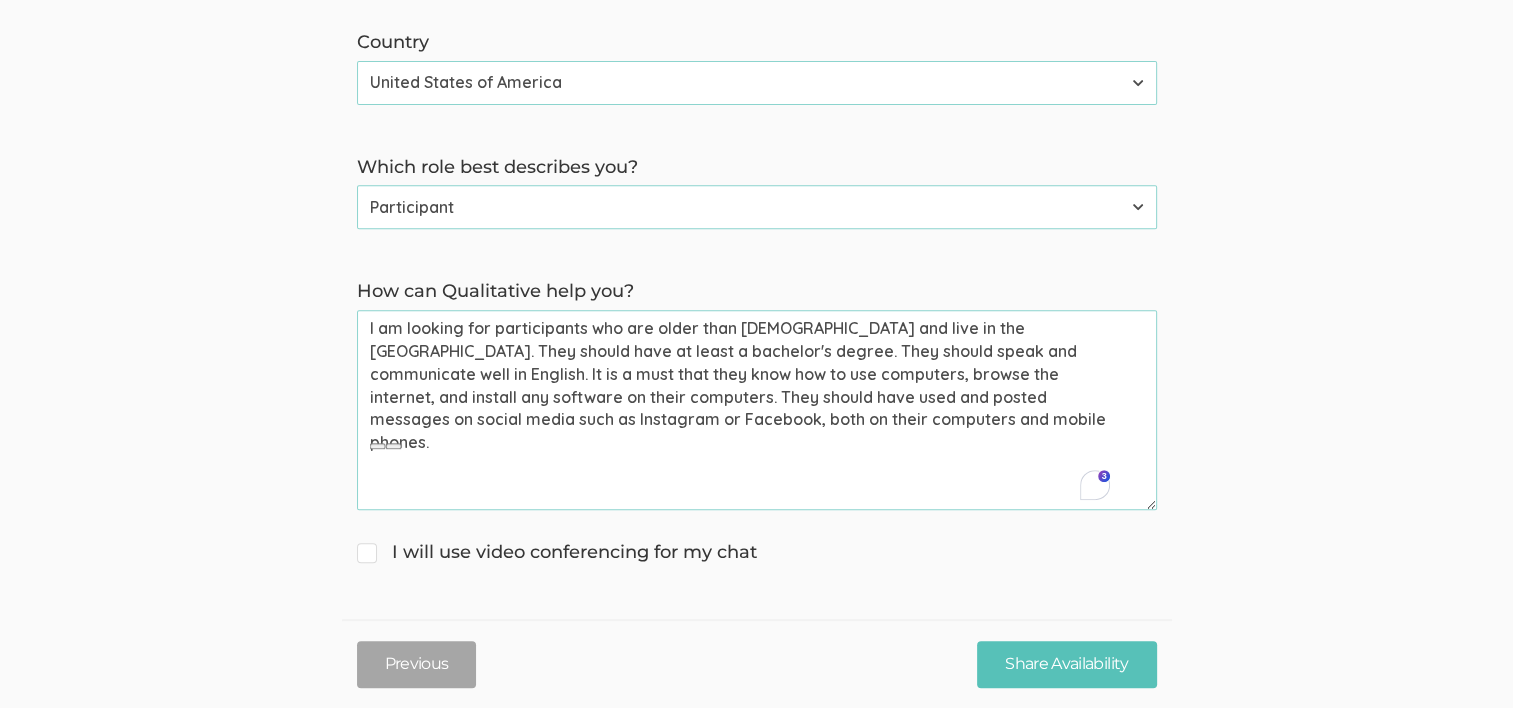 click on "→ Discuss your participant recruitment criteria
→ Walk through how Qualitative can help you recruit participants
→ Get answers to your questions First name   Tugberk   (success) Last name   Kara   (success) Email (for receiving calendar meeting invite)   tugberkkara@gmail.com   (success) Phone (for receiving text to confirm meeting time)   +19566039628   (success) Country Afghanistan Åland Islands Albania Algeria American Samoa Andorra Angola Anguilla Antarctica Antigua and Barbuda Argentina Armenia Aruba Australia Austria Azerbaijan Bahamas Bahrain Bangladesh Barbados Belarus Belgium Belize Benin Bermuda Bhutan Bolivia Bonaire, Sint Eustatius and Saba Bosnia and Herzegovina Botswana Bouvet Island Brazil British Indian Ocean Territory Brunei Darussalam Bulgaria Burkina Faso Burundi Cambodia Cameroon Canada Cape Verde Cayman Islands Central African Republic Chad Chile China Christmas Island Cocos (Keeling) Islands Colombia Comoros Congo Congo, the Democratic Republic of the Cook Islands Costa Rica" at bounding box center [756, -14] 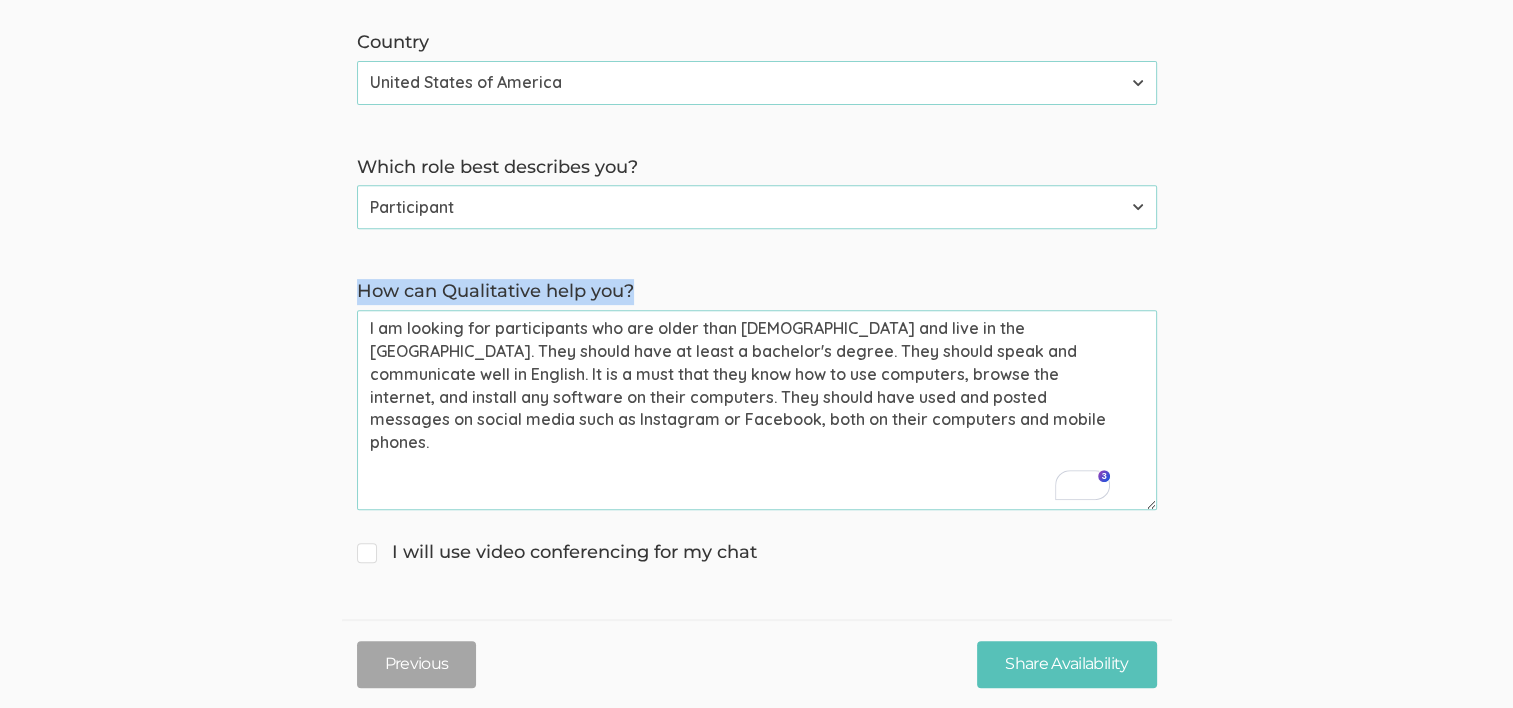 drag, startPoint x: 652, startPoint y: 294, endPoint x: 277, endPoint y: 284, distance: 375.1333 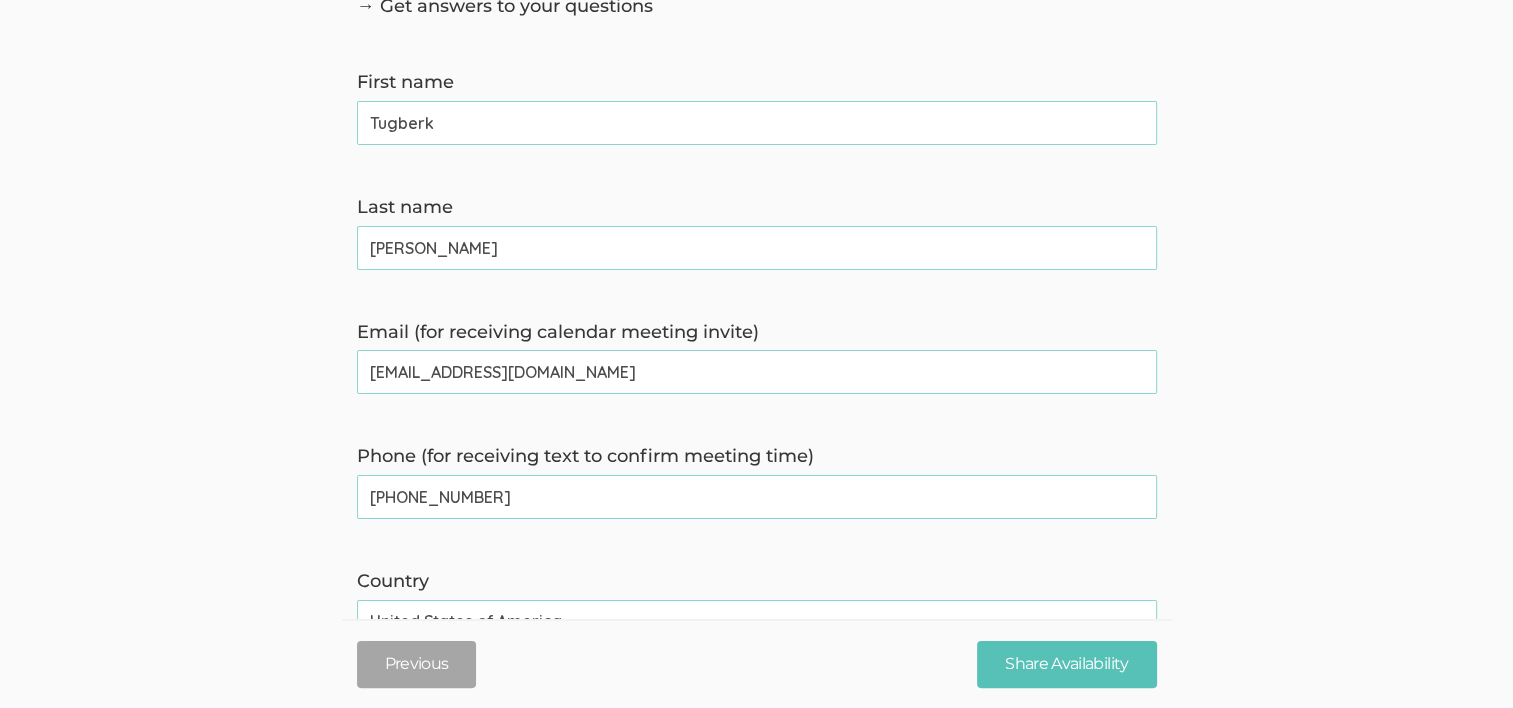 scroll, scrollTop: 0, scrollLeft: 0, axis: both 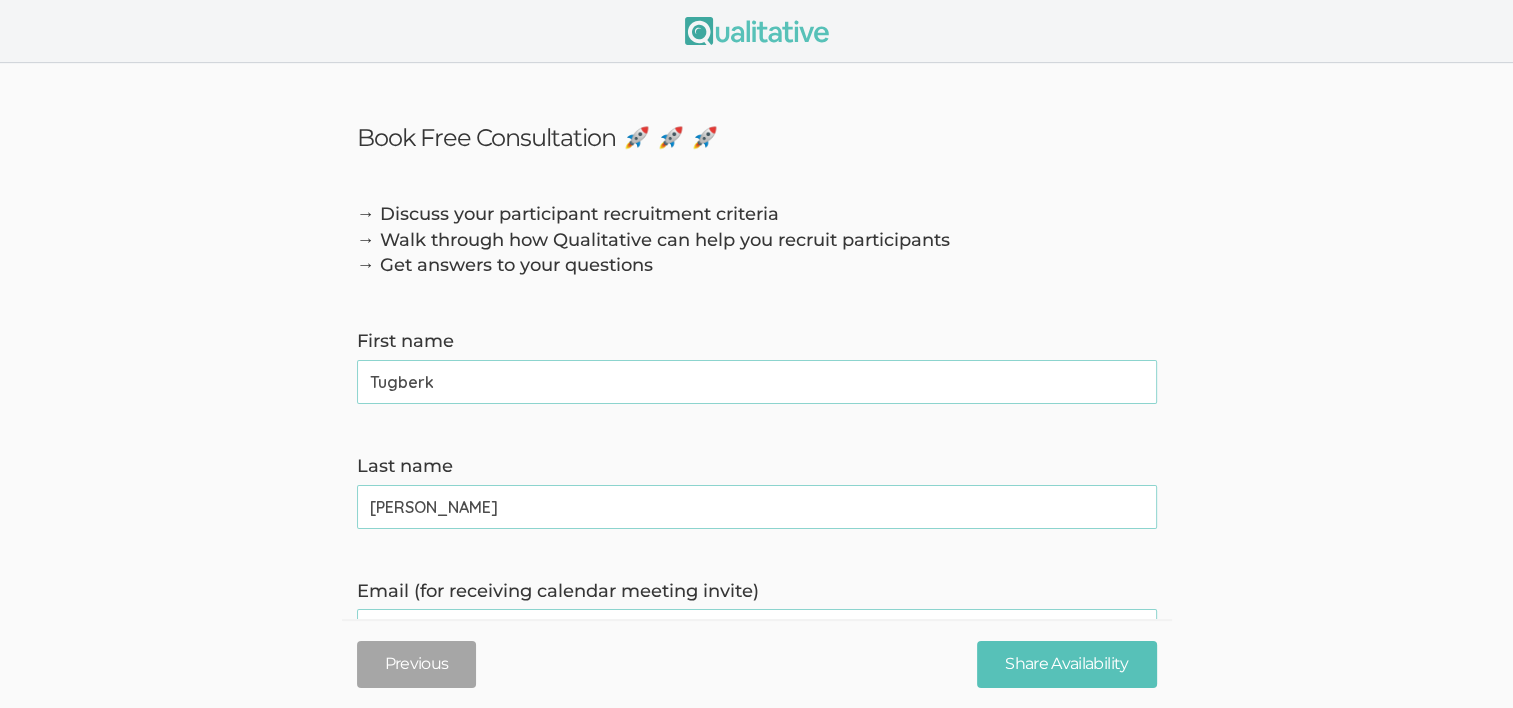 click on "Tugberk" at bounding box center (757, 382) 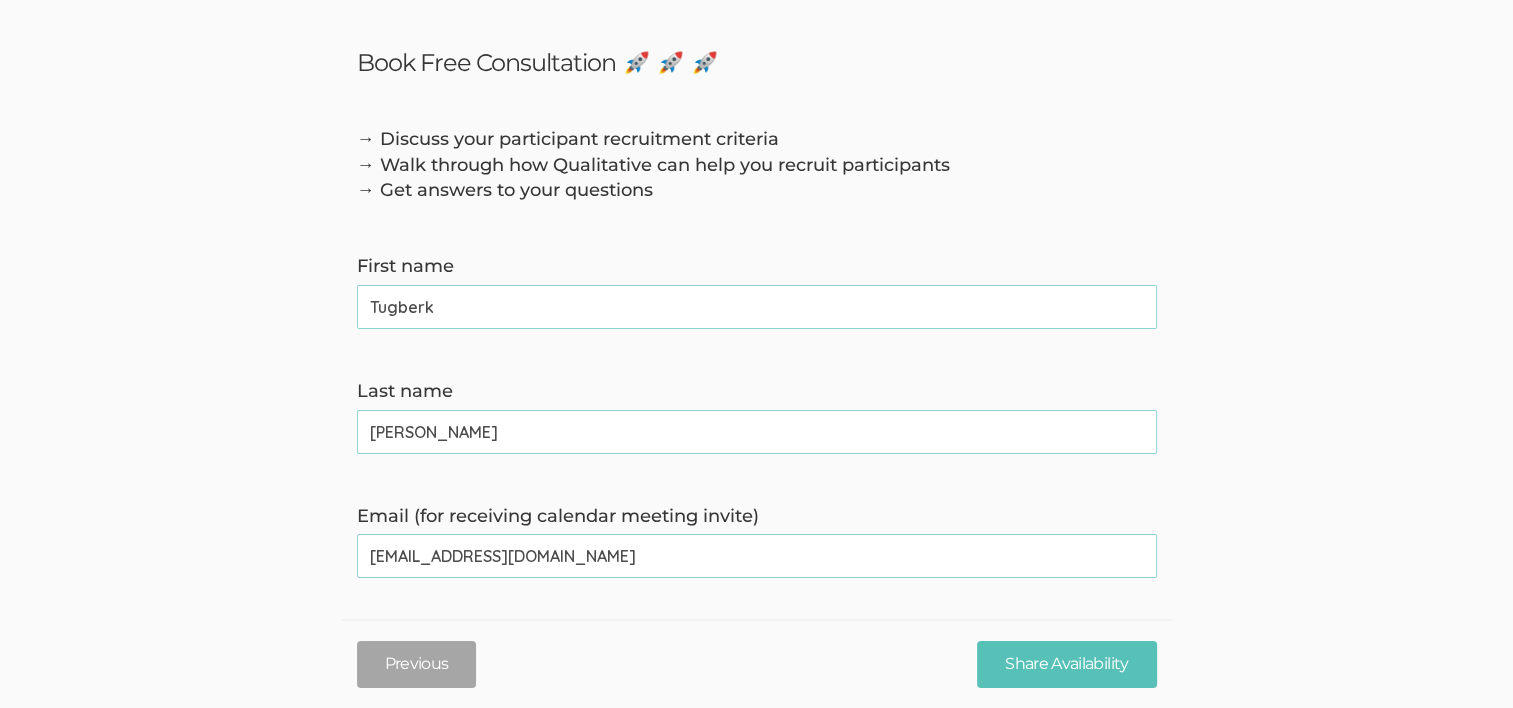 scroll, scrollTop: 200, scrollLeft: 0, axis: vertical 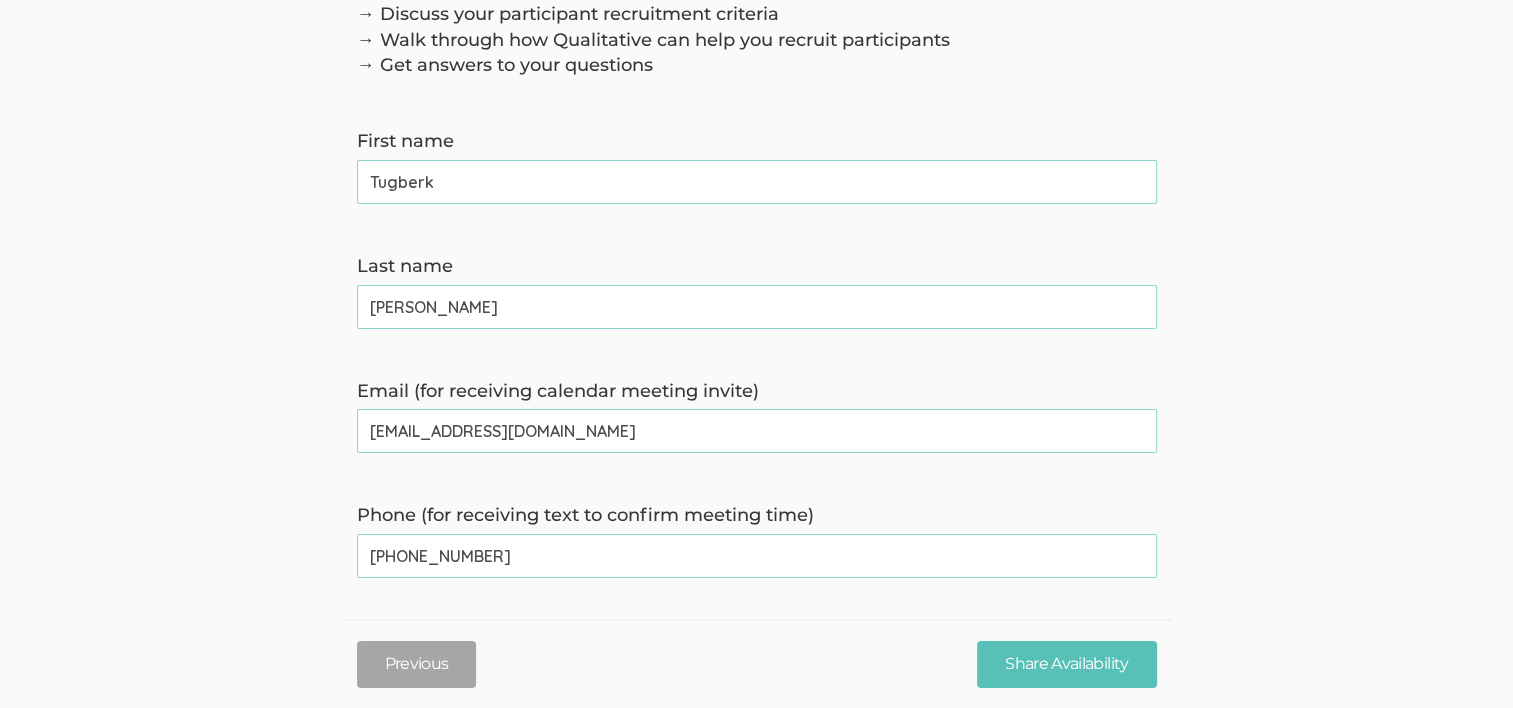 click on "Kara" at bounding box center (757, 307) 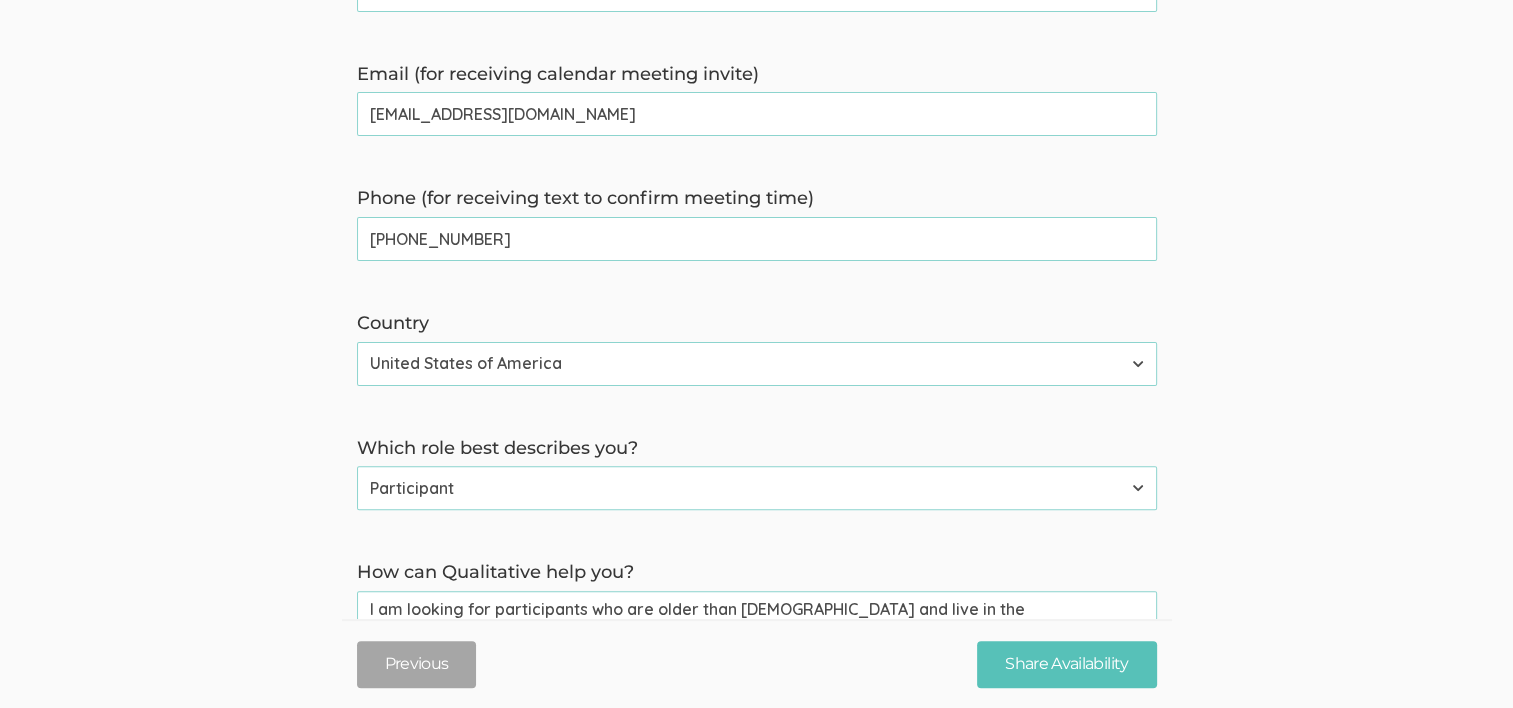 scroll, scrollTop: 600, scrollLeft: 0, axis: vertical 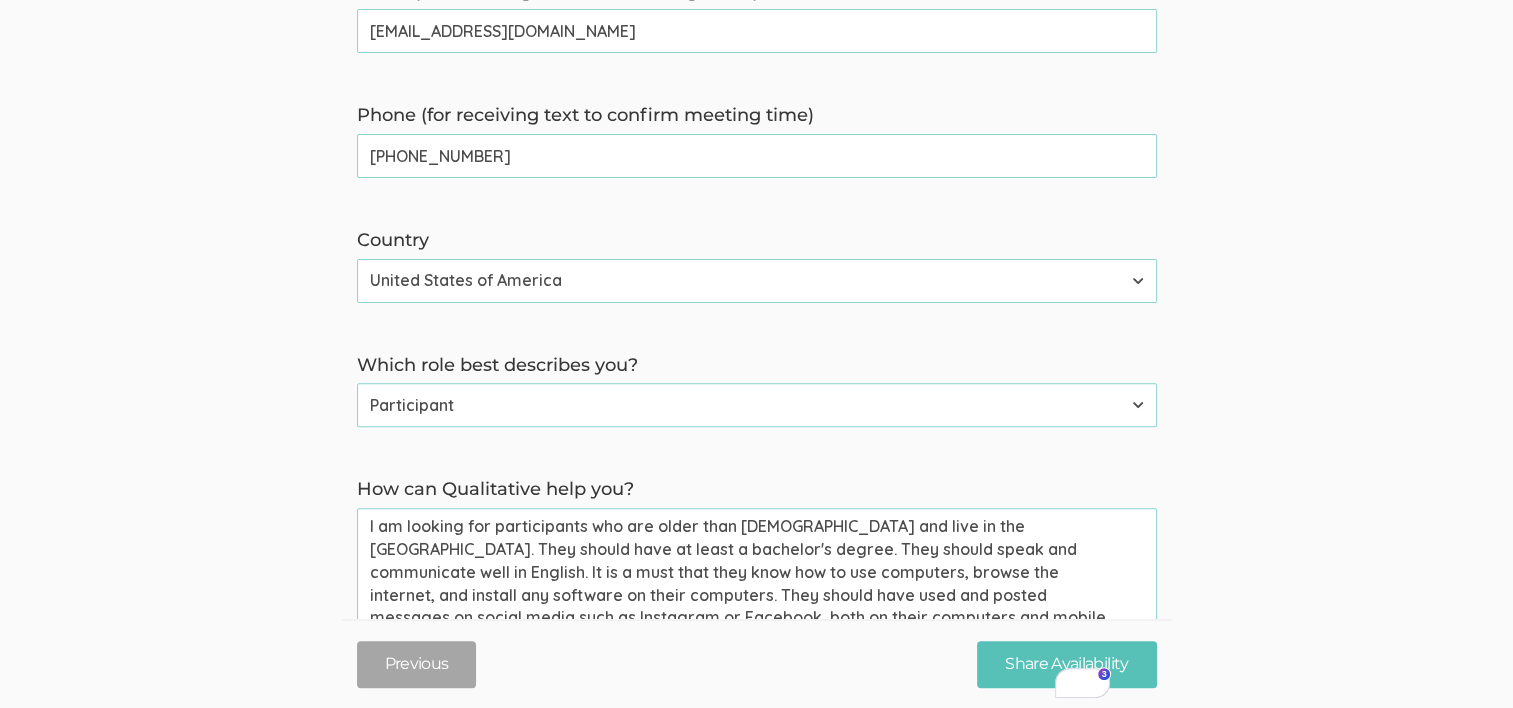 click on "+19566039628" at bounding box center [757, 156] 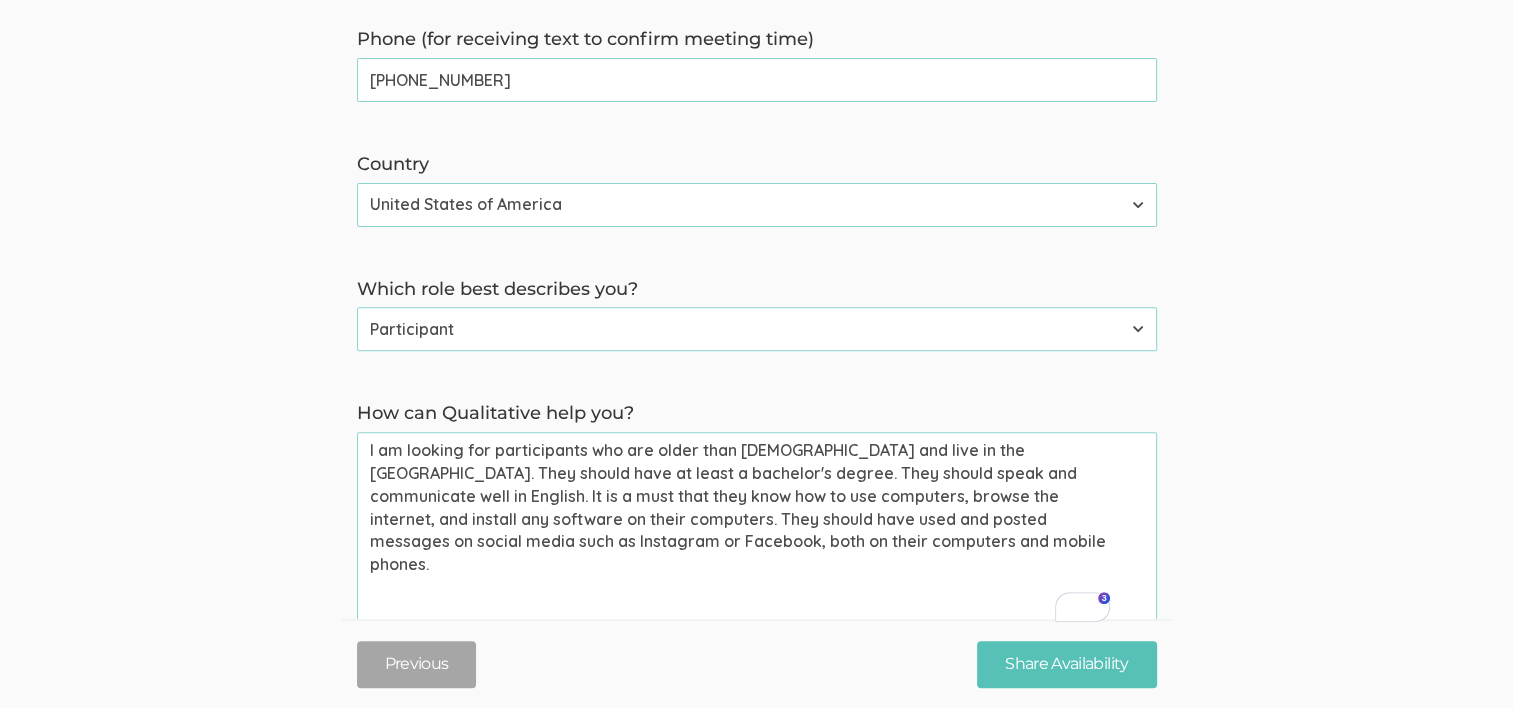 scroll, scrollTop: 800, scrollLeft: 0, axis: vertical 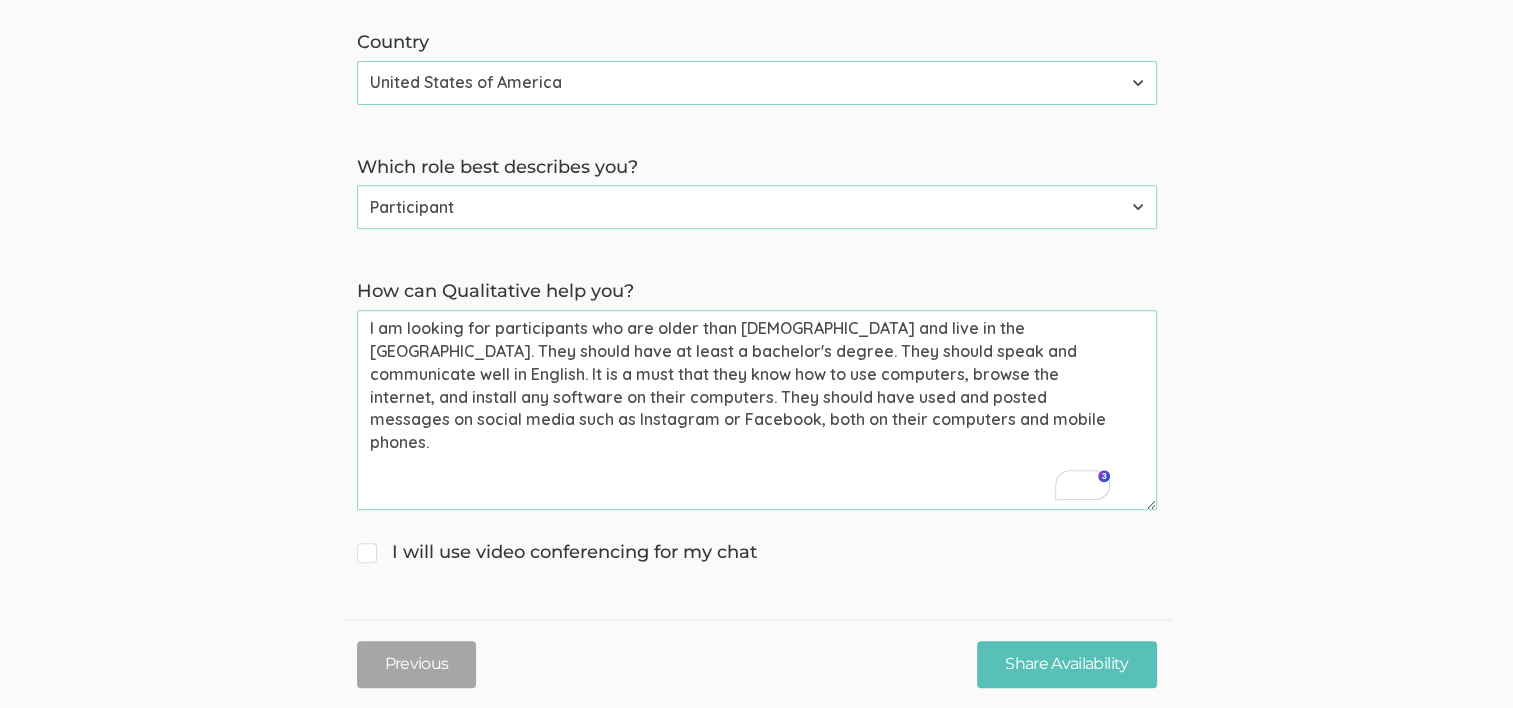 click on "I am looking for participants who are older than 19 years old and live in the USA. They should have at least a bachelor's degree. They should speak and communicate well in English. It is a must that they know how to use computers, browse the internet, and install any software on their computers. They should have used and posted messages on social media such as Instagram or Facebook, both on their computers and mobile phones." at bounding box center (757, 410) 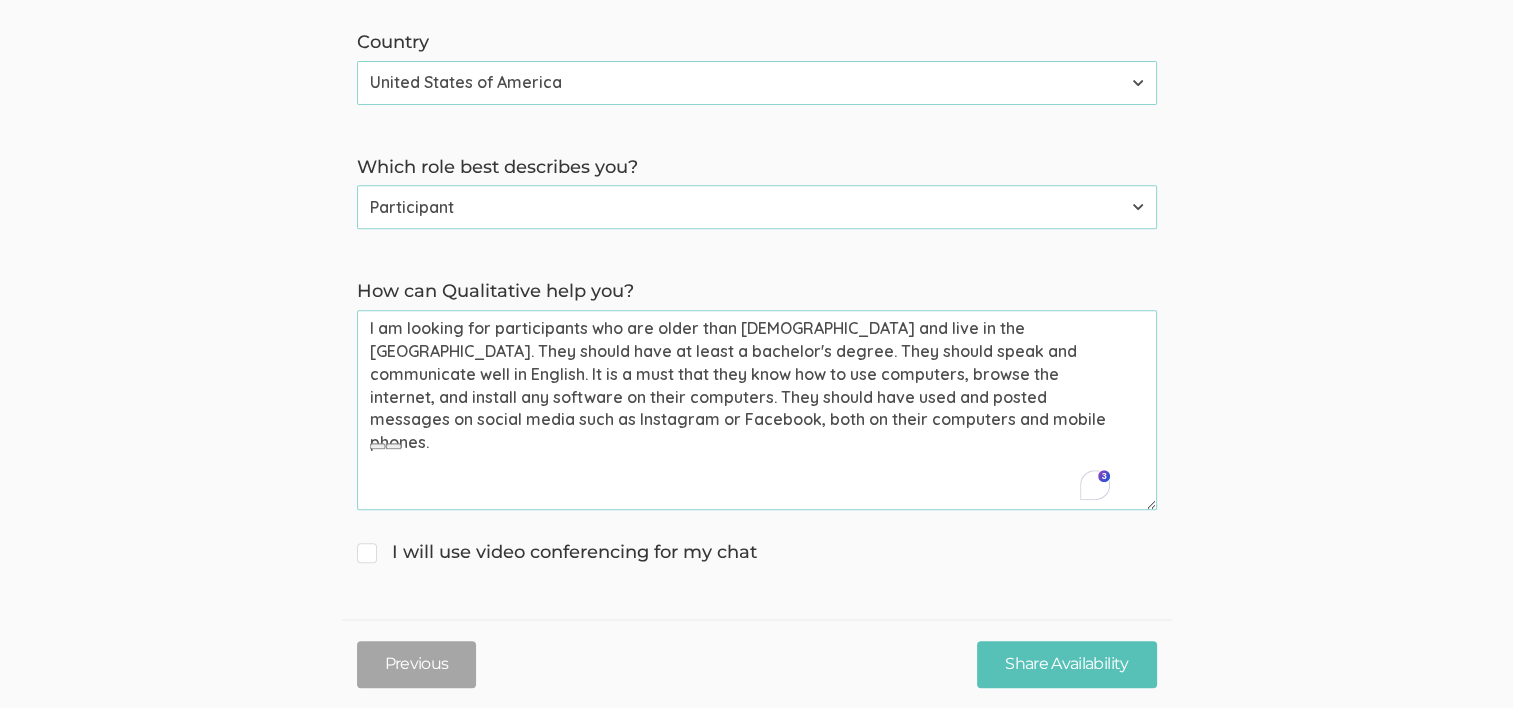 click on "→ Discuss your participant recruitment criteria
→ Walk through how Qualitative can help you recruit participants
→ Get answers to your questions First name   Tugberk   (success) Last name   Kara   (success) Email (for receiving calendar meeting invite)   tugberkkara@gmail.com   (success) Phone (for receiving text to confirm meeting time)   +19566039628   (success) Country Afghanistan Åland Islands Albania Algeria American Samoa Andorra Angola Anguilla Antarctica Antigua and Barbuda Argentina Armenia Aruba Australia Austria Azerbaijan Bahamas Bahrain Bangladesh Barbados Belarus Belgium Belize Benin Bermuda Bhutan Bolivia Bonaire, Sint Eustatius and Saba Bosnia and Herzegovina Botswana Bouvet Island Brazil British Indian Ocean Territory Brunei Darussalam Bulgaria Burkina Faso Burundi Cambodia Cameroon Canada Cape Verde Cayman Islands Central African Republic Chad Chile China Christmas Island Cocos (Keeling) Islands Colombia Comoros Congo Congo, the Democratic Republic of the Cook Islands Costa Rica" at bounding box center (756, -14) 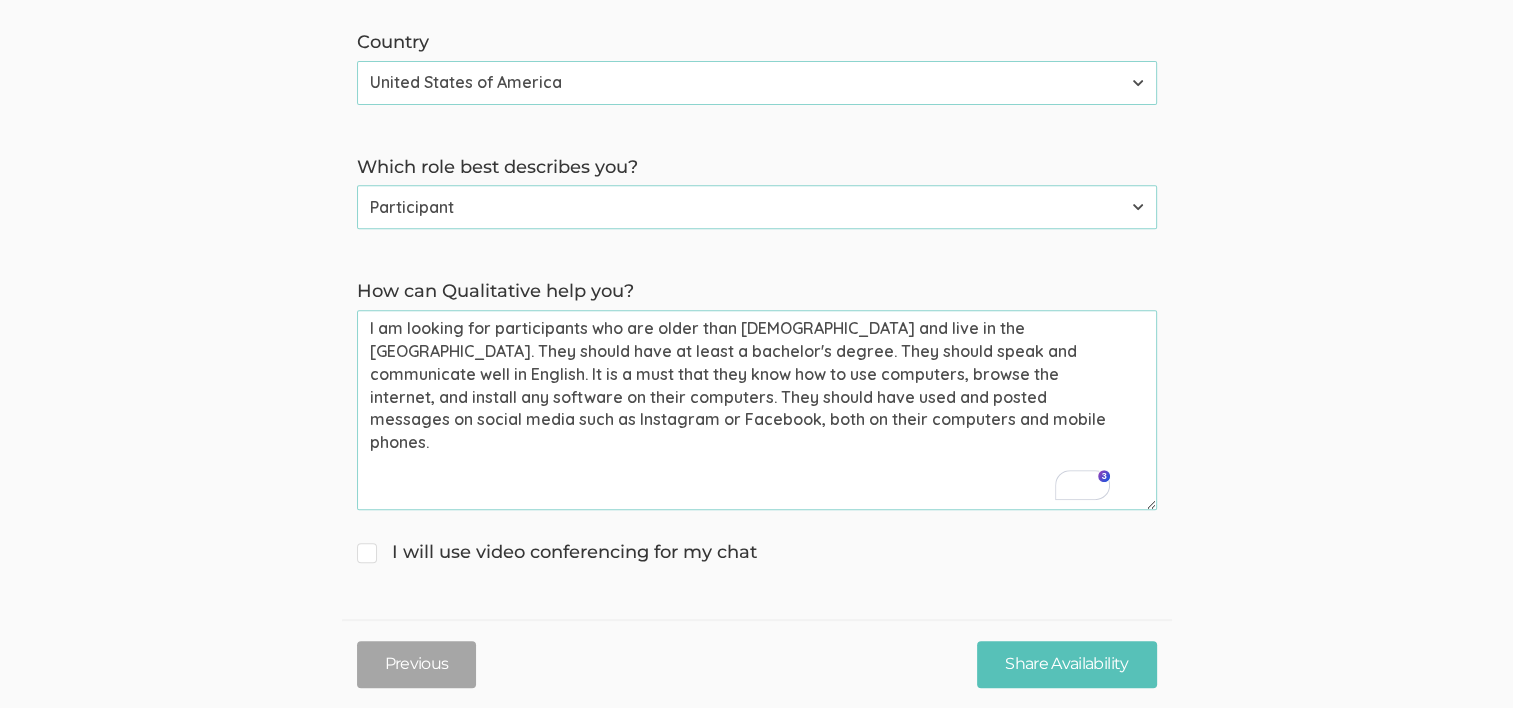 click on "I am looking for participants who are older than 19 years old and live in the USA. They should have at least a bachelor's degree. They should speak and communicate well in English. It is a must that they know how to use computers, browse the internet, and install any software on their computers. They should have used and posted messages on social media such as Instagram or Facebook, both on their computers and mobile phones." at bounding box center (757, 410) 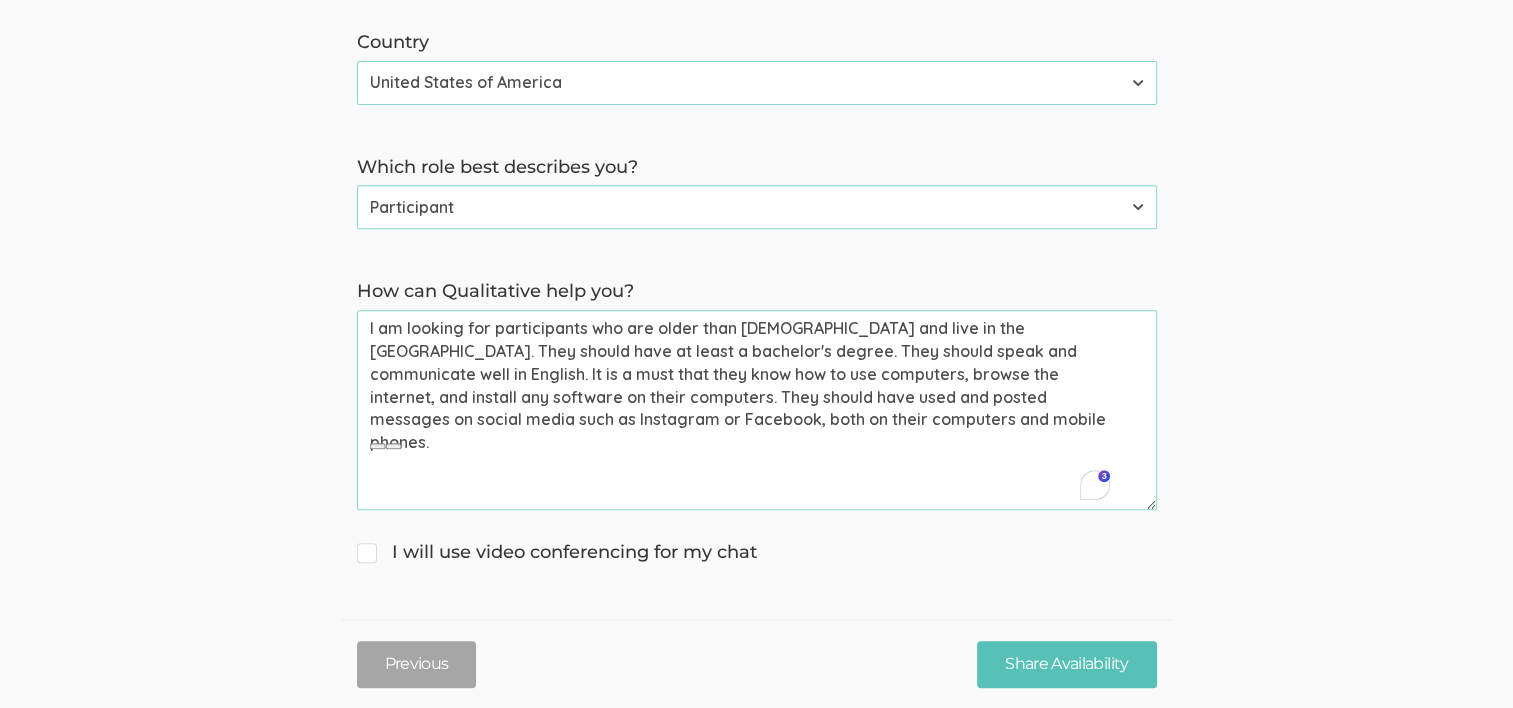 click on "→ Discuss your participant recruitment criteria
→ Walk through how Qualitative can help you recruit participants
→ Get answers to your questions First name   Tugberk   (success) Last name   Kara   (success) Email (for receiving calendar meeting invite)   tugberkkara@gmail.com   (success) Phone (for receiving text to confirm meeting time)   +19566039628   (success) Country Afghanistan Åland Islands Albania Algeria American Samoa Andorra Angola Anguilla Antarctica Antigua and Barbuda Argentina Armenia Aruba Australia Austria Azerbaijan Bahamas Bahrain Bangladesh Barbados Belarus Belgium Belize Benin Bermuda Bhutan Bolivia Bonaire, Sint Eustatius and Saba Bosnia and Herzegovina Botswana Bouvet Island Brazil British Indian Ocean Territory Brunei Darussalam Bulgaria Burkina Faso Burundi Cambodia Cameroon Canada Cape Verde Cayman Islands Central African Republic Chad Chile China Christmas Island Cocos (Keeling) Islands Colombia Comoros Congo Congo, the Democratic Republic of the Cook Islands Costa Rica" at bounding box center (756, -14) 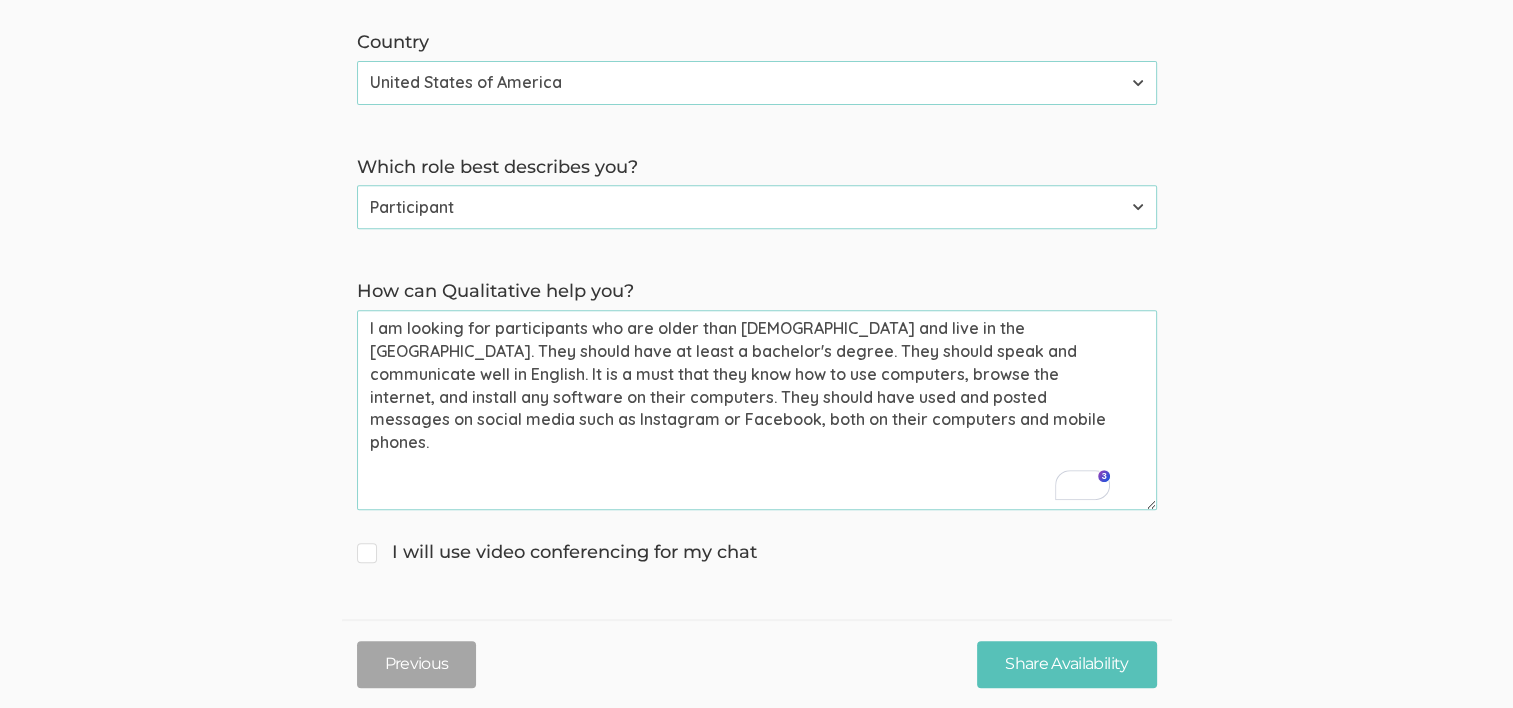 click on "→ Discuss your participant recruitment criteria
→ Walk through how Qualitative can help you recruit participants
→ Get answers to your questions First name   Tugberk   (success) Last name   Kara   (success) Email (for receiving calendar meeting invite)   tugberkkara@gmail.com   (success) Phone (for receiving text to confirm meeting time)   +19566039628   (success) Country Afghanistan Åland Islands Albania Algeria American Samoa Andorra Angola Anguilla Antarctica Antigua and Barbuda Argentina Armenia Aruba Australia Austria Azerbaijan Bahamas Bahrain Bangladesh Barbados Belarus Belgium Belize Benin Bermuda Bhutan Bolivia Bonaire, Sint Eustatius and Saba Bosnia and Herzegovina Botswana Bouvet Island Brazil British Indian Ocean Territory Brunei Darussalam Bulgaria Burkina Faso Burundi Cambodia Cameroon Canada Cape Verde Cayman Islands Central African Republic Chad Chile China Christmas Island Cocos (Keeling) Islands Colombia Comoros Congo Congo, the Democratic Republic of the Cook Islands Costa Rica" at bounding box center (756, -14) 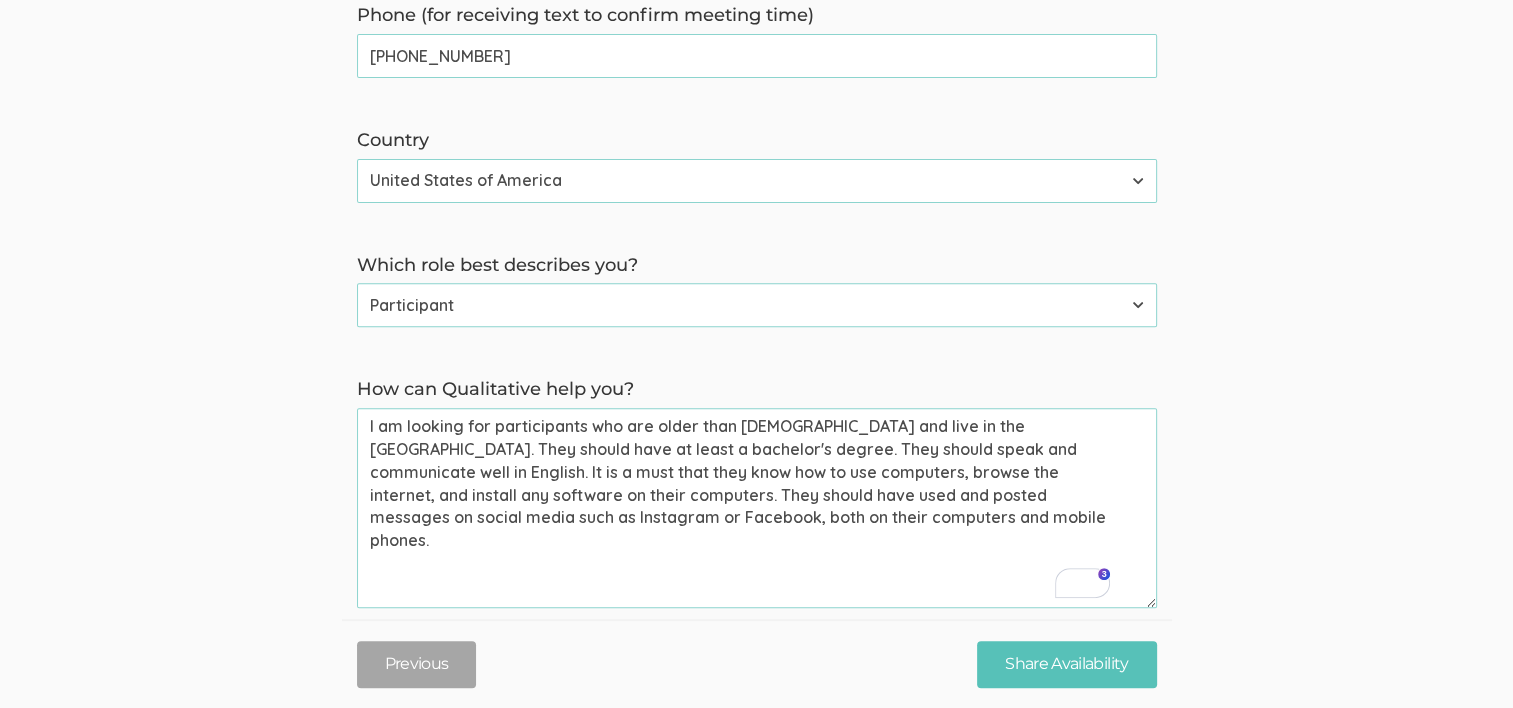 scroll, scrollTop: 200, scrollLeft: 0, axis: vertical 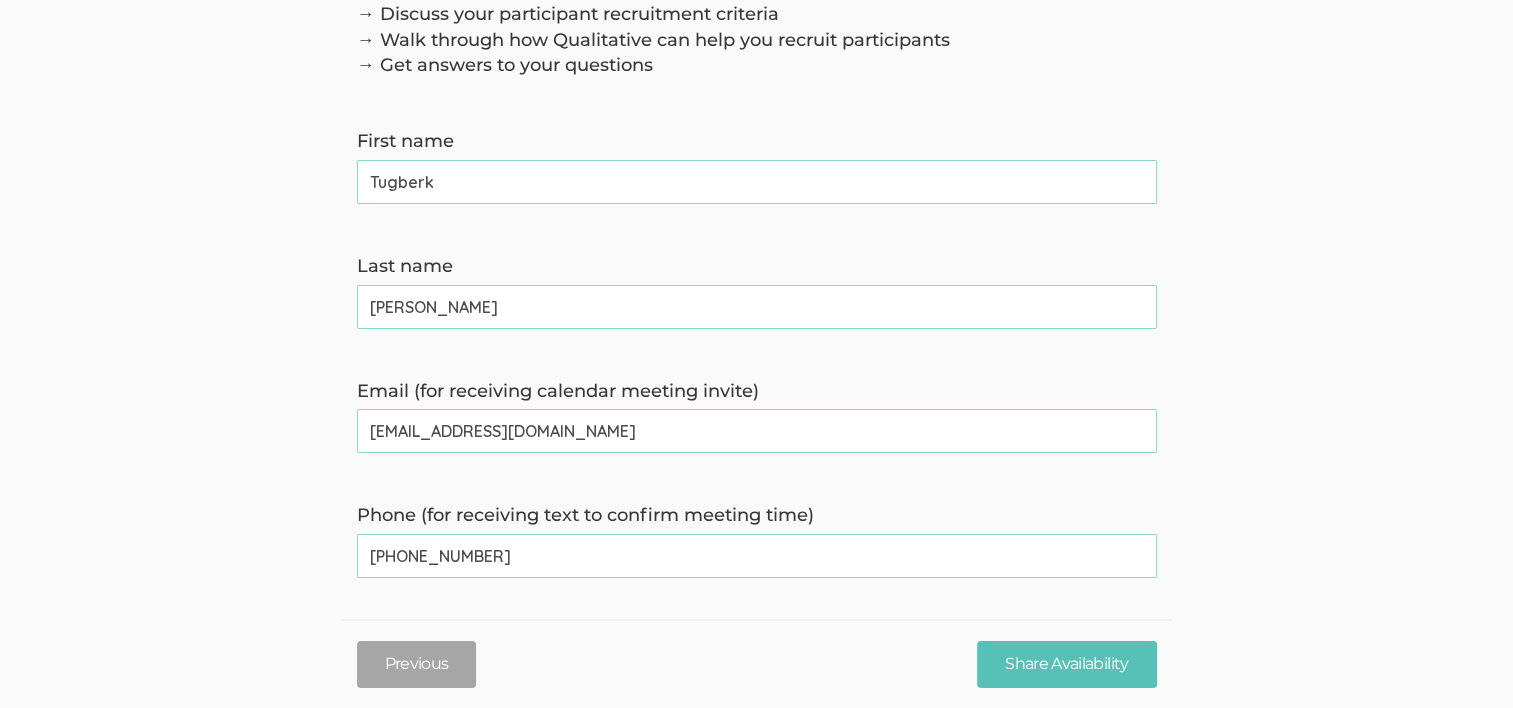 click on "Tugberk" at bounding box center [757, 182] 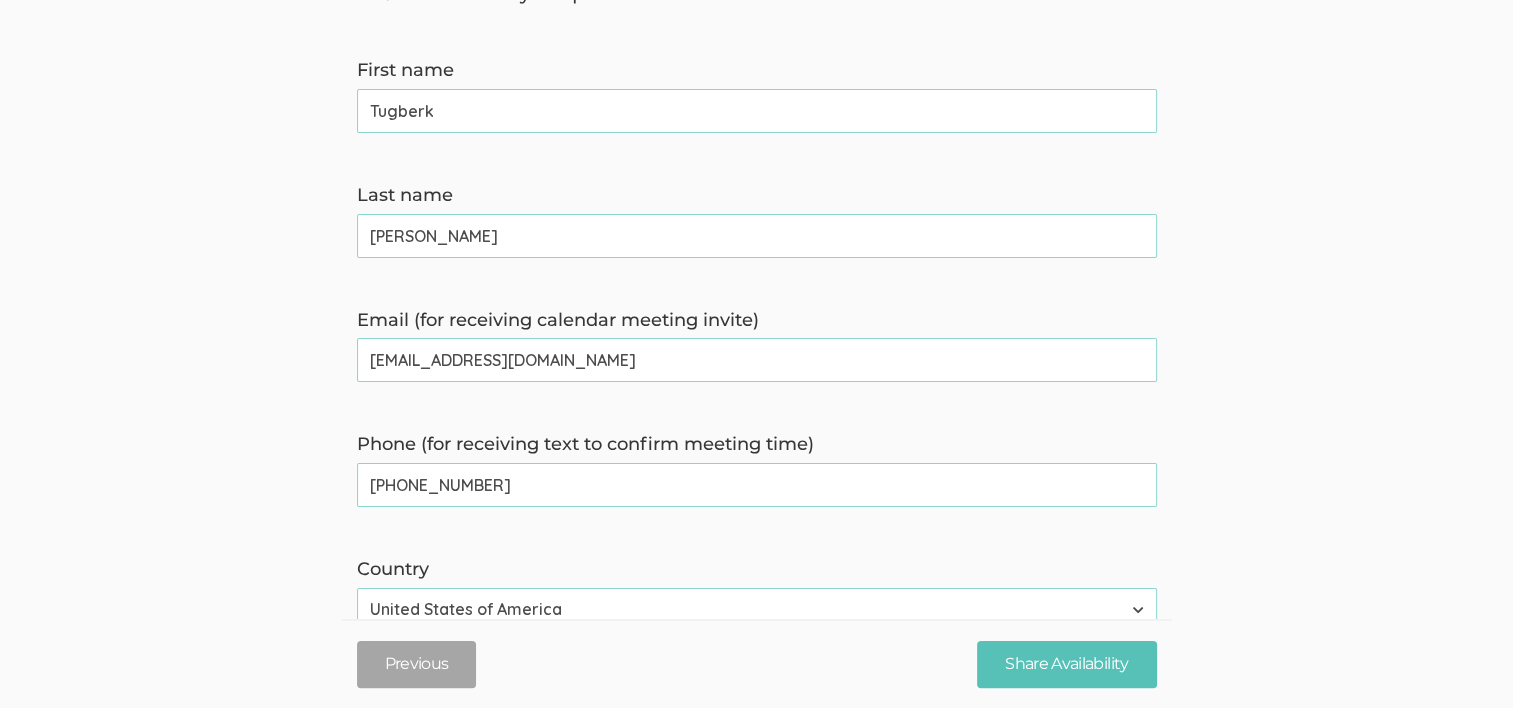 scroll, scrollTop: 400, scrollLeft: 0, axis: vertical 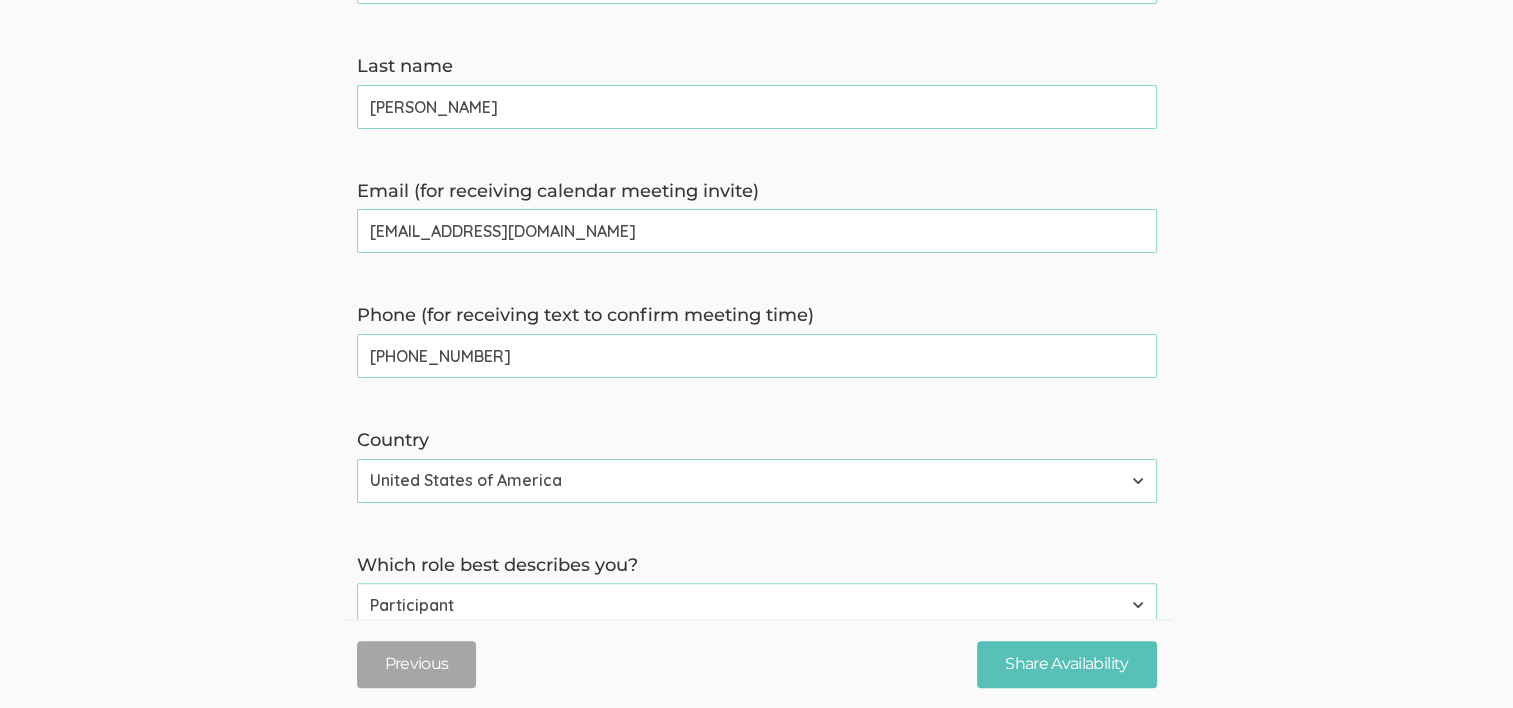 click on "tugberkkara@gmail.com" at bounding box center (757, 231) 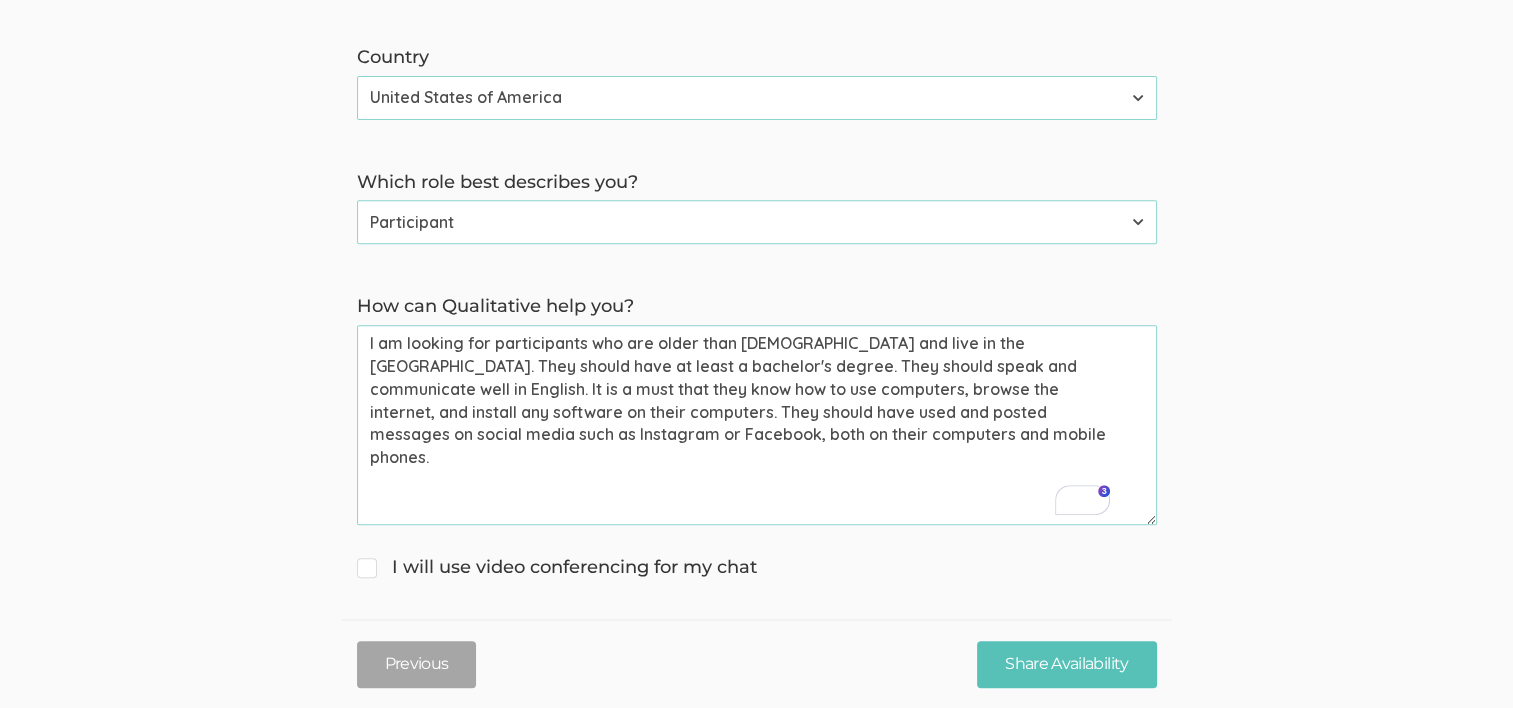 scroll, scrollTop: 800, scrollLeft: 0, axis: vertical 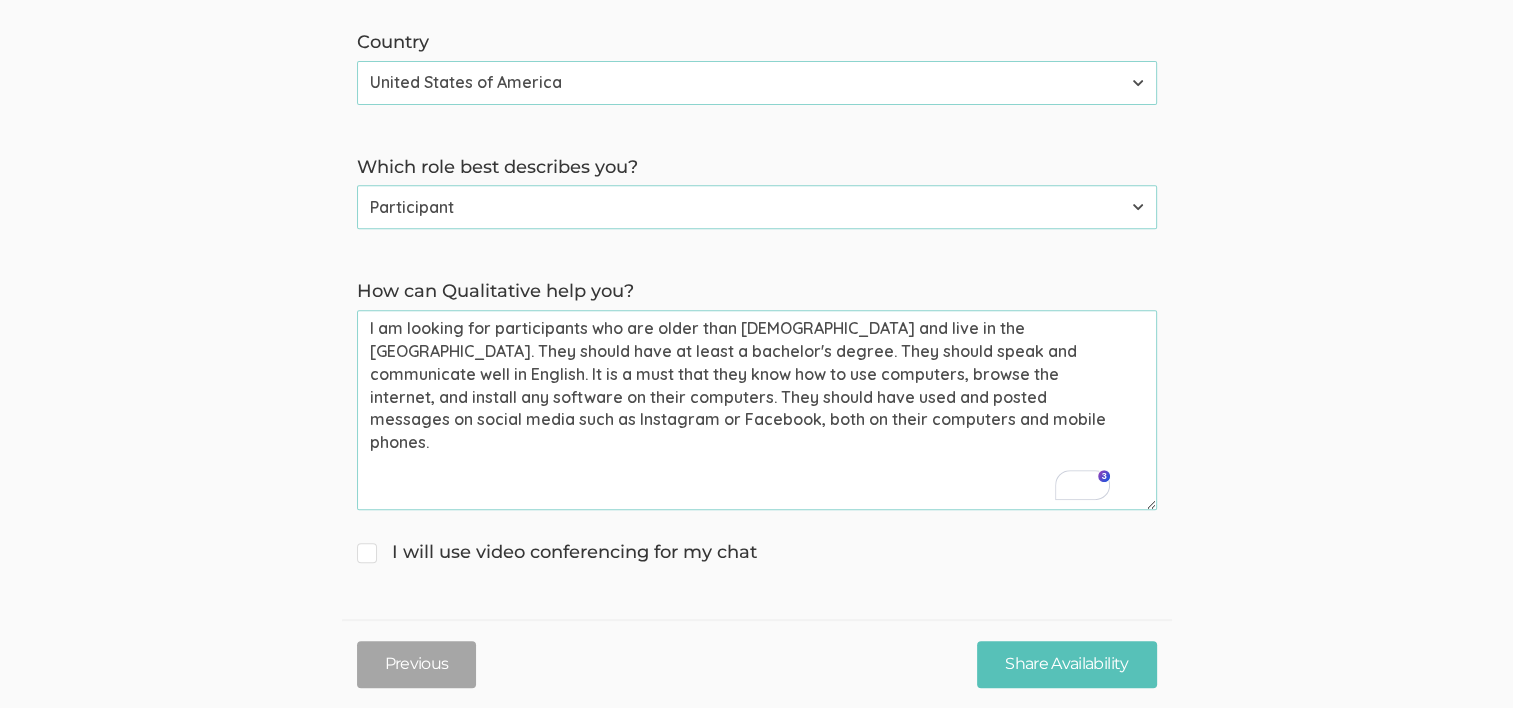 click on "I am looking for participants who are older than 19 years old and live in the USA. They should have at least a bachelor's degree. They should speak and communicate well in English. It is a must that they know how to use computers, browse the internet, and install any software on their computers. They should have used and posted messages on social media such as Instagram or Facebook, both on their computers and mobile phones." at bounding box center (757, 410) 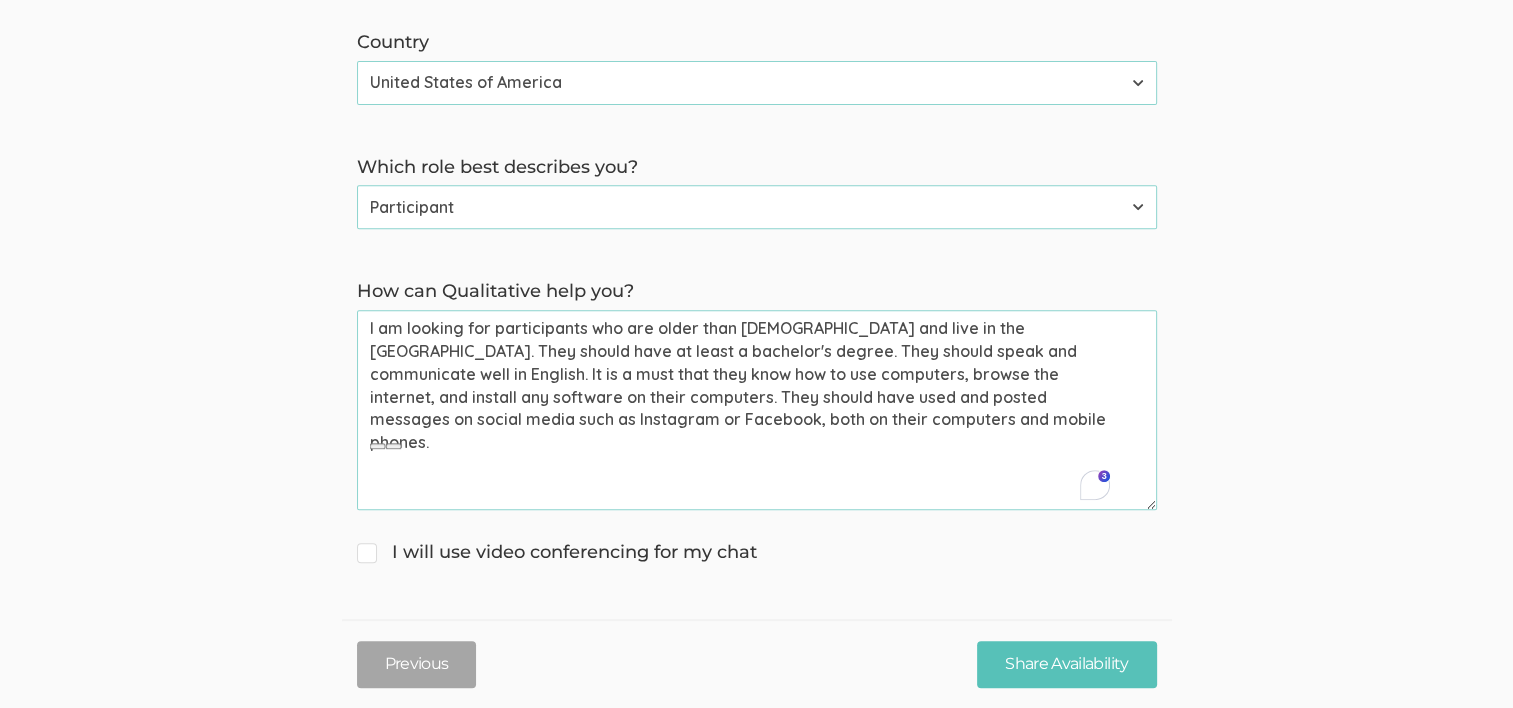 click on "→ Discuss your participant recruitment criteria
→ Walk through how Qualitative can help you recruit participants
→ Get answers to your questions First name   Tugberk   (success) Last name   Kara   (success) Email (for receiving calendar meeting invite)   tugberkkara@gmail.com   (success) Phone (for receiving text to confirm meeting time)   +19566039628   (success) Country Afghanistan Åland Islands Albania Algeria American Samoa Andorra Angola Anguilla Antarctica Antigua and Barbuda Argentina Armenia Aruba Australia Austria Azerbaijan Bahamas Bahrain Bangladesh Barbados Belarus Belgium Belize Benin Bermuda Bhutan Bolivia Bonaire, Sint Eustatius and Saba Bosnia and Herzegovina Botswana Bouvet Island Brazil British Indian Ocean Territory Brunei Darussalam Bulgaria Burkina Faso Burundi Cambodia Cameroon Canada Cape Verde Cayman Islands Central African Republic Chad Chile China Christmas Island Cocos (Keeling) Islands Colombia Comoros Congo Congo, the Democratic Republic of the Cook Islands Costa Rica" at bounding box center (756, -14) 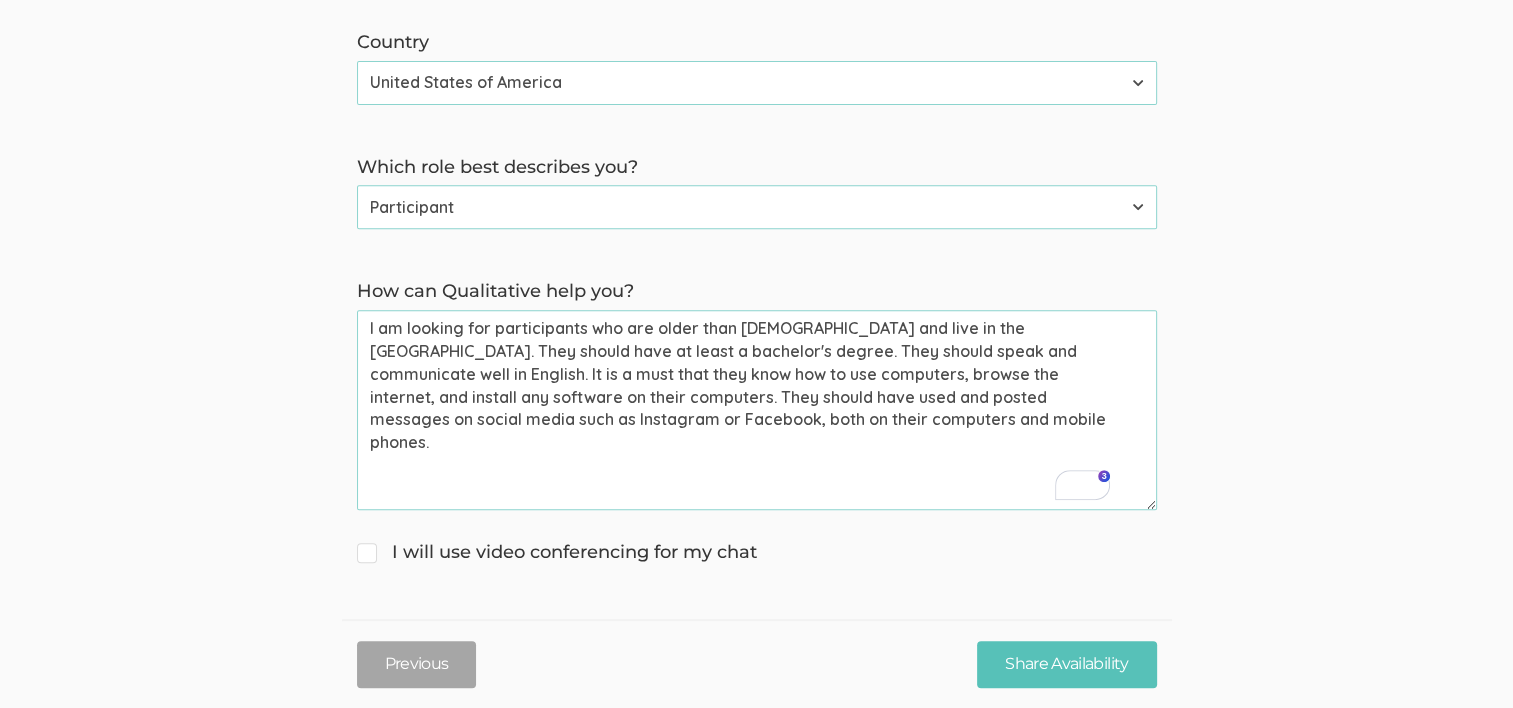 click on "I am looking for participants who are older than 19 years old and live in the USA. They should have at least a bachelor's degree. They should speak and communicate well in English. It is a must that they know how to use computers, browse the internet, and install any software on their computers. They should have used and posted messages on social media such as Instagram or Facebook, both on their computers and mobile phones." at bounding box center (757, 410) 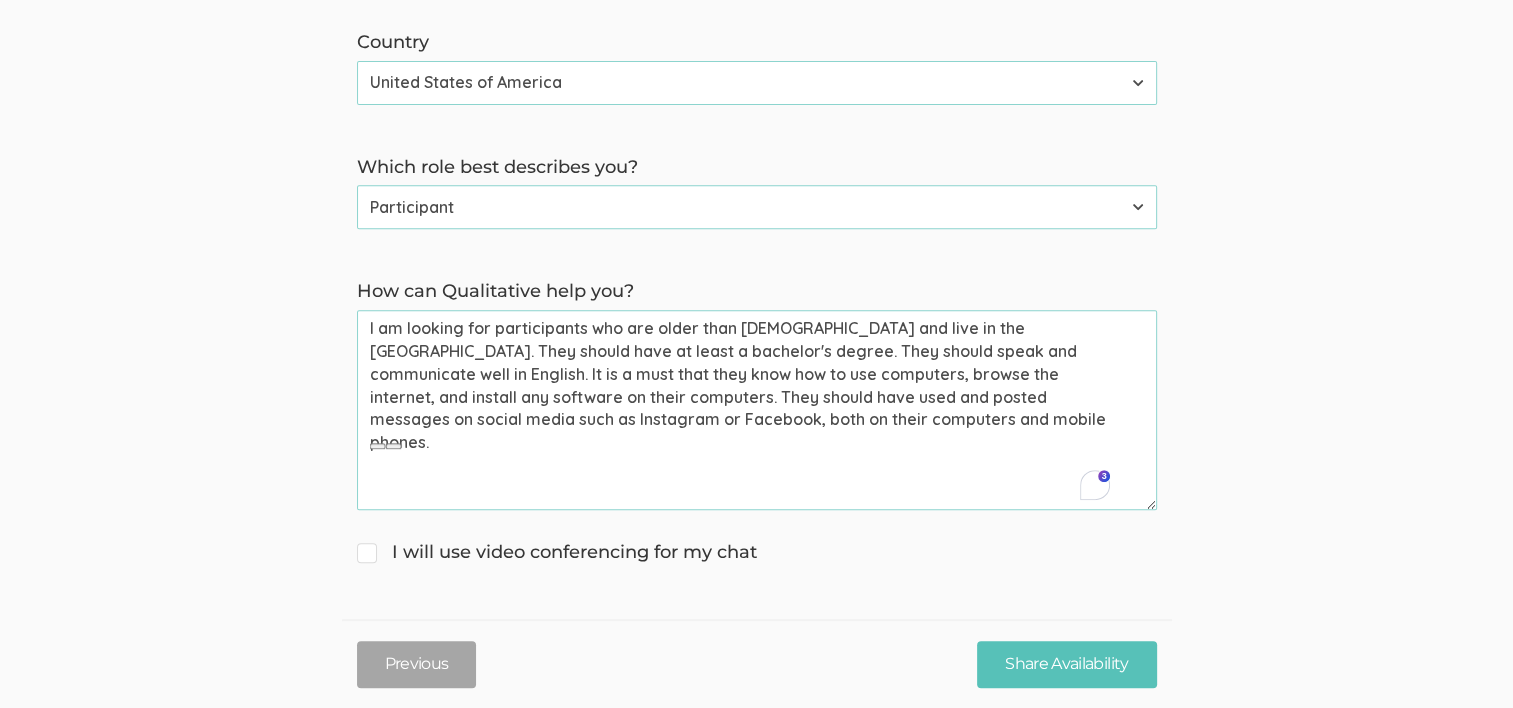 click on "→ Discuss your participant recruitment criteria
→ Walk through how Qualitative can help you recruit participants
→ Get answers to your questions First name   Tugberk   (success) Last name   Kara   (success) Email (for receiving calendar meeting invite)   tugberkkara@gmail.com   (success) Phone (for receiving text to confirm meeting time)   +19566039628   (success) Country Afghanistan Åland Islands Albania Algeria American Samoa Andorra Angola Anguilla Antarctica Antigua and Barbuda Argentina Armenia Aruba Australia Austria Azerbaijan Bahamas Bahrain Bangladesh Barbados Belarus Belgium Belize Benin Bermuda Bhutan Bolivia Bonaire, Sint Eustatius and Saba Bosnia and Herzegovina Botswana Bouvet Island Brazil British Indian Ocean Territory Brunei Darussalam Bulgaria Burkina Faso Burundi Cambodia Cameroon Canada Cape Verde Cayman Islands Central African Republic Chad Chile China Christmas Island Cocos (Keeling) Islands Colombia Comoros Congo Congo, the Democratic Republic of the Cook Islands Costa Rica" at bounding box center [756, -14] 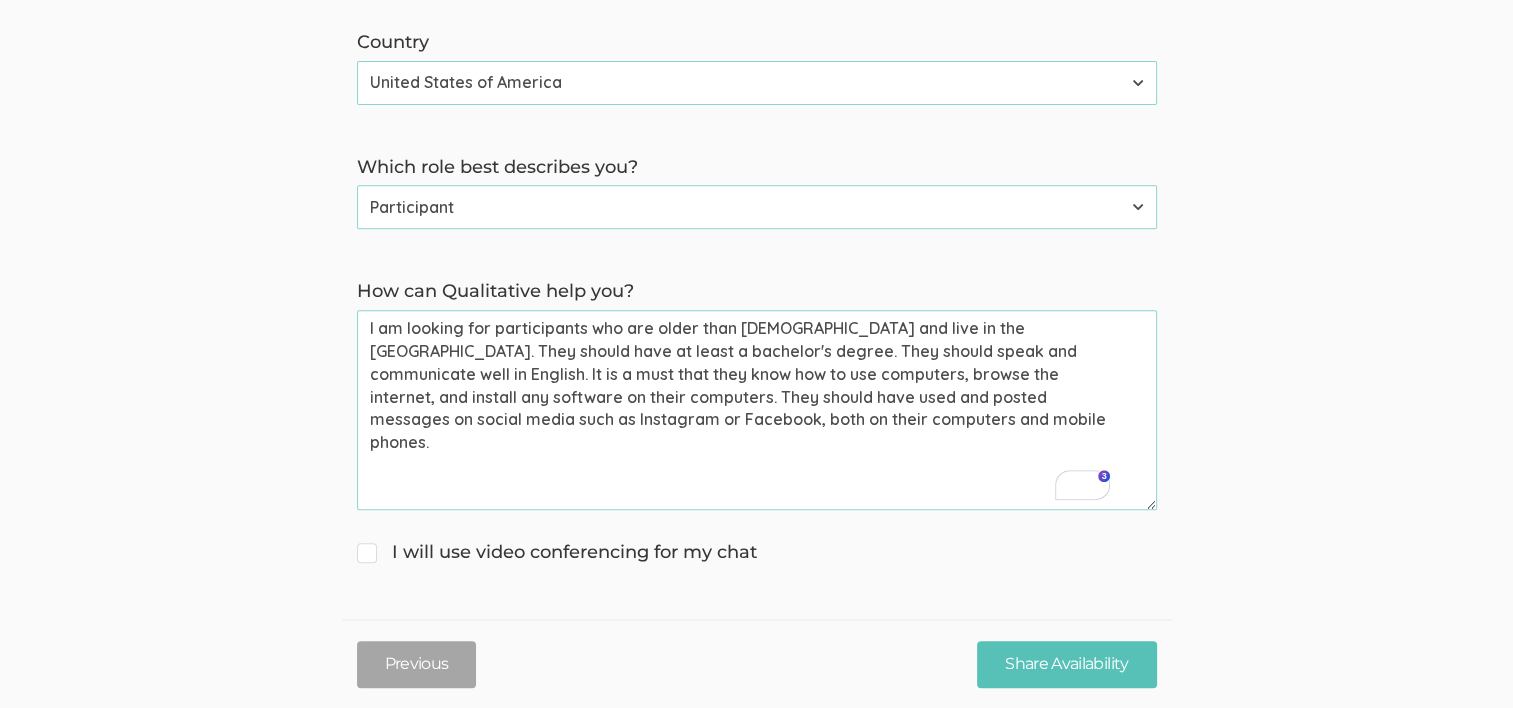 drag, startPoint x: 812, startPoint y: 421, endPoint x: 272, endPoint y: 300, distance: 553.39044 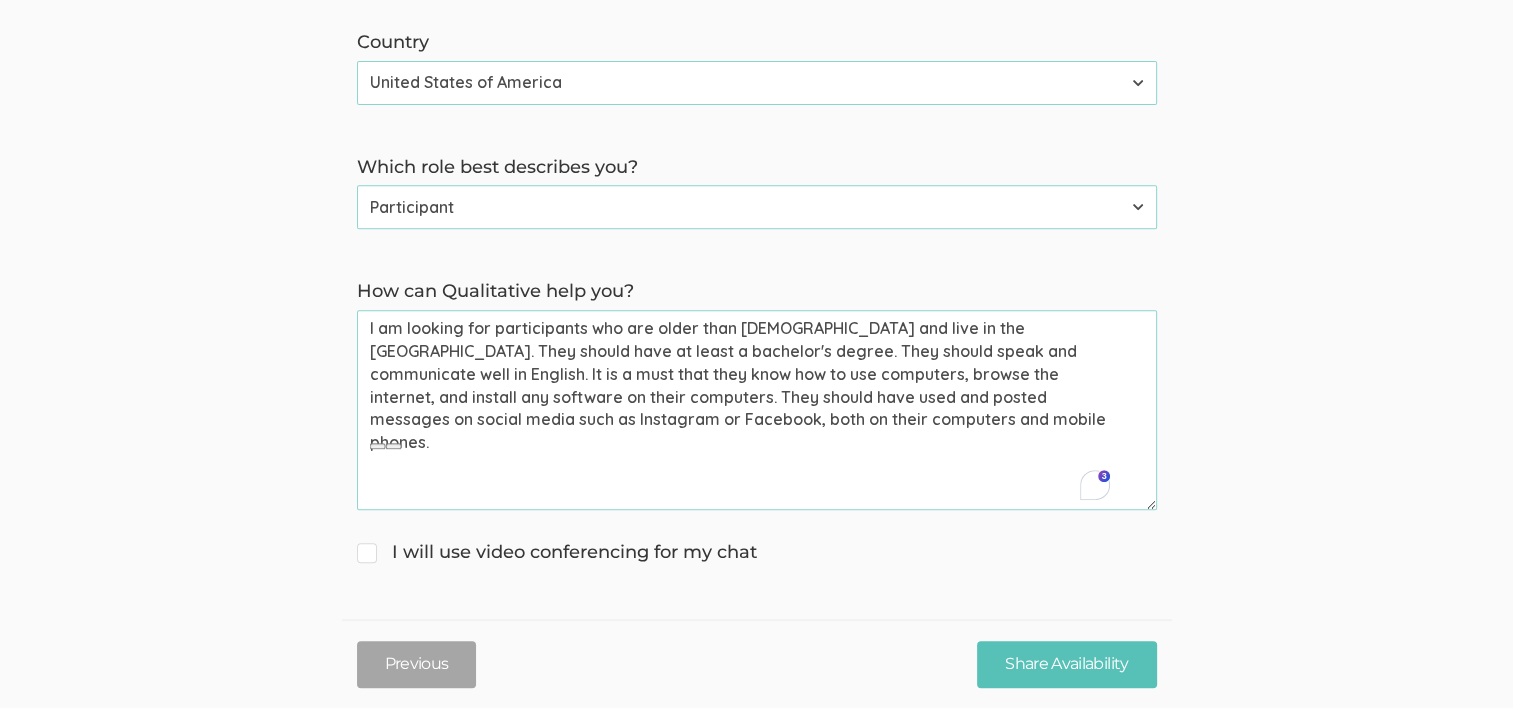click on "→ Discuss your participant recruitment criteria
→ Walk through how Qualitative can help you recruit participants
→ Get answers to your questions First name   Tugberk   (success) Last name   Kara   (success) Email (for receiving calendar meeting invite)   tugberkkara@gmail.com   (success) Phone (for receiving text to confirm meeting time)   +19566039628   (success) Country Afghanistan Åland Islands Albania Algeria American Samoa Andorra Angola Anguilla Antarctica Antigua and Barbuda Argentina Armenia Aruba Australia Austria Azerbaijan Bahamas Bahrain Bangladesh Barbados Belarus Belgium Belize Benin Bermuda Bhutan Bolivia Bonaire, Sint Eustatius and Saba Bosnia and Herzegovina Botswana Bouvet Island Brazil British Indian Ocean Territory Brunei Darussalam Bulgaria Burkina Faso Burundi Cambodia Cameroon Canada Cape Verde Cayman Islands Central African Republic Chad Chile China Christmas Island Cocos (Keeling) Islands Colombia Comoros Congo Congo, the Democratic Republic of the Cook Islands Costa Rica" at bounding box center [756, -14] 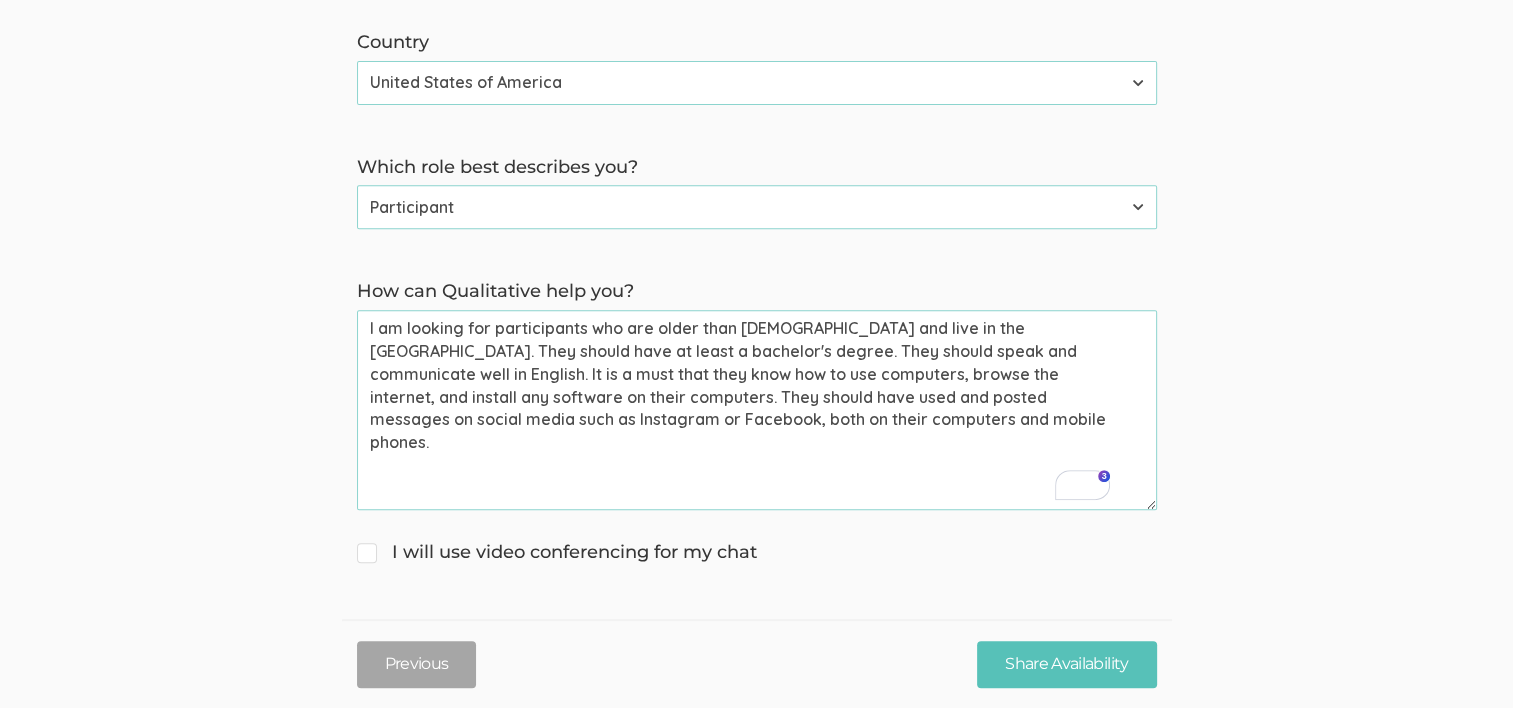 drag, startPoint x: 834, startPoint y: 414, endPoint x: 231, endPoint y: 276, distance: 618.58954 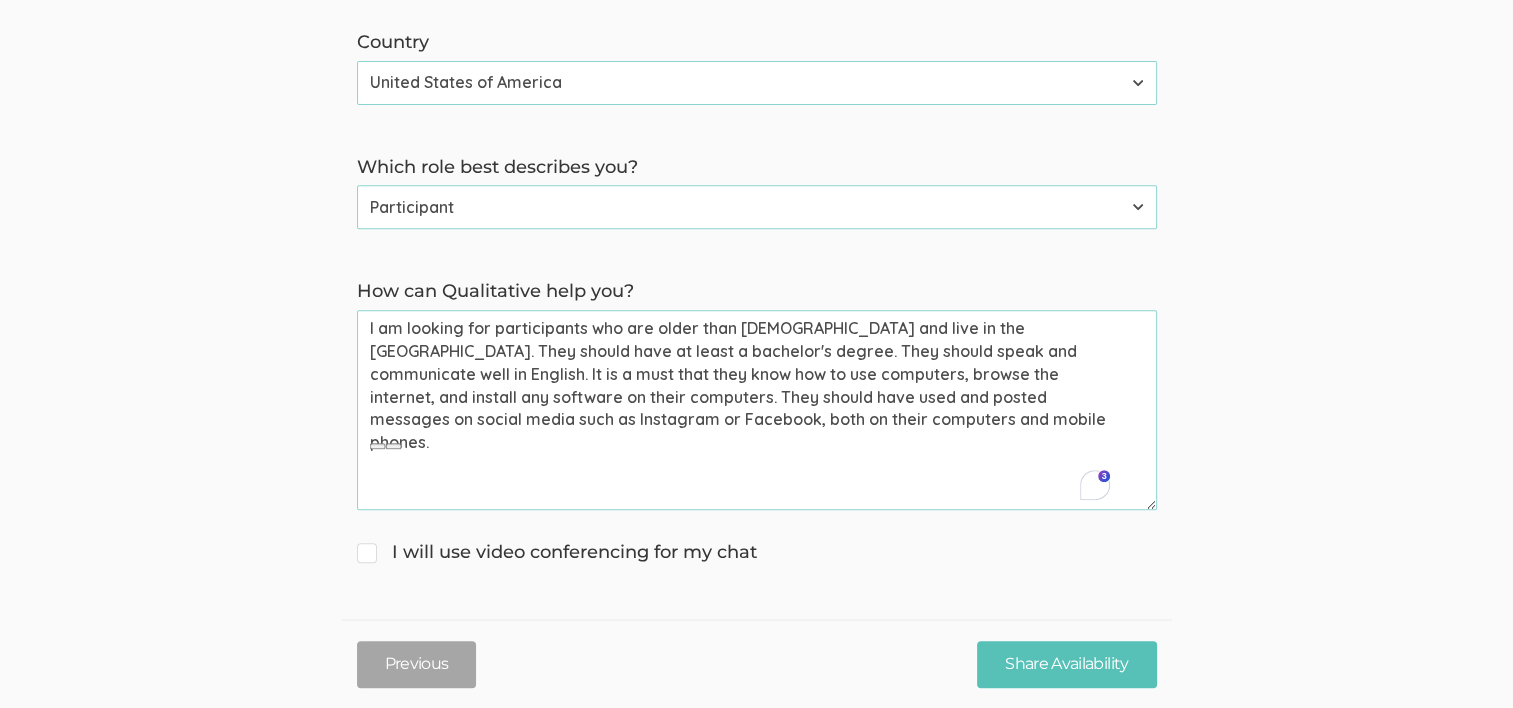 click on "→ Discuss your participant recruitment criteria
→ Walk through how Qualitative can help you recruit participants
→ Get answers to your questions First name   Tugberk   (success) Last name   Kara   (success) Email (for receiving calendar meeting invite)   tugberkkara@gmail.com   (success) Phone (for receiving text to confirm meeting time)   +19566039628   (success) Country Afghanistan Åland Islands Albania Algeria American Samoa Andorra Angola Anguilla Antarctica Antigua and Barbuda Argentina Armenia Aruba Australia Austria Azerbaijan Bahamas Bahrain Bangladesh Barbados Belarus Belgium Belize Benin Bermuda Bhutan Bolivia Bonaire, Sint Eustatius and Saba Bosnia and Herzegovina Botswana Bouvet Island Brazil British Indian Ocean Territory Brunei Darussalam Bulgaria Burkina Faso Burundi Cambodia Cameroon Canada Cape Verde Cayman Islands Central African Republic Chad Chile China Christmas Island Cocos (Keeling) Islands Colombia Comoros Congo Congo, the Democratic Republic of the Cook Islands Costa Rica" at bounding box center [756, -14] 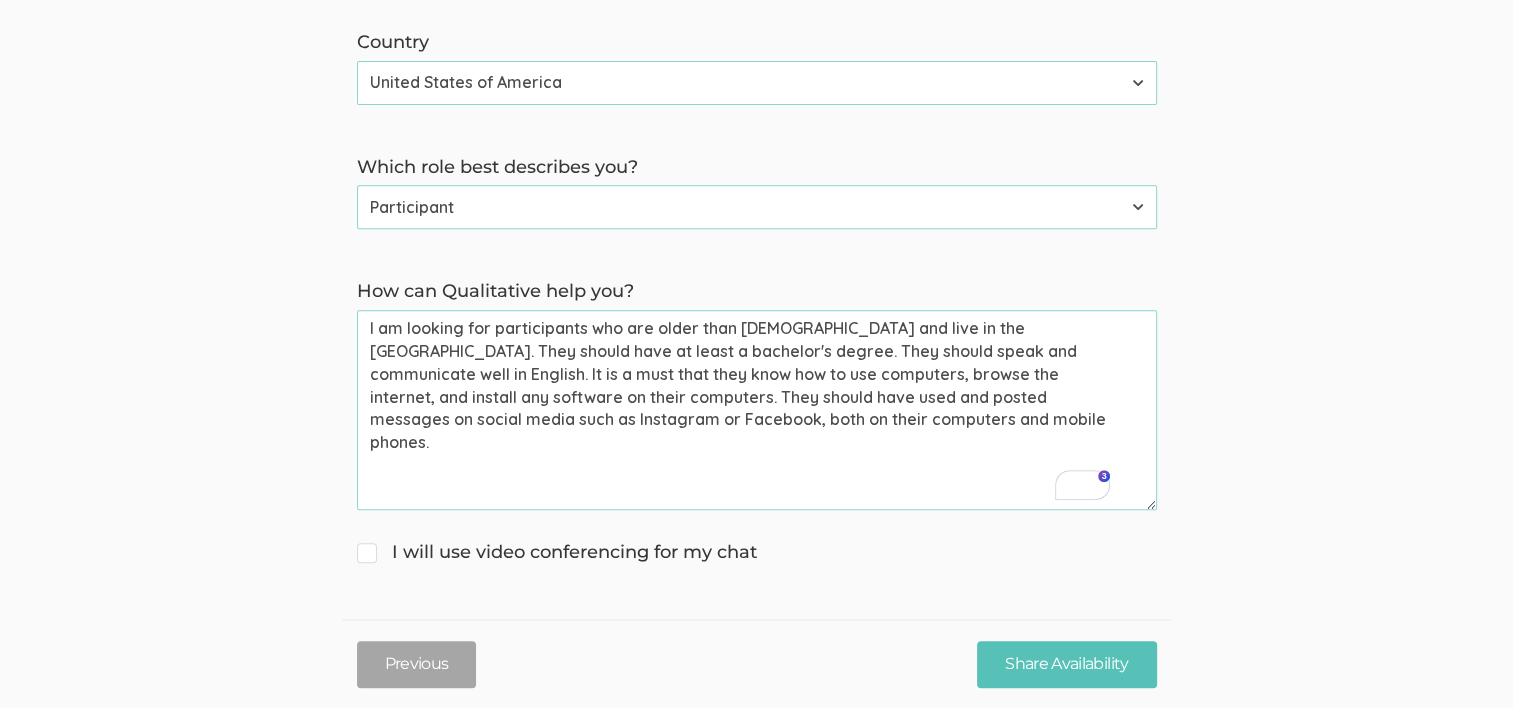 click on "I am looking for participants who are older than 19 years old and live in the USA. They should have at least a bachelor's degree. They should speak and communicate well in English. It is a must that they know how to use computers, browse the internet, and install any software on their computers. They should have used and posted messages on social media such as Instagram or Facebook, both on their computers and mobile phones." at bounding box center (757, 410) 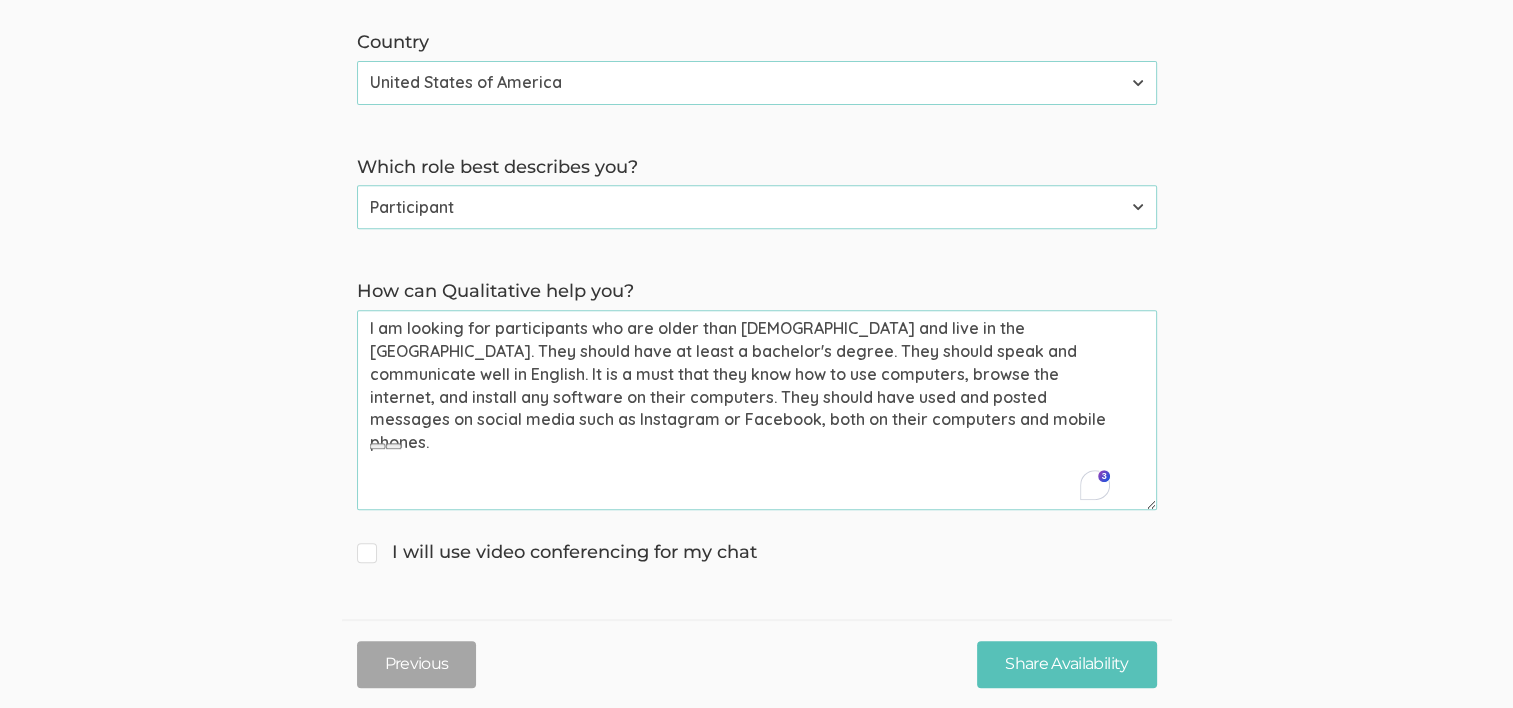click on "→ Discuss your participant recruitment criteria
→ Walk through how Qualitative can help you recruit participants
→ Get answers to your questions First name   Tugberk   (success) Last name   Kara   (success) Email (for receiving calendar meeting invite)   tugberkkara@gmail.com   (success) Phone (for receiving text to confirm meeting time)   +19566039628   (success) Country Afghanistan Åland Islands Albania Algeria American Samoa Andorra Angola Anguilla Antarctica Antigua and Barbuda Argentina Armenia Aruba Australia Austria Azerbaijan Bahamas Bahrain Bangladesh Barbados Belarus Belgium Belize Benin Bermuda Bhutan Bolivia Bonaire, Sint Eustatius and Saba Bosnia and Herzegovina Botswana Bouvet Island Brazil British Indian Ocean Territory Brunei Darussalam Bulgaria Burkina Faso Burundi Cambodia Cameroon Canada Cape Verde Cayman Islands Central African Republic Chad Chile China Christmas Island Cocos (Keeling) Islands Colombia Comoros Congo Congo, the Democratic Republic of the Cook Islands Costa Rica" at bounding box center (756, -14) 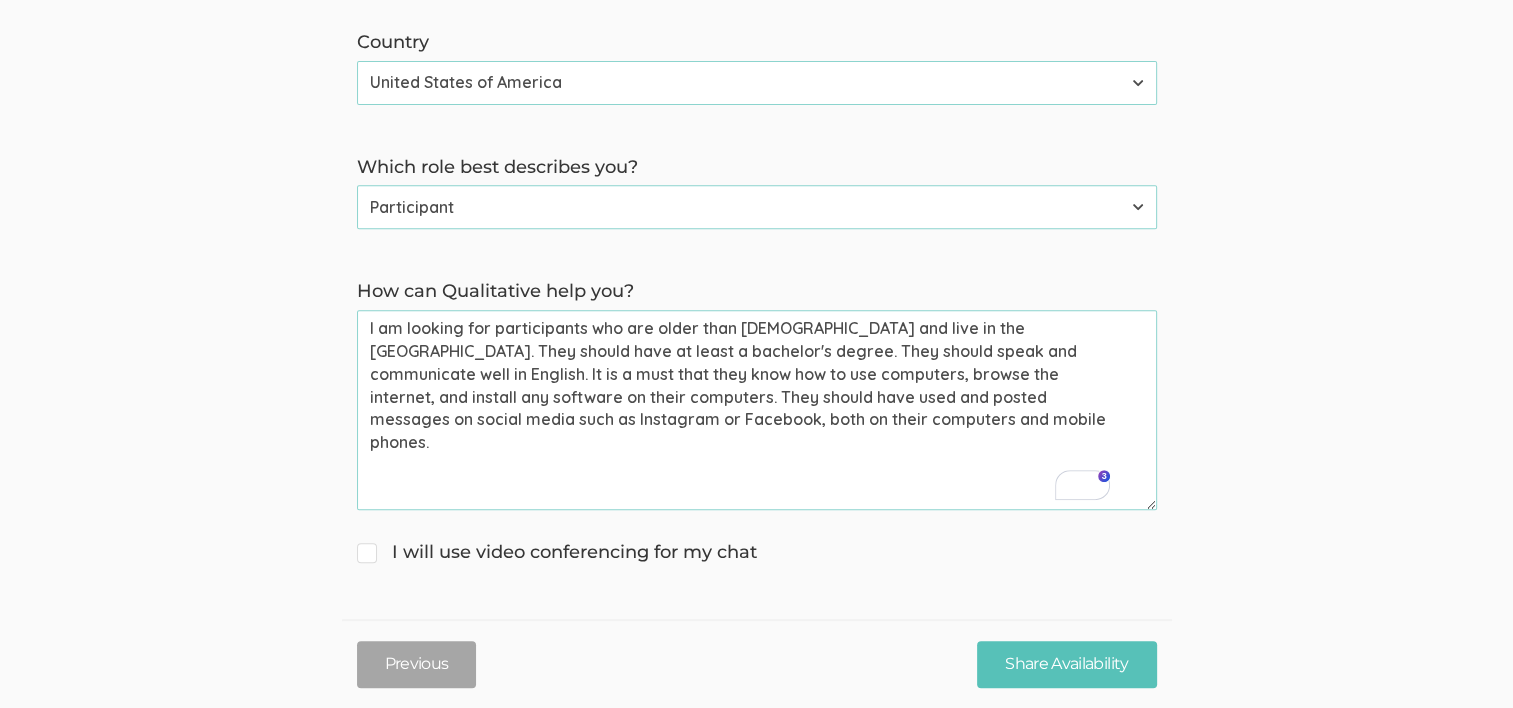 drag, startPoint x: 367, startPoint y: 327, endPoint x: 836, endPoint y: 418, distance: 477.7468 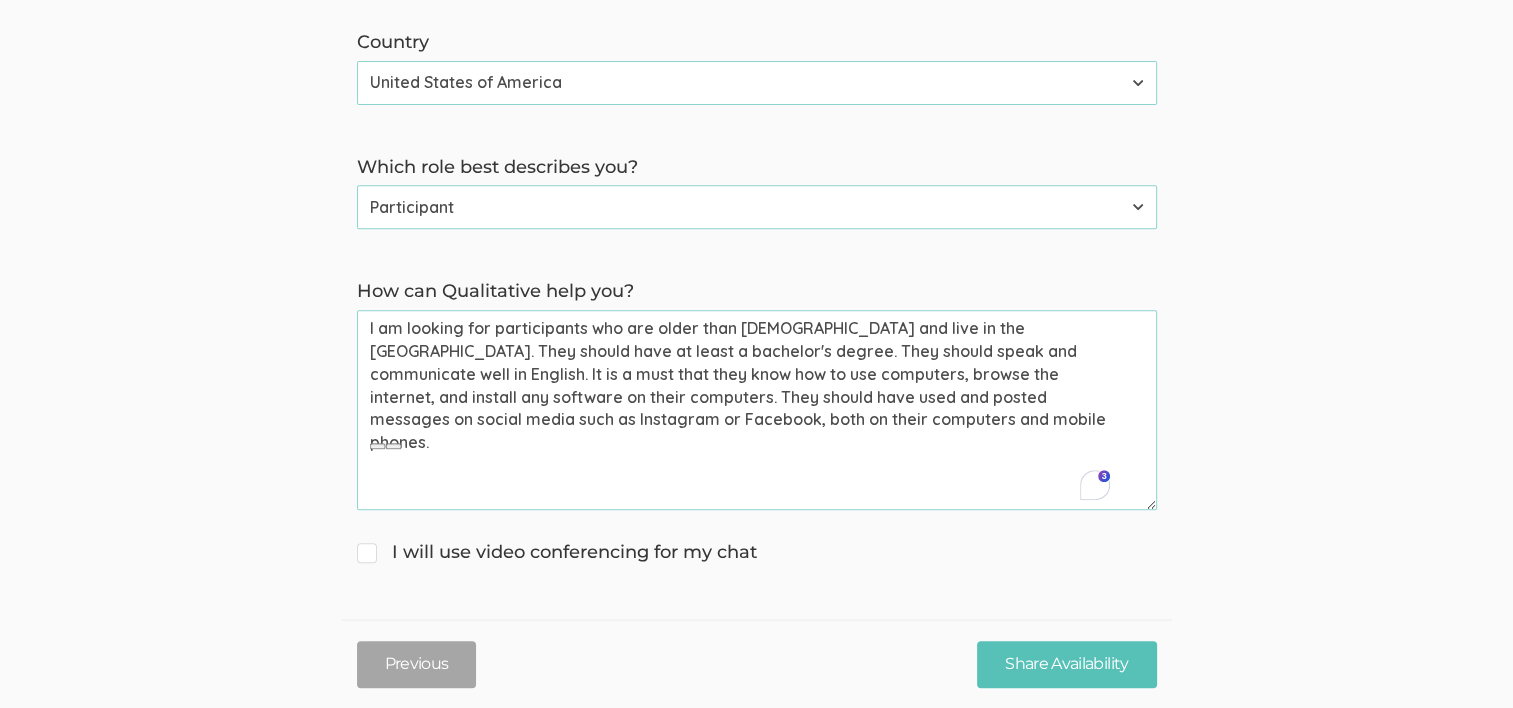 drag, startPoint x: 848, startPoint y: 422, endPoint x: 298, endPoint y: 312, distance: 560.89215 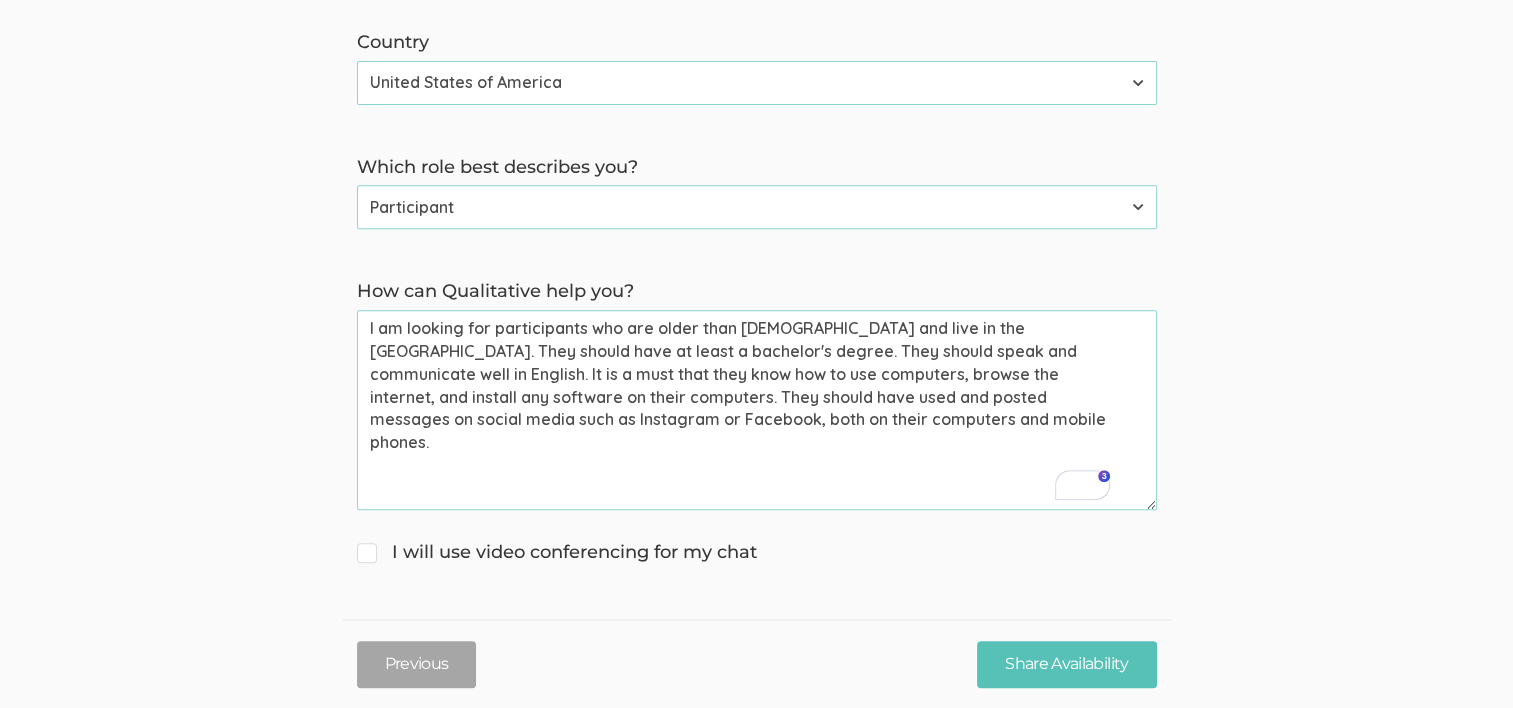 drag, startPoint x: 984, startPoint y: 328, endPoint x: 334, endPoint y: 317, distance: 650.0931 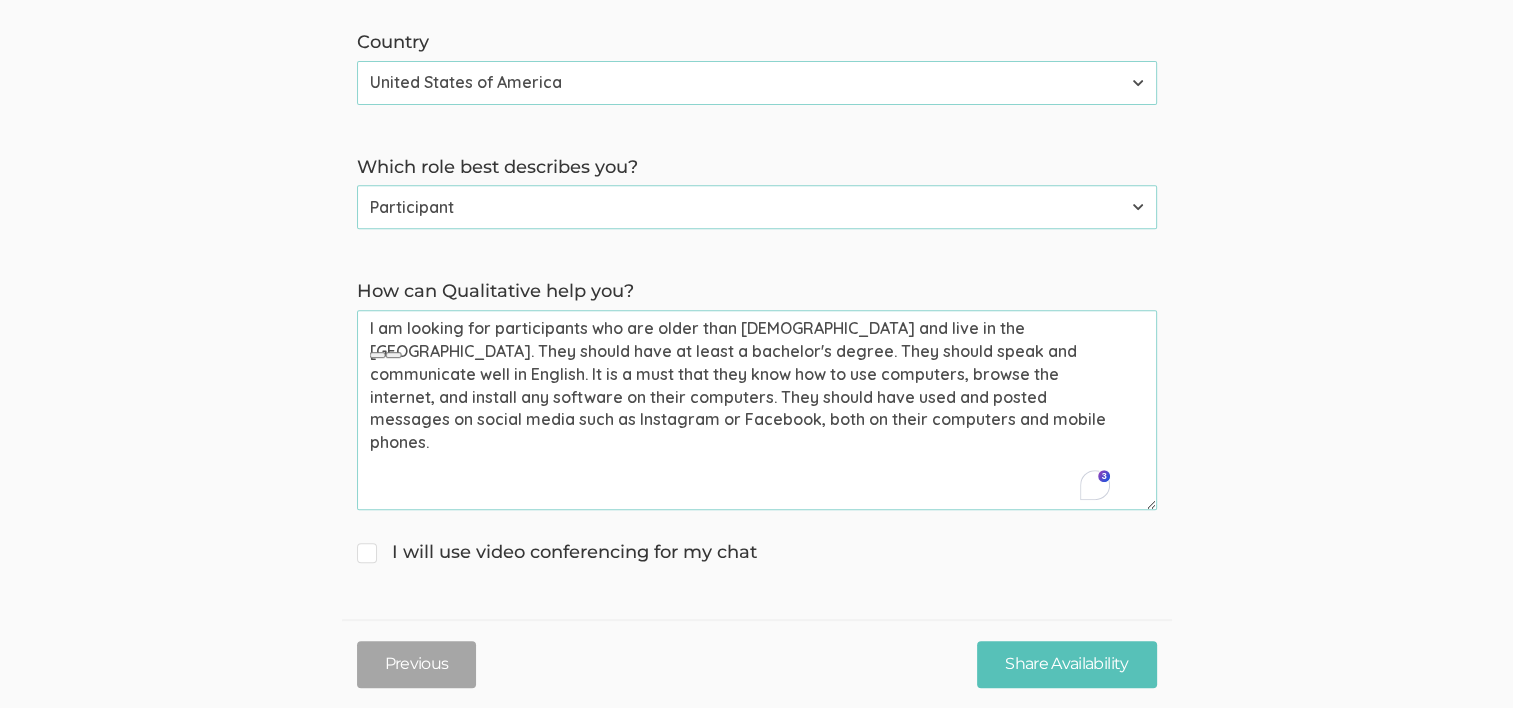 click on "I am looking for participants who are older than 19 years old and live in the USA. They should have at least a bachelor's degree. They should speak and communicate well in English. It is a must that they know how to use computers, browse the internet, and install any software on their computers. They should have used and posted messages on social media such as Instagram or Facebook, both on their computers and mobile phones." at bounding box center [757, 410] 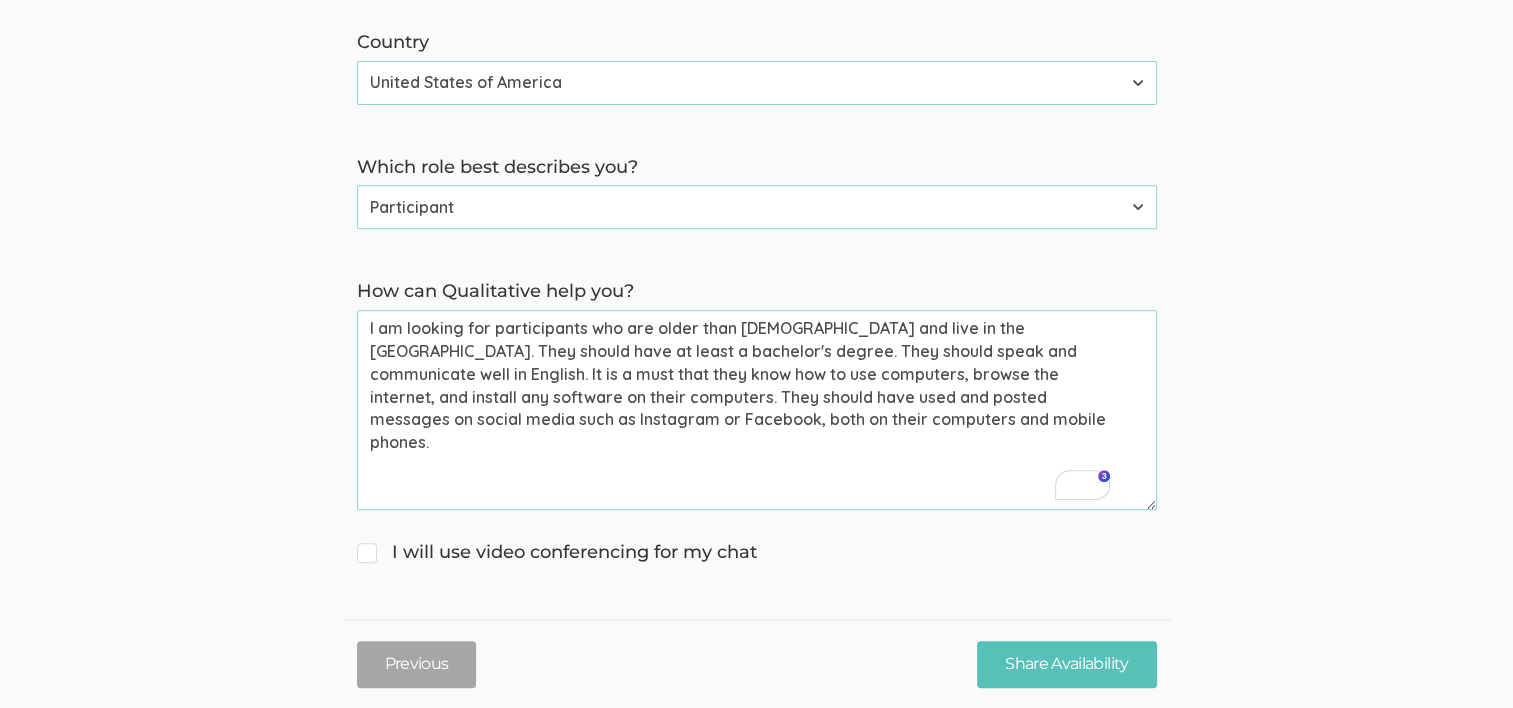 drag, startPoint x: 932, startPoint y: 326, endPoint x: 1111, endPoint y: 326, distance: 179 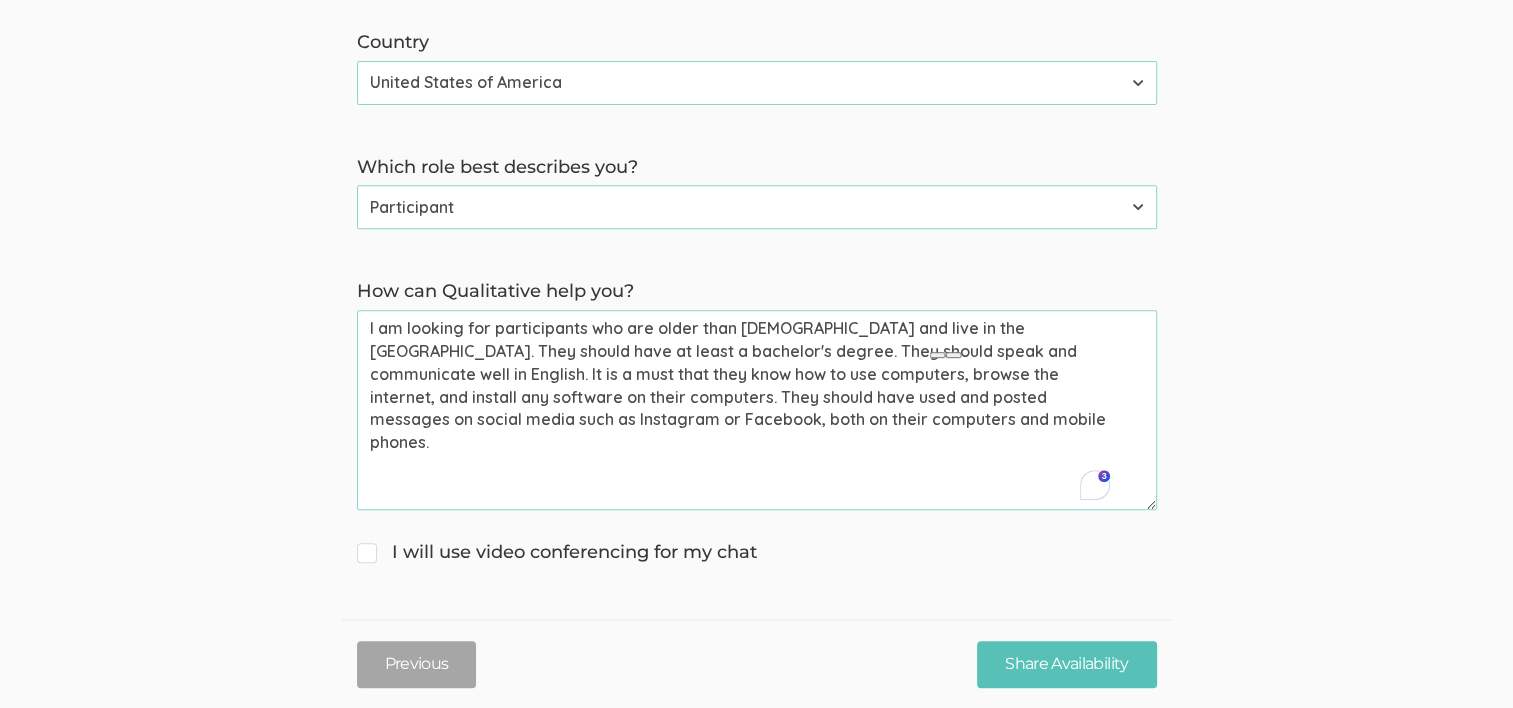click on "→ Discuss your participant recruitment criteria
→ Walk through how Qualitative can help you recruit participants
→ Get answers to your questions First name   Tugberk   (success) Last name   Kara   (success) Email (for receiving calendar meeting invite)   tugberkkara@gmail.com   (success) Phone (for receiving text to confirm meeting time)   +19566039628   (success) Country Afghanistan Åland Islands Albania Algeria American Samoa Andorra Angola Anguilla Antarctica Antigua and Barbuda Argentina Armenia Aruba Australia Austria Azerbaijan Bahamas Bahrain Bangladesh Barbados Belarus Belgium Belize Benin Bermuda Bhutan Bolivia Bonaire, Sint Eustatius and Saba Bosnia and Herzegovina Botswana Bouvet Island Brazil British Indian Ocean Territory Brunei Darussalam Bulgaria Burkina Faso Burundi Cambodia Cameroon Canada Cape Verde Cayman Islands Central African Republic Chad Chile China Christmas Island Cocos (Keeling) Islands Colombia Comoros Congo Congo, the Democratic Republic of the Cook Islands Costa Rica" at bounding box center [756, -14] 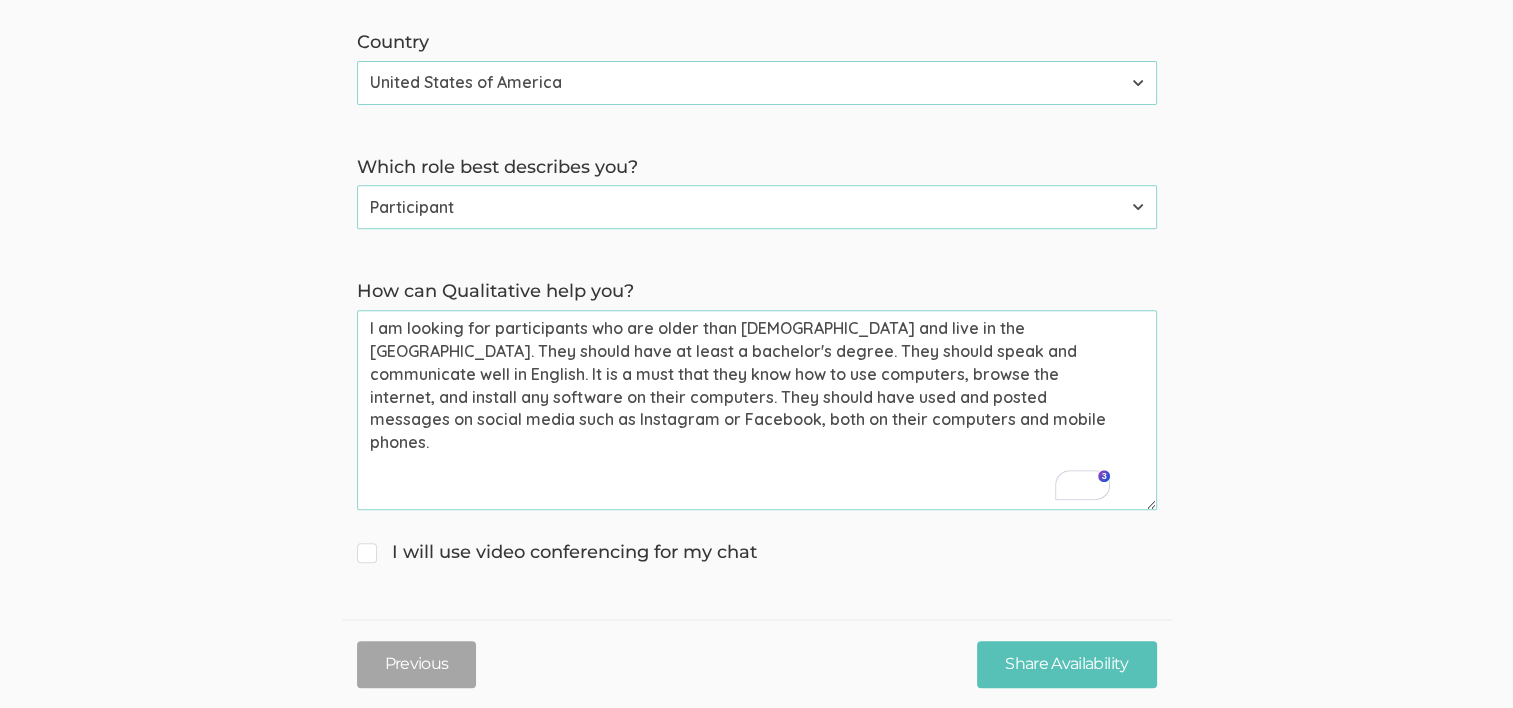 drag, startPoint x: 392, startPoint y: 348, endPoint x: 628, endPoint y: 347, distance: 236.00212 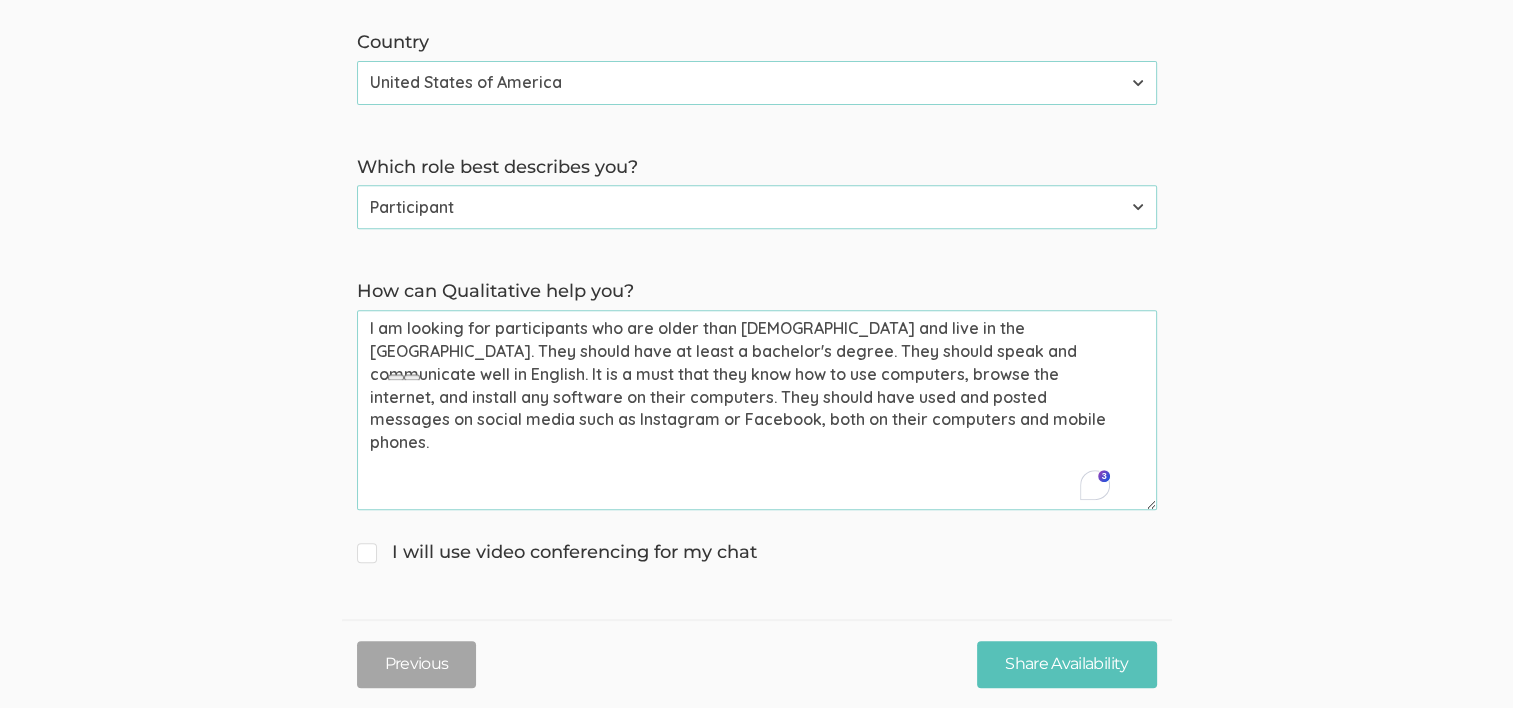 click on "I am looking for participants who are older than 19 years old and live in the USA. They should have at least a bachelor's degree. They should speak and communicate well in English. It is a must that they know how to use computers, browse the internet, and install any software on their computers. They should have used and posted messages on social media such as Instagram or Facebook, both on their computers and mobile phones." at bounding box center (757, 410) 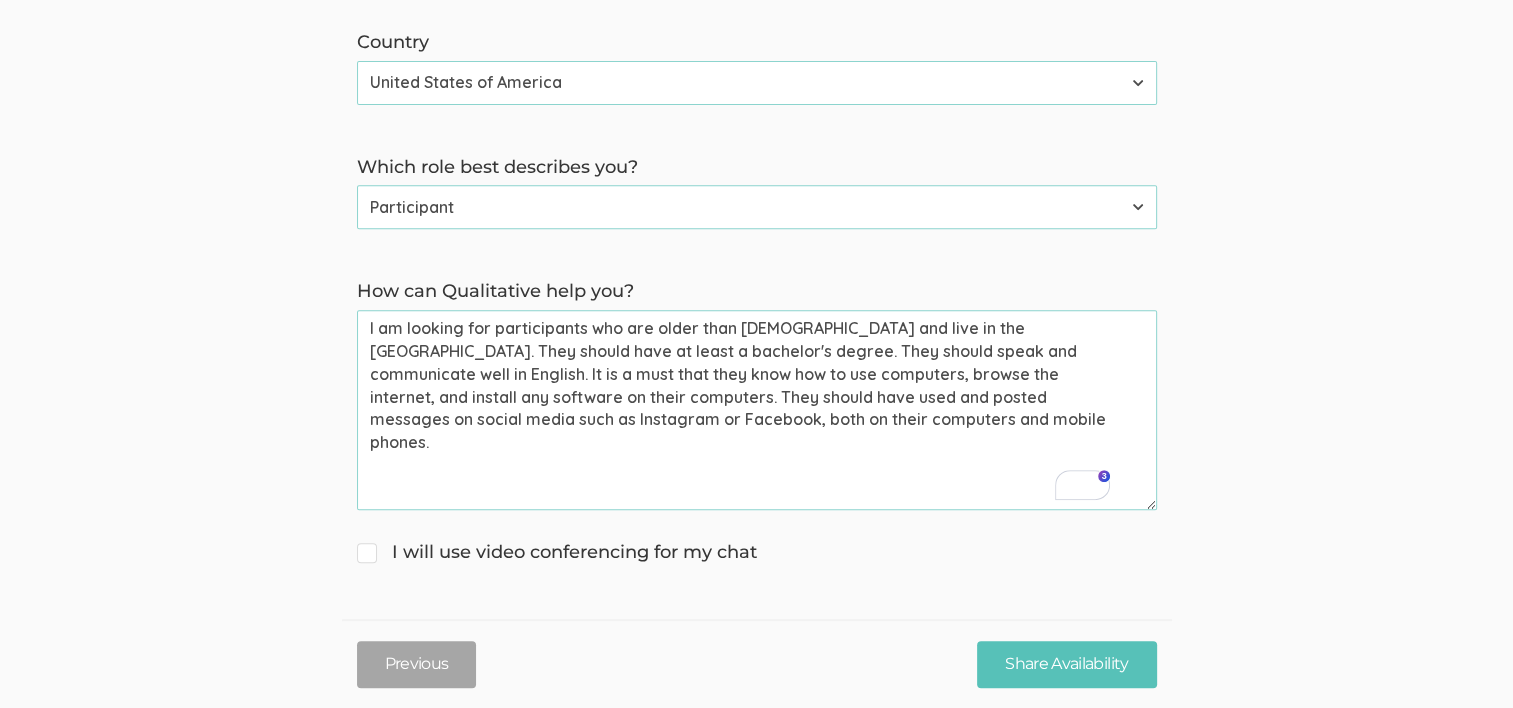 drag, startPoint x: 635, startPoint y: 347, endPoint x: 1032, endPoint y: 352, distance: 397.0315 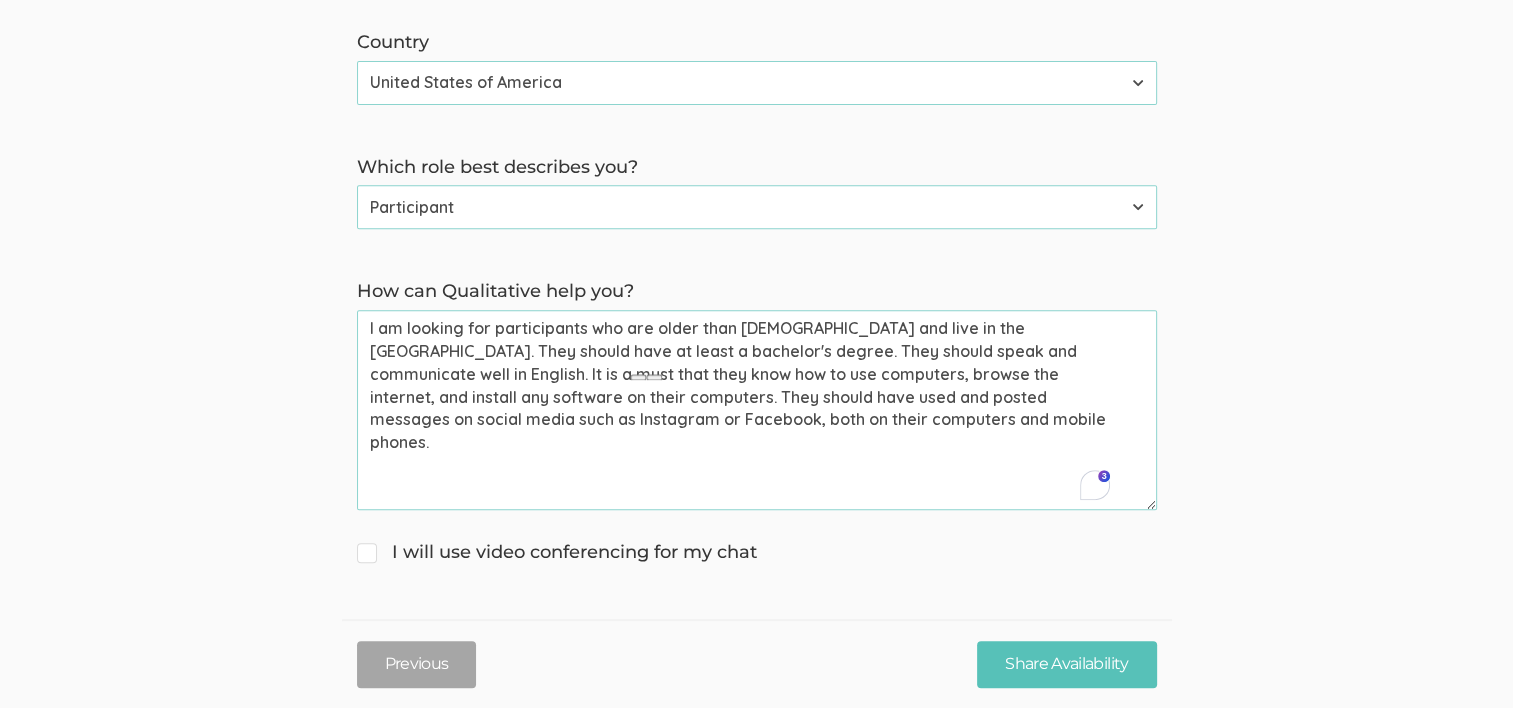 click on "I am looking for participants who are older than 19 years old and live in the USA. They should have at least a bachelor's degree. They should speak and communicate well in English. It is a must that they know how to use computers, browse the internet, and install any software on their computers. They should have used and posted messages on social media such as Instagram or Facebook, both on their computers and mobile phones." at bounding box center (757, 410) 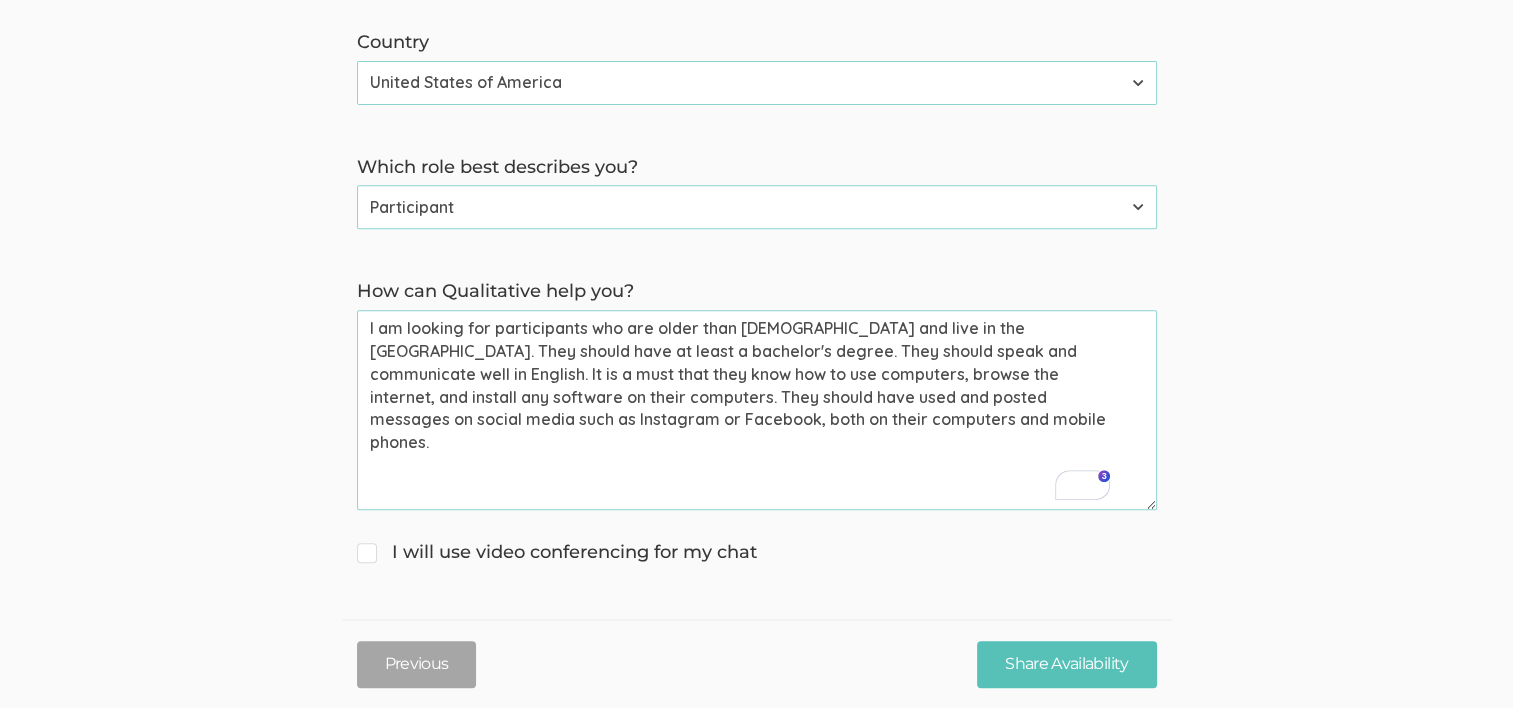 drag, startPoint x: 1032, startPoint y: 346, endPoint x: 455, endPoint y: 400, distance: 579.52136 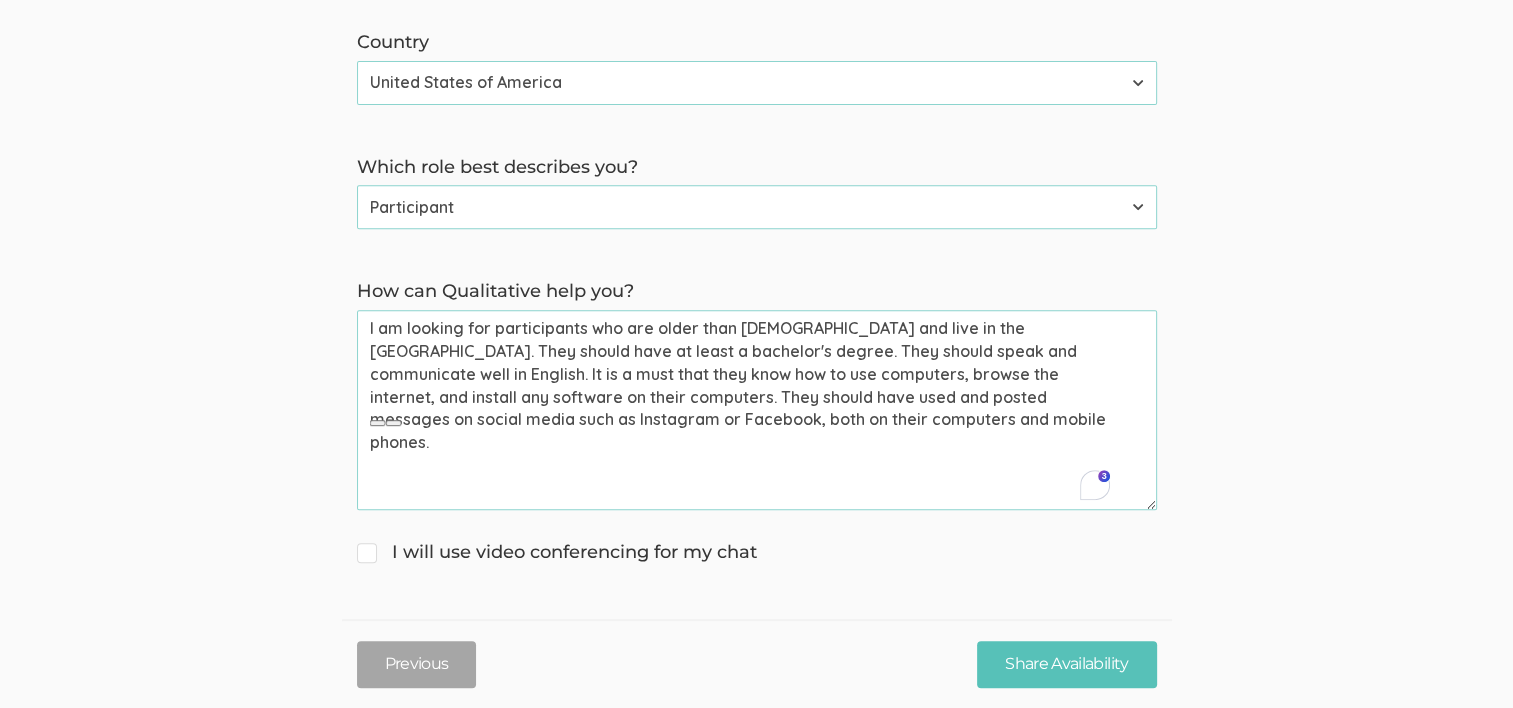 click on "I am looking for participants who are older than 19 years old and live in the USA. They should have at least a bachelor's degree. They should speak and communicate well in English. It is a must that they know how to use computers, browse the internet, and install any software on their computers. They should have used and posted messages on social media such as Instagram or Facebook, both on their computers and mobile phones." at bounding box center (757, 410) 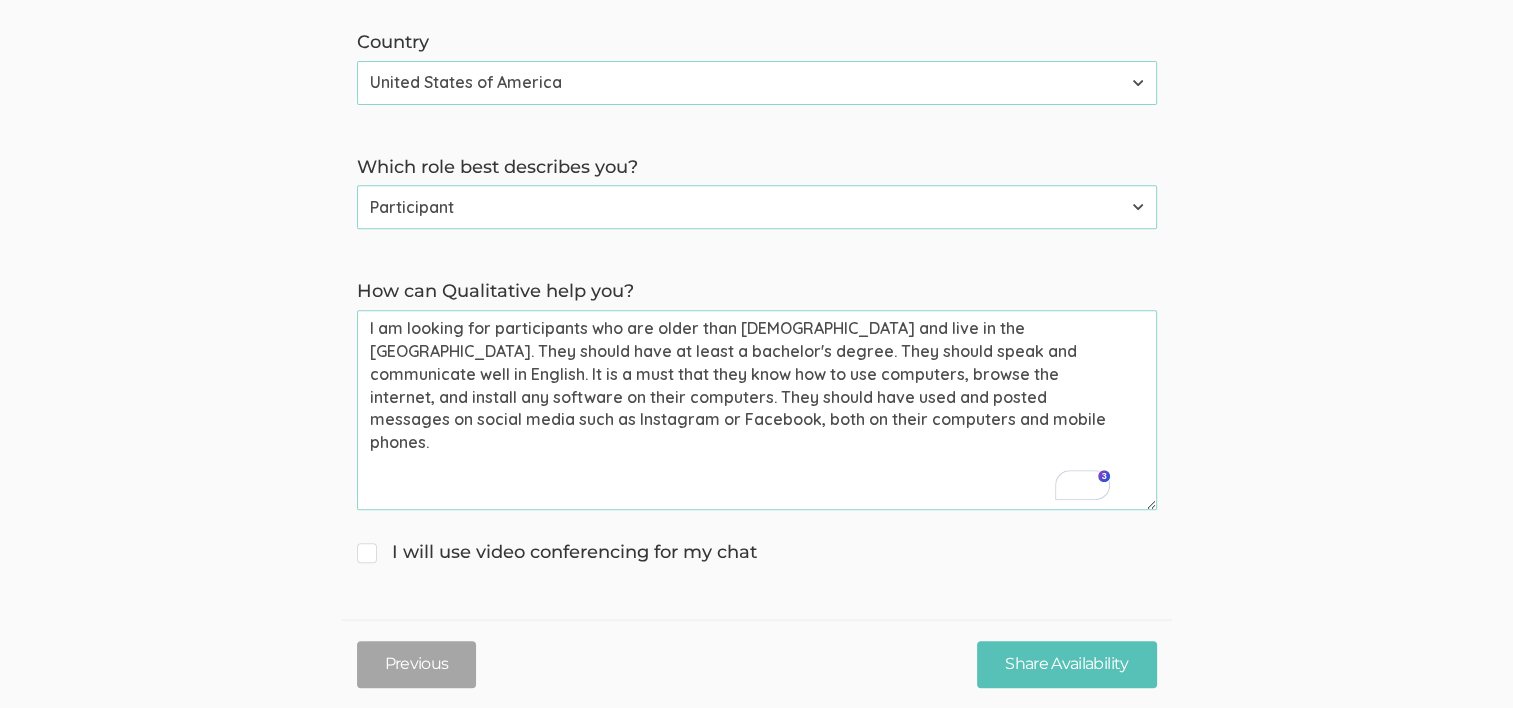 drag, startPoint x: 460, startPoint y: 396, endPoint x: 904, endPoint y: 427, distance: 445.0809 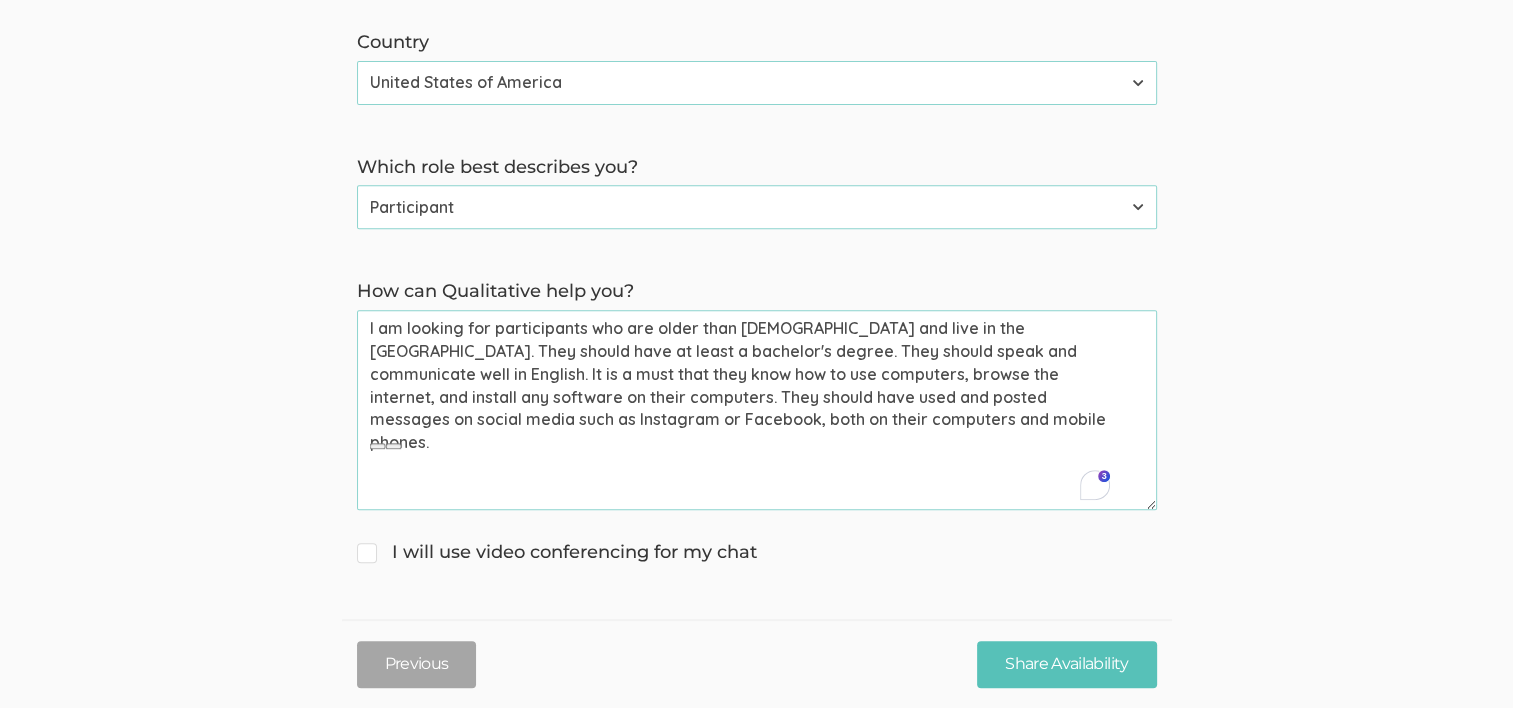 click on "I am looking for participants who are older than 19 years old and live in the USA. They should have at least a bachelor's degree. They should speak and communicate well in English. It is a must that they know how to use computers, browse the internet, and install any software on their computers. They should have used and posted messages on social media such as Instagram or Facebook, both on their computers and mobile phones." at bounding box center [757, 410] 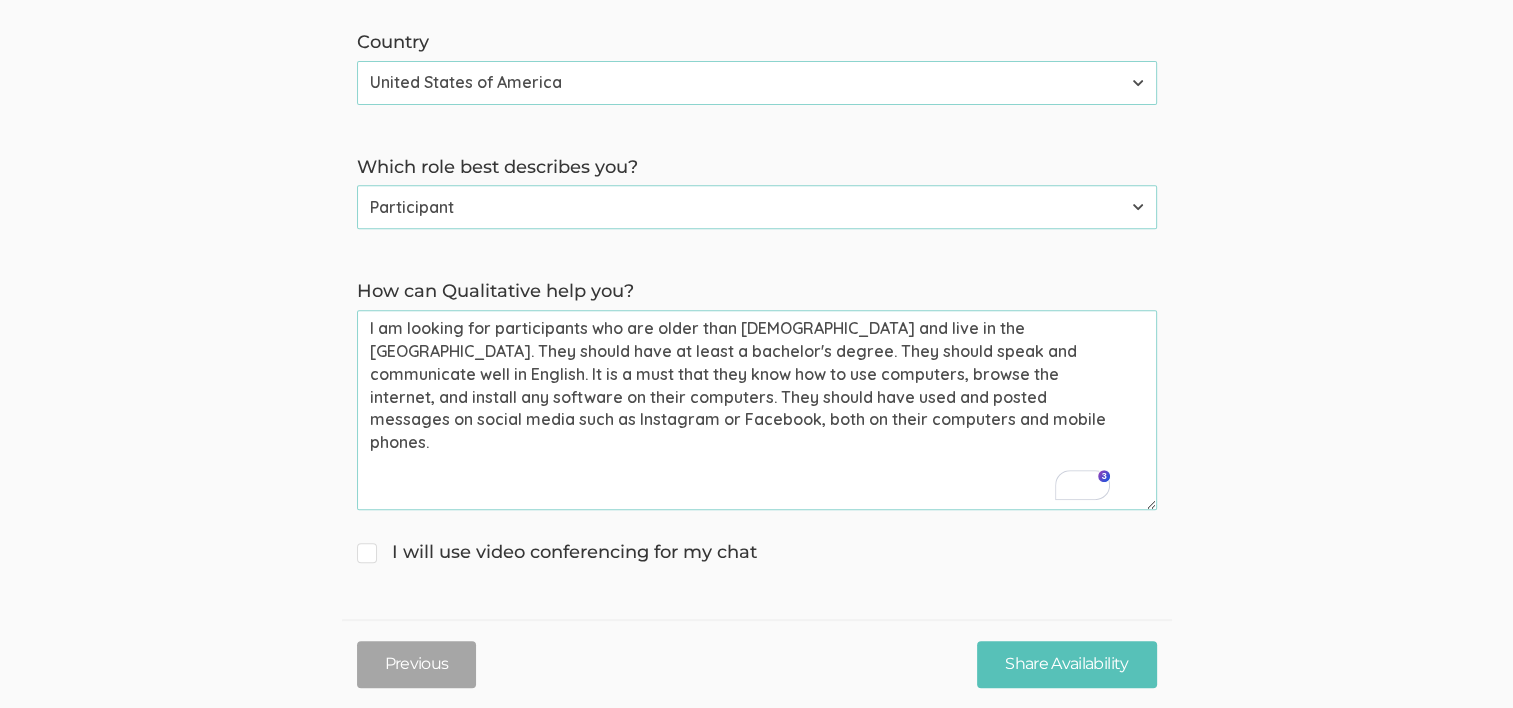 drag, startPoint x: 368, startPoint y: 328, endPoint x: 977, endPoint y: 317, distance: 609.09937 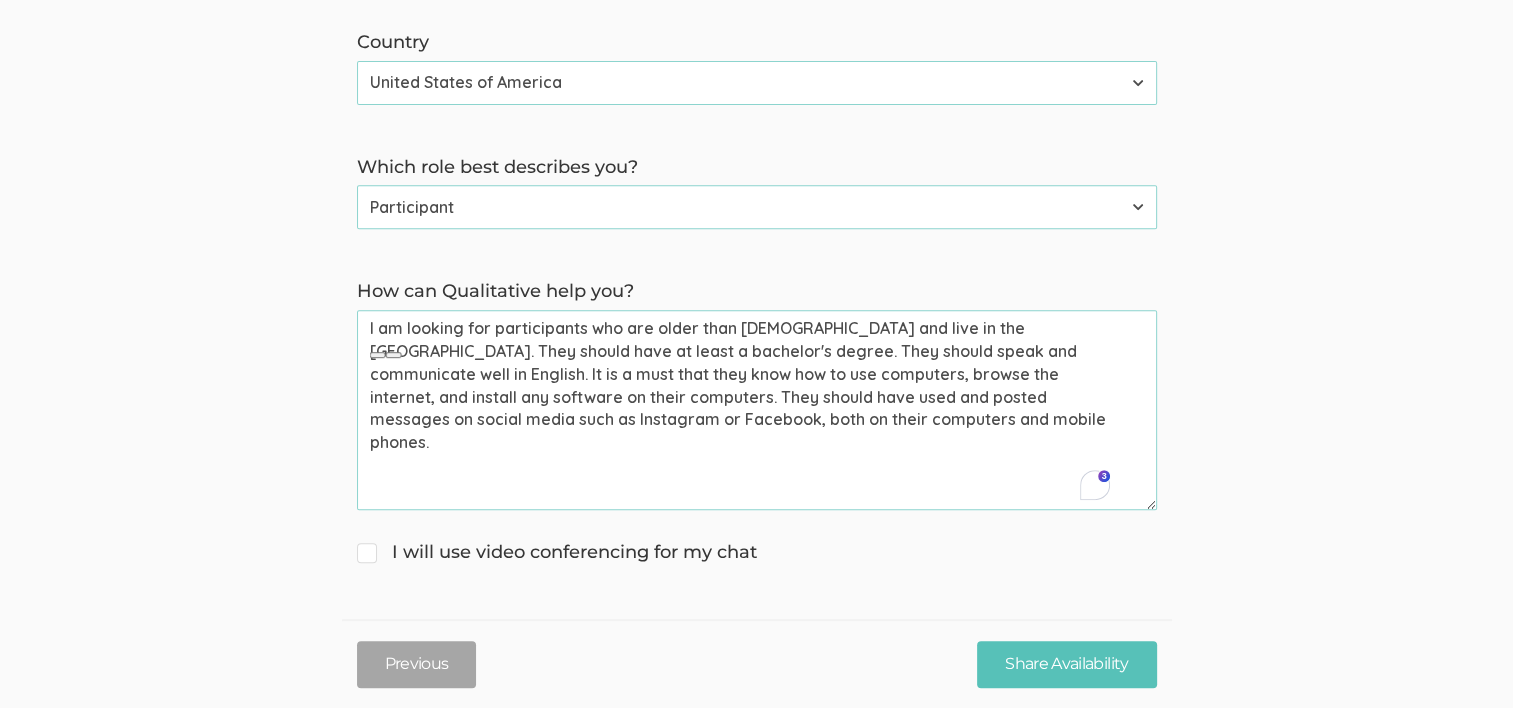 click on "I am looking for participants who are older than 19 years old and live in the USA. They should have at least a bachelor's degree. They should speak and communicate well in English. It is a must that they know how to use computers, browse the internet, and install any software on their computers. They should have used and posted messages on social media such as Instagram or Facebook, both on their computers and mobile phones." at bounding box center (757, 410) 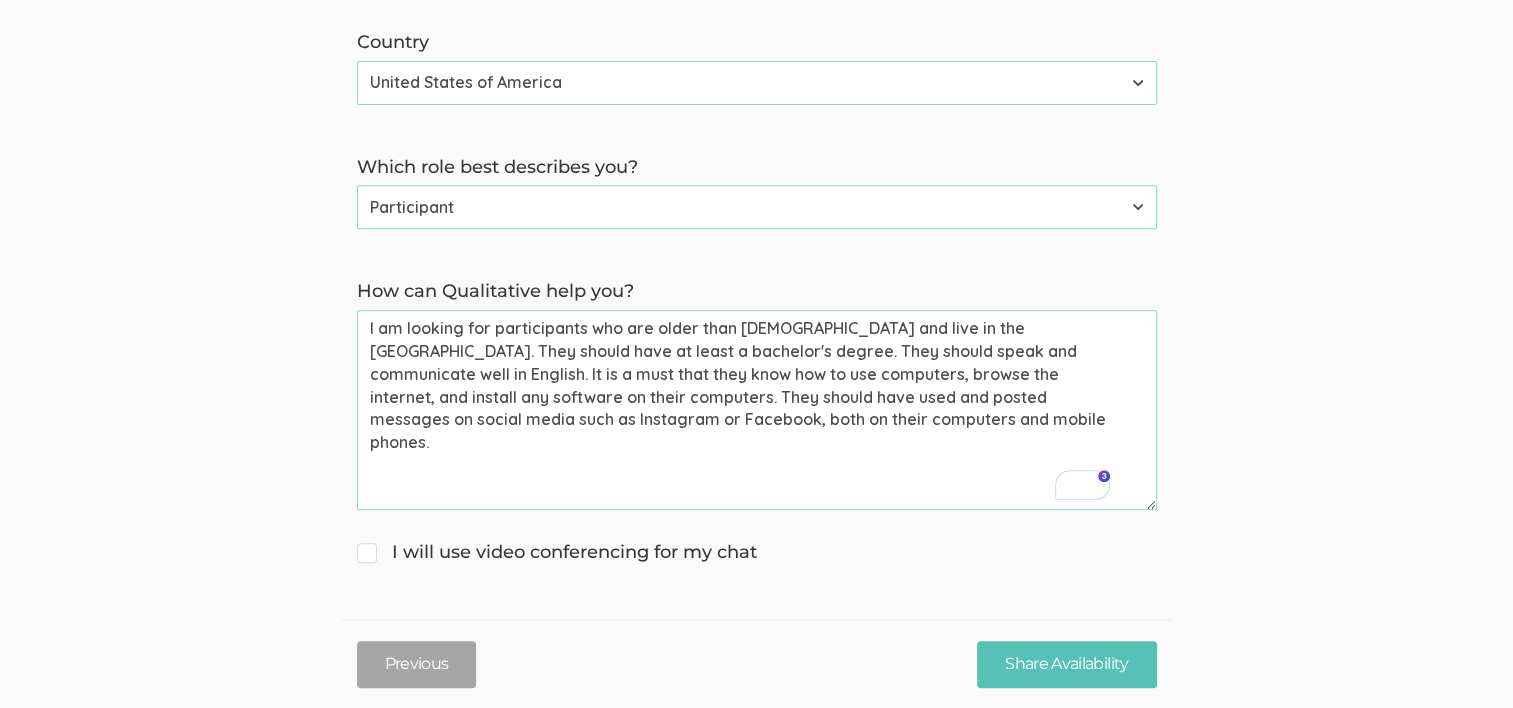 drag, startPoint x: 978, startPoint y: 327, endPoint x: 624, endPoint y: 346, distance: 354.50952 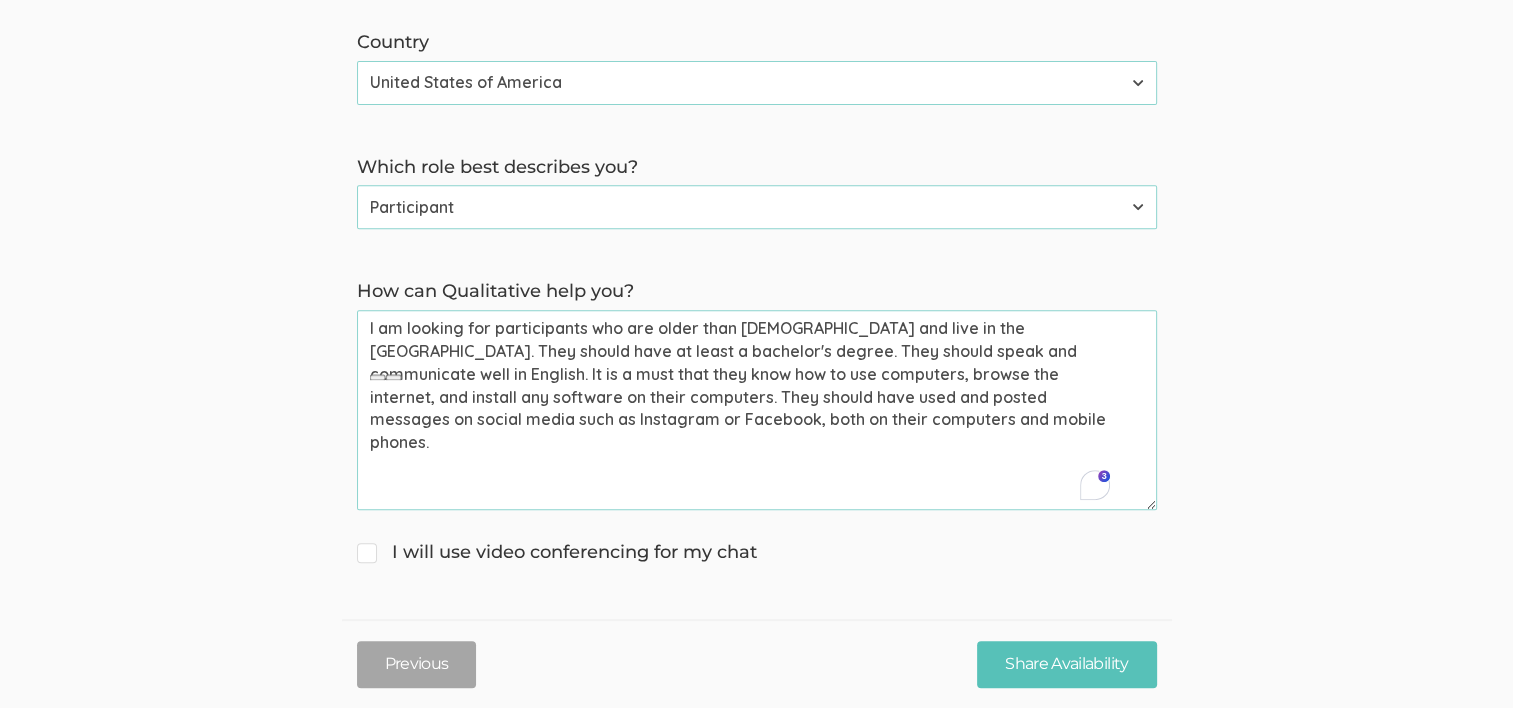 click on "I am looking for participants who are older than 19 years old and live in the USA. They should have at least a bachelor's degree. They should speak and communicate well in English. It is a must that they know how to use computers, browse the internet, and install any software on their computers. They should have used and posted messages on social media such as Instagram or Facebook, both on their computers and mobile phones." at bounding box center [757, 410] 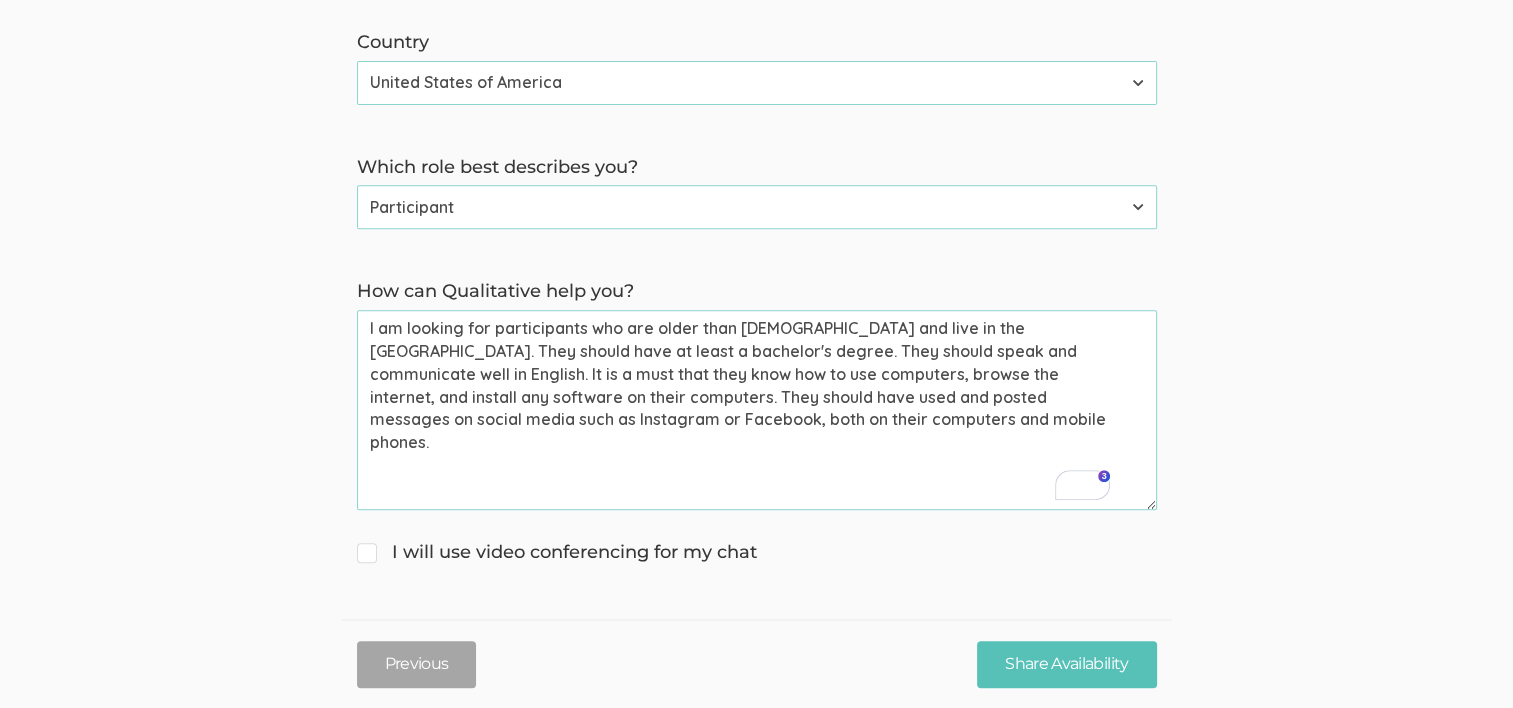 drag, startPoint x: 629, startPoint y: 348, endPoint x: 1028, endPoint y: 347, distance: 399.00125 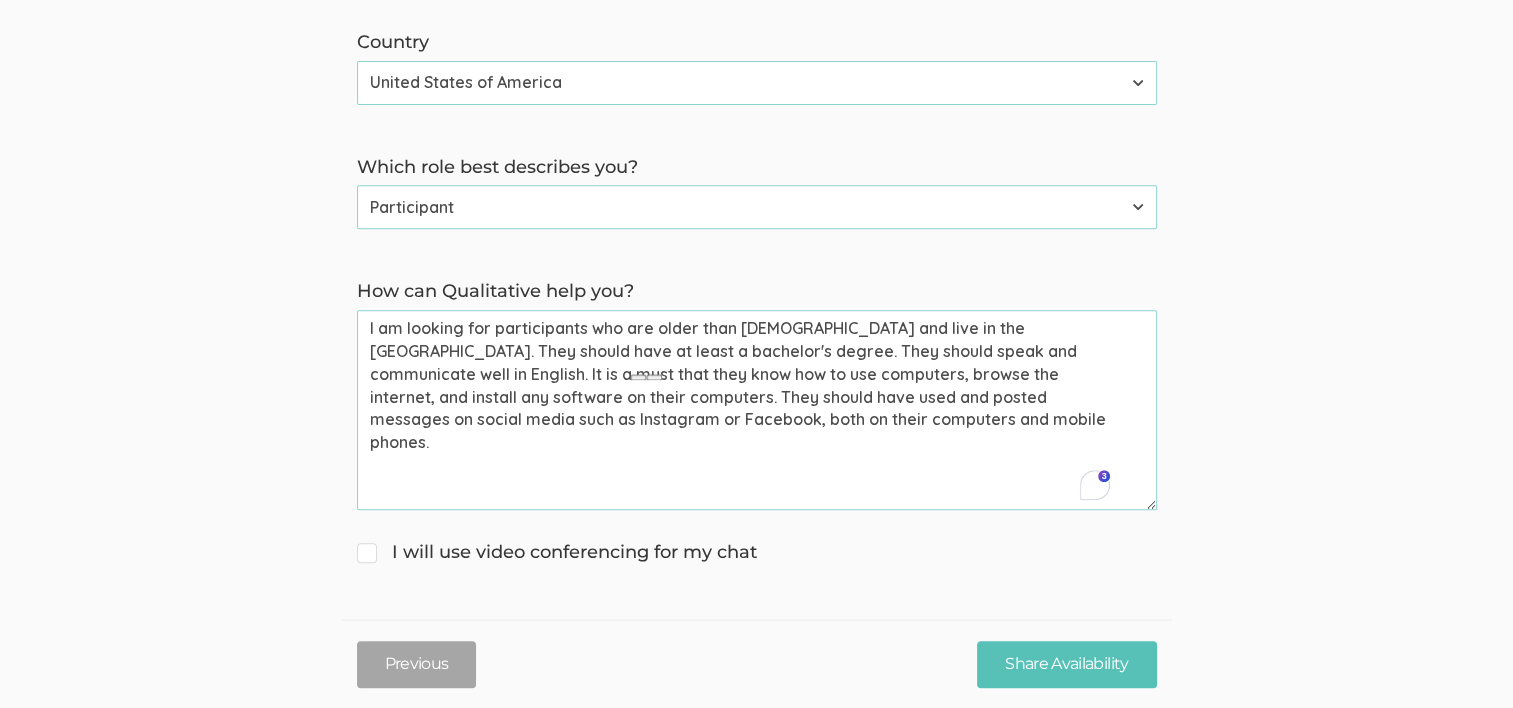 click on "I am looking for participants who are older than 19 years old and live in the USA. They should have at least a bachelor's degree. They should speak and communicate well in English. It is a must that they know how to use computers, browse the internet, and install any software on their computers. They should have used and posted messages on social media such as Instagram or Facebook, both on their computers and mobile phones." at bounding box center [757, 410] 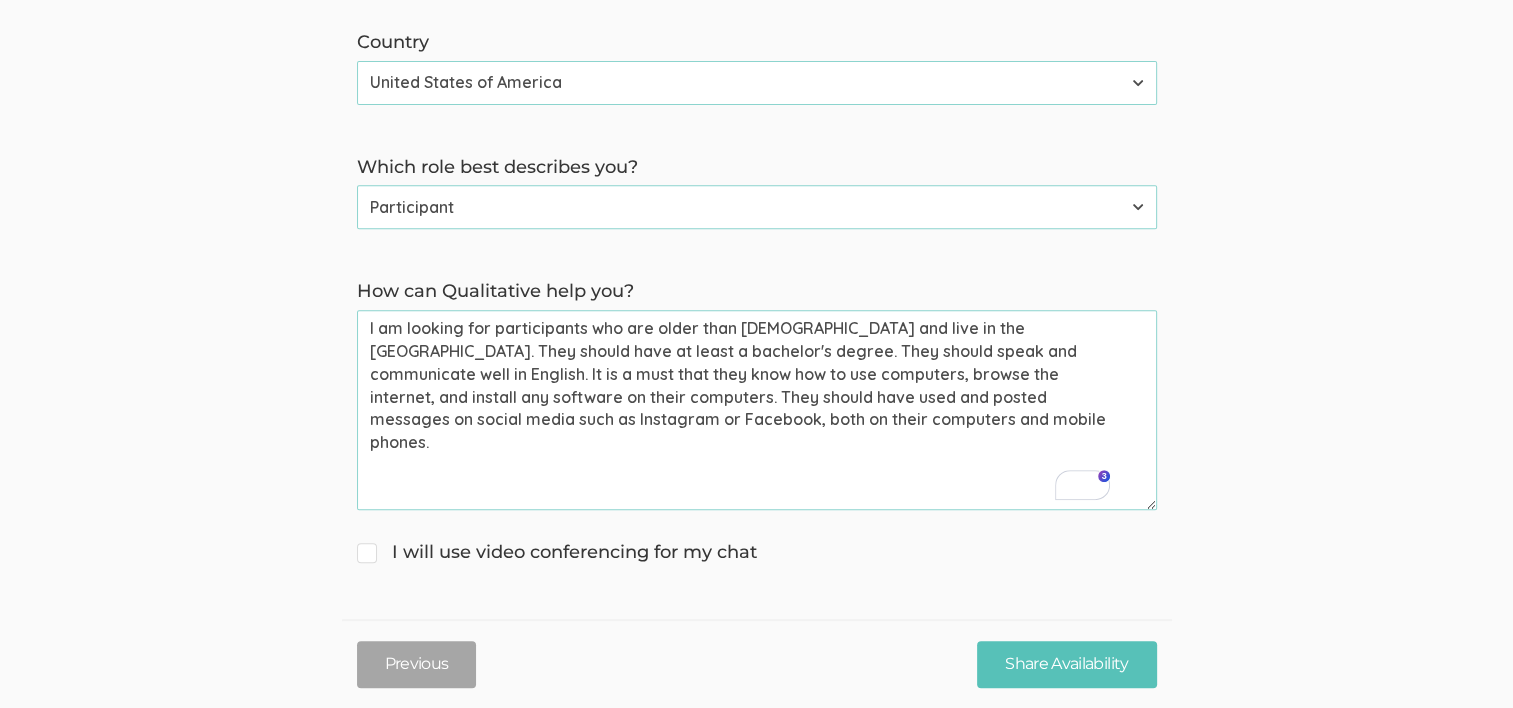 drag, startPoint x: 1032, startPoint y: 348, endPoint x: 452, endPoint y: 398, distance: 582.1512 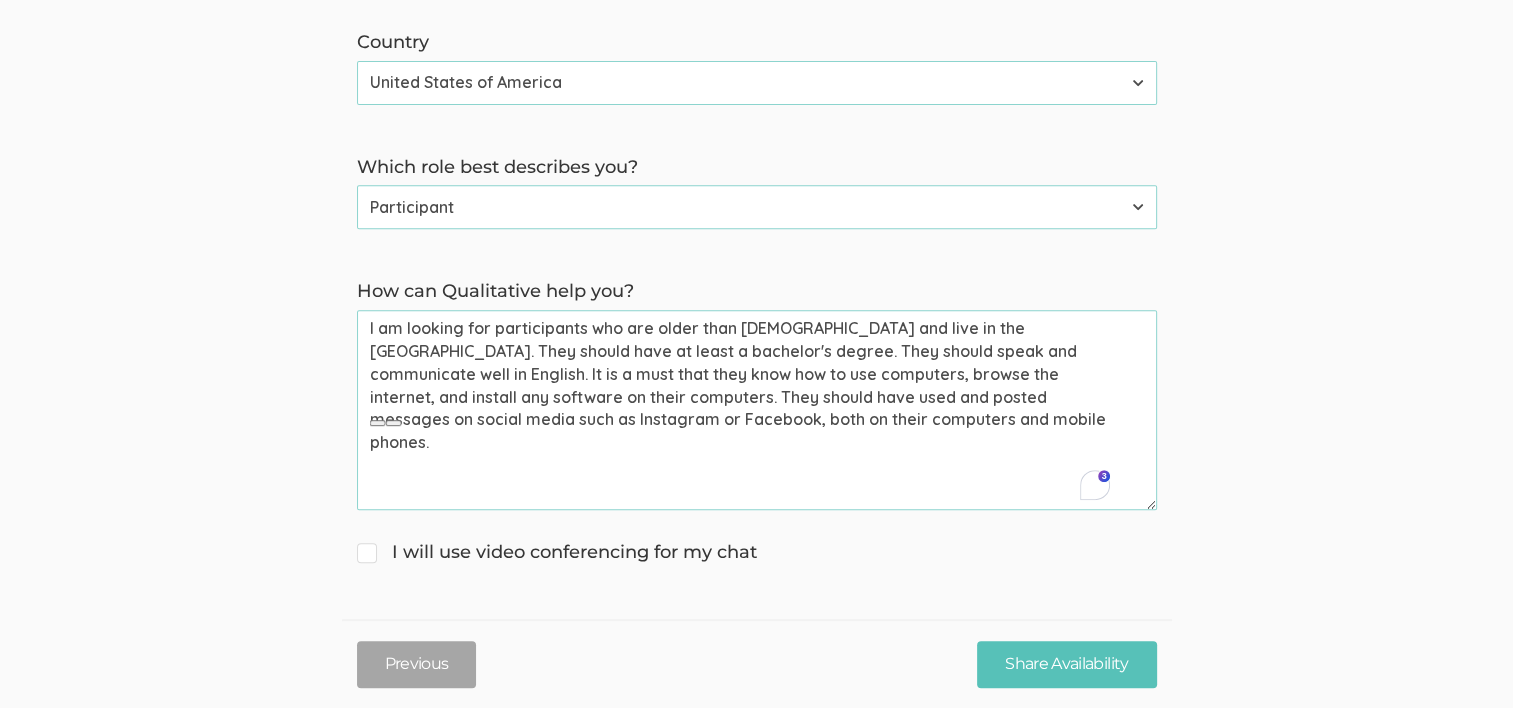 click on "I am looking for participants who are older than 19 years old and live in the USA. They should have at least a bachelor's degree. They should speak and communicate well in English. It is a must that they know how to use computers, browse the internet, and install any software on their computers. They should have used and posted messages on social media such as Instagram or Facebook, both on their computers and mobile phones." at bounding box center (757, 410) 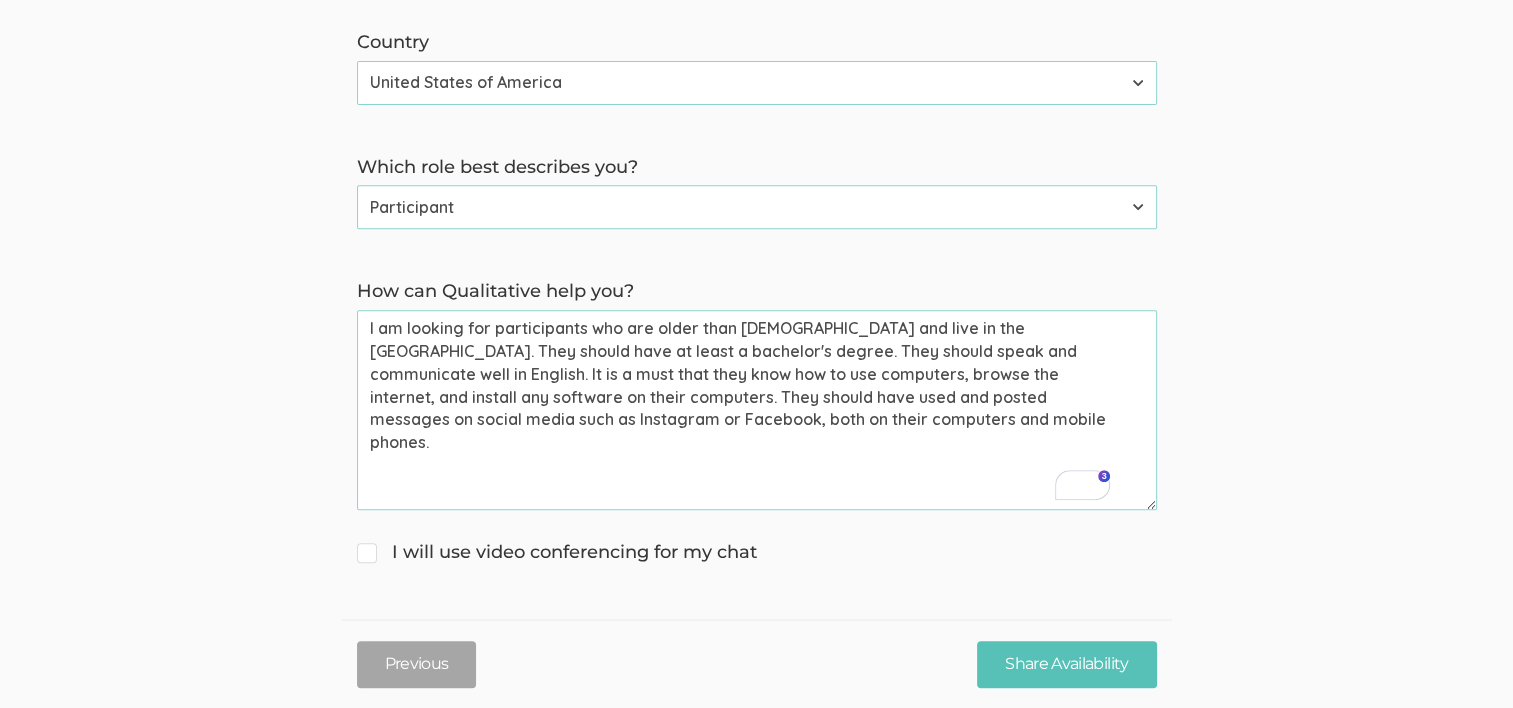 drag, startPoint x: 459, startPoint y: 396, endPoint x: 842, endPoint y: 409, distance: 383.22055 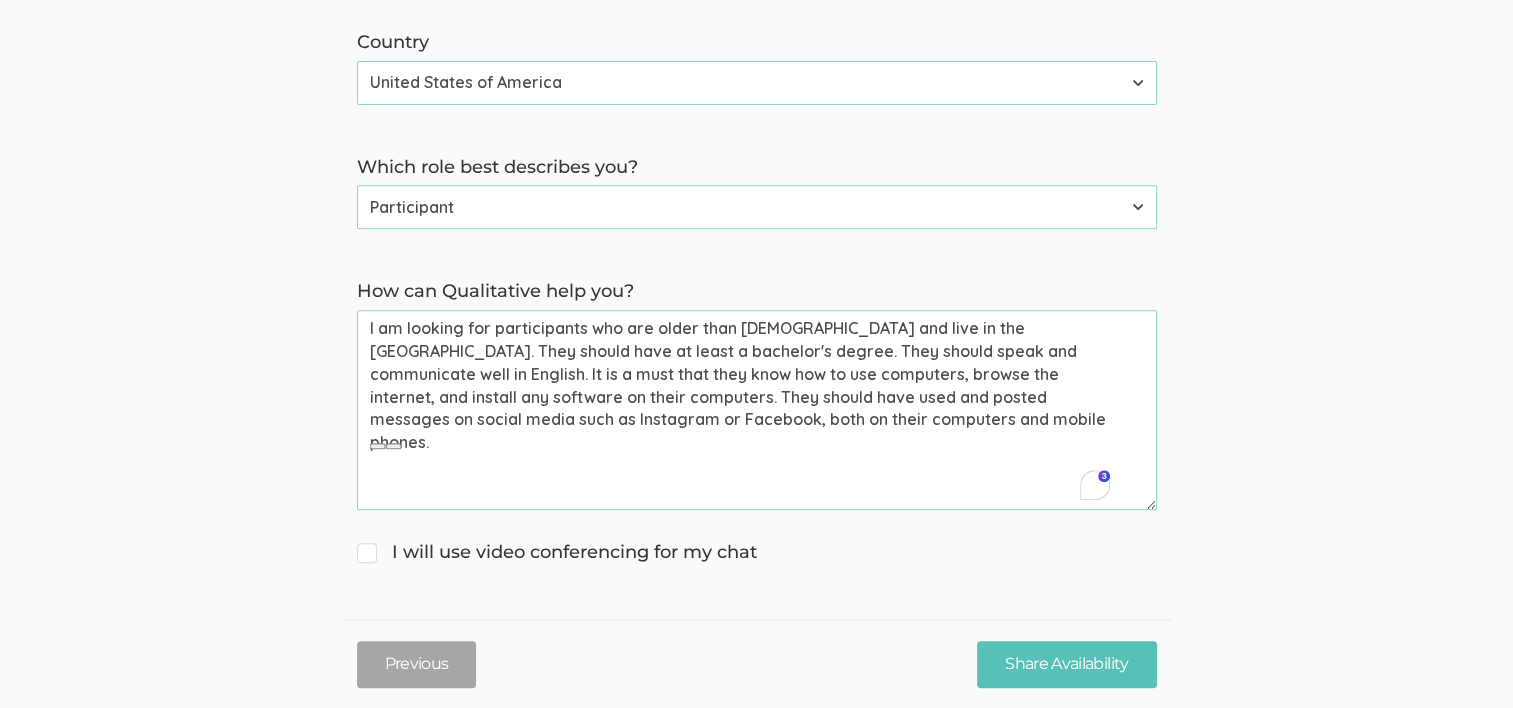 click on "I am looking for participants who are older than 19 years old and live in the USA. They should have at least a bachelor's degree. They should speak and communicate well in English. It is a must that they know how to use computers, browse the internet, and install any software on their computers. They should have used and posted messages on social media such as Instagram or Facebook, both on their computers and mobile phones." at bounding box center (757, 410) 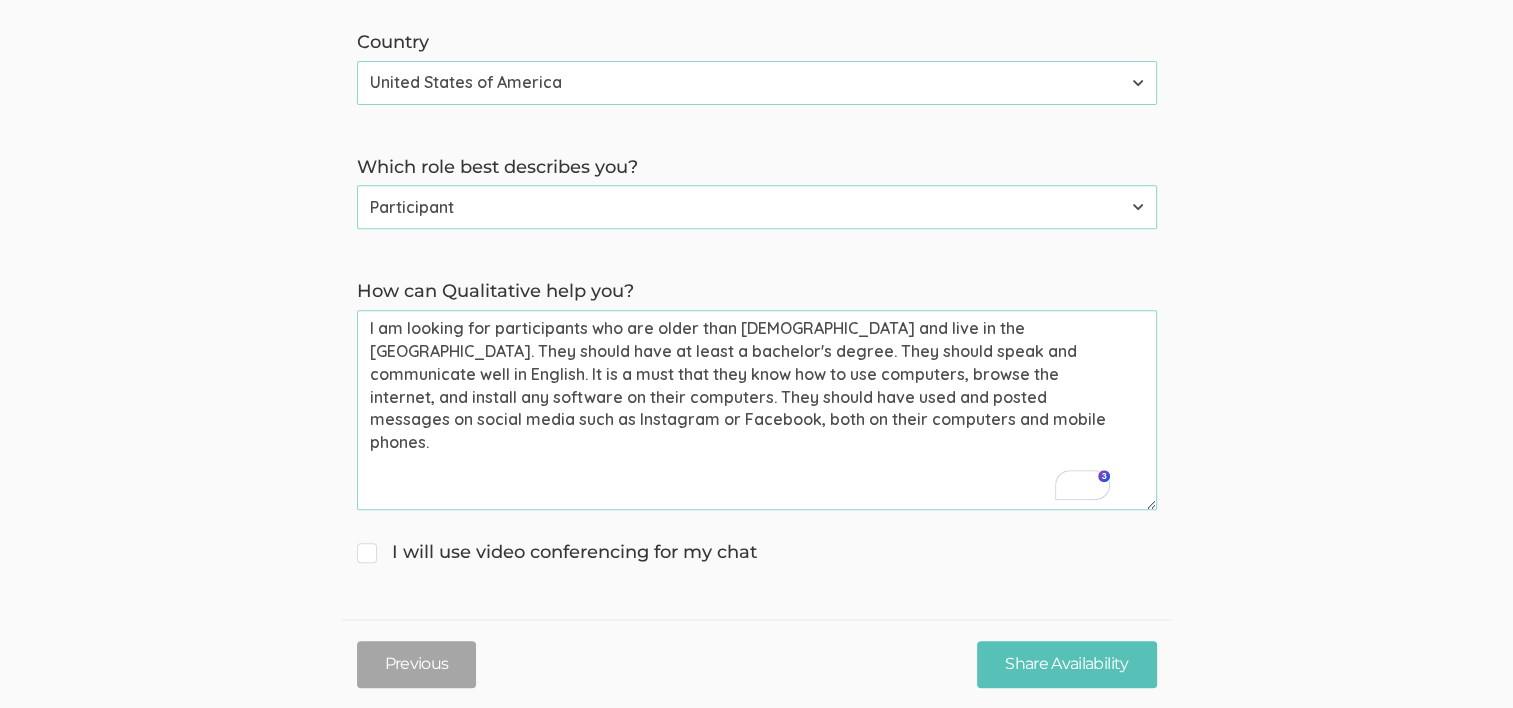 drag, startPoint x: 368, startPoint y: 321, endPoint x: 975, endPoint y: 324, distance: 607.0074 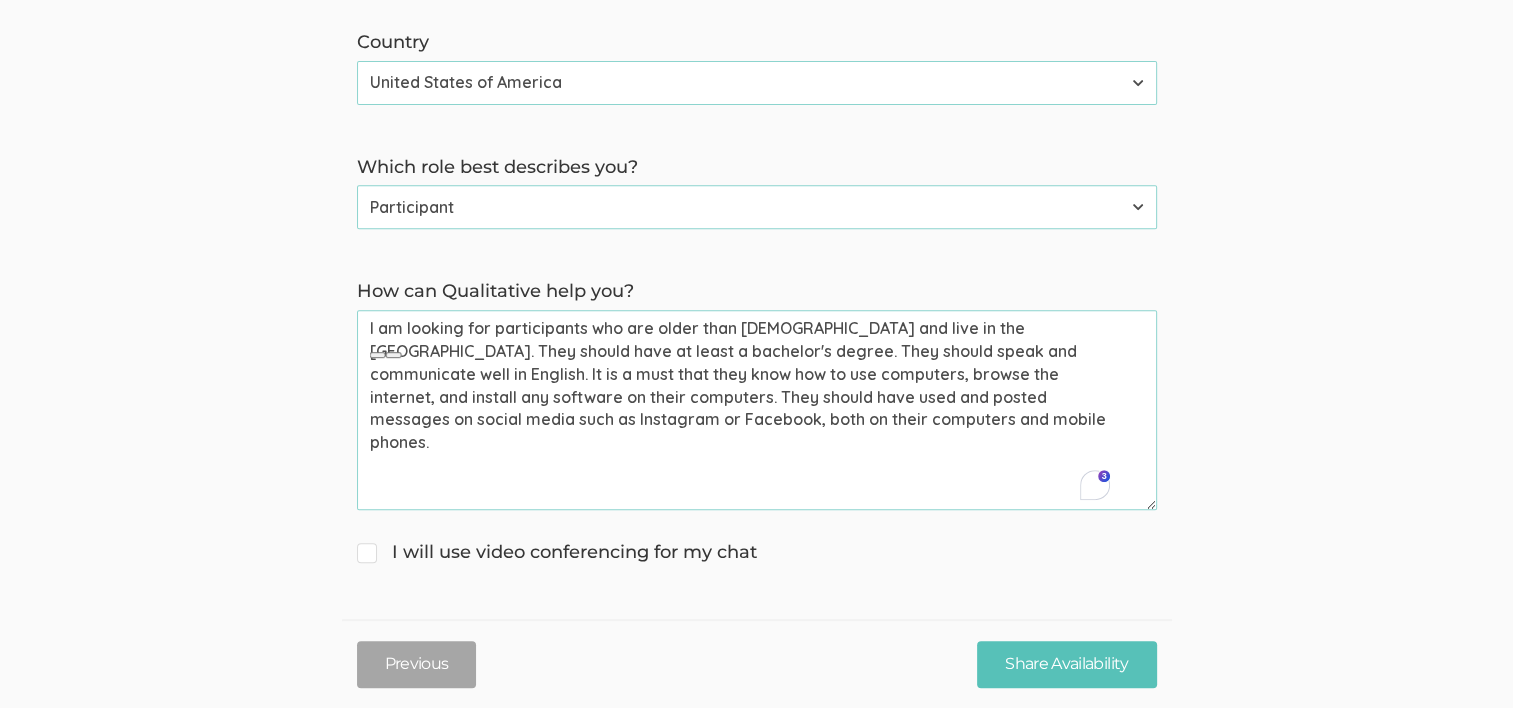 click on "I am looking for participants who are older than 19 years old and live in the USA. They should have at least a bachelor's degree. They should speak and communicate well in English. It is a must that they know how to use computers, browse the internet, and install any software on their computers. They should have used and posted messages on social media such as Instagram or Facebook, both on their computers and mobile phones." at bounding box center [757, 410] 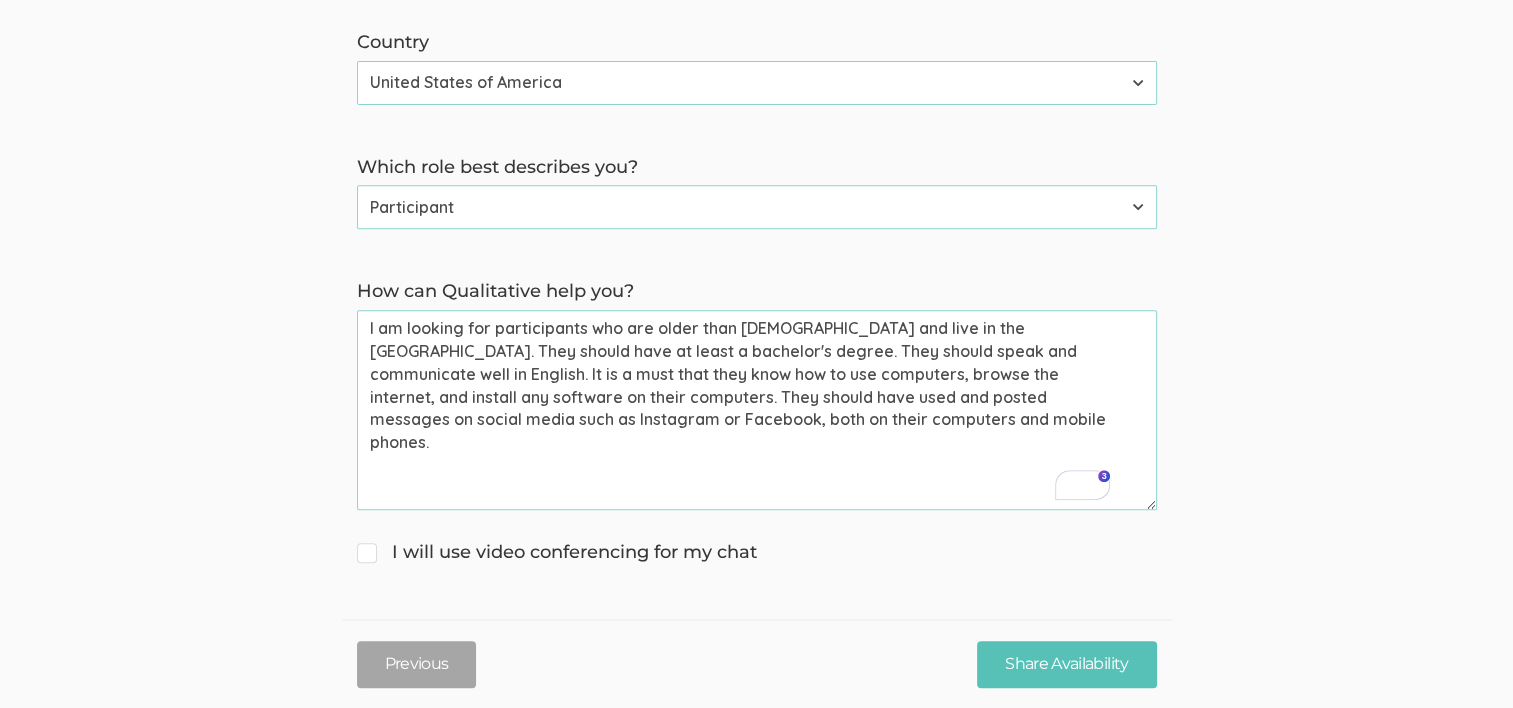 drag, startPoint x: 986, startPoint y: 326, endPoint x: 626, endPoint y: 351, distance: 360.867 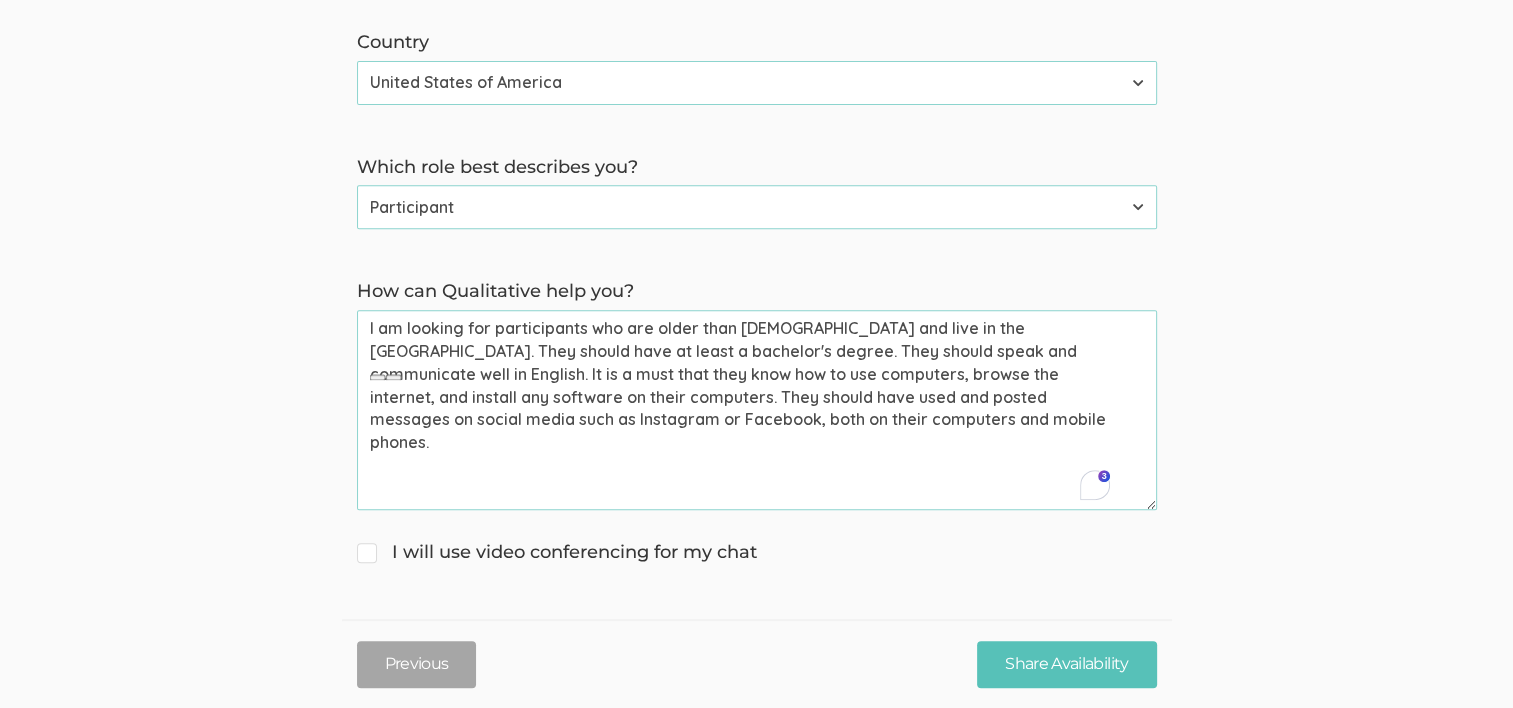 click on "I am looking for participants who are older than 19 years old and live in the USA. They should have at least a bachelor's degree. They should speak and communicate well in English. It is a must that they know how to use computers, browse the internet, and install any software on their computers. They should have used and posted messages on social media such as Instagram or Facebook, both on their computers and mobile phones." at bounding box center [757, 410] 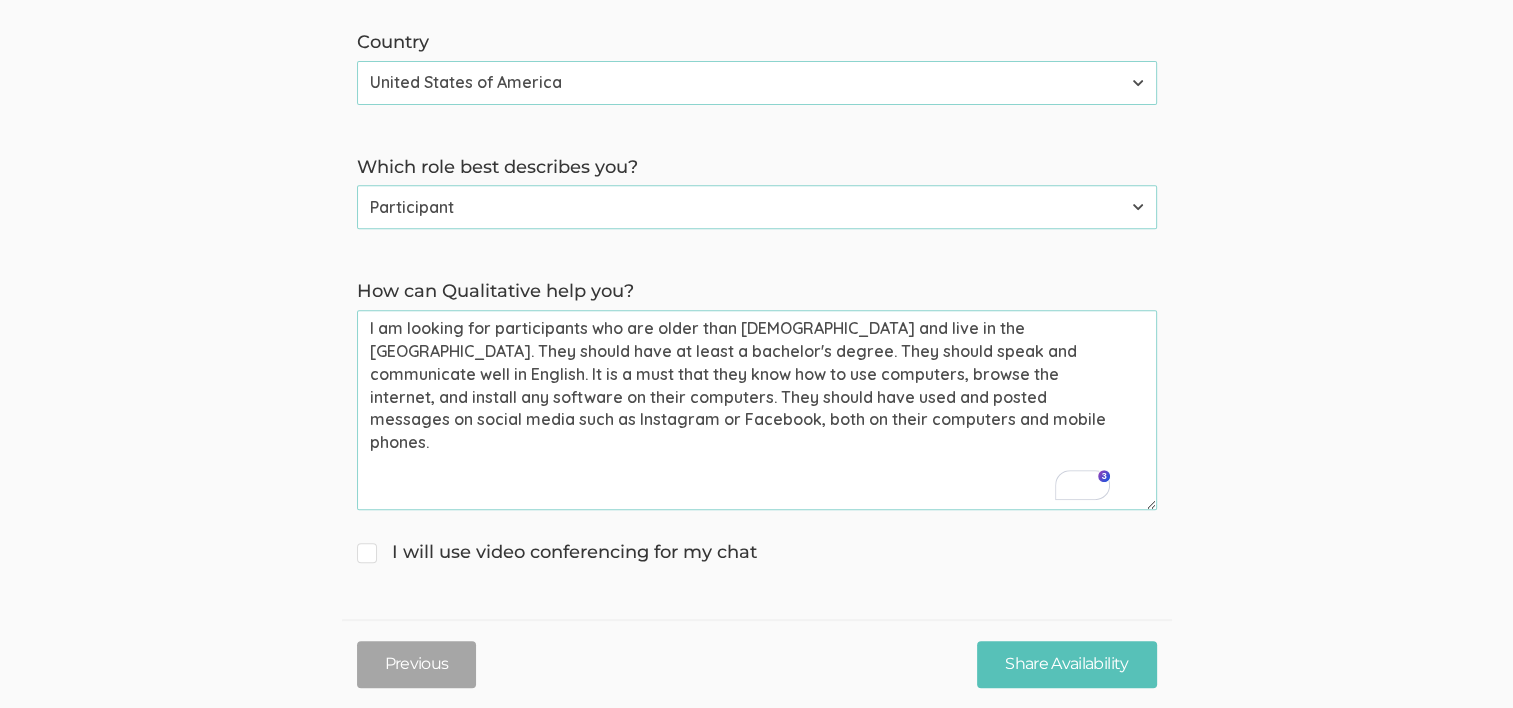 drag, startPoint x: 633, startPoint y: 348, endPoint x: 1024, endPoint y: 353, distance: 391.03198 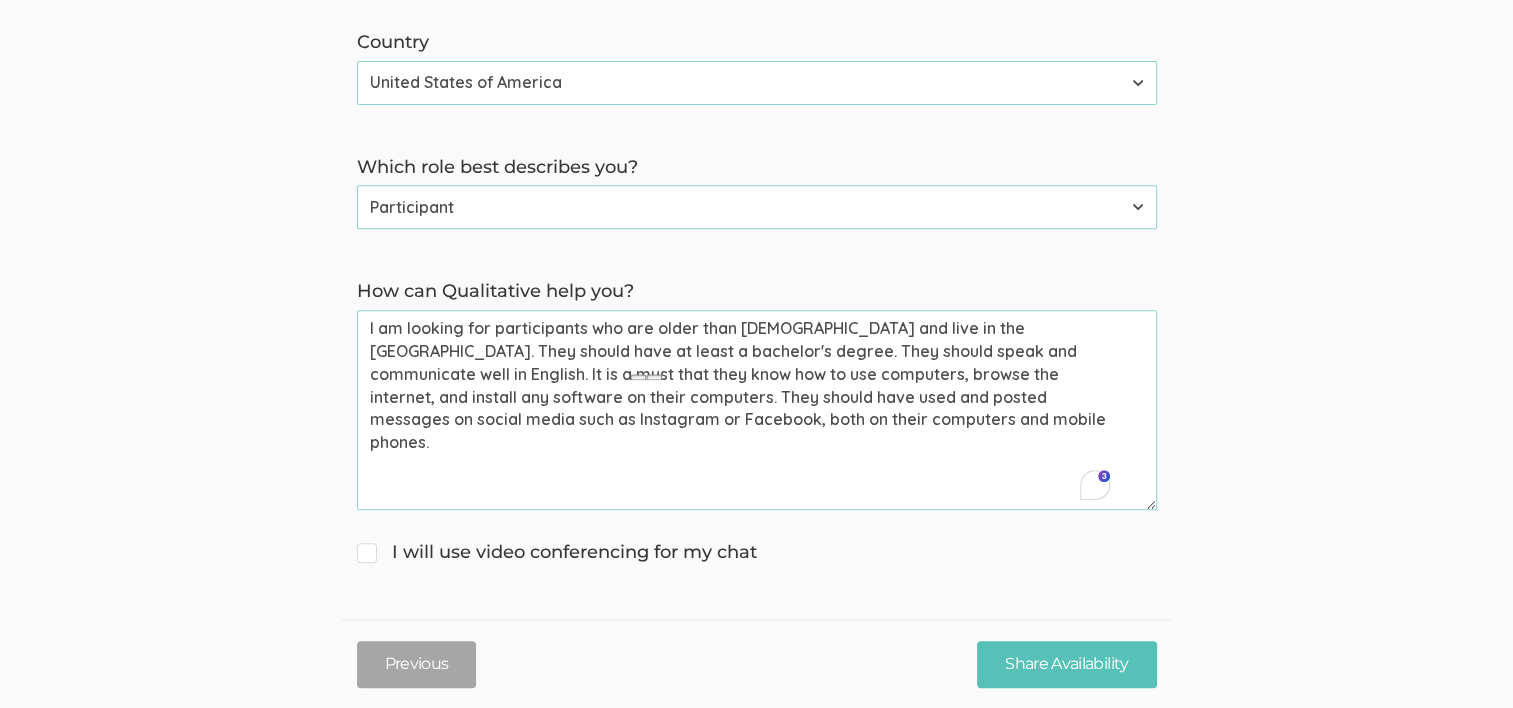 click on "I am looking for participants who are older than 19 years old and live in the USA. They should have at least a bachelor's degree. They should speak and communicate well in English. It is a must that they know how to use computers, browse the internet, and install any software on their computers. They should have used and posted messages on social media such as Instagram or Facebook, both on their computers and mobile phones." at bounding box center [757, 410] 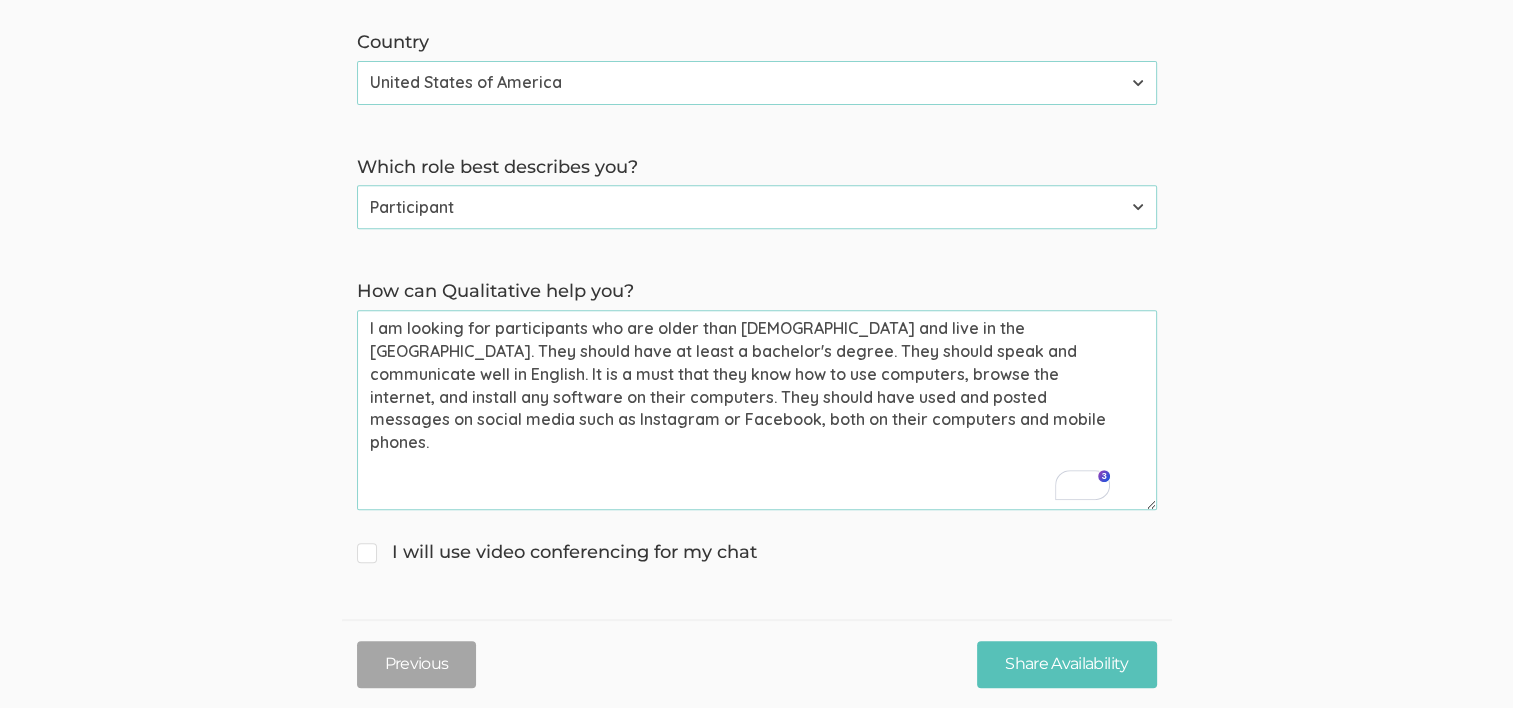 drag, startPoint x: 1108, startPoint y: 350, endPoint x: 450, endPoint y: 401, distance: 659.9735 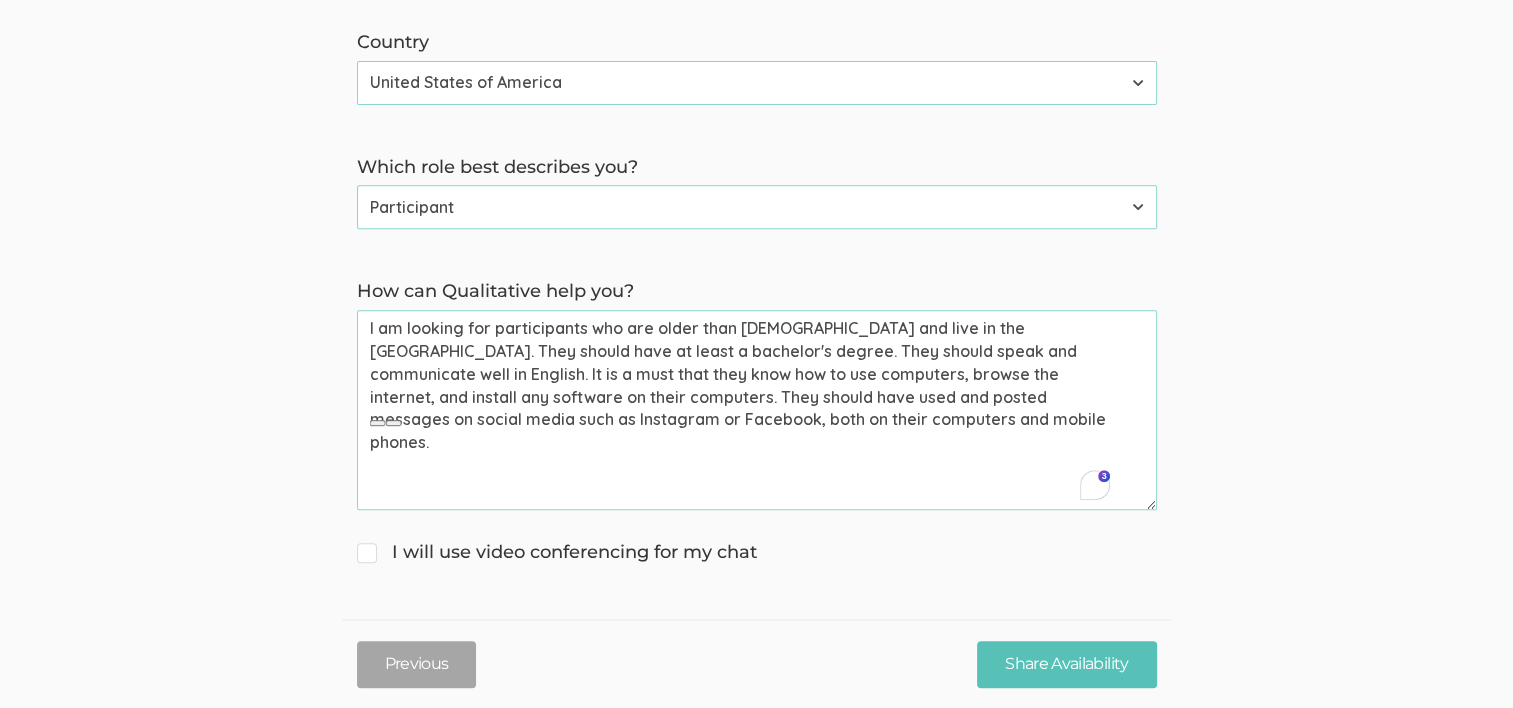 click on "I am looking for participants who are older than 19 years old and live in the USA. They should have at least a bachelor's degree. They should speak and communicate well in English. It is a must that they know how to use computers, browse the internet, and install any software on their computers. They should have used and posted messages on social media such as Instagram or Facebook, both on their computers and mobile phones." at bounding box center (757, 410) 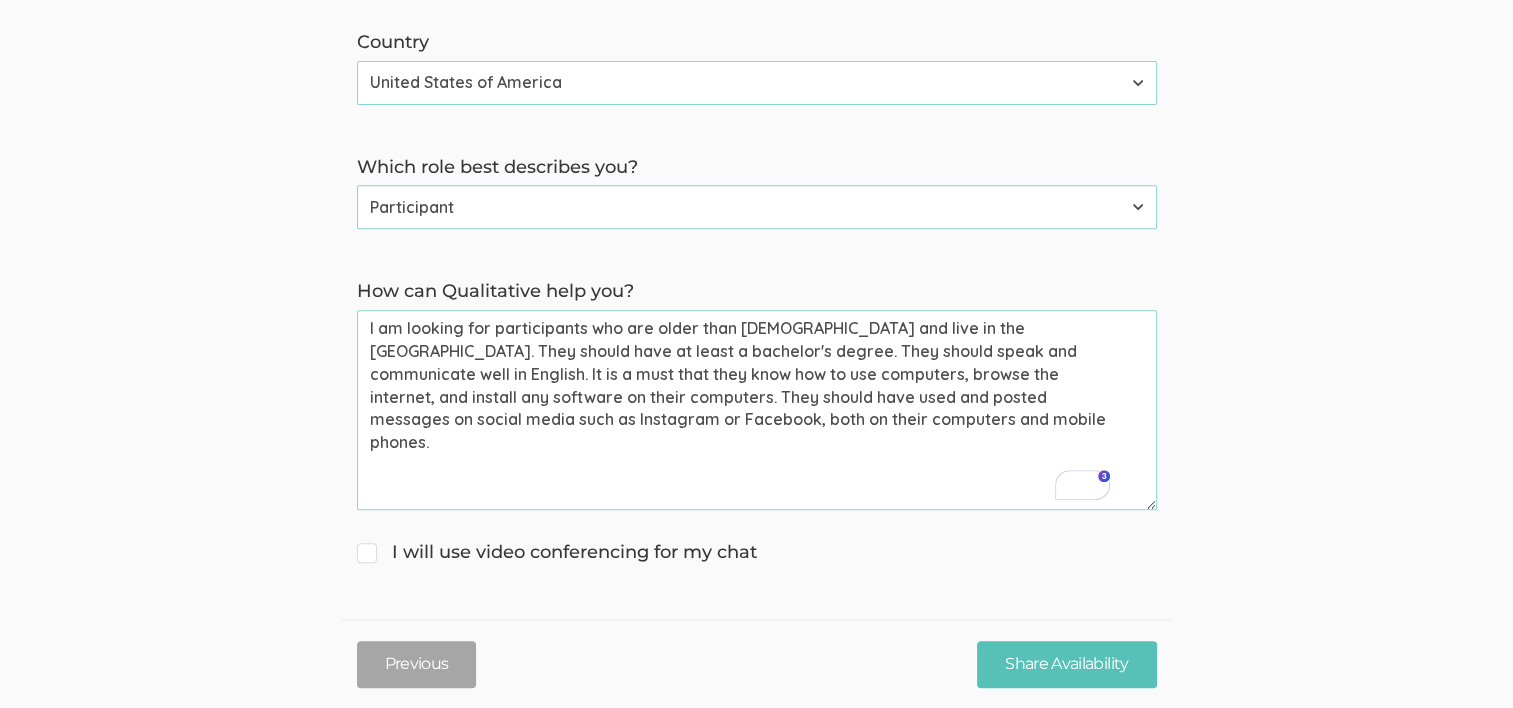 drag, startPoint x: 459, startPoint y: 399, endPoint x: 828, endPoint y: 420, distance: 369.59708 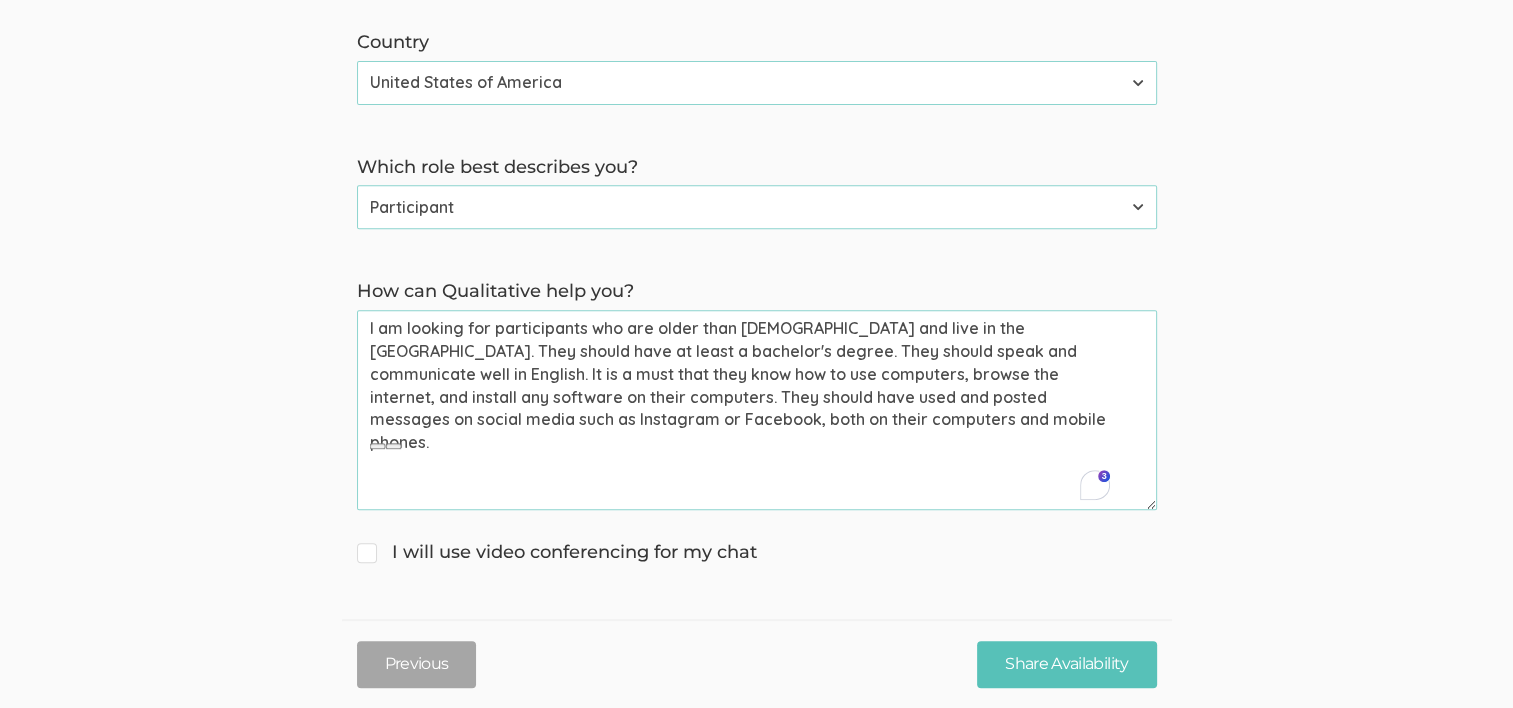 drag, startPoint x: 852, startPoint y: 418, endPoint x: 457, endPoint y: 396, distance: 395.61218 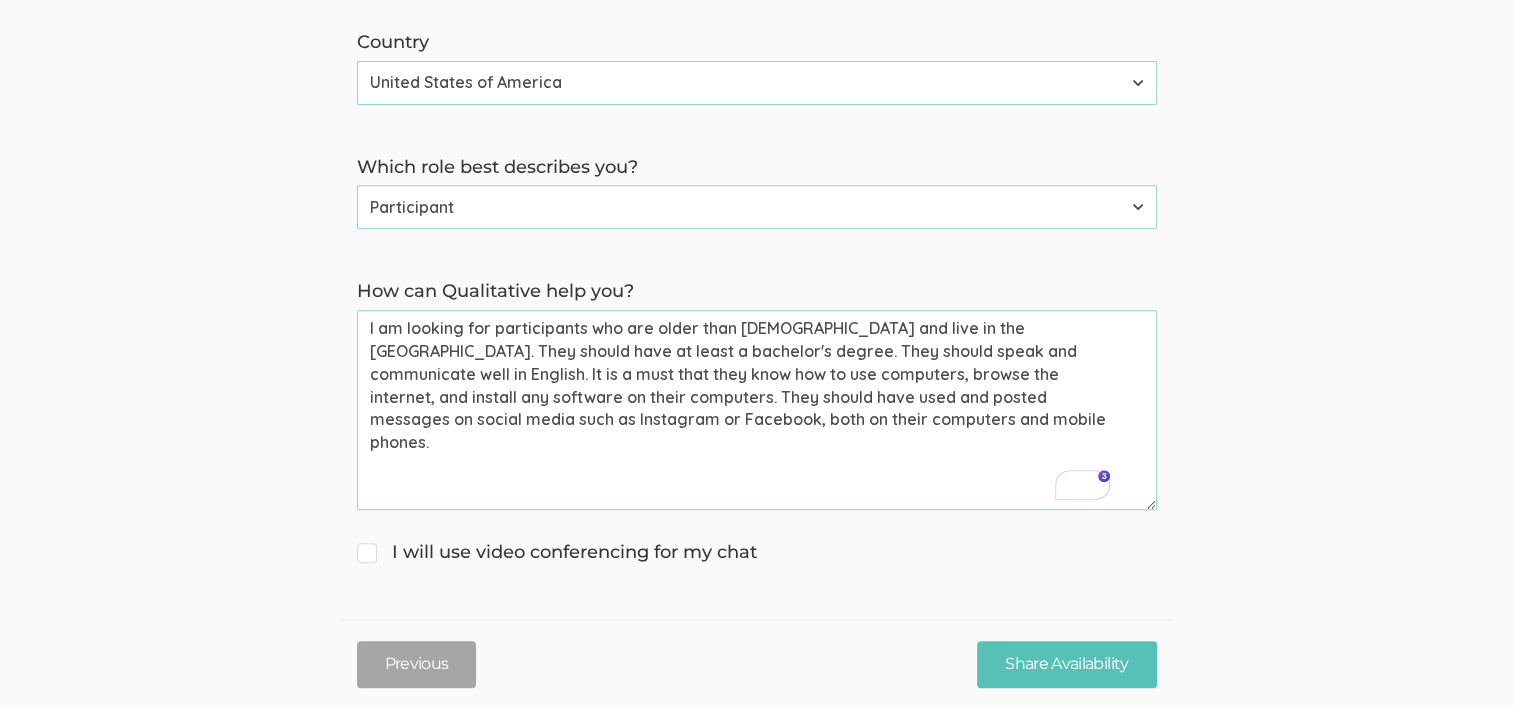 drag, startPoint x: 789, startPoint y: 412, endPoint x: 456, endPoint y: 392, distance: 333.60007 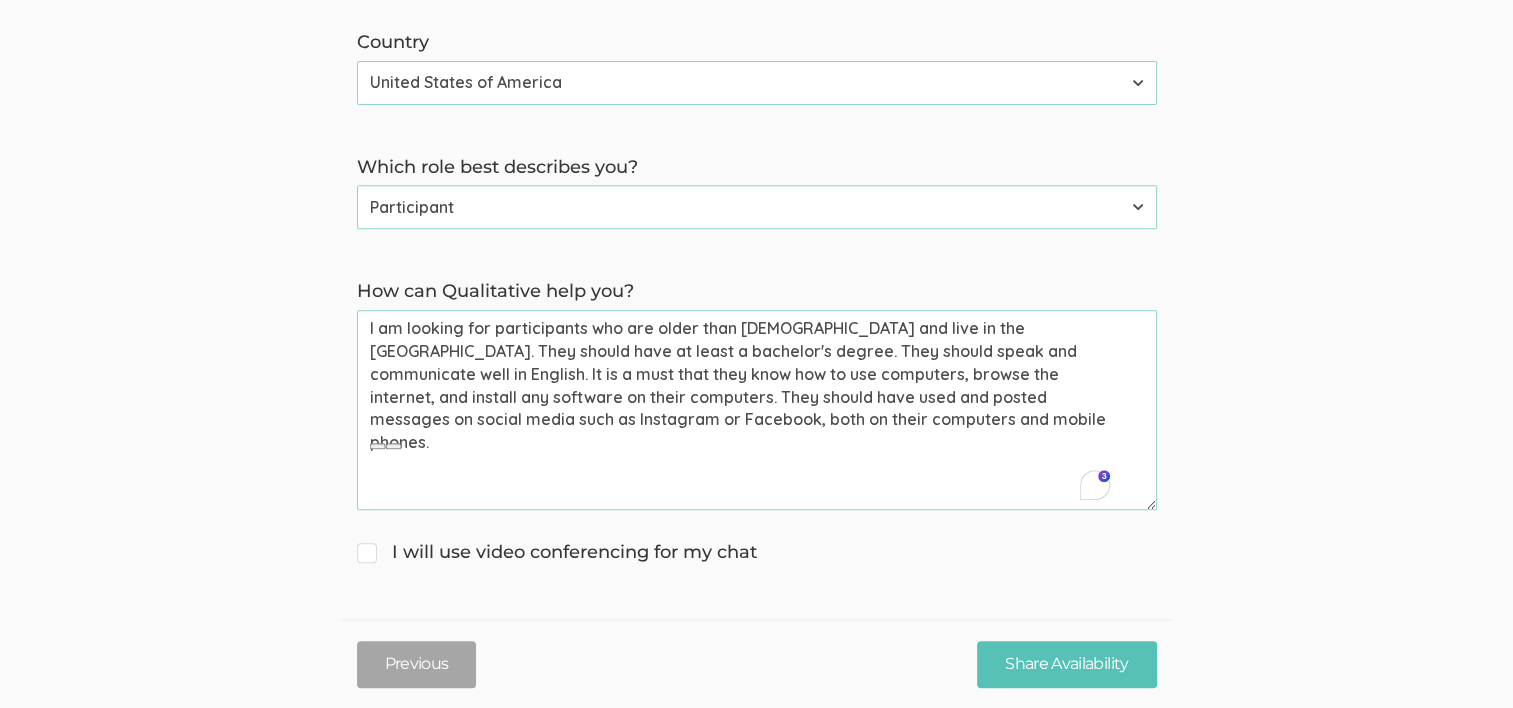 click on "I am looking for participants who are older than 19 years old and live in the USA. They should have at least a bachelor's degree. They should speak and communicate well in English. It is a must that they know how to use computers, browse the internet, and install any software on their computers. They should have used and posted messages on social media such as Instagram or Facebook, both on their computers and mobile phones." at bounding box center [757, 410] 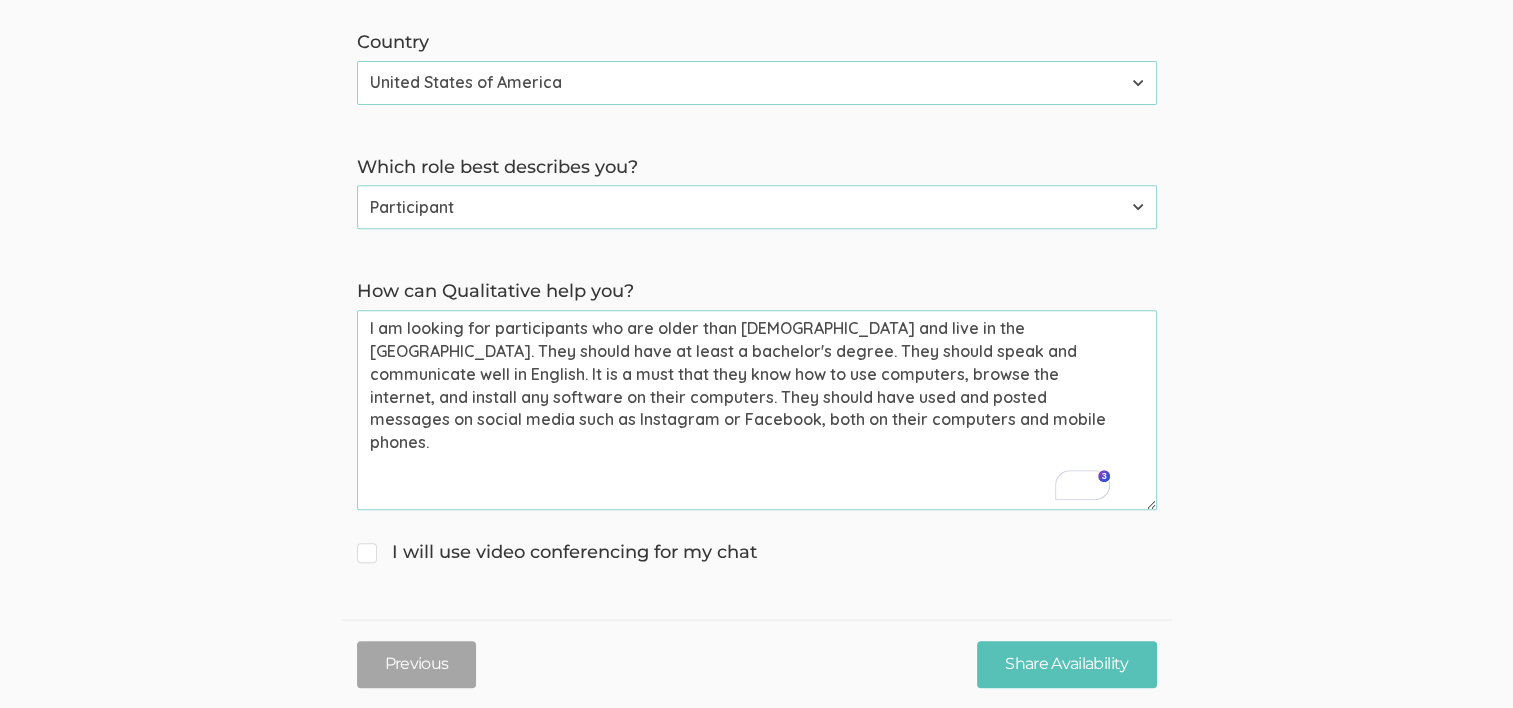 drag, startPoint x: 857, startPoint y: 419, endPoint x: 462, endPoint y: 404, distance: 395.2847 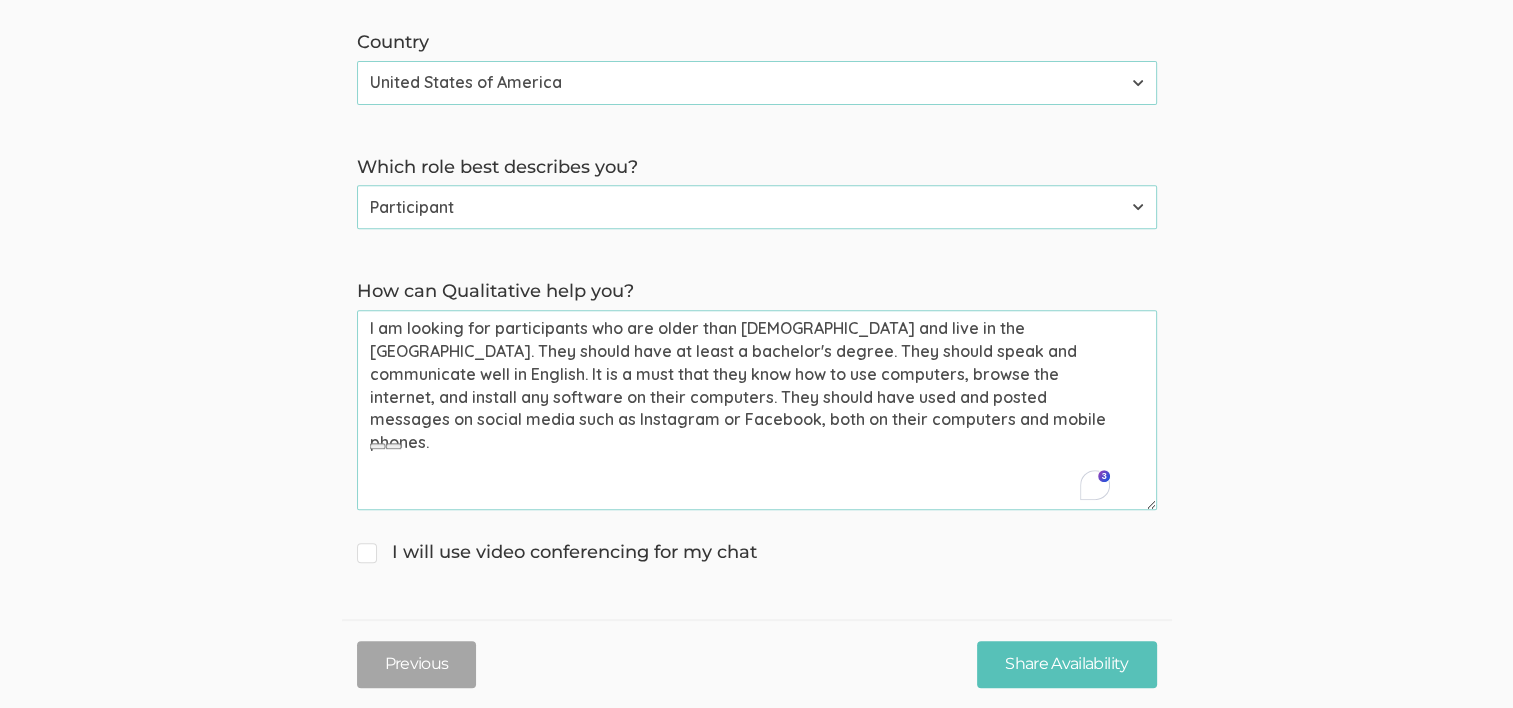 click on "→ Discuss your participant recruitment criteria
→ Walk through how Qualitative can help you recruit participants
→ Get answers to your questions First name   Tugberk   (success) Last name   Kara   (success) Email (for receiving calendar meeting invite)   tugberkkara@gmail.com   (success) Phone (for receiving text to confirm meeting time)   +19566039628   (success) Country Afghanistan Åland Islands Albania Algeria American Samoa Andorra Angola Anguilla Antarctica Antigua and Barbuda Argentina Armenia Aruba Australia Austria Azerbaijan Bahamas Bahrain Bangladesh Barbados Belarus Belgium Belize Benin Bermuda Bhutan Bolivia Bonaire, Sint Eustatius and Saba Bosnia and Herzegovina Botswana Bouvet Island Brazil British Indian Ocean Territory Brunei Darussalam Bulgaria Burkina Faso Burundi Cambodia Cameroon Canada Cape Verde Cayman Islands Central African Republic Chad Chile China Christmas Island Cocos (Keeling) Islands Colombia Comoros Congo Congo, the Democratic Republic of the Cook Islands Costa Rica" at bounding box center (756, -14) 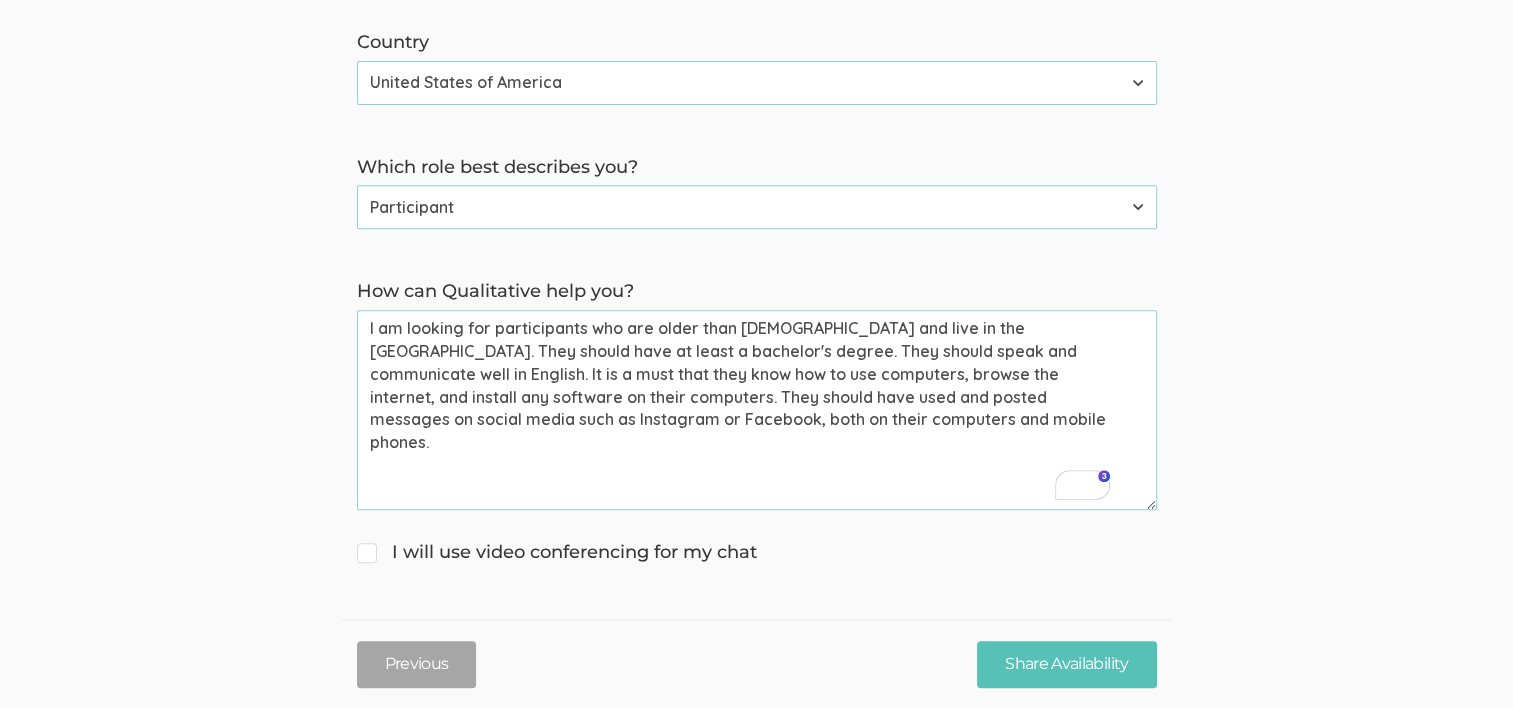 drag, startPoint x: 462, startPoint y: 406, endPoint x: 849, endPoint y: 415, distance: 387.10464 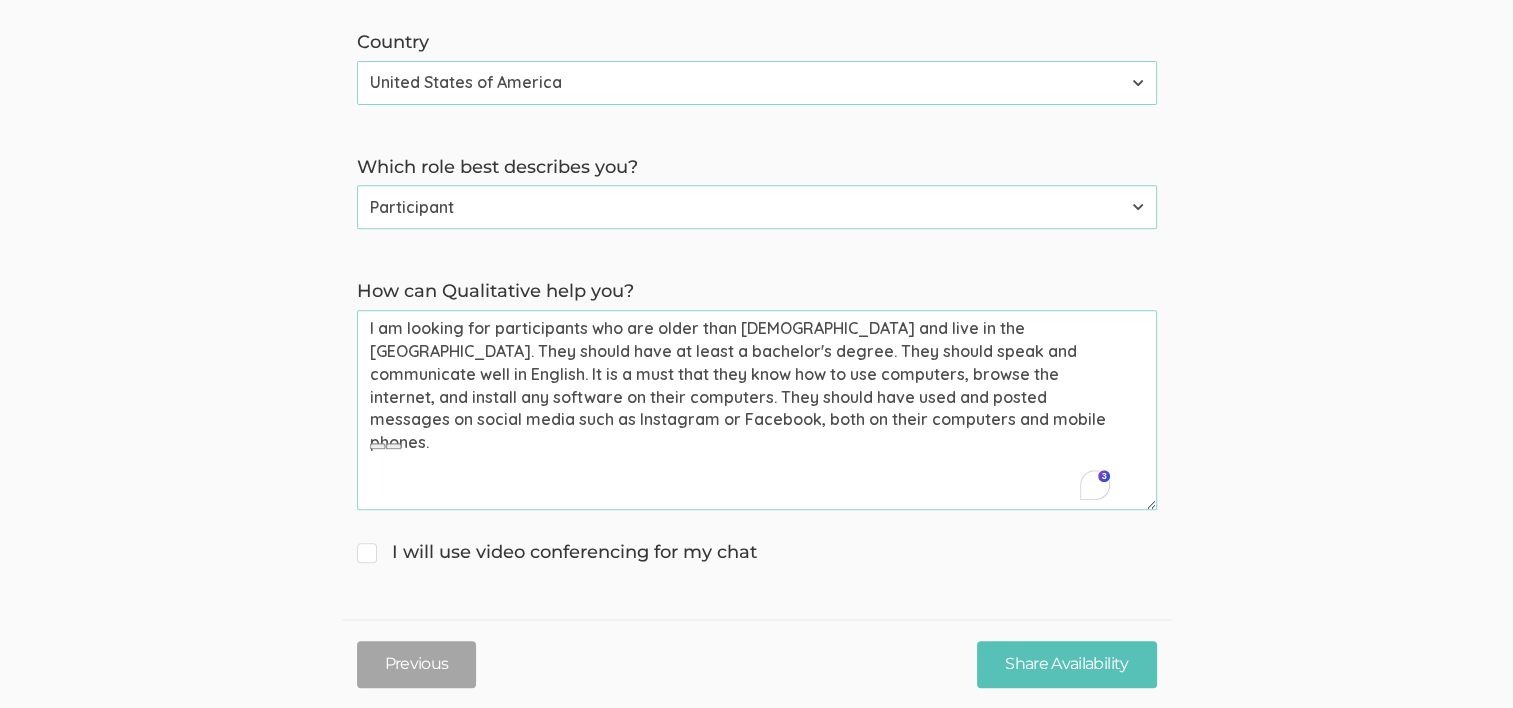 drag, startPoint x: 792, startPoint y: 413, endPoint x: 469, endPoint y: 398, distance: 323.3481 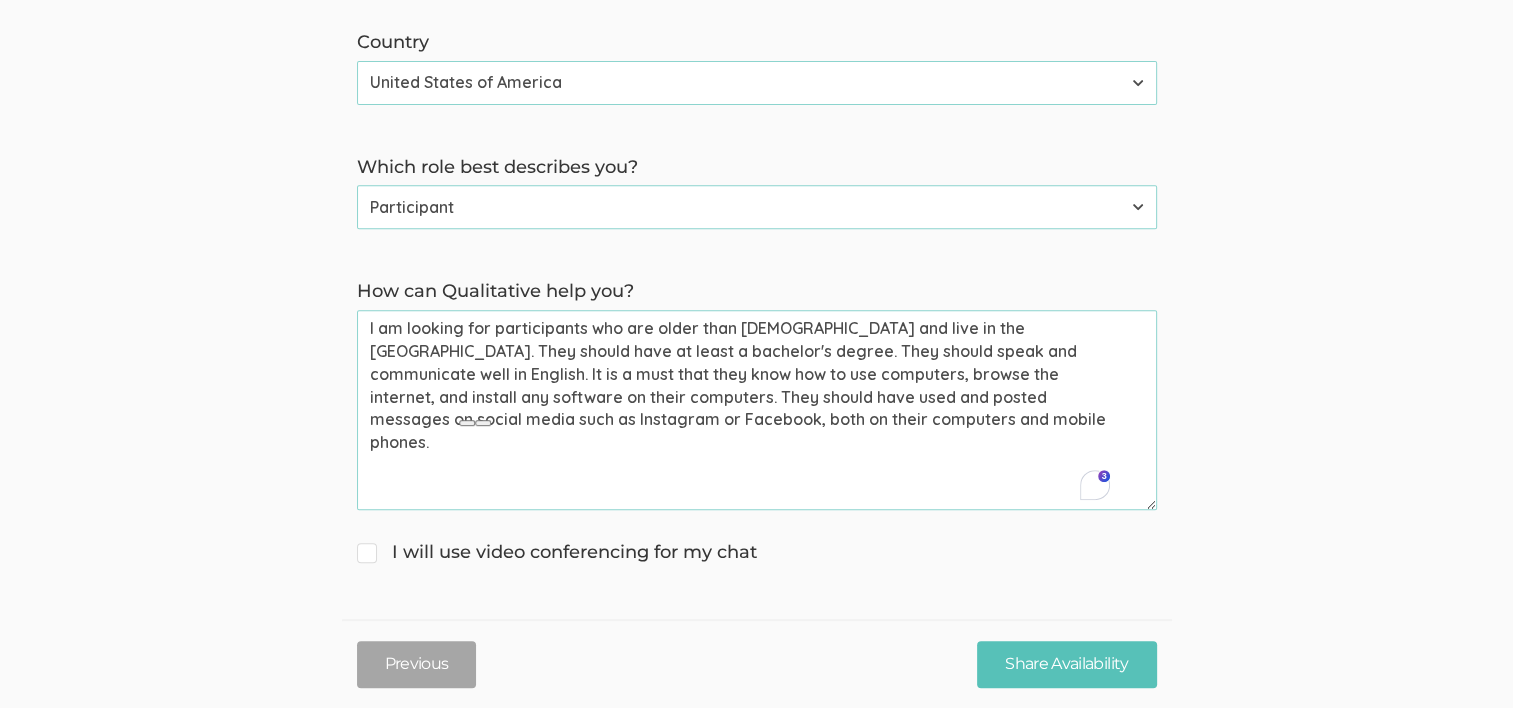 click on "I am looking for participants who are older than 19 years old and live in the USA. They should have at least a bachelor's degree. They should speak and communicate well in English. It is a must that they know how to use computers, browse the internet, and install any software on their computers. They should have used and posted messages on social media such as Instagram or Facebook, both on their computers and mobile phones." at bounding box center (757, 410) 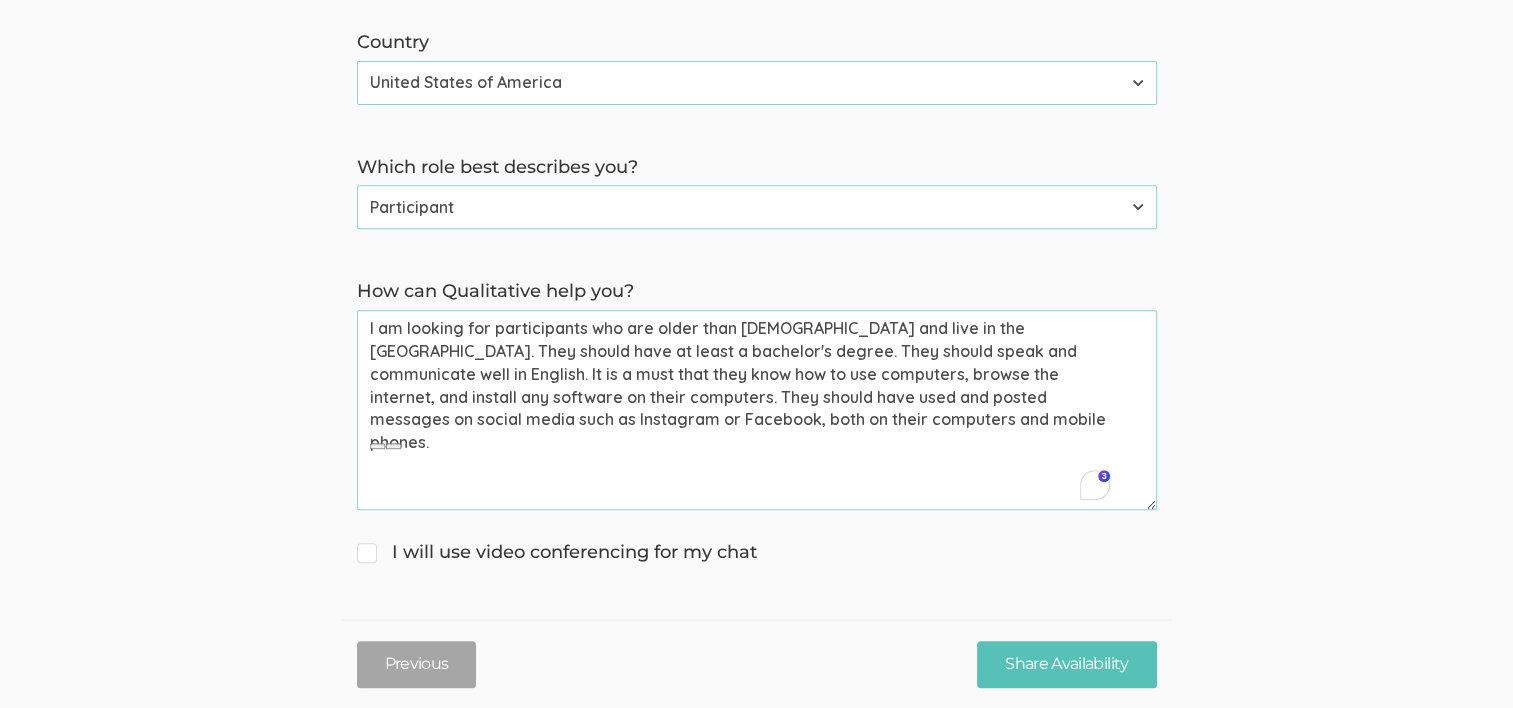 click on "I am looking for participants who are older than 19 years old and live in the USA. They should have at least a bachelor's degree. They should speak and communicate well in English. It is a must that they know how to use computers, browse the internet, and install any software on their computers. They should have used and posted messages on social media such as Instagram or Facebook, both on their computers and mobile phones." at bounding box center [757, 410] 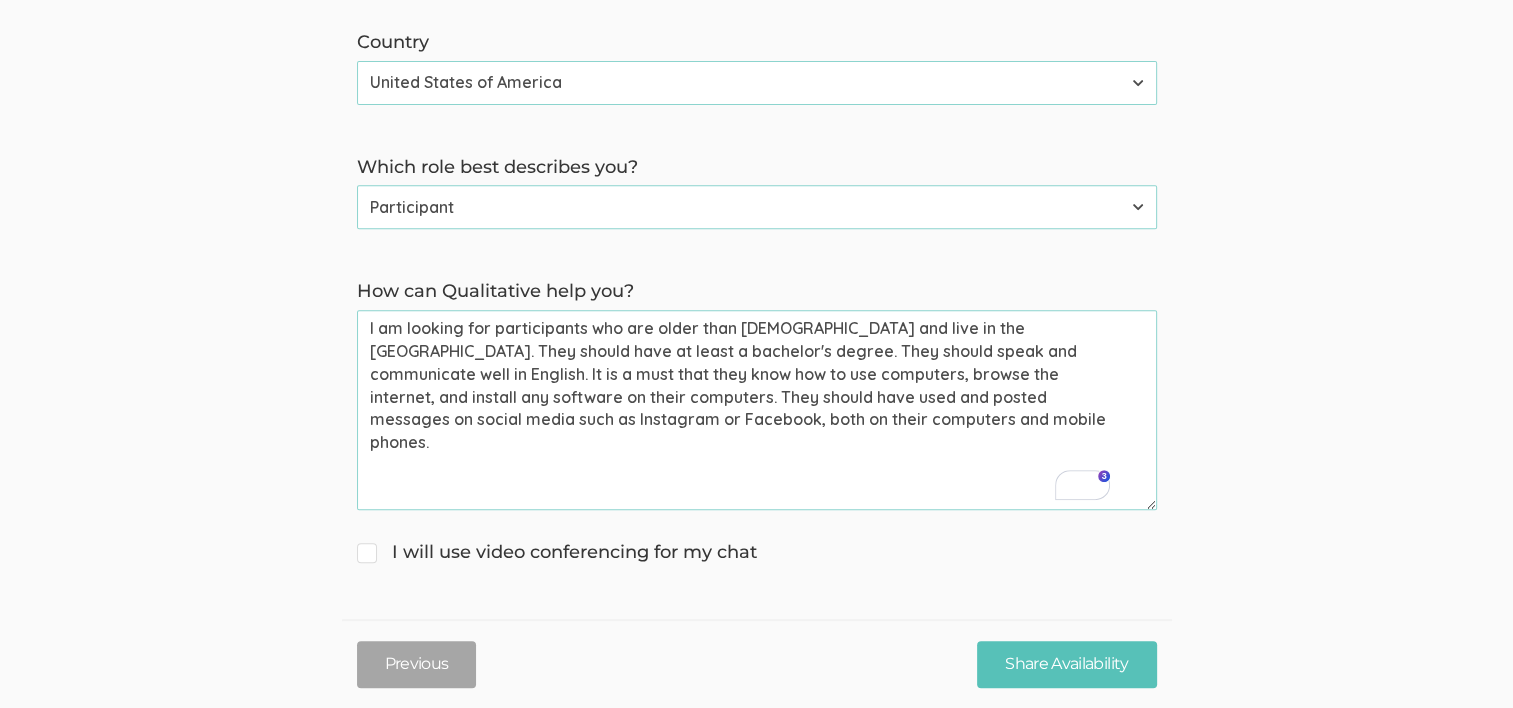 drag, startPoint x: 812, startPoint y: 419, endPoint x: 356, endPoint y: 339, distance: 462.96436 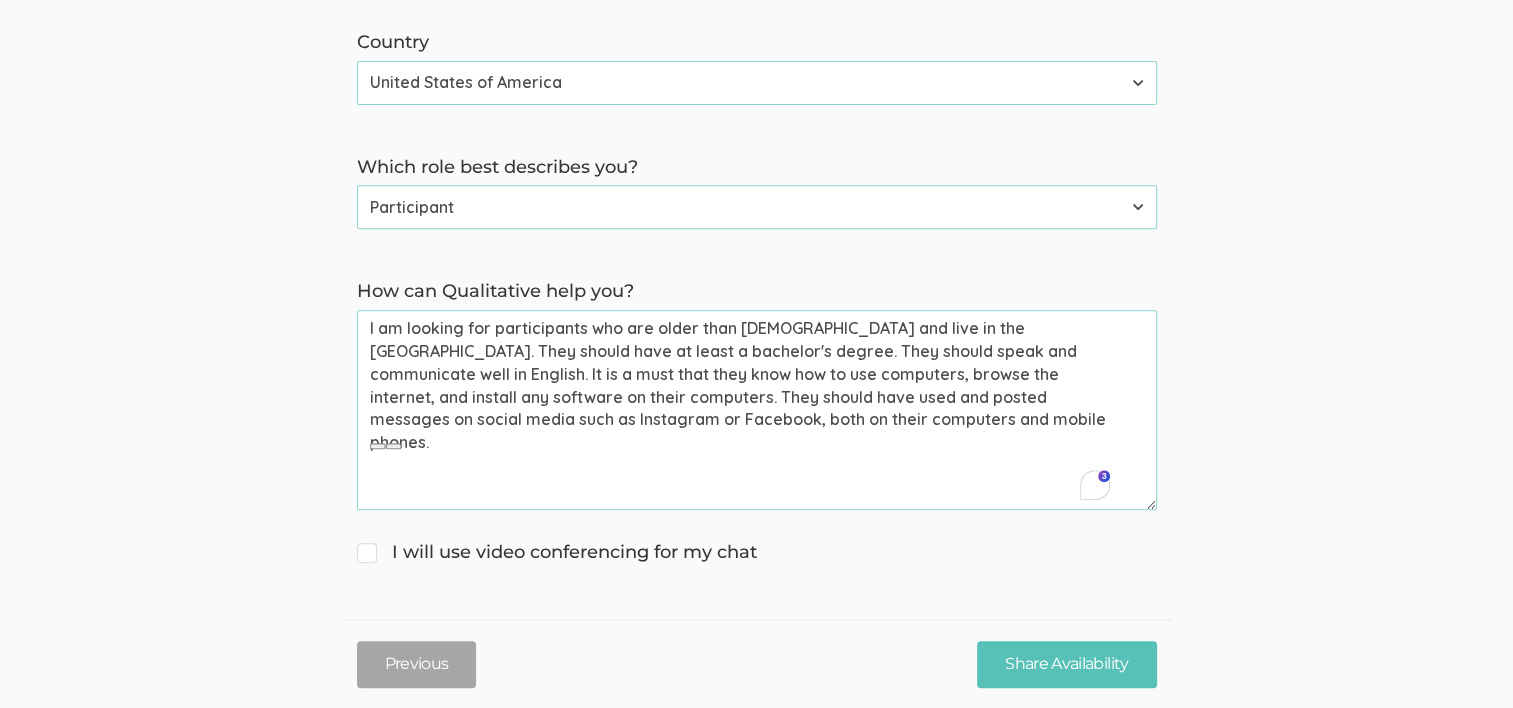 click on "I am looking for participants who are older than 19 years old and live in the USA. They should have at least a bachelor's degree. They should speak and communicate well in English. It is a must that they know how to use computers, browse the internet, and install any software on their computers. They should have used and posted messages on social media such as Instagram or Facebook, both on their computers and mobile phones." at bounding box center (757, 410) 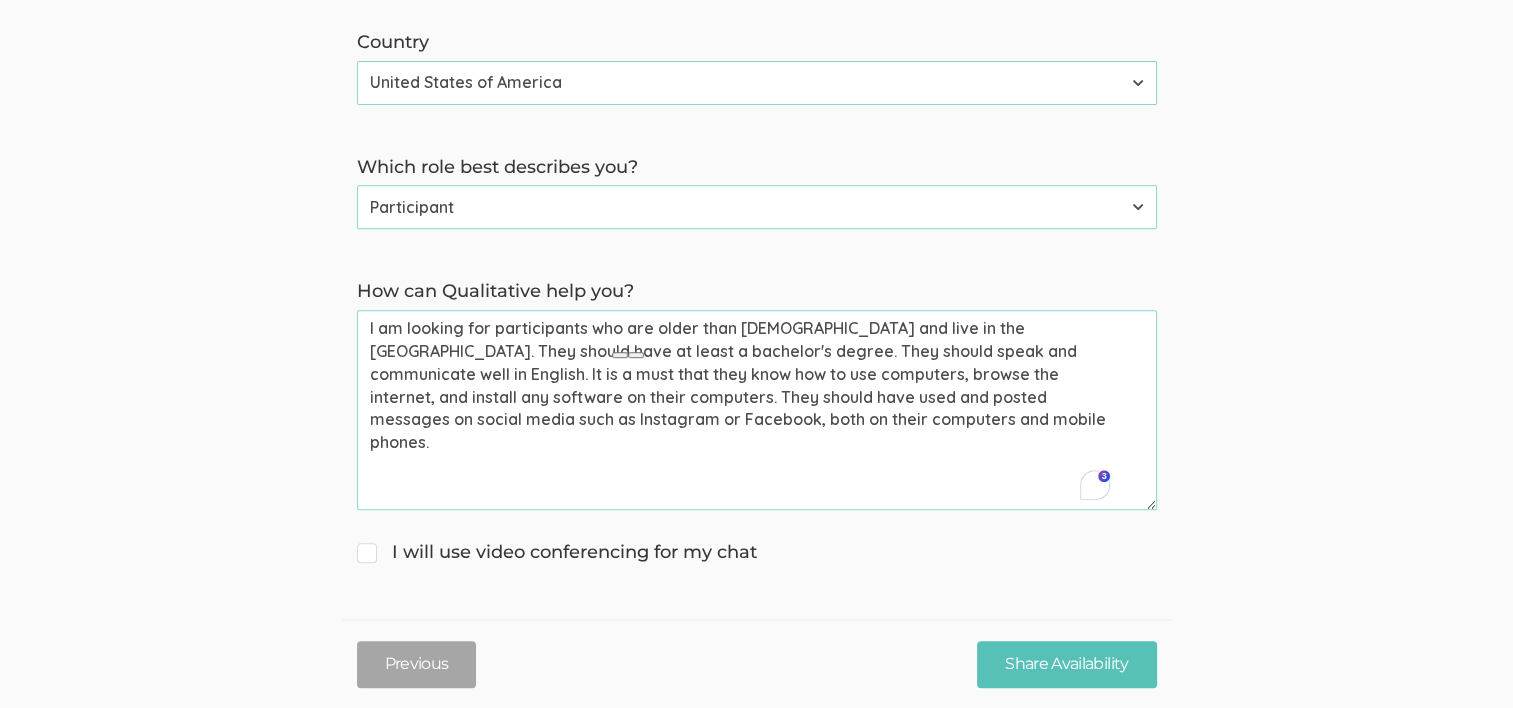 click on "→ Discuss your participant recruitment criteria
→ Walk through how Qualitative can help you recruit participants
→ Get answers to your questions First name   Tugberk   (success) Last name   Kara   (success) Email (for receiving calendar meeting invite)   tugberkkara@gmail.com   (success) Phone (for receiving text to confirm meeting time)   +19566039628   (success) Country Afghanistan Åland Islands Albania Algeria American Samoa Andorra Angola Anguilla Antarctica Antigua and Barbuda Argentina Armenia Aruba Australia Austria Azerbaijan Bahamas Bahrain Bangladesh Barbados Belarus Belgium Belize Benin Bermuda Bhutan Bolivia Bonaire, Sint Eustatius and Saba Bosnia and Herzegovina Botswana Bouvet Island Brazil British Indian Ocean Territory Brunei Darussalam Bulgaria Burkina Faso Burundi Cambodia Cameroon Canada Cape Verde Cayman Islands Central African Republic Chad Chile China Christmas Island Cocos (Keeling) Islands Colombia Comoros Congo Congo, the Democratic Republic of the Cook Islands Costa Rica" at bounding box center [756, -14] 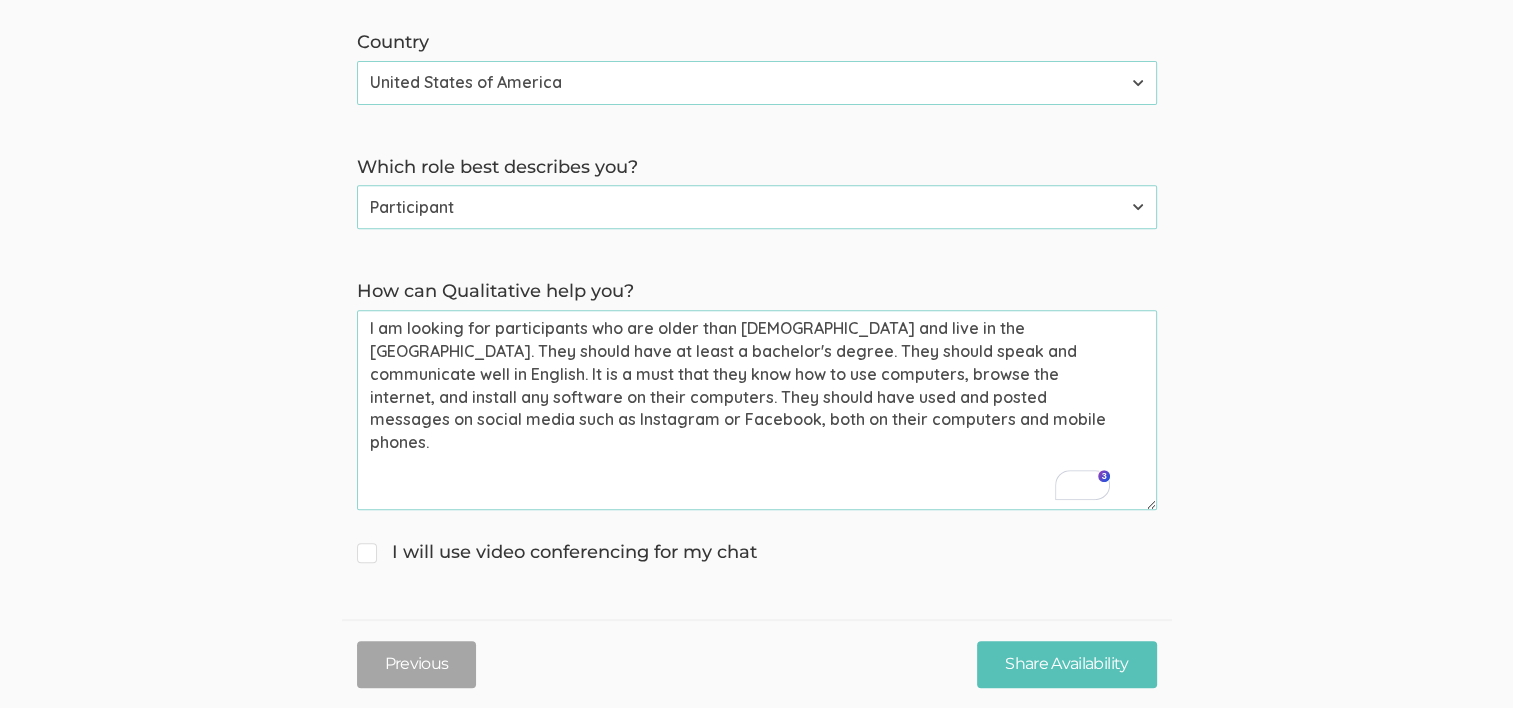 drag, startPoint x: 409, startPoint y: 349, endPoint x: 668, endPoint y: 348, distance: 259.00192 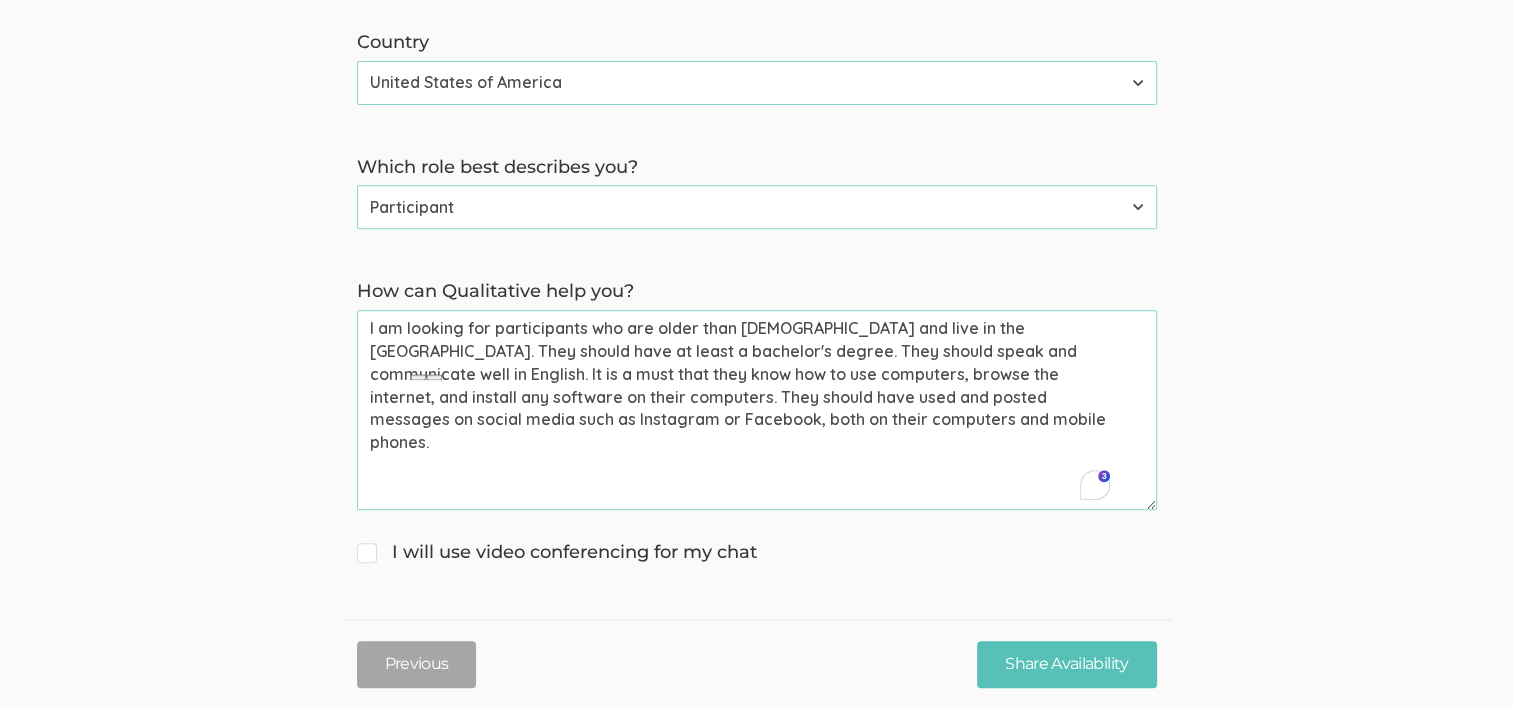 click on "I am looking for participants who are older than 19 years old and live in the USA. They should have at least a bachelor's degree. They should speak and communicate well in English. It is a must that they know how to use computers, browse the internet, and install any software on their computers. They should have used and posted messages on social media such as Instagram or Facebook, both on their computers and mobile phones." at bounding box center [757, 410] 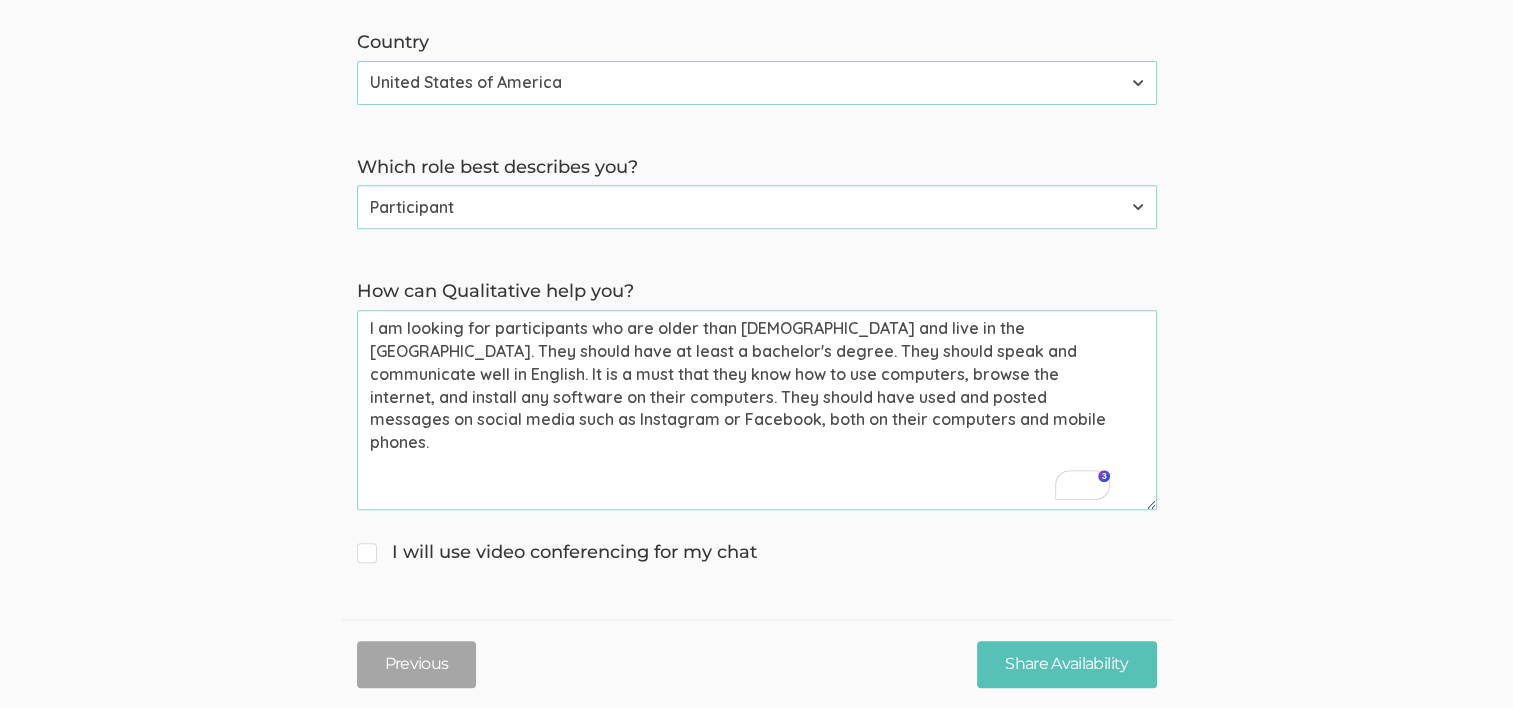 drag, startPoint x: 688, startPoint y: 349, endPoint x: 1066, endPoint y: 350, distance: 378.0013 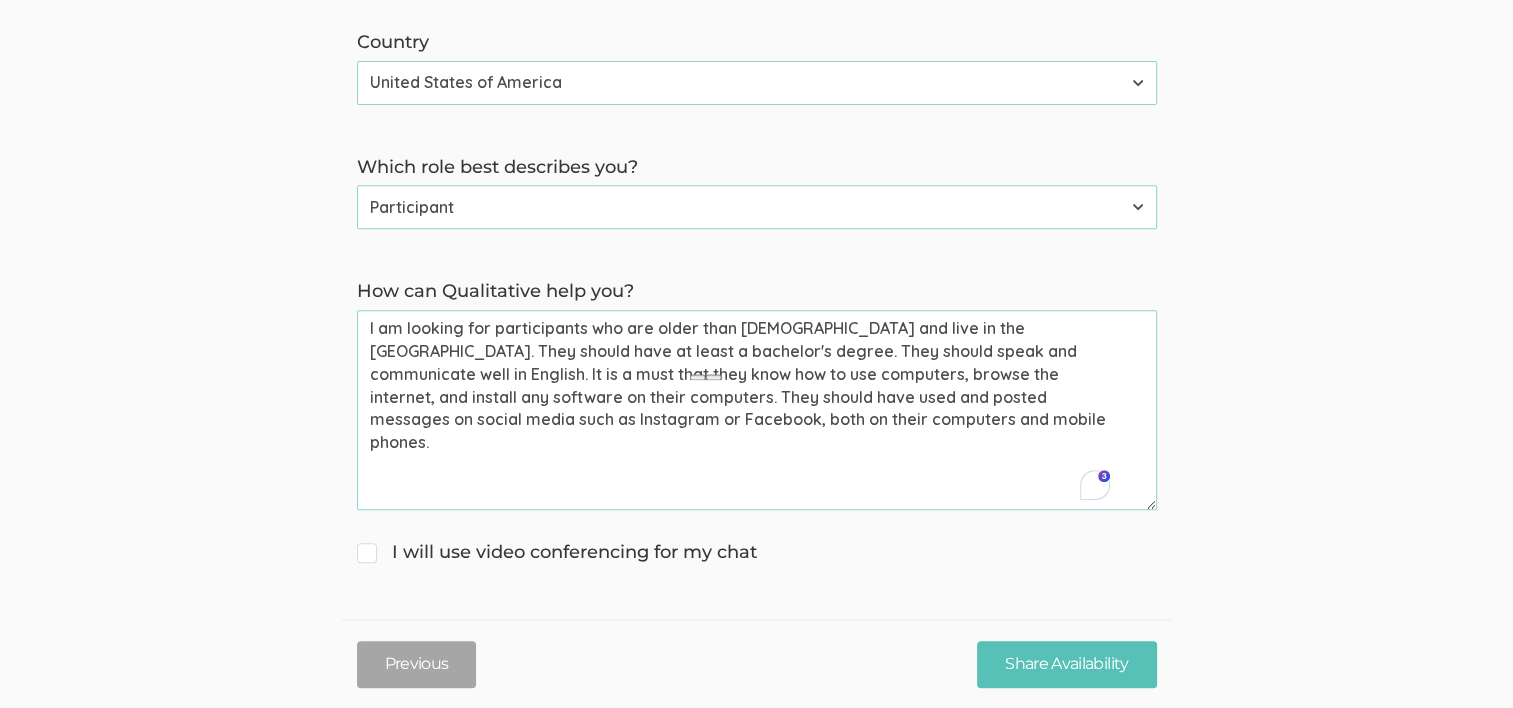 click on "→ Discuss your participant recruitment criteria
→ Walk through how Qualitative can help you recruit participants
→ Get answers to your questions First name   Tugberk   (success) Last name   Kara   (success) Email (for receiving calendar meeting invite)   tugberkkara@gmail.com   (success) Phone (for receiving text to confirm meeting time)   +19566039628   (success) Country Afghanistan Åland Islands Albania Algeria American Samoa Andorra Angola Anguilla Antarctica Antigua and Barbuda Argentina Armenia Aruba Australia Austria Azerbaijan Bahamas Bahrain Bangladesh Barbados Belarus Belgium Belize Benin Bermuda Bhutan Bolivia Bonaire, Sint Eustatius and Saba Bosnia and Herzegovina Botswana Bouvet Island Brazil British Indian Ocean Territory Brunei Darussalam Bulgaria Burkina Faso Burundi Cambodia Cameroon Canada Cape Verde Cayman Islands Central African Republic Chad Chile China Christmas Island Cocos (Keeling) Islands Colombia Comoros Congo Congo, the Democratic Republic of the Cook Islands Costa Rica" at bounding box center [756, -14] 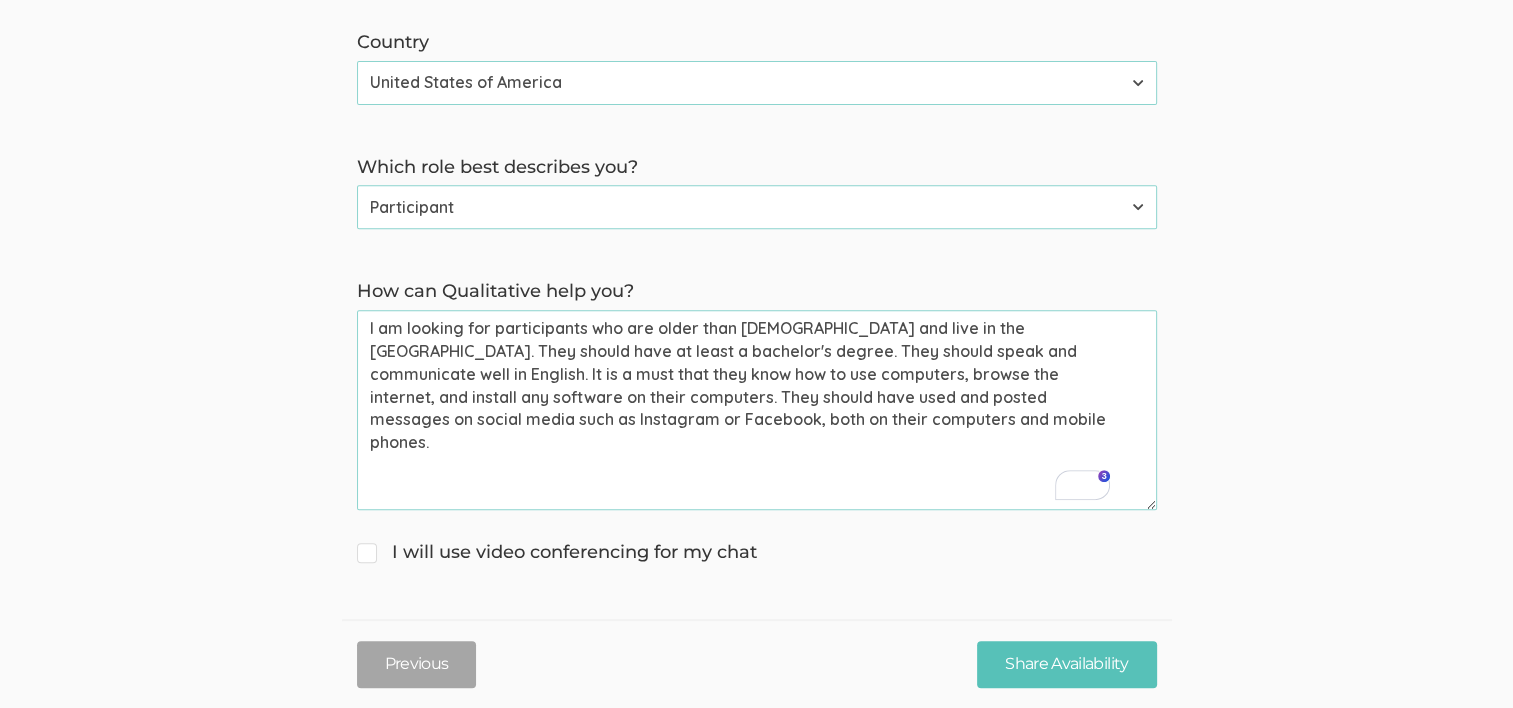 drag, startPoint x: 1027, startPoint y: 349, endPoint x: 1098, endPoint y: 372, distance: 74.63243 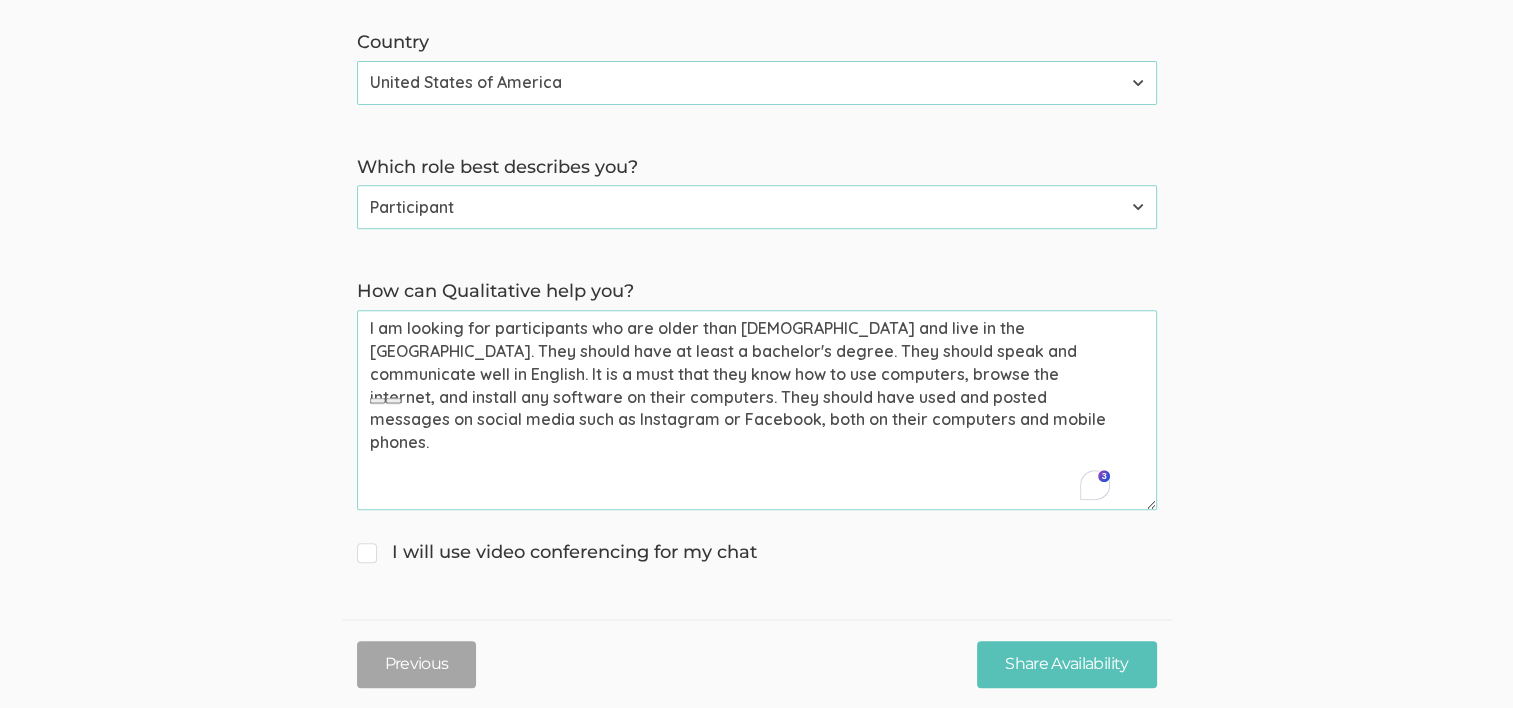 click on "→ Discuss your participant recruitment criteria
→ Walk through how Qualitative can help you recruit participants
→ Get answers to your questions First name   Tugberk   (success) Last name   Kara   (success) Email (for receiving calendar meeting invite)   tugberkkara@gmail.com   (success) Phone (for receiving text to confirm meeting time)   +19566039628   (success) Country Afghanistan Åland Islands Albania Algeria American Samoa Andorra Angola Anguilla Antarctica Antigua and Barbuda Argentina Armenia Aruba Australia Austria Azerbaijan Bahamas Bahrain Bangladesh Barbados Belarus Belgium Belize Benin Bermuda Bhutan Bolivia Bonaire, Sint Eustatius and Saba Bosnia and Herzegovina Botswana Bouvet Island Brazil British Indian Ocean Territory Brunei Darussalam Bulgaria Burkina Faso Burundi Cambodia Cameroon Canada Cape Verde Cayman Islands Central African Republic Chad Chile China Christmas Island Cocos (Keeling) Islands Colombia Comoros Congo Congo, the Democratic Republic of the Cook Islands Costa Rica" at bounding box center (756, -14) 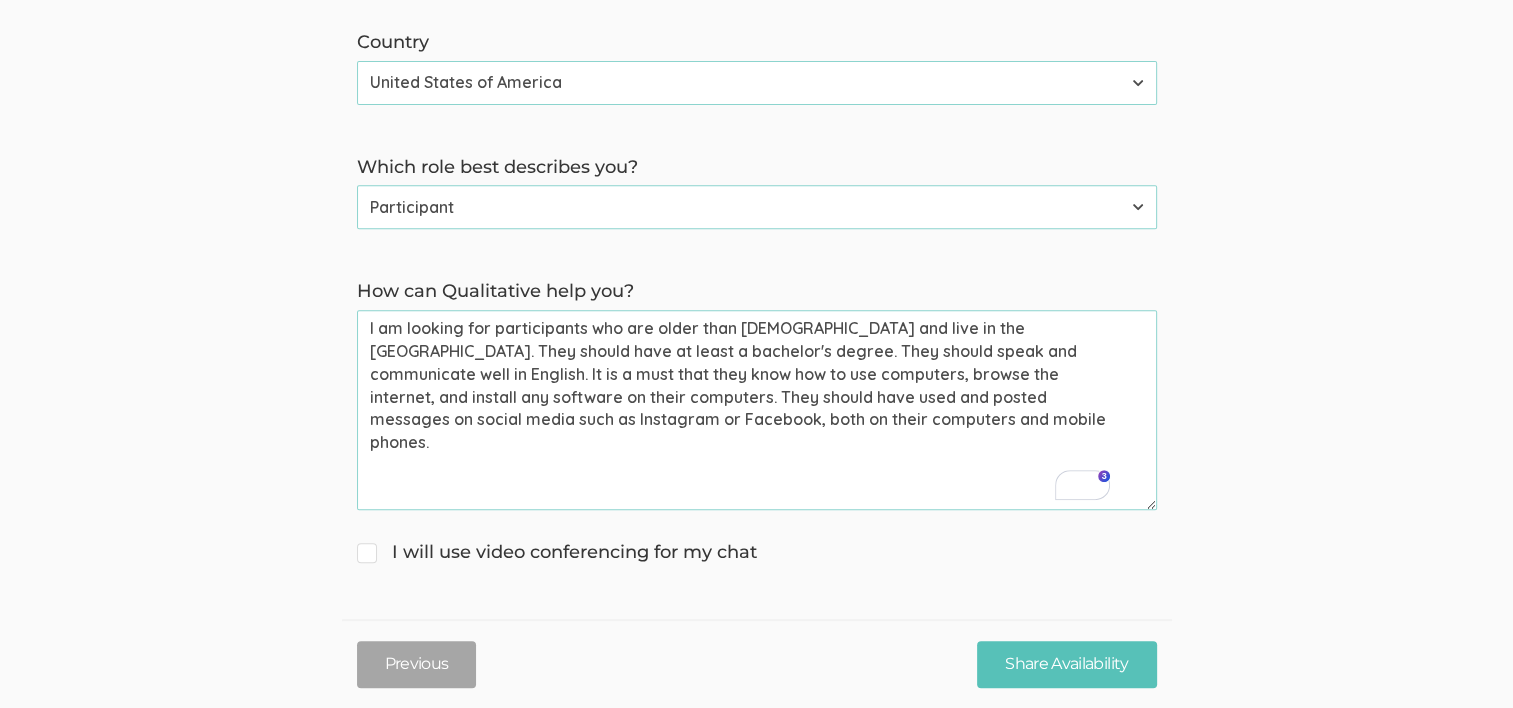 drag, startPoint x: 978, startPoint y: 322, endPoint x: 229, endPoint y: 313, distance: 749.0541 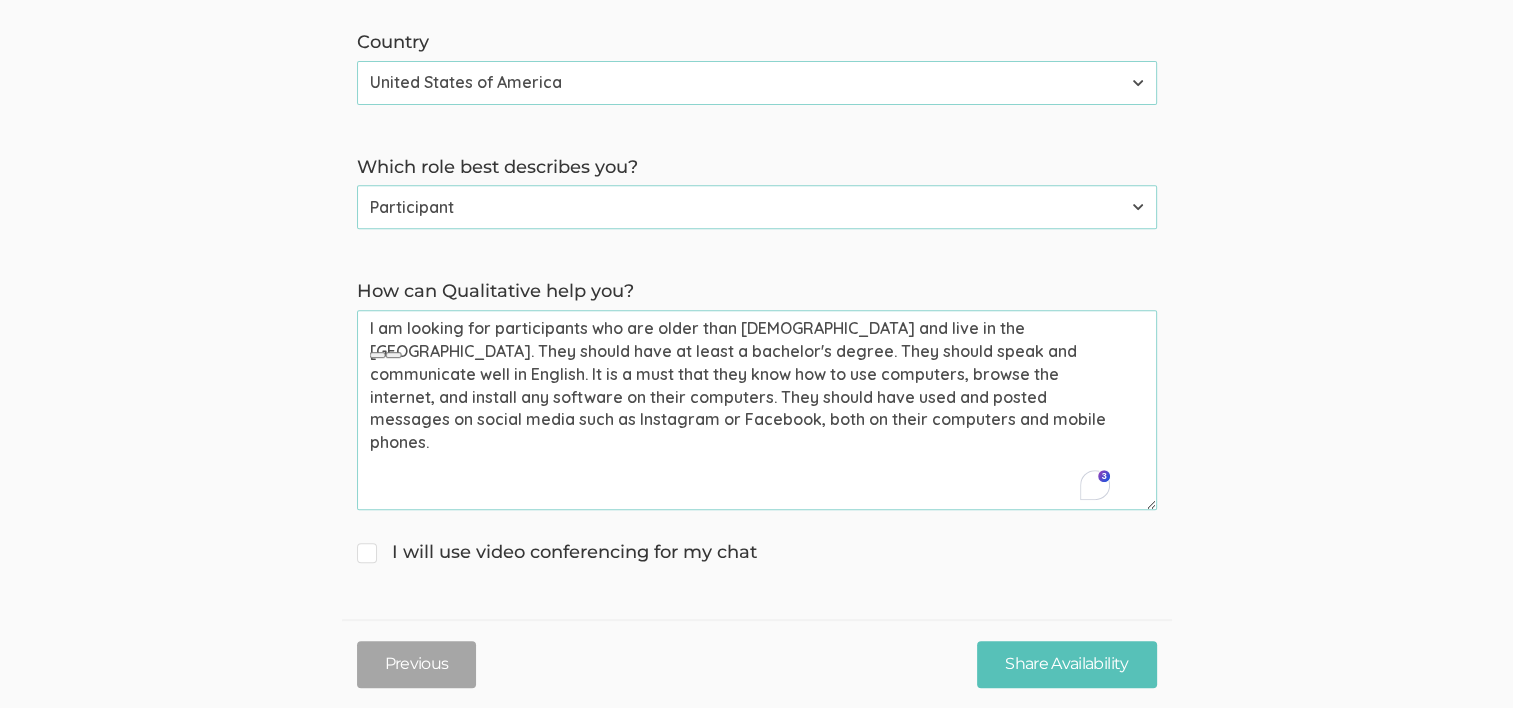 click on "I am looking for participants who are older than 19 years old and live in the USA. They should have at least a bachelor's degree. They should speak and communicate well in English. It is a must that they know how to use computers, browse the internet, and install any software on their computers. They should have used and posted messages on social media such as Instagram or Facebook, both on their computers and mobile phones." at bounding box center (757, 410) 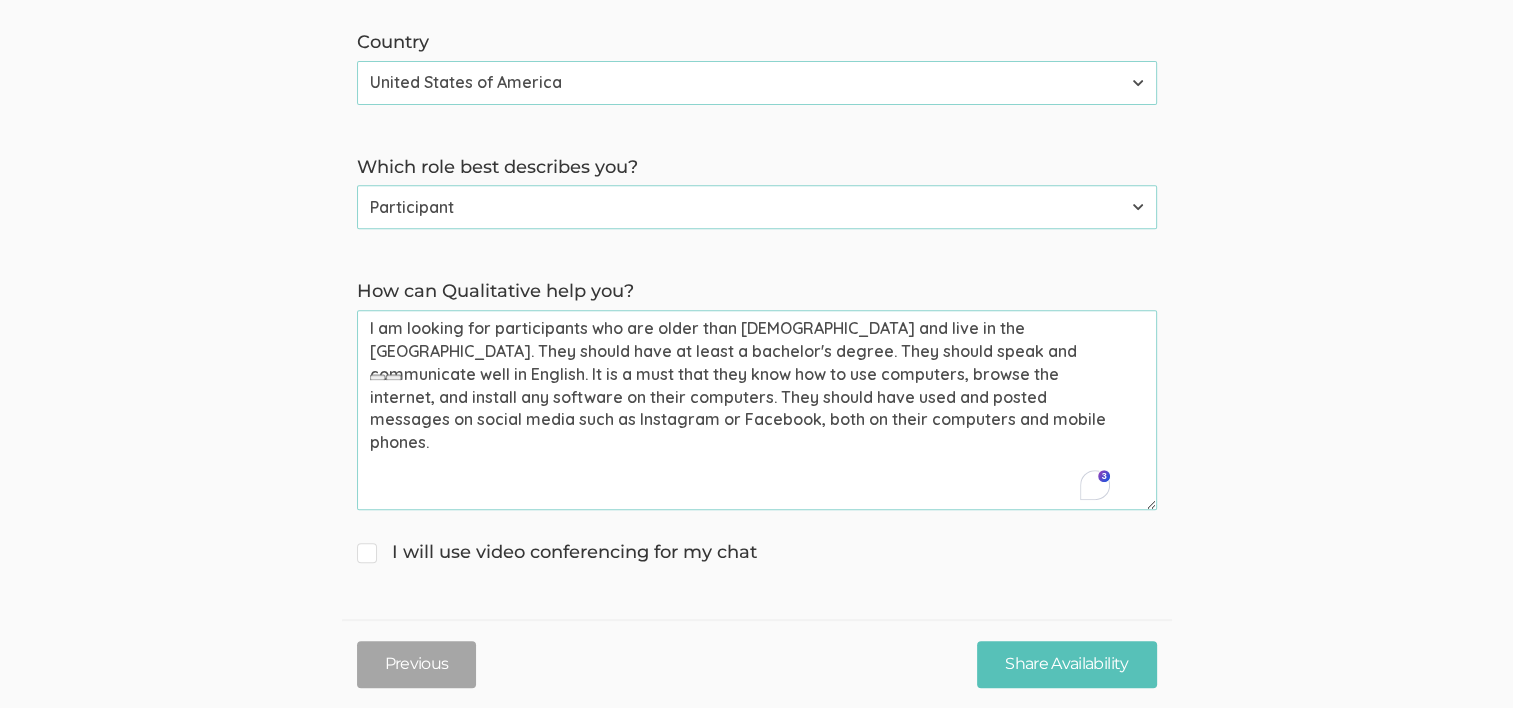 click on "I am looking for participants who are older than 19 years old and live in the USA. They should have at least a bachelor's degree. They should speak and communicate well in English. It is a must that they know how to use computers, browse the internet, and install any software on their computers. They should have used and posted messages on social media such as Instagram or Facebook, both on their computers and mobile phones." at bounding box center (757, 410) 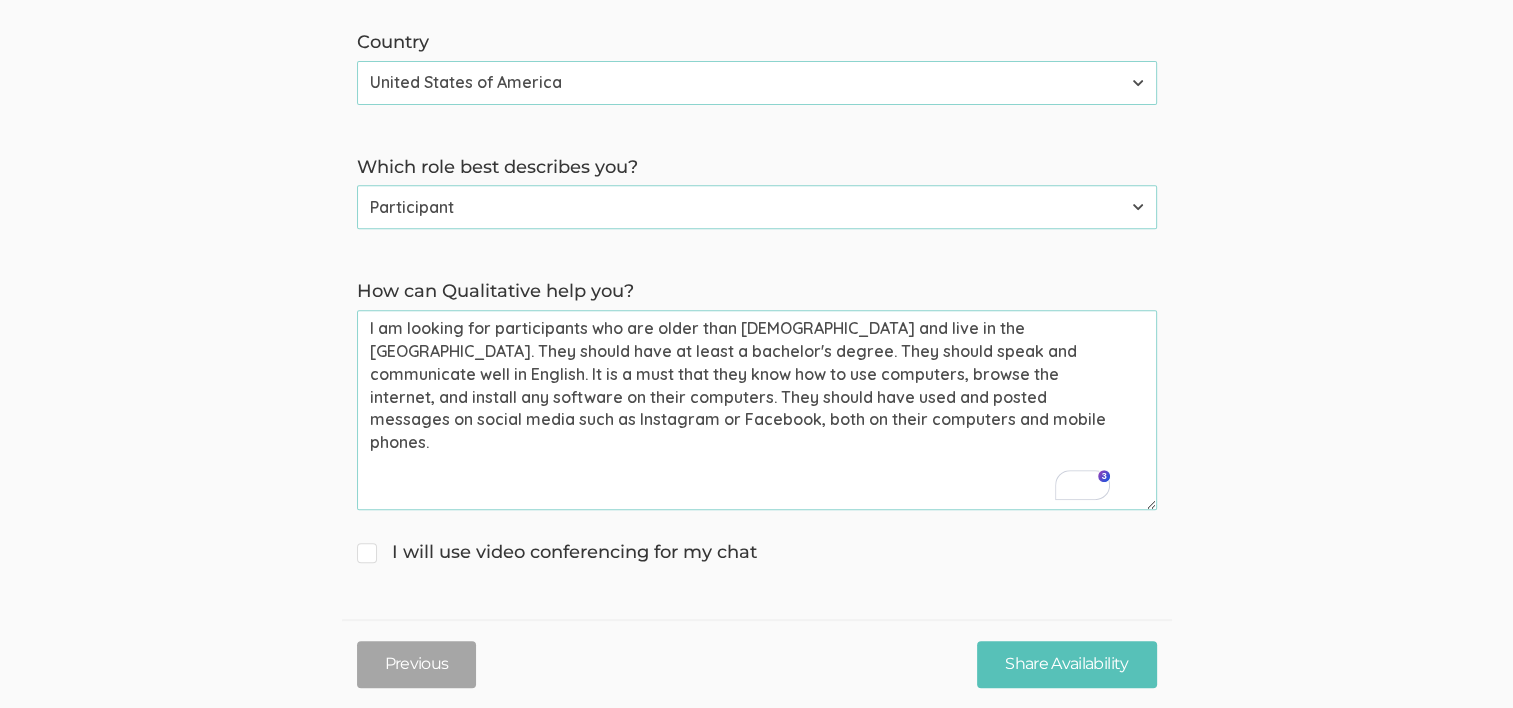 drag, startPoint x: 630, startPoint y: 347, endPoint x: 1024, endPoint y: 350, distance: 394.0114 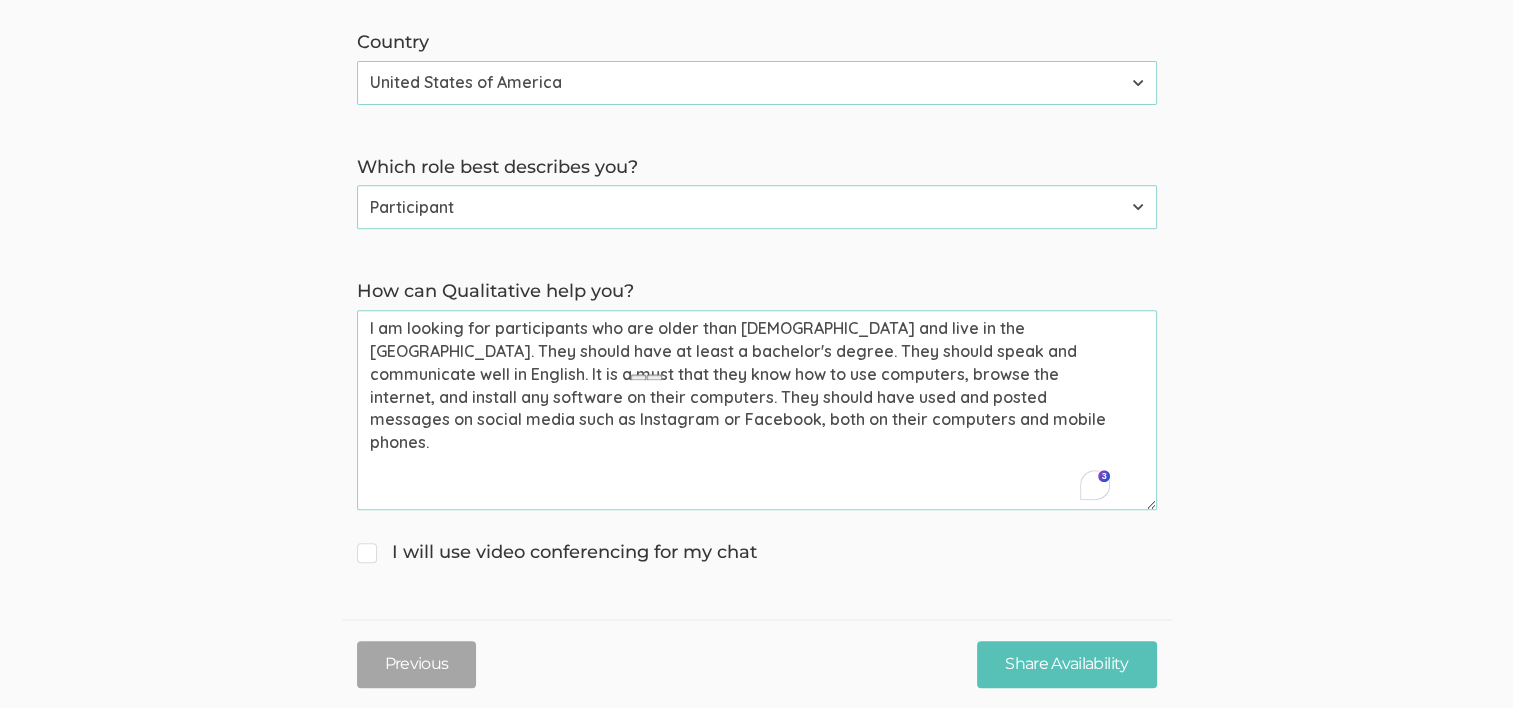 click on "I am looking for participants who are older than 19 years old and live in the USA. They should have at least a bachelor's degree. They should speak and communicate well in English. It is a must that they know how to use computers, browse the internet, and install any software on their computers. They should have used and posted messages on social media such as Instagram or Facebook, both on their computers and mobile phones." at bounding box center (757, 410) 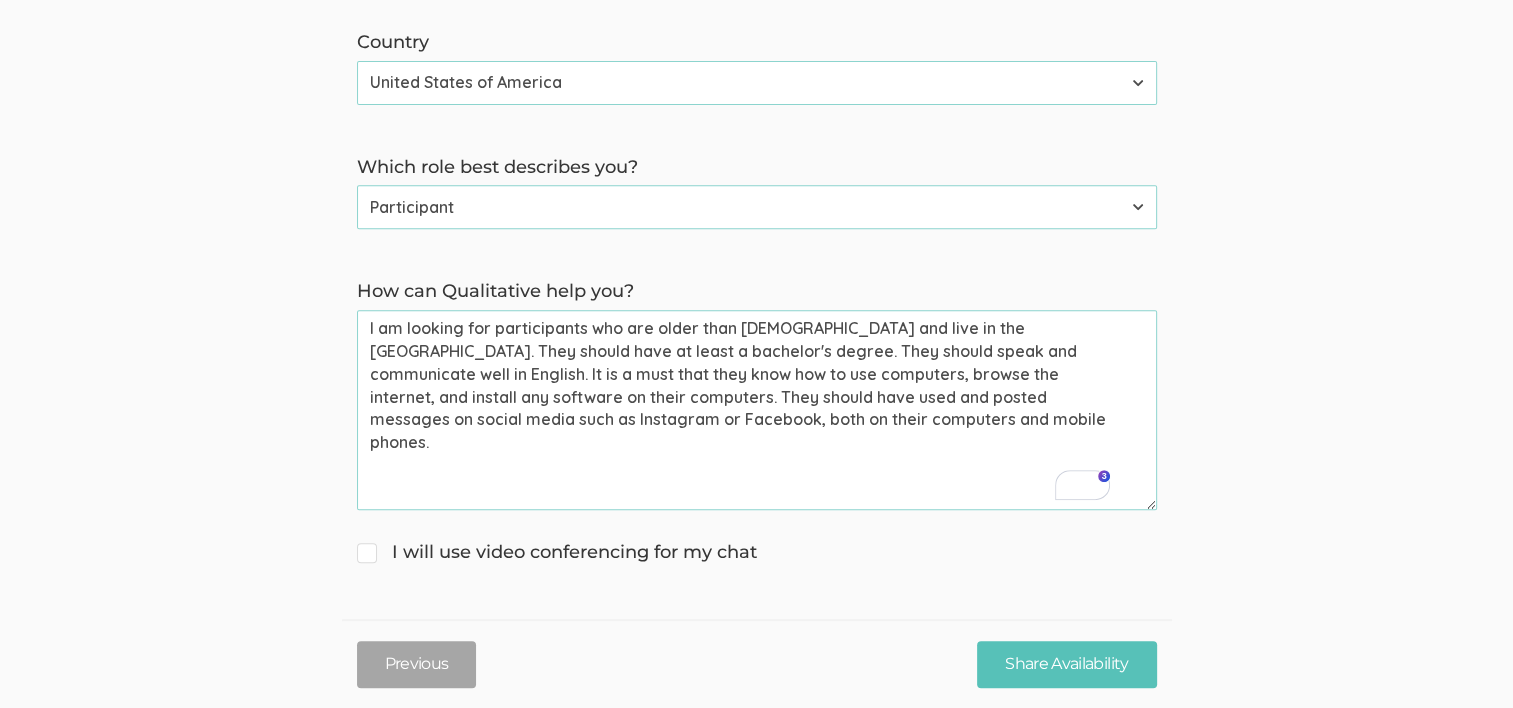 drag, startPoint x: 1030, startPoint y: 351, endPoint x: 455, endPoint y: 395, distance: 576.681 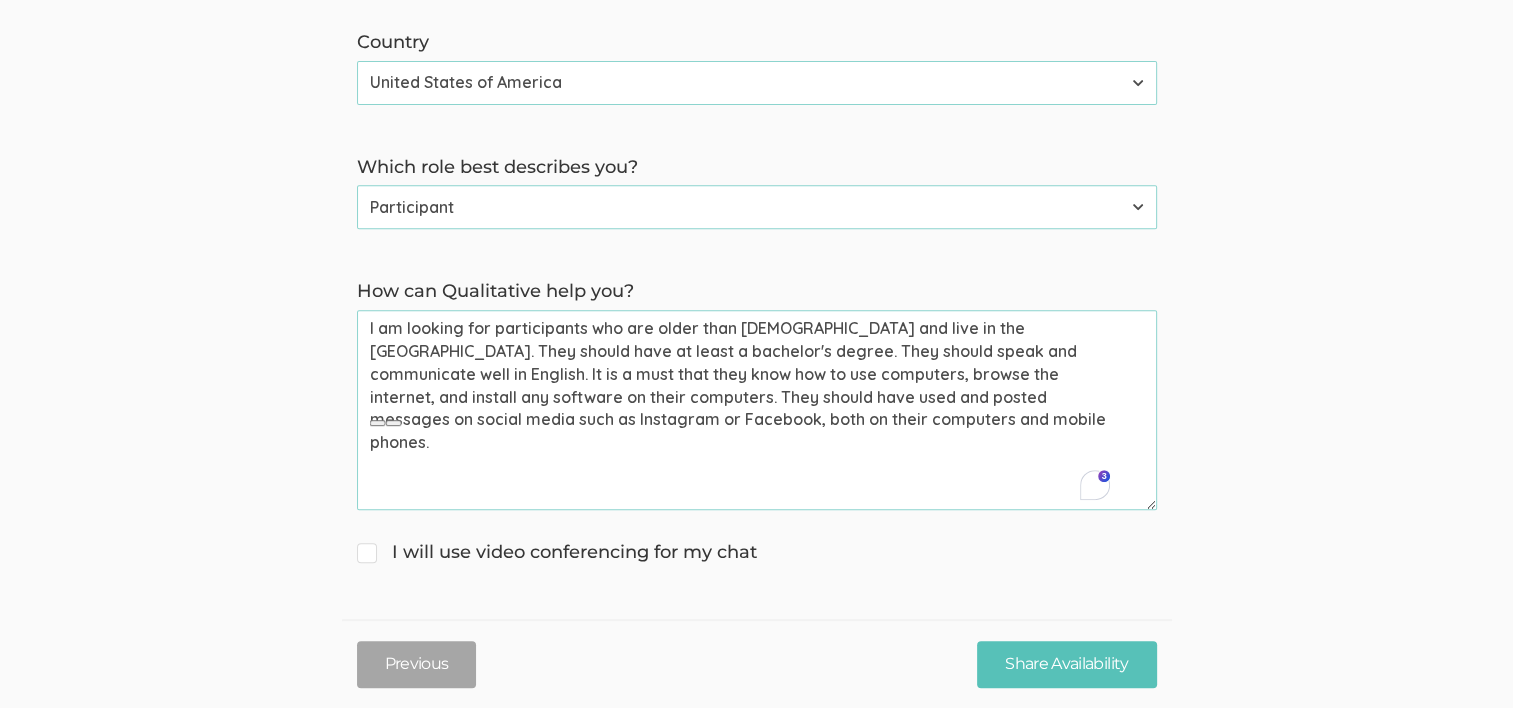 click on "I am looking for participants who are older than 19 years old and live in the USA. They should have at least a bachelor's degree. They should speak and communicate well in English. It is a must that they know how to use computers, browse the internet, and install any software on their computers. They should have used and posted messages on social media such as Instagram or Facebook, both on their computers and mobile phones." at bounding box center [757, 410] 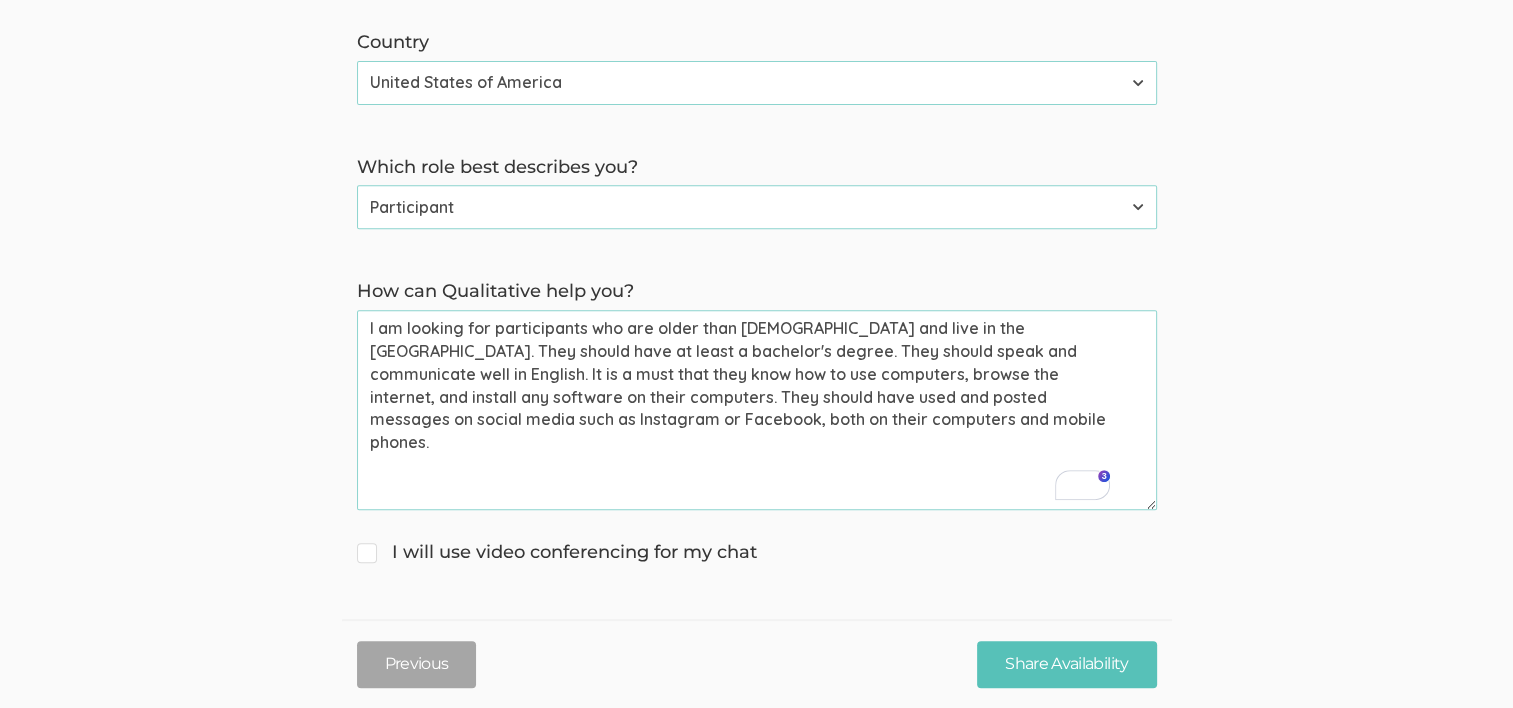 drag, startPoint x: 456, startPoint y: 394, endPoint x: 814, endPoint y: 420, distance: 358.9429 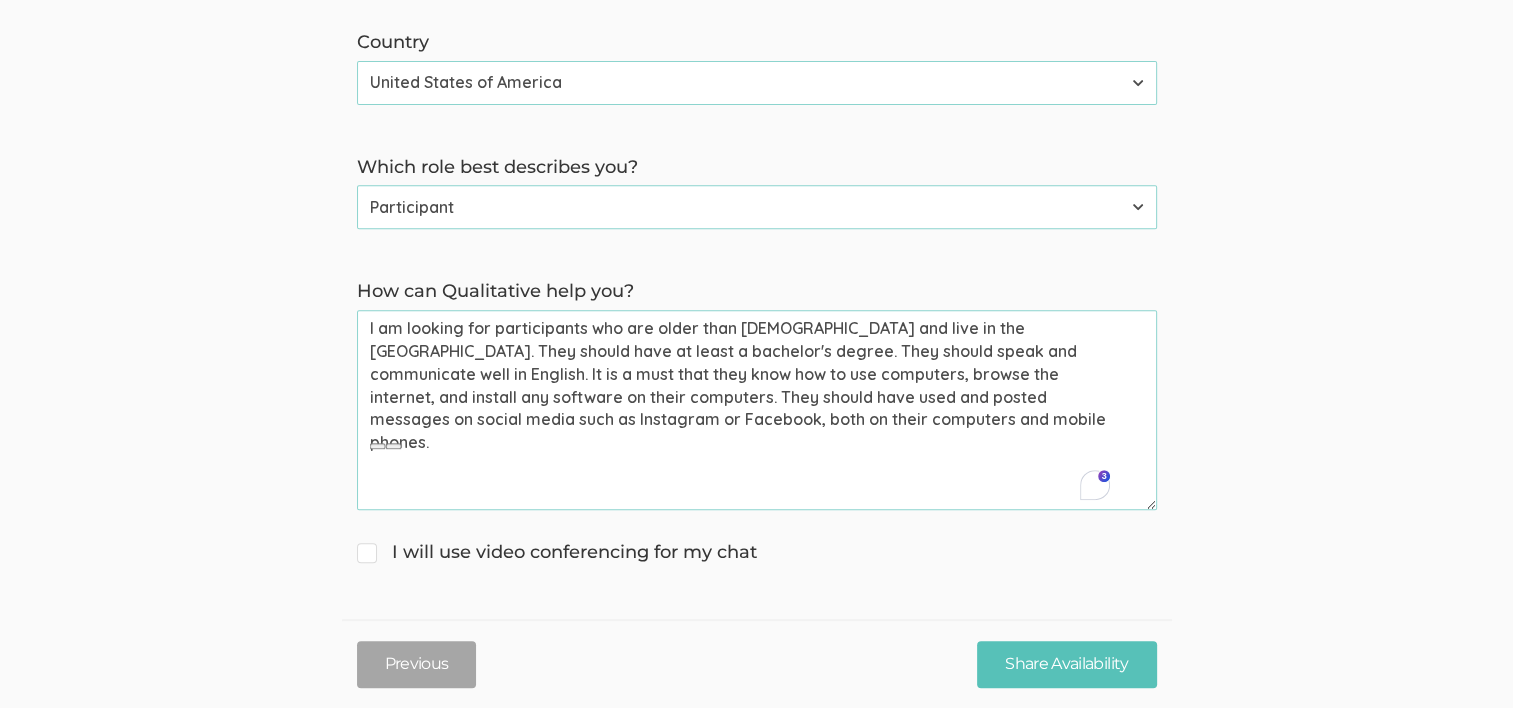 click on "I am looking for participants who are older than 19 years old and live in the USA. They should have at least a bachelor's degree. They should speak and communicate well in English. It is a must that they know how to use computers, browse the internet, and install any software on their computers. They should have used and posted messages on social media such as Instagram or Facebook, both on their computers and mobile phones." at bounding box center (757, 410) 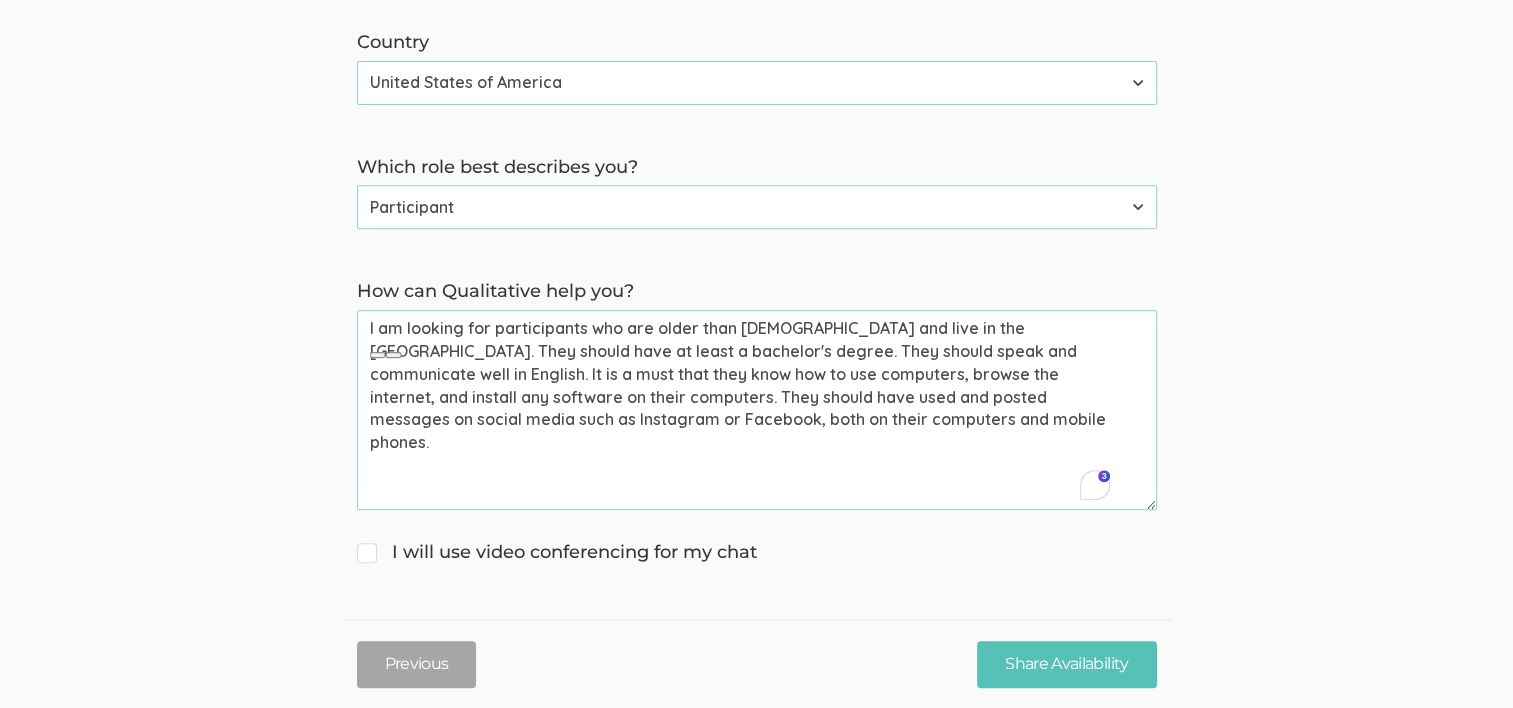 click on "I am looking for participants who are older than 19 years old and live in the USA. They should have at least a bachelor's degree. They should speak and communicate well in English. It is a must that they know how to use computers, browse the internet, and install any software on their computers. They should have used and posted messages on social media such as Instagram or Facebook, both on their computers and mobile phones." at bounding box center [757, 410] 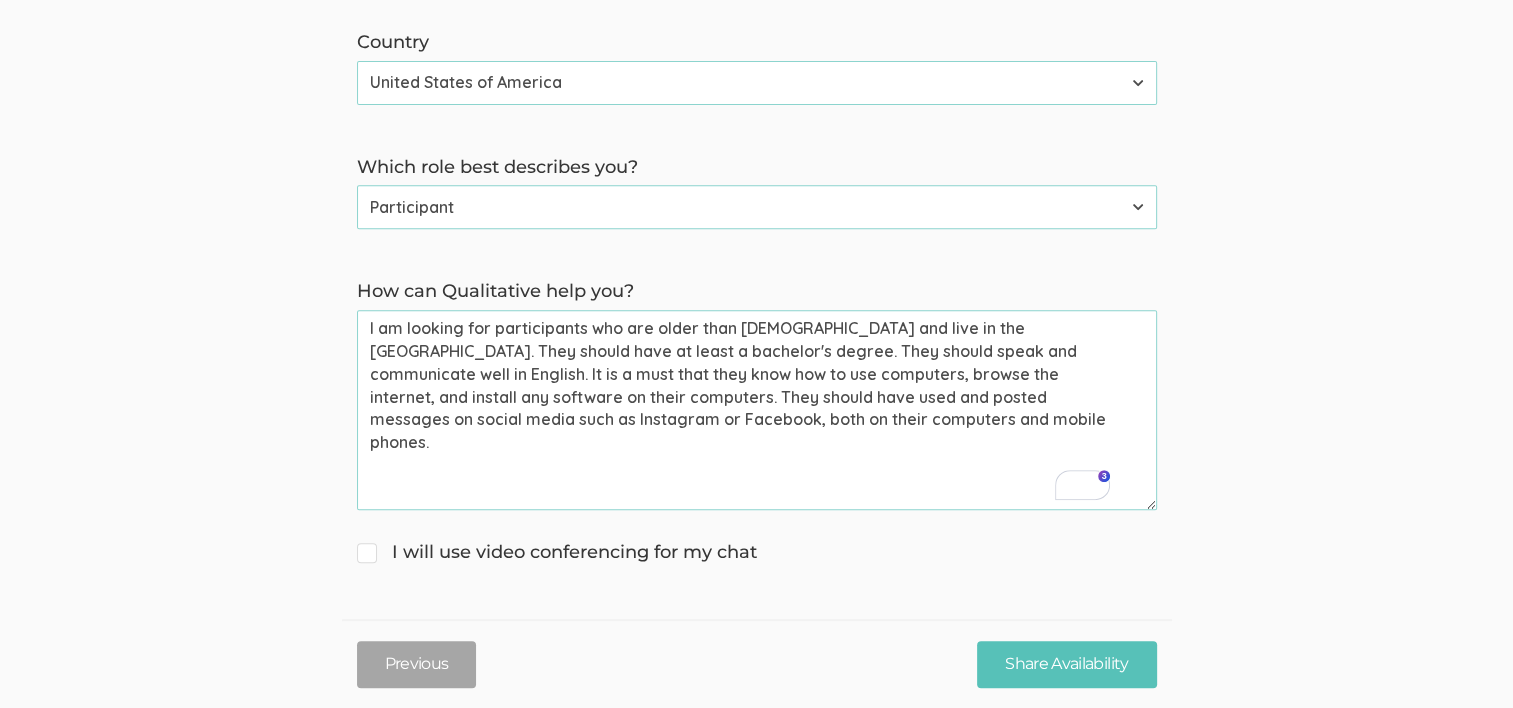 drag, startPoint x: 987, startPoint y: 323, endPoint x: 626, endPoint y: 347, distance: 361.7969 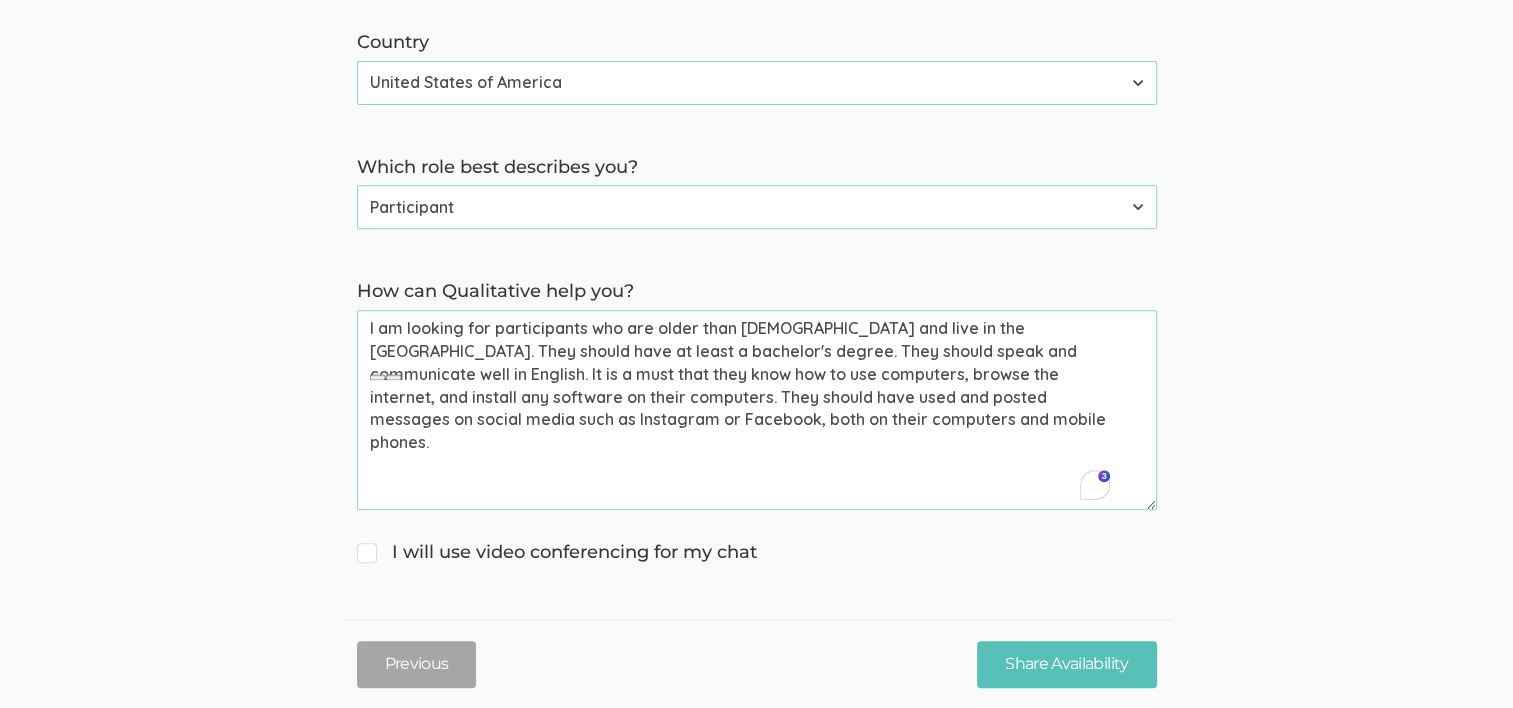 click on "I am looking for participants who are older than 19 years old and live in the USA. They should have at least a bachelor's degree. They should speak and communicate well in English. It is a must that they know how to use computers, browse the internet, and install any software on their computers. They should have used and posted messages on social media such as Instagram or Facebook, both on their computers and mobile phones." at bounding box center (757, 410) 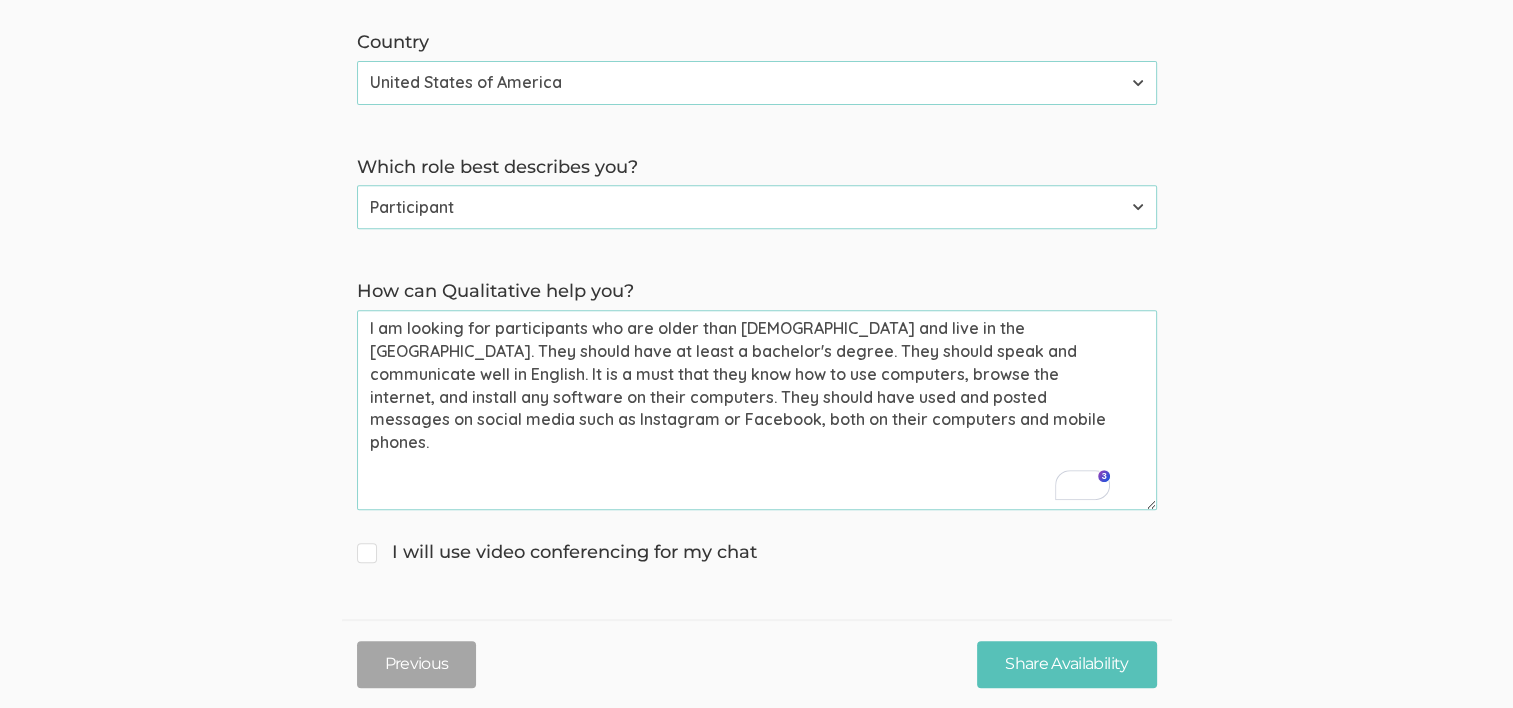 drag, startPoint x: 632, startPoint y: 350, endPoint x: 1024, endPoint y: 346, distance: 392.02042 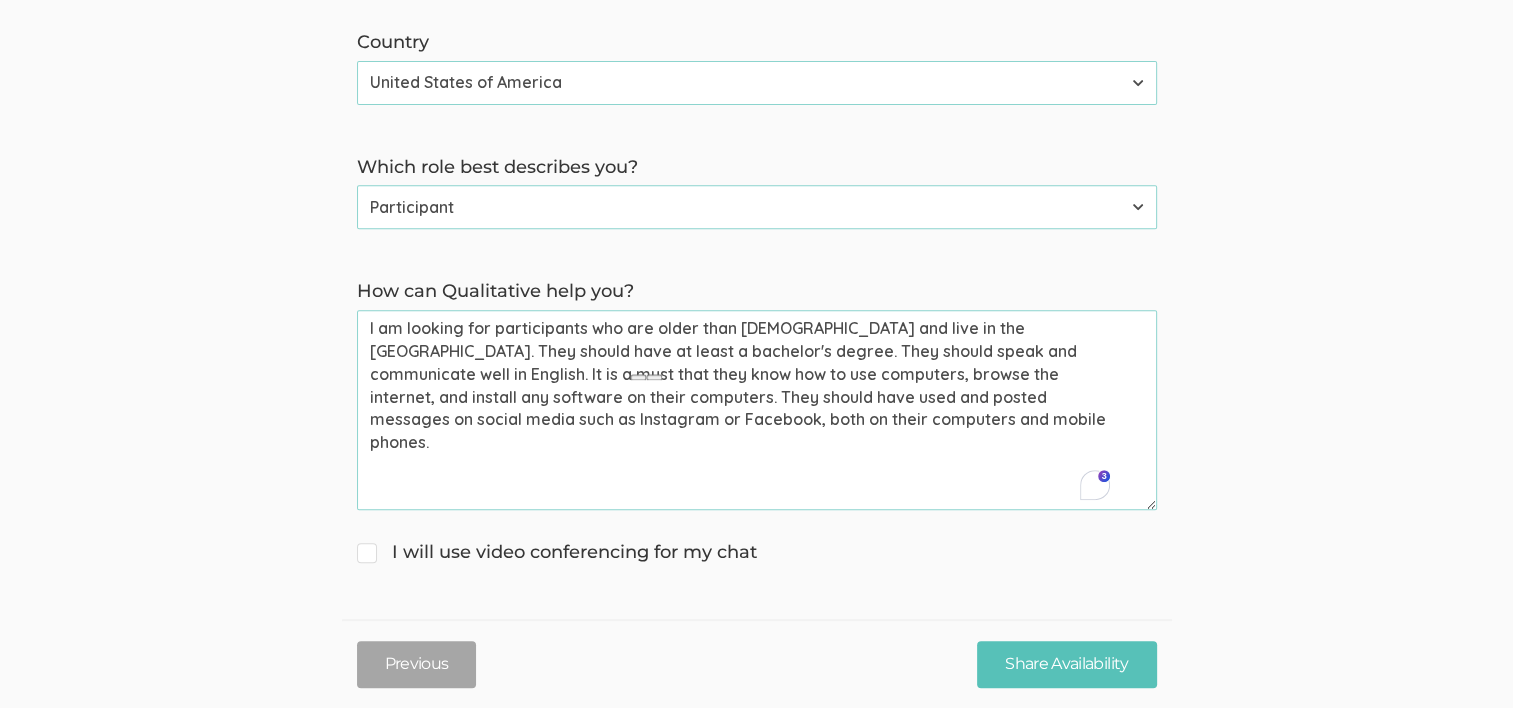 click on "I am looking for participants who are older than 19 years old and live in the USA. They should have at least a bachelor's degree. They should speak and communicate well in English. It is a must that they know how to use computers, browse the internet, and install any software on their computers. They should have used and posted messages on social media such as Instagram or Facebook, both on their computers and mobile phones." at bounding box center [757, 410] 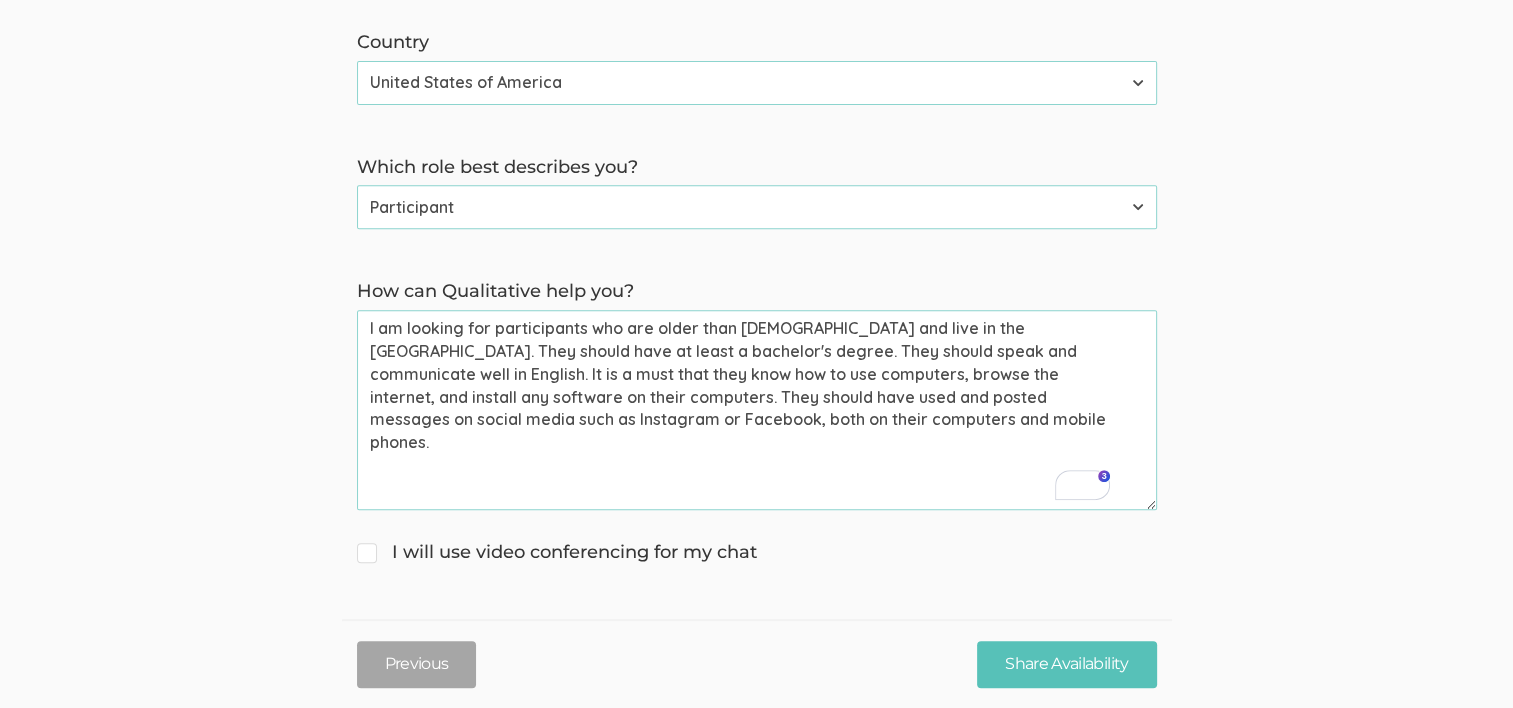 drag, startPoint x: 1043, startPoint y: 348, endPoint x: 455, endPoint y: 392, distance: 589.644 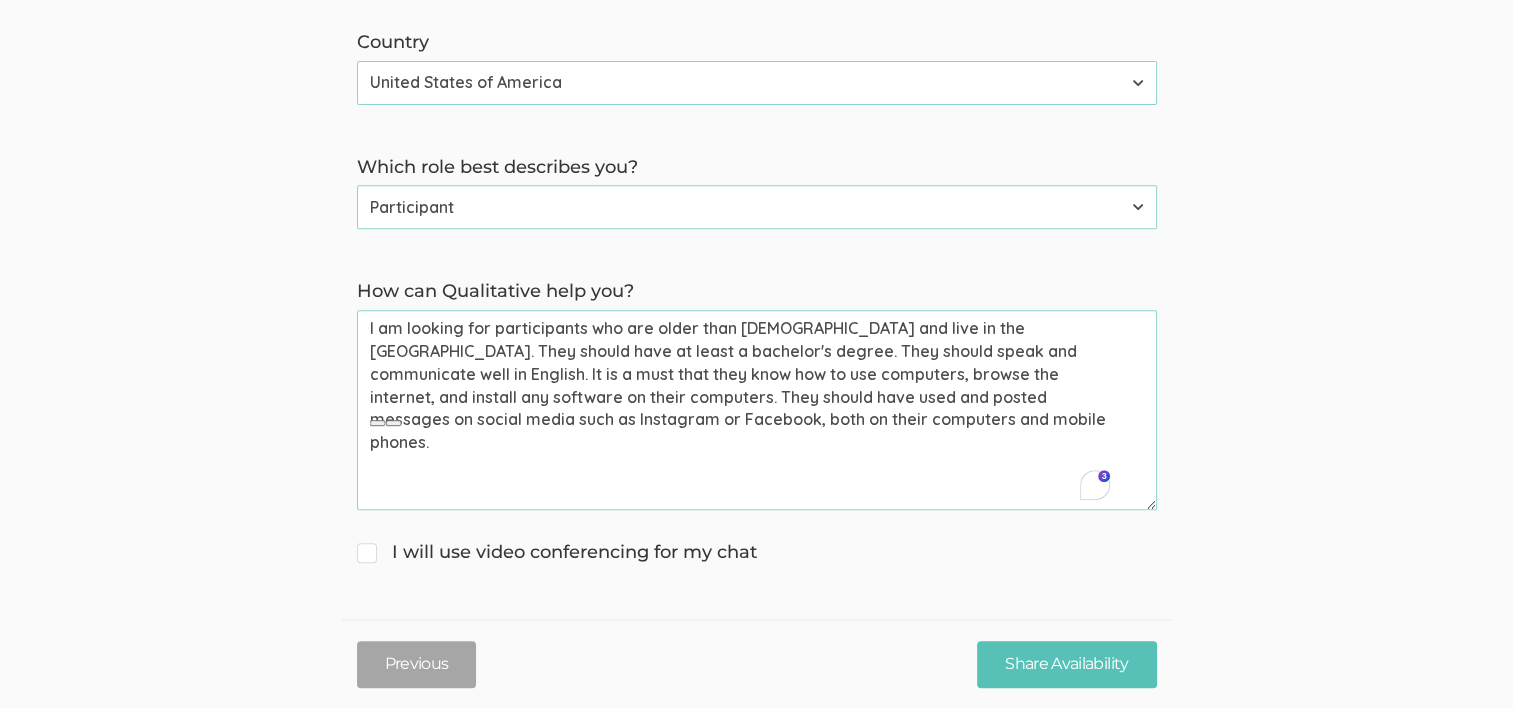 click on "I am looking for participants who are older than 19 years old and live in the USA. They should have at least a bachelor's degree. They should speak and communicate well in English. It is a must that they know how to use computers, browse the internet, and install any software on their computers. They should have used and posted messages on social media such as Instagram or Facebook, both on their computers and mobile phones." at bounding box center [757, 410] 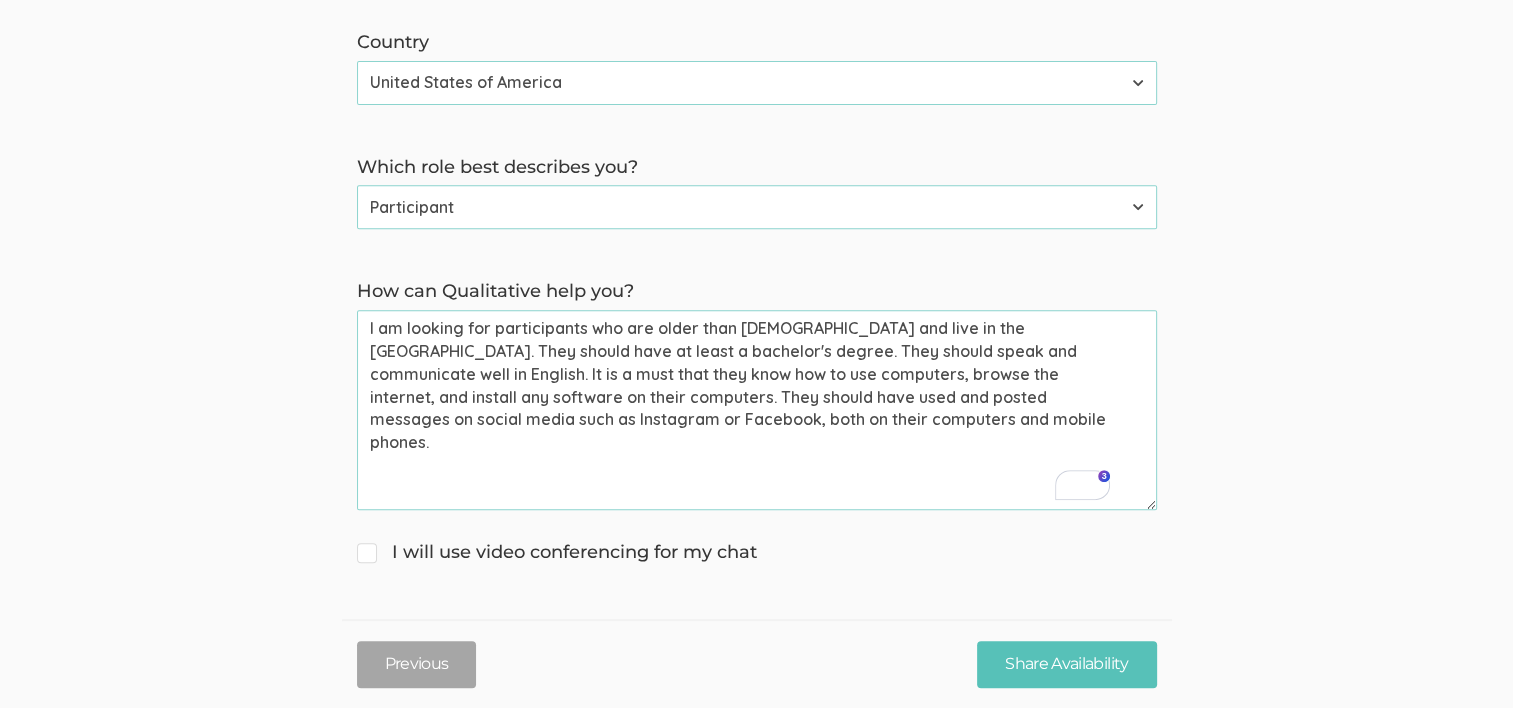drag, startPoint x: 460, startPoint y: 395, endPoint x: 832, endPoint y: 419, distance: 372.77338 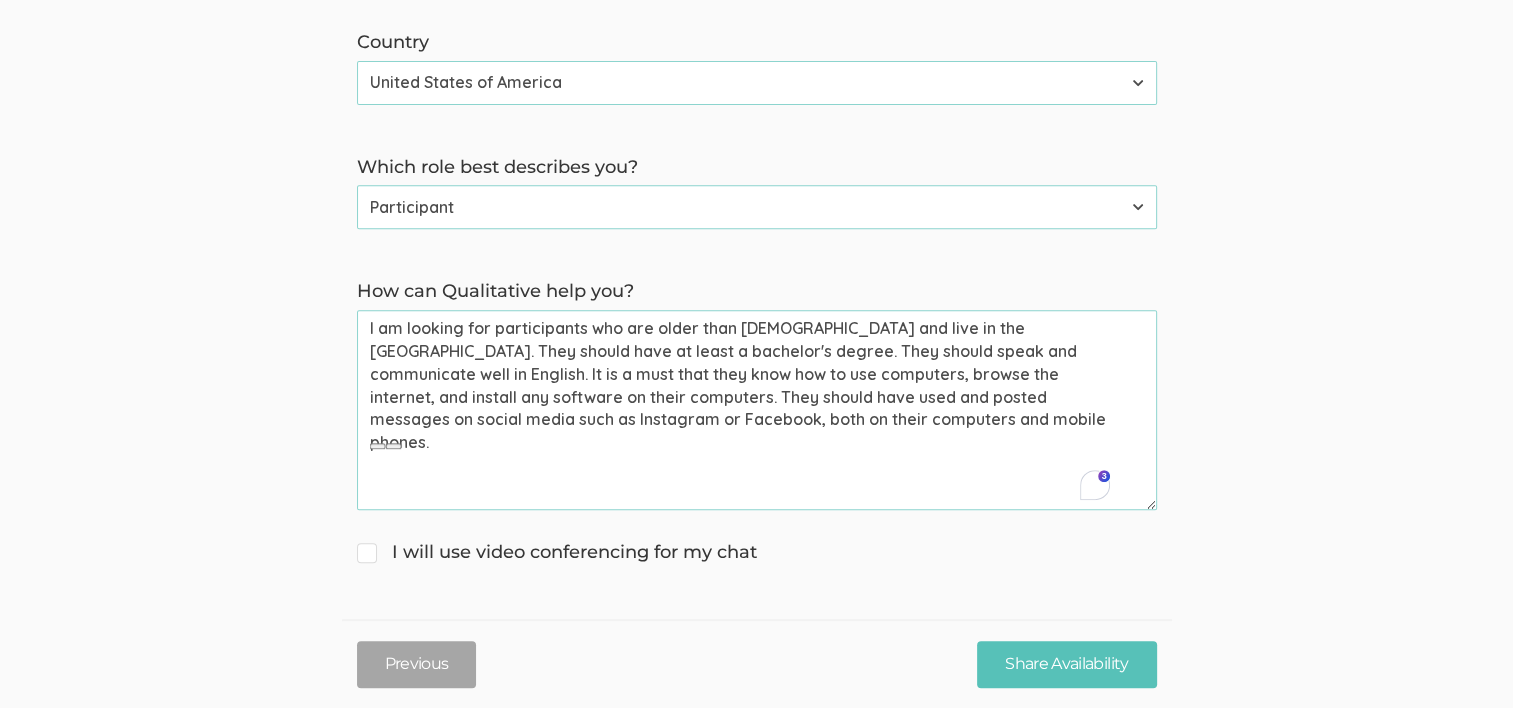 click on "I am looking for participants who are older than 19 years old and live in the USA. They should have at least a bachelor's degree. They should speak and communicate well in English. It is a must that they know how to use computers, browse the internet, and install any software on their computers. They should have used and posted messages on social media such as Instagram or Facebook, both on their computers and mobile phones." at bounding box center [757, 410] 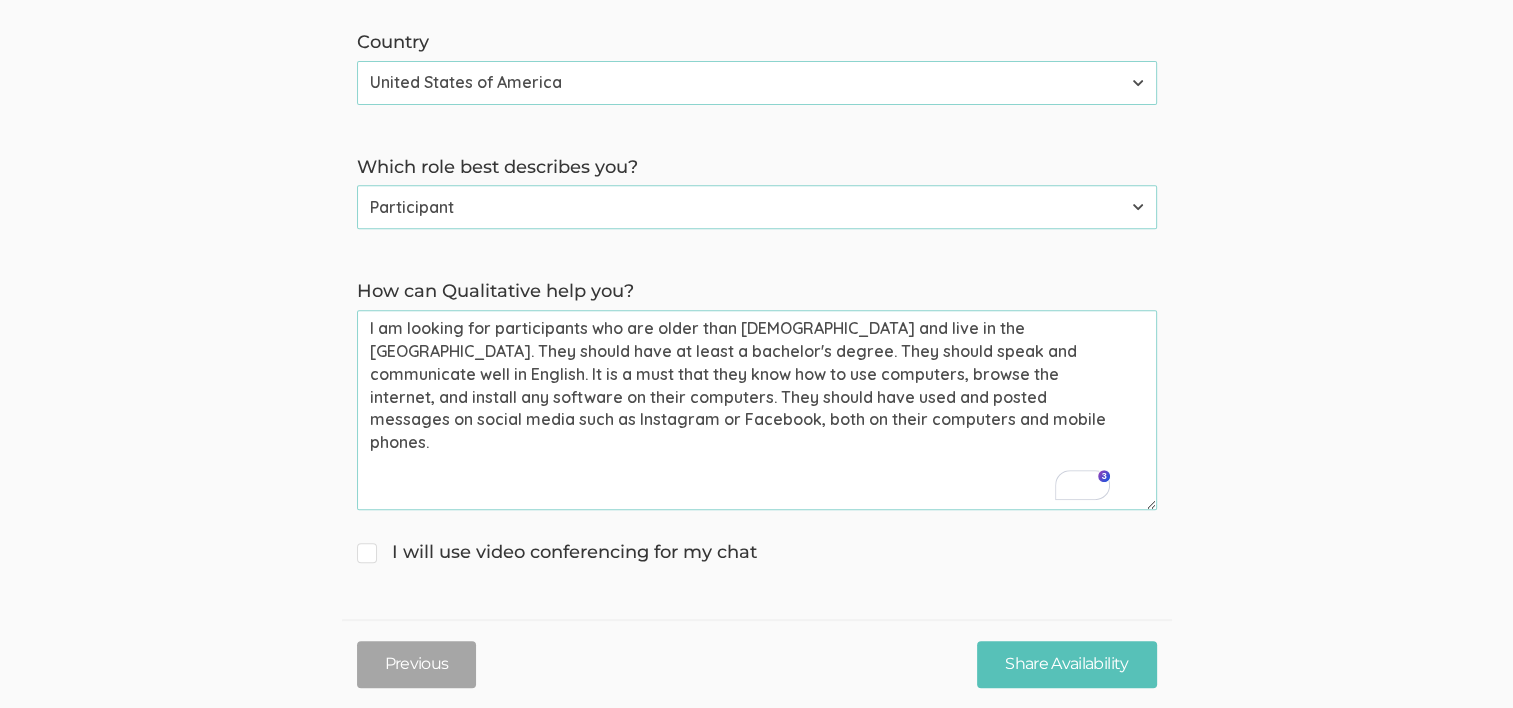 drag, startPoint x: 370, startPoint y: 325, endPoint x: 980, endPoint y: 327, distance: 610.0033 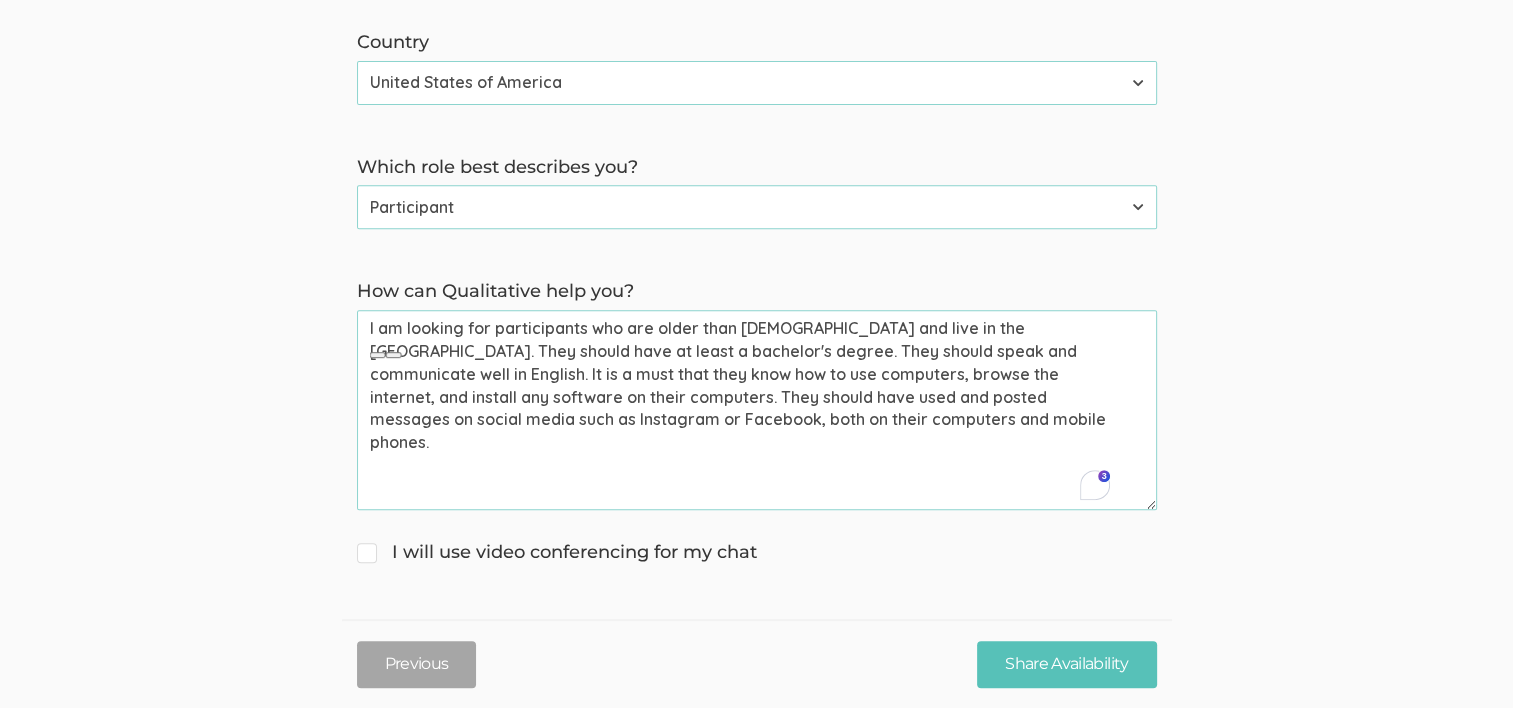 click on "I am looking for participants who are older than 19 years old and live in the USA. They should have at least a bachelor's degree. They should speak and communicate well in English. It is a must that they know how to use computers, browse the internet, and install any software on their computers. They should have used and posted messages on social media such as Instagram or Facebook, both on their computers and mobile phones." at bounding box center (757, 410) 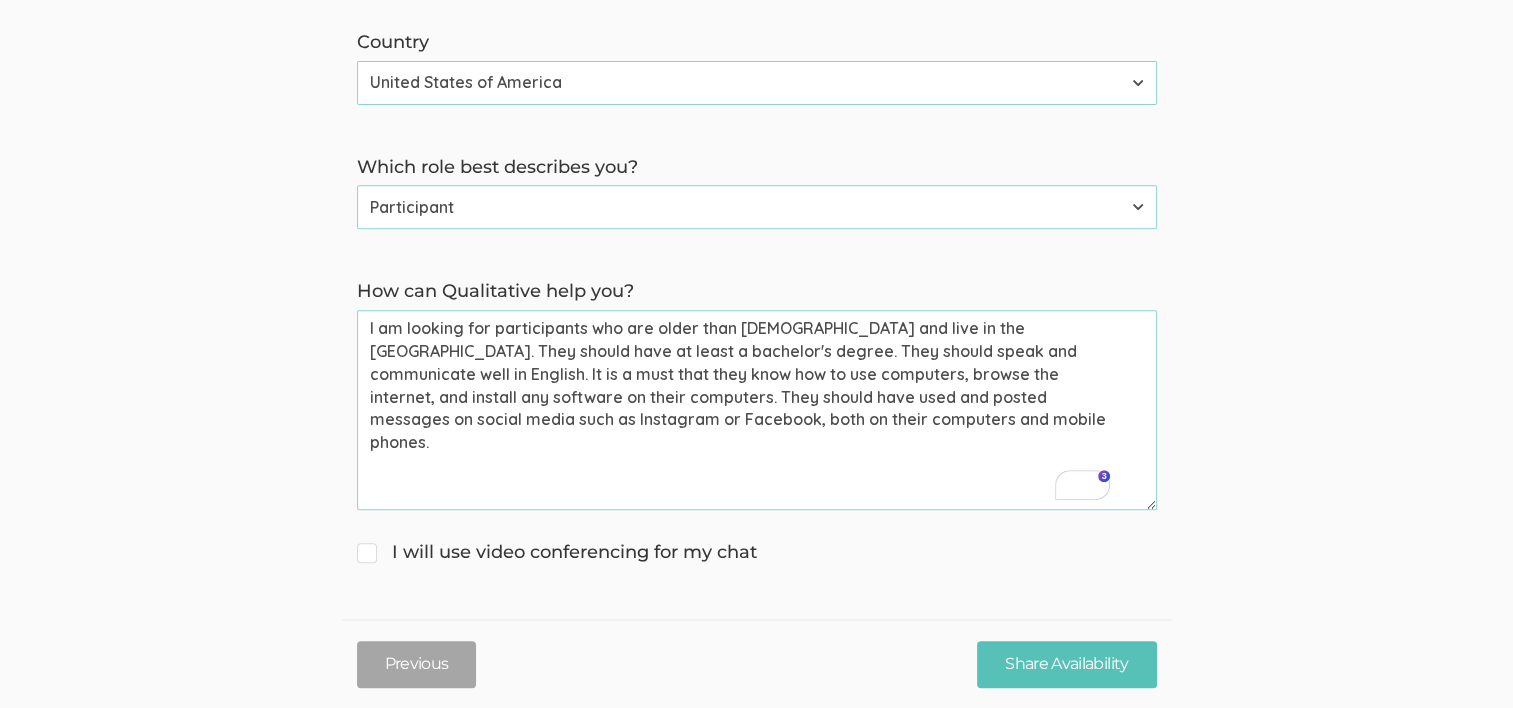 drag, startPoint x: 981, startPoint y: 327, endPoint x: 624, endPoint y: 350, distance: 357.74014 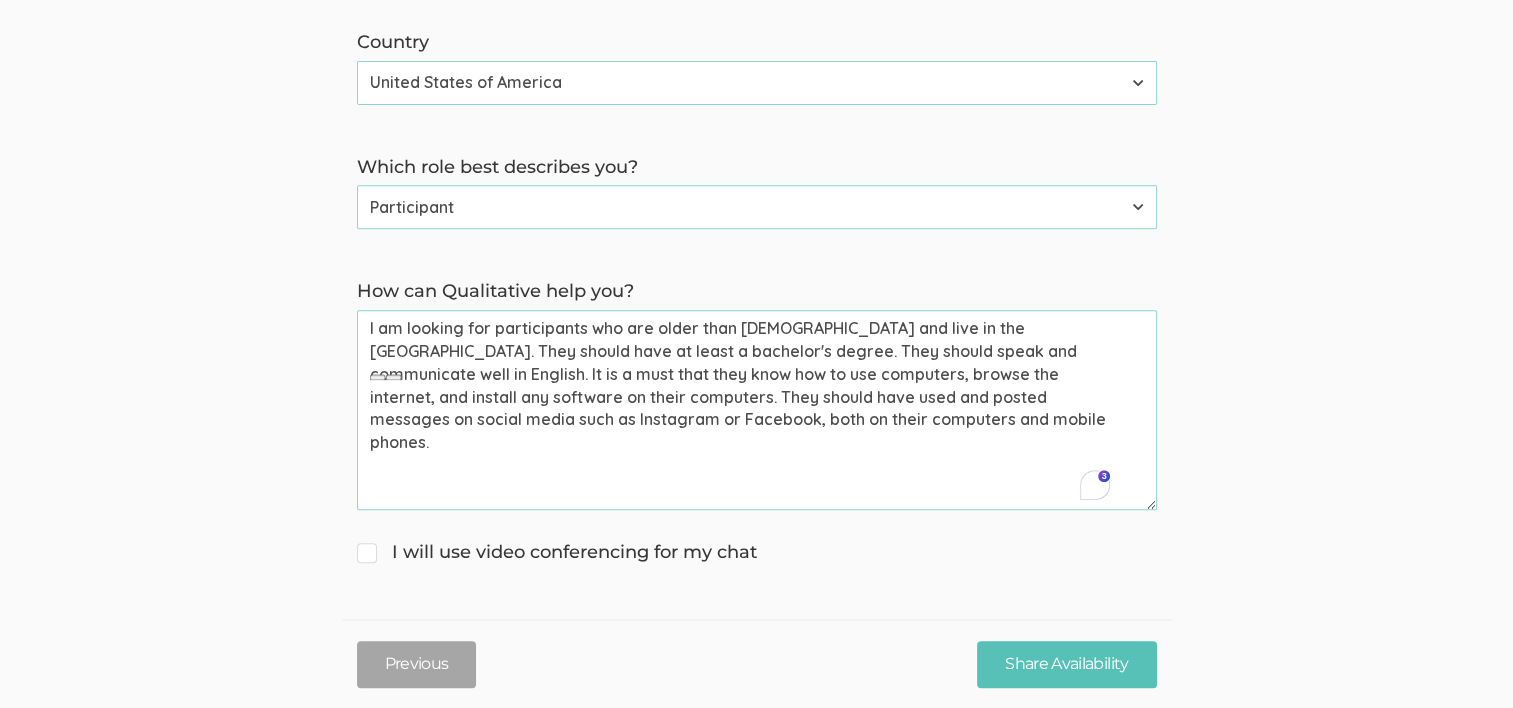 click on "I am looking for participants who are older than 19 years old and live in the USA. They should have at least a bachelor's degree. They should speak and communicate well in English. It is a must that they know how to use computers, browse the internet, and install any software on their computers. They should have used and posted messages on social media such as Instagram or Facebook, both on their computers and mobile phones." at bounding box center [757, 410] 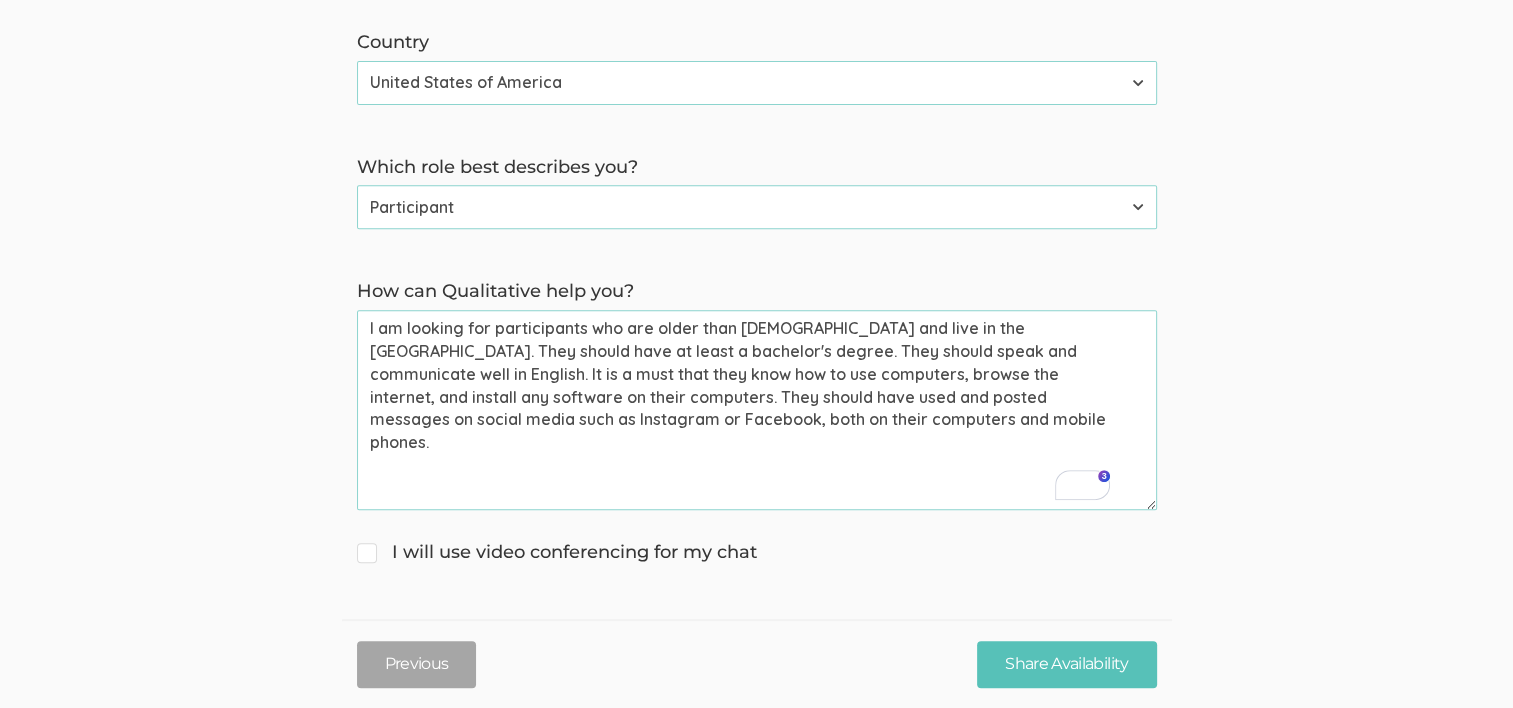 drag, startPoint x: 625, startPoint y: 352, endPoint x: 1026, endPoint y: 352, distance: 401 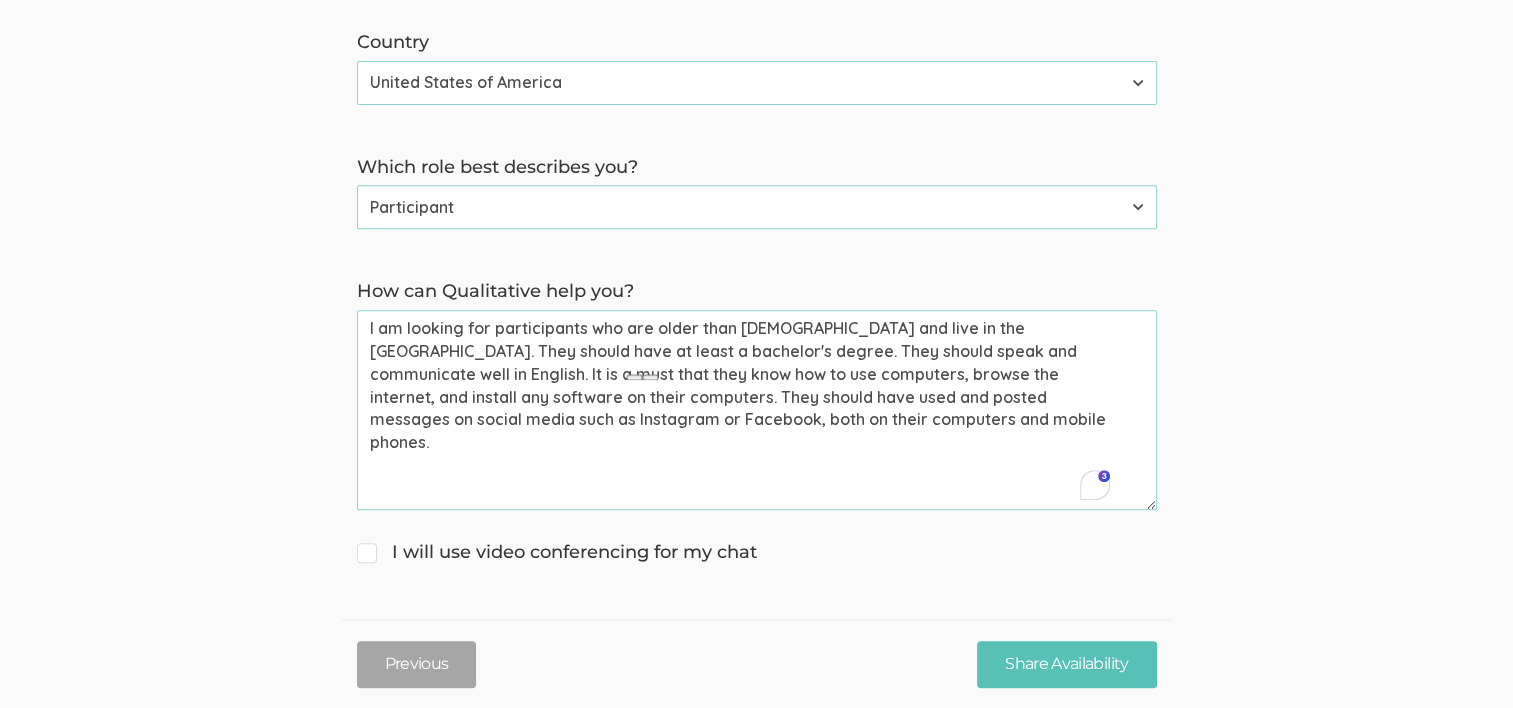 click on "I am looking for participants who are older than 19 years old and live in the USA. They should have at least a bachelor's degree. They should speak and communicate well in English. It is a must that they know how to use computers, browse the internet, and install any software on their computers. They should have used and posted messages on social media such as Instagram or Facebook, both on their computers and mobile phones." at bounding box center [757, 410] 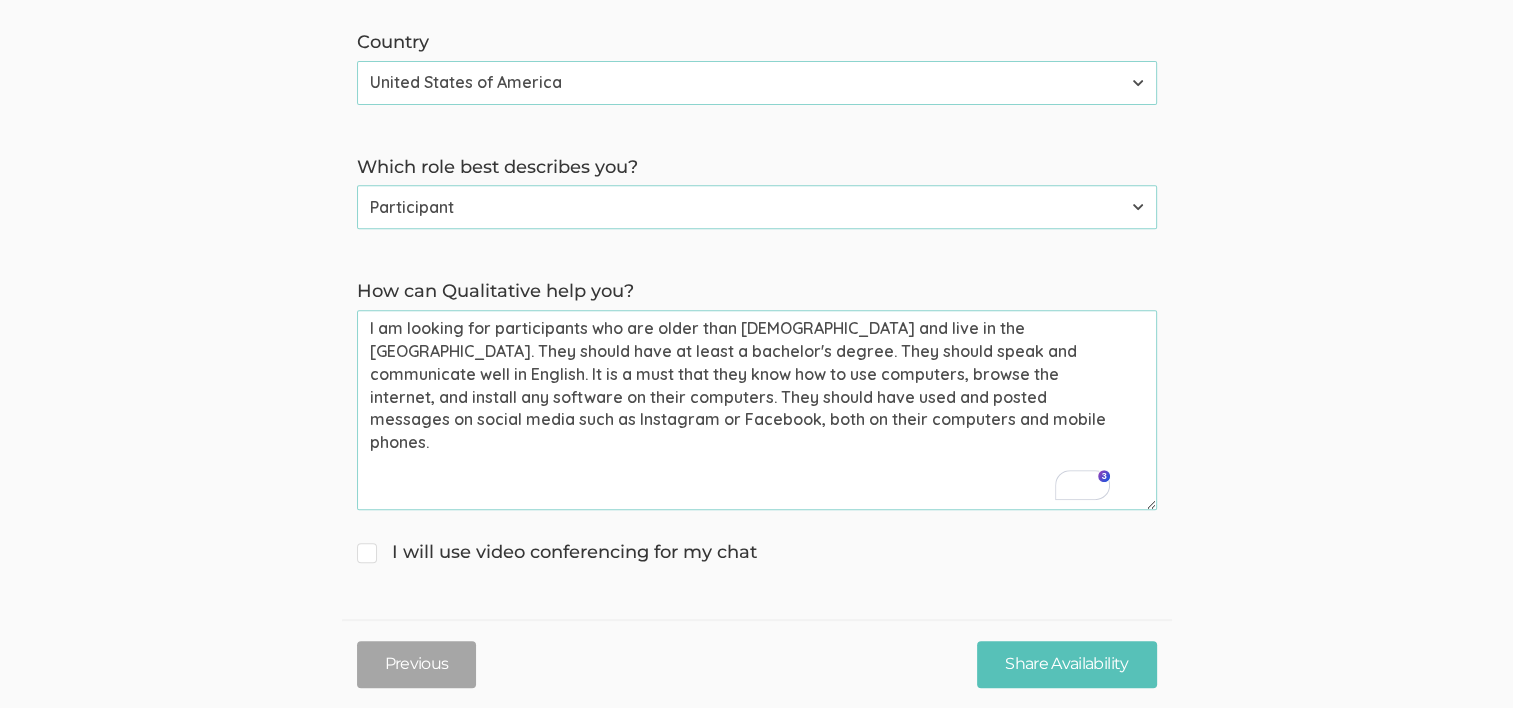 drag, startPoint x: 632, startPoint y: 346, endPoint x: 1023, endPoint y: 344, distance: 391.00513 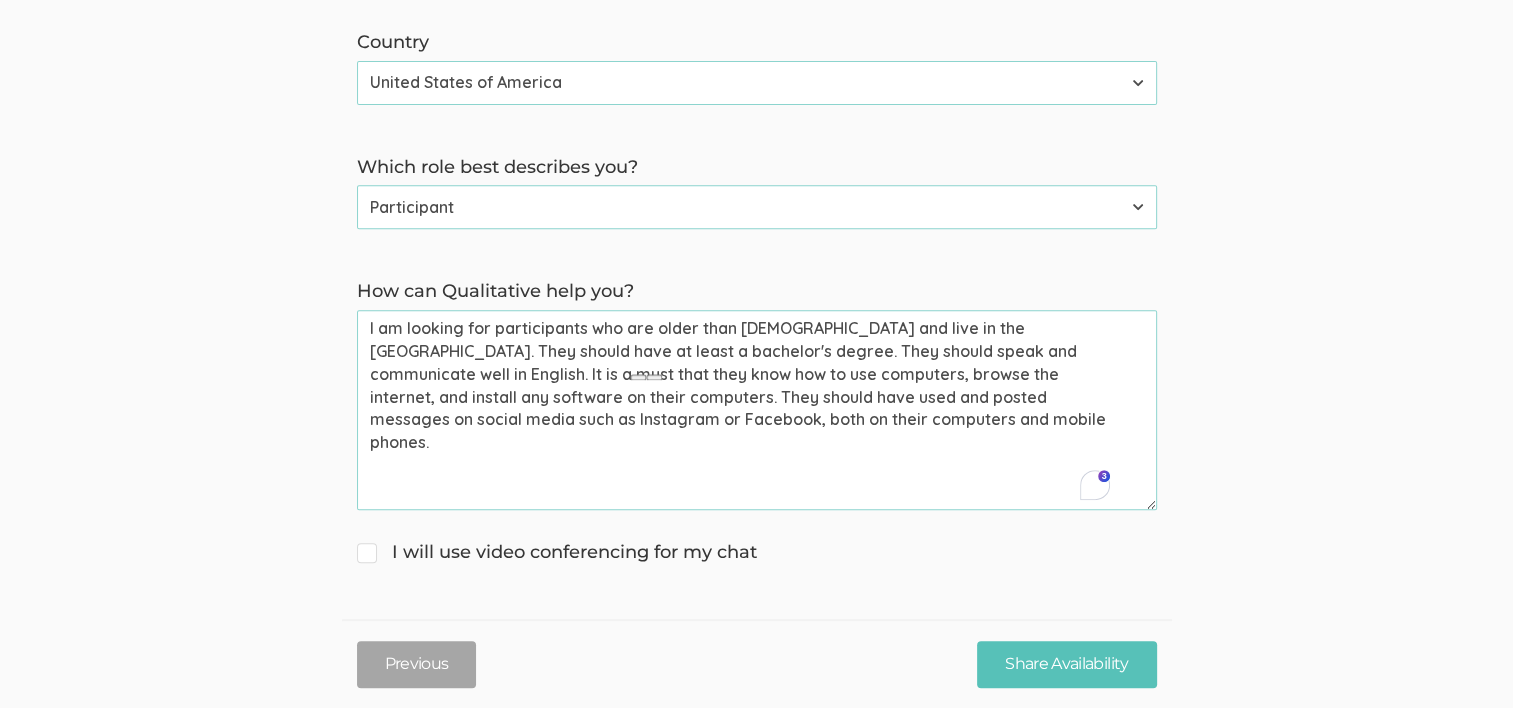 click on "I am looking for participants who are older than 19 years old and live in the USA. They should have at least a bachelor's degree. They should speak and communicate well in English. It is a must that they know how to use computers, browse the internet, and install any software on their computers. They should have used and posted messages on social media such as Instagram or Facebook, both on their computers and mobile phones." at bounding box center (757, 410) 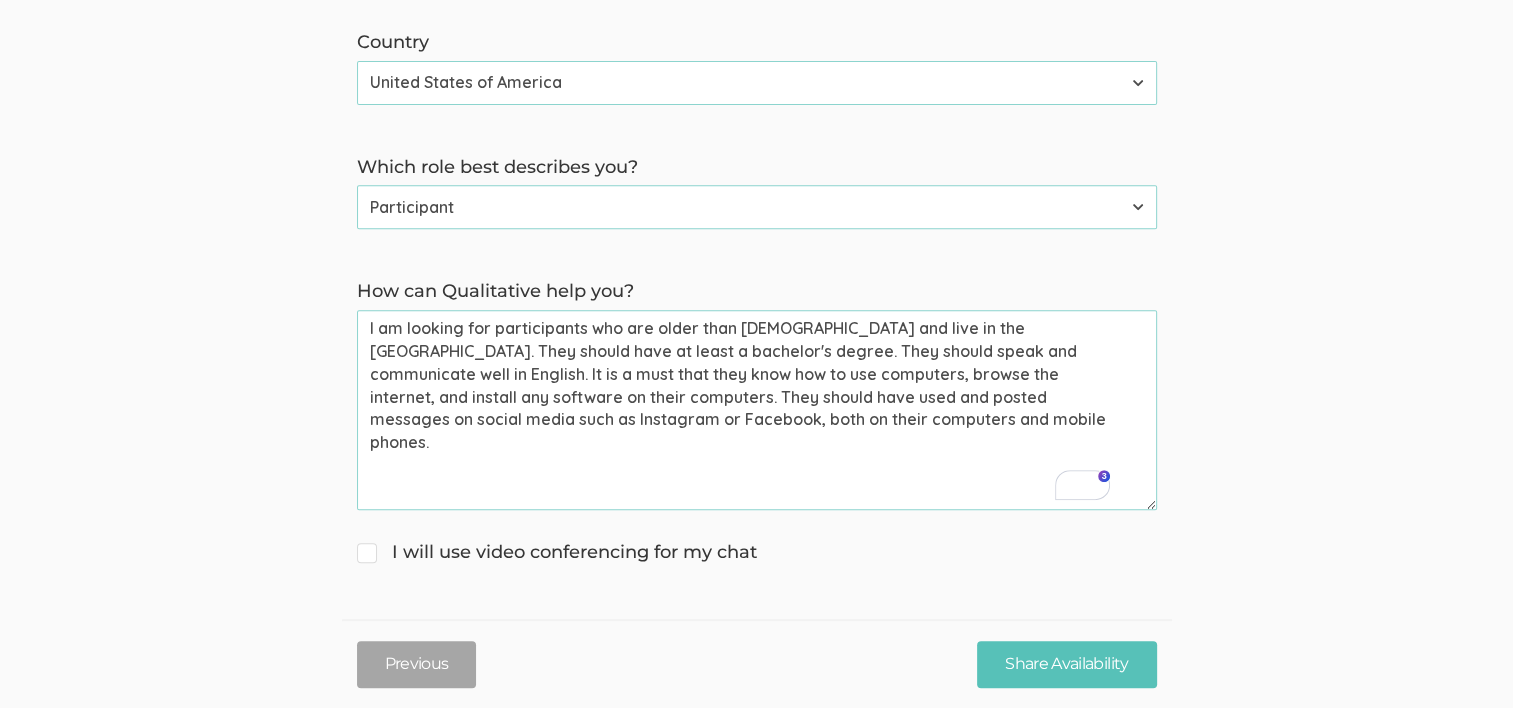 drag, startPoint x: 1073, startPoint y: 346, endPoint x: 528, endPoint y: 404, distance: 548.0776 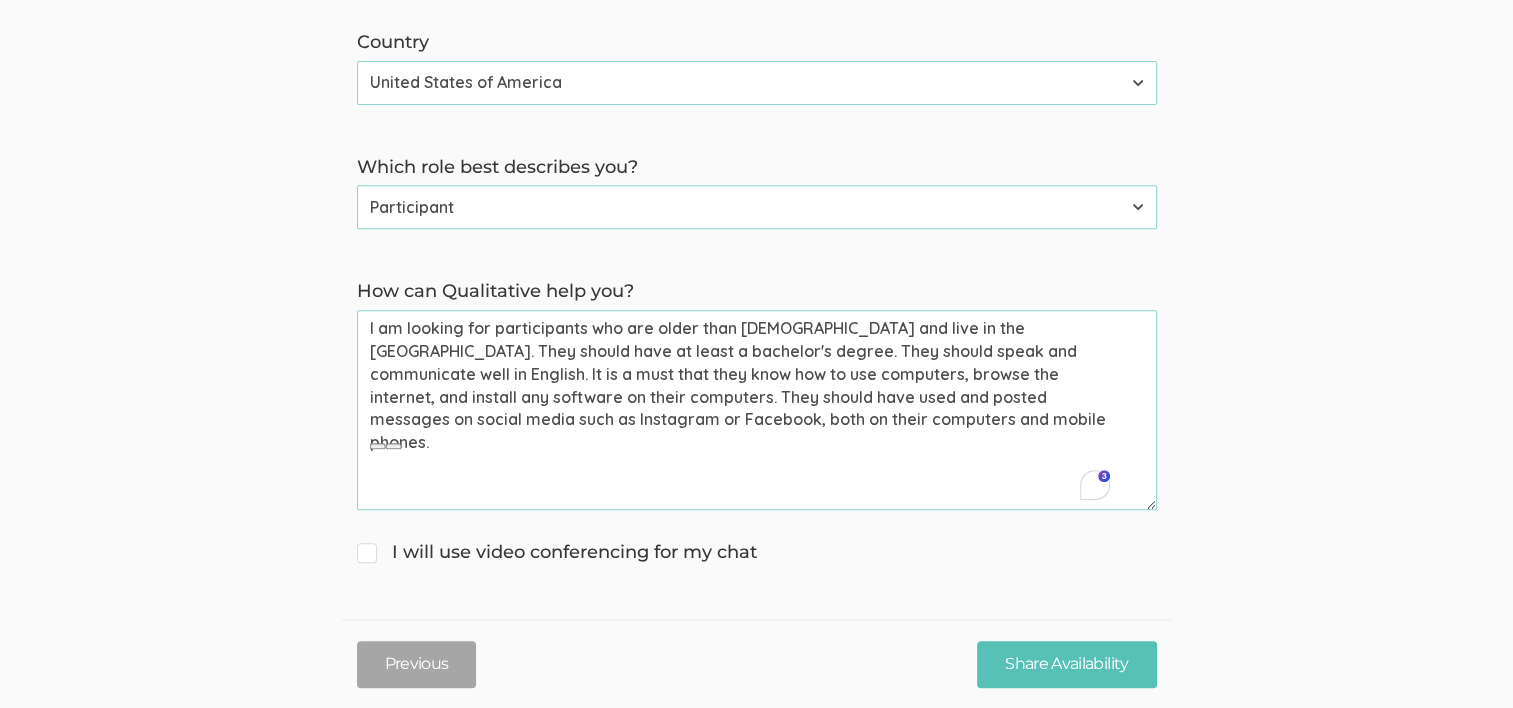click on "I am looking for participants who are older than 19 years old and live in the USA. They should have at least a bachelor's degree. They should speak and communicate well in English. It is a must that they know how to use computers, browse the internet, and install any software on their computers. They should have used and posted messages on social media such as Instagram or Facebook, both on their computers and mobile phones." at bounding box center (757, 410) 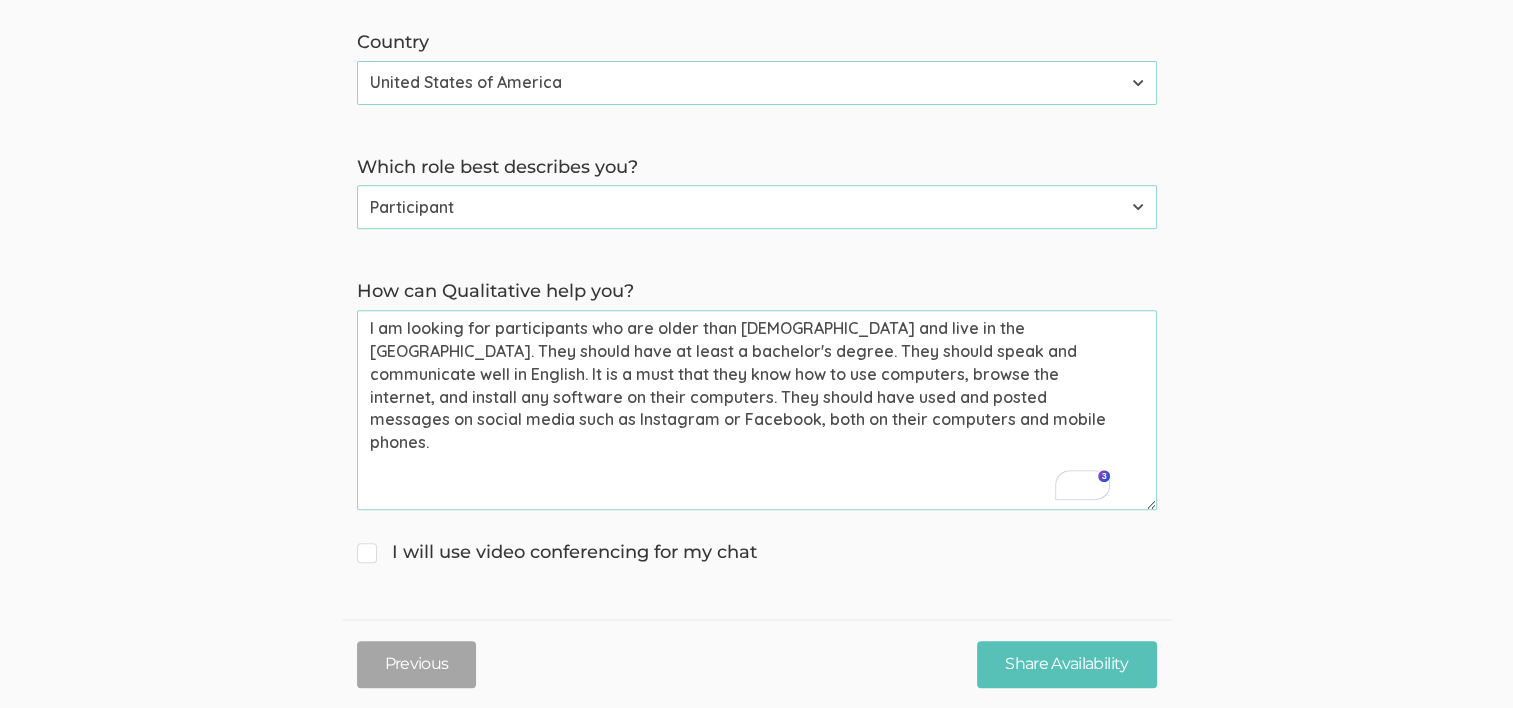 drag, startPoint x: 796, startPoint y: 408, endPoint x: 455, endPoint y: 398, distance: 341.1466 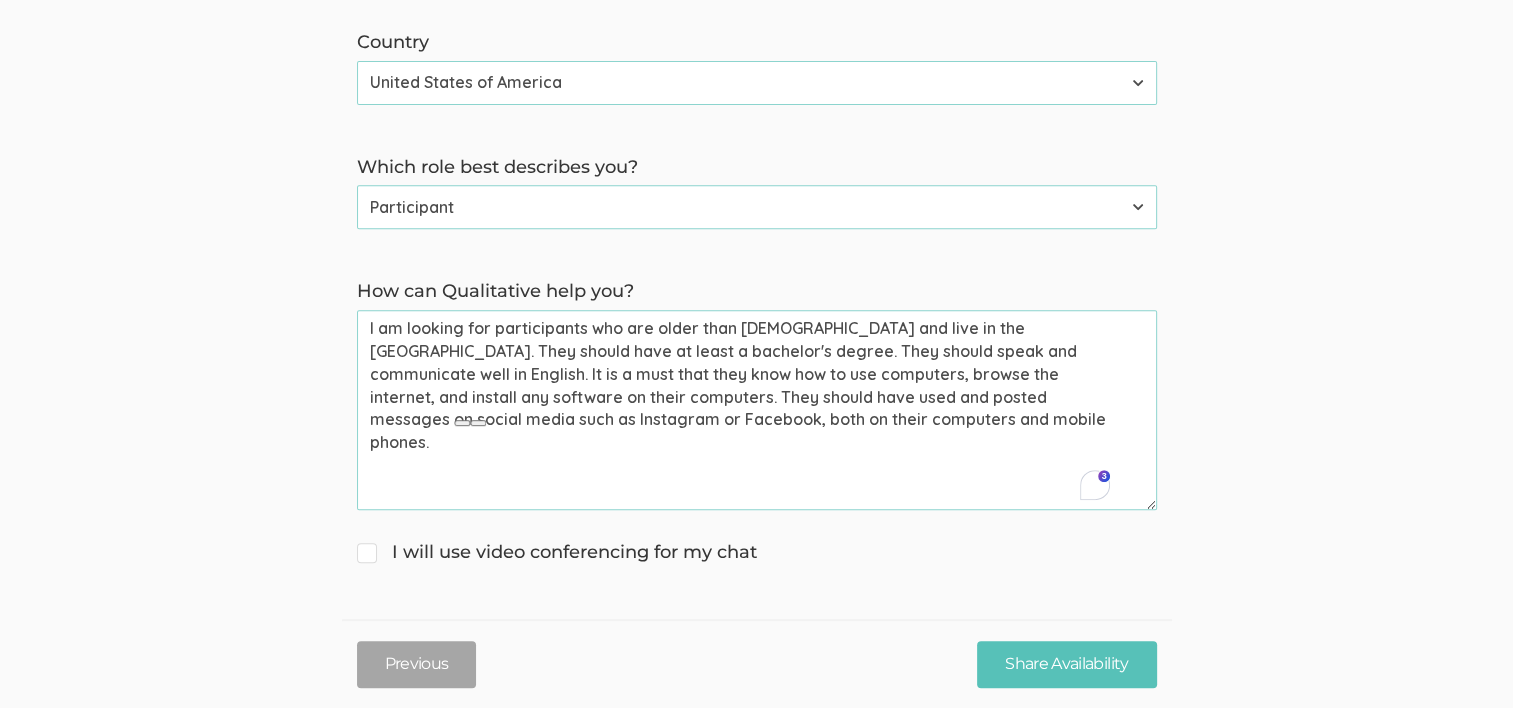 click on "I am looking for participants who are older than 19 years old and live in the USA. They should have at least a bachelor's degree. They should speak and communicate well in English. It is a must that they know how to use computers, browse the internet, and install any software on their computers. They should have used and posted messages on social media such as Instagram or Facebook, both on their computers and mobile phones." at bounding box center [757, 410] 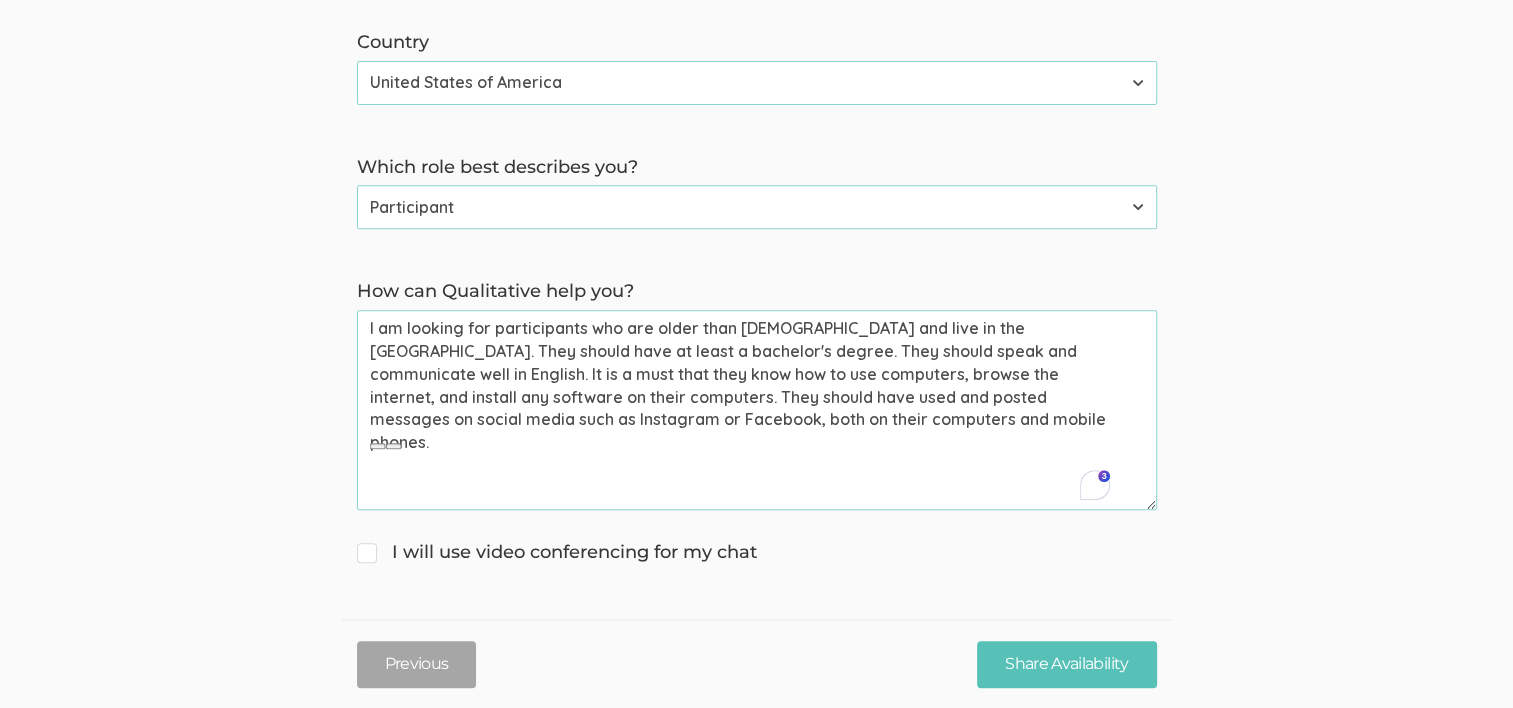 click on "I am looking for participants who are older than 19 years old and live in the USA. They should have at least a bachelor's degree. They should speak and communicate well in English. It is a must that they know how to use computers, browse the internet, and install any software on their computers. They should have used and posted messages on social media such as Instagram or Facebook, both on their computers and mobile phones." at bounding box center [757, 410] 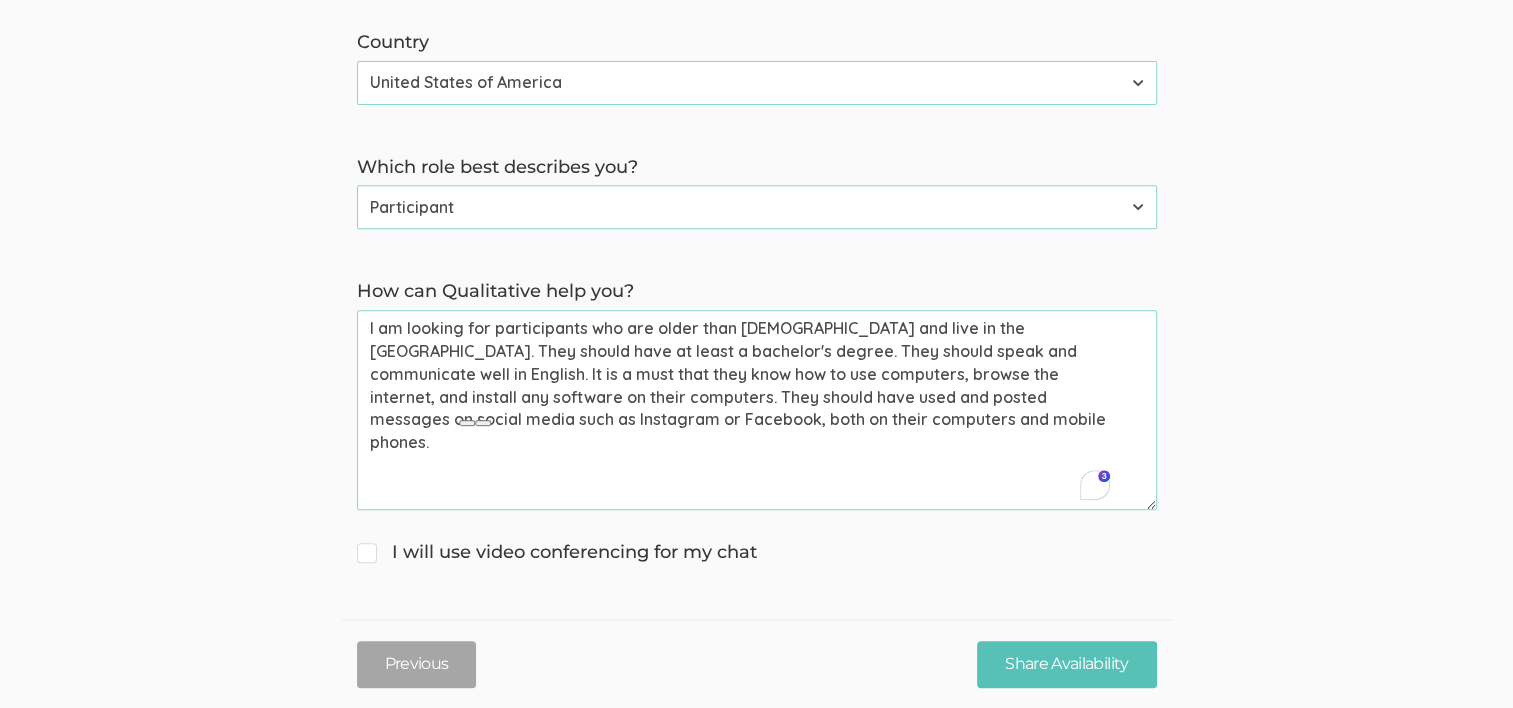 click on "I am looking for participants who are older than 19 years old and live in the USA. They should have at least a bachelor's degree. They should speak and communicate well in English. It is a must that they know how to use computers, browse the internet, and install any software on their computers. They should have used and posted messages on social media such as Instagram or Facebook, both on their computers and mobile phones." at bounding box center (757, 410) 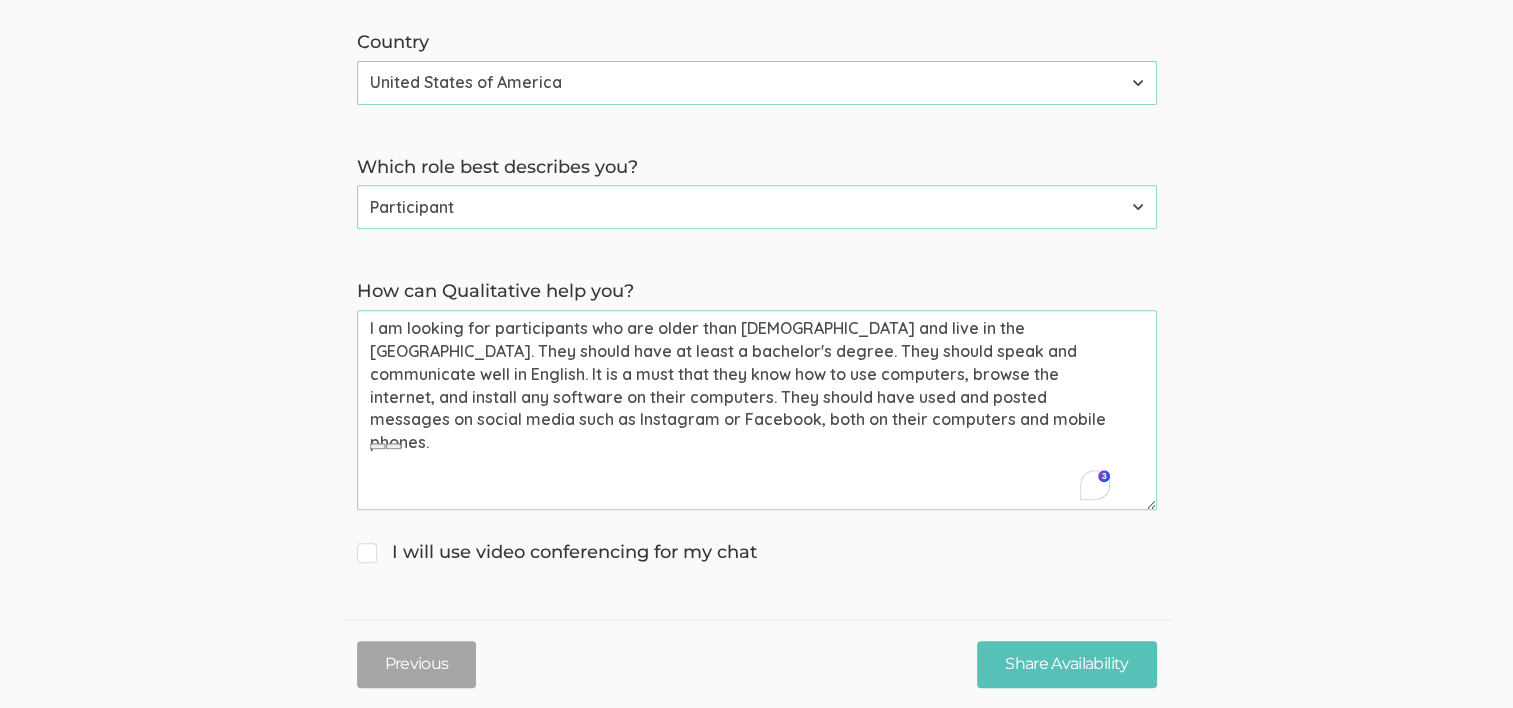 click on "→ Discuss your participant recruitment criteria
→ Walk through how Qualitative can help you recruit participants
→ Get answers to your questions First name   Tugberk   (success) Last name   Kara   (success) Email (for receiving calendar meeting invite)   tugberkkara@gmail.com   (success) Phone (for receiving text to confirm meeting time)   +19566039628   (success) Country Afghanistan Åland Islands Albania Algeria American Samoa Andorra Angola Anguilla Antarctica Antigua and Barbuda Argentina Armenia Aruba Australia Austria Azerbaijan Bahamas Bahrain Bangladesh Barbados Belarus Belgium Belize Benin Bermuda Bhutan Bolivia Bonaire, Sint Eustatius and Saba Bosnia and Herzegovina Botswana Bouvet Island Brazil British Indian Ocean Territory Brunei Darussalam Bulgaria Burkina Faso Burundi Cambodia Cameroon Canada Cape Verde Cayman Islands Central African Republic Chad Chile China Christmas Island Cocos (Keeling) Islands Colombia Comoros Congo Congo, the Democratic Republic of the Cook Islands Costa Rica" at bounding box center (756, -14) 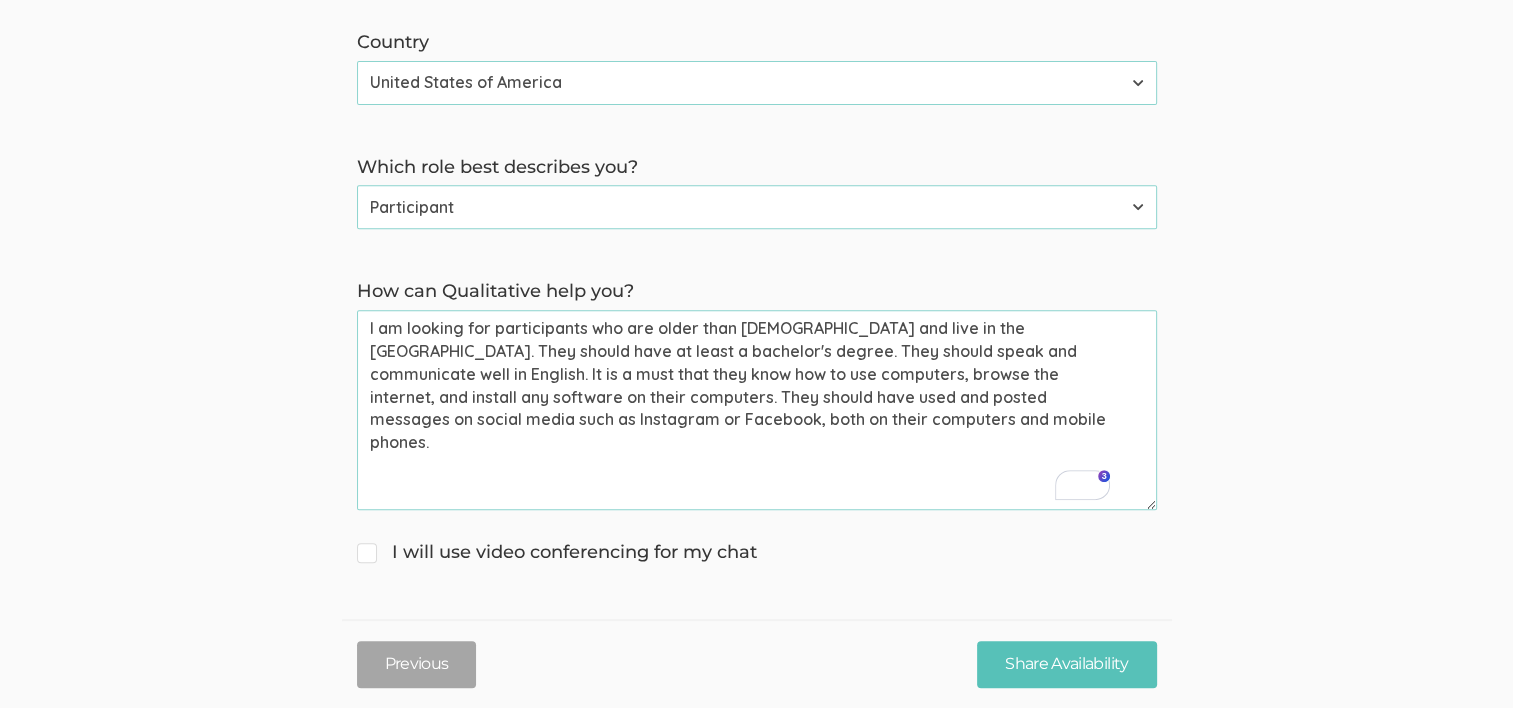 drag, startPoint x: 364, startPoint y: 332, endPoint x: 980, endPoint y: 326, distance: 616.02924 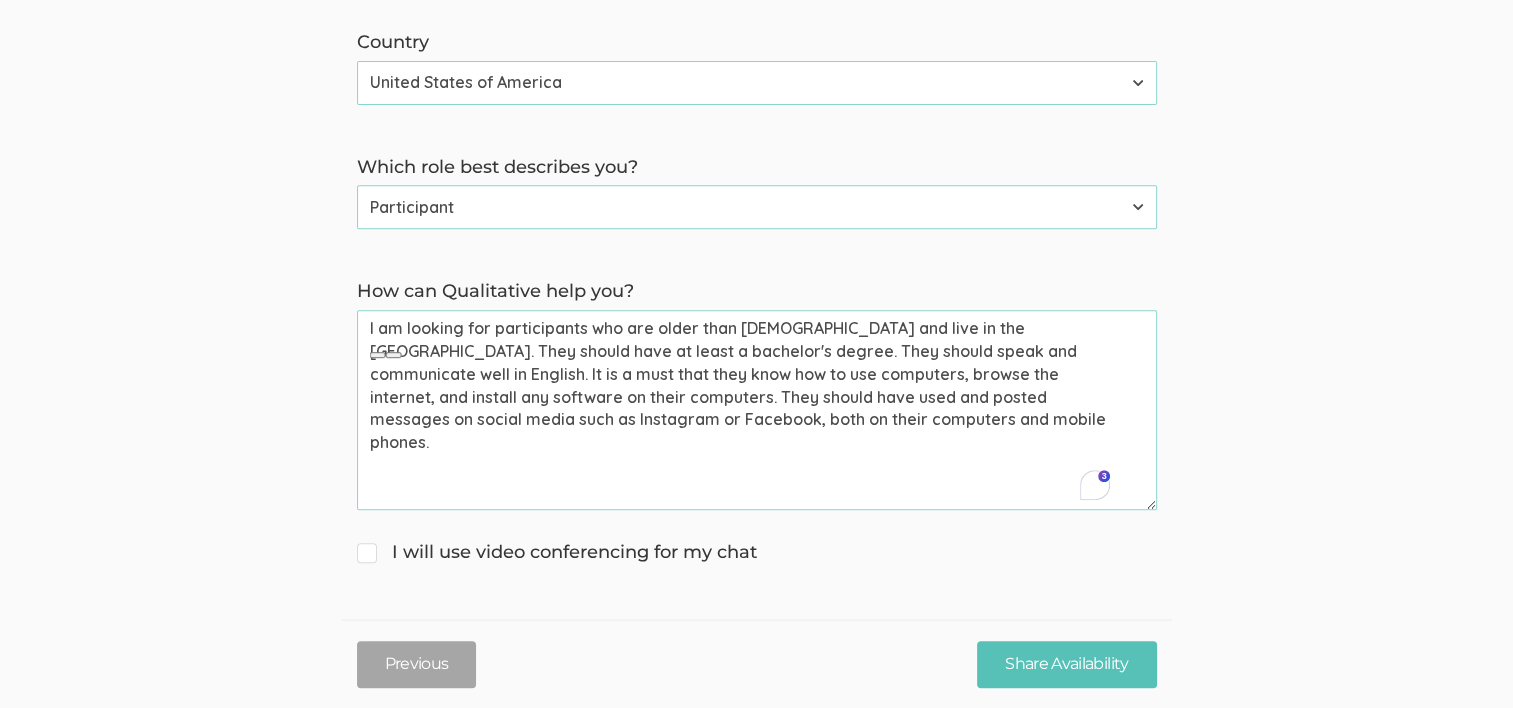 click on "I am looking for participants who are older than 19 years old and live in the USA. They should have at least a bachelor's degree. They should speak and communicate well in English. It is a must that they know how to use computers, browse the internet, and install any software on their computers. They should have used and posted messages on social media such as Instagram or Facebook, both on their computers and mobile phones." at bounding box center [757, 410] 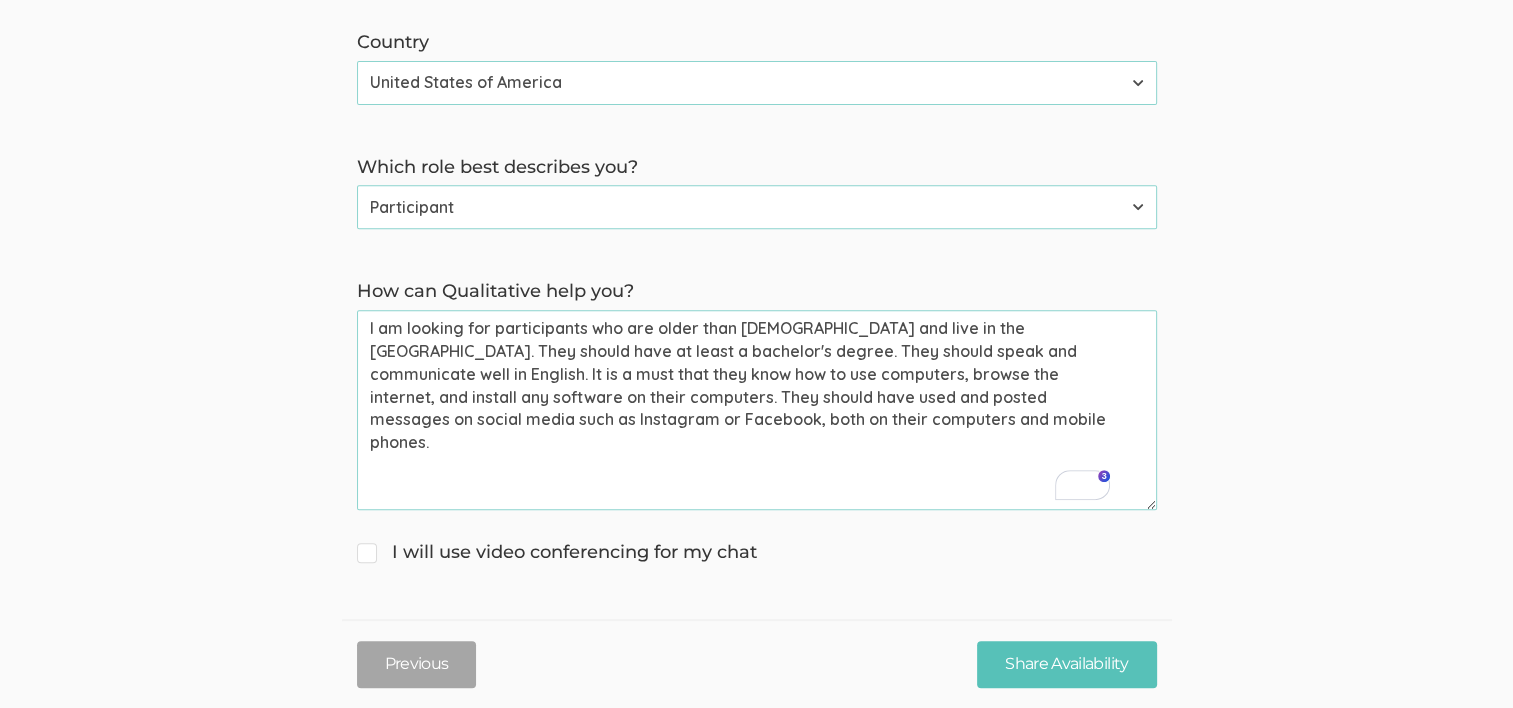 drag, startPoint x: 983, startPoint y: 322, endPoint x: 633, endPoint y: 347, distance: 350.89172 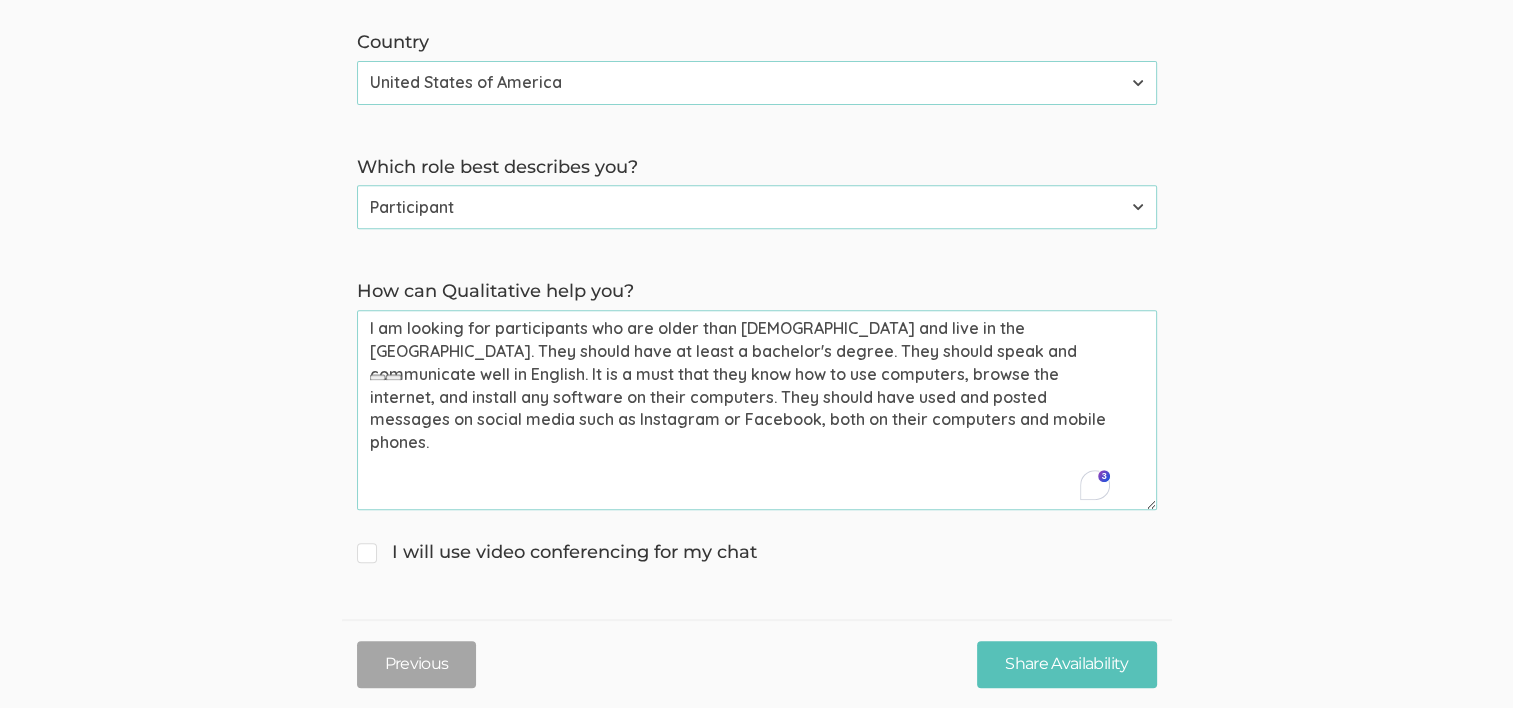 click on "I am looking for participants who are older than 19 years old and live in the USA. They should have at least a bachelor's degree. They should speak and communicate well in English. It is a must that they know how to use computers, browse the internet, and install any software on their computers. They should have used and posted messages on social media such as Instagram or Facebook, both on their computers and mobile phones." at bounding box center [757, 410] 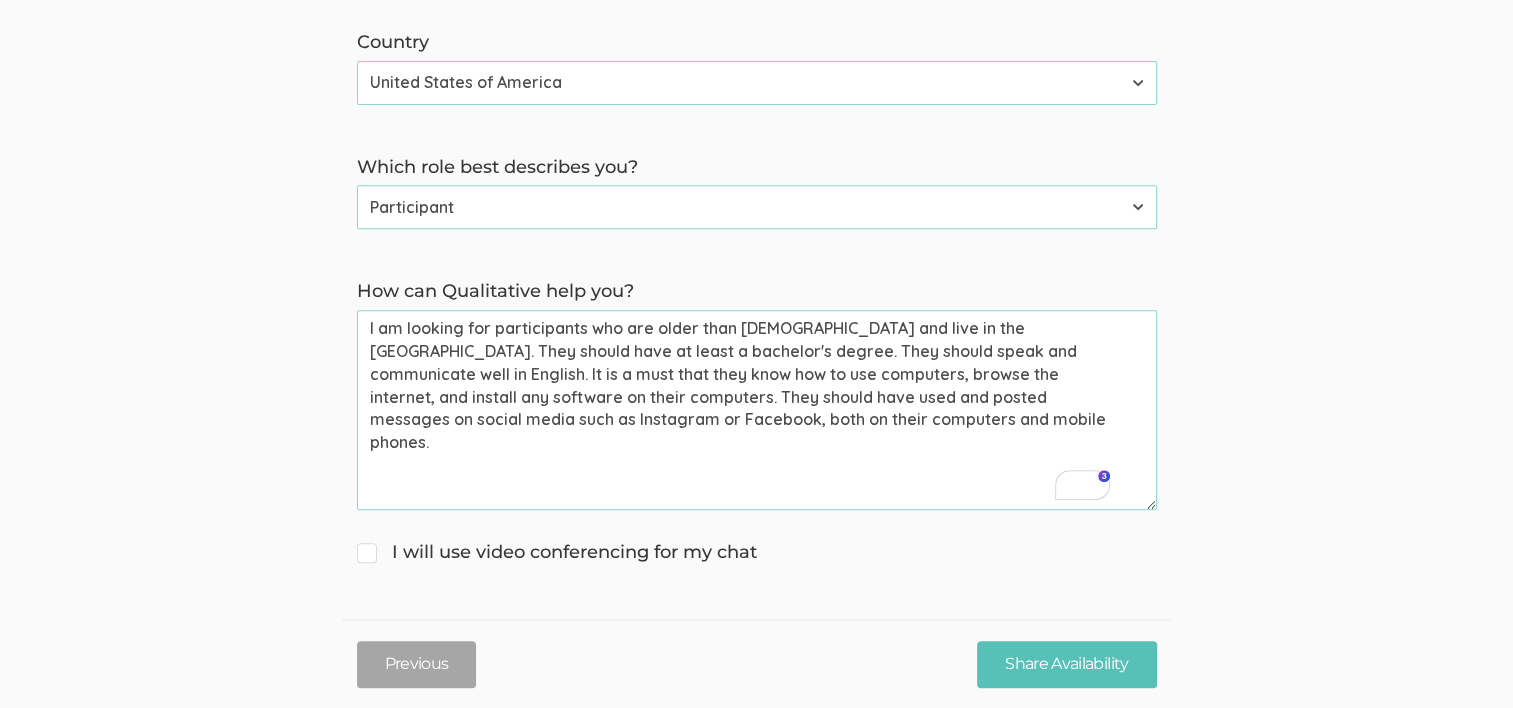 drag, startPoint x: 631, startPoint y: 348, endPoint x: 1028, endPoint y: 350, distance: 397.00504 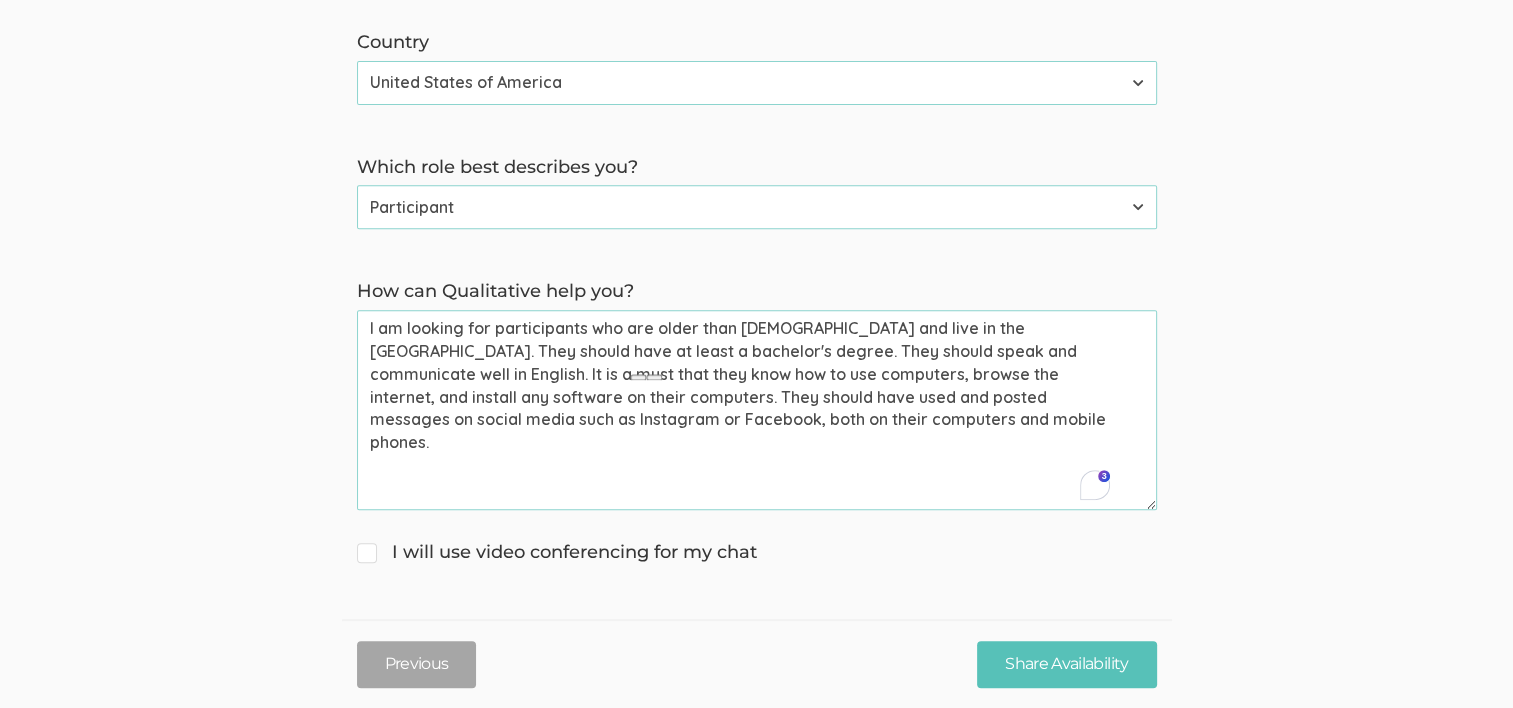 click on "I am looking for participants who are older than 19 years old and live in the USA. They should have at least a bachelor's degree. They should speak and communicate well in English. It is a must that they know how to use computers, browse the internet, and install any software on their computers. They should have used and posted messages on social media such as Instagram or Facebook, both on their computers and mobile phones." at bounding box center (757, 410) 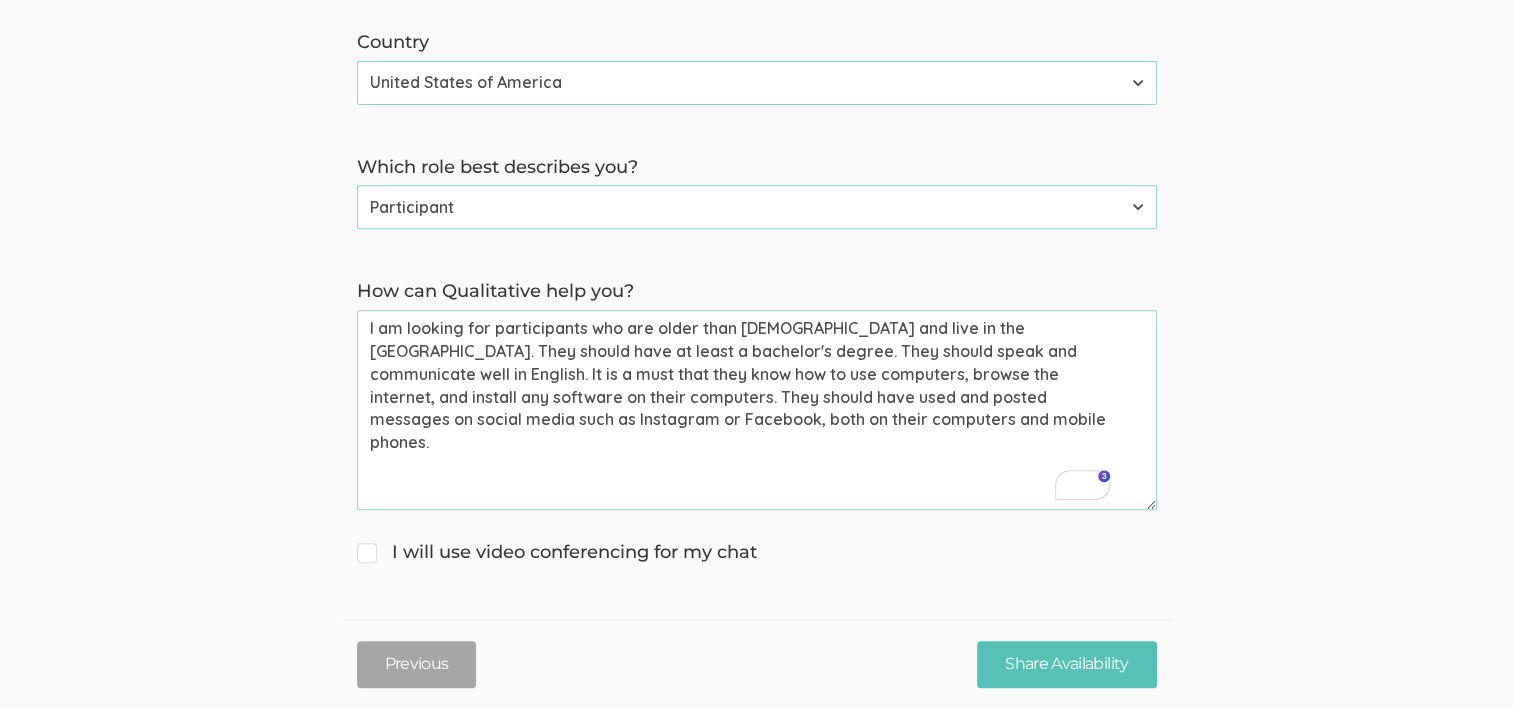 drag, startPoint x: 1028, startPoint y: 348, endPoint x: 1120, endPoint y: 366, distance: 93.74433 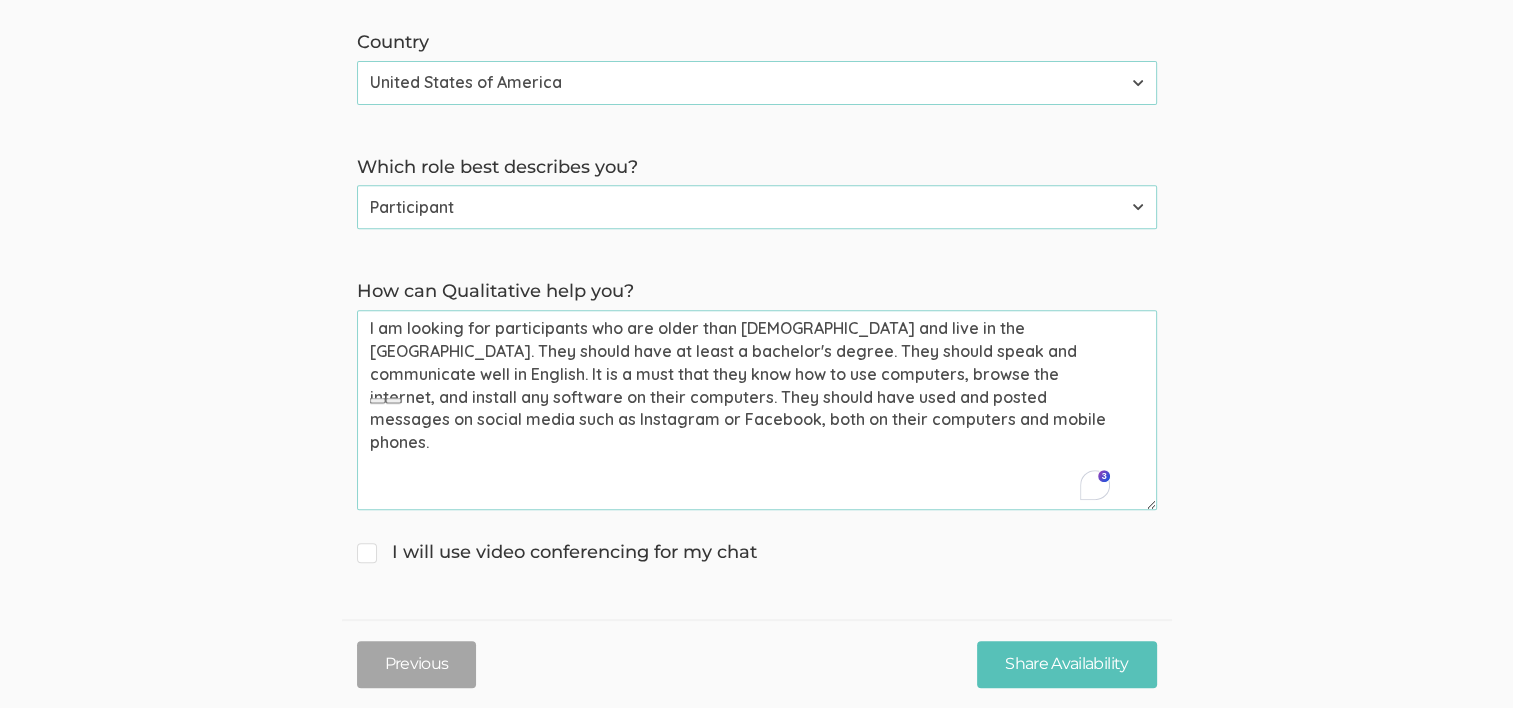 click on "→ Discuss your participant recruitment criteria
→ Walk through how Qualitative can help you recruit participants
→ Get answers to your questions First name   Tugberk   (success) Last name   Kara   (success) Email (for receiving calendar meeting invite)   tugberkkara@gmail.com   (success) Phone (for receiving text to confirm meeting time)   +19566039628   (success) Country Afghanistan Åland Islands Albania Algeria American Samoa Andorra Angola Anguilla Antarctica Antigua and Barbuda Argentina Armenia Aruba Australia Austria Azerbaijan Bahamas Bahrain Bangladesh Barbados Belarus Belgium Belize Benin Bermuda Bhutan Bolivia Bonaire, Sint Eustatius and Saba Bosnia and Herzegovina Botswana Bouvet Island Brazil British Indian Ocean Territory Brunei Darussalam Bulgaria Burkina Faso Burundi Cambodia Cameroon Canada Cape Verde Cayman Islands Central African Republic Chad Chile China Christmas Island Cocos (Keeling) Islands Colombia Comoros Congo Congo, the Democratic Republic of the Cook Islands Costa Rica" at bounding box center (756, -14) 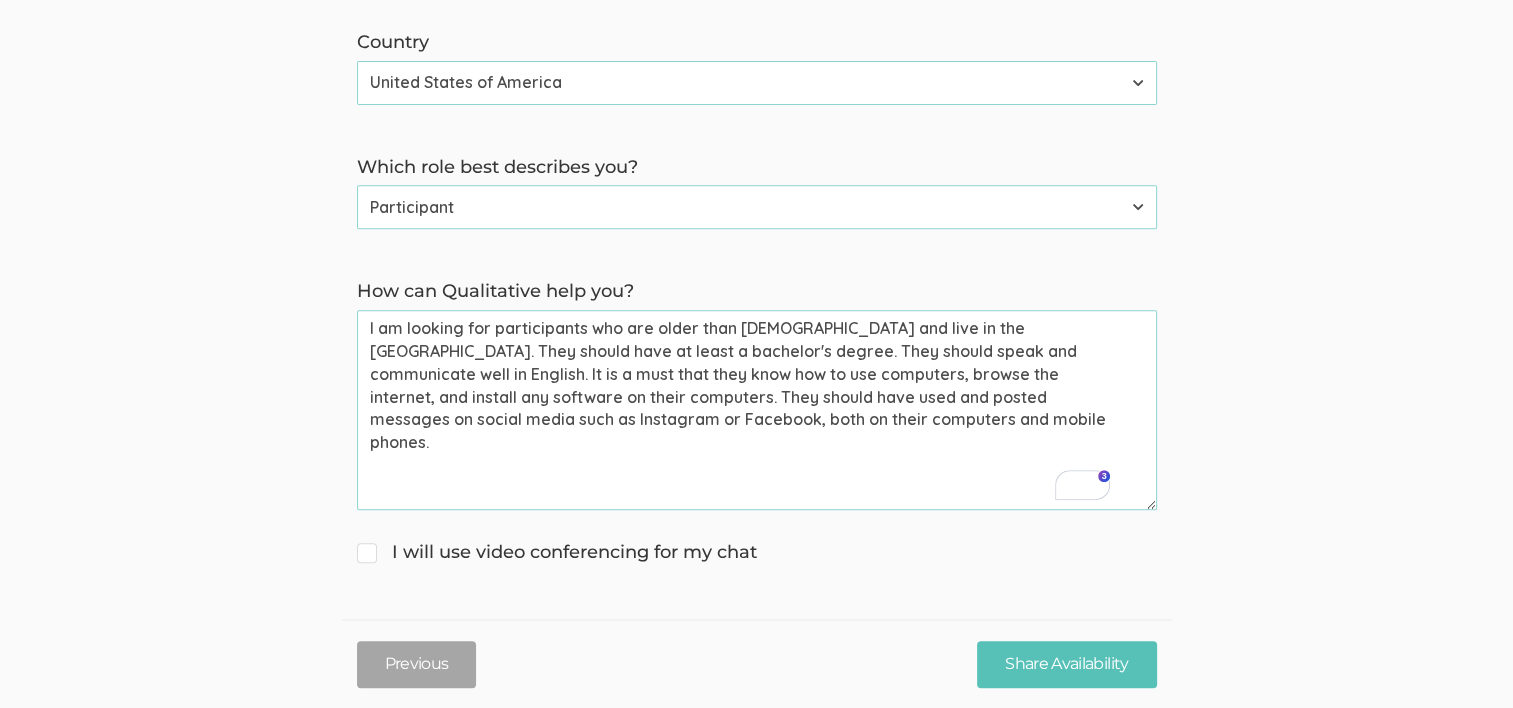 drag, startPoint x: 372, startPoint y: 392, endPoint x: 451, endPoint y: 391, distance: 79.00633 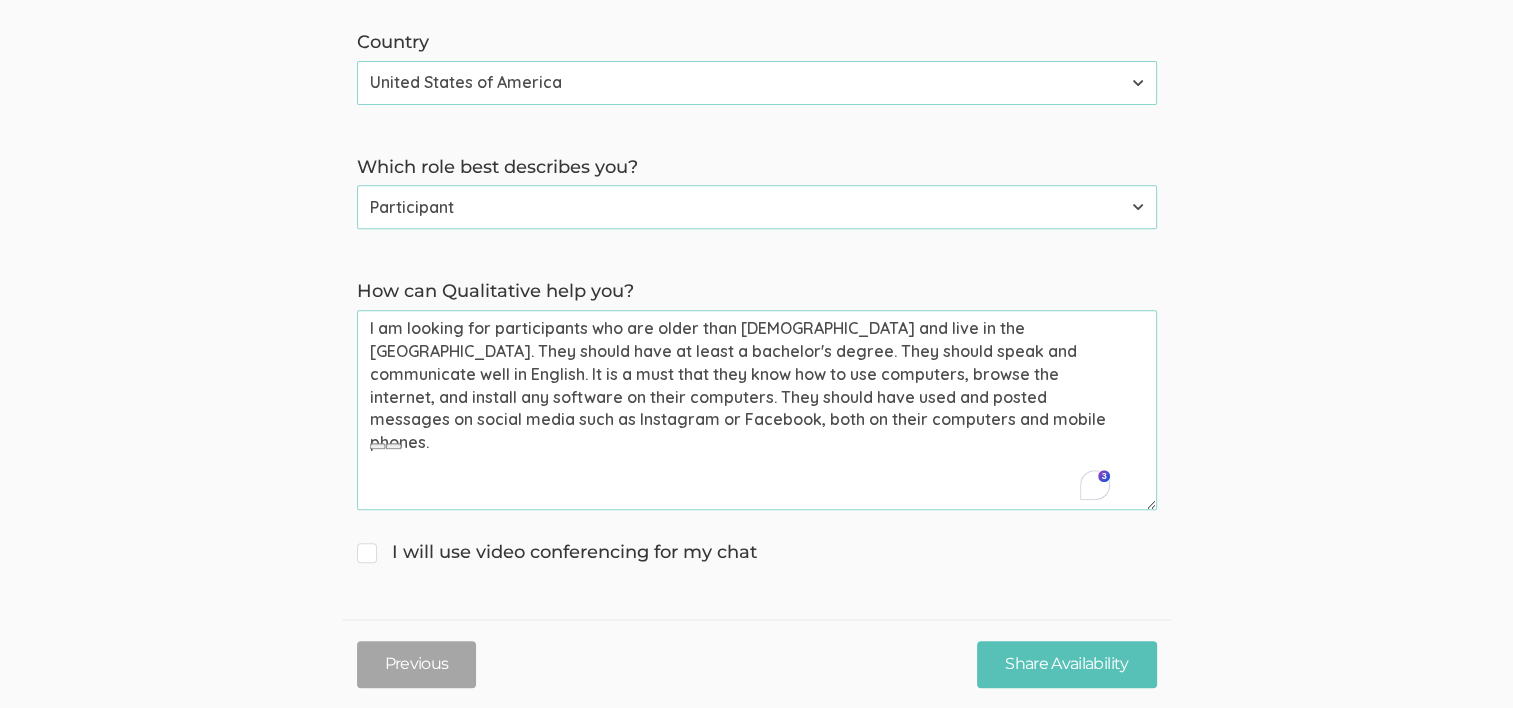 click on "I am looking for participants who are older than 19 years old and live in the USA. They should have at least a bachelor's degree. They should speak and communicate well in English. It is a must that they know how to use computers, browse the internet, and install any software on their computers. They should have used and posted messages on social media such as Instagram or Facebook, both on their computers and mobile phones." at bounding box center (757, 410) 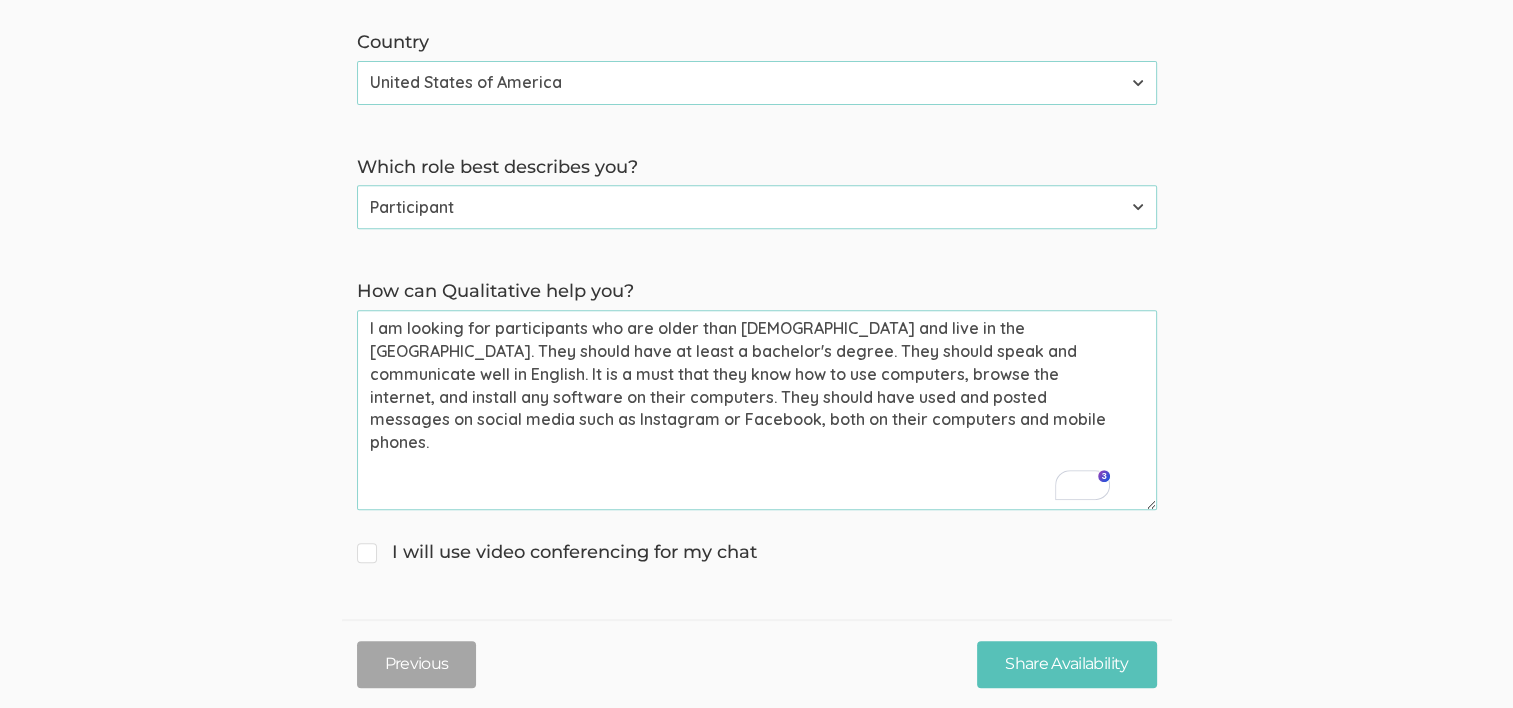 click on "→ Discuss your participant recruitment criteria
→ Walk through how Qualitative can help you recruit participants
→ Get answers to your questions First name   Tugberk   (success) Last name   Kara   (success) Email (for receiving calendar meeting invite)   tugberkkara@gmail.com   (success) Phone (for receiving text to confirm meeting time)   +19566039628   (success) Country Afghanistan Åland Islands Albania Algeria American Samoa Andorra Angola Anguilla Antarctica Antigua and Barbuda Argentina Armenia Aruba Australia Austria Azerbaijan Bahamas Bahrain Bangladesh Barbados Belarus Belgium Belize Benin Bermuda Bhutan Bolivia Bonaire, Sint Eustatius and Saba Bosnia and Herzegovina Botswana Bouvet Island Brazil British Indian Ocean Territory Brunei Darussalam Bulgaria Burkina Faso Burundi Cambodia Cameroon Canada Cape Verde Cayman Islands Central African Republic Chad Chile China Christmas Island Cocos (Keeling) Islands Colombia Comoros Congo Congo, the Democratic Republic of the Cook Islands Costa Rica" at bounding box center [756, -14] 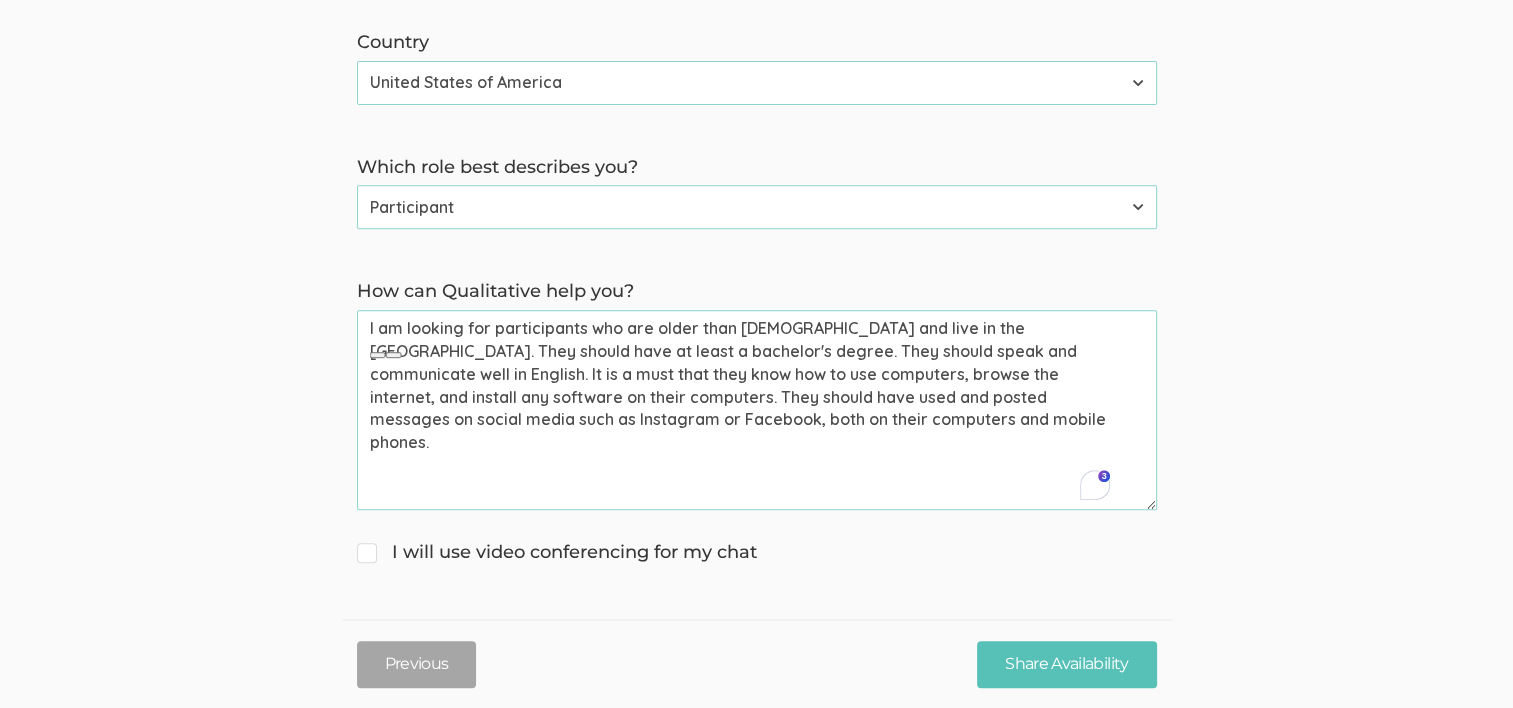click on "I am looking for participants who are older than 19 years old and live in the USA. They should have at least a bachelor's degree. They should speak and communicate well in English. It is a must that they know how to use computers, browse the internet, and install any software on their computers. They should have used and posted messages on social media such as Instagram or Facebook, both on their computers and mobile phones." at bounding box center [757, 410] 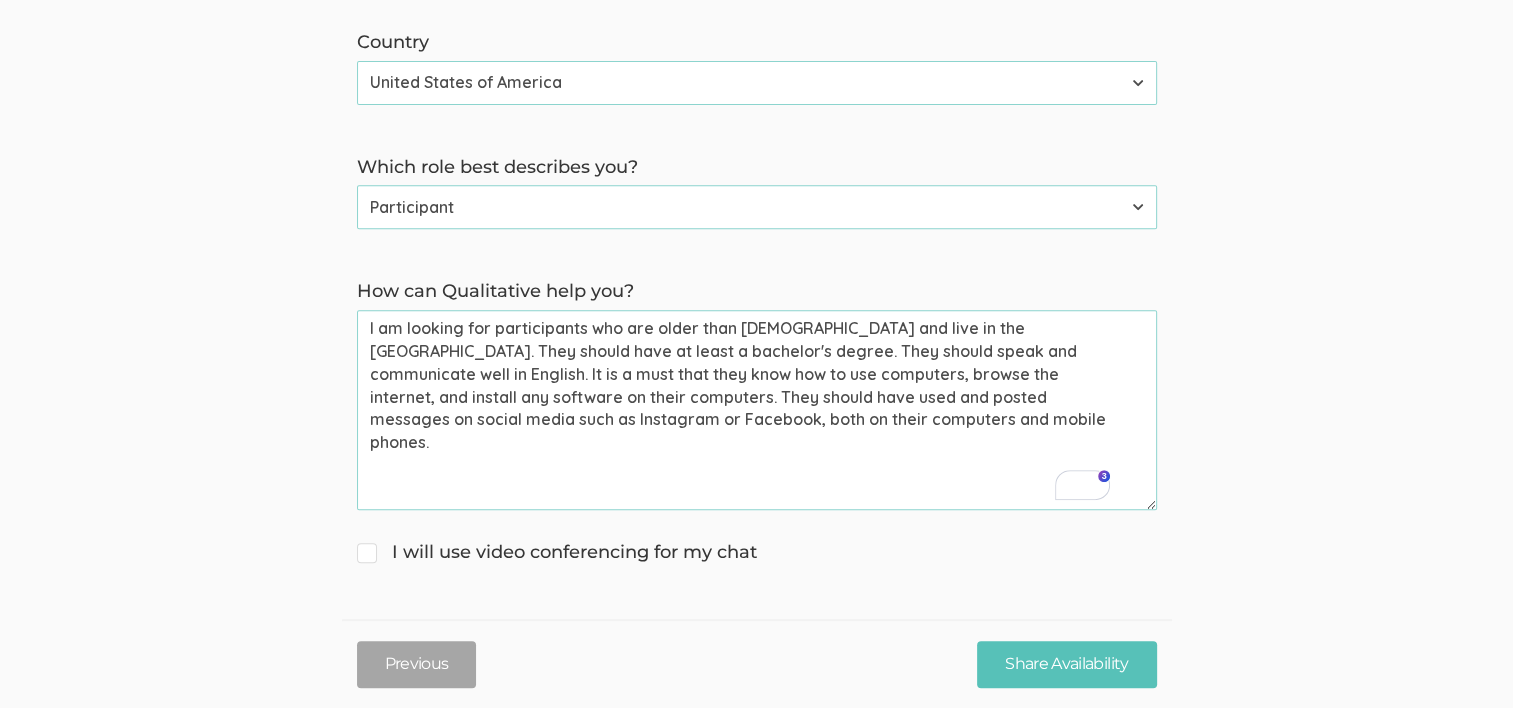 click on "I am looking for participants who are older than 19 years old and live in the USA. They should have at least a bachelor's degree. They should speak and communicate well in English. It is a must that they know how to use computers, browse the internet, and install any software on their computers. They should have used and posted messages on social media such as Instagram or Facebook, both on their computers and mobile phones." at bounding box center [757, 410] 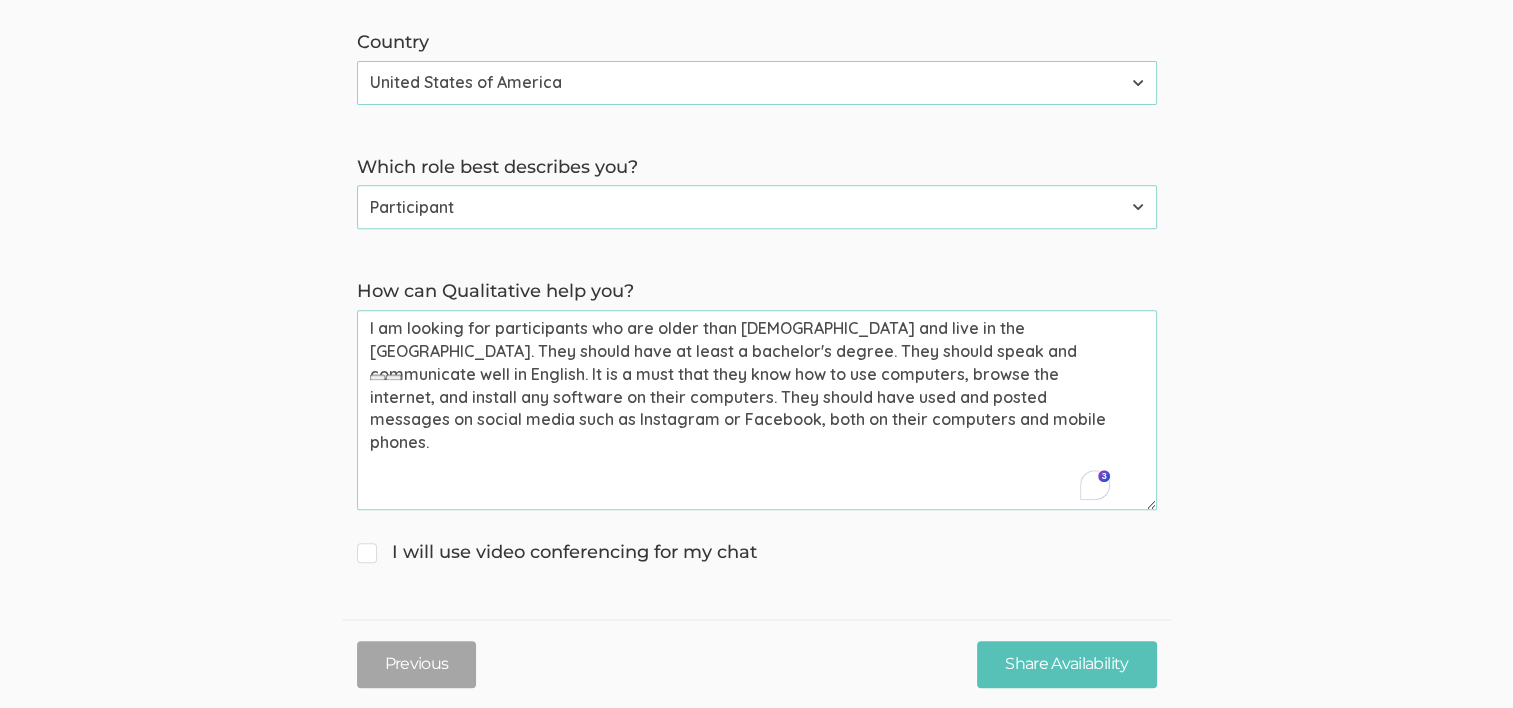 click on "I am looking for participants who are older than 19 years old and live in the USA. They should have at least a bachelor's degree. They should speak and communicate well in English. It is a must that they know how to use computers, browse the internet, and install any software on their computers. They should have used and posted messages on social media such as Instagram or Facebook, both on their computers and mobile phones." at bounding box center [757, 410] 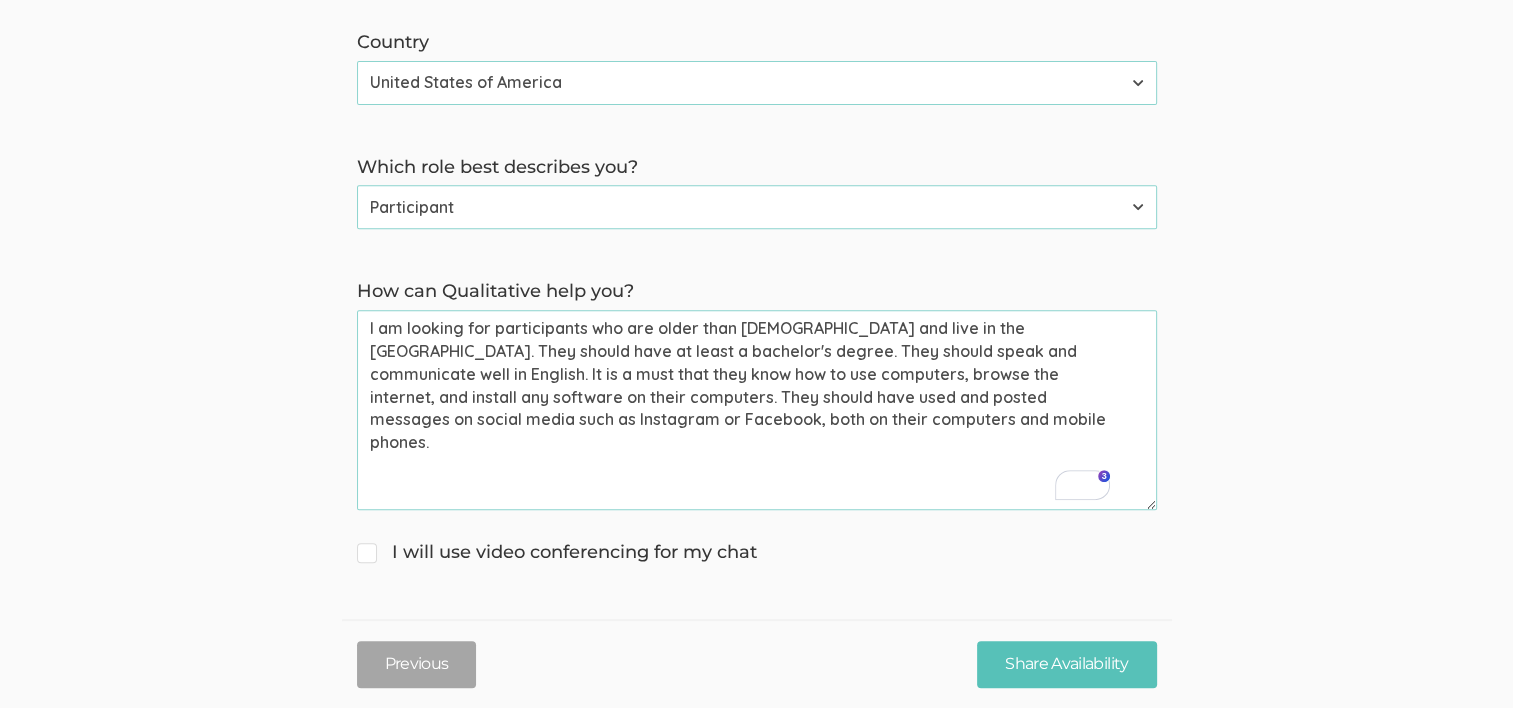 click on "I am looking for participants who are older than 19 years old and live in the USA. They should have at least a bachelor's degree. They should speak and communicate well in English. It is a must that they know how to use computers, browse the internet, and install any software on their computers. They should have used and posted messages on social media such as Instagram or Facebook, both on their computers and mobile phones." at bounding box center (757, 410) 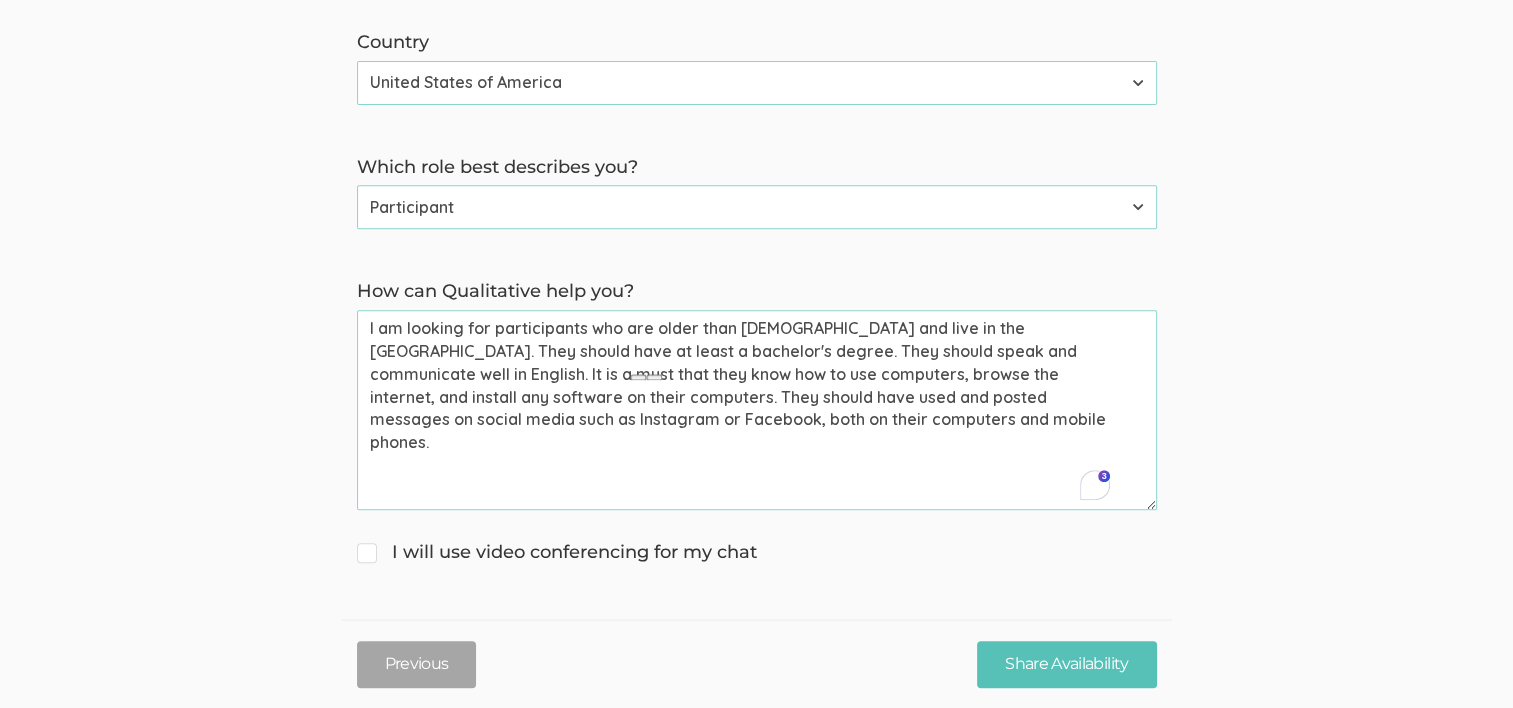 click on "I am looking for participants who are older than 19 years old and live in the USA. They should have at least a bachelor's degree. They should speak and communicate well in English. It is a must that they know how to use computers, browse the internet, and install any software on their computers. They should have used and posted messages on social media such as Instagram or Facebook, both on their computers and mobile phones." at bounding box center [757, 410] 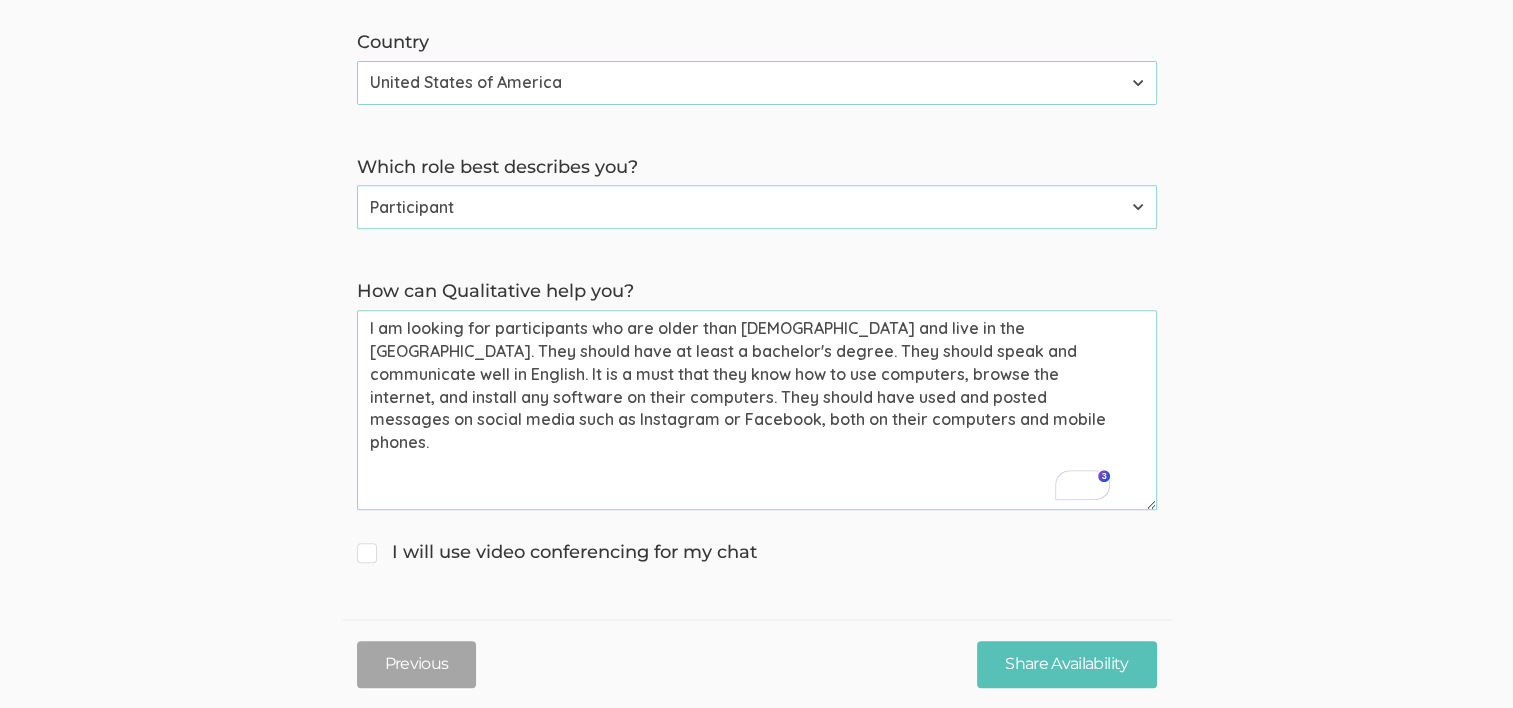 drag, startPoint x: 1030, startPoint y: 348, endPoint x: 453, endPoint y: 391, distance: 578.60004 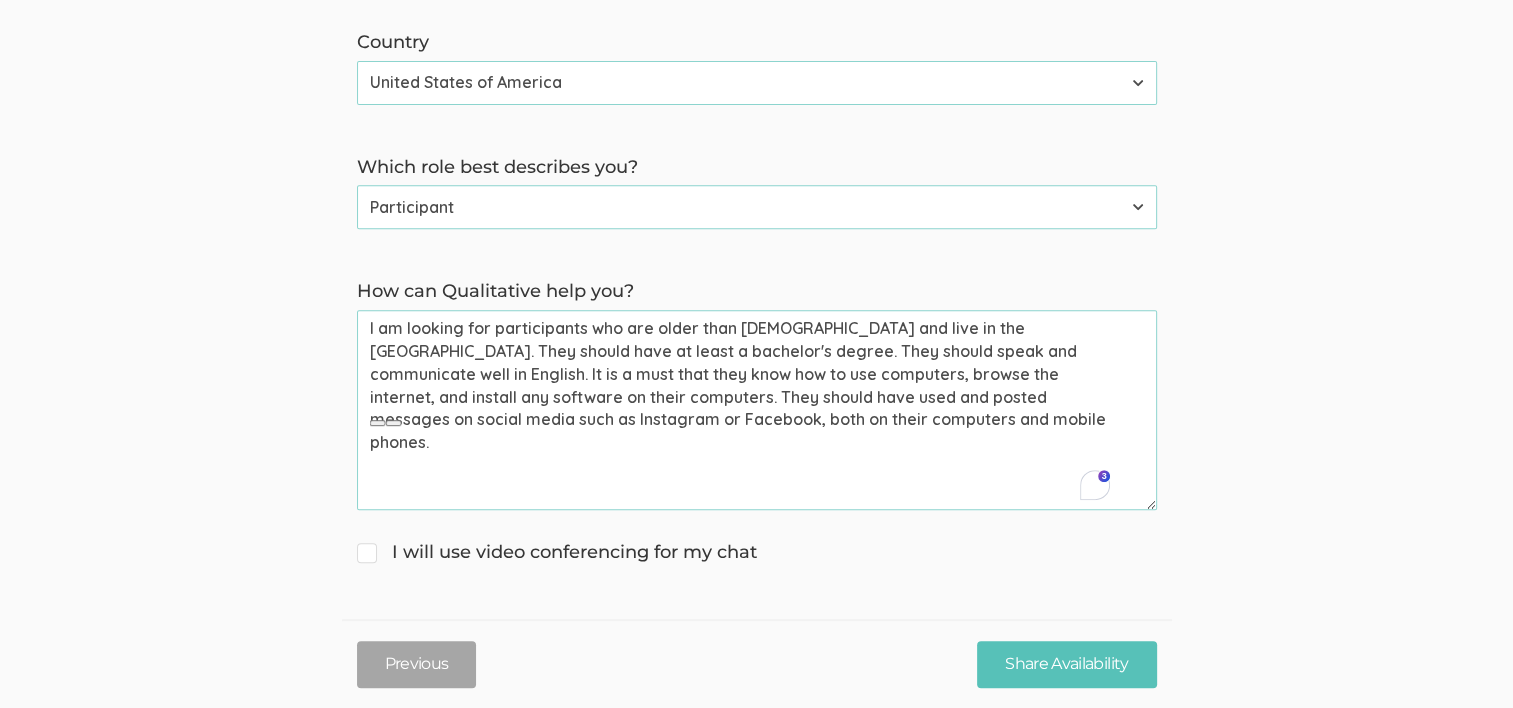 click on "I am looking for participants who are older than 19 years old and live in the USA. They should have at least a bachelor's degree. They should speak and communicate well in English. It is a must that they know how to use computers, browse the internet, and install any software on their computers. They should have used and posted messages on social media such as Instagram or Facebook, both on their computers and mobile phones." at bounding box center [757, 410] 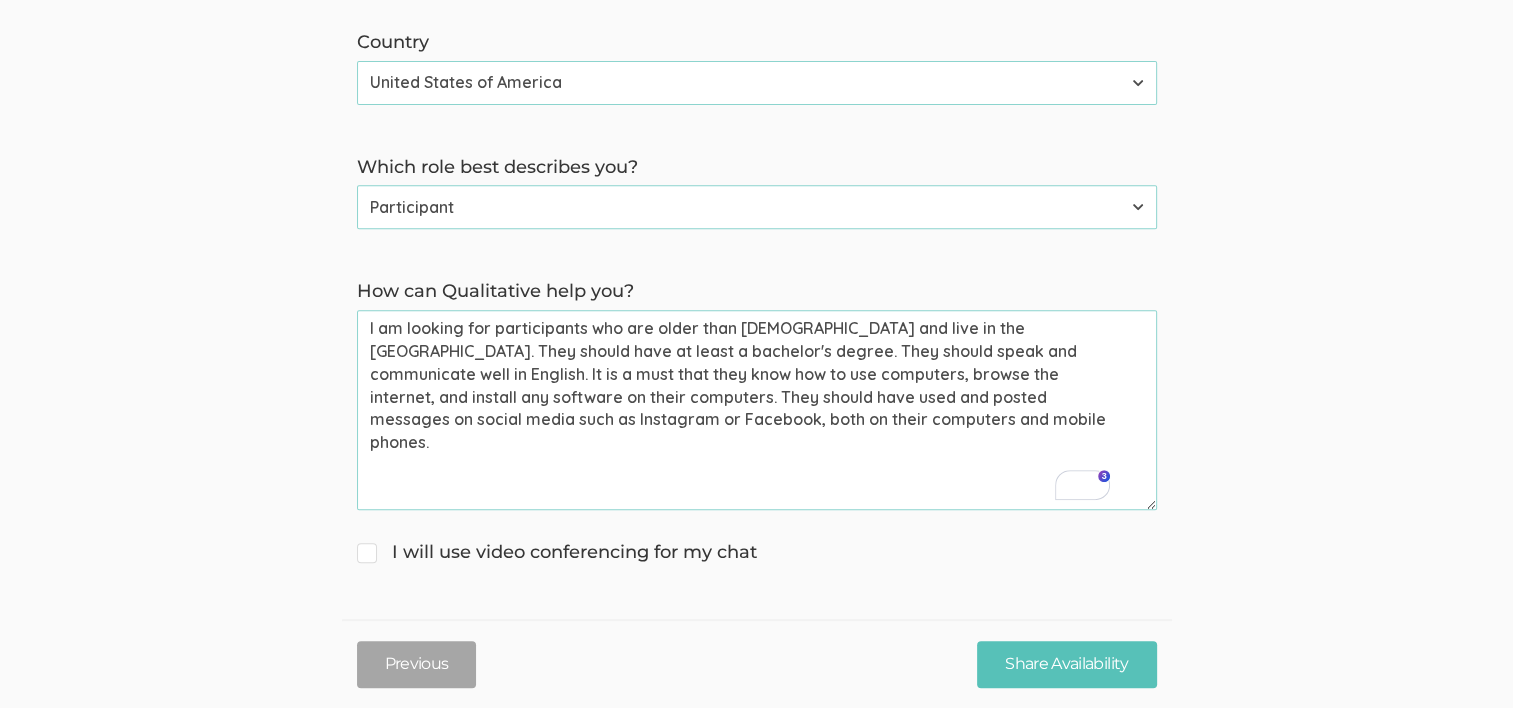 drag, startPoint x: 456, startPoint y: 395, endPoint x: 830, endPoint y: 418, distance: 374.70654 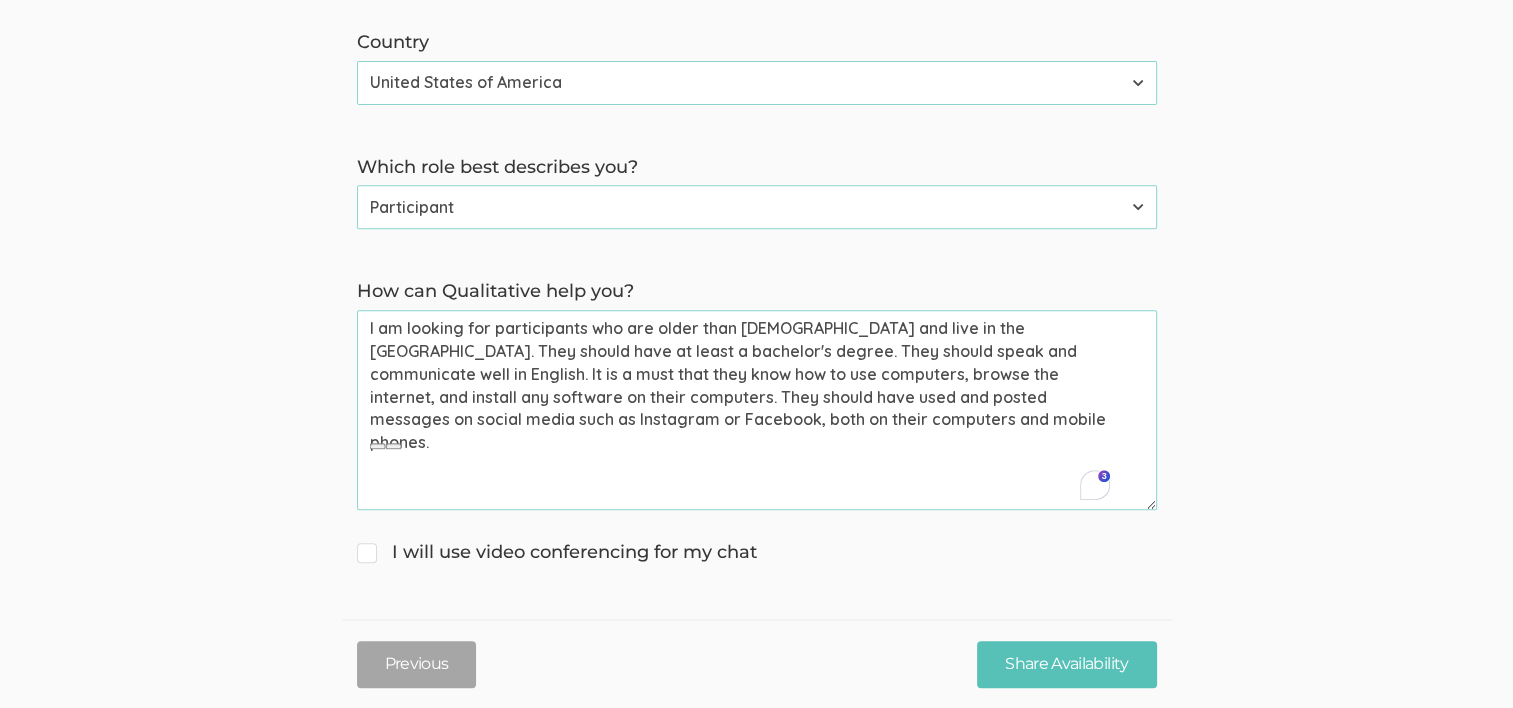 click on "I am looking for participants who are older than 19 years old and live in the USA. They should have at least a bachelor's degree. They should speak and communicate well in English. It is a must that they know how to use computers, browse the internet, and install any software on their computers. They should have used and posted messages on social media such as Instagram or Facebook, both on their computers and mobile phones." at bounding box center (757, 410) 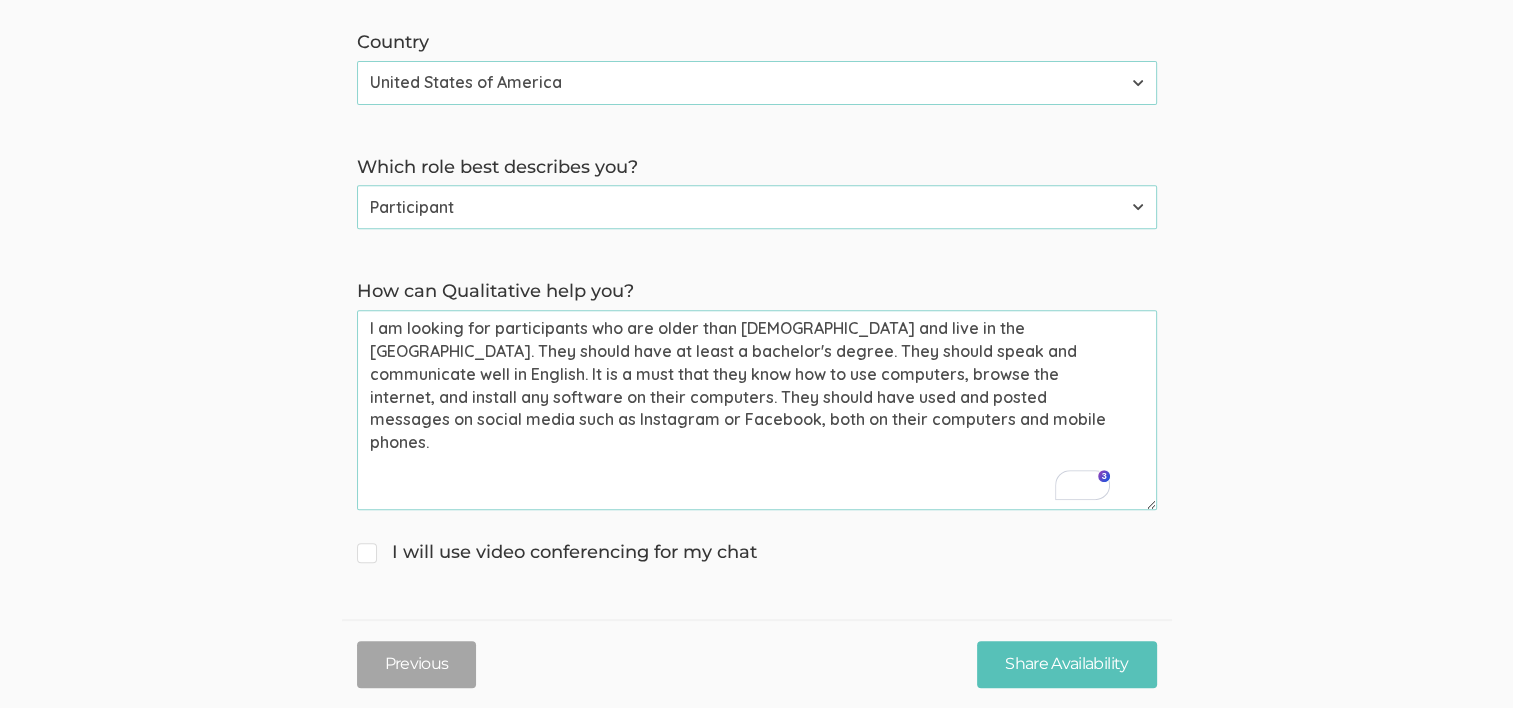 click on "I am looking for participants who are older than 19 years old and live in the USA. They should have at least a bachelor's degree. They should speak and communicate well in English. It is a must that they know how to use computers, browse the internet, and install any software on their computers. They should have used and posted messages on social media such as Instagram or Facebook, both on their computers and mobile phones." at bounding box center [757, 410] 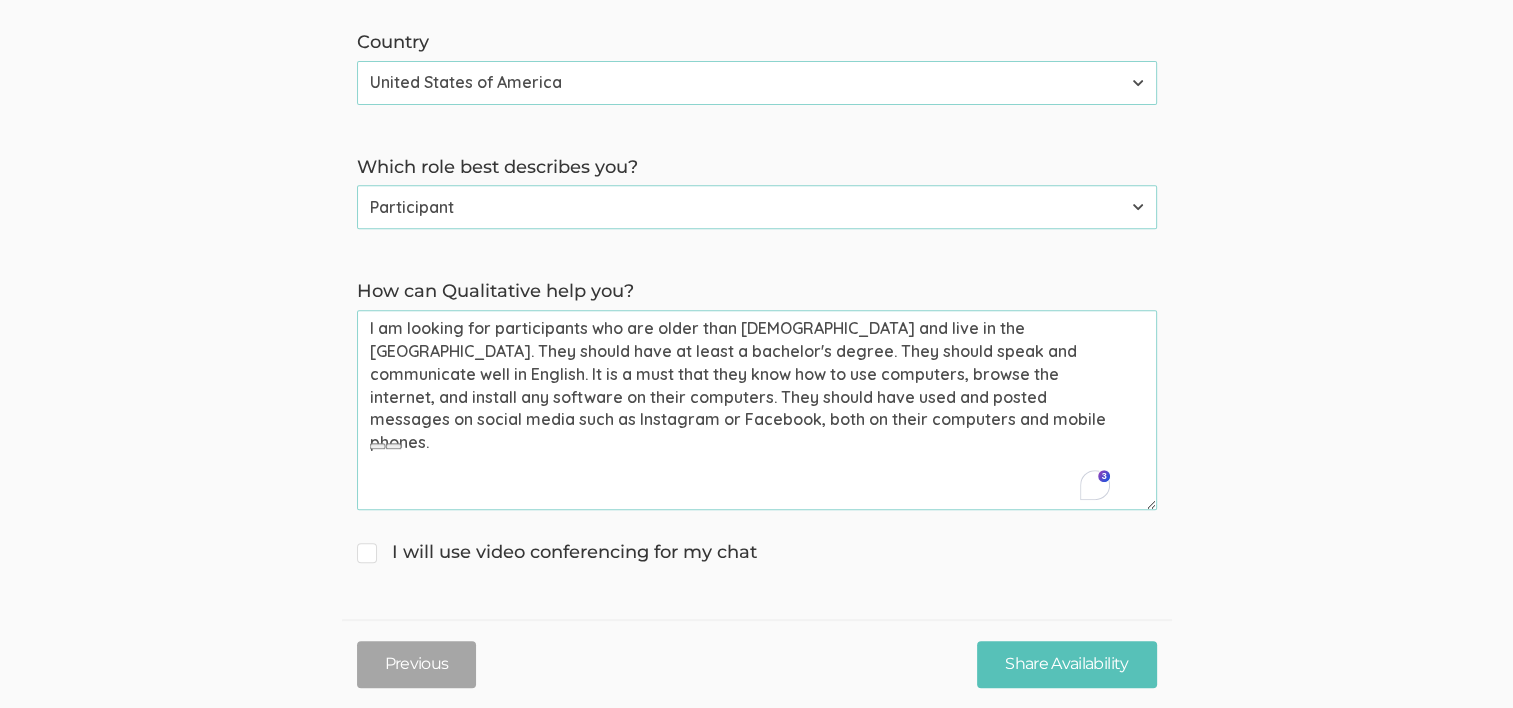 click on "I am looking for participants who are older than 19 years old and live in the USA. They should have at least a bachelor's degree. They should speak and communicate well in English. It is a must that they know how to use computers, browse the internet, and install any software on their computers. They should have used and posted messages on social media such as Instagram or Facebook, both on their computers and mobile phones." at bounding box center [757, 410] 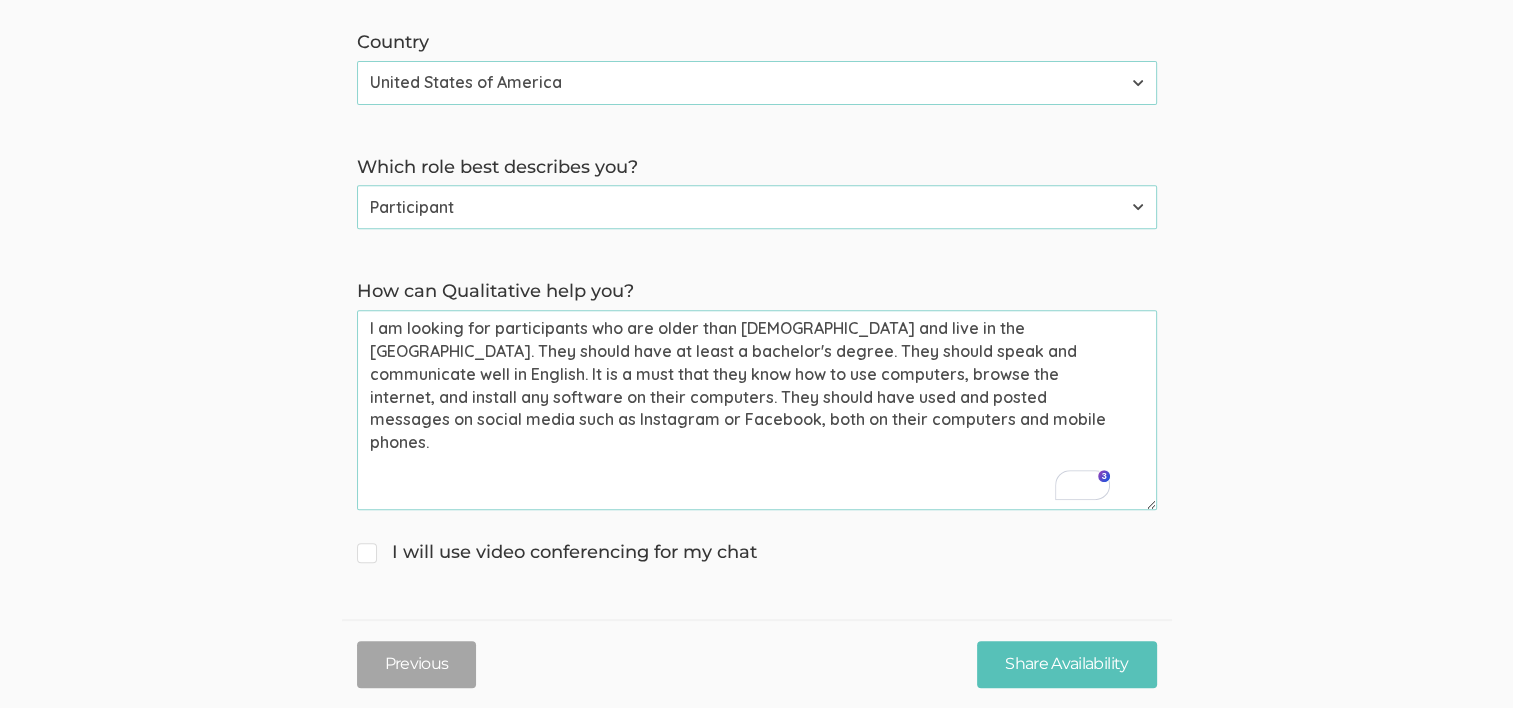 click on "I am looking for participants who are older than 19 years old and live in the USA. They should have at least a bachelor's degree. They should speak and communicate well in English. It is a must that they know how to use computers, browse the internet, and install any software on their computers. They should have used and posted messages on social media such as Instagram or Facebook, both on their computers and mobile phones." at bounding box center (757, 410) 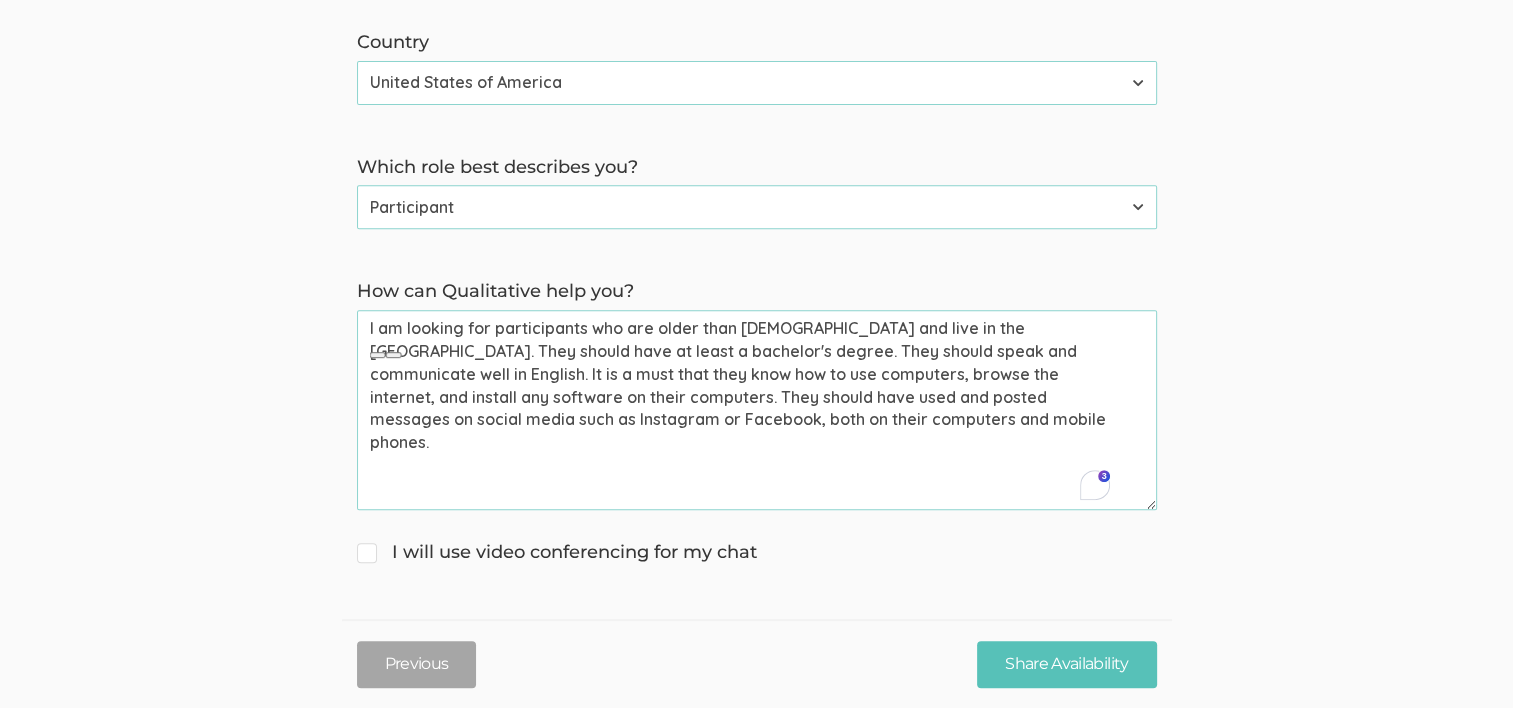click on "I am looking for participants who are older than 19 years old and live in the USA. They should have at least a bachelor's degree. They should speak and communicate well in English. It is a must that they know how to use computers, browse the internet, and install any software on their computers. They should have used and posted messages on social media such as Instagram or Facebook, both on their computers and mobile phones." at bounding box center [757, 410] 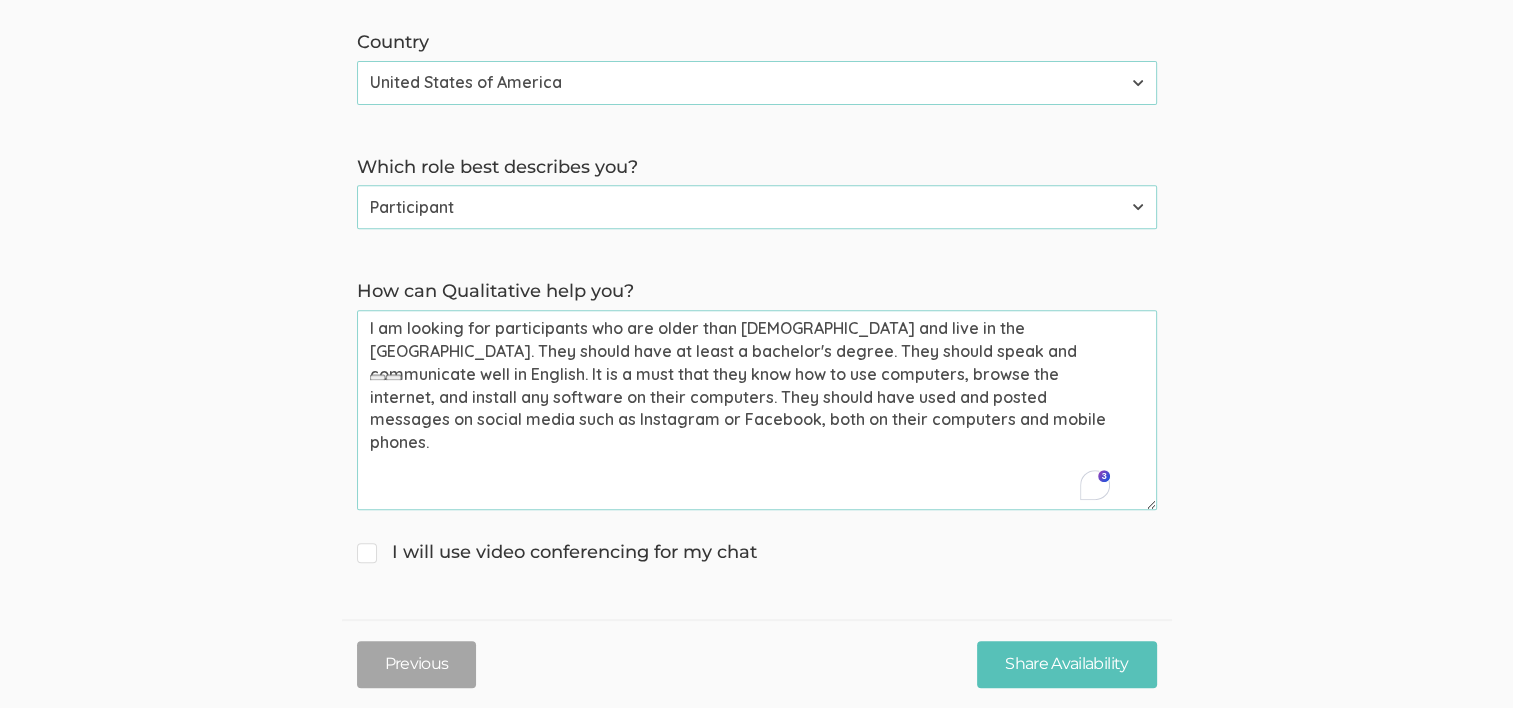 click on "I am looking for participants who are older than 19 years old and live in the USA. They should have at least a bachelor's degree. They should speak and communicate well in English. It is a must that they know how to use computers, browse the internet, and install any software on their computers. They should have used and posted messages on social media such as Instagram or Facebook, both on their computers and mobile phones." at bounding box center [757, 410] 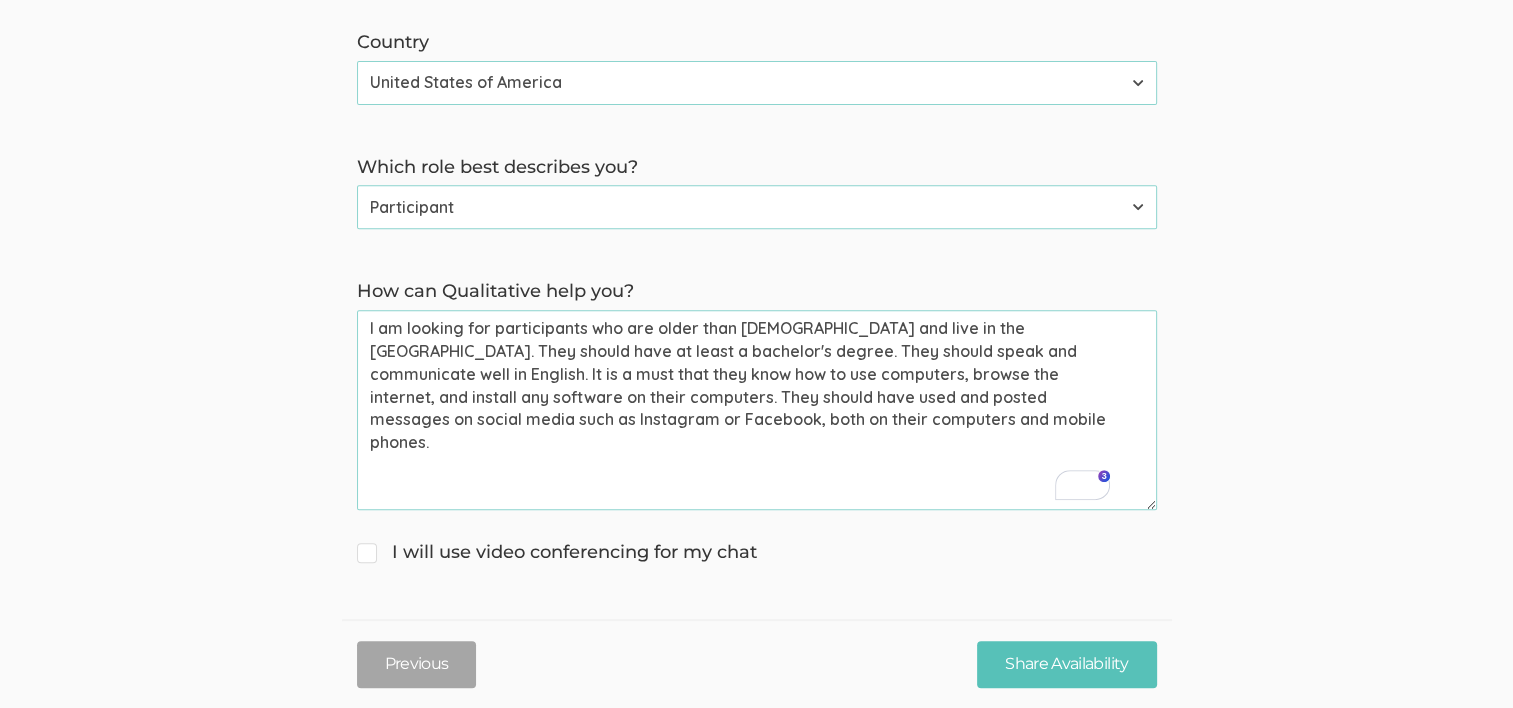 click on "I am looking for participants who are older than 19 years old and live in the USA. They should have at least a bachelor's degree. They should speak and communicate well in English. It is a must that they know how to use computers, browse the internet, and install any software on their computers. They should have used and posted messages on social media such as Instagram or Facebook, both on their computers and mobile phones." at bounding box center (757, 410) 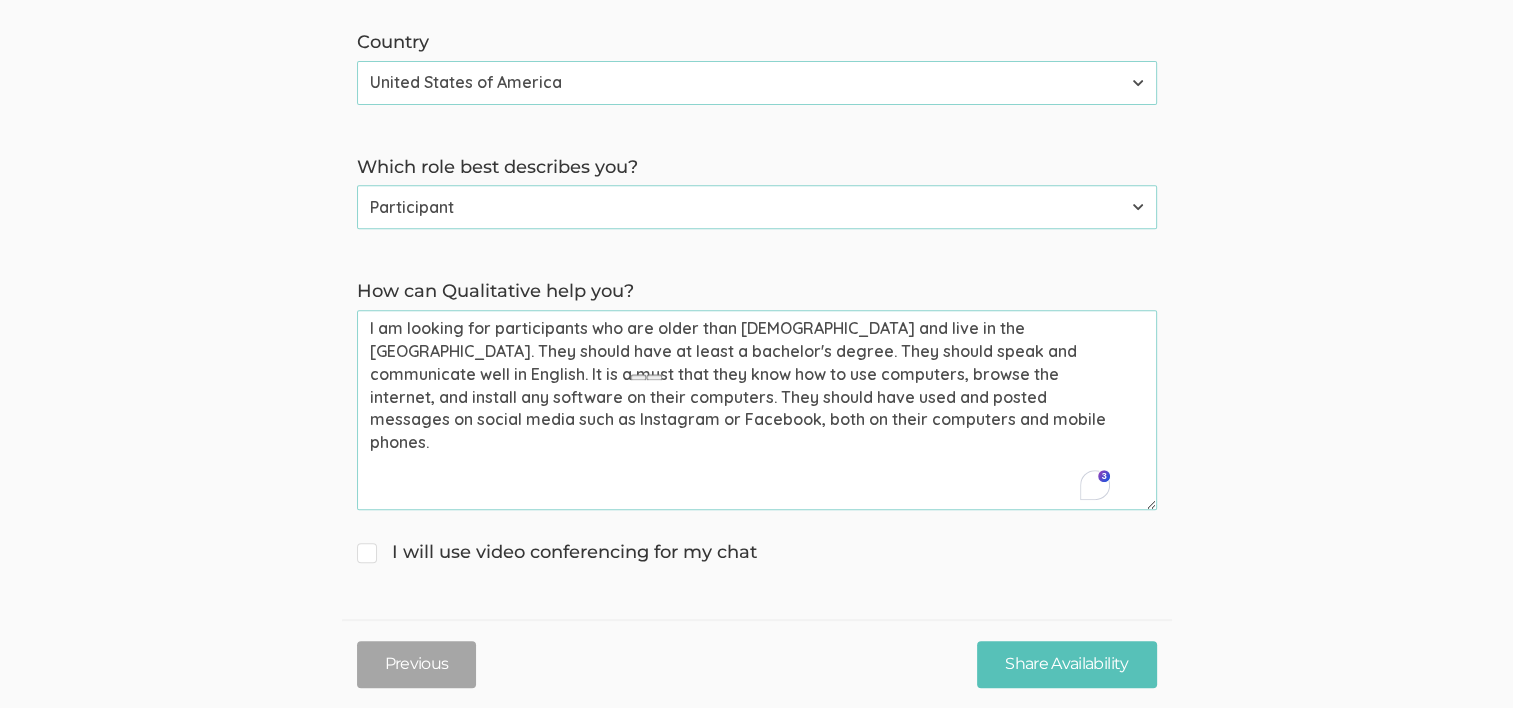 click on "I am looking for participants who are older than 19 years old and live in the USA. They should have at least a bachelor's degree. They should speak and communicate well in English. It is a must that they know how to use computers, browse the internet, and install any software on their computers. They should have used and posted messages on social media such as Instagram or Facebook, both on their computers and mobile phones." at bounding box center (757, 410) 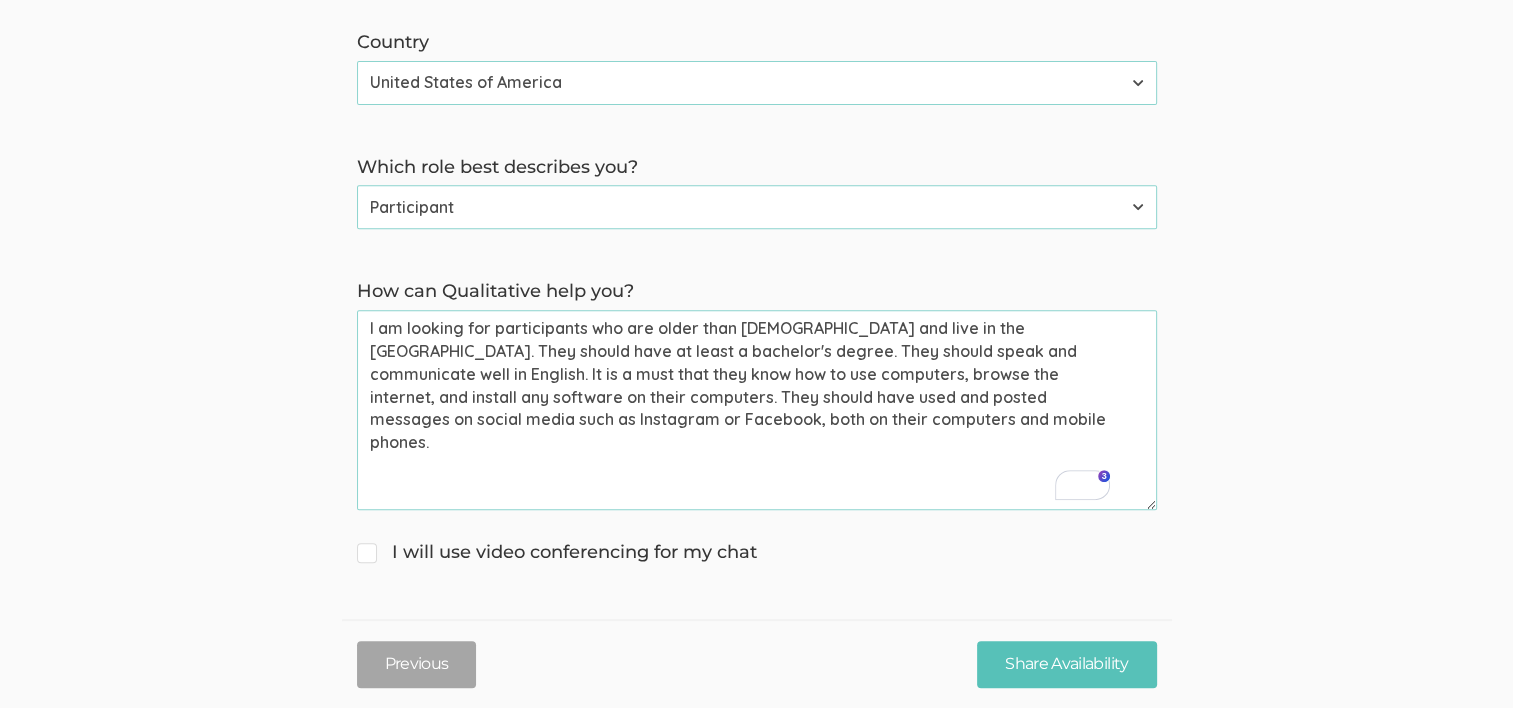 drag, startPoint x: 1029, startPoint y: 347, endPoint x: 455, endPoint y: 392, distance: 575.7612 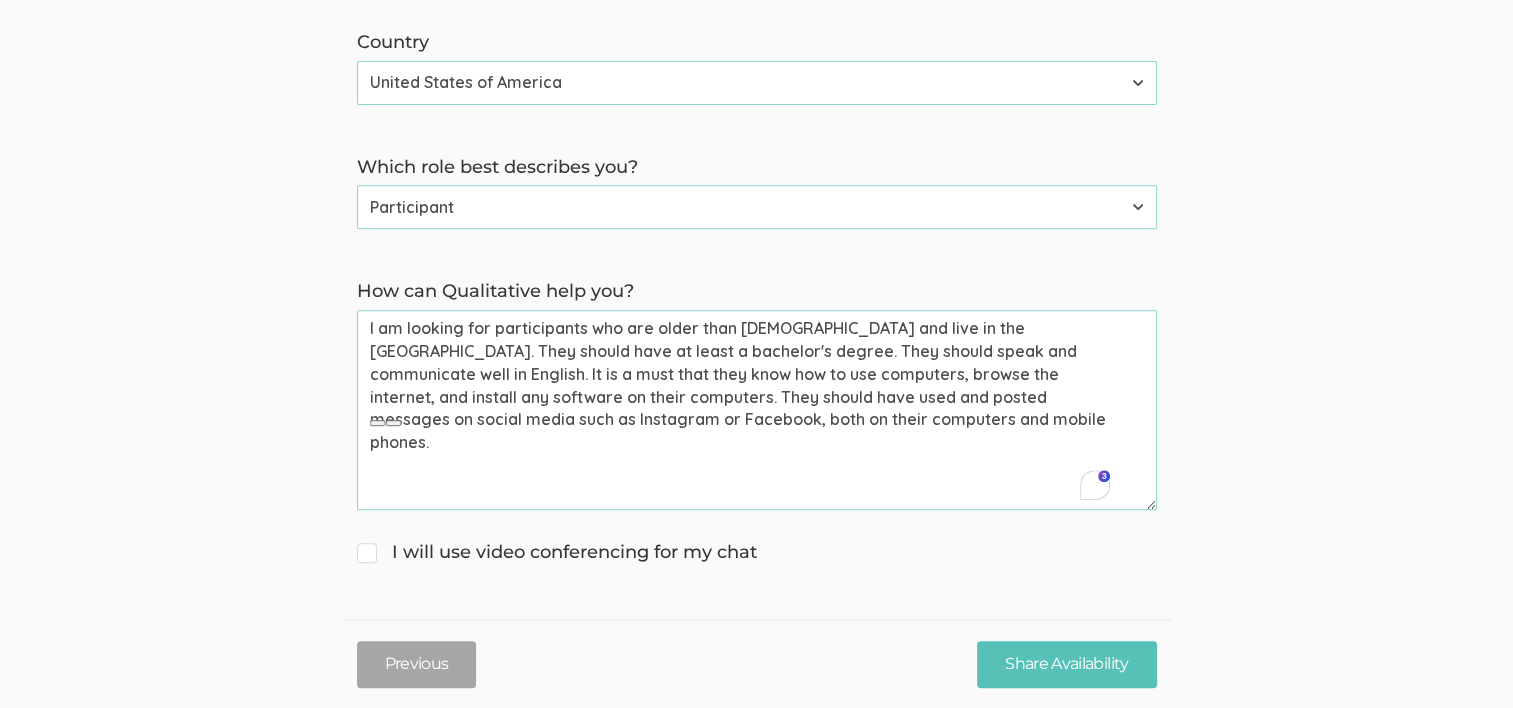 click on "I am looking for participants who are older than 19 years old and live in the USA. They should have at least a bachelor's degree. They should speak and communicate well in English. It is a must that they know how to use computers, browse the internet, and install any software on their computers. They should have used and posted messages on social media such as Instagram or Facebook, both on their computers and mobile phones." at bounding box center (757, 410) 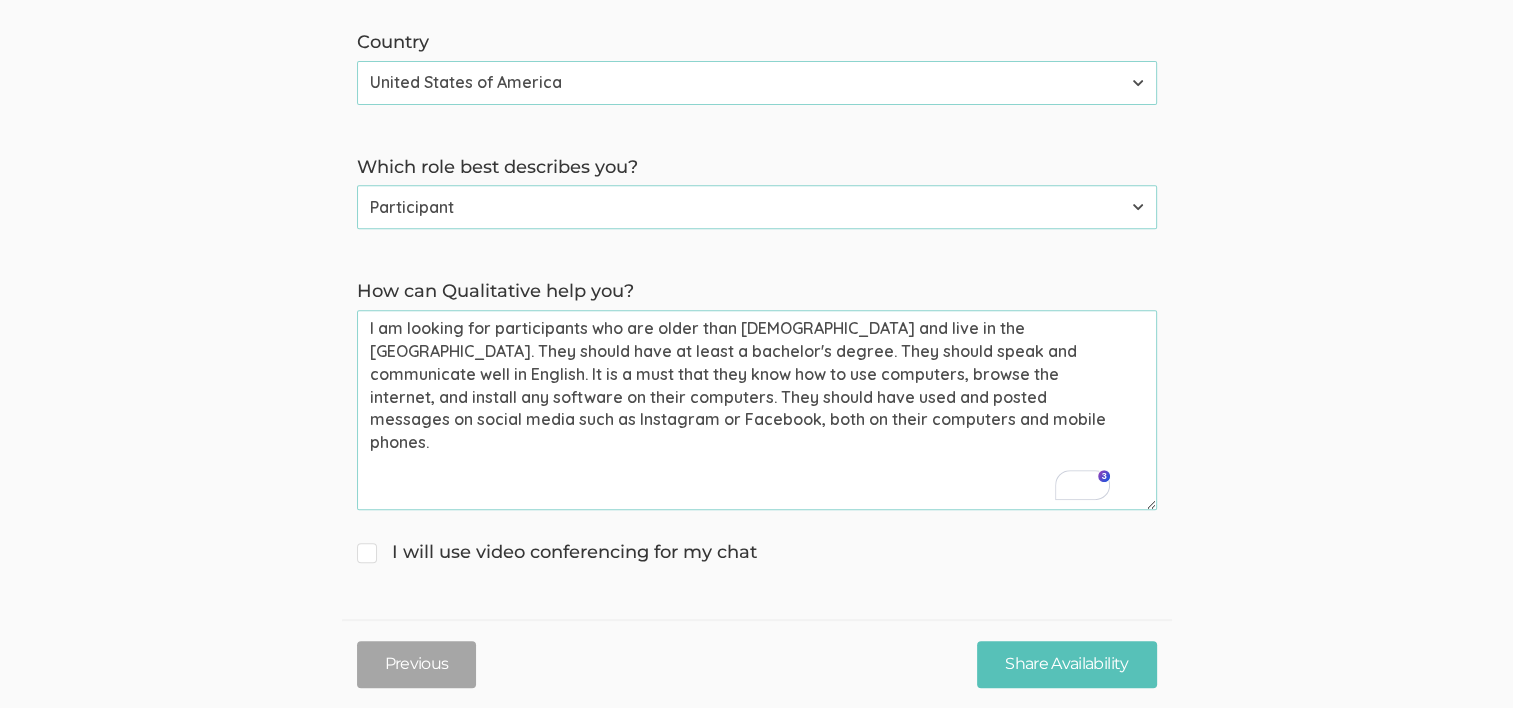 drag, startPoint x: 463, startPoint y: 396, endPoint x: 839, endPoint y: 412, distance: 376.34027 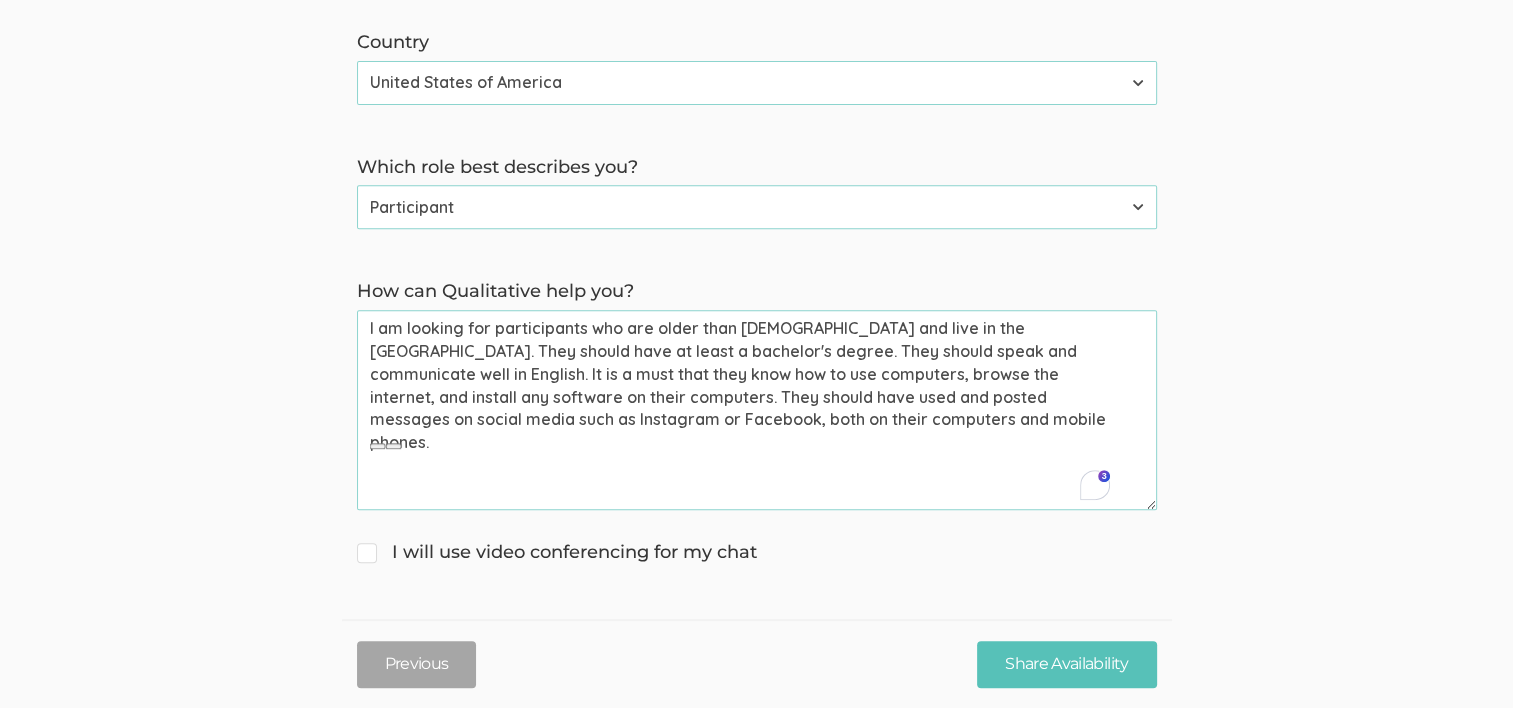 click on "I am looking for participants who are older than 19 years old and live in the USA. They should have at least a bachelor's degree. They should speak and communicate well in English. It is a must that they know how to use computers, browse the internet, and install any software on their computers. They should have used and posted messages on social media such as Instagram or Facebook, both on their computers and mobile phones." at bounding box center (757, 410) 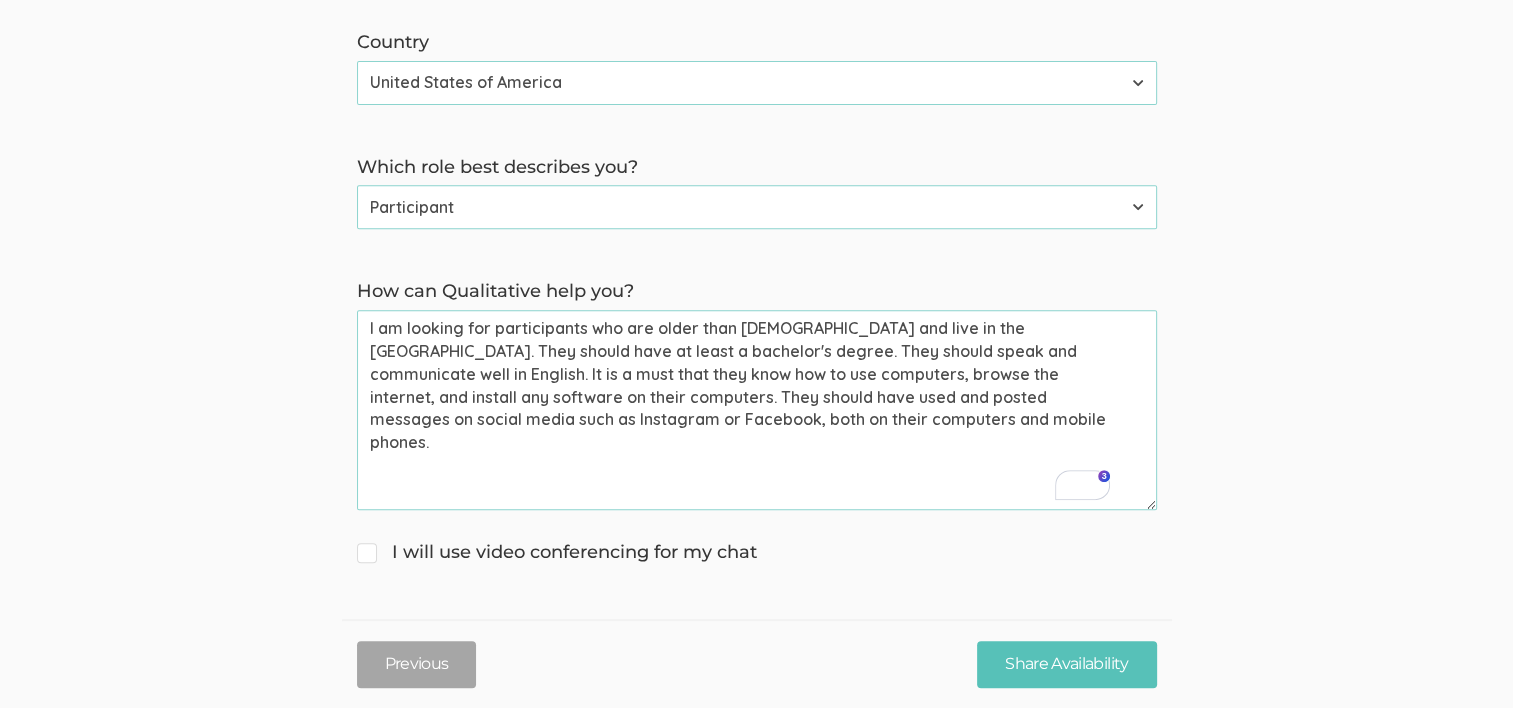drag, startPoint x: 980, startPoint y: 332, endPoint x: 346, endPoint y: 332, distance: 634 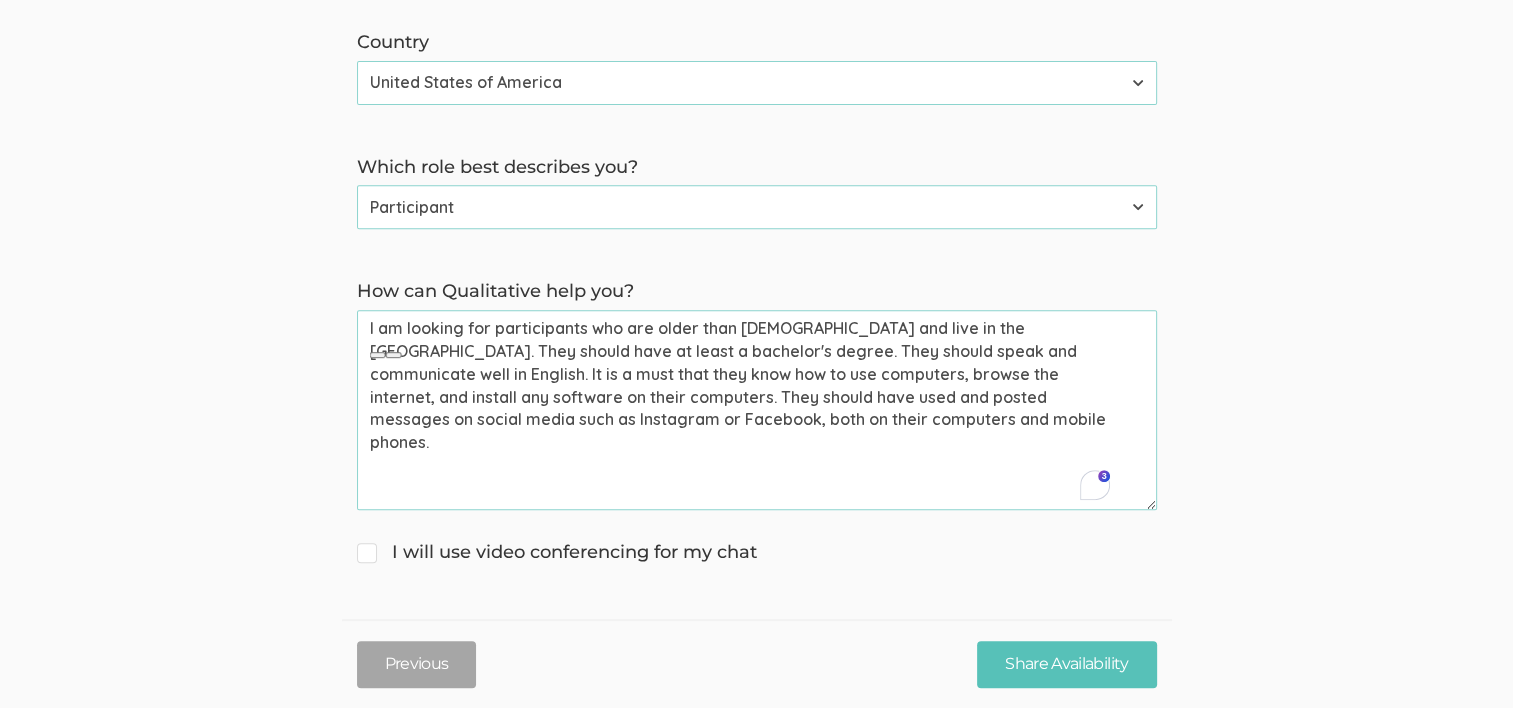 click on "I am looking for participants who are older than 19 years old and live in the USA. They should have at least a bachelor's degree. They should speak and communicate well in English. It is a must that they know how to use computers, browse the internet, and install any software on their computers. They should have used and posted messages on social media such as Instagram or Facebook, both on their computers and mobile phones." at bounding box center [757, 410] 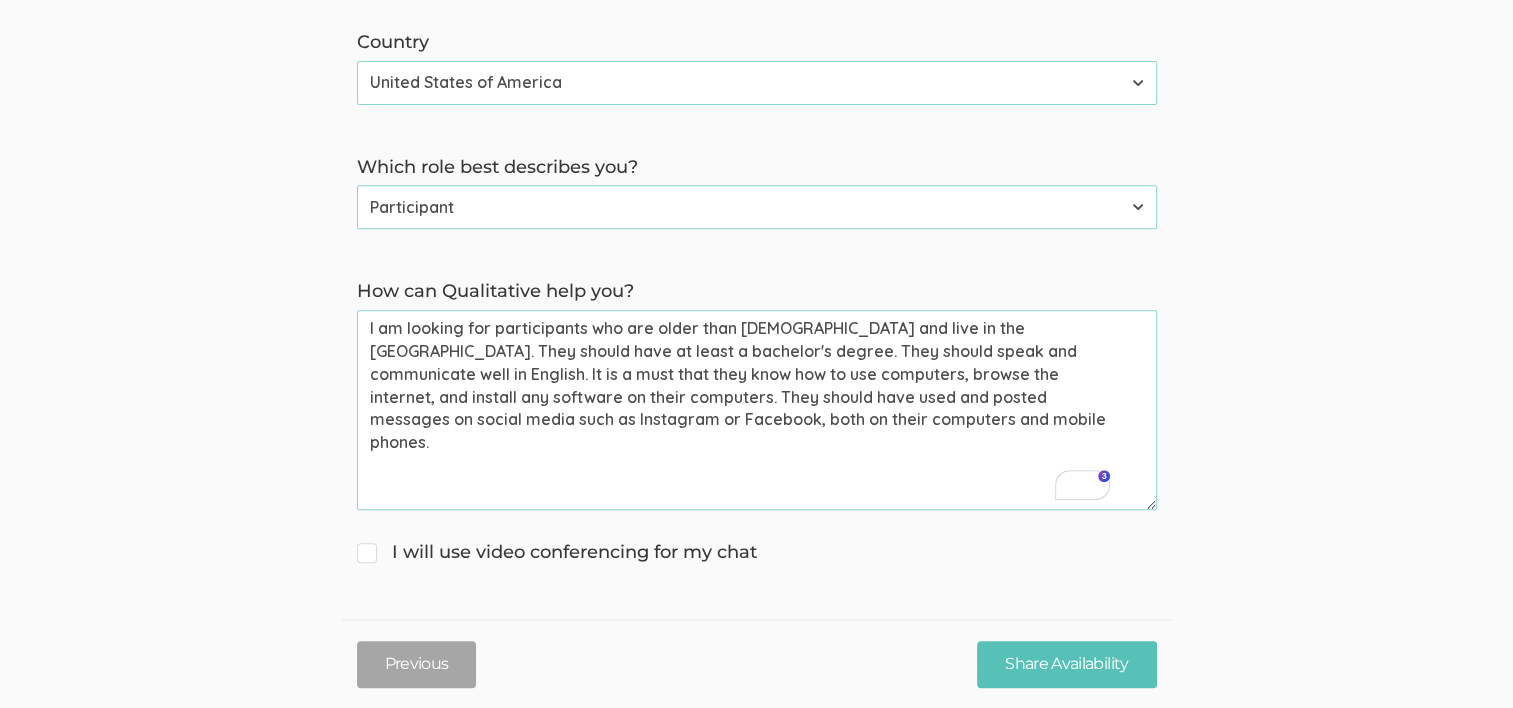 drag, startPoint x: 987, startPoint y: 328, endPoint x: 1029, endPoint y: 344, distance: 44.94441 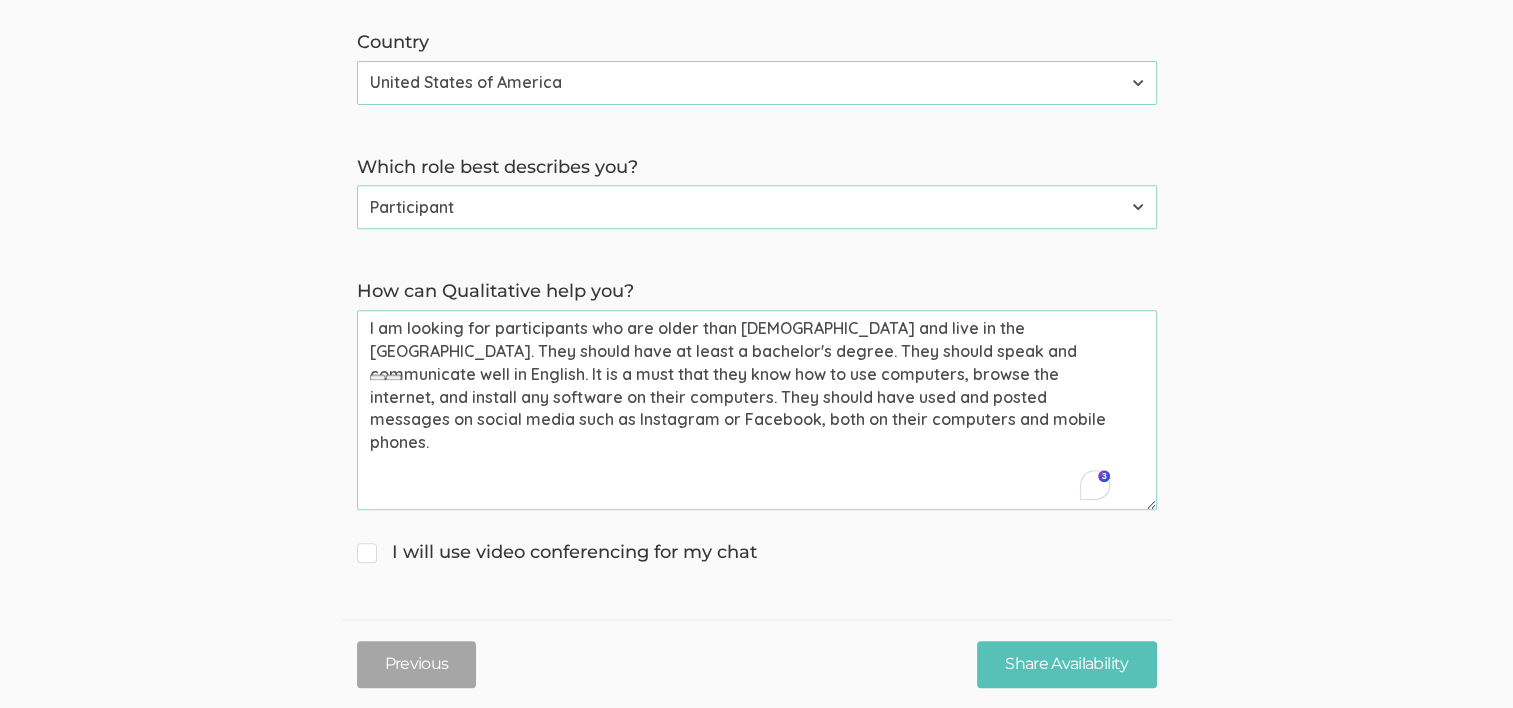 click on "→ Discuss your participant recruitment criteria
→ Walk through how Qualitative can help you recruit participants
→ Get answers to your questions First name   Tugberk   (success) Last name   Kara   (success) Email (for receiving calendar meeting invite)   tugberkkara@gmail.com   (success) Phone (for receiving text to confirm meeting time)   +19566039628   (success) Country Afghanistan Åland Islands Albania Algeria American Samoa Andorra Angola Anguilla Antarctica Antigua and Barbuda Argentina Armenia Aruba Australia Austria Azerbaijan Bahamas Bahrain Bangladesh Barbados Belarus Belgium Belize Benin Bermuda Bhutan Bolivia Bonaire, Sint Eustatius and Saba Bosnia and Herzegovina Botswana Bouvet Island Brazil British Indian Ocean Territory Brunei Darussalam Bulgaria Burkina Faso Burundi Cambodia Cameroon Canada Cape Verde Cayman Islands Central African Republic Chad Chile China Christmas Island Cocos (Keeling) Islands Colombia Comoros Congo Congo, the Democratic Republic of the Cook Islands Costa Rica" at bounding box center [756, -14] 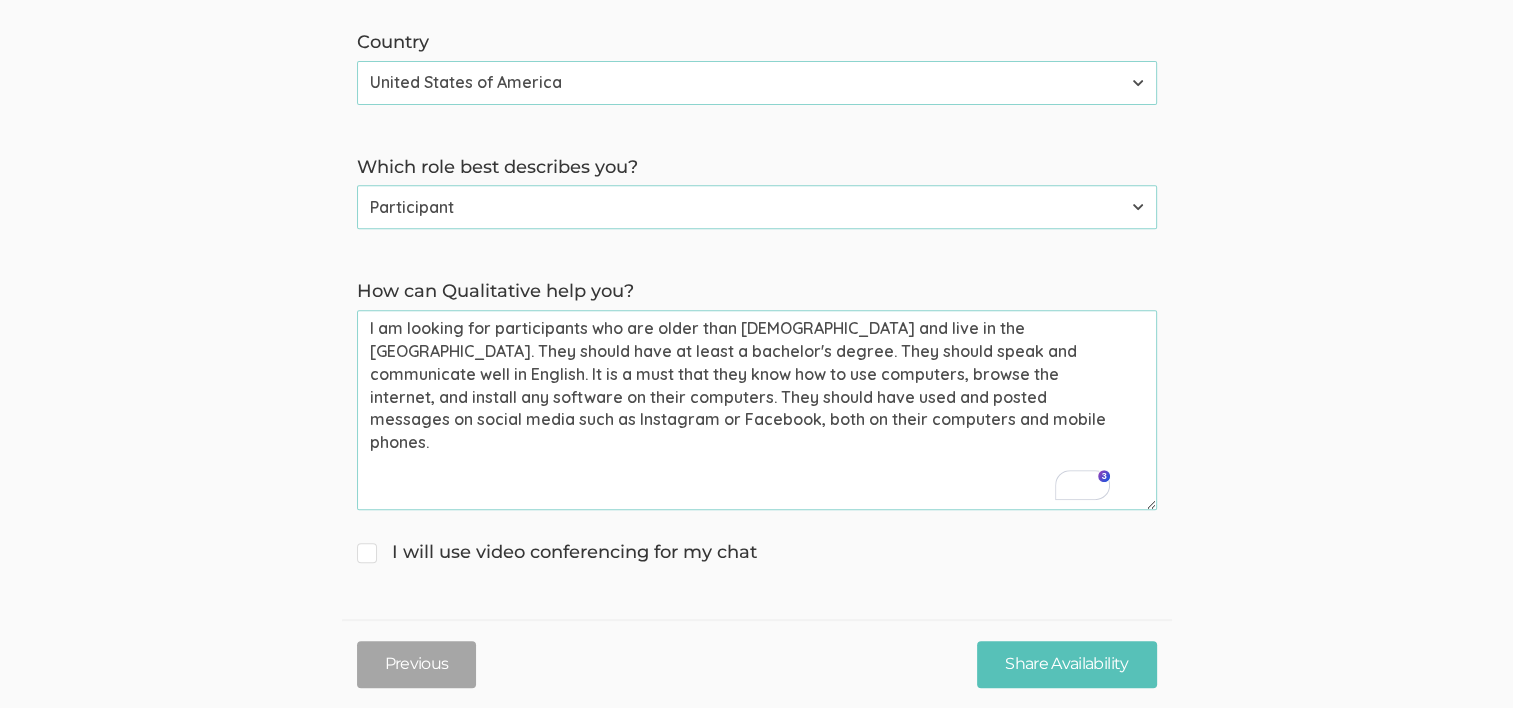 drag, startPoint x: 980, startPoint y: 324, endPoint x: 1024, endPoint y: 356, distance: 54.405884 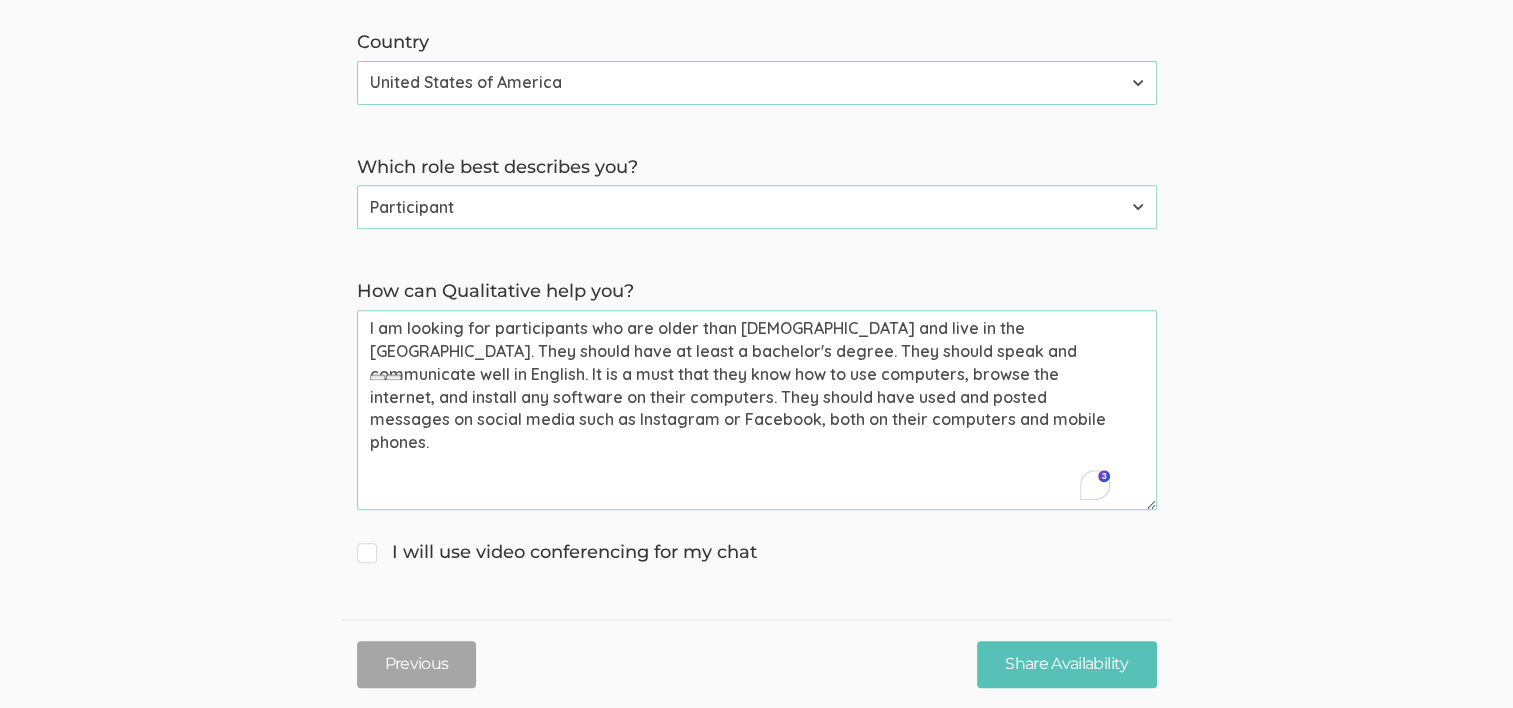 click on "I am looking for participants who are older than 19 years old and live in the USA. They should have at least a bachelor's degree. They should speak and communicate well in English. It is a must that they know how to use computers, browse the internet, and install any software on their computers. They should have used and posted messages on social media such as Instagram or Facebook, both on their computers and mobile phones." at bounding box center [757, 410] 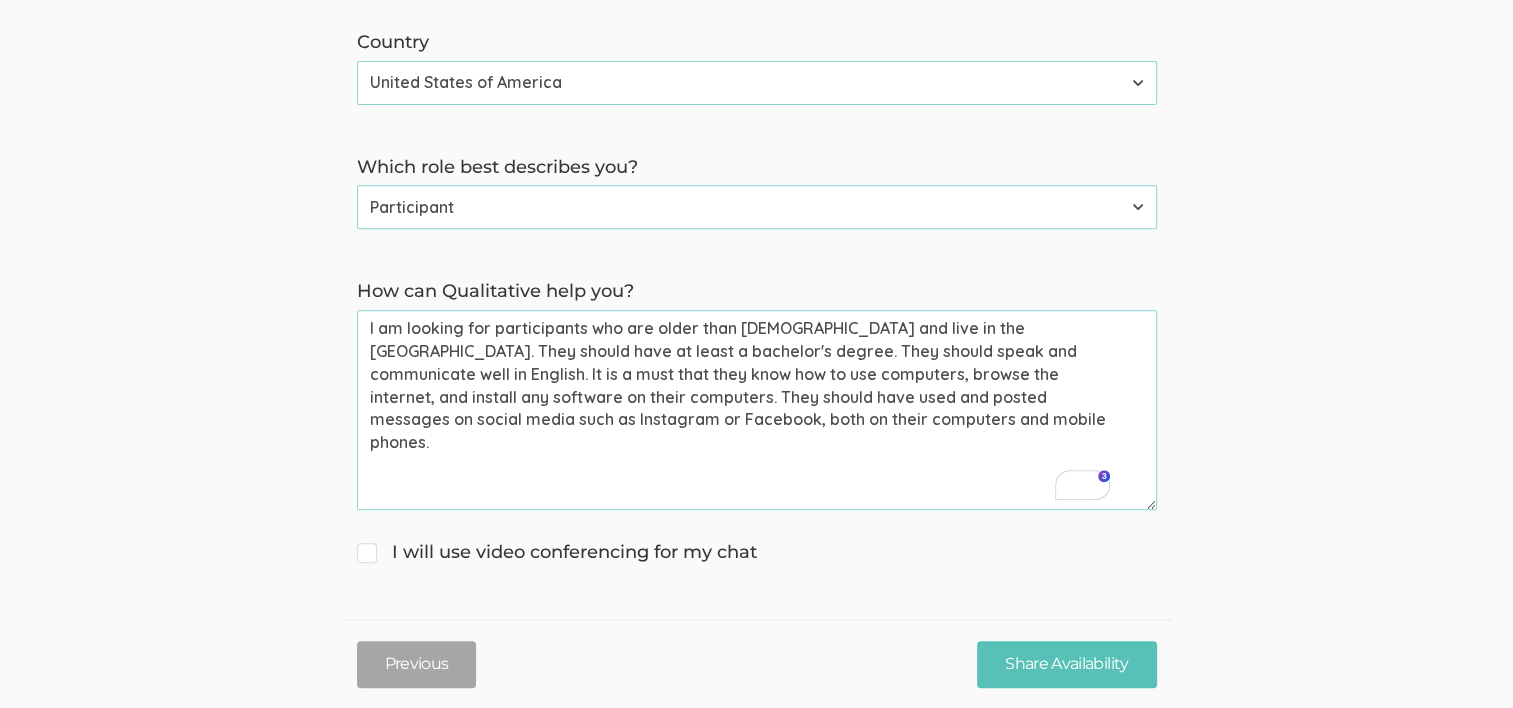 drag, startPoint x: 983, startPoint y: 326, endPoint x: 628, endPoint y: 347, distance: 355.62057 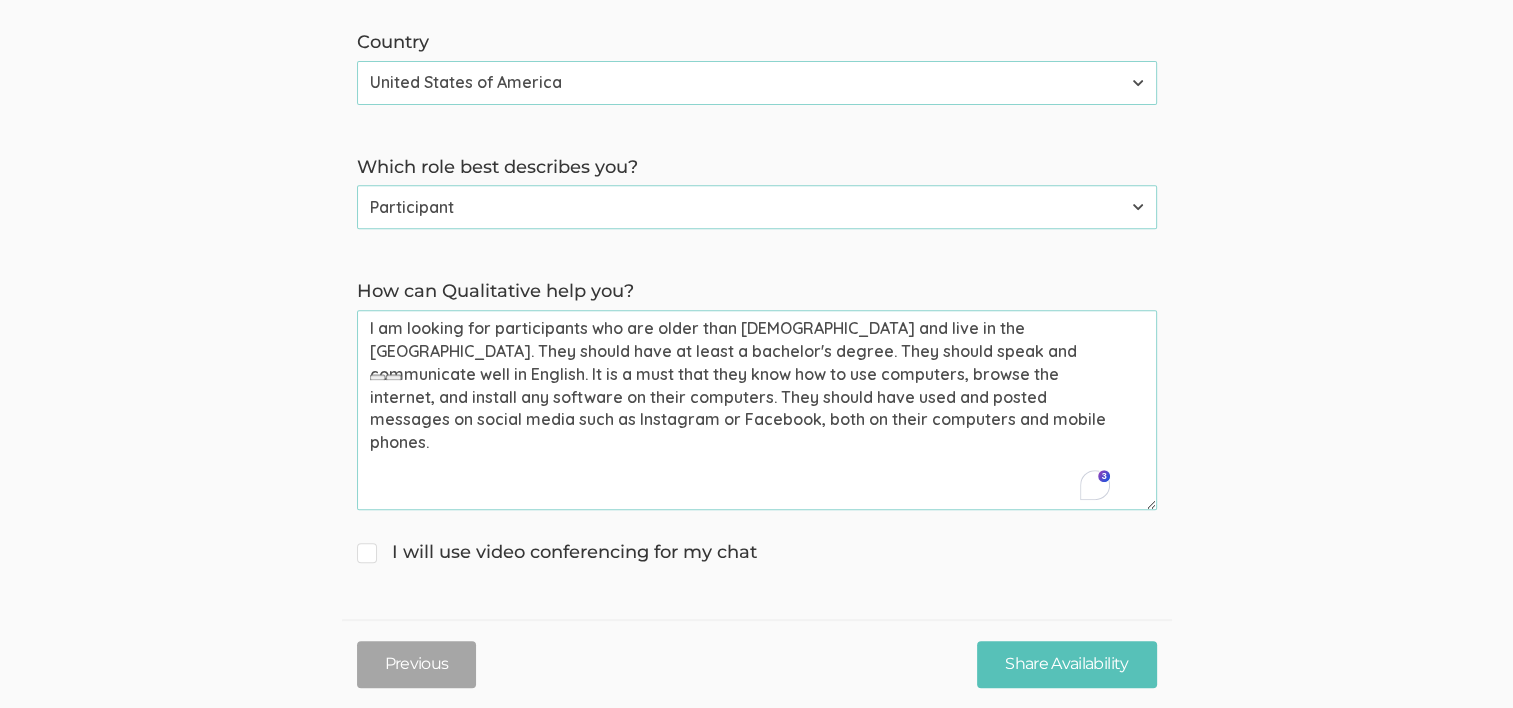 click on "I am looking for participants who are older than 19 years old and live in the USA. They should have at least a bachelor's degree. They should speak and communicate well in English. It is a must that they know how to use computers, browse the internet, and install any software on their computers. They should have used and posted messages on social media such as Instagram or Facebook, both on their computers and mobile phones." at bounding box center (757, 410) 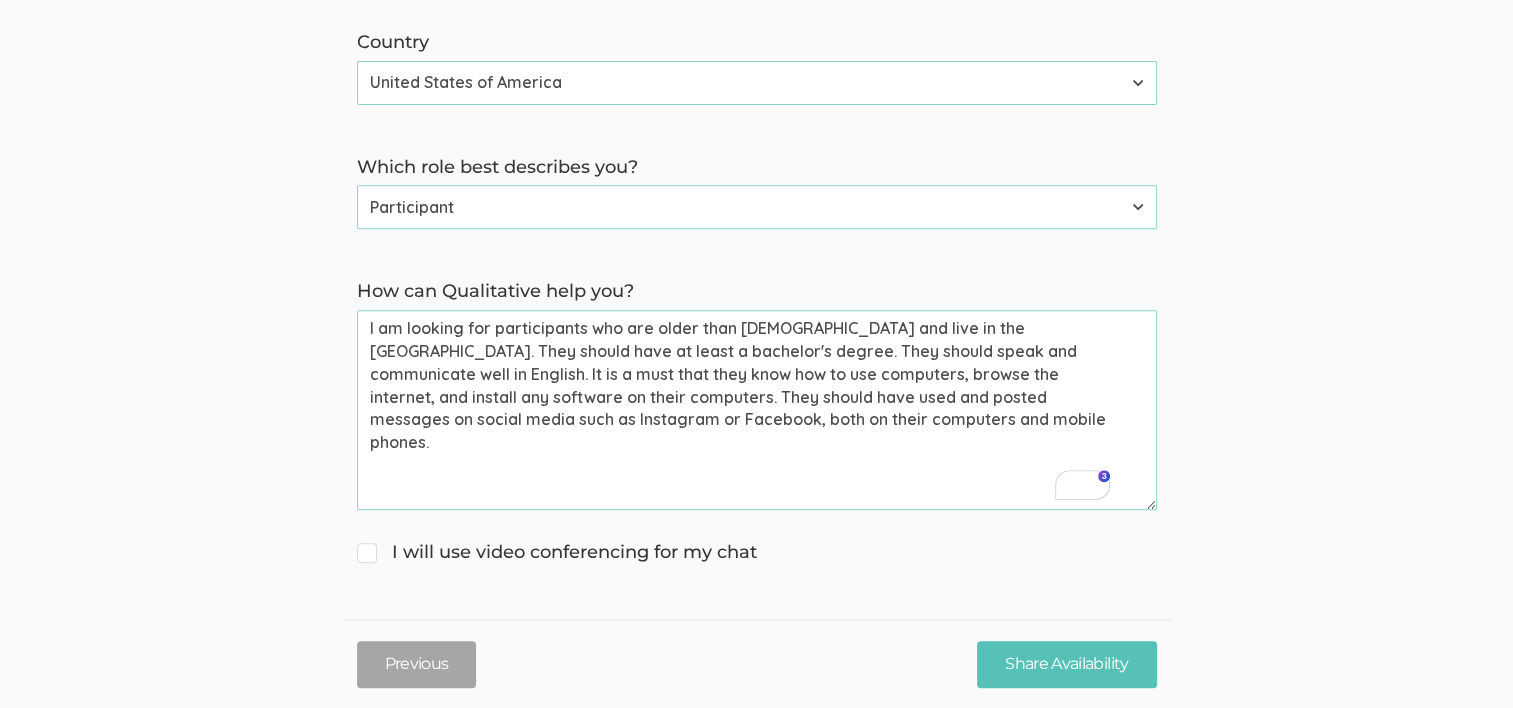 drag, startPoint x: 632, startPoint y: 345, endPoint x: 1029, endPoint y: 344, distance: 397.00125 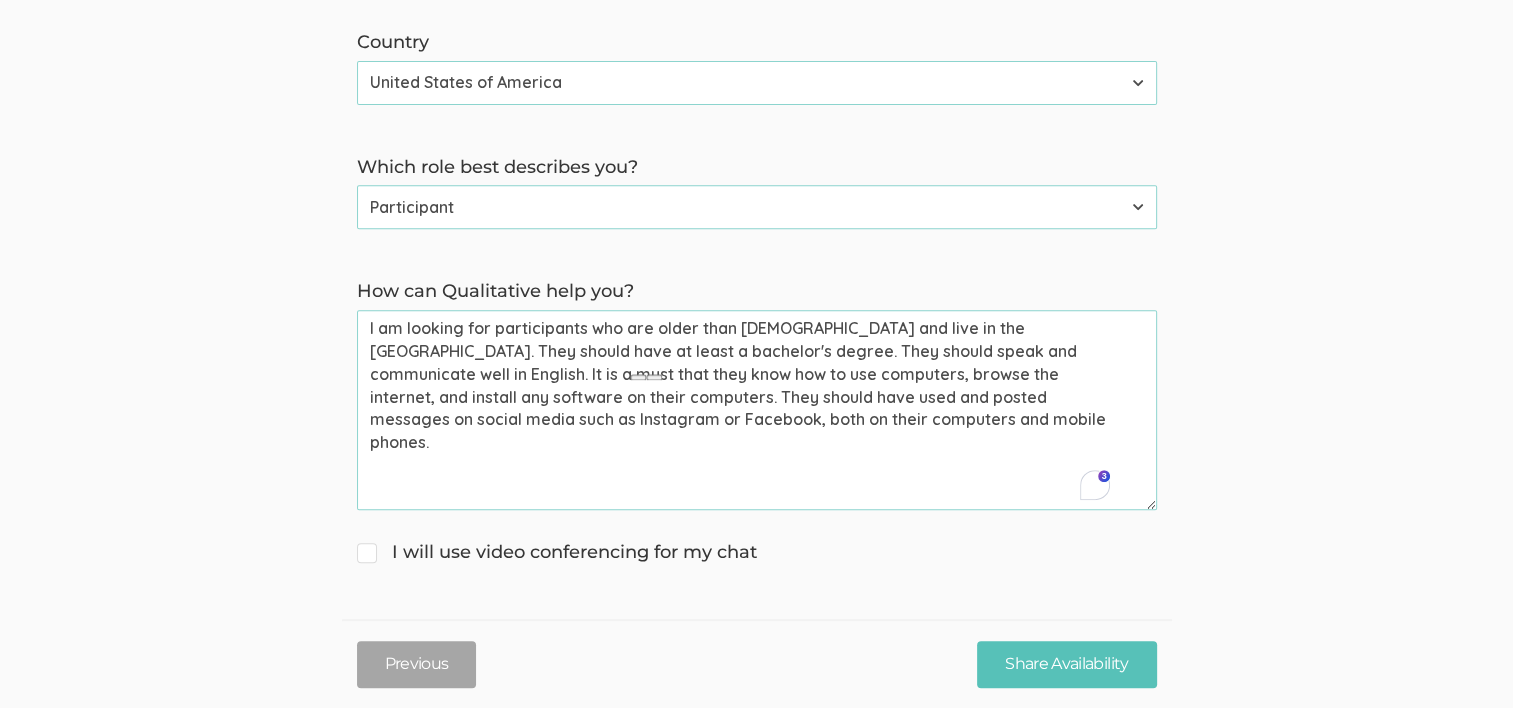 click on "I am looking for participants who are older than 19 years old and live in the USA. They should have at least a bachelor's degree. They should speak and communicate well in English. It is a must that they know how to use computers, browse the internet, and install any software on their computers. They should have used and posted messages on social media such as Instagram or Facebook, both on their computers and mobile phones." at bounding box center [757, 410] 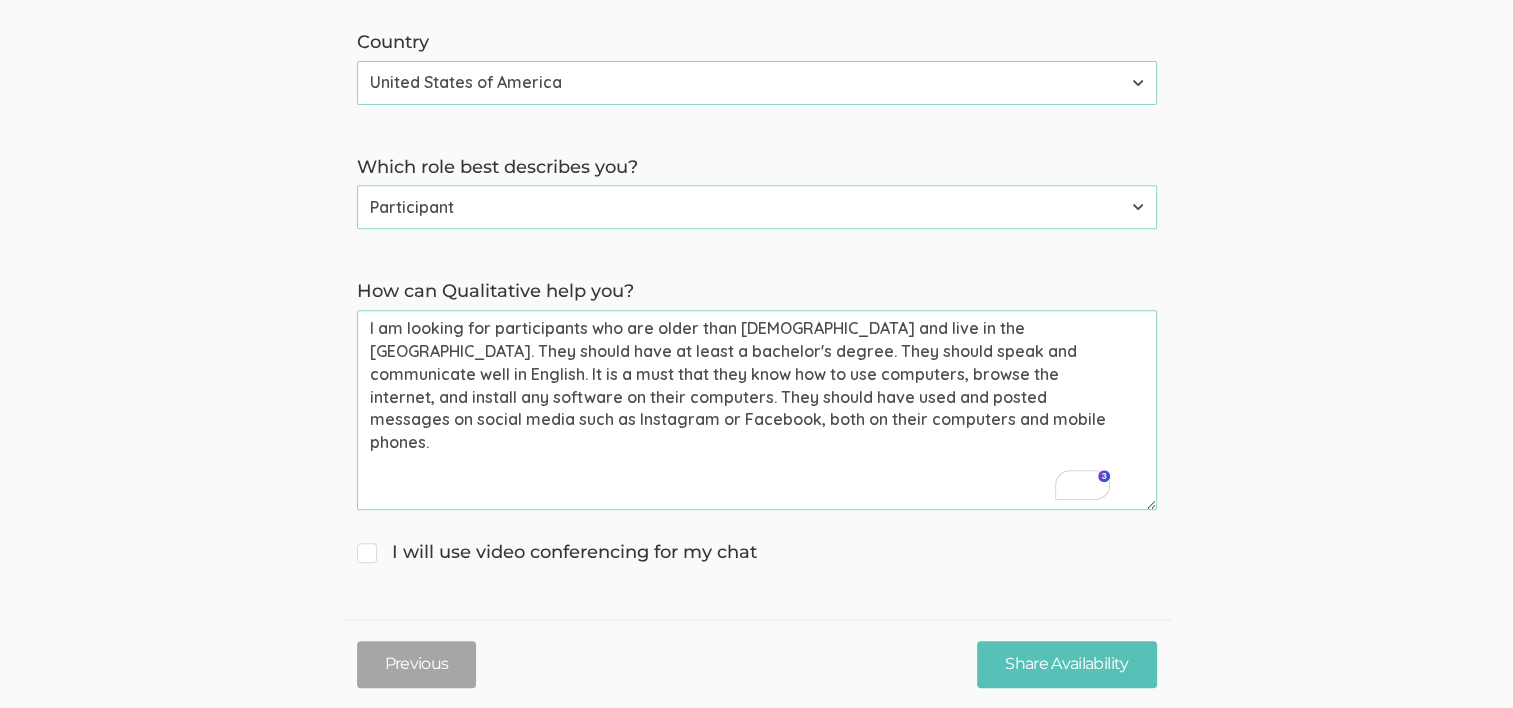drag, startPoint x: 1027, startPoint y: 351, endPoint x: 633, endPoint y: 349, distance: 394.00507 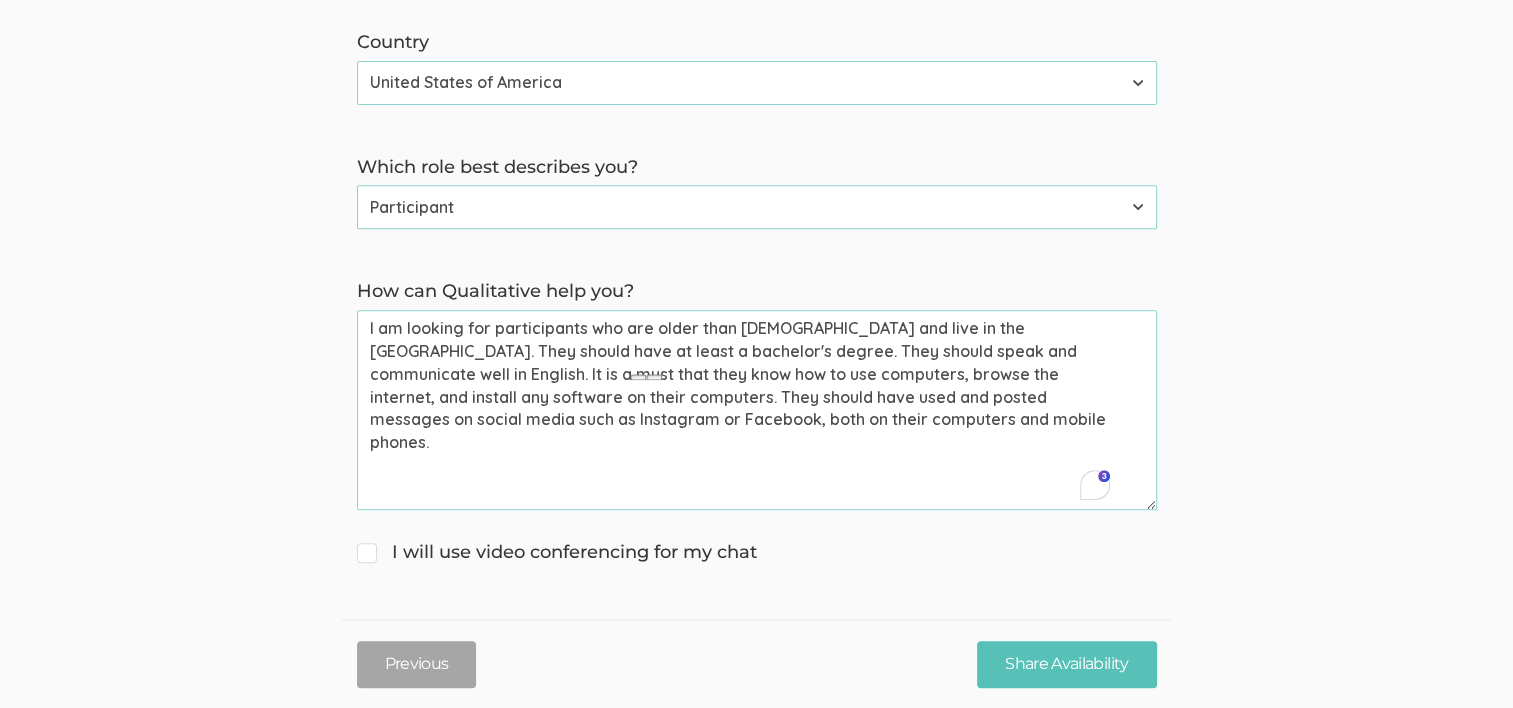 click 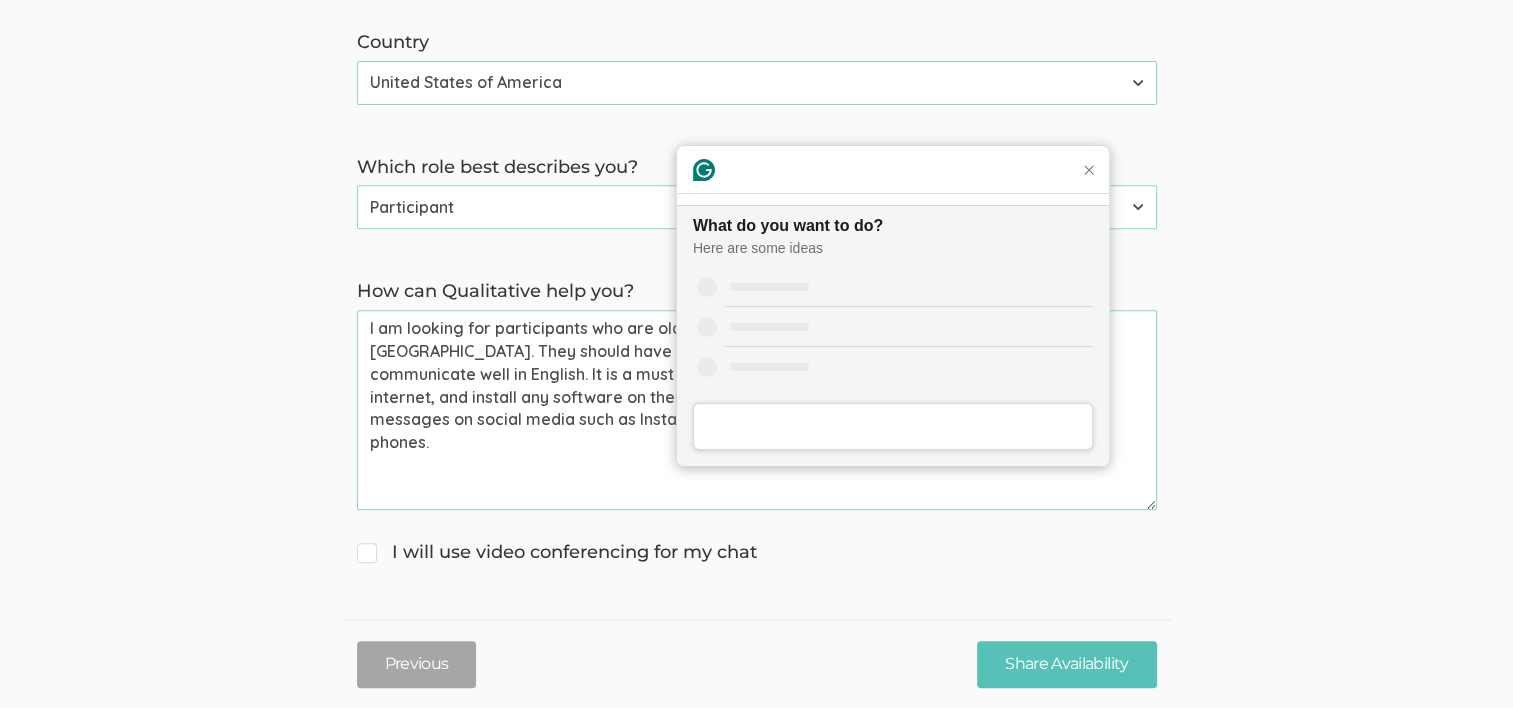 scroll, scrollTop: 0, scrollLeft: 0, axis: both 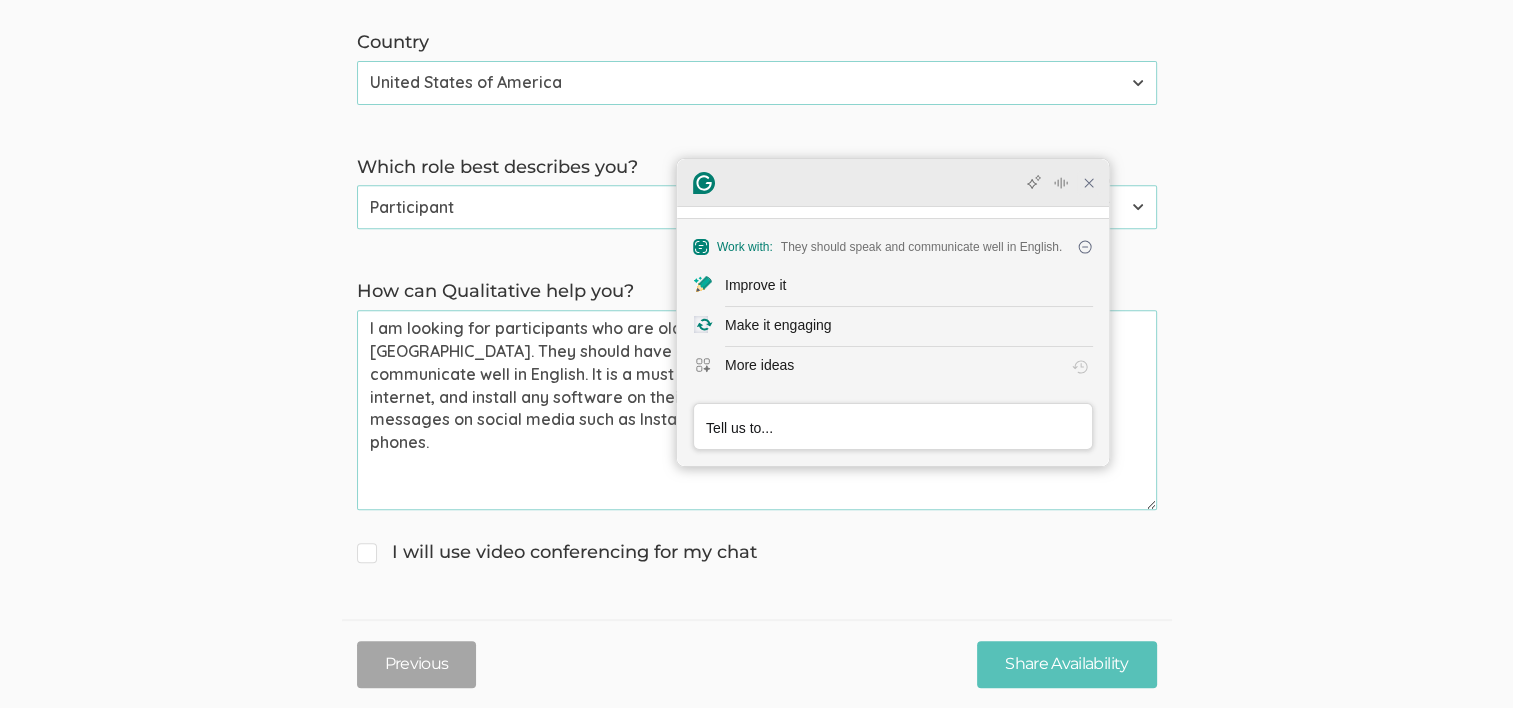 click 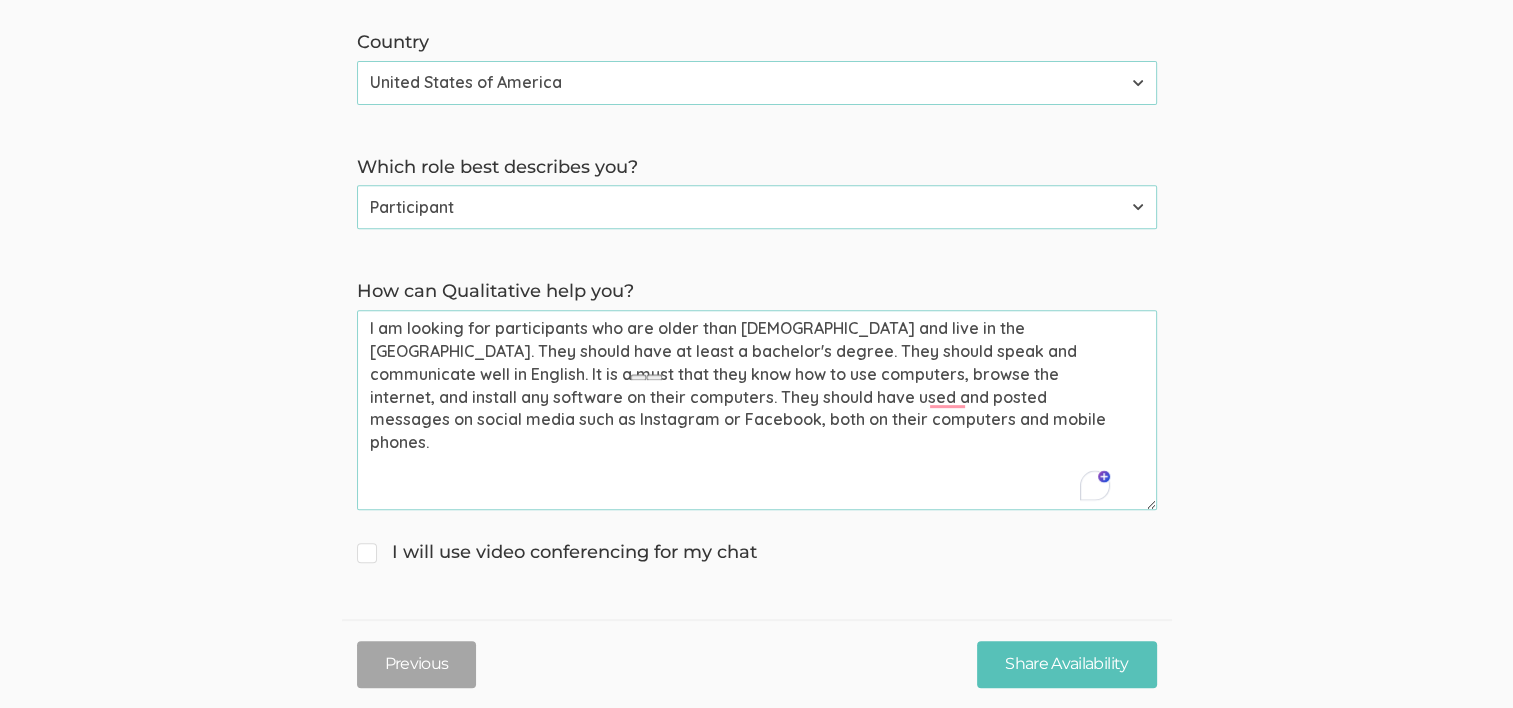 click on "→ Discuss your participant recruitment criteria
→ Walk through how Qualitative can help you recruit participants
→ Get answers to your questions First name   Tugberk   (success) Last name   Kara   (success) Email (for receiving calendar meeting invite)   tugberkkara@gmail.com   (success) Phone (for receiving text to confirm meeting time)   +19566039628   (success) Country Afghanistan Åland Islands Albania Algeria American Samoa Andorra Angola Anguilla Antarctica Antigua and Barbuda Argentina Armenia Aruba Australia Austria Azerbaijan Bahamas Bahrain Bangladesh Barbados Belarus Belgium Belize Benin Bermuda Bhutan Bolivia Bonaire, Sint Eustatius and Saba Bosnia and Herzegovina Botswana Bouvet Island Brazil British Indian Ocean Territory Brunei Darussalam Bulgaria Burkina Faso Burundi Cambodia Cameroon Canada Cape Verde Cayman Islands Central African Republic Chad Chile China Christmas Island Cocos (Keeling) Islands Colombia Comoros Congo Congo, the Democratic Republic of the Cook Islands Costa Rica" at bounding box center (756, -14) 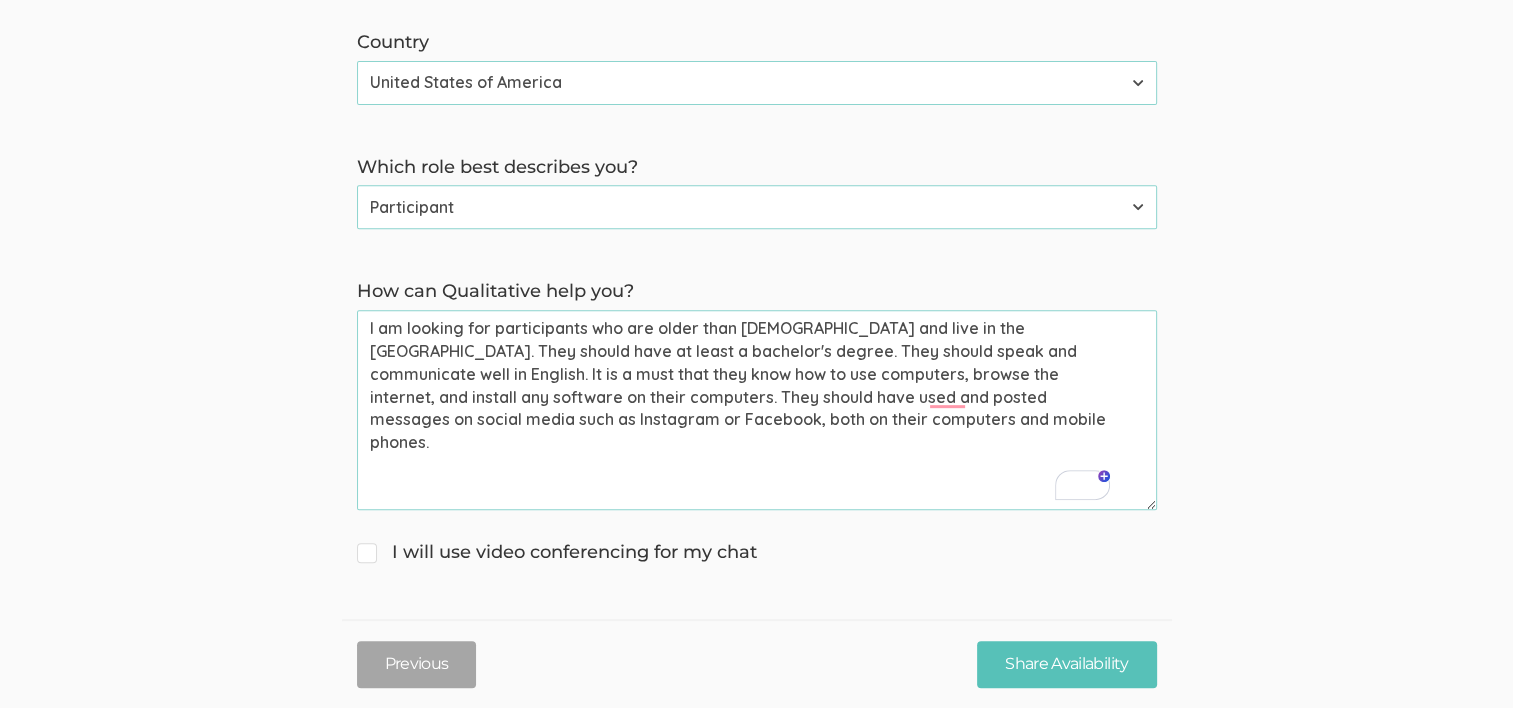 click on "I am looking for participants who are older than 19 years old and live in the USA. They should have at least a bachelor's degree. They should speak and communicate well in English. It is a must that they know how to use computers, browse the internet, and install any software on their computers. They should have used and posted messages on social media such as Instagram or Facebook, both on their computers and mobile phones." at bounding box center [757, 410] 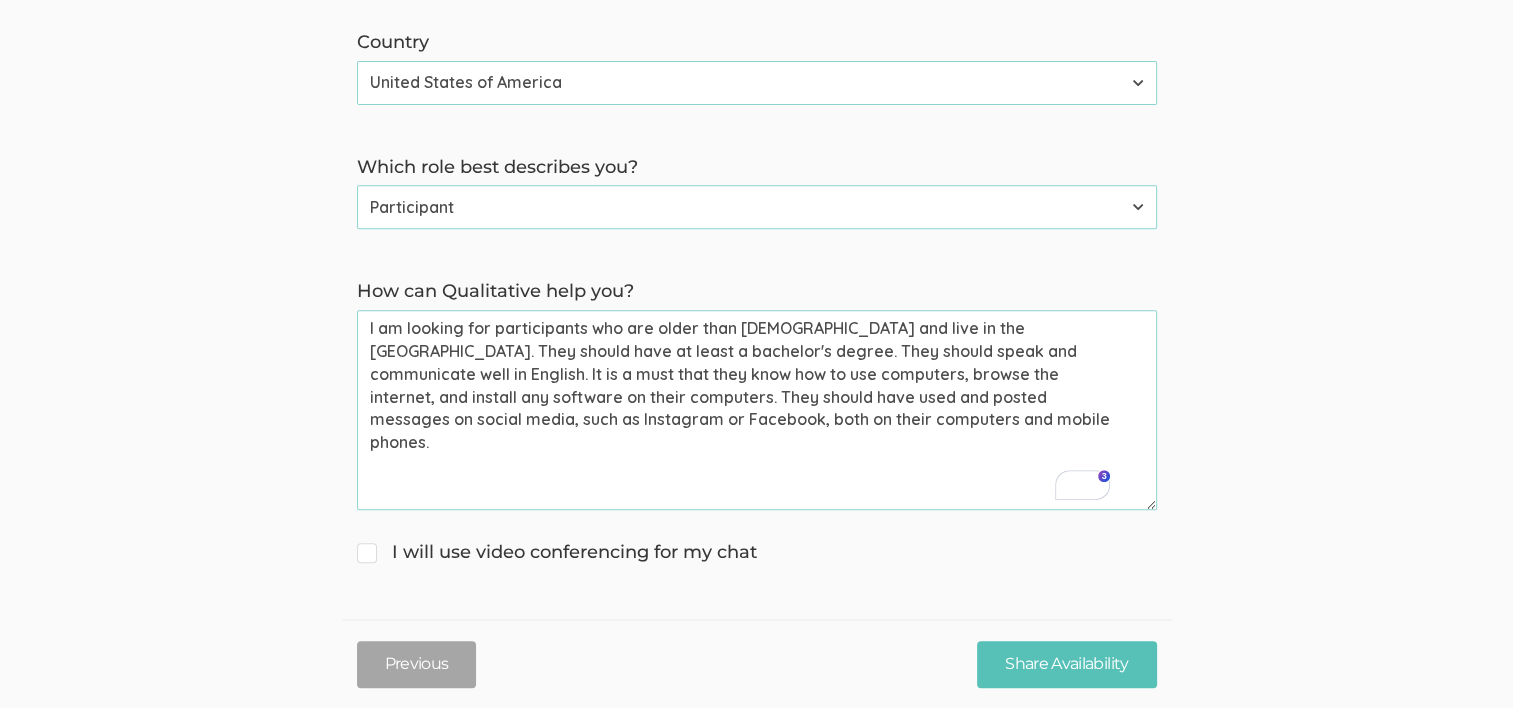 type on "I am looking for participants who are older than 19 years old and live in the USA. They should have at least a bachelor's degree. They should speak and communicate well in English. It is a must that they know how to use computers, browse the internet, and install any software on their computers. They should have used and posted messages on social media, such as Instagram or Facebook, both on their computers and mobile phones." 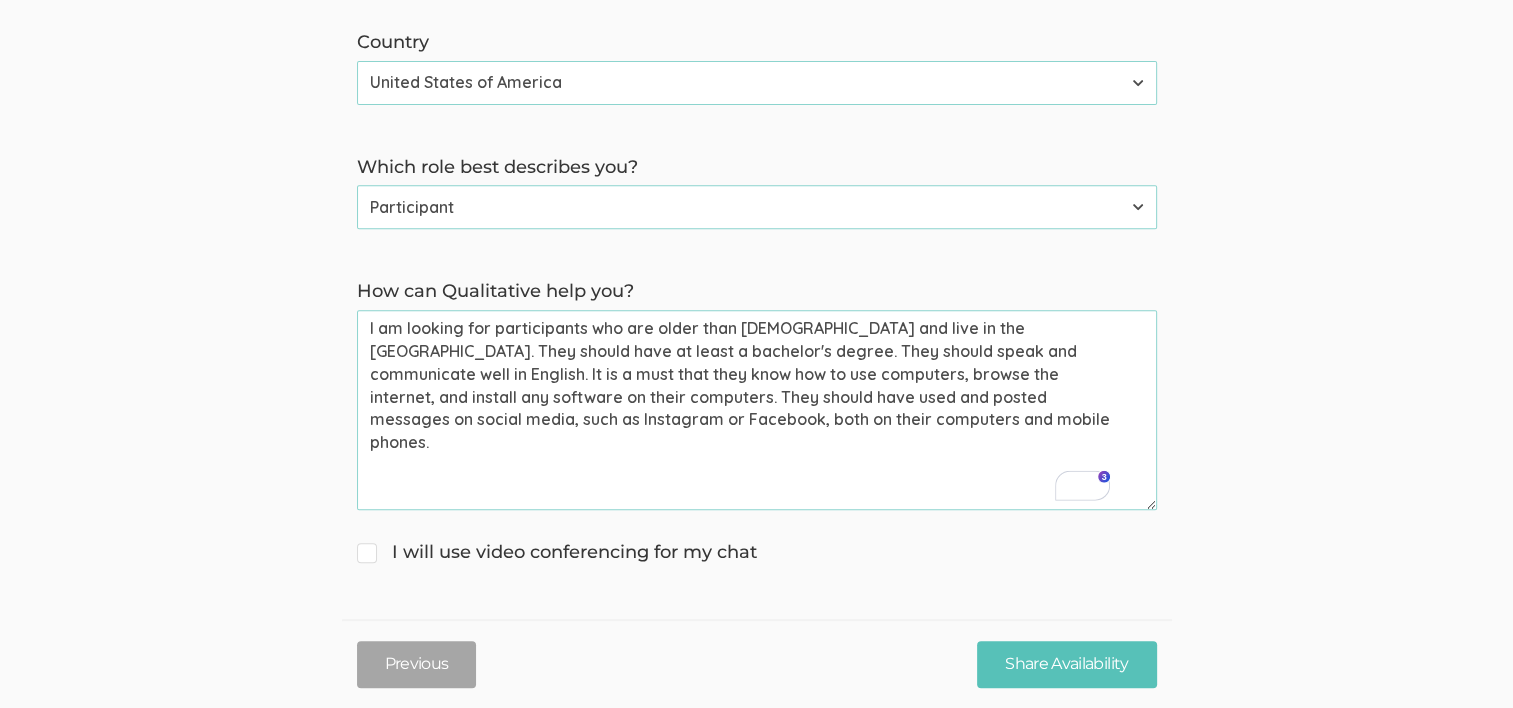 click on "→ Discuss your participant recruitment criteria
→ Walk through how Qualitative can help you recruit participants
→ Get answers to your questions First name   Tugberk   (success) Last name   Kara   (success) Email (for receiving calendar meeting invite)   tugberkkara@gmail.com   (success) Phone (for receiving text to confirm meeting time)   +19566039628   (success) Country Afghanistan Åland Islands Albania Algeria American Samoa Andorra Angola Anguilla Antarctica Antigua and Barbuda Argentina Armenia Aruba Australia Austria Azerbaijan Bahamas Bahrain Bangladesh Barbados Belarus Belgium Belize Benin Bermuda Bhutan Bolivia Bonaire, Sint Eustatius and Saba Bosnia and Herzegovina Botswana Bouvet Island Brazil British Indian Ocean Territory Brunei Darussalam Bulgaria Burkina Faso Burundi Cambodia Cameroon Canada Cape Verde Cayman Islands Central African Republic Chad Chile China Christmas Island Cocos (Keeling) Islands Colombia Comoros Congo Congo, the Democratic Republic of the Cook Islands Costa Rica" at bounding box center [756, -14] 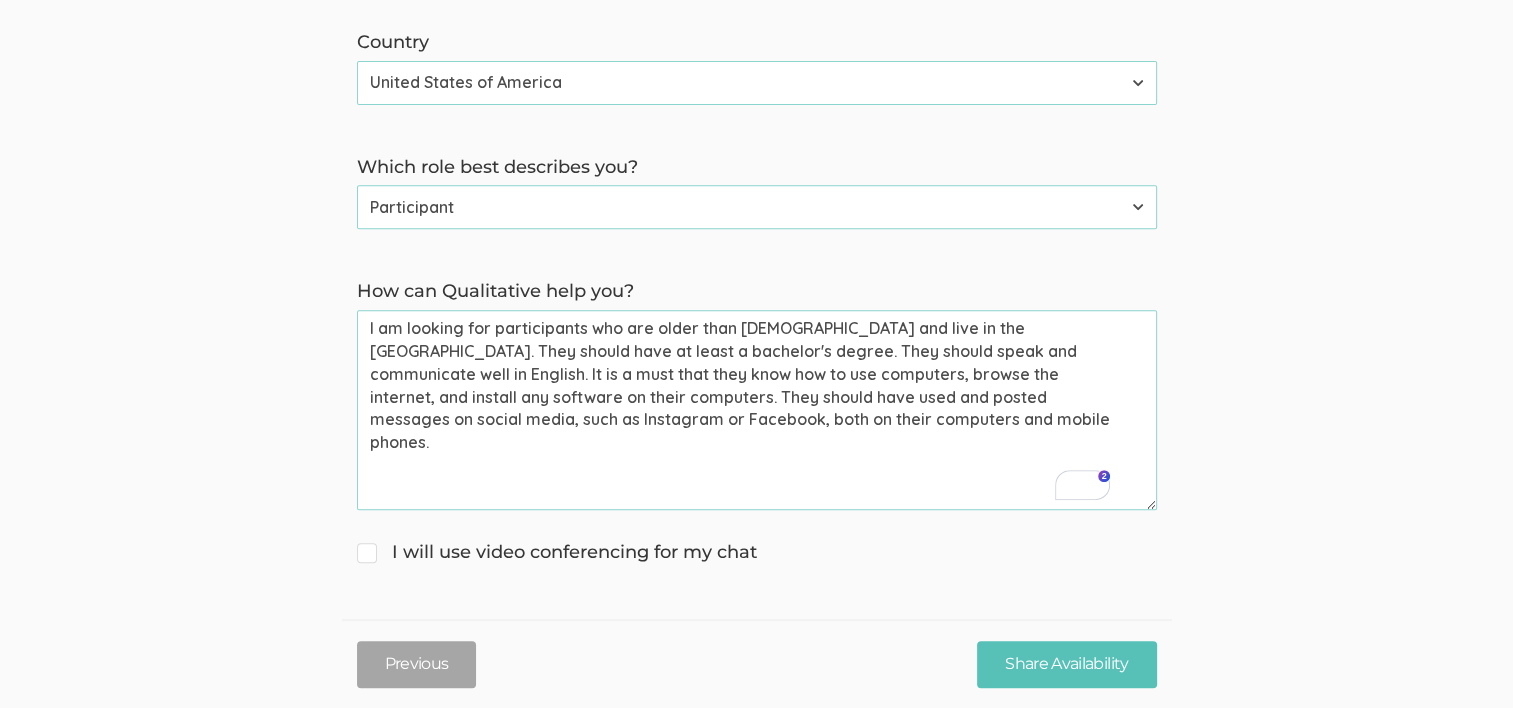 drag, startPoint x: 986, startPoint y: 324, endPoint x: 626, endPoint y: 343, distance: 360.50104 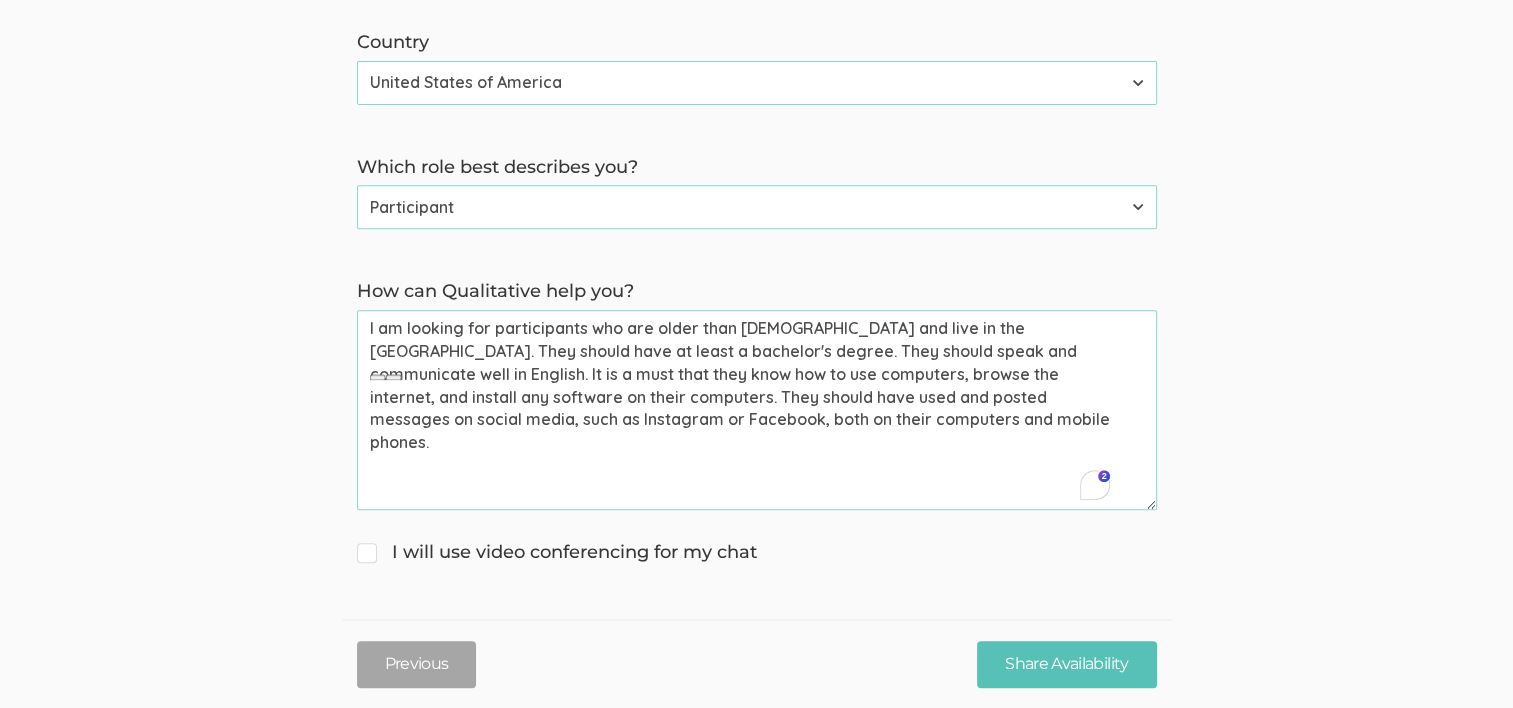 click on "I am looking for participants who are older than 19 years old and live in the USA. They should have at least a bachelor's degree. They should speak and communicate well in English. It is a must that they know how to use computers, browse the internet, and install any software on their computers. They should have used and posted messages on social media, such as Instagram or Facebook, both on their computers and mobile phones." at bounding box center (757, 410) 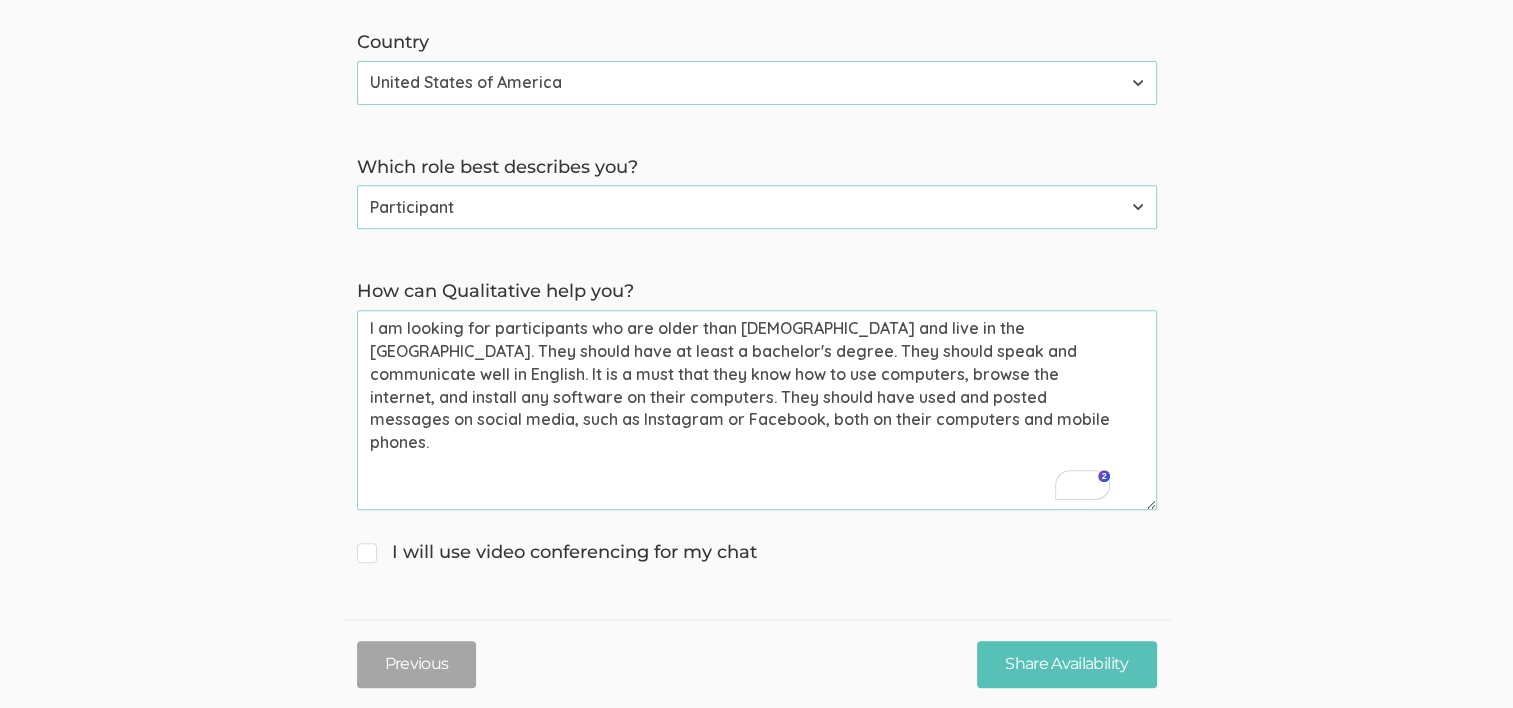 drag, startPoint x: 632, startPoint y: 350, endPoint x: 1027, endPoint y: 349, distance: 395.00125 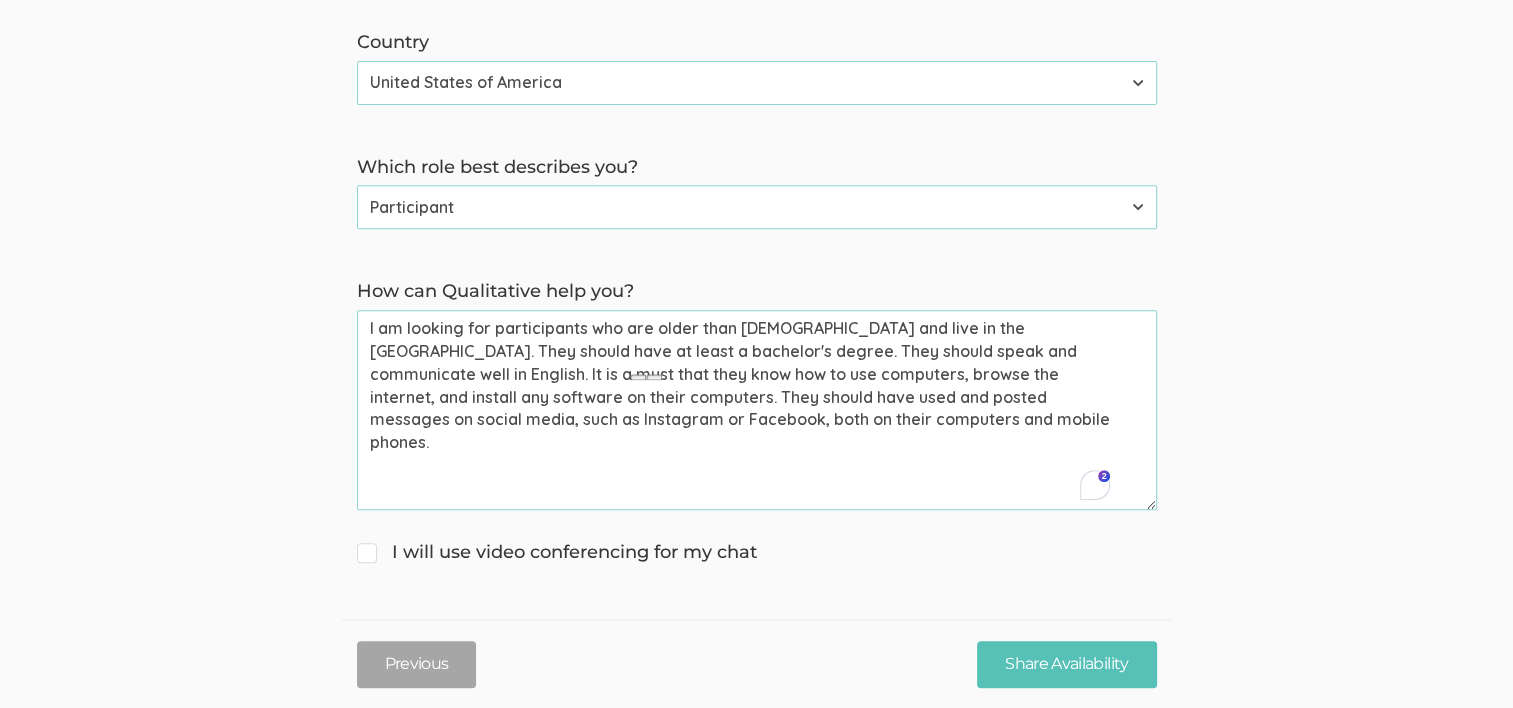 click on "I am looking for participants who are older than 19 years old and live in the USA. They should have at least a bachelor's degree. They should speak and communicate well in English. It is a must that they know how to use computers, browse the internet, and install any software on their computers. They should have used and posted messages on social media, such as Instagram or Facebook, both on their computers and mobile phones." at bounding box center [757, 410] 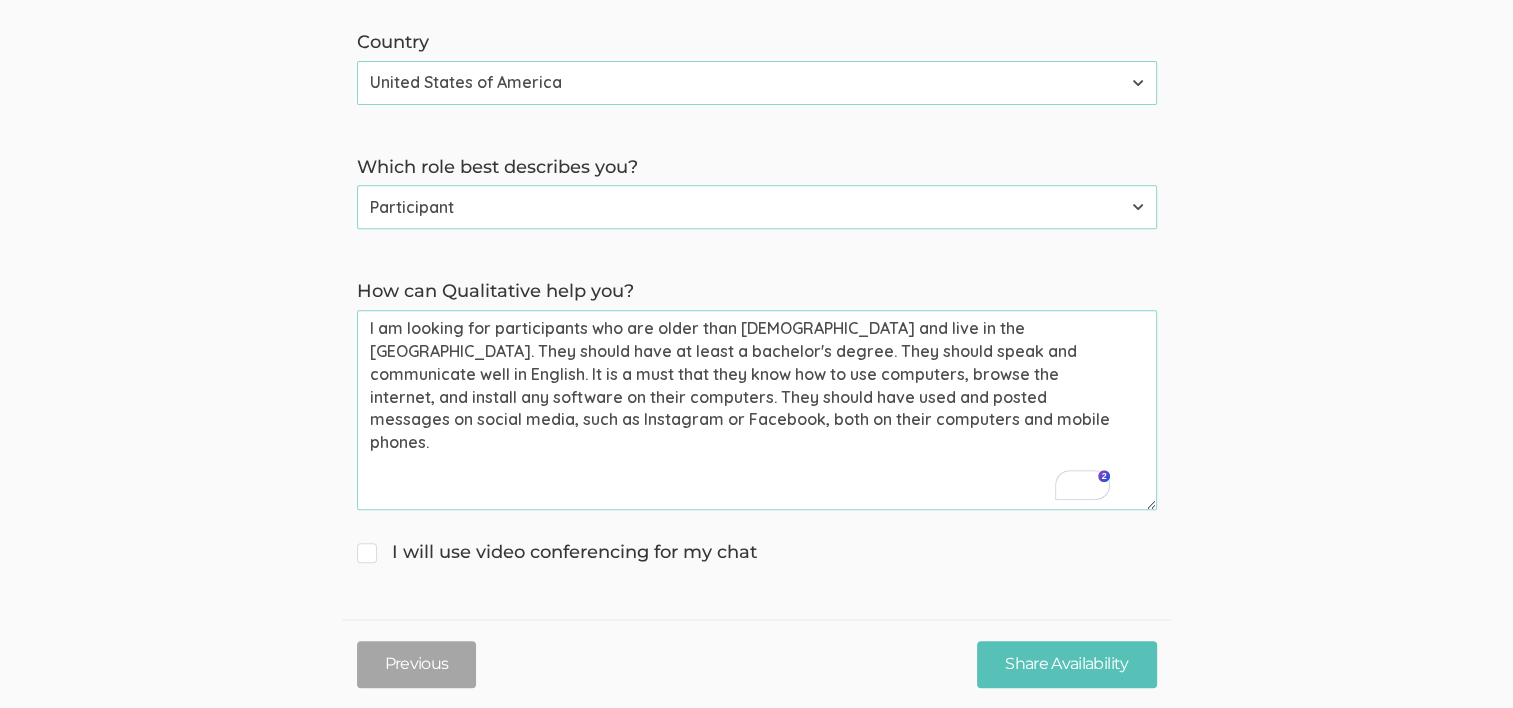 drag, startPoint x: 1030, startPoint y: 348, endPoint x: 454, endPoint y: 403, distance: 578.61993 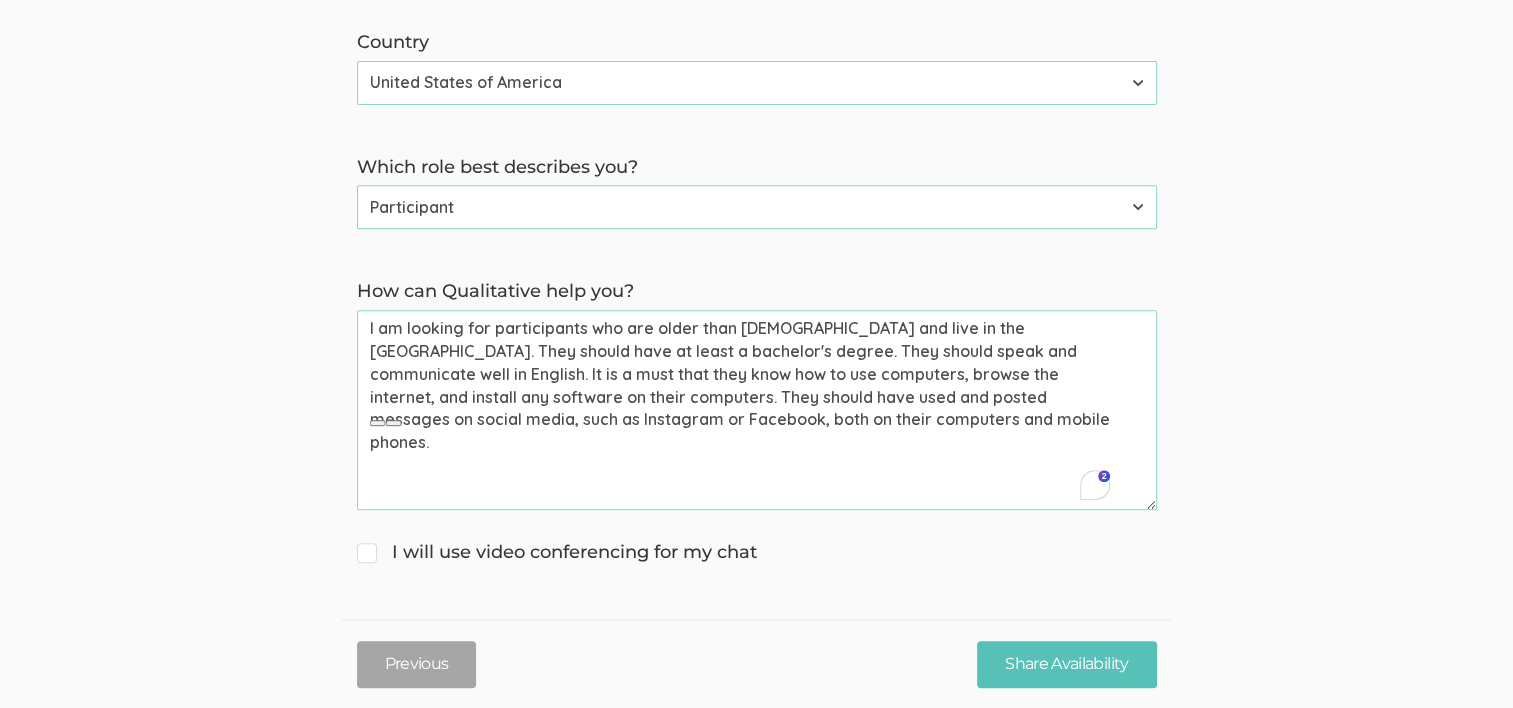 click on "I am looking for participants who are older than 19 years old and live in the USA. They should have at least a bachelor's degree. They should speak and communicate well in English. It is a must that they know how to use computers, browse the internet, and install any software on their computers. They should have used and posted messages on social media, such as Instagram or Facebook, both on their computers and mobile phones." at bounding box center (757, 410) 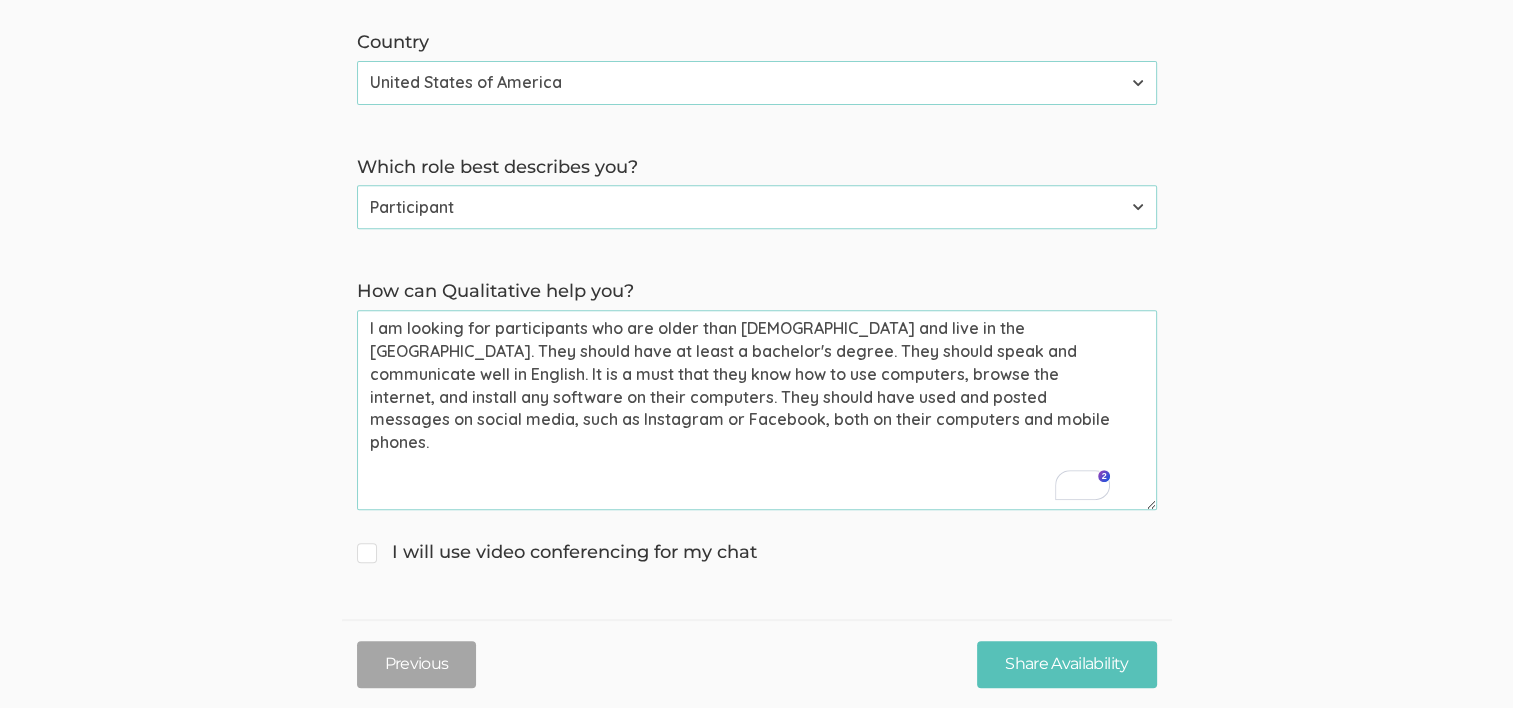 drag, startPoint x: 464, startPoint y: 396, endPoint x: 816, endPoint y: 409, distance: 352.24 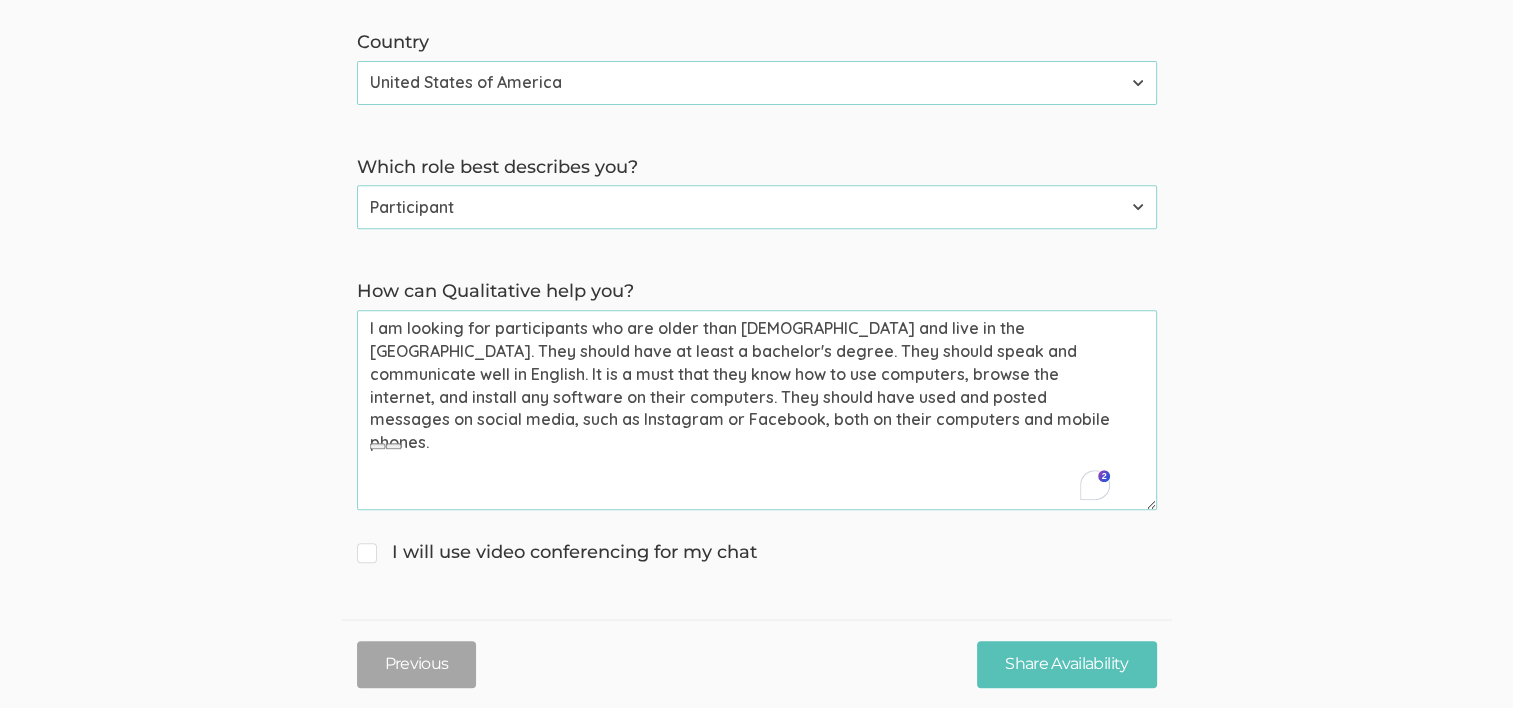 click on "I am looking for participants who are older than 19 years old and live in the USA. They should have at least a bachelor's degree. They should speak and communicate well in English. It is a must that they know how to use computers, browse the internet, and install any software on their computers. They should have used and posted messages on social media, such as Instagram or Facebook, both on their computers and mobile phones." at bounding box center (757, 410) 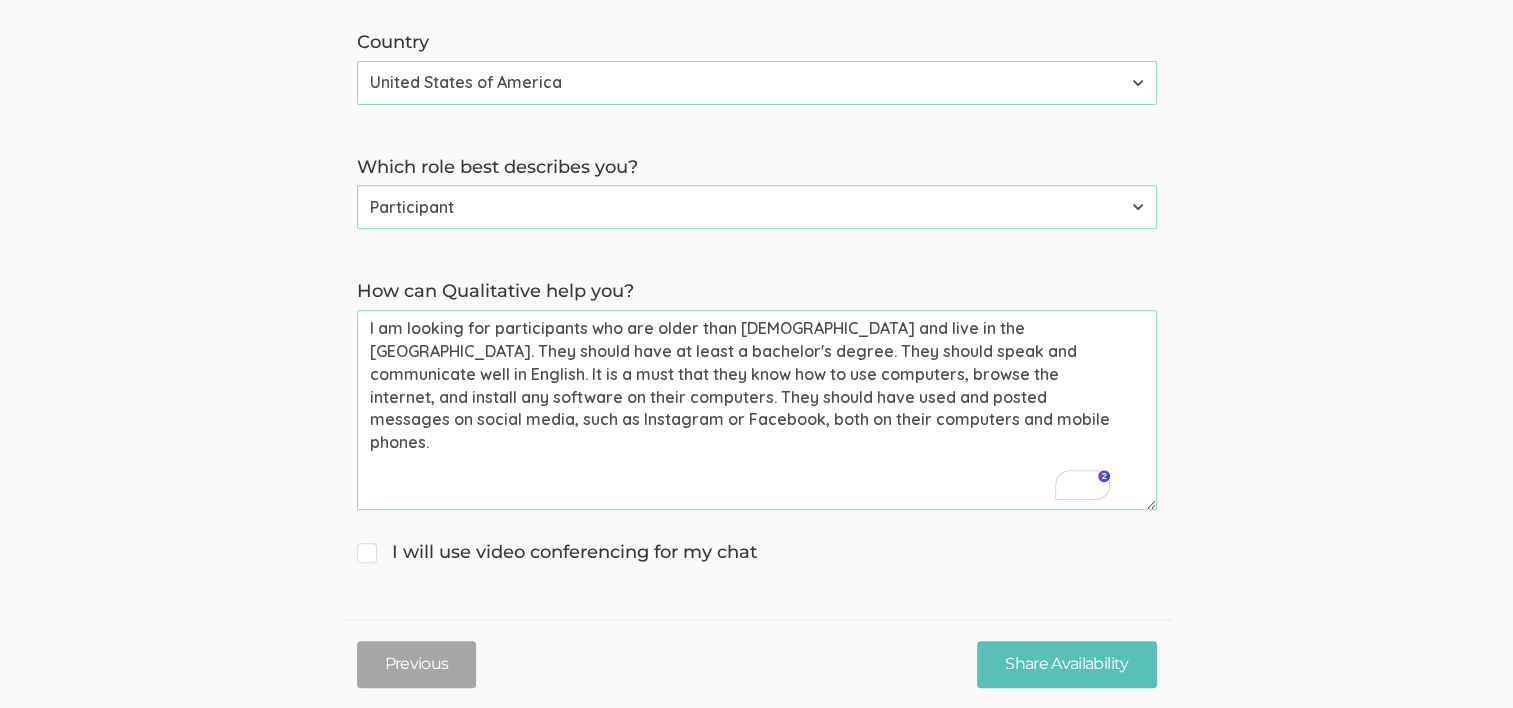 drag, startPoint x: 981, startPoint y: 331, endPoint x: 627, endPoint y: 348, distance: 354.40796 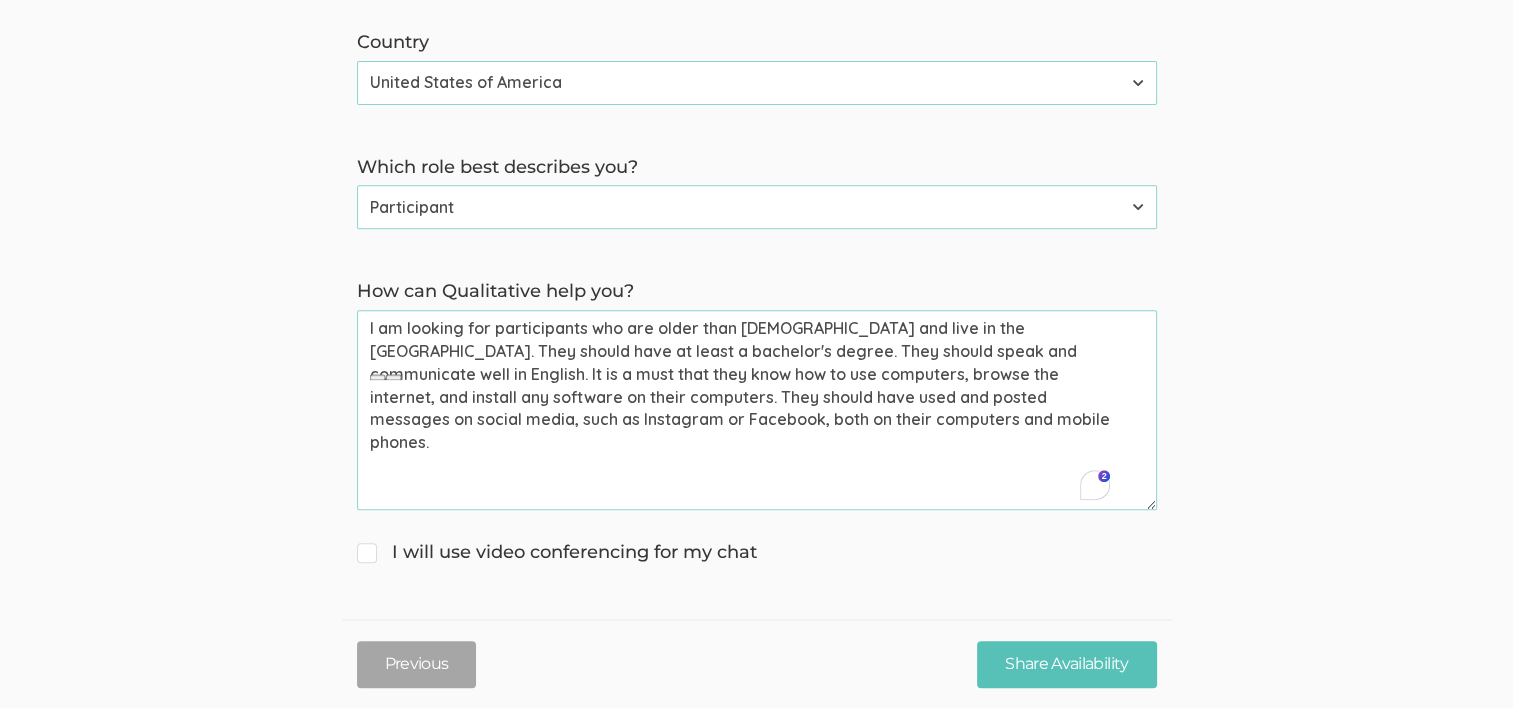 click on "I am looking for participants who are older than 19 years old and live in the USA. They should have at least a bachelor's degree. They should speak and communicate well in English. It is a must that they know how to use computers, browse the internet, and install any software on their computers. They should have used and posted messages on social media, such as Instagram or Facebook, both on their computers and mobile phones." at bounding box center [757, 410] 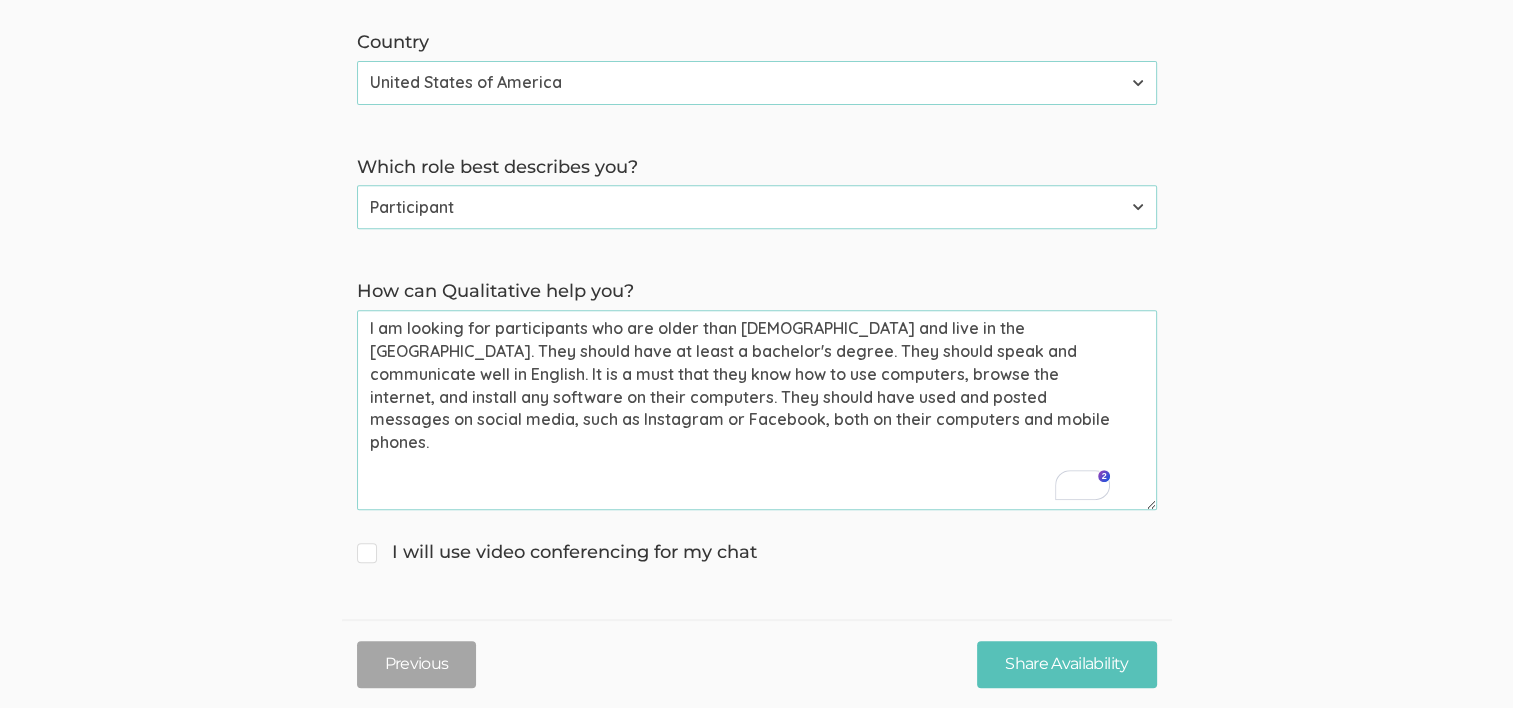 drag, startPoint x: 632, startPoint y: 348, endPoint x: 1023, endPoint y: 348, distance: 391 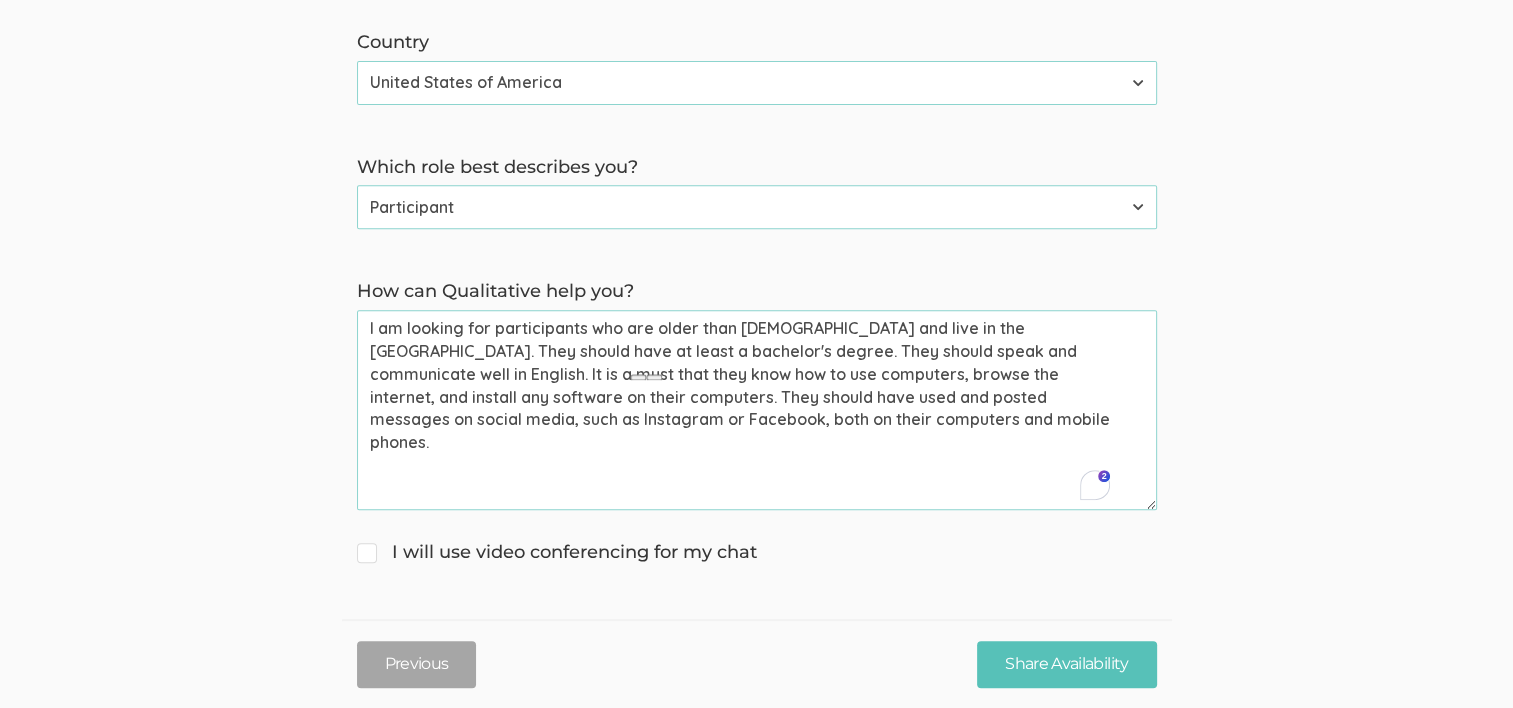 click on "I am looking for participants who are older than 19 years old and live in the USA. They should have at least a bachelor's degree. They should speak and communicate well in English. It is a must that they know how to use computers, browse the internet, and install any software on their computers. They should have used and posted messages on social media, such as Instagram or Facebook, both on their computers and mobile phones." at bounding box center (757, 410) 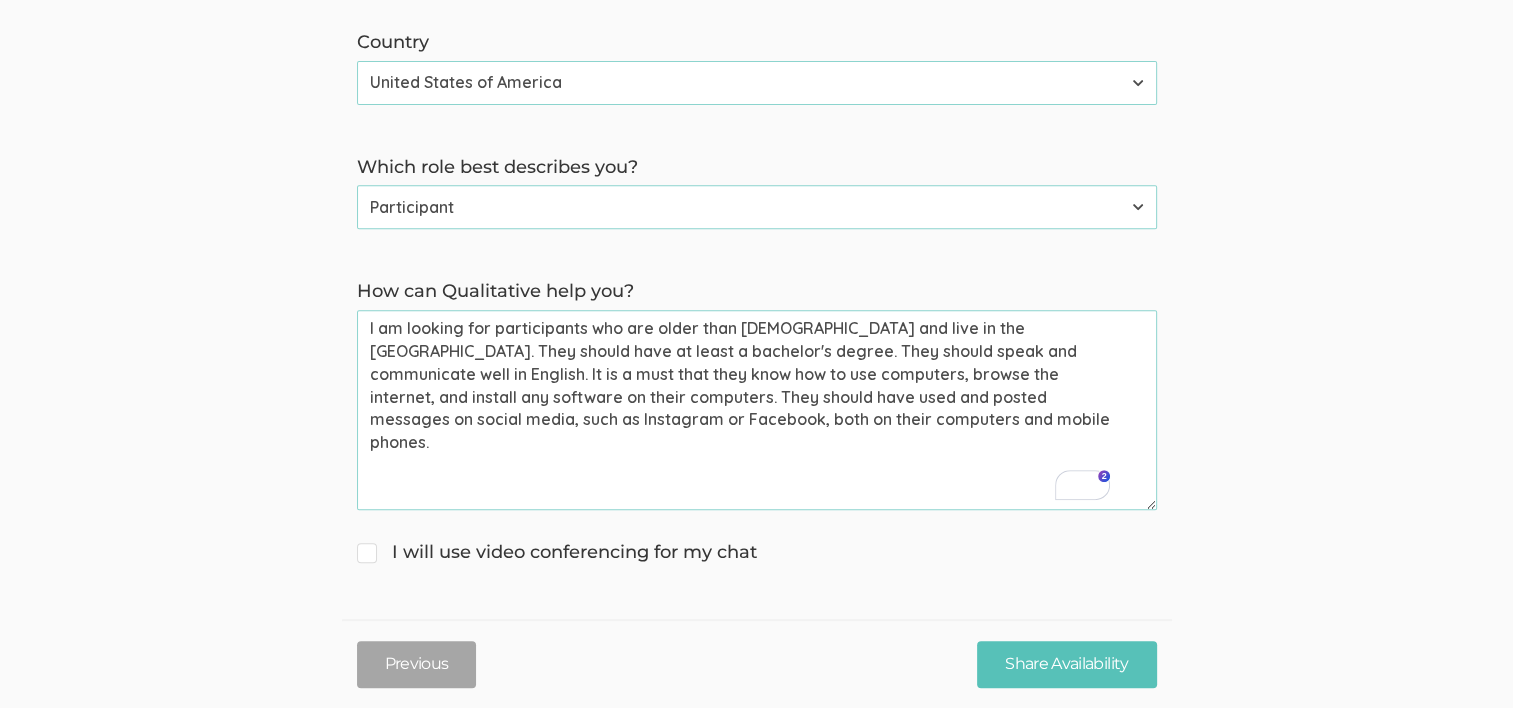 drag, startPoint x: 1030, startPoint y: 349, endPoint x: 456, endPoint y: 392, distance: 575.6084 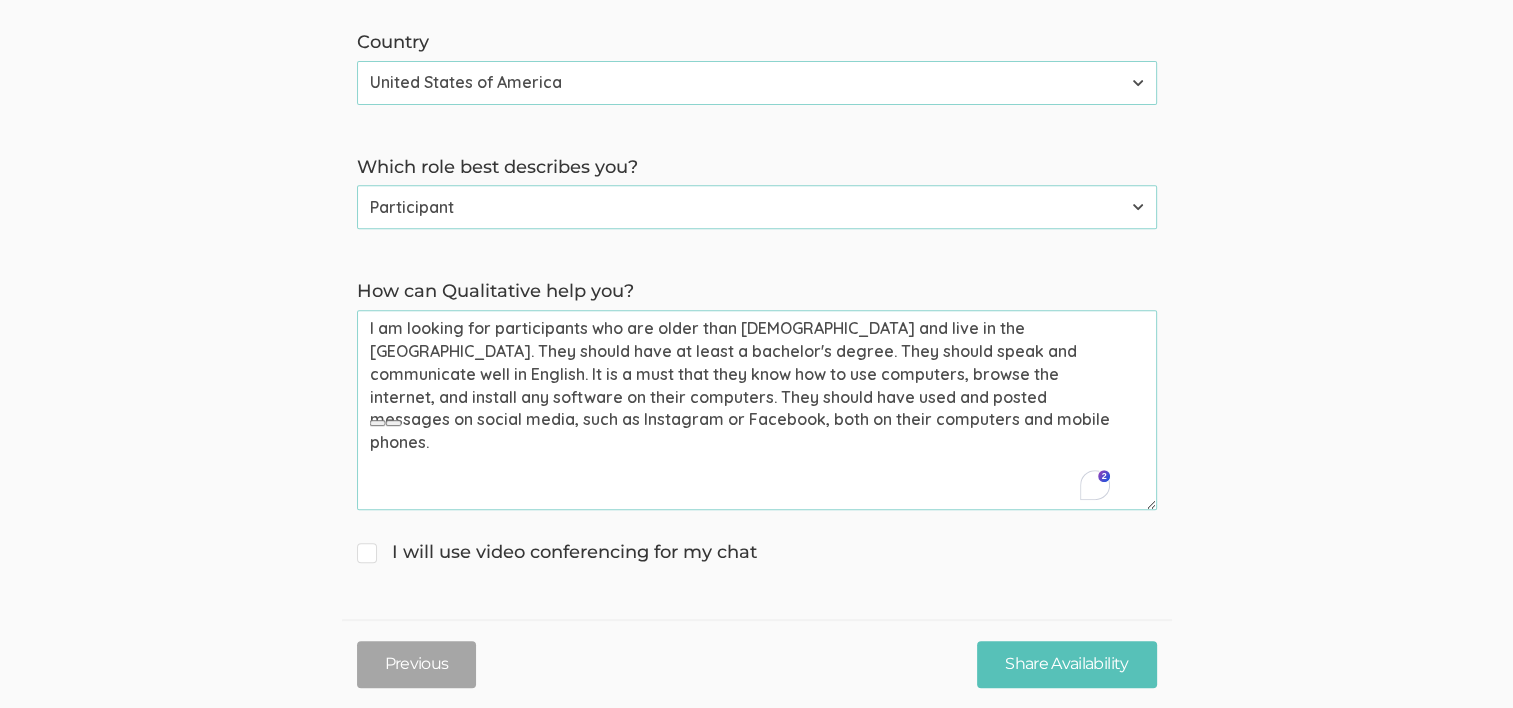 click on "I am looking for participants who are older than 19 years old and live in the USA. They should have at least a bachelor's degree. They should speak and communicate well in English. It is a must that they know how to use computers, browse the internet, and install any software on their computers. They should have used and posted messages on social media, such as Instagram or Facebook, both on their computers and mobile phones." at bounding box center [757, 410] 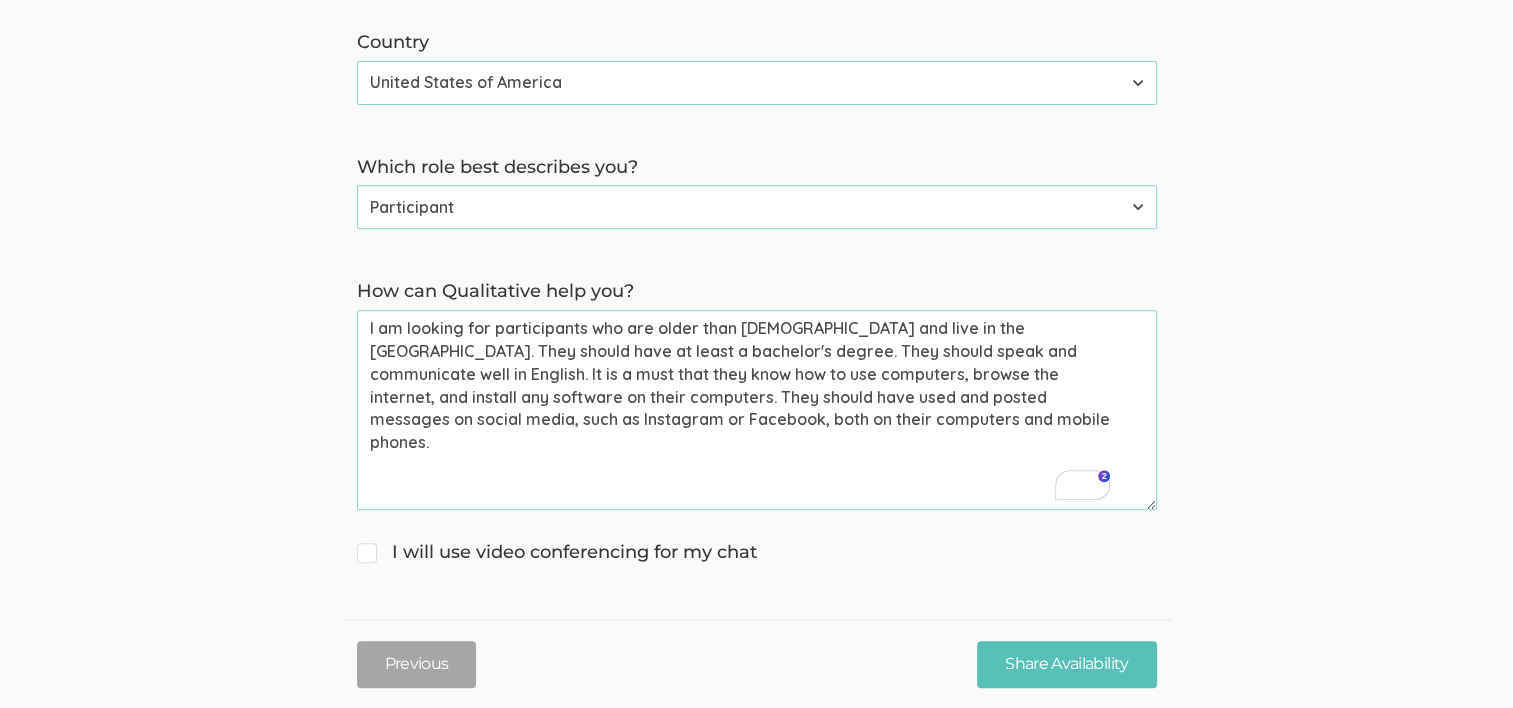 drag, startPoint x: 460, startPoint y: 392, endPoint x: 835, endPoint y: 419, distance: 375.97073 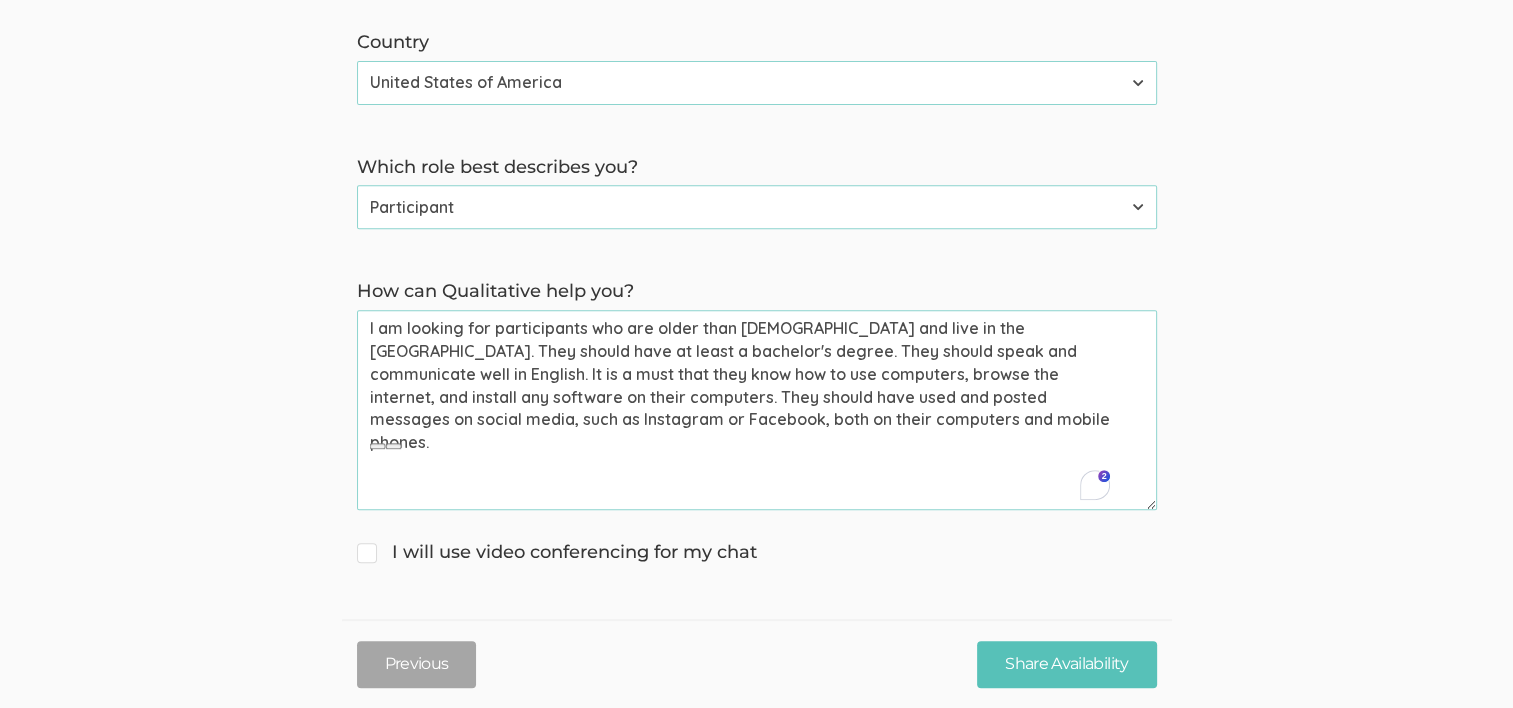 click on "I am looking for participants who are older than 19 years old and live in the USA. They should have at least a bachelor's degree. They should speak and communicate well in English. It is a must that they know how to use computers, browse the internet, and install any software on their computers. They should have used and posted messages on social media, such as Instagram or Facebook, both on their computers and mobile phones." at bounding box center [757, 410] 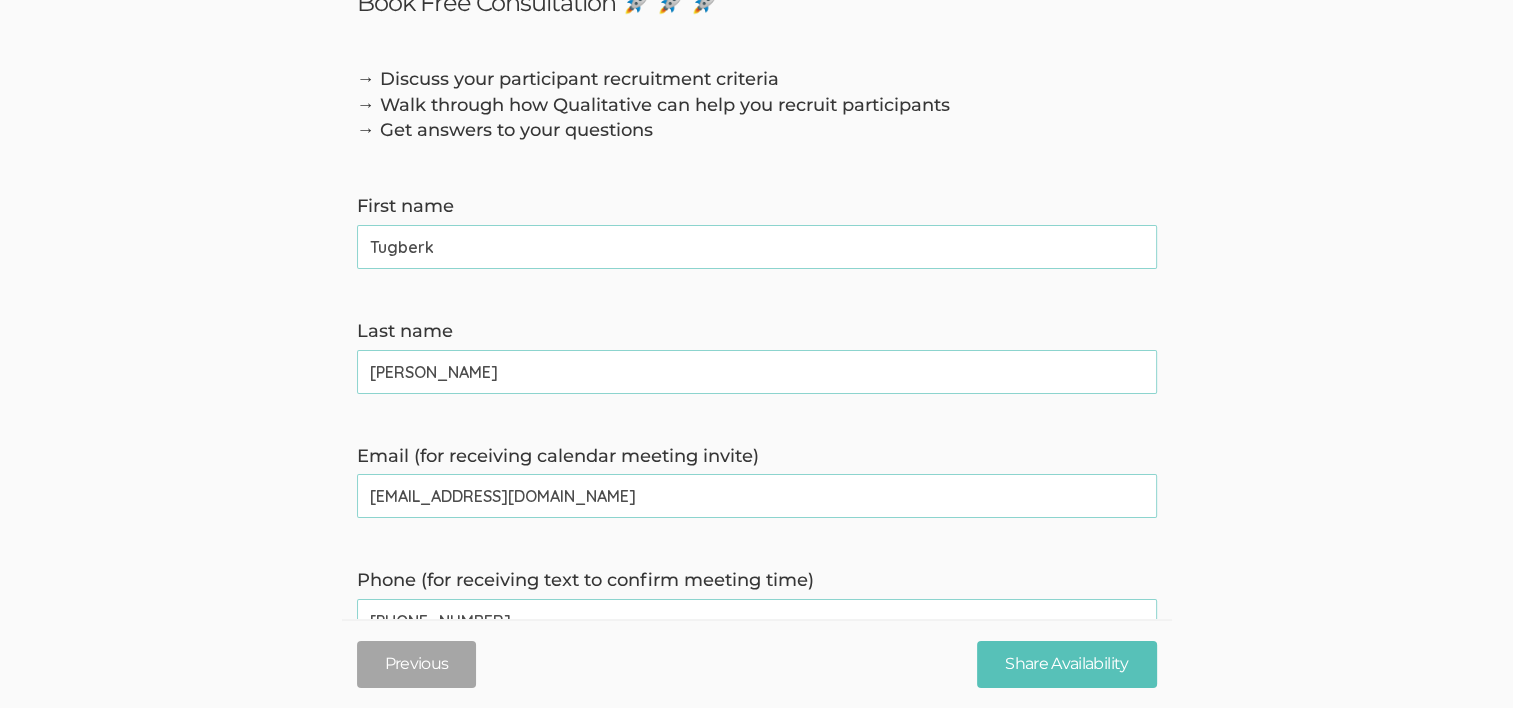 scroll, scrollTop: 0, scrollLeft: 0, axis: both 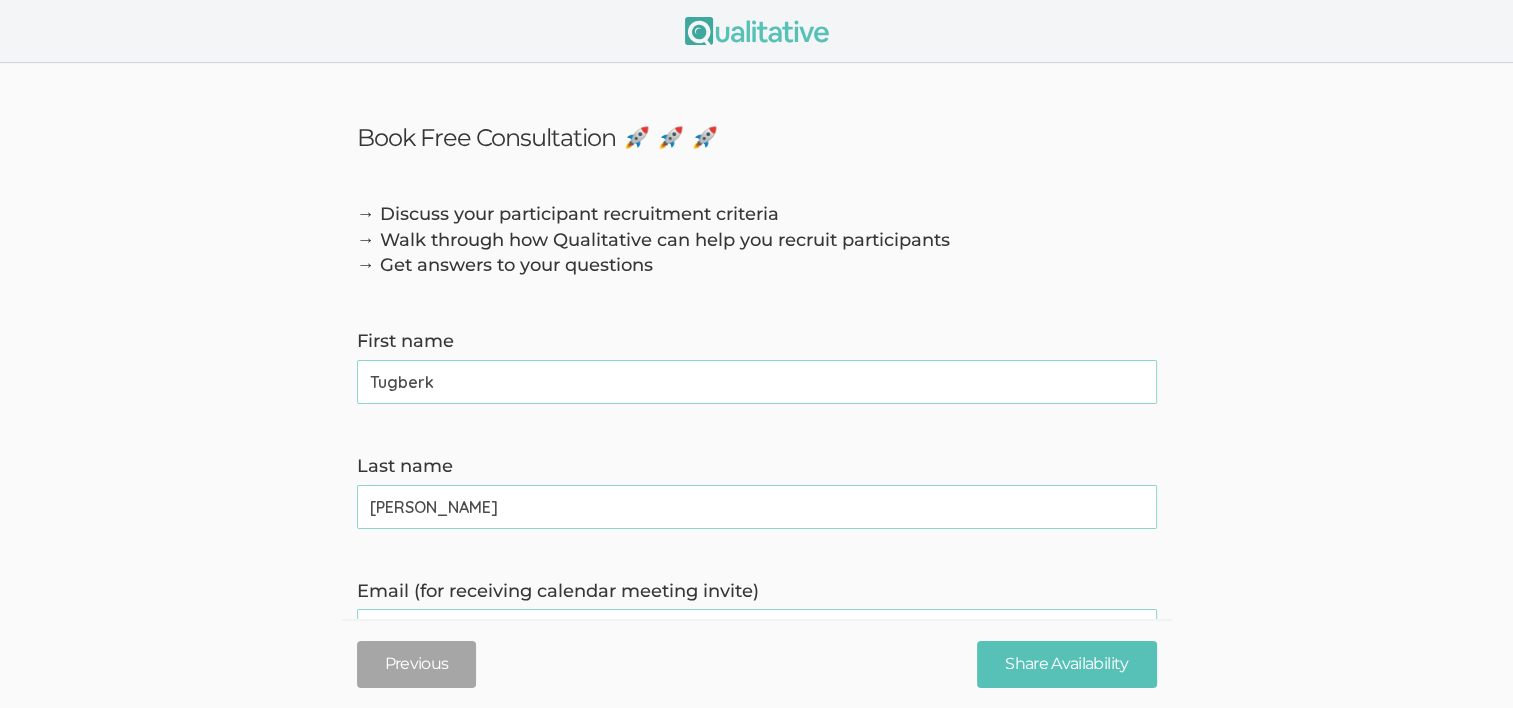 click on "Tugberk" at bounding box center (757, 382) 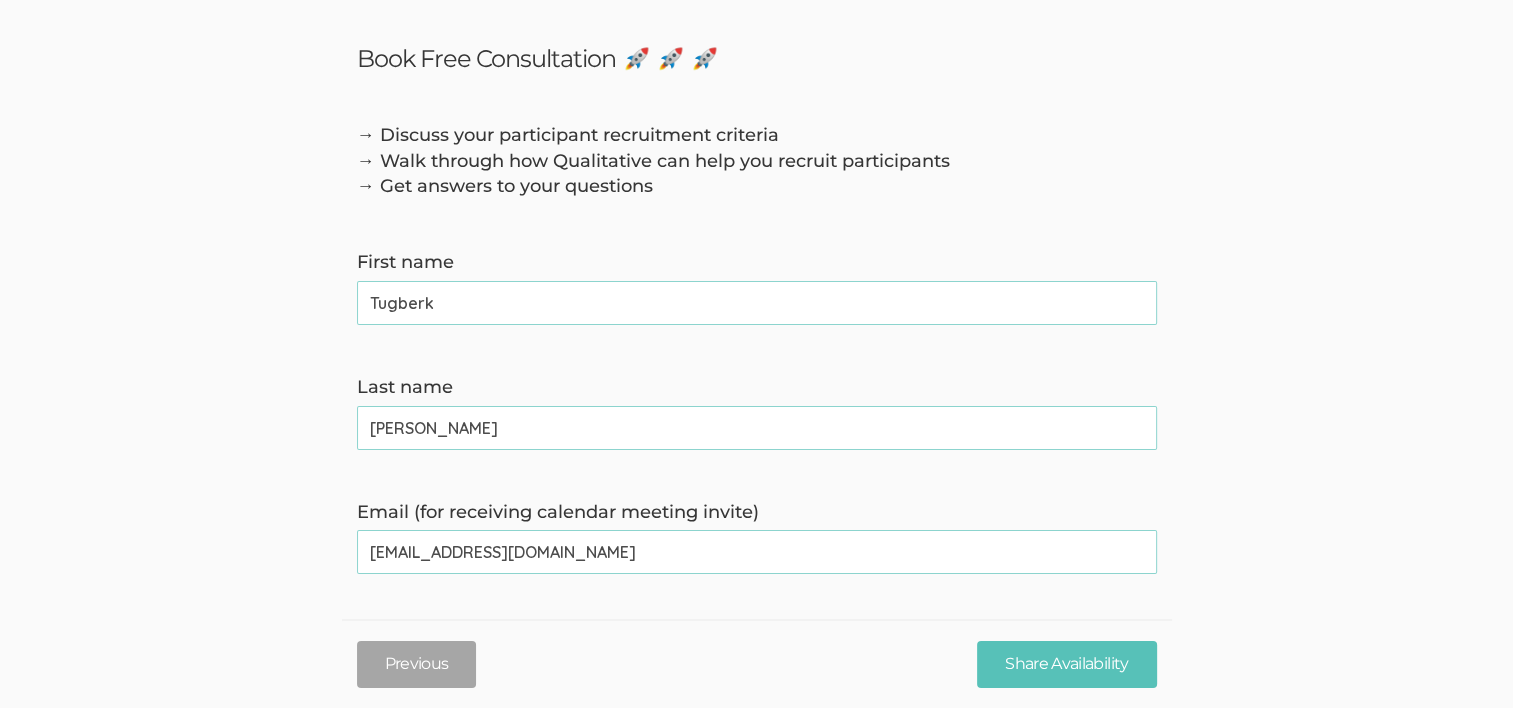 scroll, scrollTop: 300, scrollLeft: 0, axis: vertical 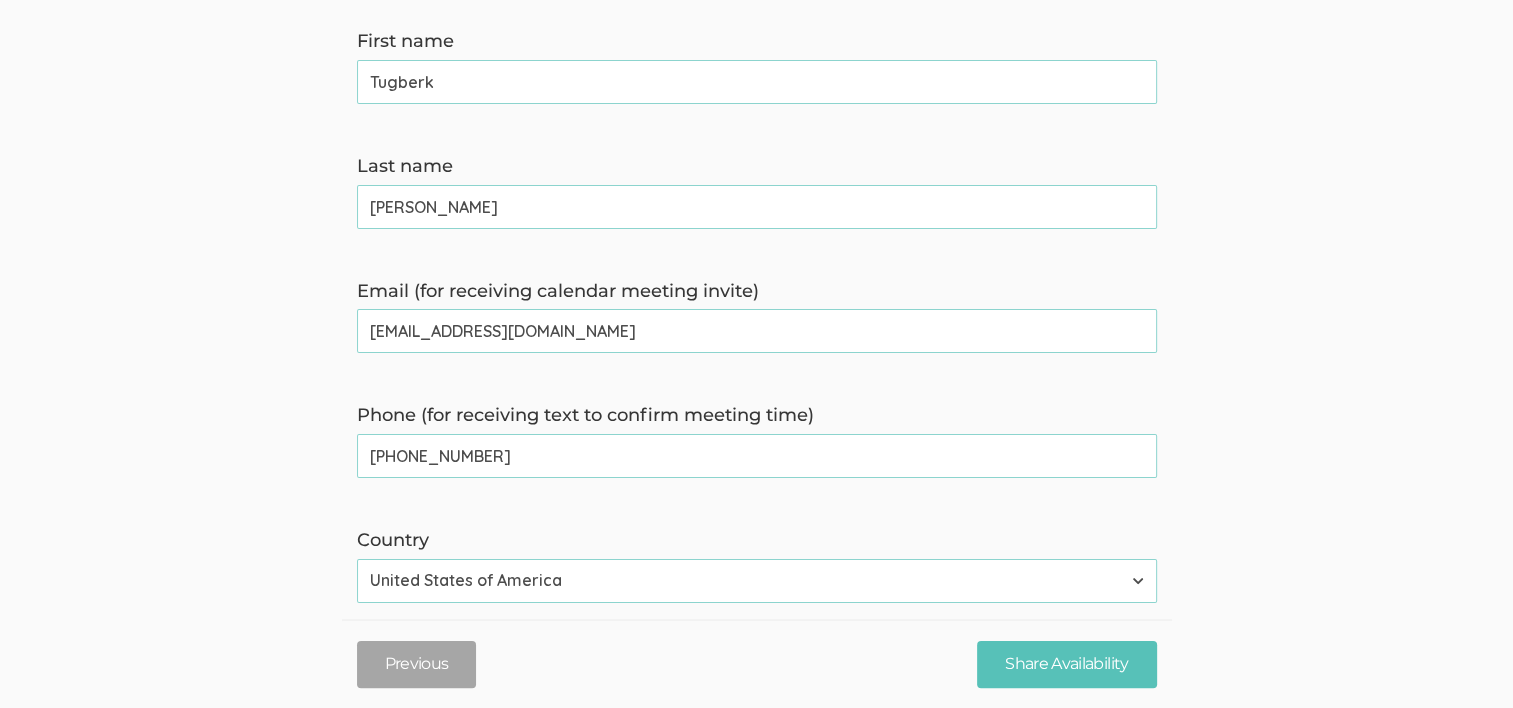 click on "tugberkkara@gmail.com" at bounding box center (757, 331) 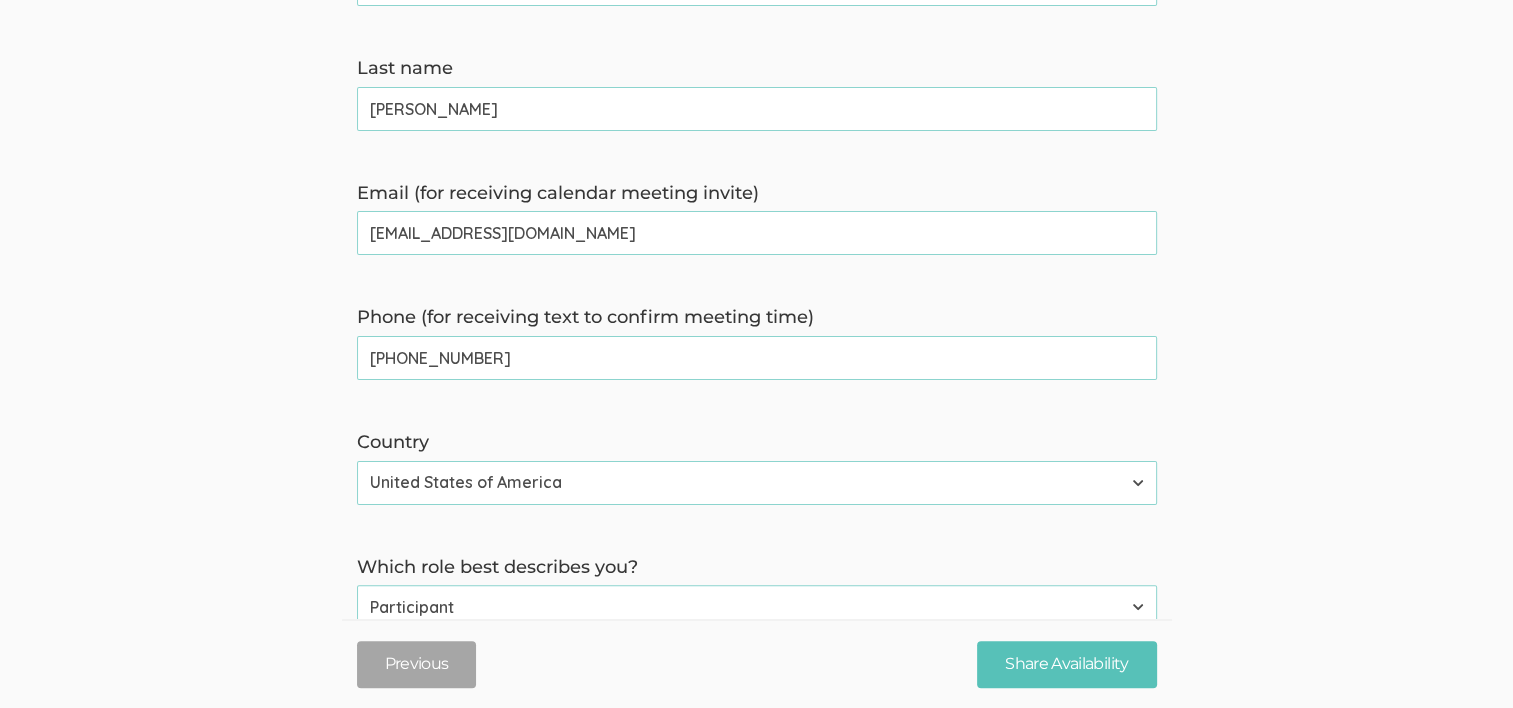 scroll, scrollTop: 600, scrollLeft: 0, axis: vertical 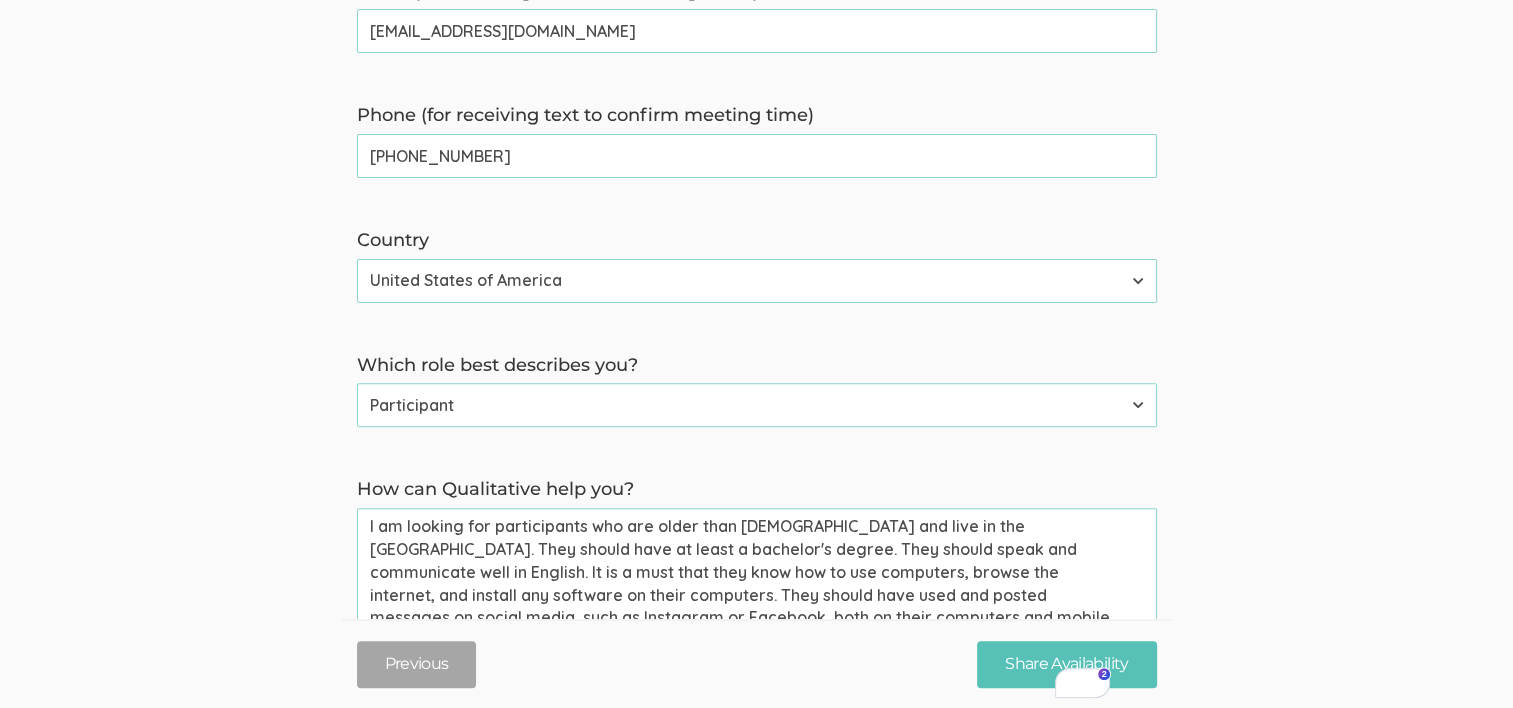 click on "→ Discuss your participant recruitment criteria
→ Walk through how Qualitative can help you recruit participants
→ Get answers to your questions First name   Tugberk   (success) Last name   Kara   (success) Email (for receiving calendar meeting invite)   tugberkkara@gmail.com   (success) Phone (for receiving text to confirm meeting time)   +19566039628   (success) Country Afghanistan Åland Islands Albania Algeria American Samoa Andorra Angola Anguilla Antarctica Antigua and Barbuda Argentina Armenia Aruba Australia Austria Azerbaijan Bahamas Bahrain Bangladesh Barbados Belarus Belgium Belize Benin Bermuda Bhutan Bolivia Bonaire, Sint Eustatius and Saba Bosnia and Herzegovina Botswana Bouvet Island Brazil British Indian Ocean Territory Brunei Darussalam Bulgaria Burkina Faso Burundi Cambodia Cameroon Canada Cape Verde Cayman Islands Central African Republic Chad Chile China Christmas Island Cocos (Keeling) Islands Colombia Comoros Congo Congo, the Democratic Republic of the Cook Islands Costa Rica" at bounding box center [756, 184] 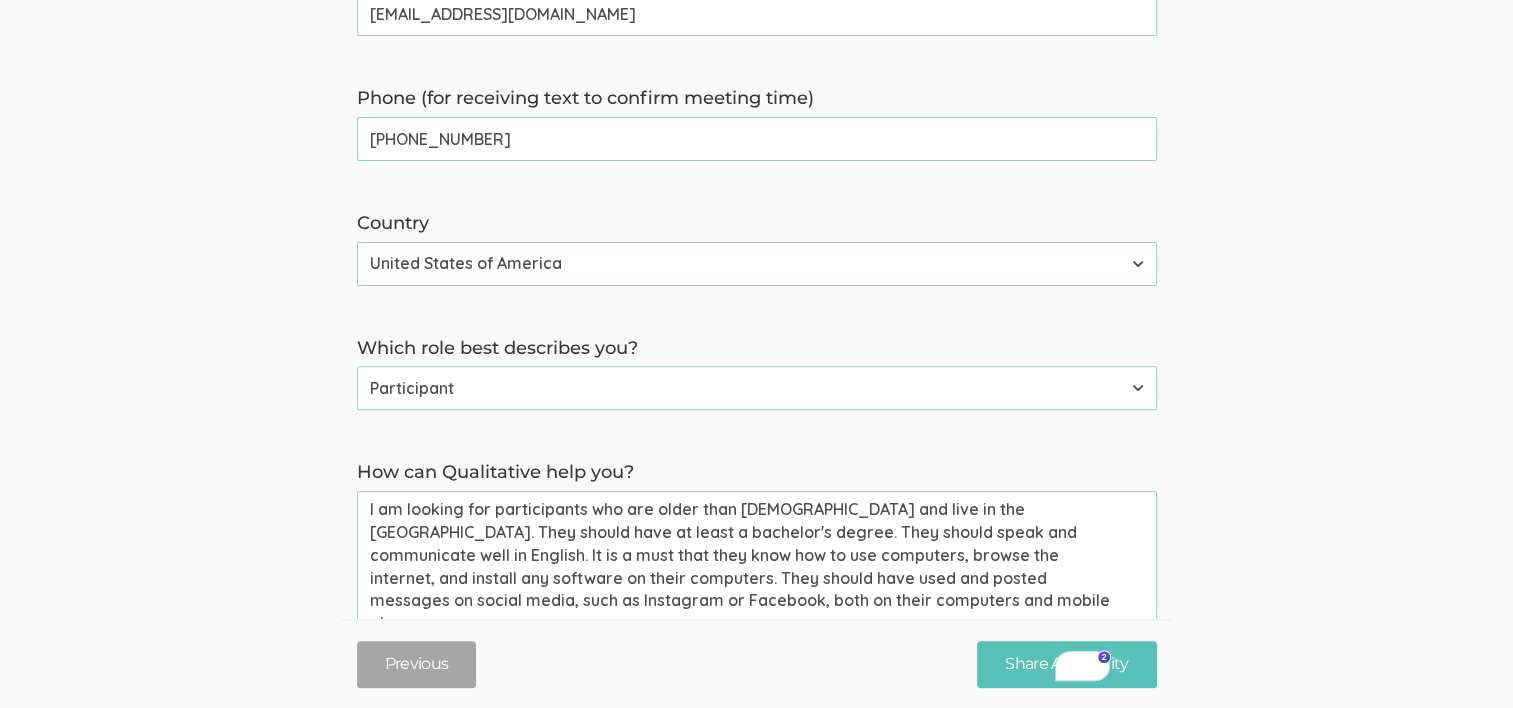 scroll, scrollTop: 800, scrollLeft: 0, axis: vertical 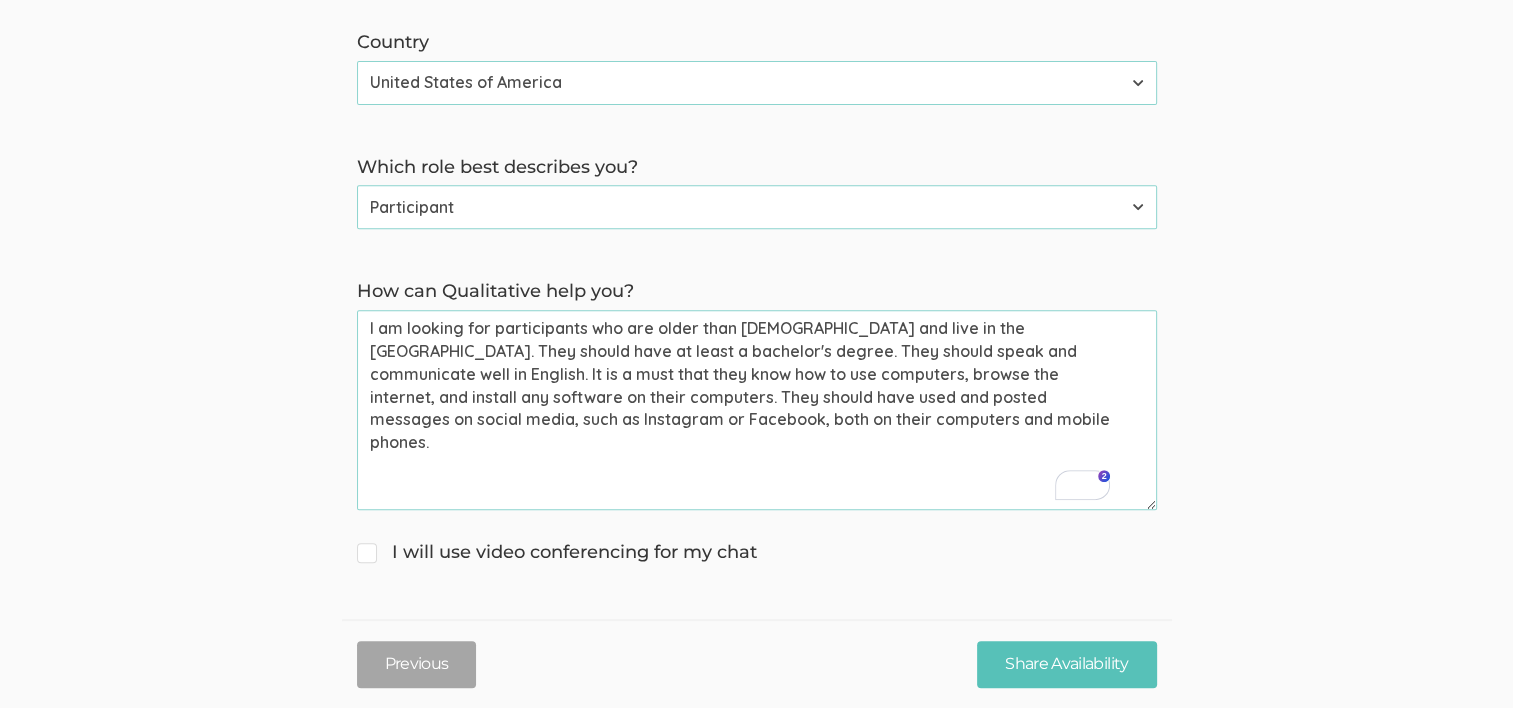 click on "I am looking for participants who are older than 19 years old and live in the USA. They should have at least a bachelor's degree. They should speak and communicate well in English. It is a must that they know how to use computers, browse the internet, and install any software on their computers. They should have used and posted messages on social media, such as Instagram or Facebook, both on their computers and mobile phones." at bounding box center [757, 410] 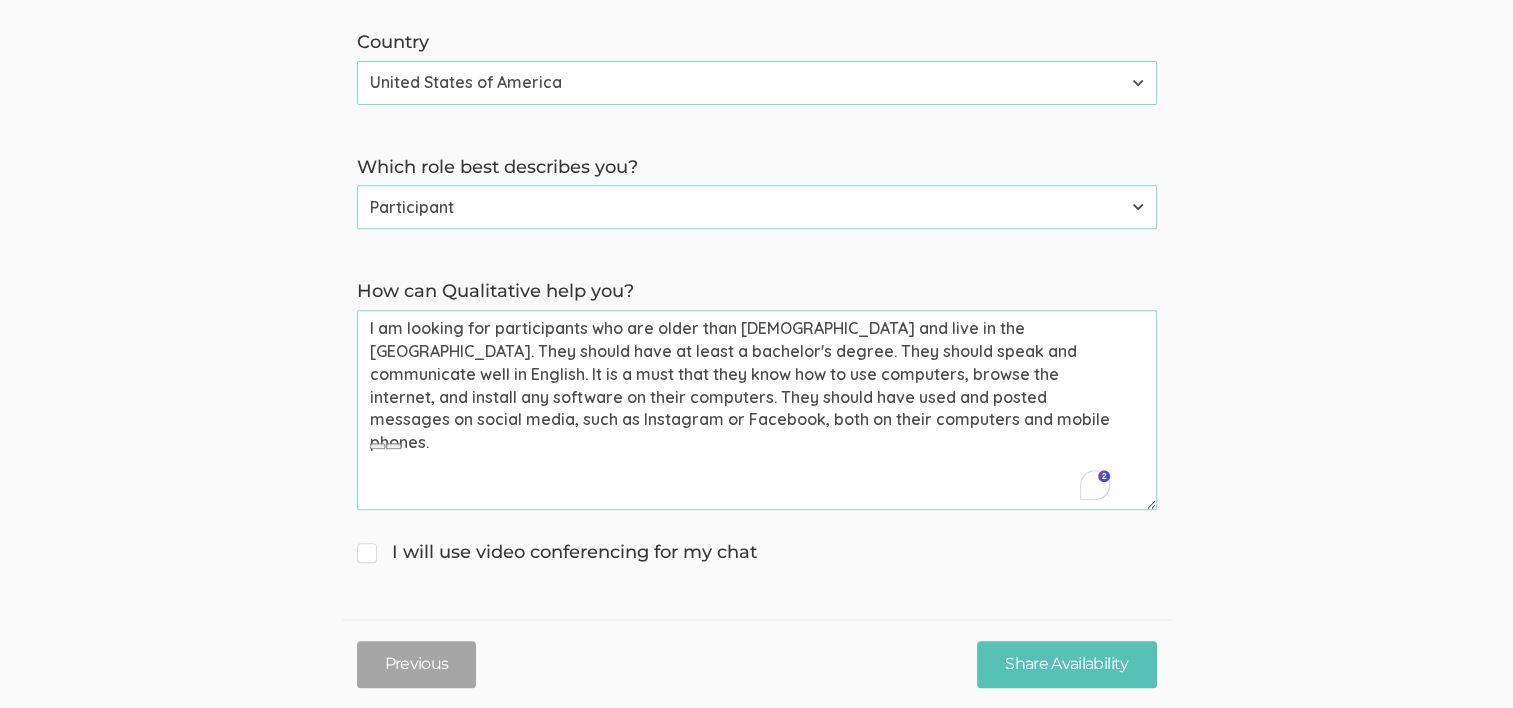 click on "→ Discuss your participant recruitment criteria
→ Walk through how Qualitative can help you recruit participants
→ Get answers to your questions First name   Tugberk   (success) Last name   Kara   (success) Email (for receiving calendar meeting invite)   tugberkkara@gmail.com   (success) Phone (for receiving text to confirm meeting time)   +19566039628   (success) Country Afghanistan Åland Islands Albania Algeria American Samoa Andorra Angola Anguilla Antarctica Antigua and Barbuda Argentina Armenia Aruba Australia Austria Azerbaijan Bahamas Bahrain Bangladesh Barbados Belarus Belgium Belize Benin Bermuda Bhutan Bolivia Bonaire, Sint Eustatius and Saba Bosnia and Herzegovina Botswana Bouvet Island Brazil British Indian Ocean Territory Brunei Darussalam Bulgaria Burkina Faso Burundi Cambodia Cameroon Canada Cape Verde Cayman Islands Central African Republic Chad Chile China Christmas Island Cocos (Keeling) Islands Colombia Comoros Congo Congo, the Democratic Republic of the Cook Islands Costa Rica" at bounding box center (756, -14) 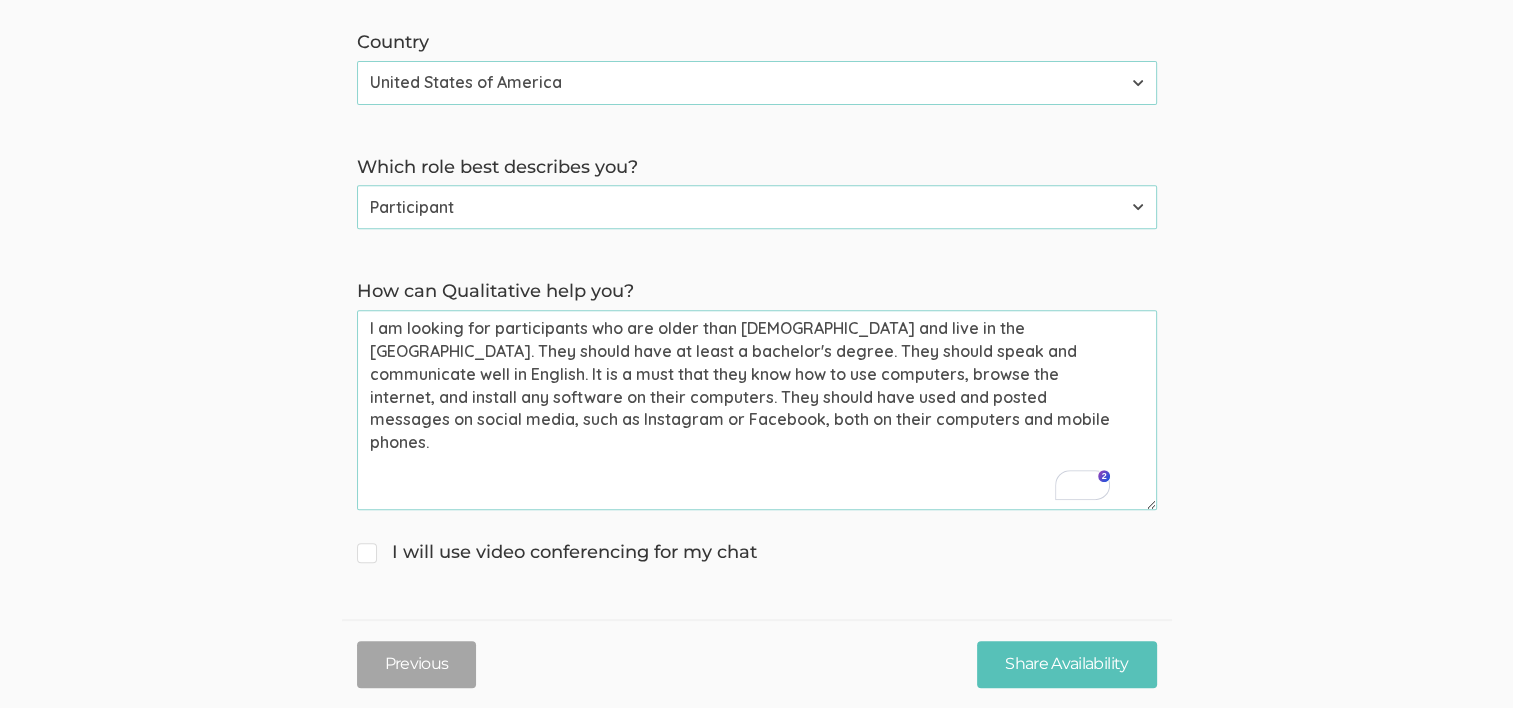 drag, startPoint x: 854, startPoint y: 427, endPoint x: 240, endPoint y: 289, distance: 629.3171 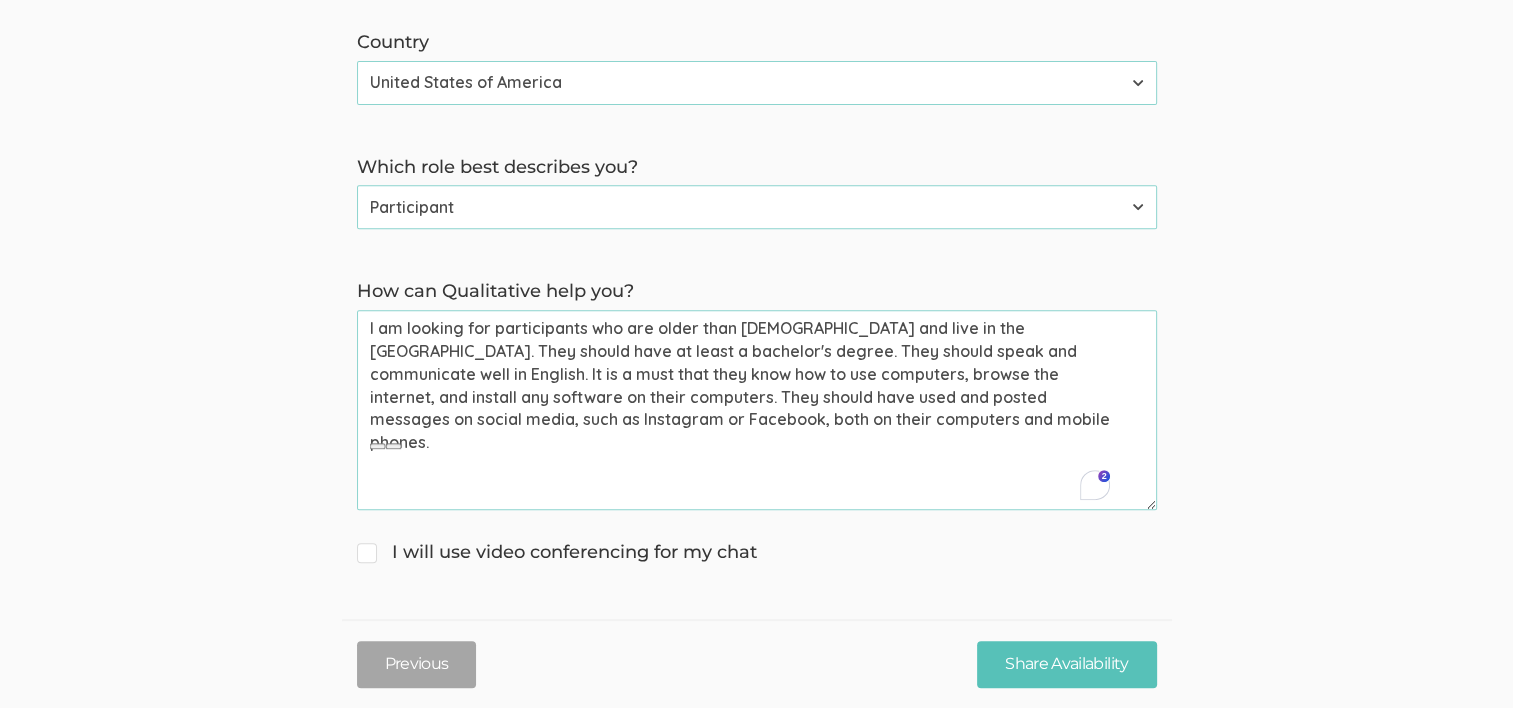 click on "→ Discuss your participant recruitment criteria
→ Walk through how Qualitative can help you recruit participants
→ Get answers to your questions First name   Tugberk   (success) Last name   Kara   (success) Email (for receiving calendar meeting invite)   tugberkkara@gmail.com   (success) Phone (for receiving text to confirm meeting time)   +19566039628   (success) Country Afghanistan Åland Islands Albania Algeria American Samoa Andorra Angola Anguilla Antarctica Antigua and Barbuda Argentina Armenia Aruba Australia Austria Azerbaijan Bahamas Bahrain Bangladesh Barbados Belarus Belgium Belize Benin Bermuda Bhutan Bolivia Bonaire, Sint Eustatius and Saba Bosnia and Herzegovina Botswana Bouvet Island Brazil British Indian Ocean Territory Brunei Darussalam Bulgaria Burkina Faso Burundi Cambodia Cameroon Canada Cape Verde Cayman Islands Central African Republic Chad Chile China Christmas Island Cocos (Keeling) Islands Colombia Comoros Congo Congo, the Democratic Republic of the Cook Islands Costa Rica" at bounding box center (756, -14) 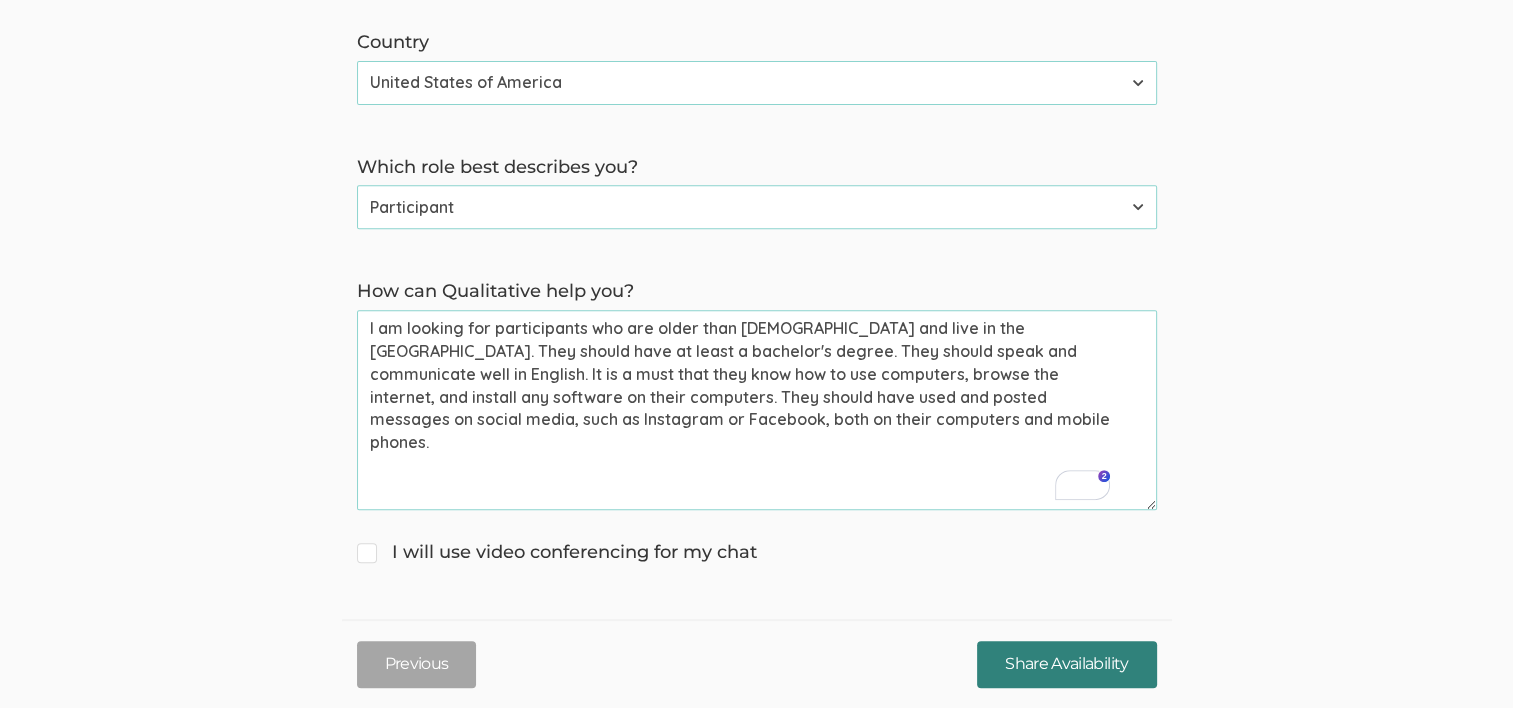 click on "Share Availability" at bounding box center (1066, 664) 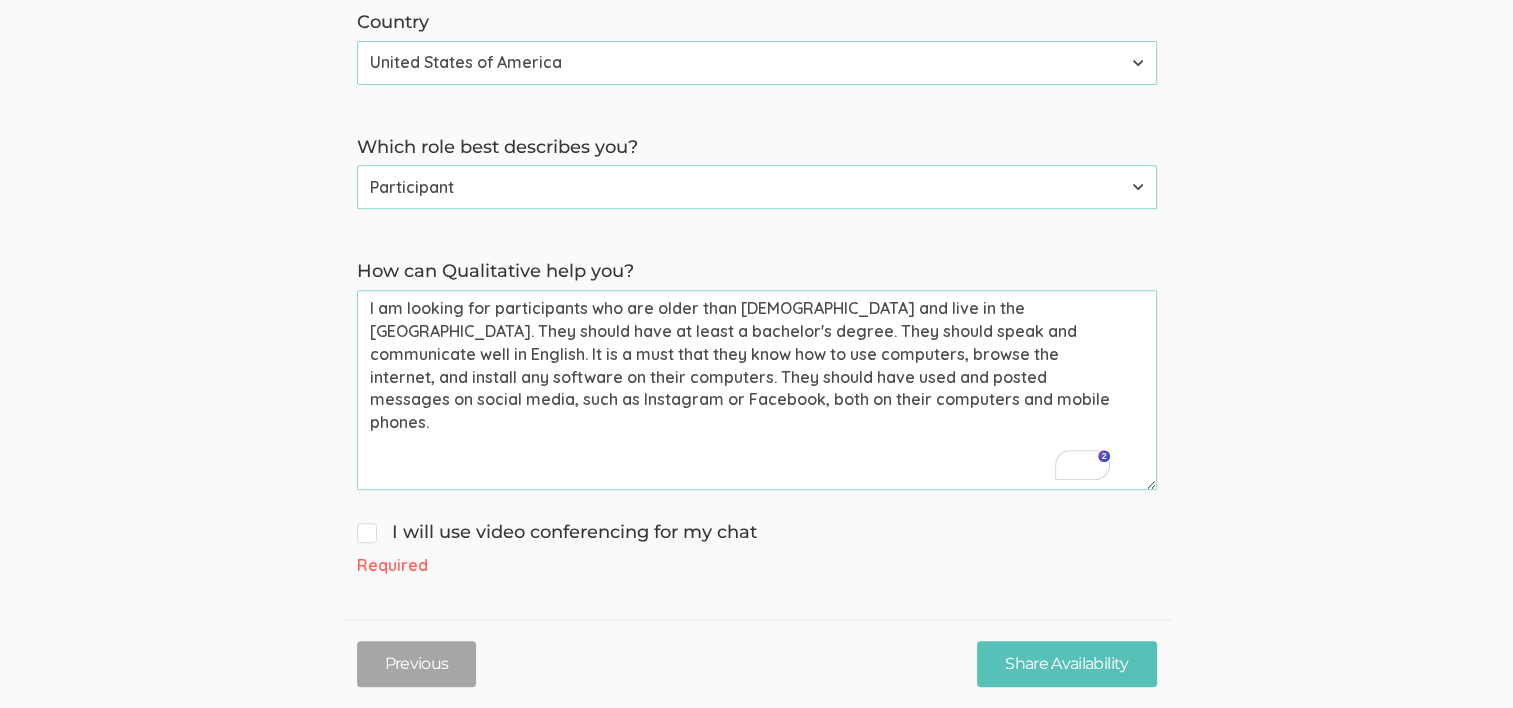 scroll, scrollTop: 828, scrollLeft: 0, axis: vertical 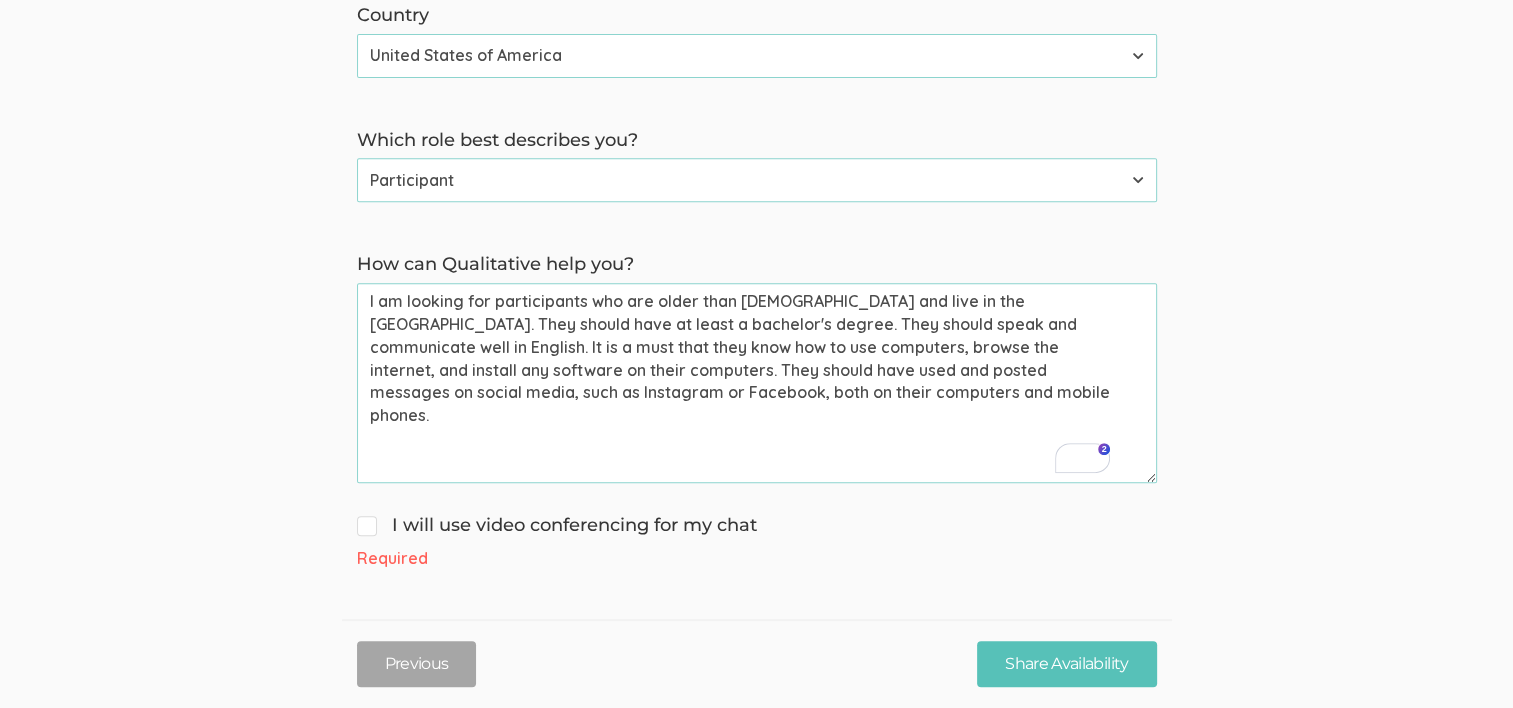 click on "I will use video conferencing for my chat" at bounding box center [363, 523] 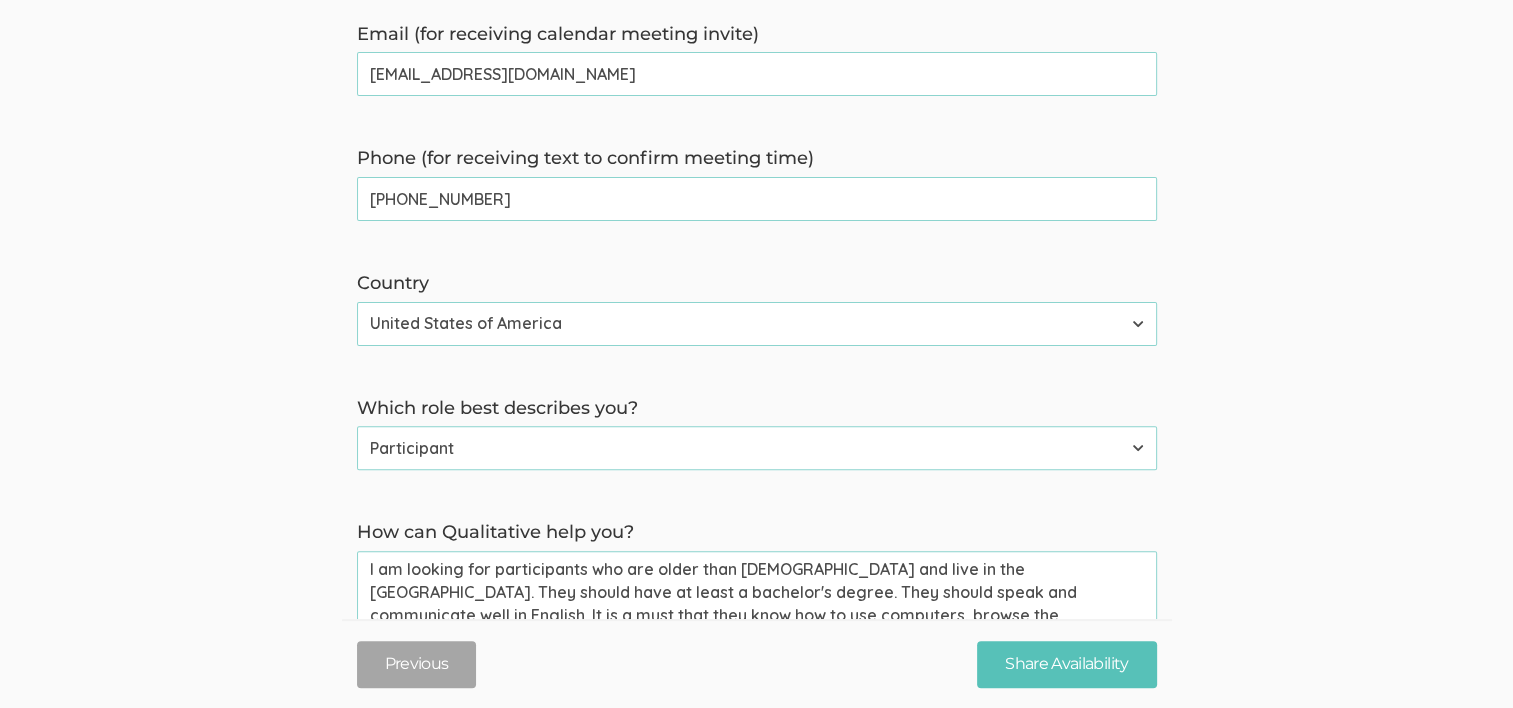 scroll, scrollTop: 800, scrollLeft: 0, axis: vertical 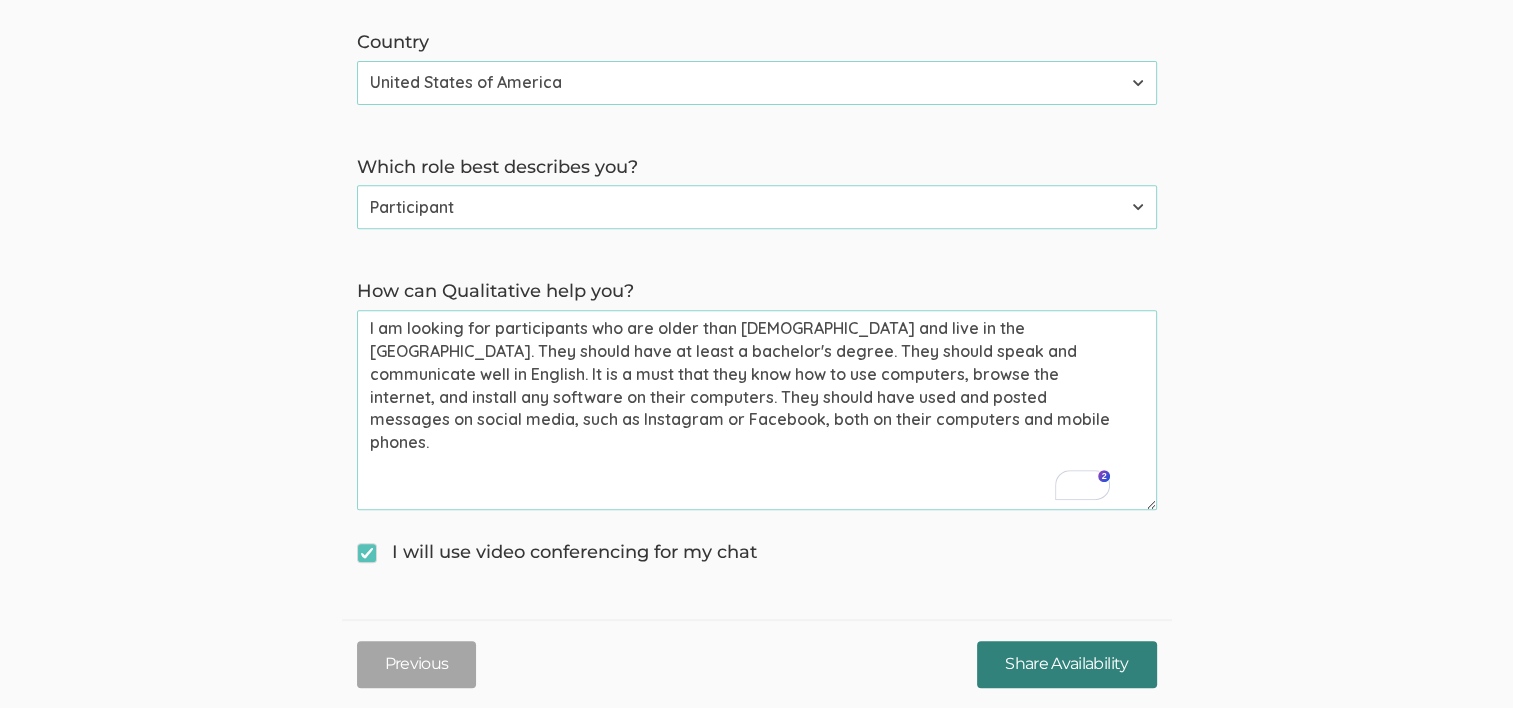 click on "Share Availability" at bounding box center [1066, 664] 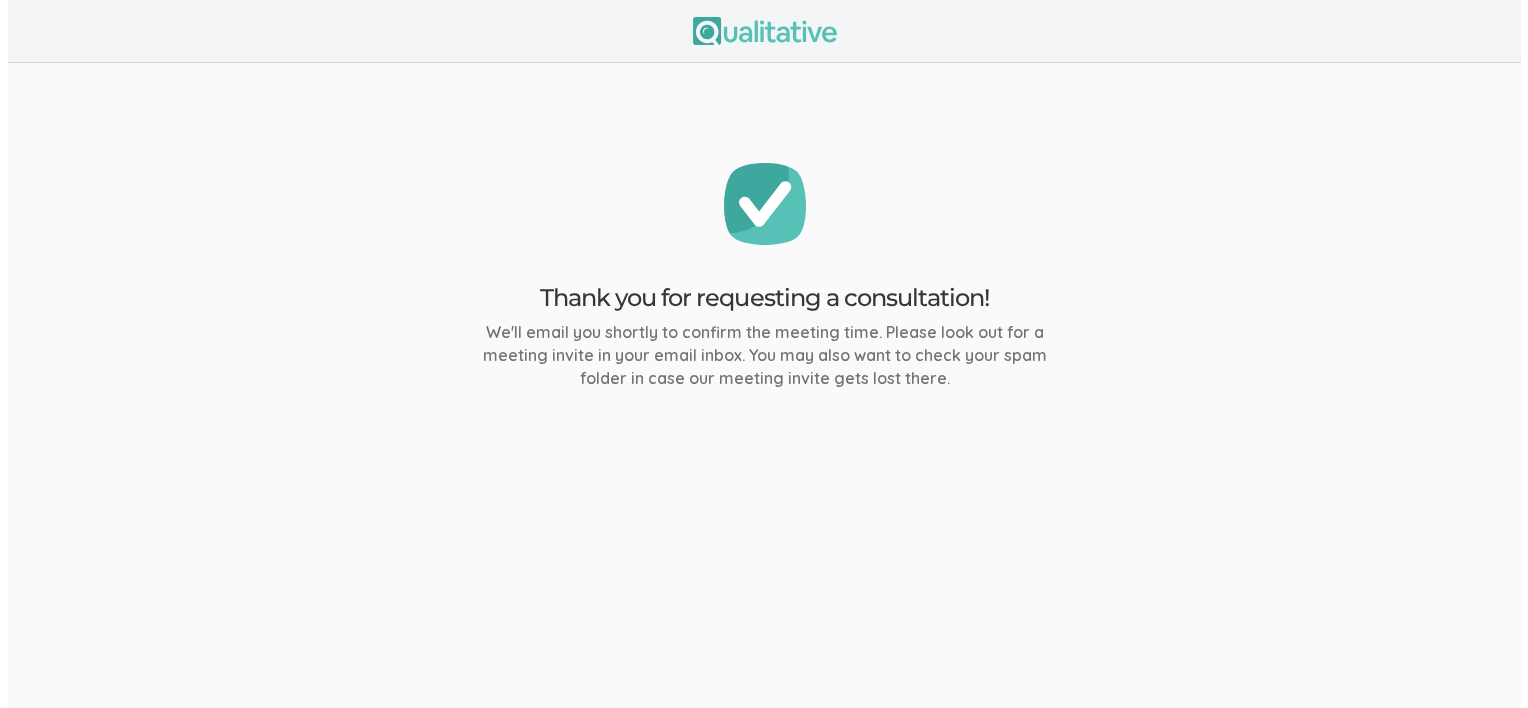 scroll, scrollTop: 0, scrollLeft: 0, axis: both 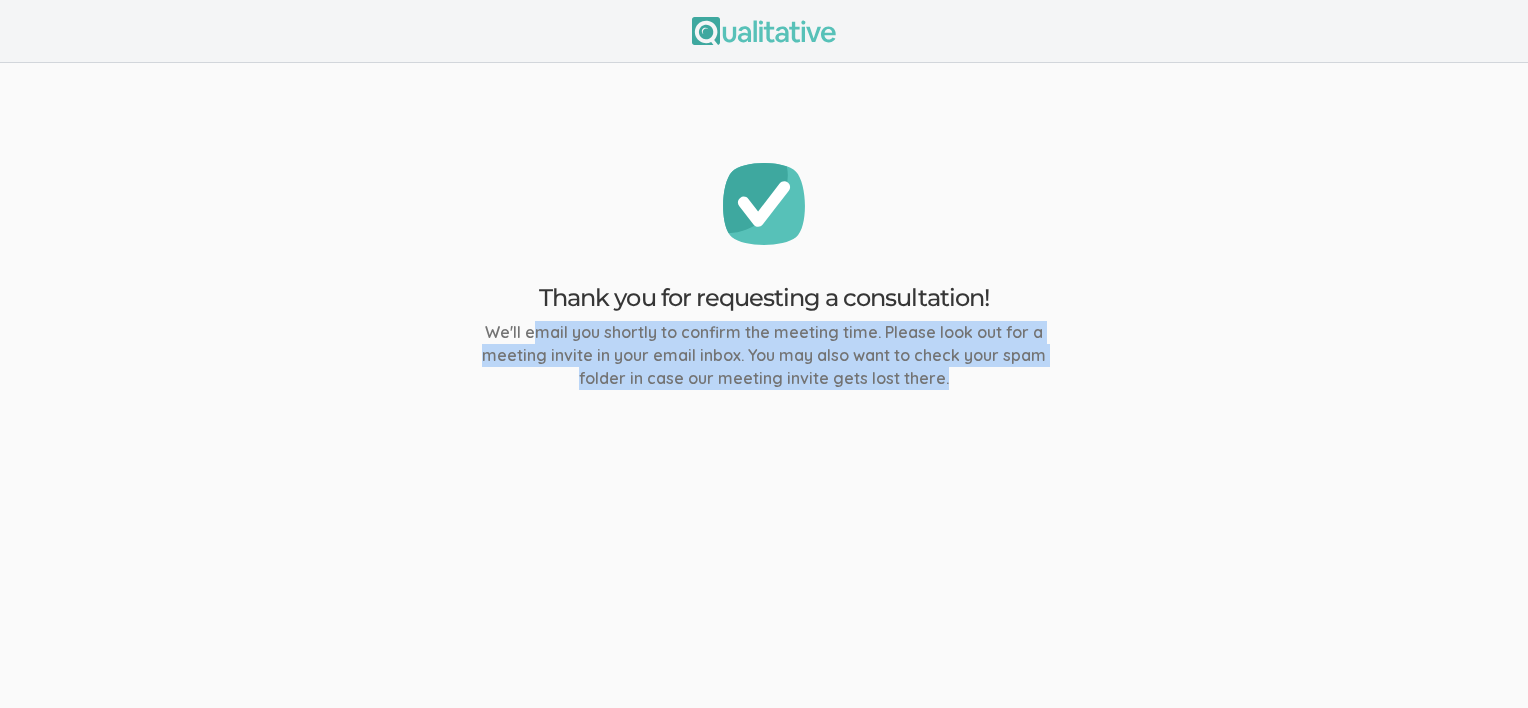 drag, startPoint x: 552, startPoint y: 334, endPoint x: 1054, endPoint y: 395, distance: 505.6926 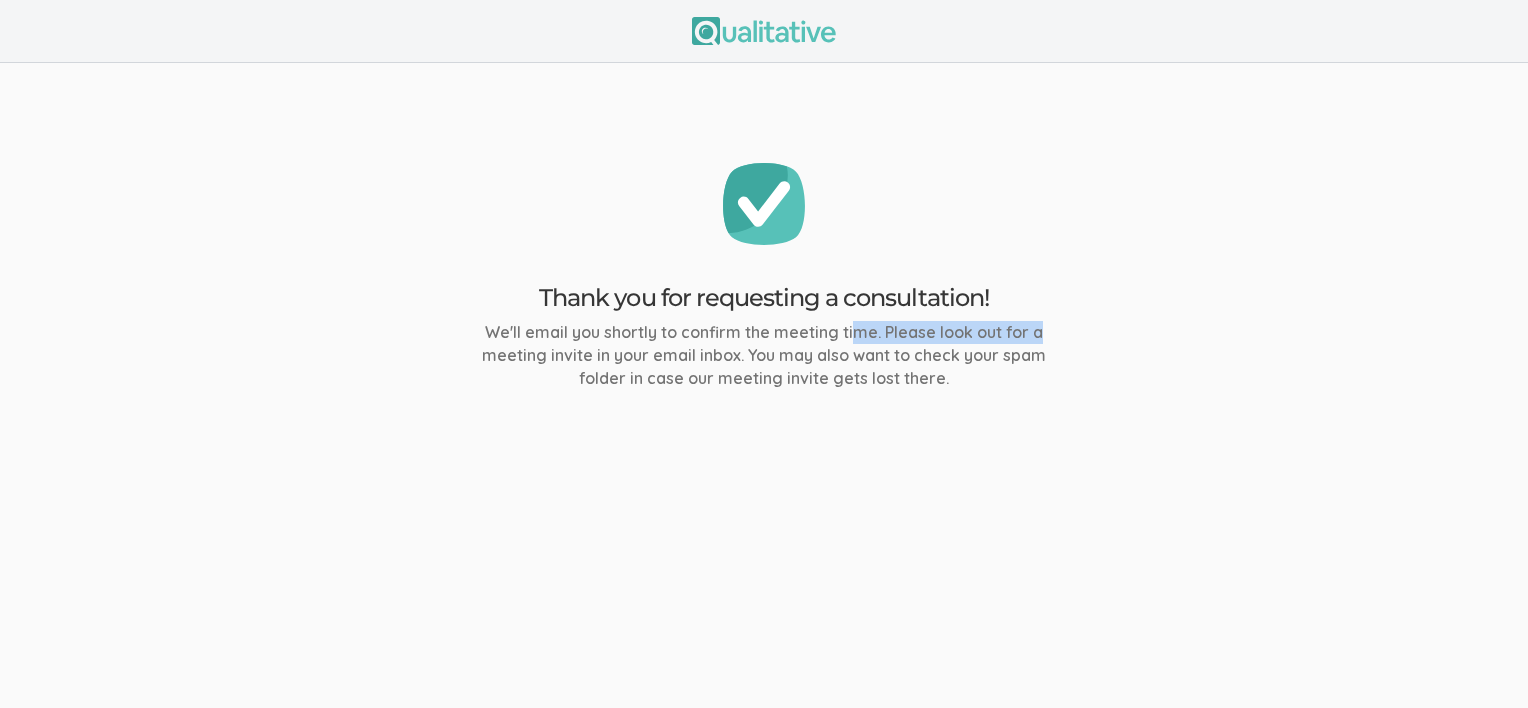 drag, startPoint x: 854, startPoint y: 338, endPoint x: 1055, endPoint y: 336, distance: 201.00995 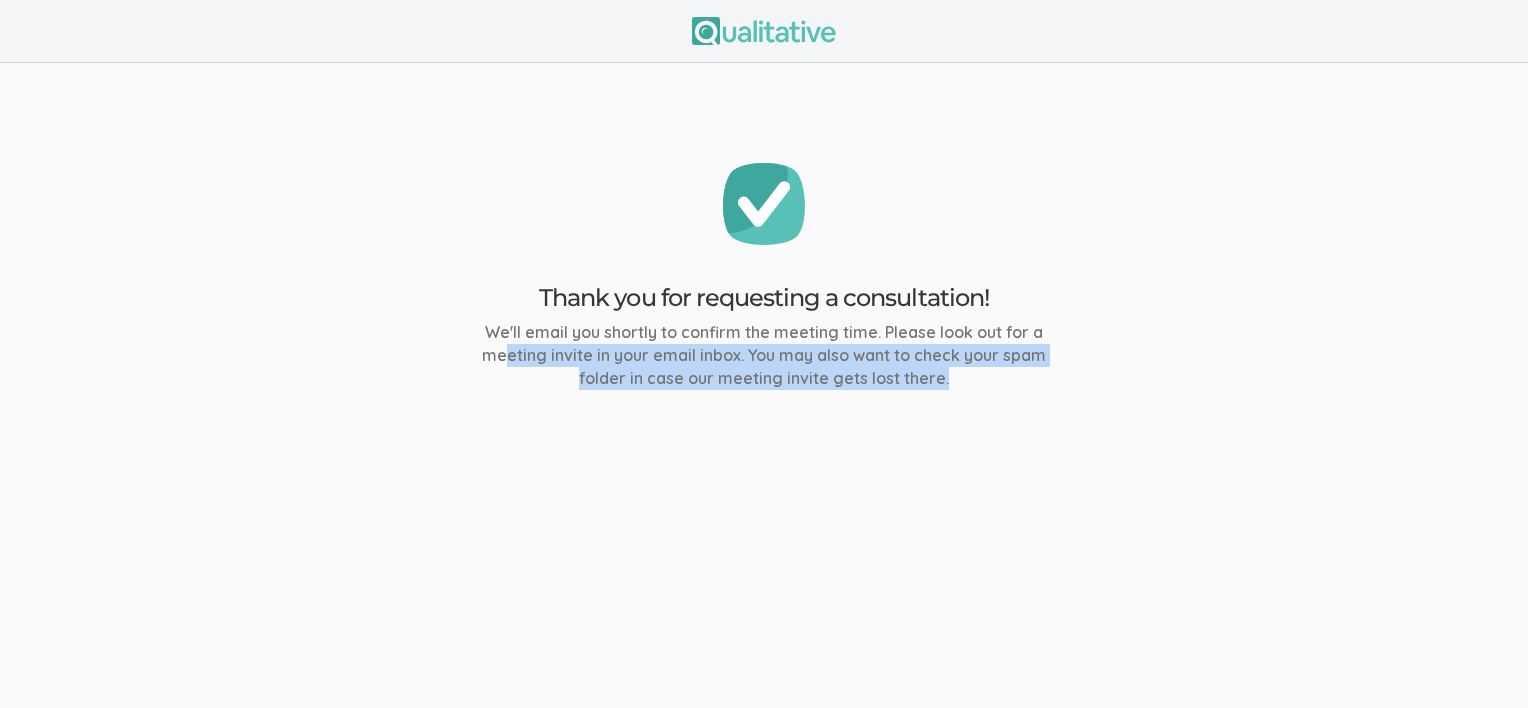 drag, startPoint x: 504, startPoint y: 351, endPoint x: 1055, endPoint y: 376, distance: 551.56683 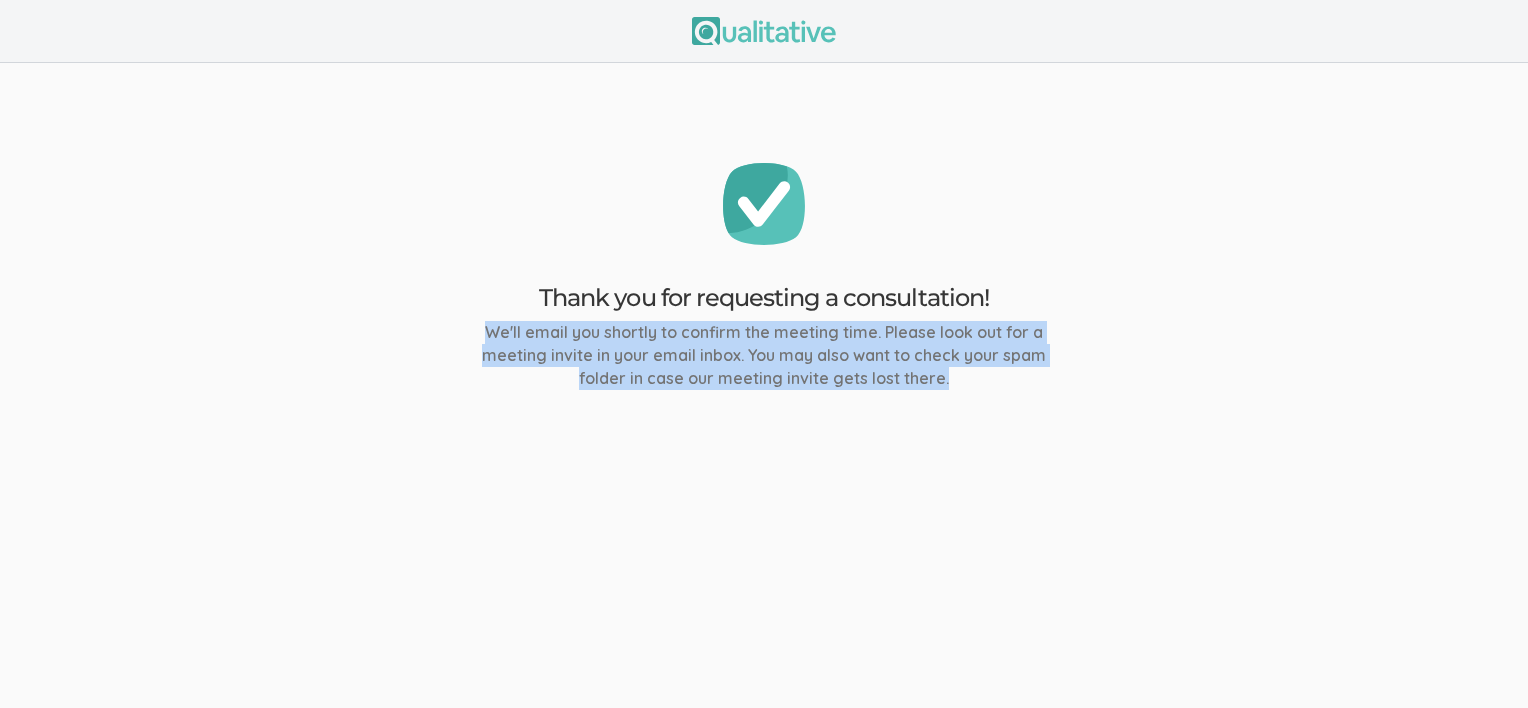 drag, startPoint x: 1080, startPoint y: 380, endPoint x: 643, endPoint y: 335, distance: 439.31082 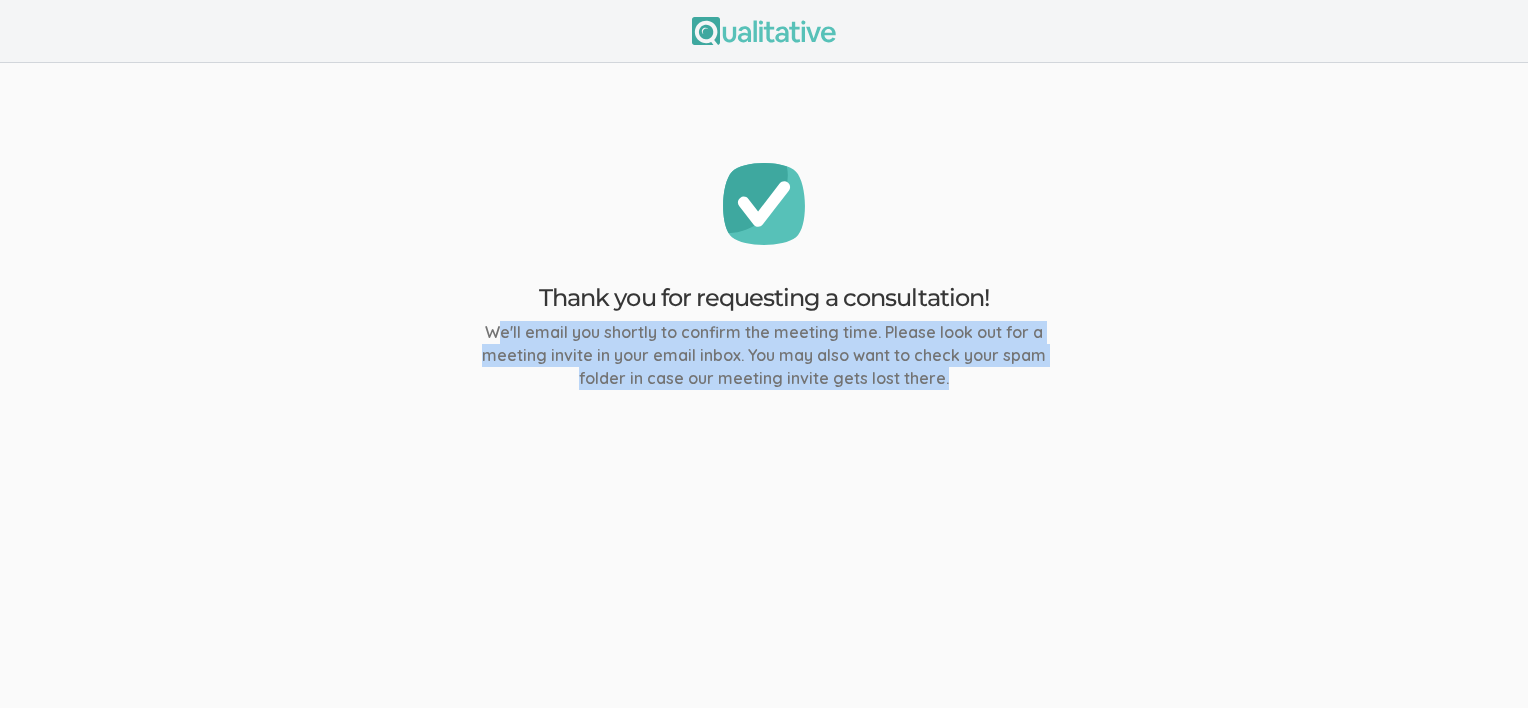 drag, startPoint x: 600, startPoint y: 305, endPoint x: 1023, endPoint y: 388, distance: 431.06613 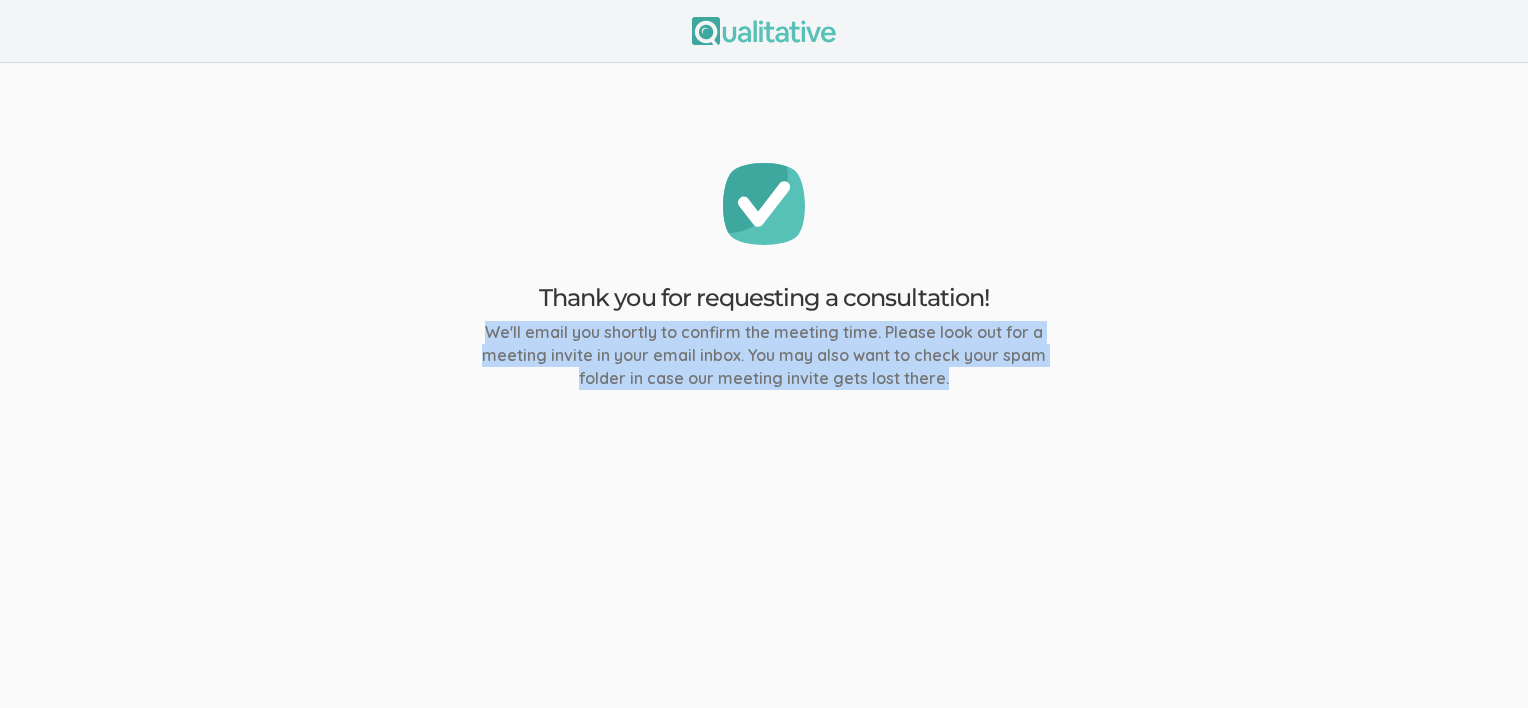 drag, startPoint x: 980, startPoint y: 374, endPoint x: 400, endPoint y: 266, distance: 589.9695 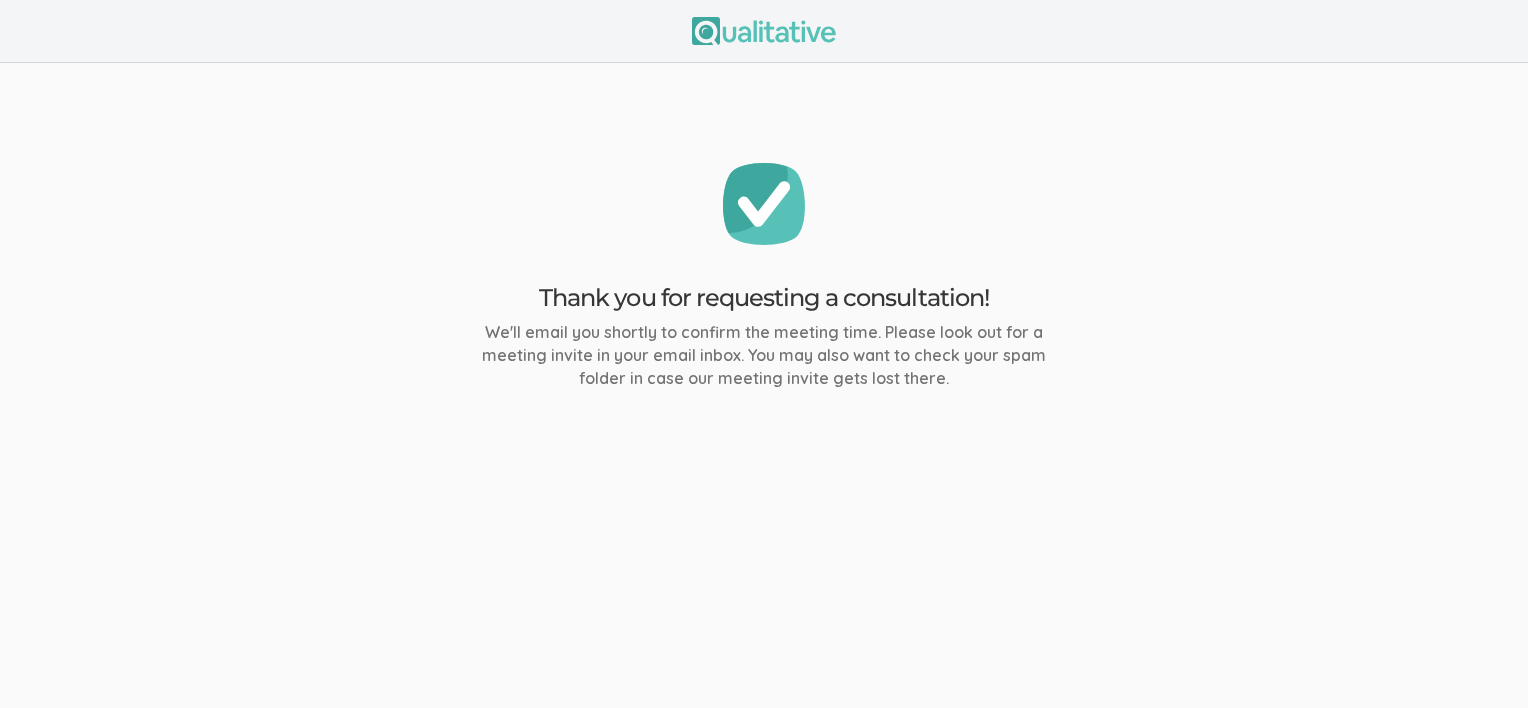 click on "Thank you for requesting a consultation!
We'll email you shortly to confirm the meeting time. Please look out for a meeting invite in your email inbox. You may also want to check your spam folder in case our meeting invite gets lost there." at bounding box center (764, 276) 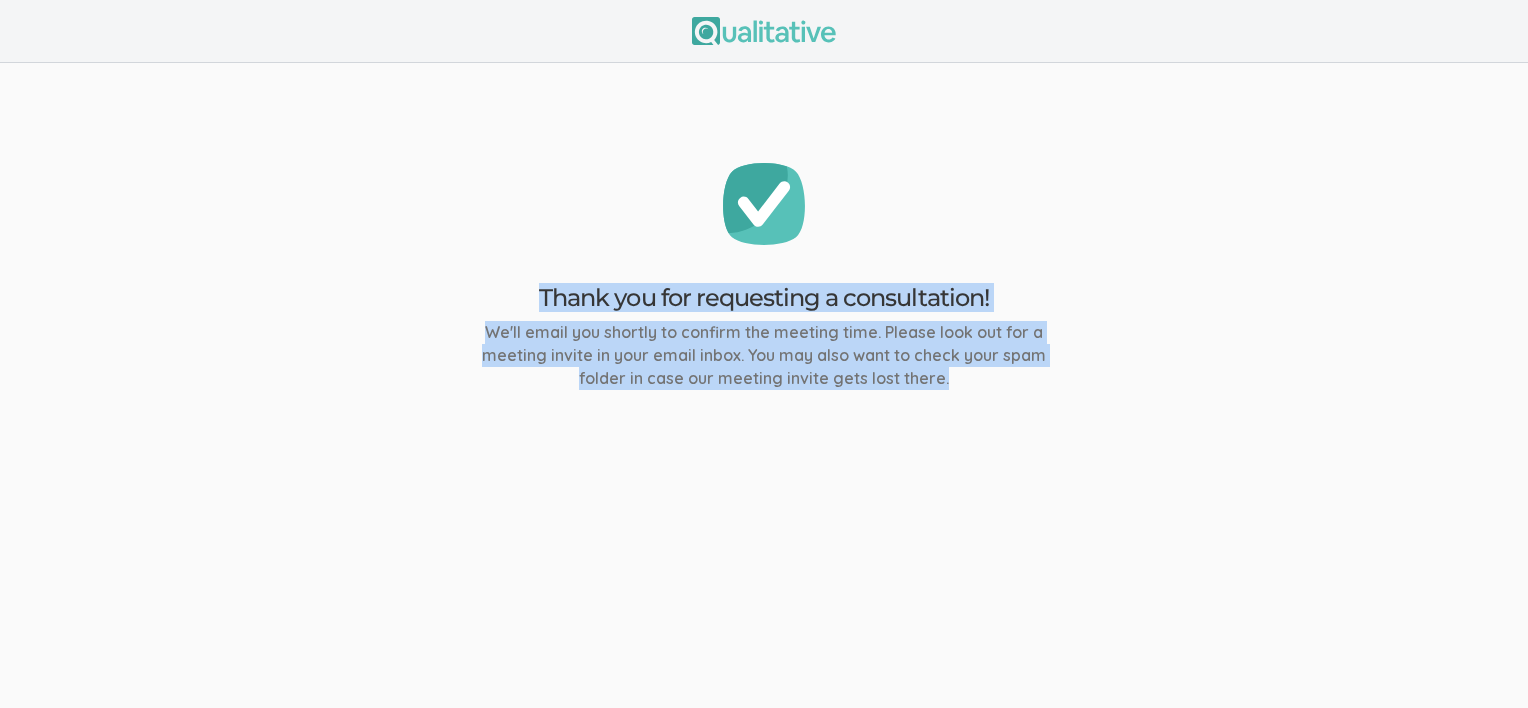 drag, startPoint x: 525, startPoint y: 290, endPoint x: 1075, endPoint y: 380, distance: 557.315 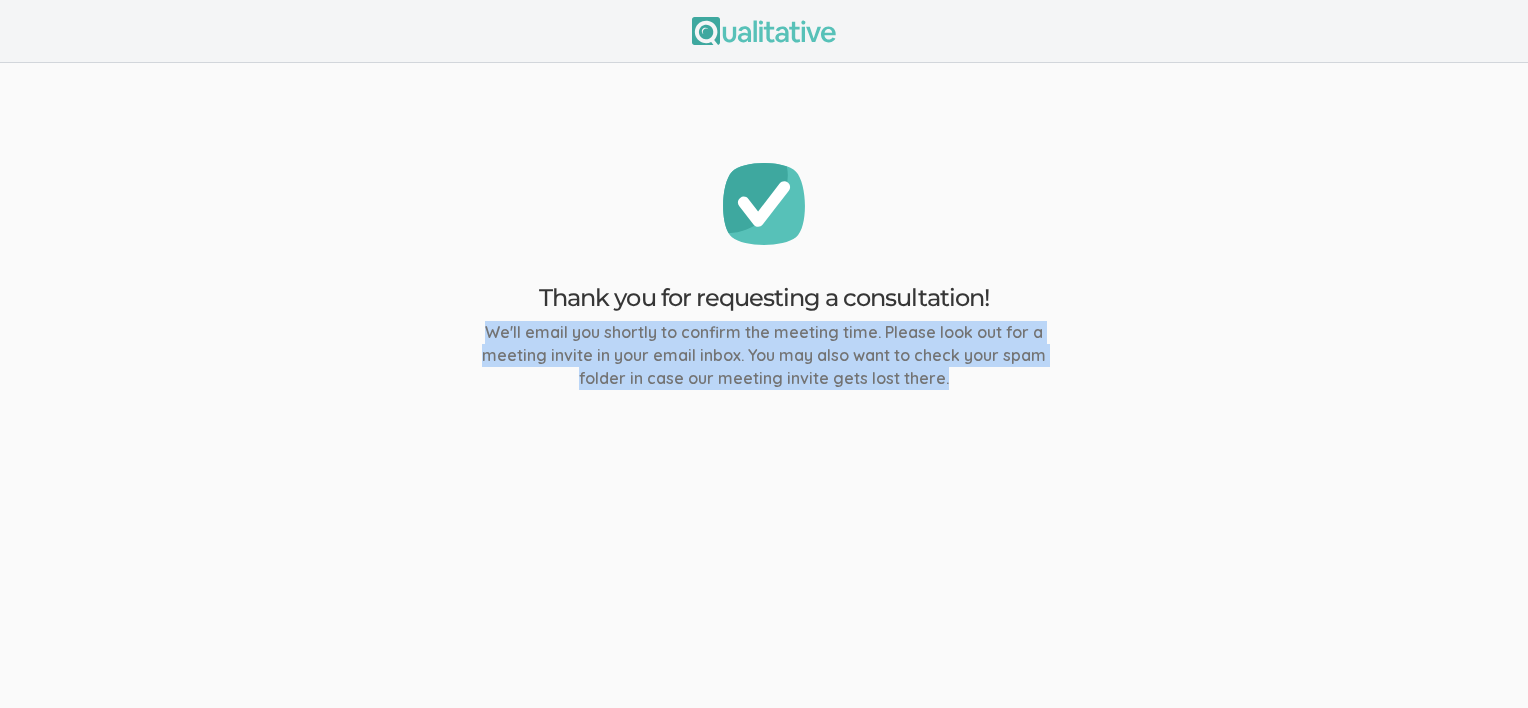 drag, startPoint x: 1077, startPoint y: 380, endPoint x: 453, endPoint y: 292, distance: 630.17456 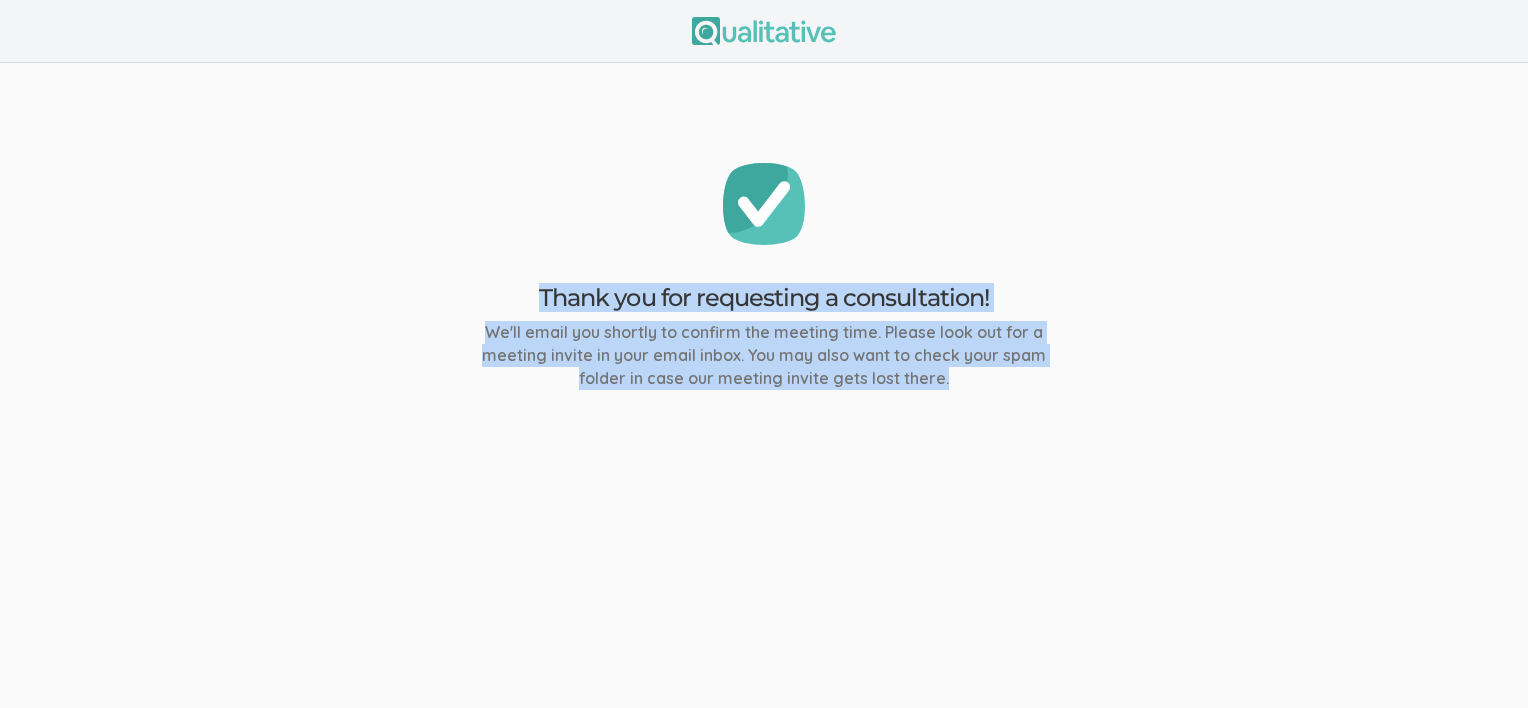 drag, startPoint x: 670, startPoint y: 308, endPoint x: 1052, endPoint y: 376, distance: 388.00516 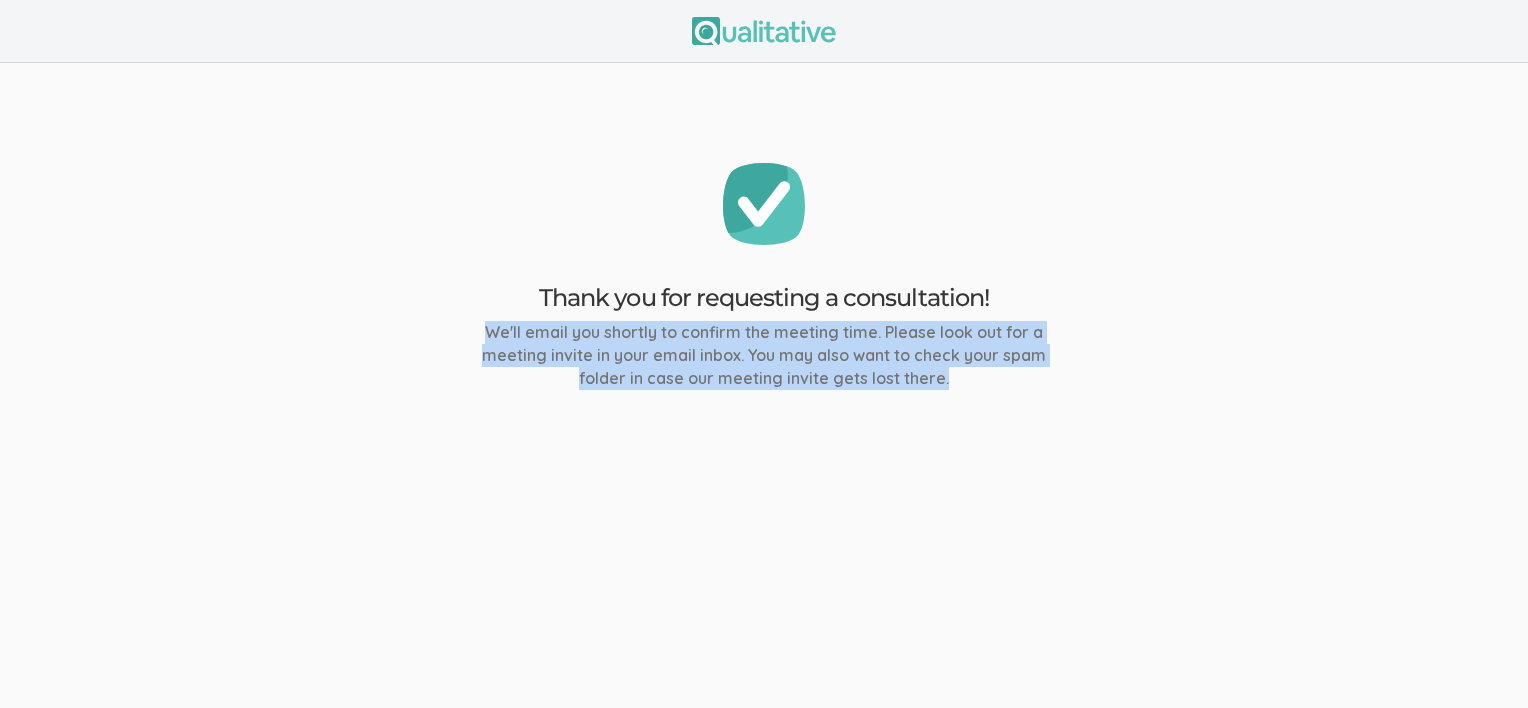 drag, startPoint x: 1074, startPoint y: 382, endPoint x: 426, endPoint y: 284, distance: 655.3686 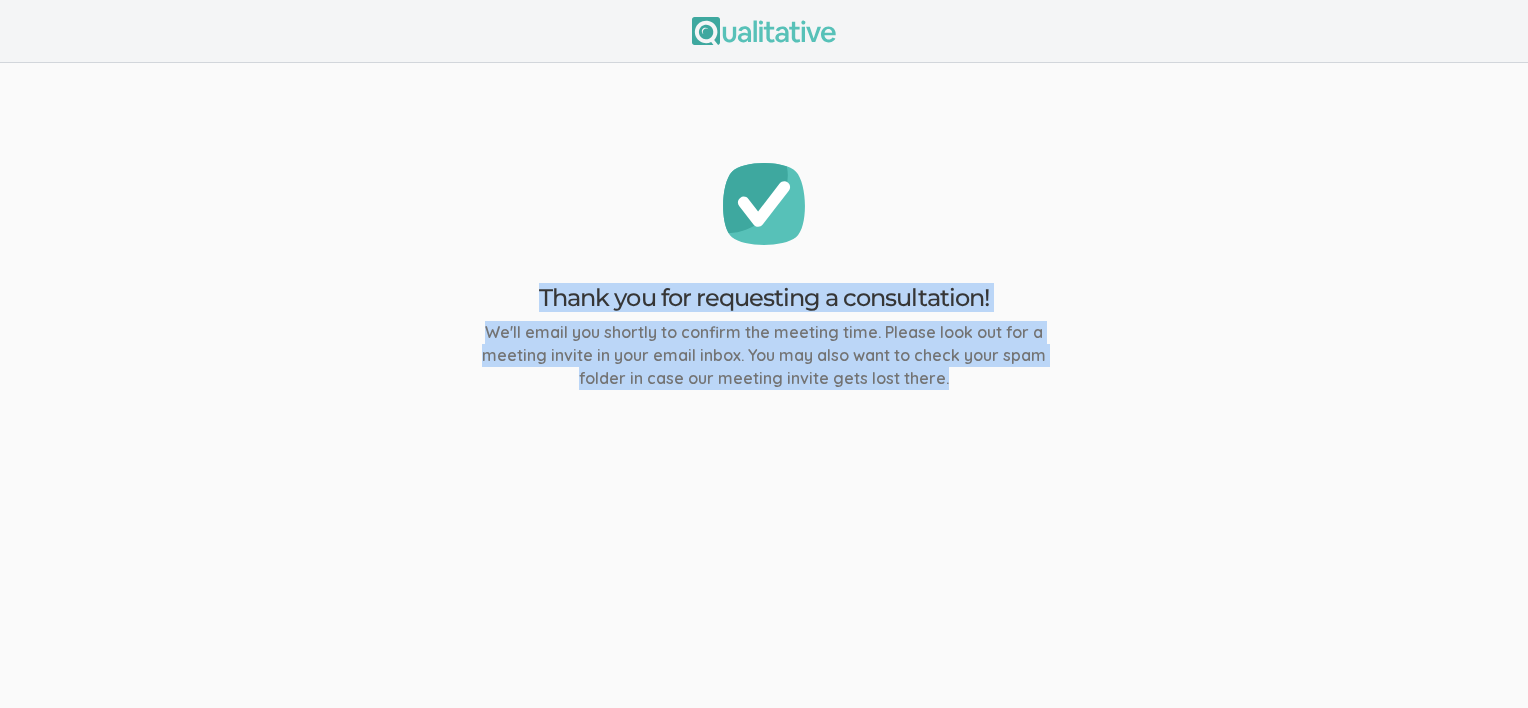 drag, startPoint x: 762, startPoint y: 324, endPoint x: 1087, endPoint y: 394, distance: 332.453 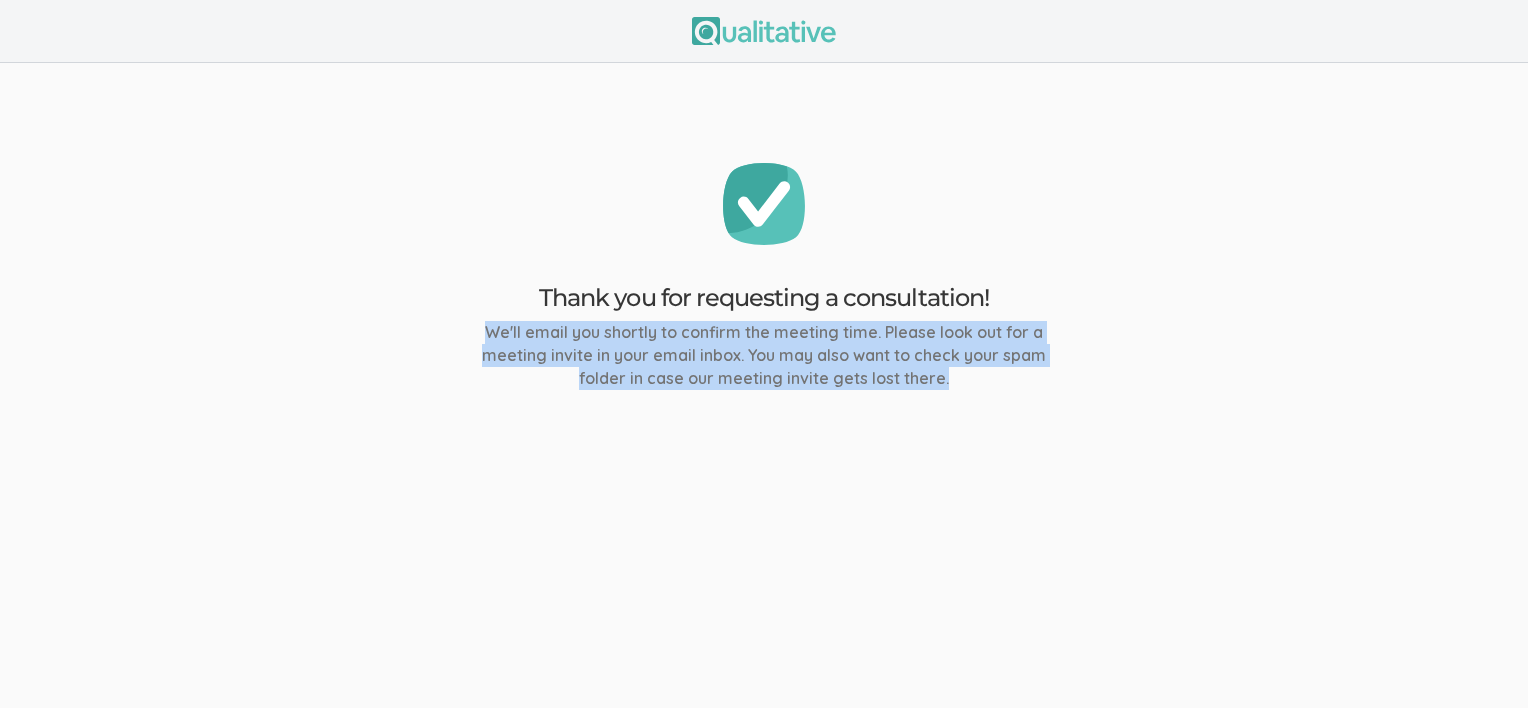drag, startPoint x: 1060, startPoint y: 381, endPoint x: 450, endPoint y: 282, distance: 617.9814 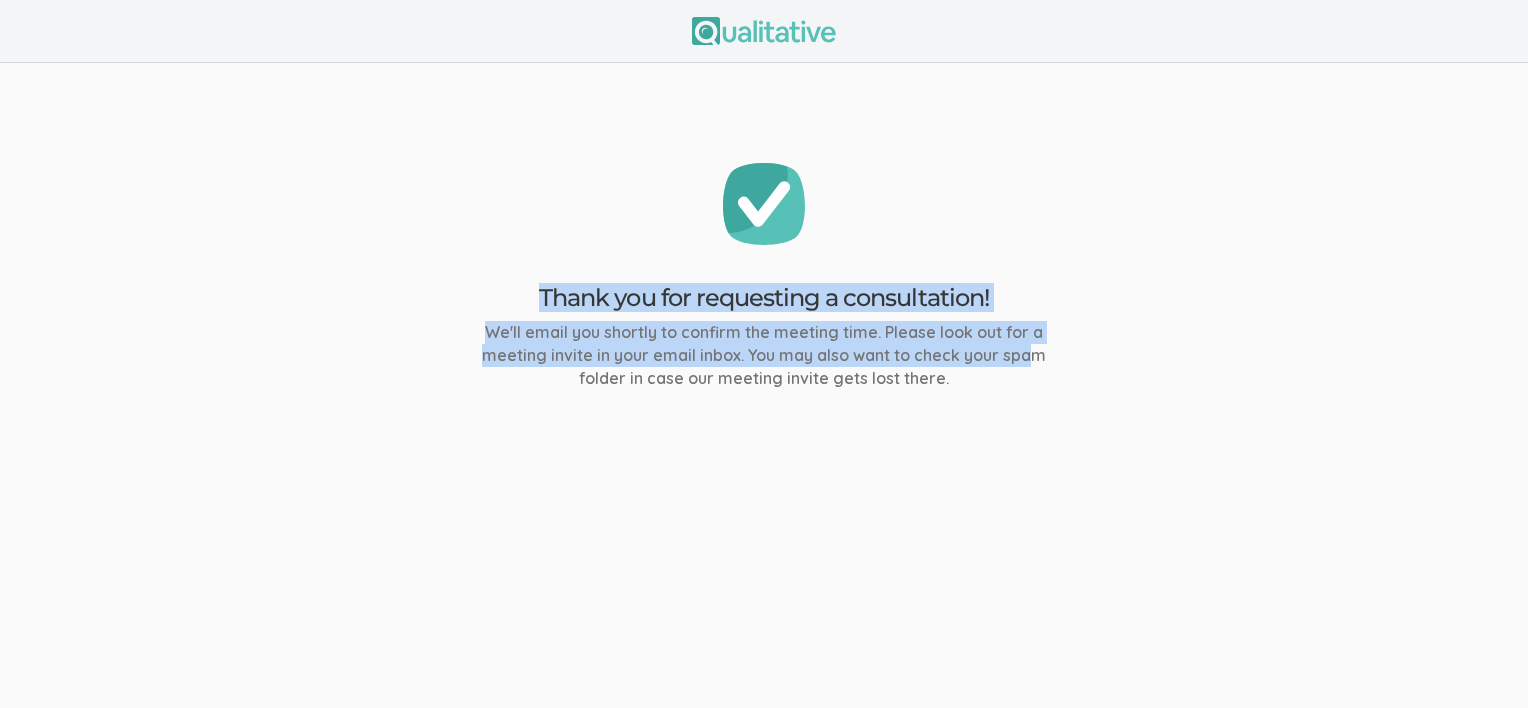 drag, startPoint x: 533, startPoint y: 296, endPoint x: 1036, endPoint y: 360, distance: 507.05524 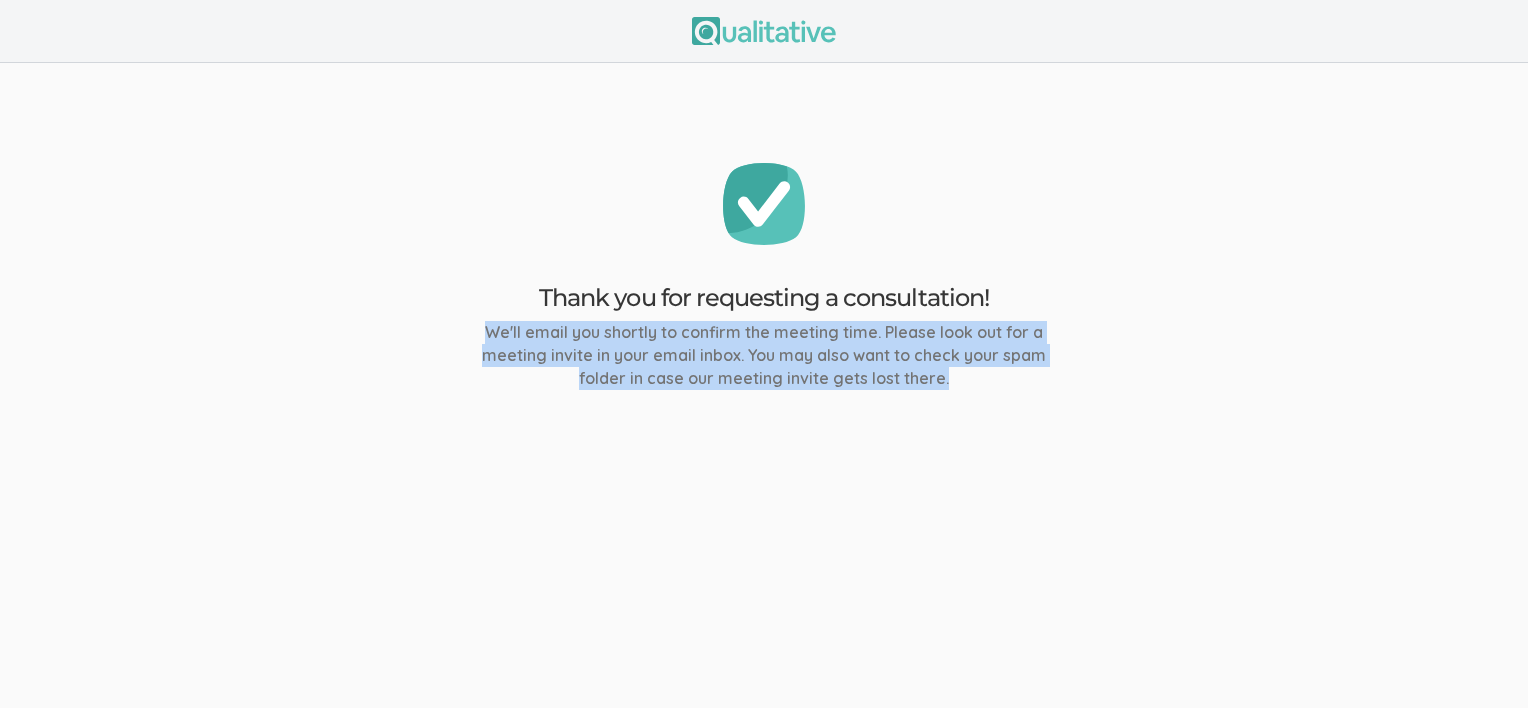 drag, startPoint x: 1059, startPoint y: 380, endPoint x: 1156, endPoint y: 216, distance: 190.53871 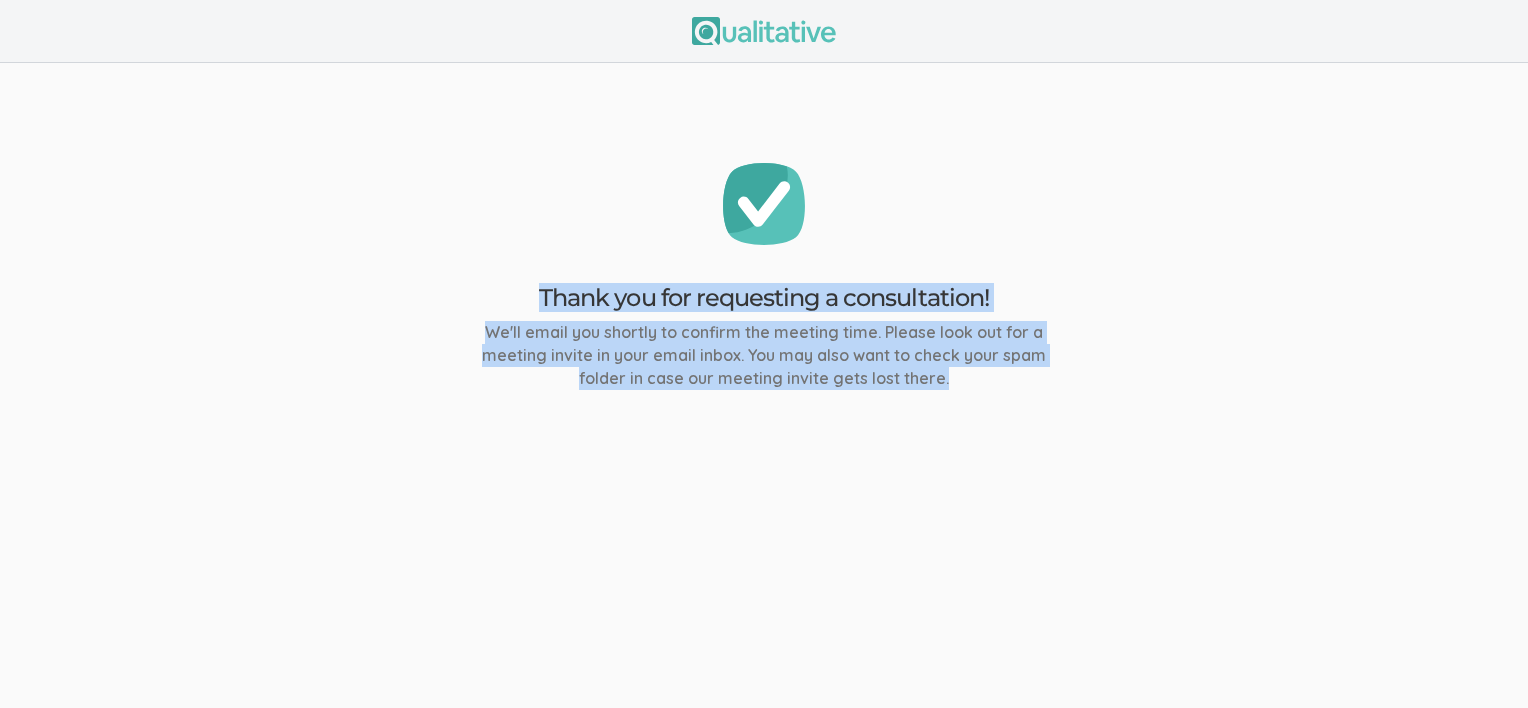 drag, startPoint x: 521, startPoint y: 275, endPoint x: 1137, endPoint y: 388, distance: 626.2787 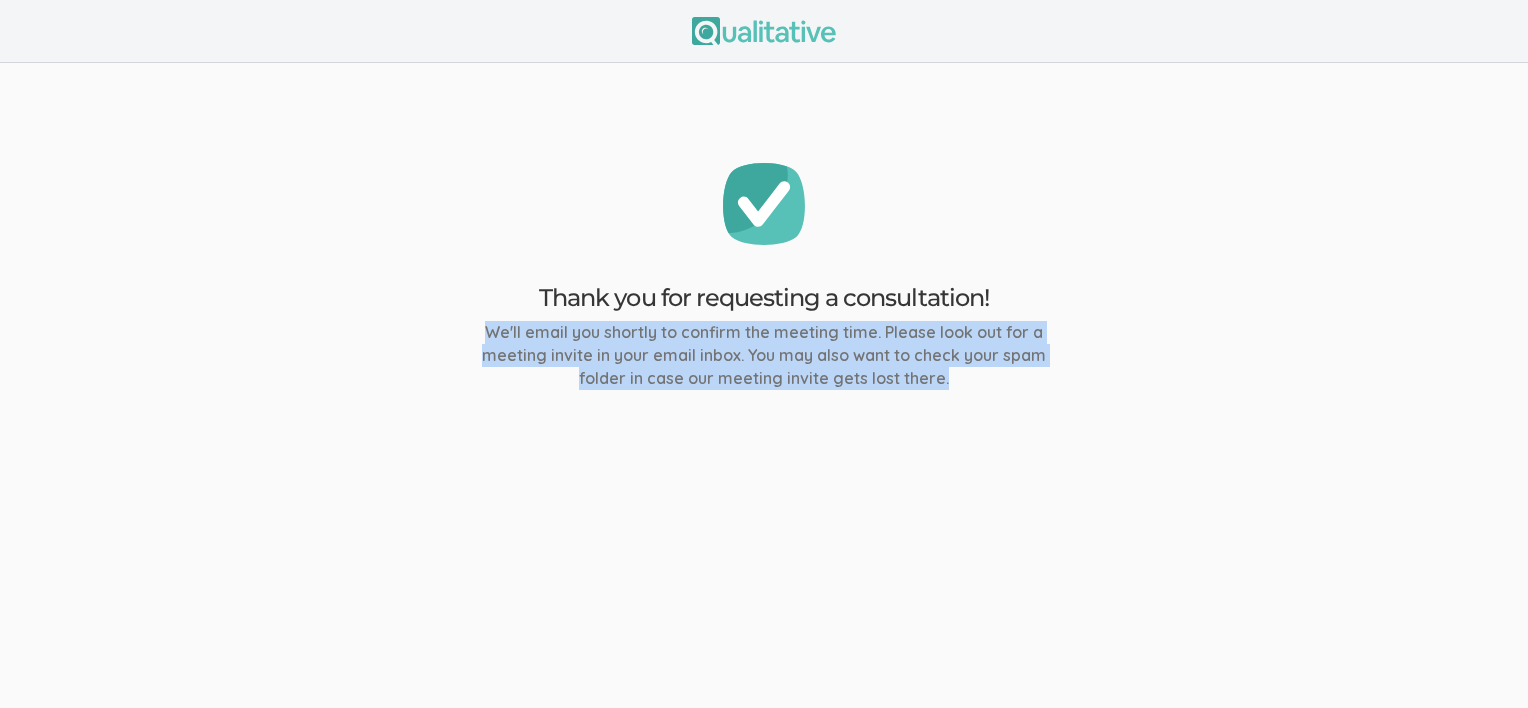 drag, startPoint x: 1100, startPoint y: 378, endPoint x: 428, endPoint y: 288, distance: 678 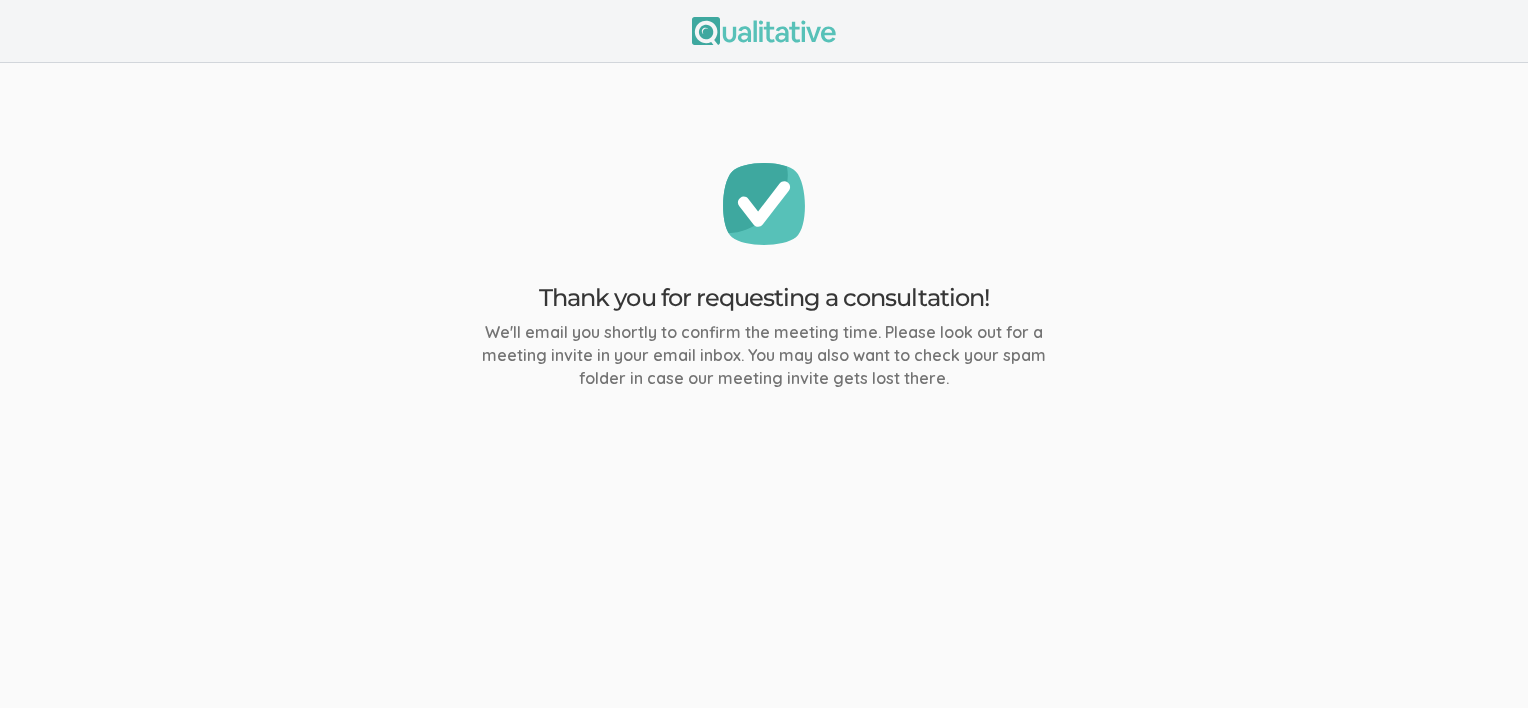 click at bounding box center [764, 31] 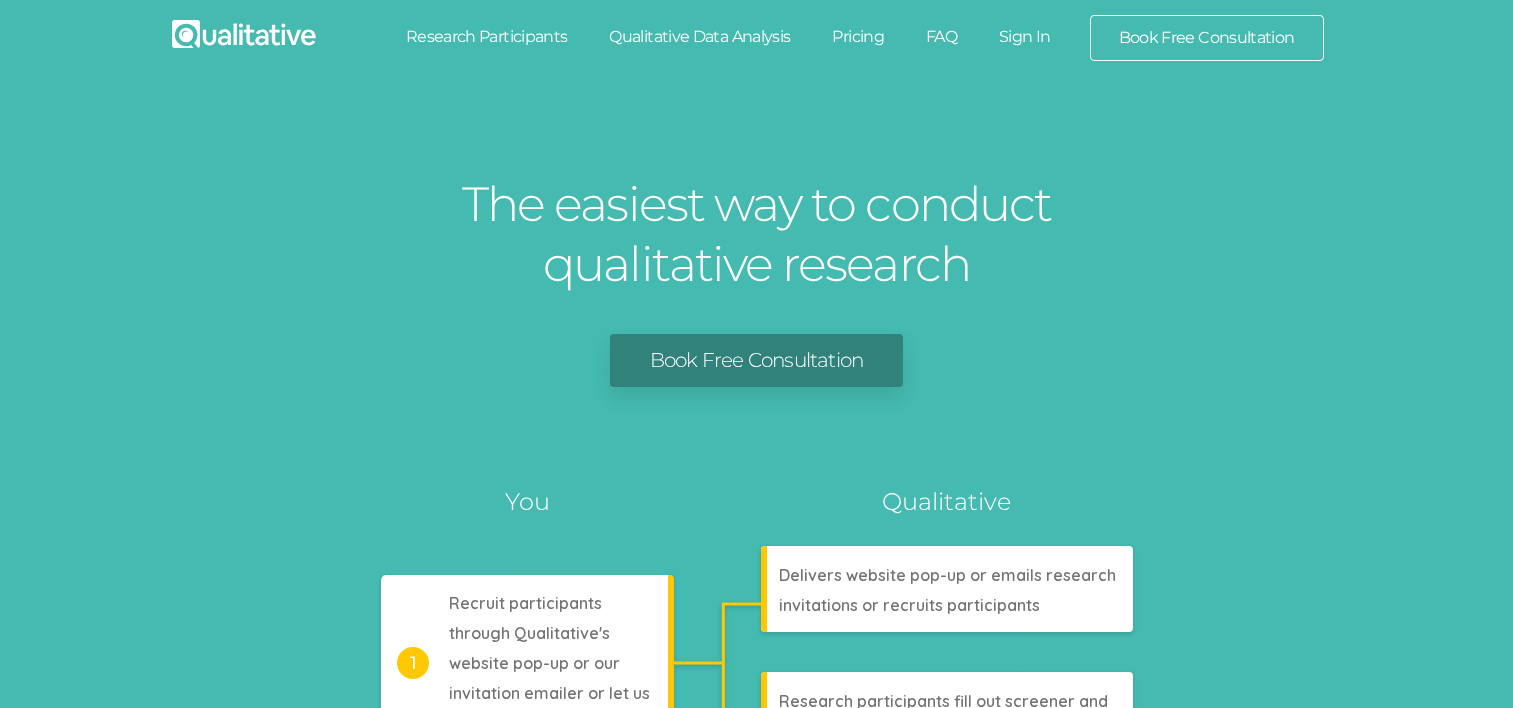 scroll, scrollTop: 0, scrollLeft: 0, axis: both 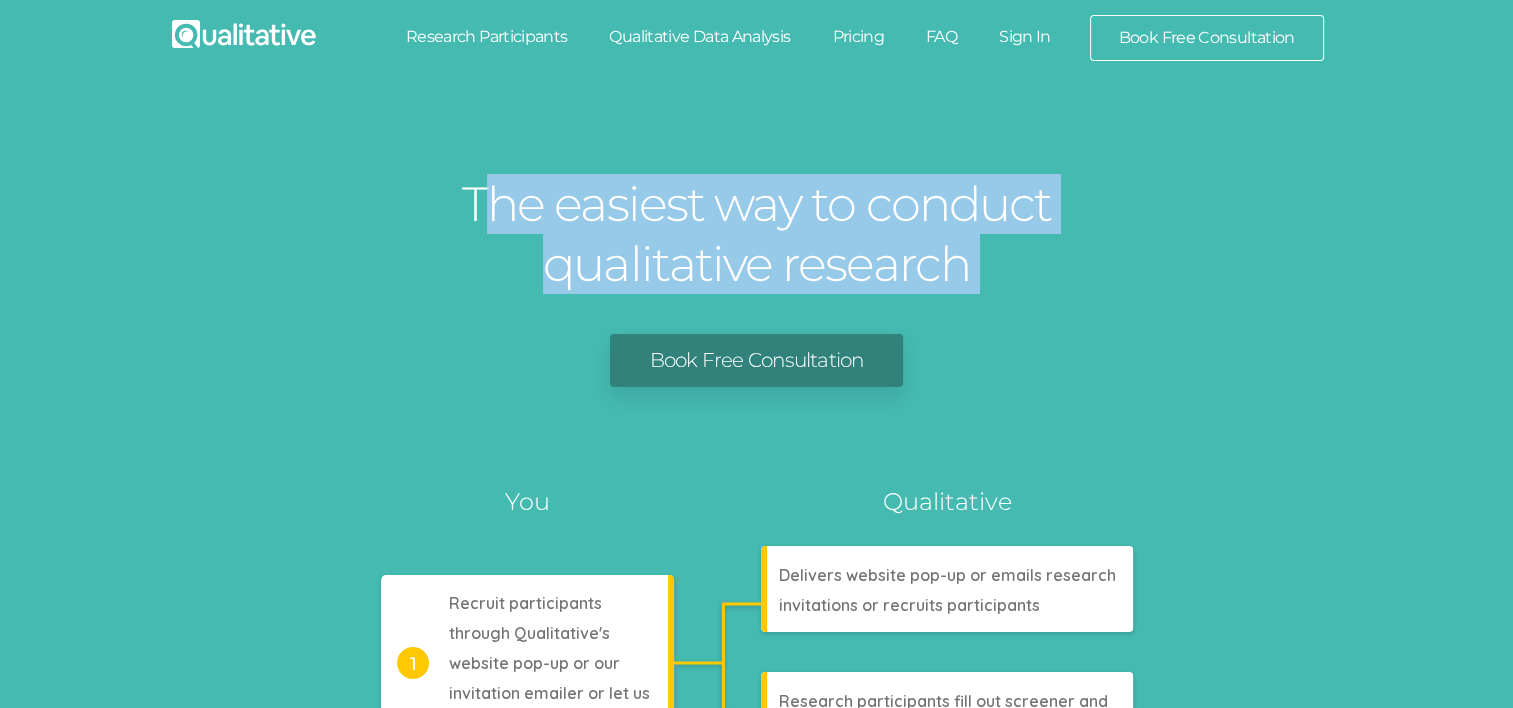 drag, startPoint x: 540, startPoint y: 213, endPoint x: 1048, endPoint y: 312, distance: 517.55676 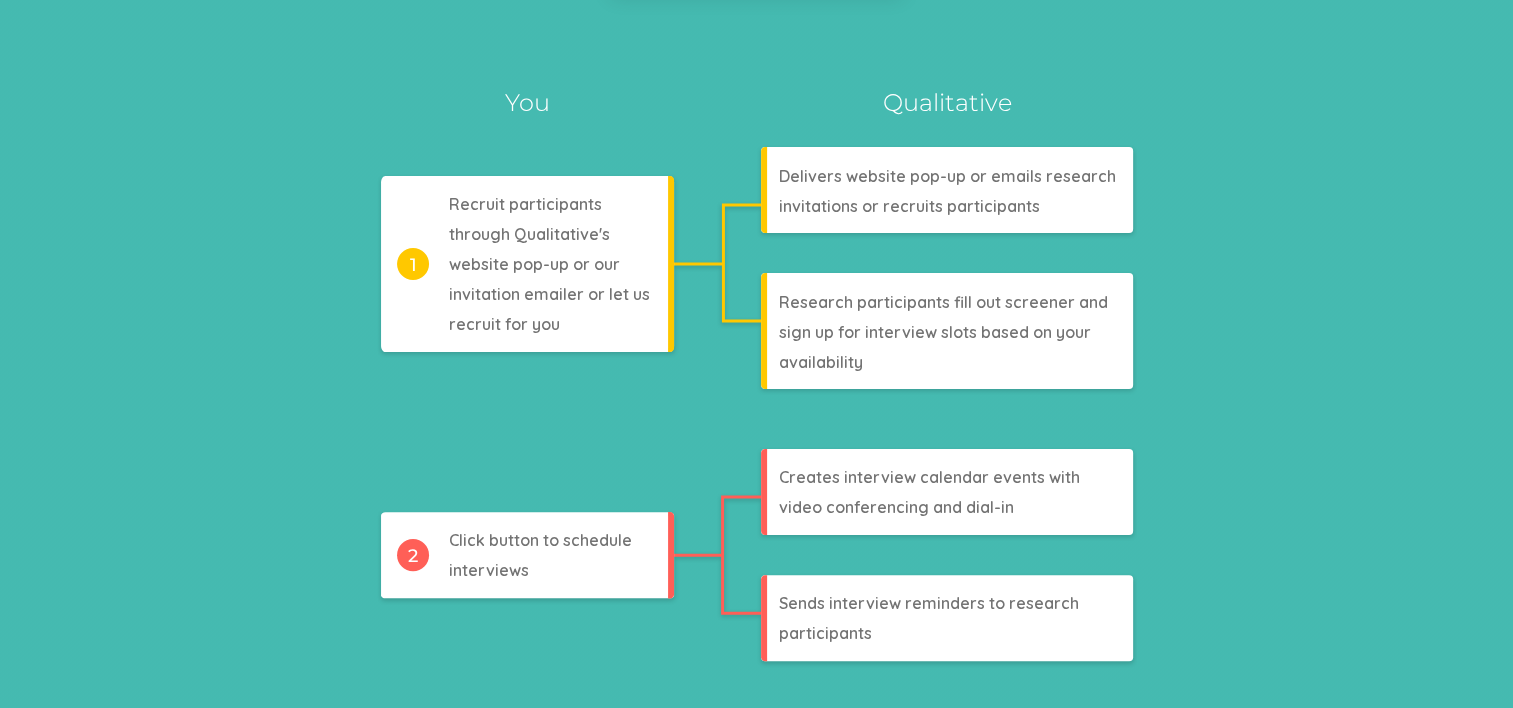 scroll, scrollTop: 400, scrollLeft: 0, axis: vertical 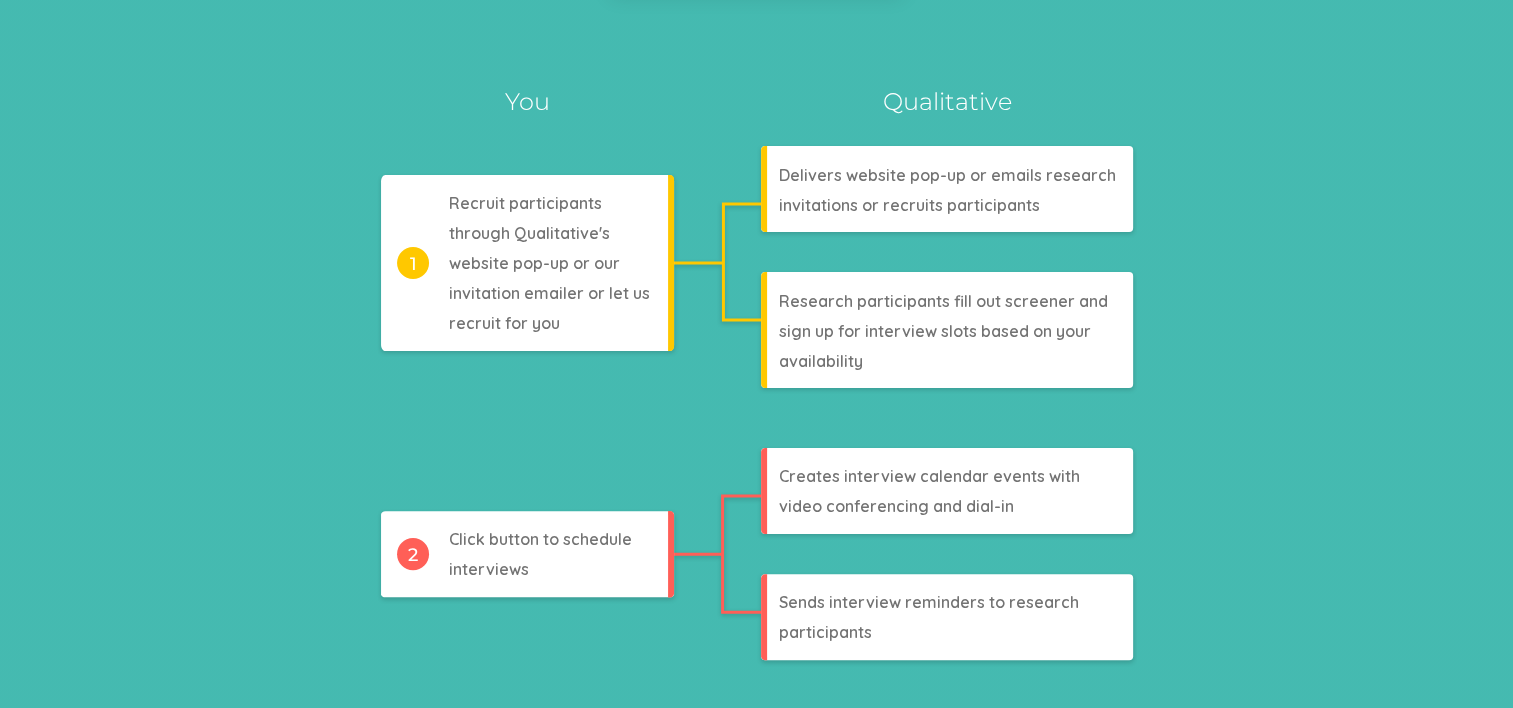 drag, startPoint x: 467, startPoint y: 201, endPoint x: 621, endPoint y: 277, distance: 171.73235 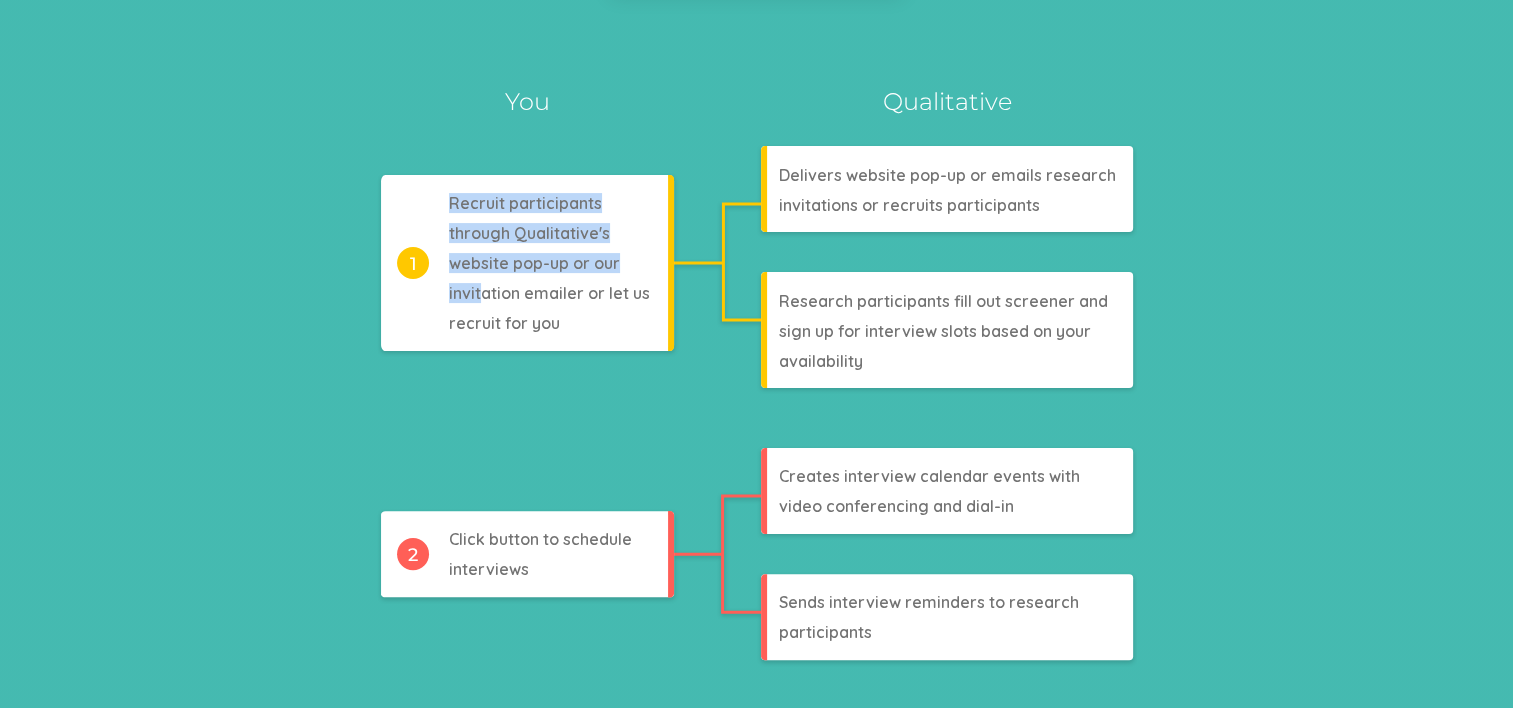 drag, startPoint x: 484, startPoint y: 295, endPoint x: 588, endPoint y: 327, distance: 108.81177 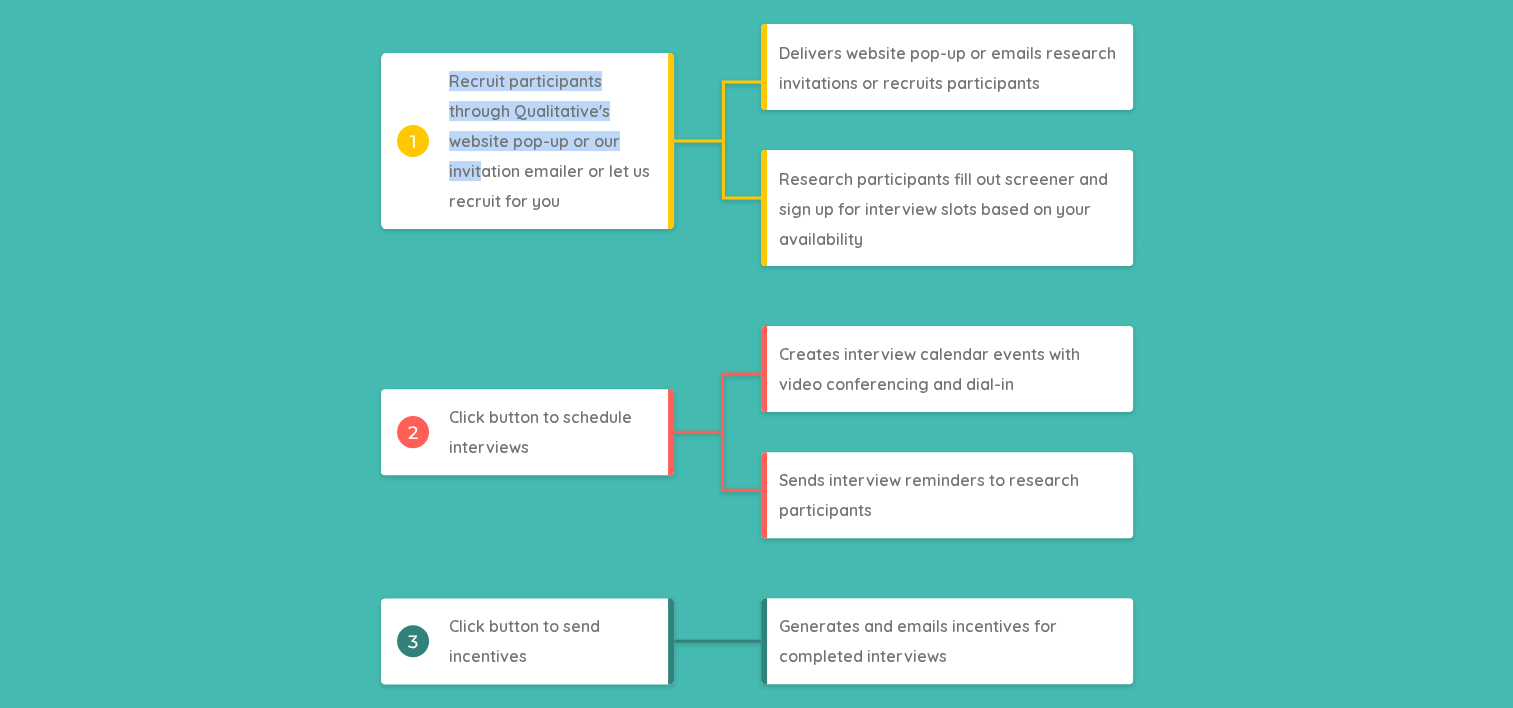 scroll, scrollTop: 400, scrollLeft: 0, axis: vertical 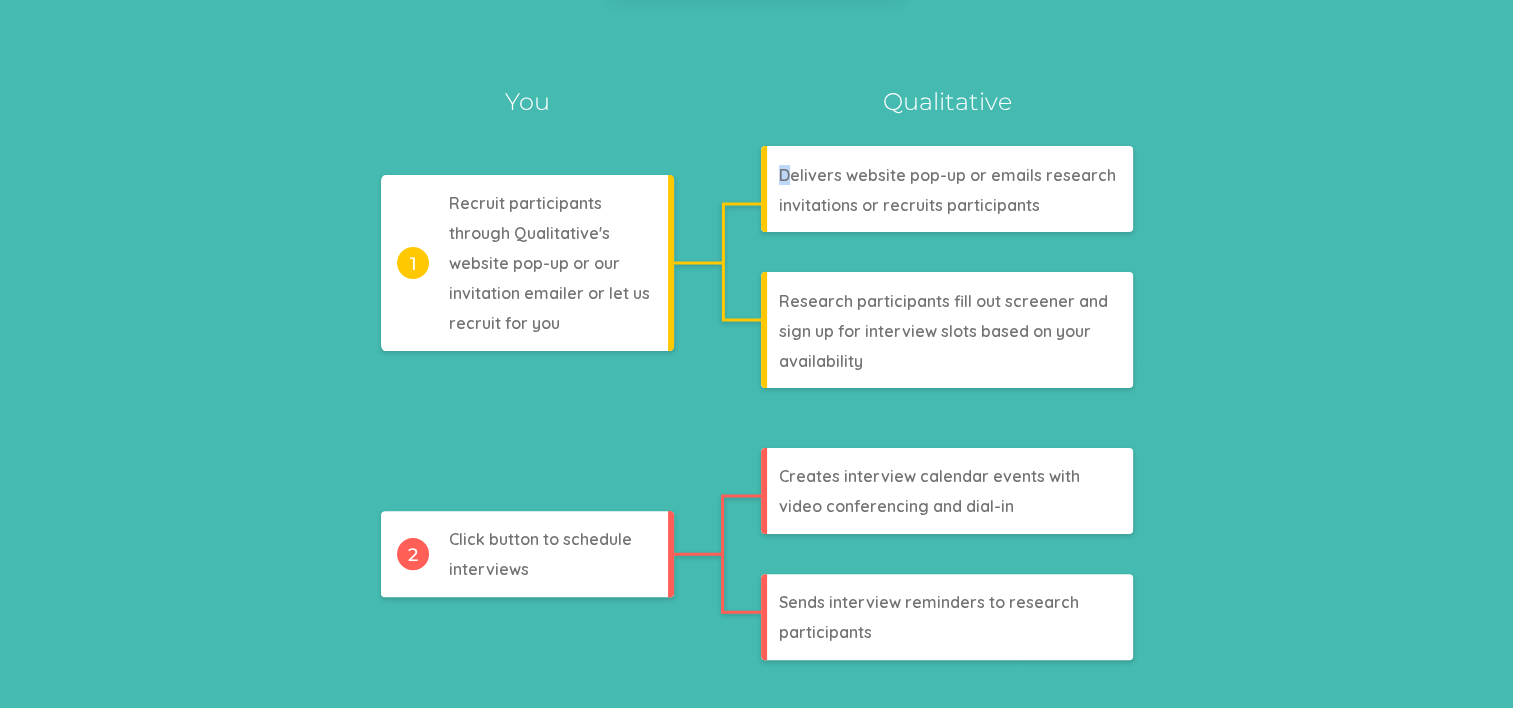 drag, startPoint x: 958, startPoint y: 185, endPoint x: 1055, endPoint y: 224, distance: 104.54664 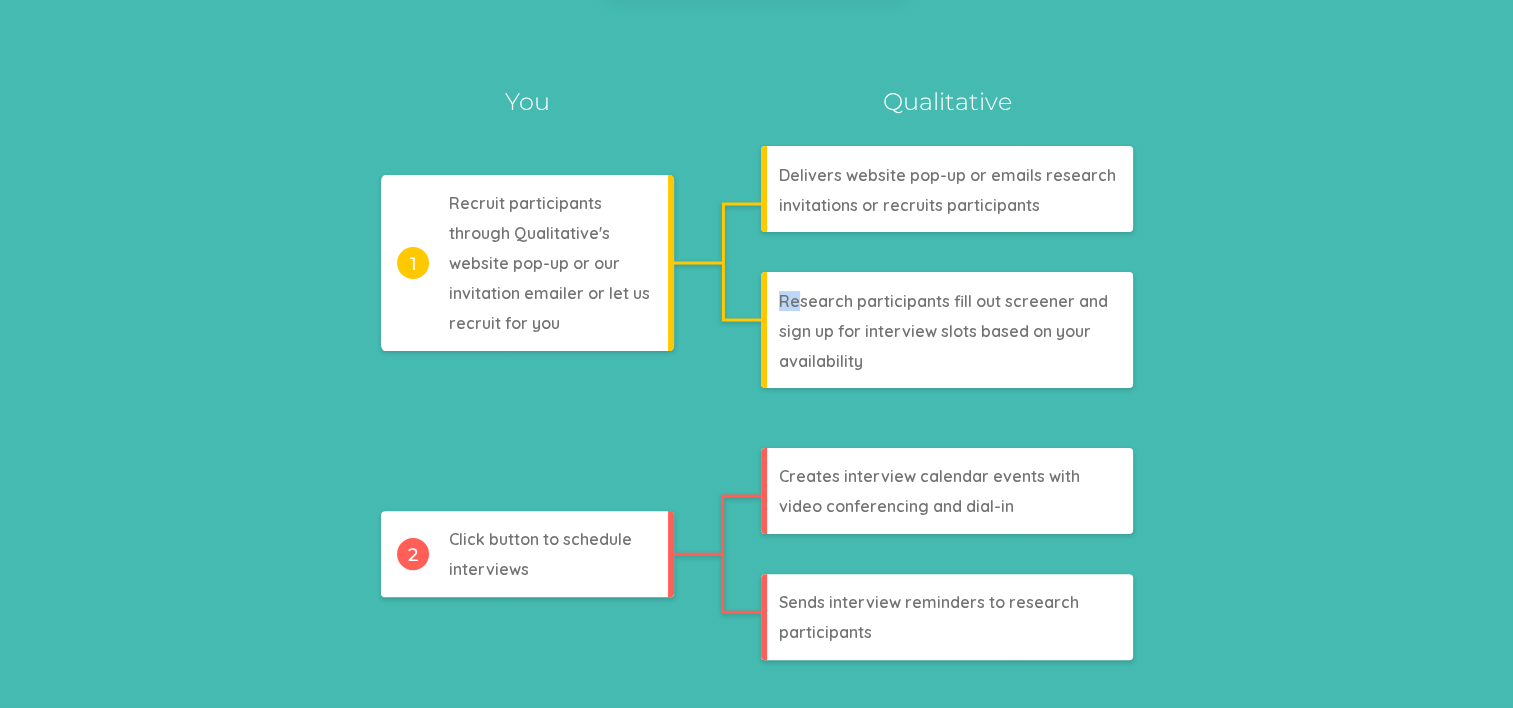 drag, startPoint x: 986, startPoint y: 358, endPoint x: 1005, endPoint y: 365, distance: 20.248457 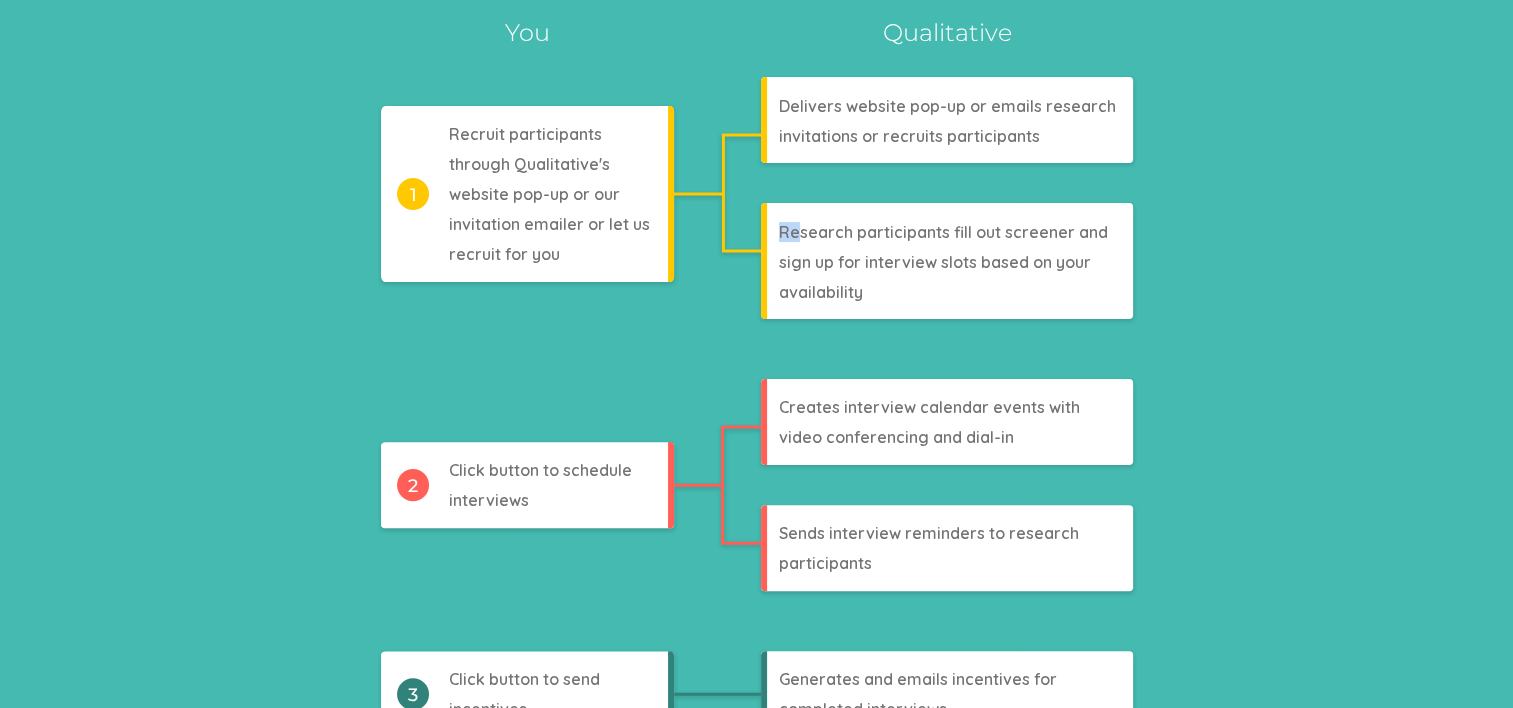 scroll, scrollTop: 500, scrollLeft: 0, axis: vertical 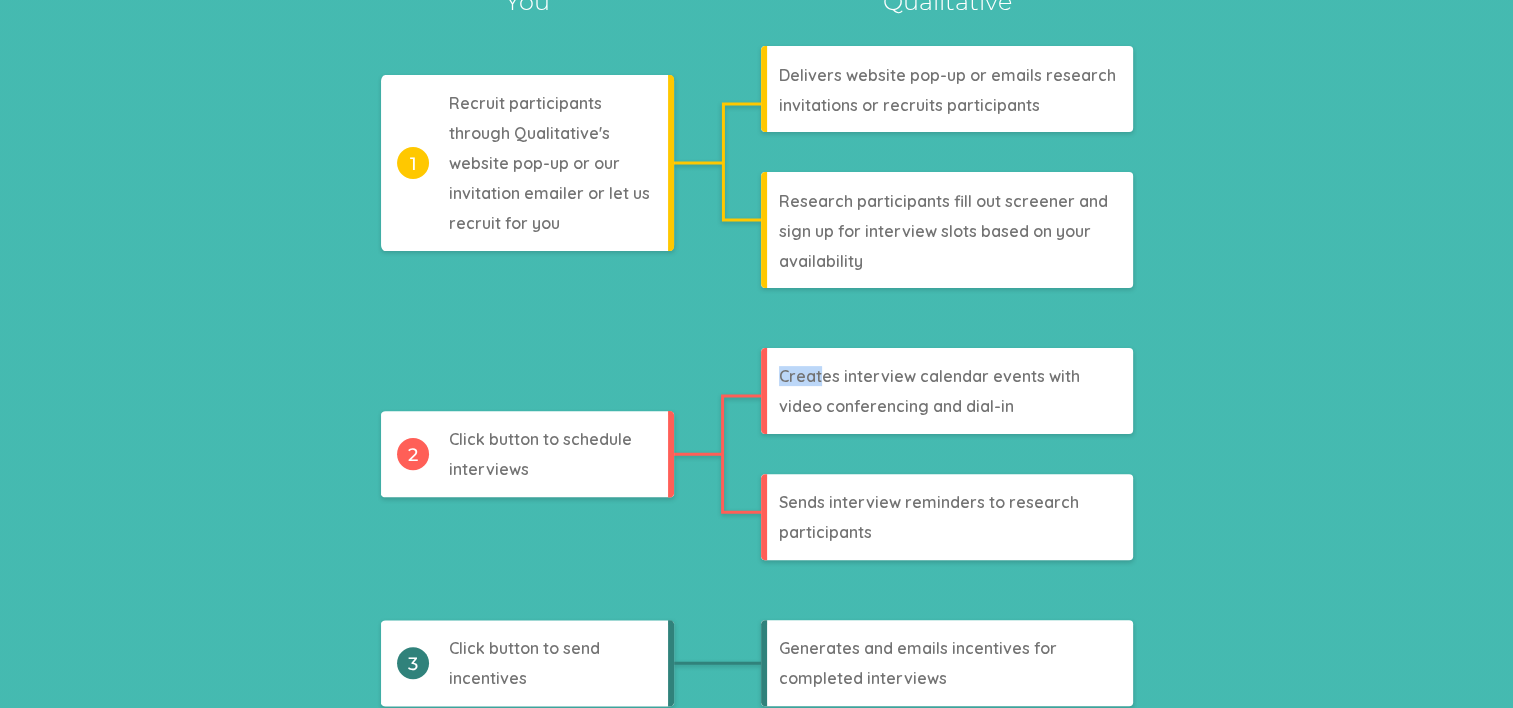 drag, startPoint x: 1029, startPoint y: 415, endPoint x: 1044, endPoint y: 420, distance: 15.811388 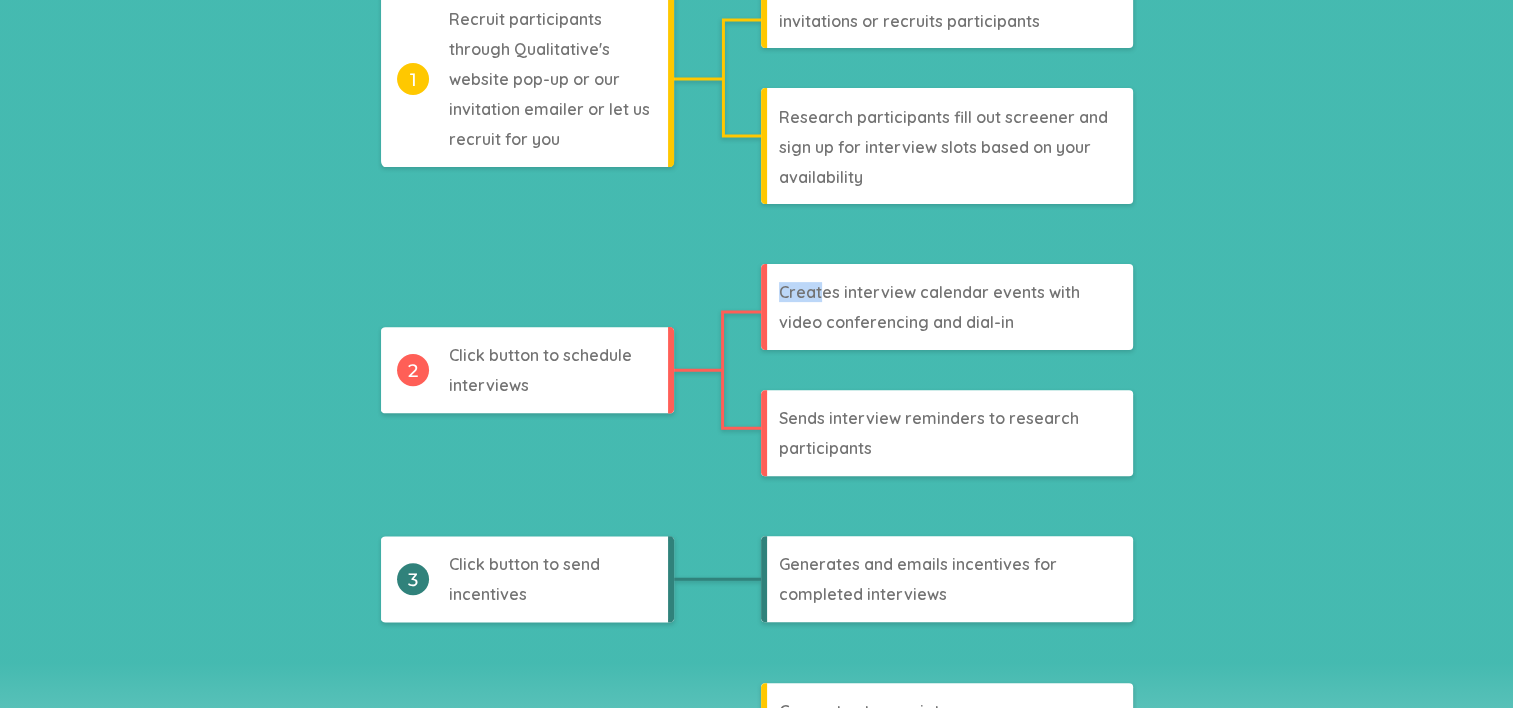 scroll, scrollTop: 700, scrollLeft: 0, axis: vertical 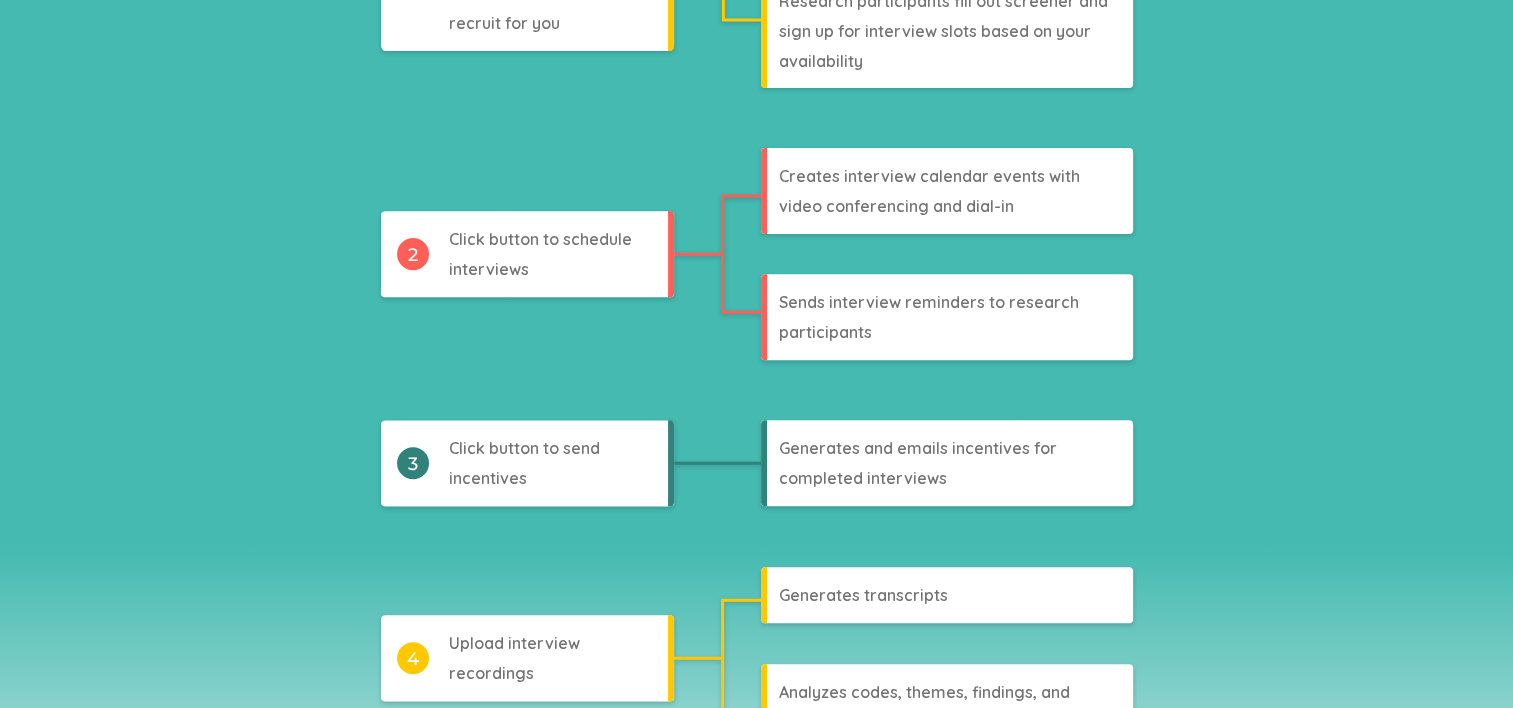 click on "Analyzes codes, themes, findings, and  research question answers
Generates transcripts
Upload interview  recordings
4
Generates and emails incentives for  completed interviews
Click button to send  incentives
3
Sends interview reminders to research  participants
Creates interview calendar events with  video conferencing and dial-in
Click button to schedule  interviews
2
Research participants fill out screener and  sign up for interview slots based on your  availability
Delivers website pop-up or emails research  invitations or recruits participants
Recruit participants  through Qualitative's  website pop-up or our  invitation emailer or let us  recruit for you
1
You
Qualitative" at bounding box center [756, 271] 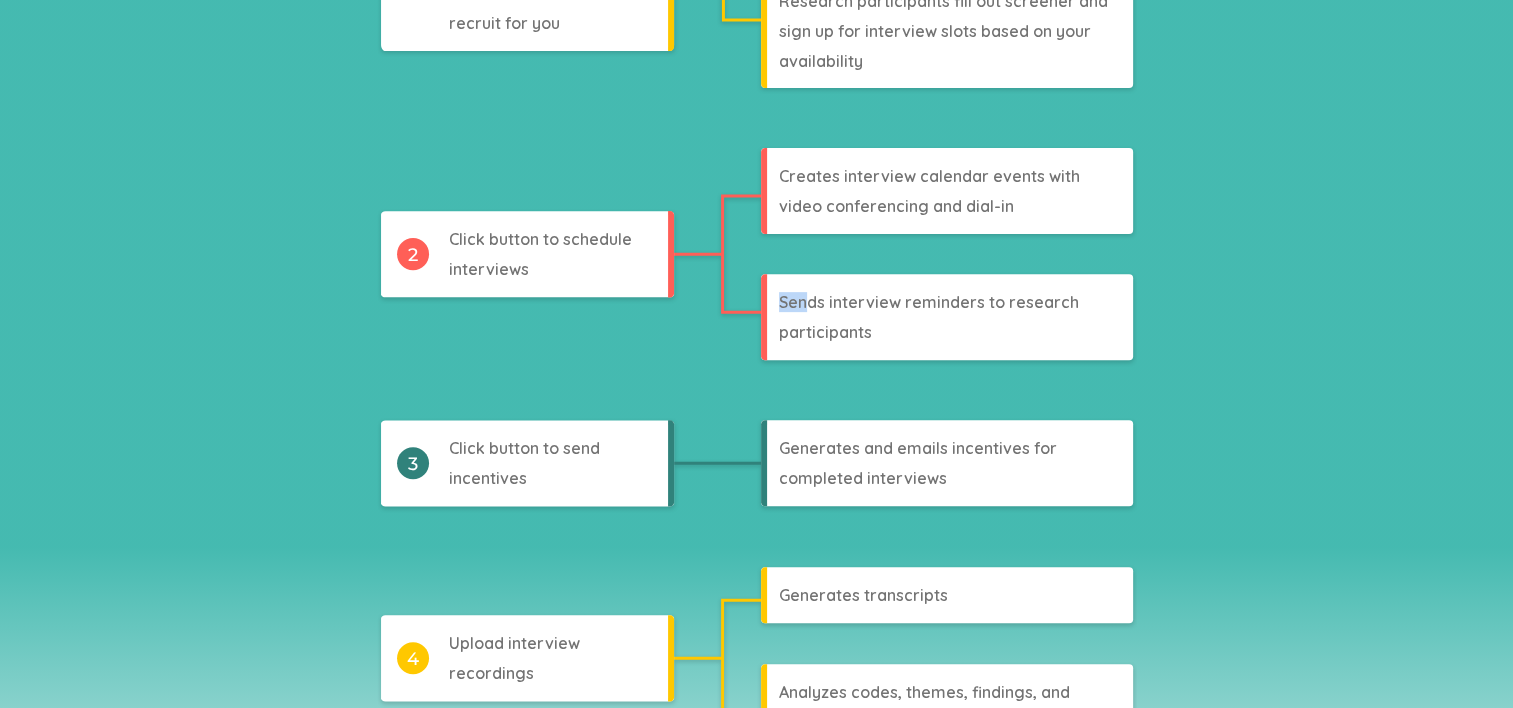 click on "Sends interview reminders to research  participants
Creates interview calendar events with  video conferencing and dial-in
Click button to schedule  interviews
2" 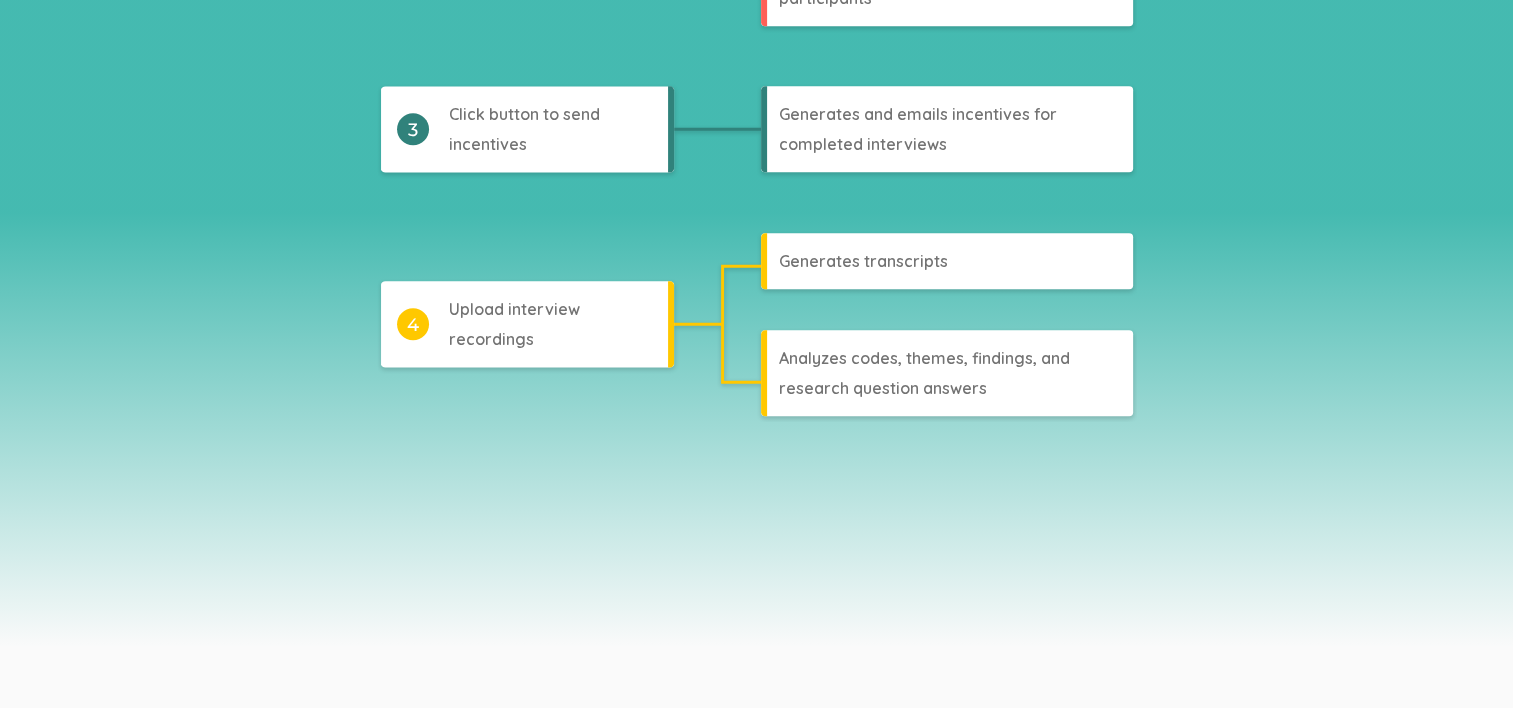 scroll, scrollTop: 900, scrollLeft: 0, axis: vertical 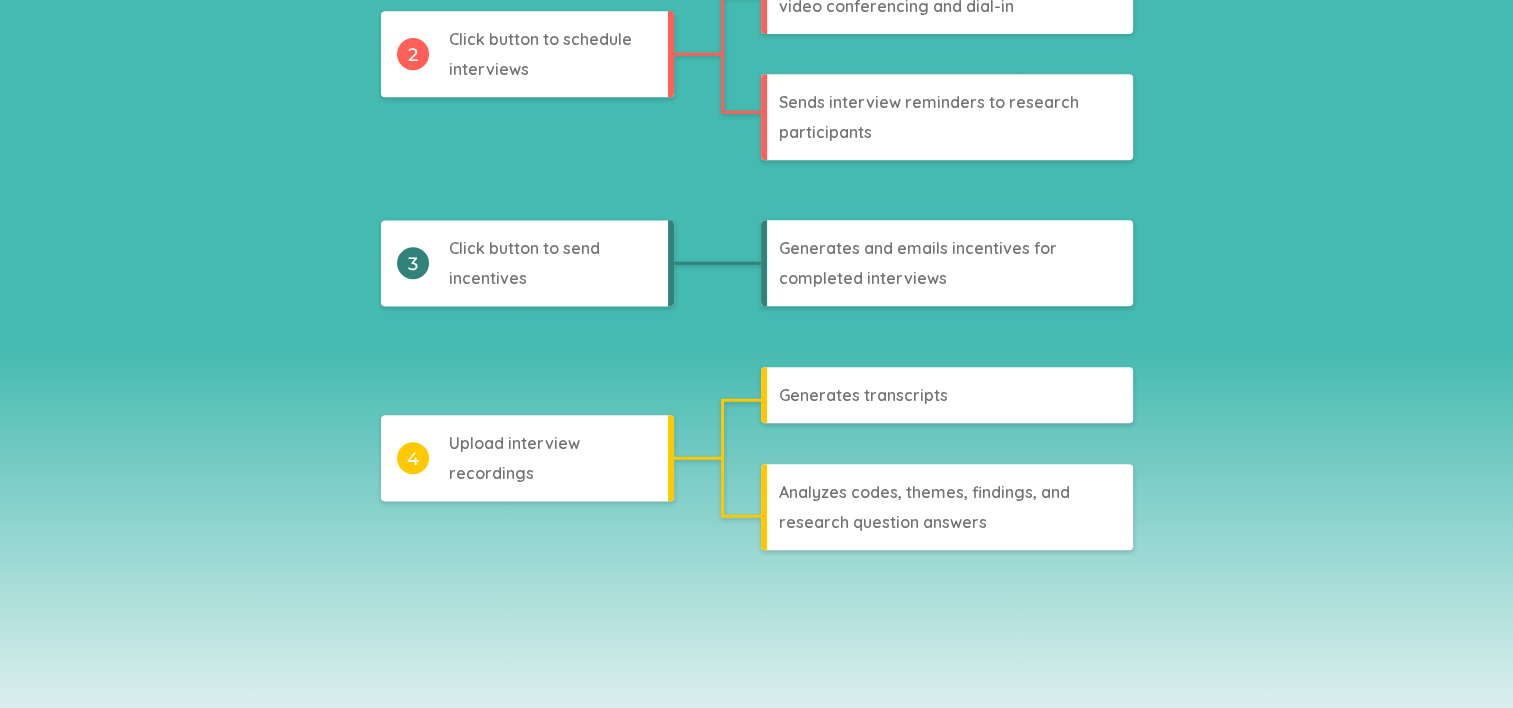 click 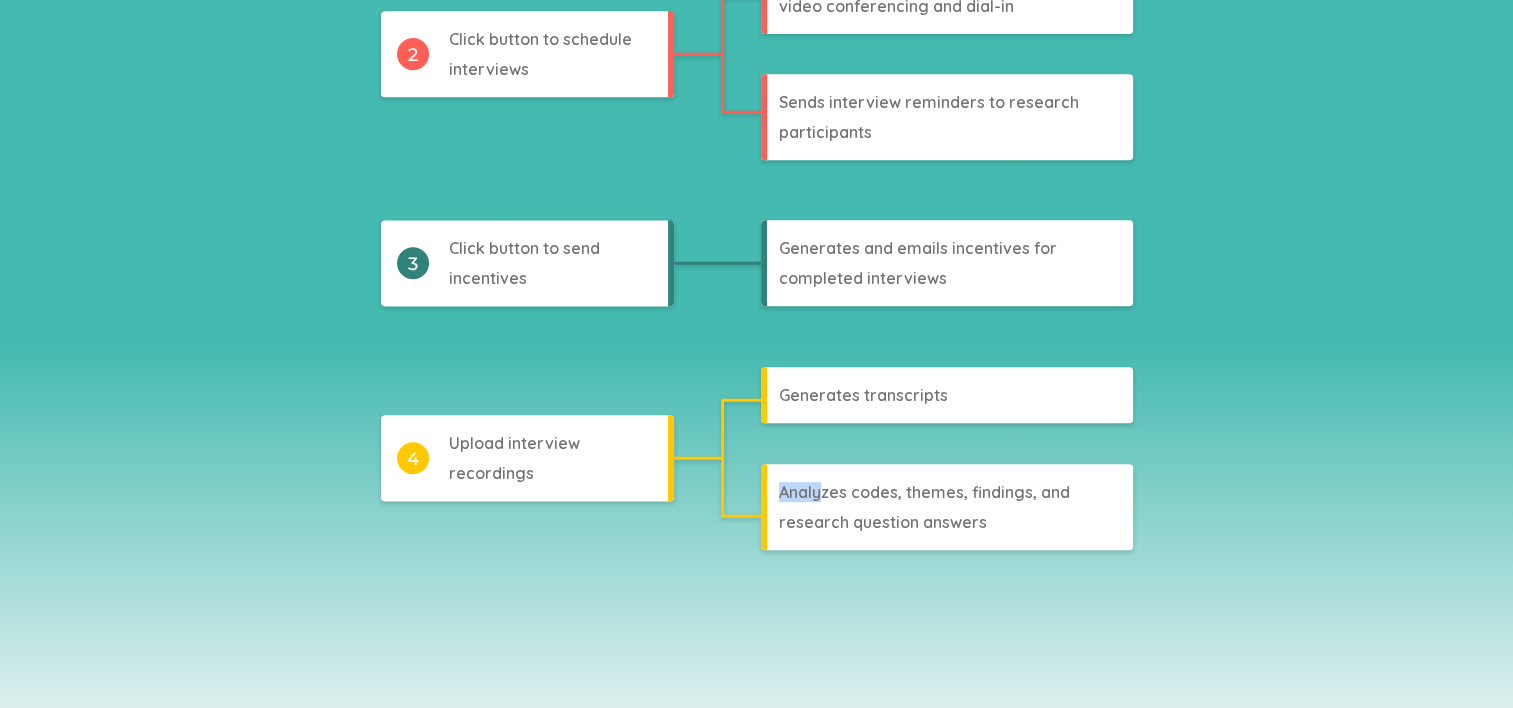 drag, startPoint x: 816, startPoint y: 493, endPoint x: 1049, endPoint y: 541, distance: 237.89284 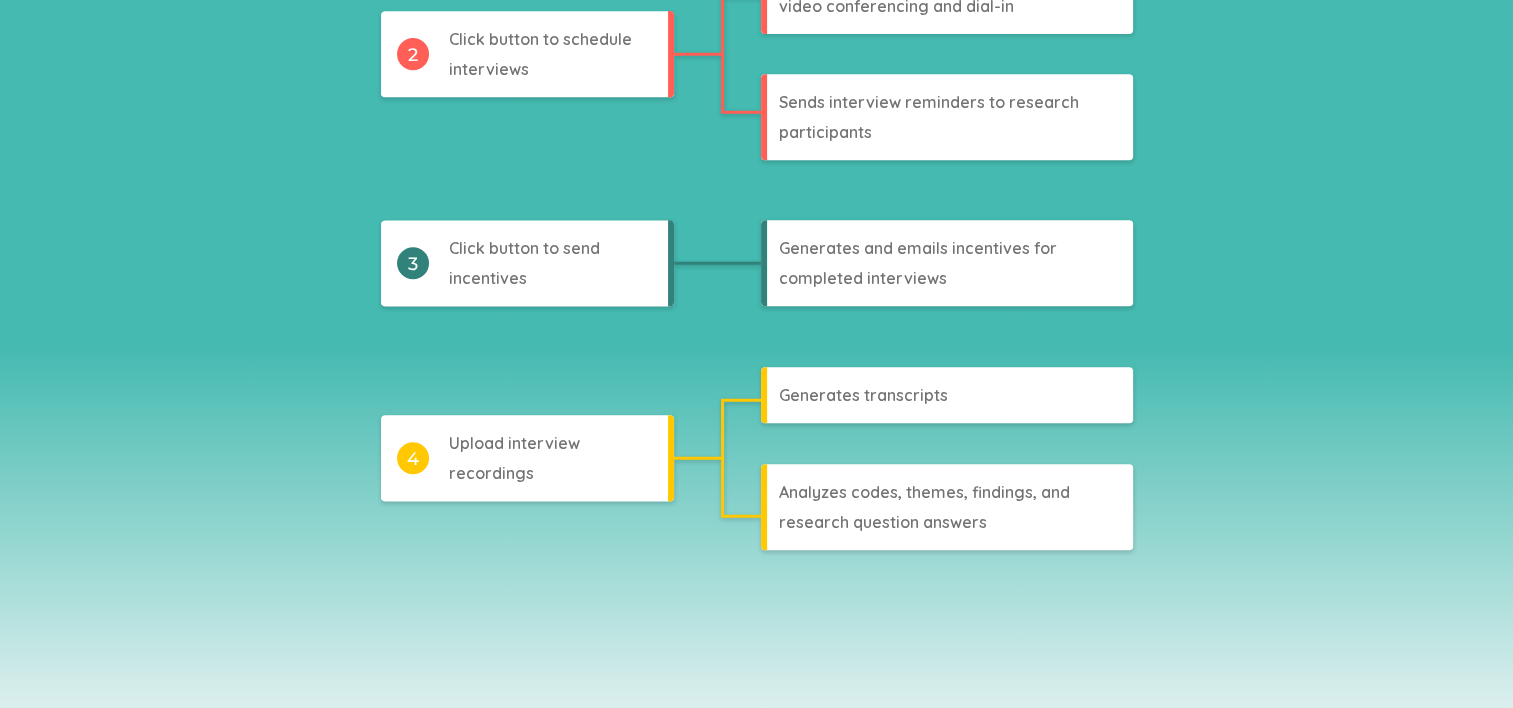 click 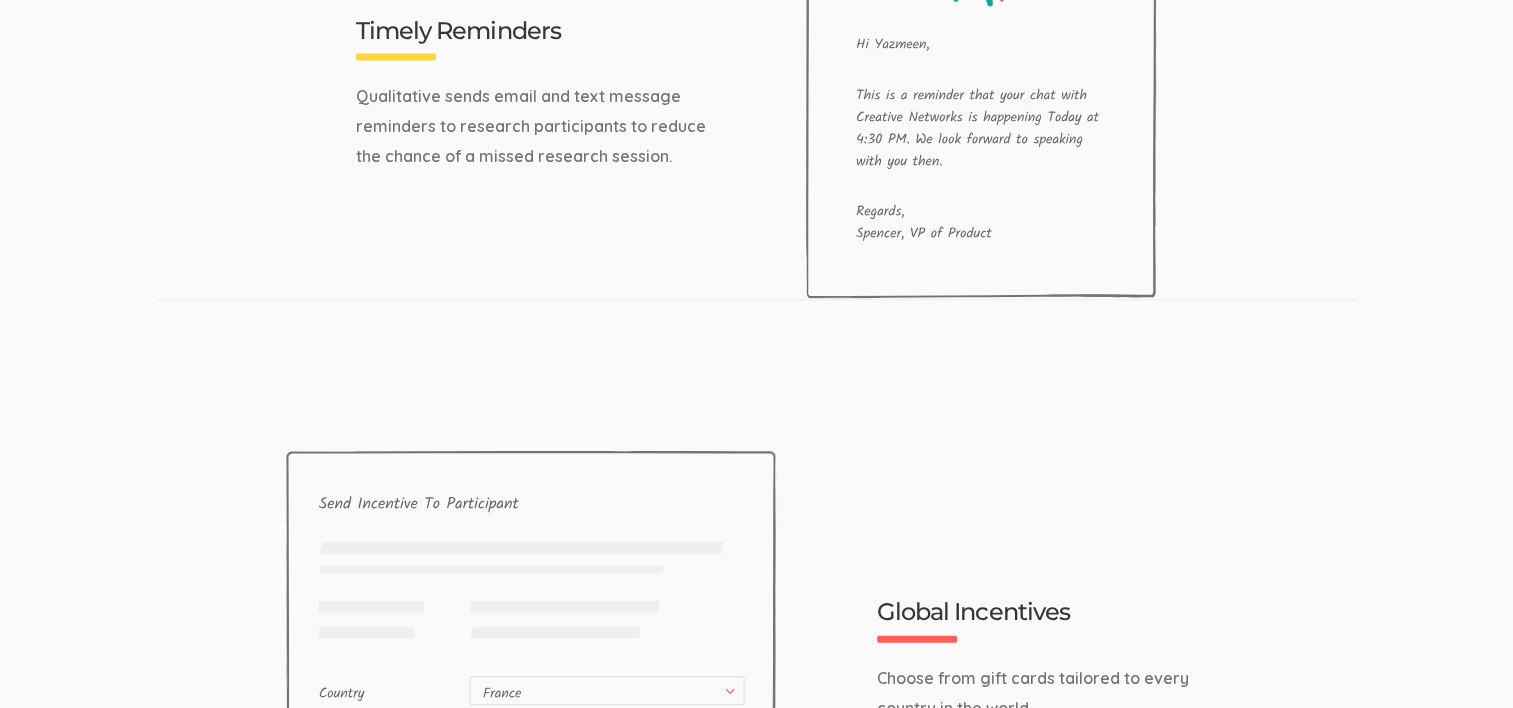 scroll, scrollTop: 4800, scrollLeft: 0, axis: vertical 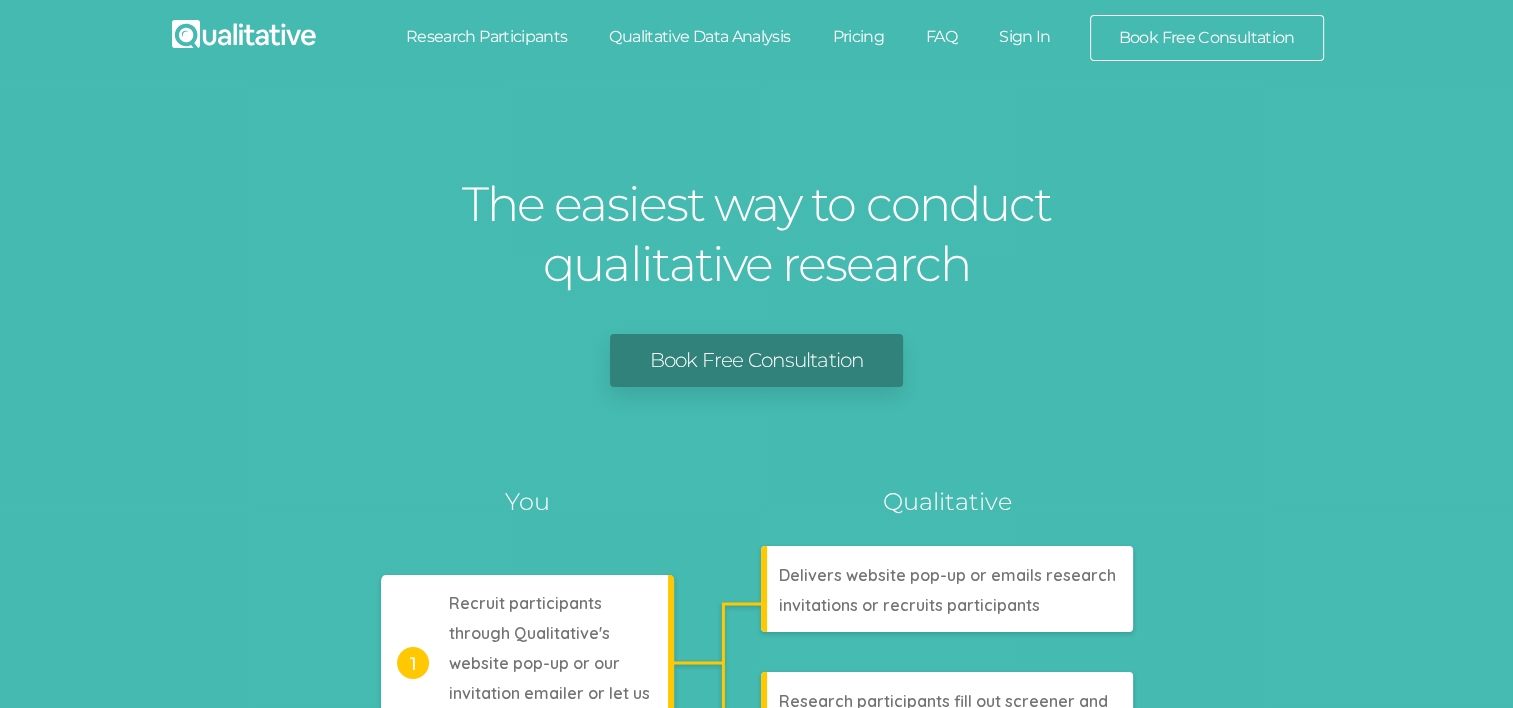 click on "FAQ" at bounding box center (941, 37) 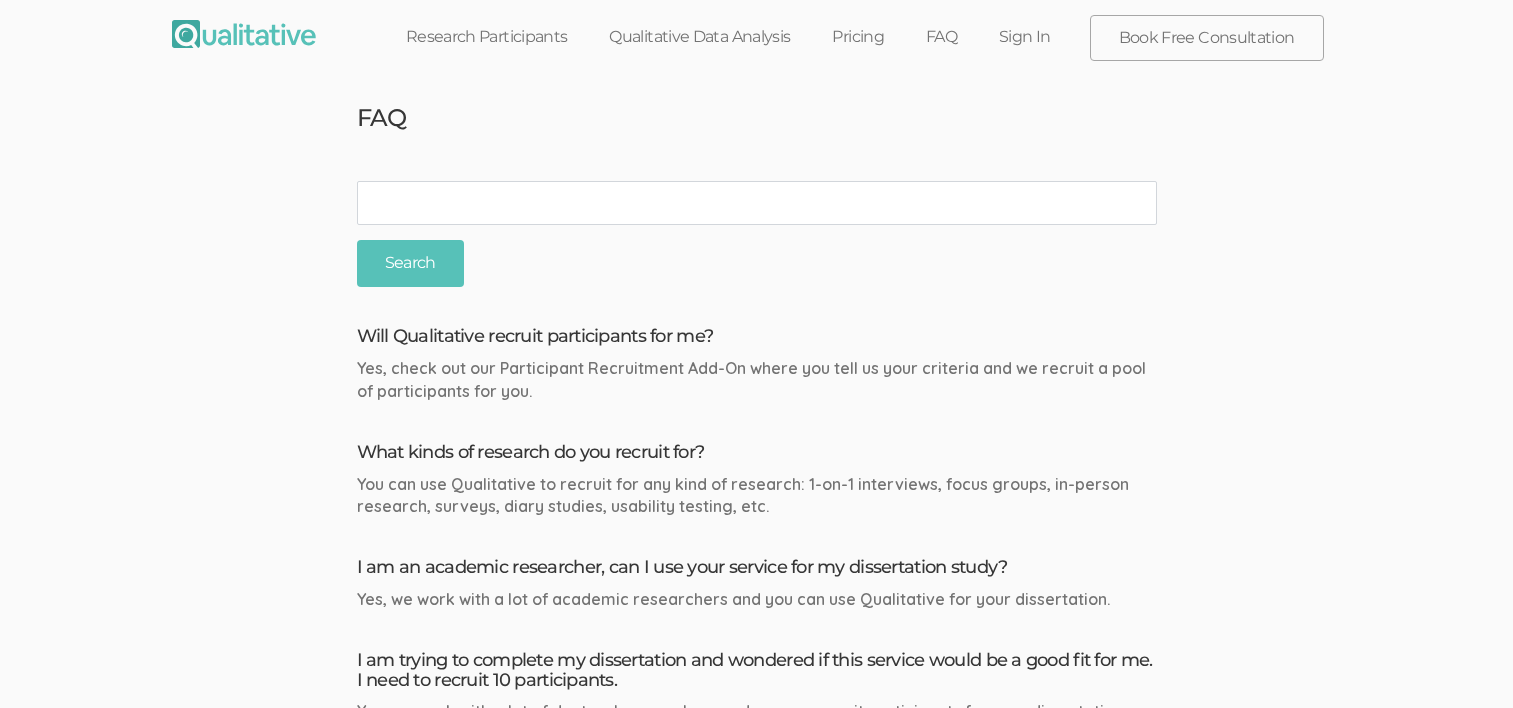scroll, scrollTop: 0, scrollLeft: 0, axis: both 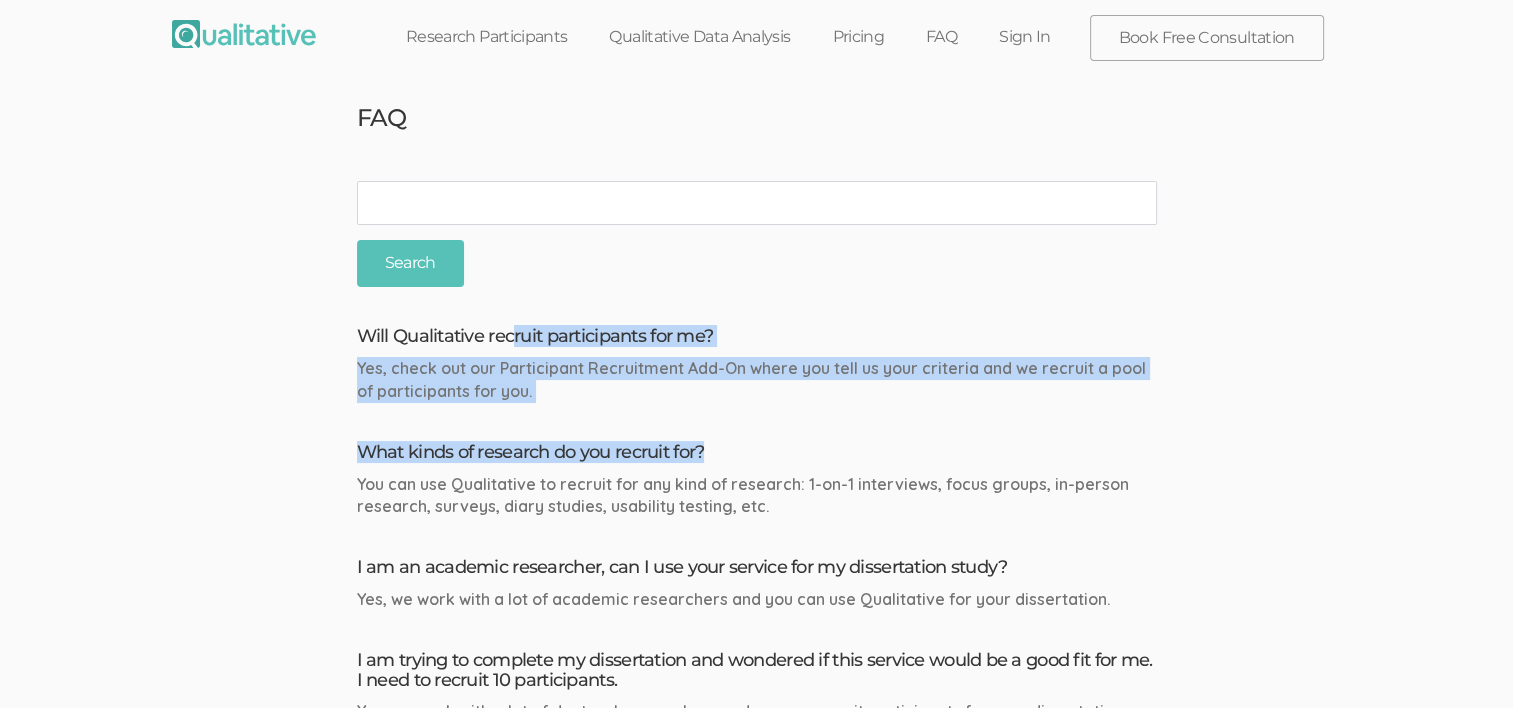 drag, startPoint x: 517, startPoint y: 333, endPoint x: 816, endPoint y: 404, distance: 307.31418 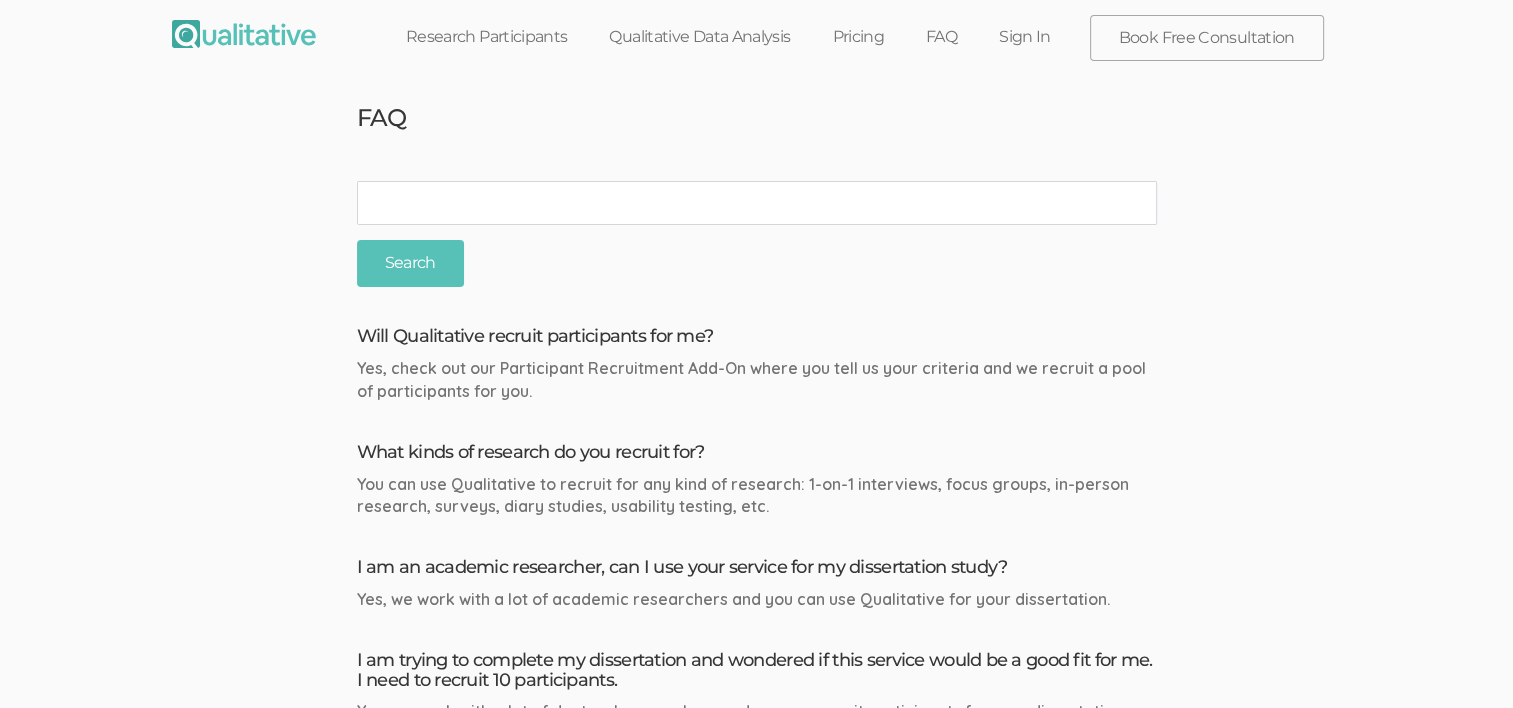 click on "Will Qualitative recruit participants for me?" at bounding box center [757, 337] 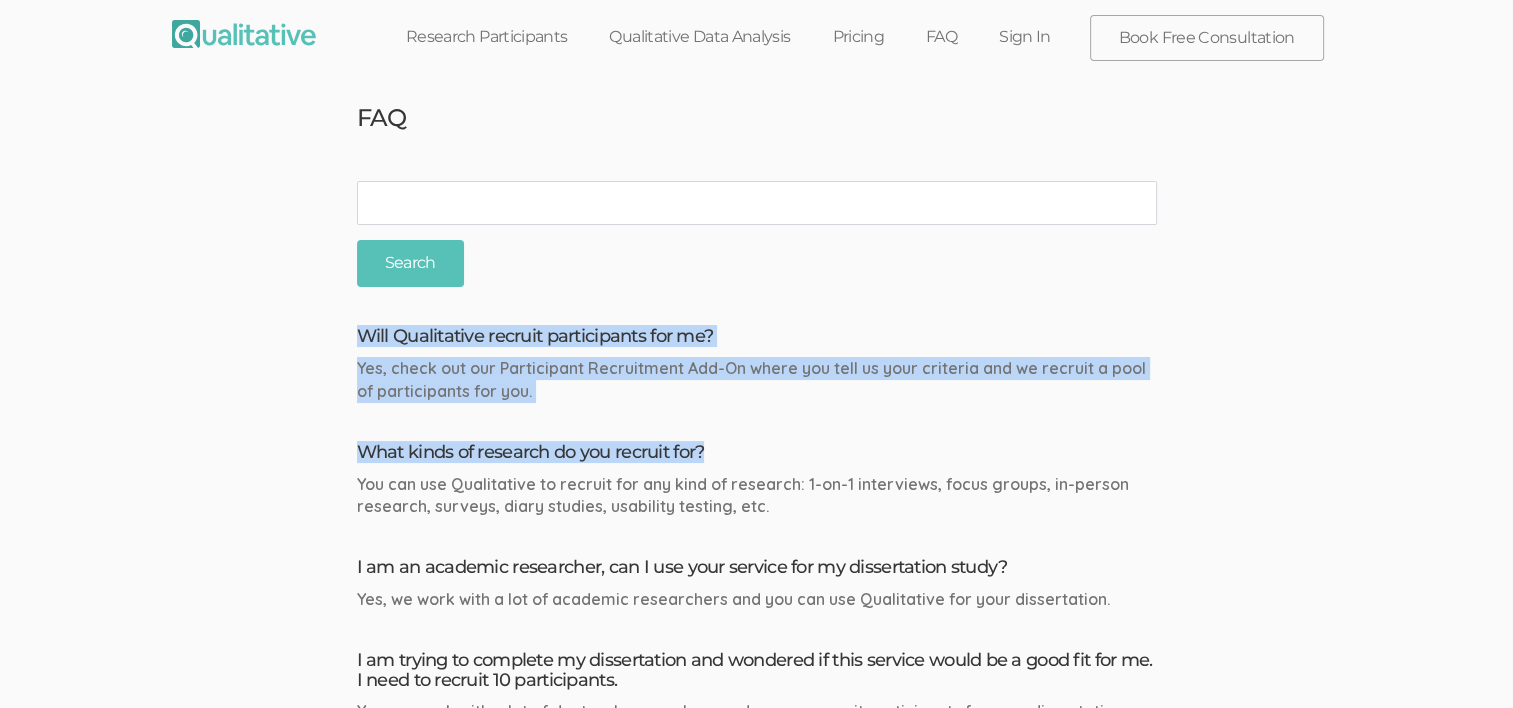 click on "Will Qualitative recruit participants for me?
Yes, check out our Participant Recruitment Add-On where you tell us your criteria and we recruit a pool of participants for you.
What kinds of research do you recruit for?
You can use Qualitative to recruit for any kind of research: 1-on-1 interviews, focus groups, in-person research, surveys, diary studies, usability testing, etc.
I am an academic researcher, can I use your service for my dissertation study?
Yes, we work with a lot of academic researchers and you can use Qualitative for your dissertation.
I am trying to complete my dissertation and wondered if this service would be a good fit for me. I need to recruit 10 participants." at bounding box center [757, 3576] 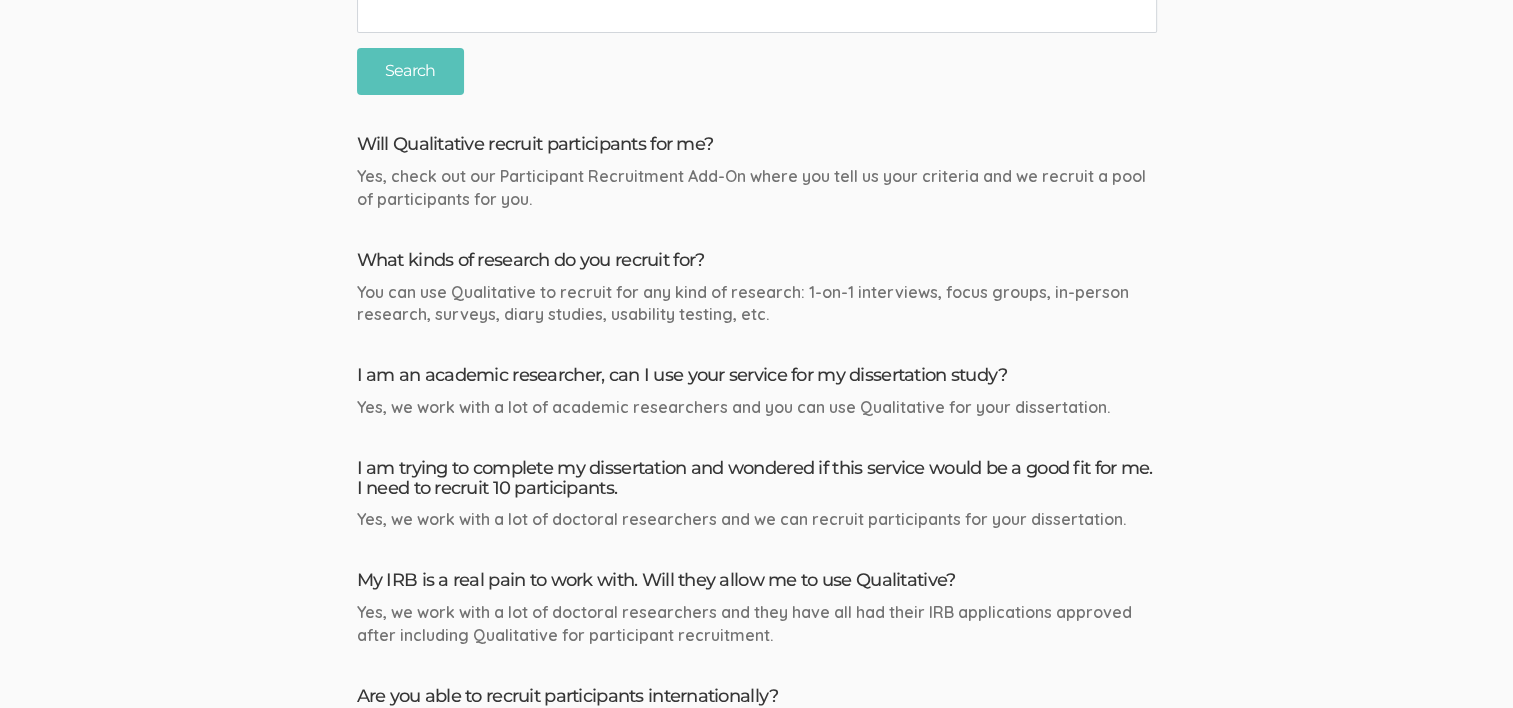 scroll, scrollTop: 200, scrollLeft: 0, axis: vertical 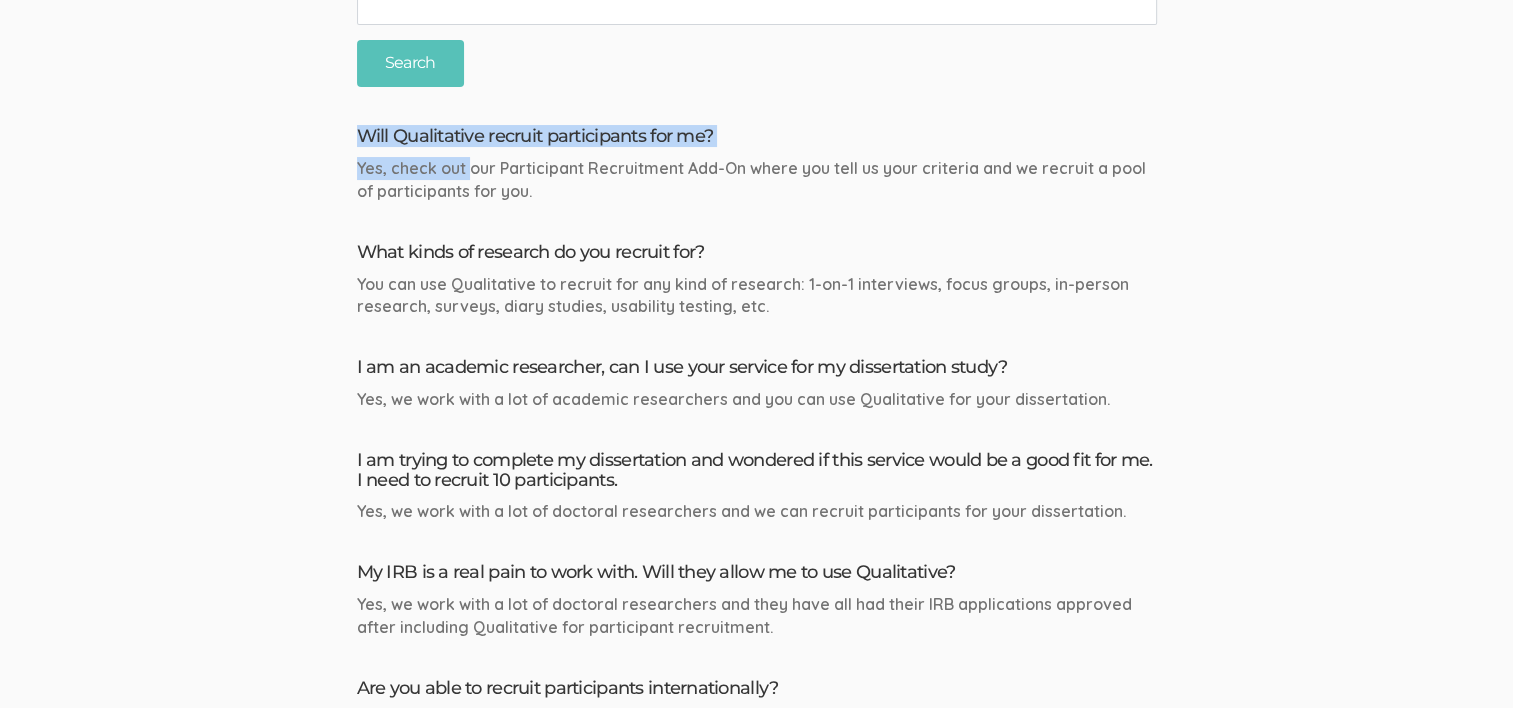 drag, startPoint x: 433, startPoint y: 156, endPoint x: 468, endPoint y: 164, distance: 35.902645 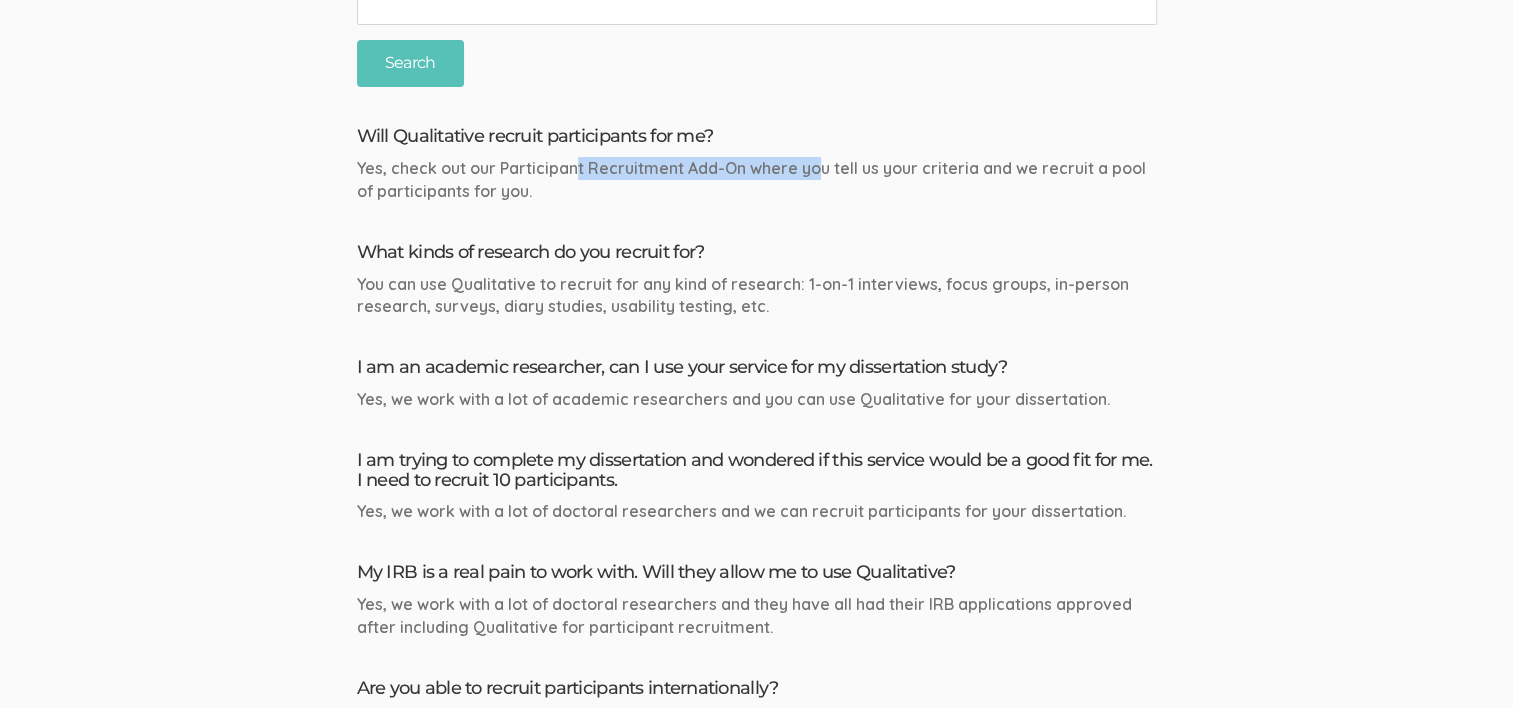 drag, startPoint x: 660, startPoint y: 173, endPoint x: 858, endPoint y: 174, distance: 198.00252 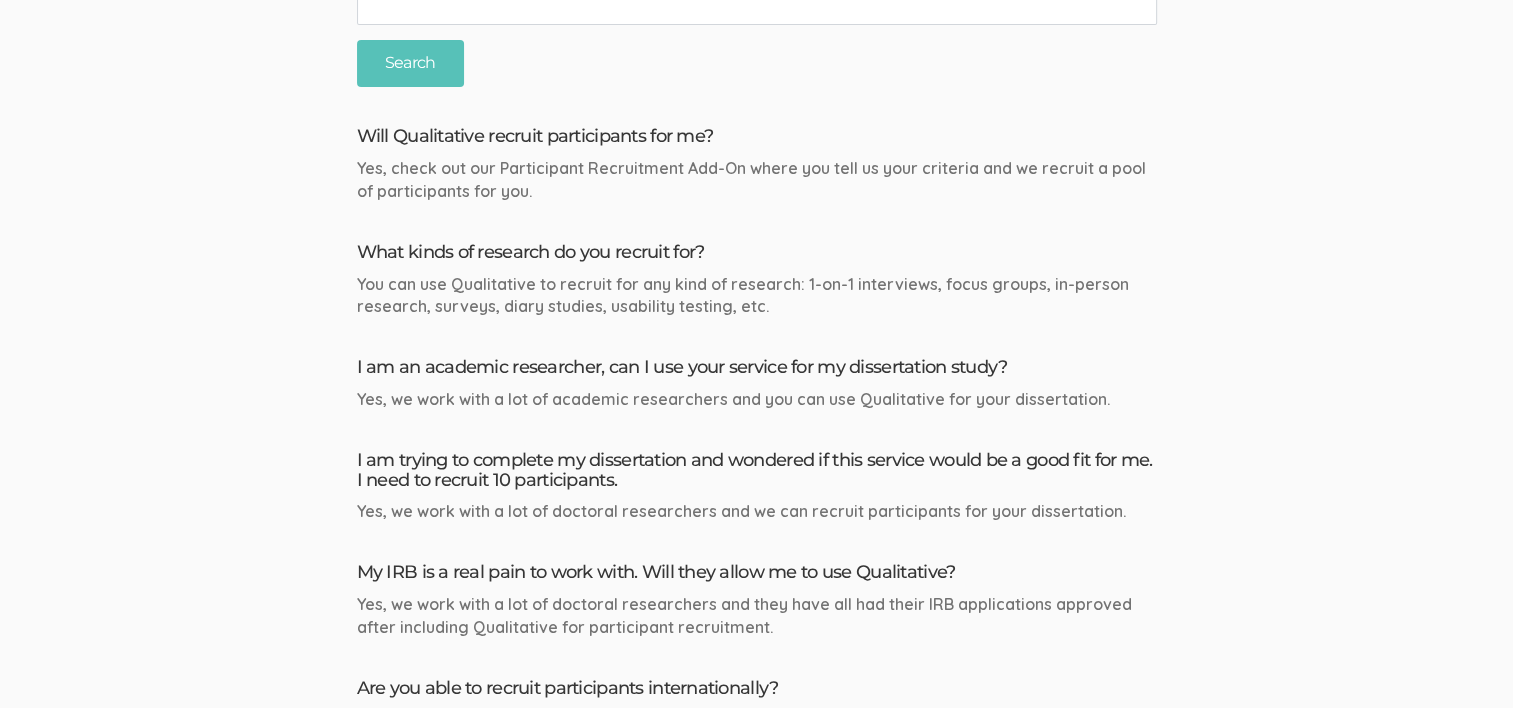 drag, startPoint x: 863, startPoint y: 170, endPoint x: 1152, endPoint y: 170, distance: 289 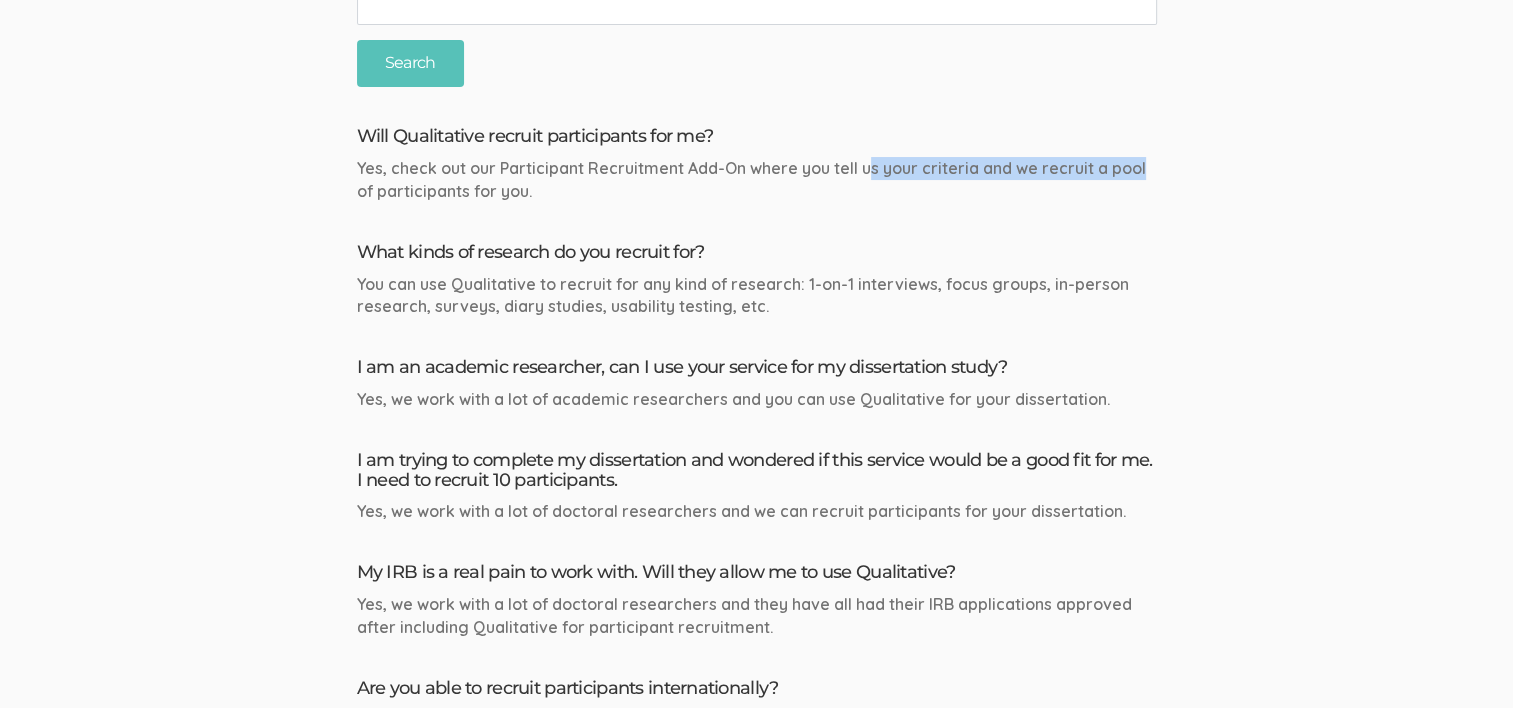click on "Yes, check out our Participant Recruitment Add-On where you tell us your criteria and we recruit a pool of participants for you." at bounding box center [757, 180] 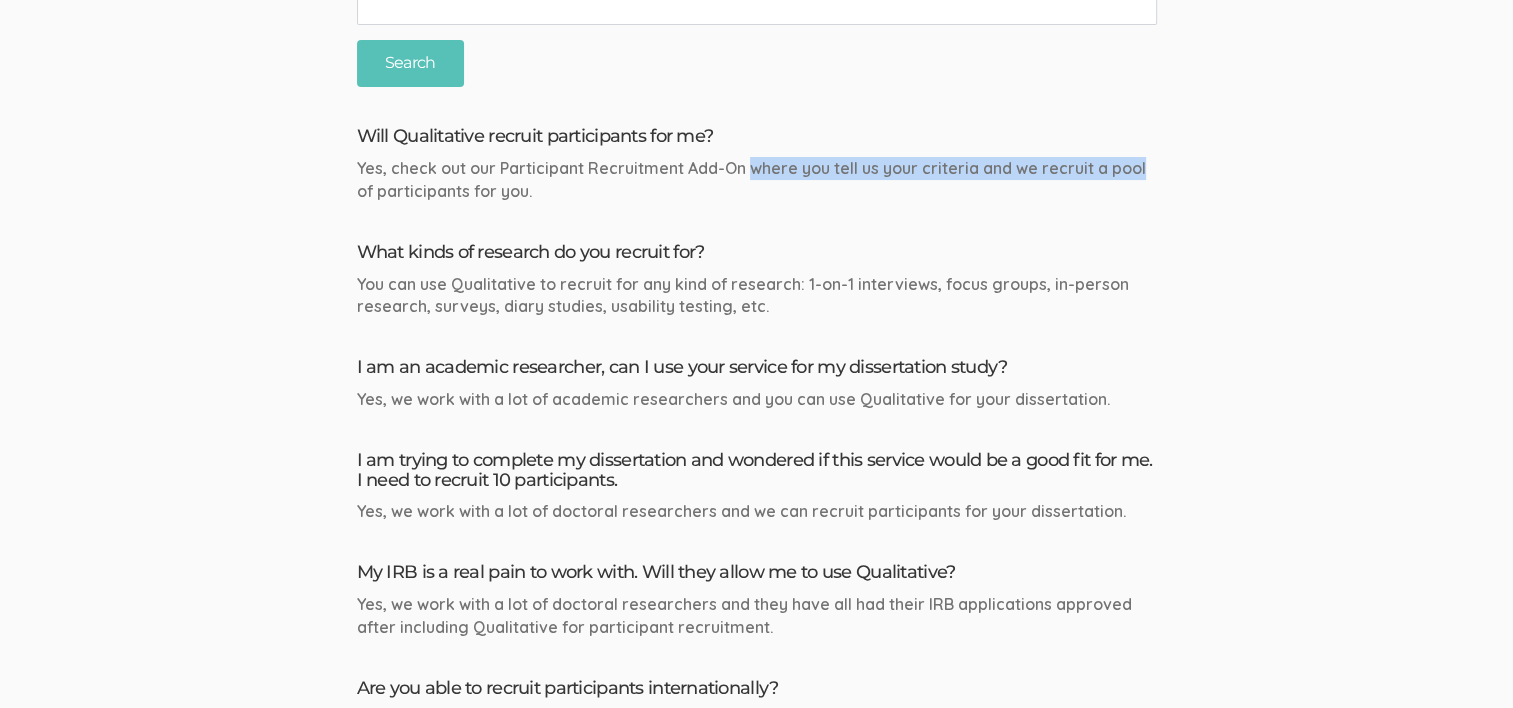 drag, startPoint x: 880, startPoint y: 161, endPoint x: 1177, endPoint y: 166, distance: 297.04208 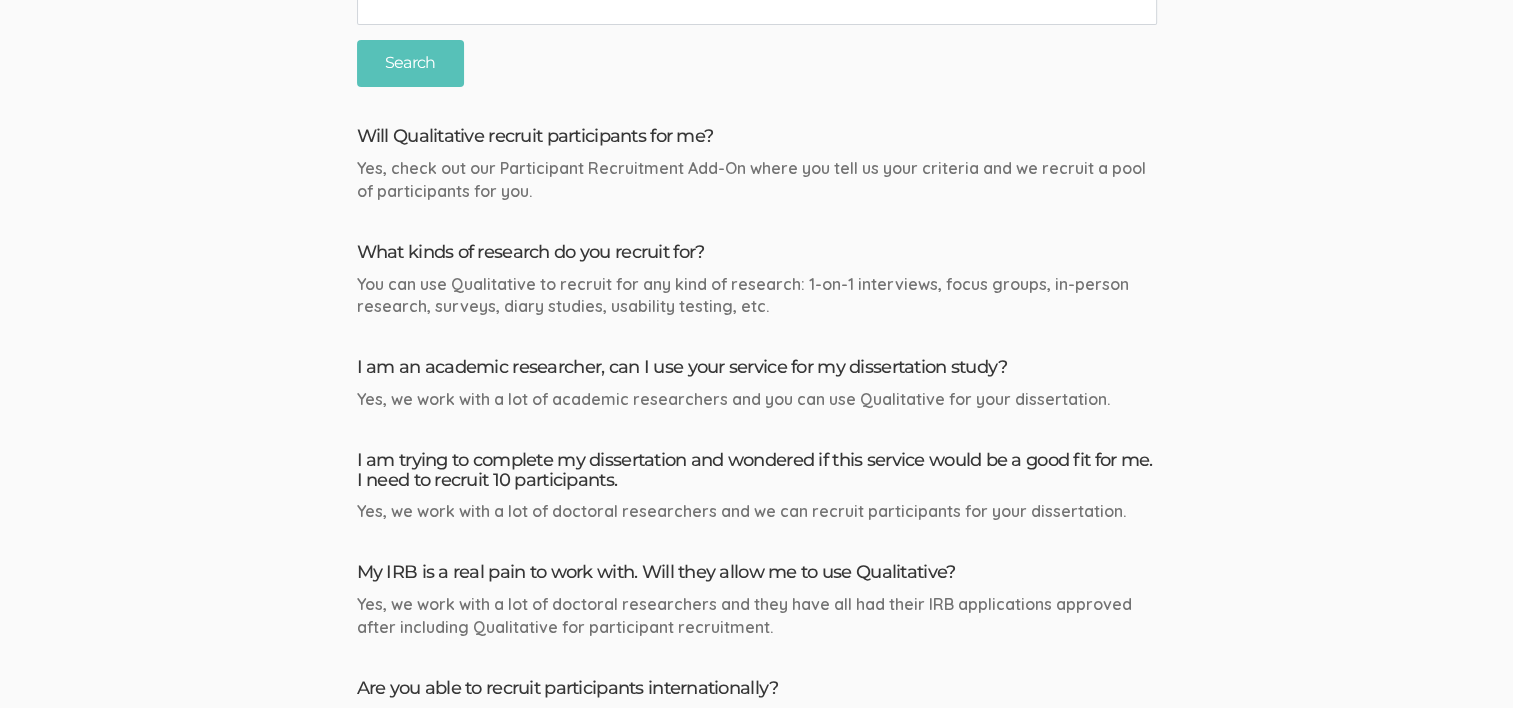 click on "Will Qualitative recruit participants for me?
Yes, check out our Participant Recruitment Add-On where you tell us your criteria and we recruit a pool of participants for you.
What kinds of research do you recruit for?
You can use Qualitative to recruit for any kind of research: 1-on-1 interviews, focus groups, in-person research, surveys, diary studies, usability testing, etc.
I am an academic researcher, can I use your service for my dissertation study?
Yes, we work with a lot of academic researchers and you can use Qualitative for your dissertation.
I am trying to complete my dissertation and wondered if this service would be a good fit for me. I need to recruit 10 participants." at bounding box center (757, 3376) 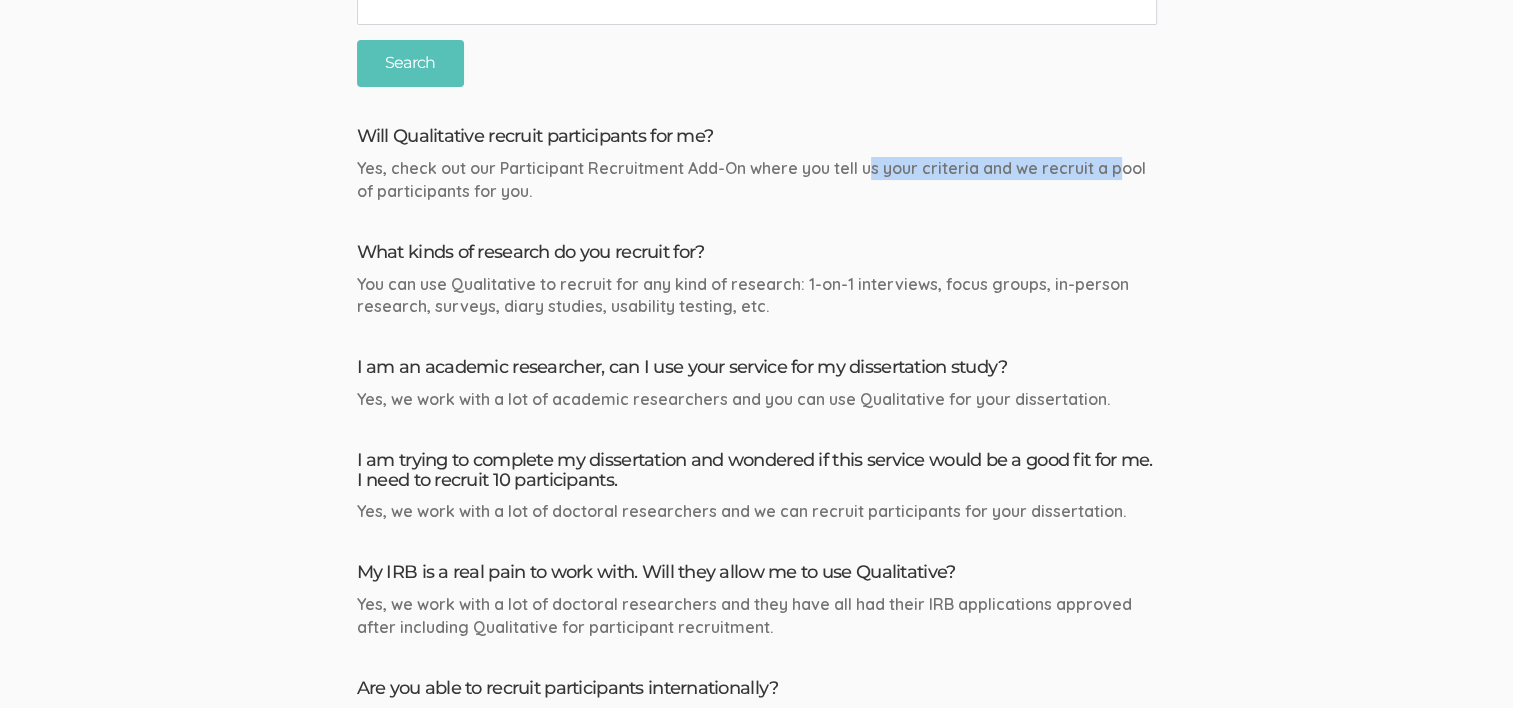 drag, startPoint x: 1008, startPoint y: 166, endPoint x: 1112, endPoint y: 169, distance: 104.04326 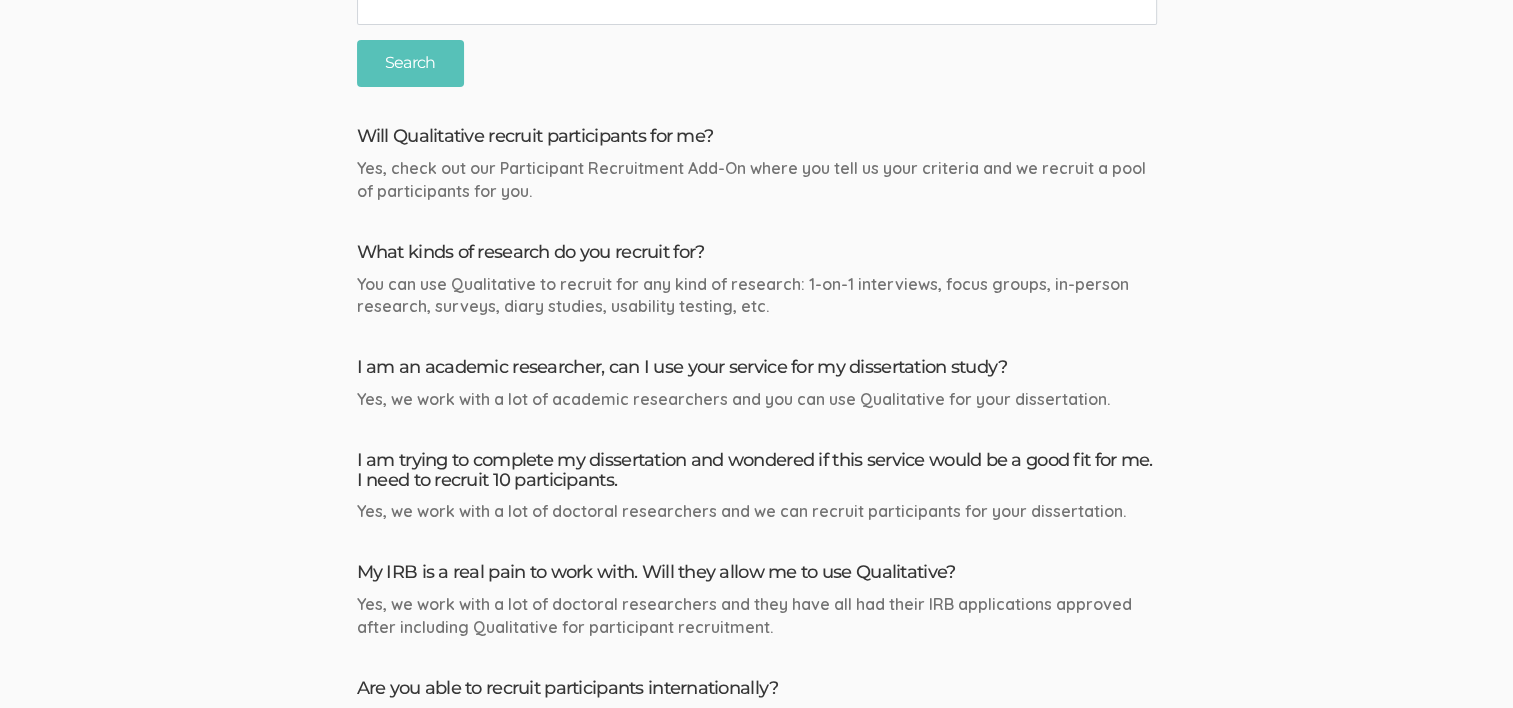 click on "Will Qualitative recruit participants for me?
Yes, check out our Participant Recruitment Add-On where you tell us your criteria and we recruit a pool of participants for you.
What kinds of research do you recruit for?
You can use Qualitative to recruit for any kind of research: 1-on-1 interviews, focus groups, in-person research, surveys, diary studies, usability testing, etc.
I am an academic researcher, can I use your service for my dissertation study?
Yes, we work with a lot of academic researchers and you can use Qualitative for your dissertation.
I am trying to complete my dissertation and wondered if this service would be a good fit for me. I need to recruit 10 participants." at bounding box center [757, 3376] 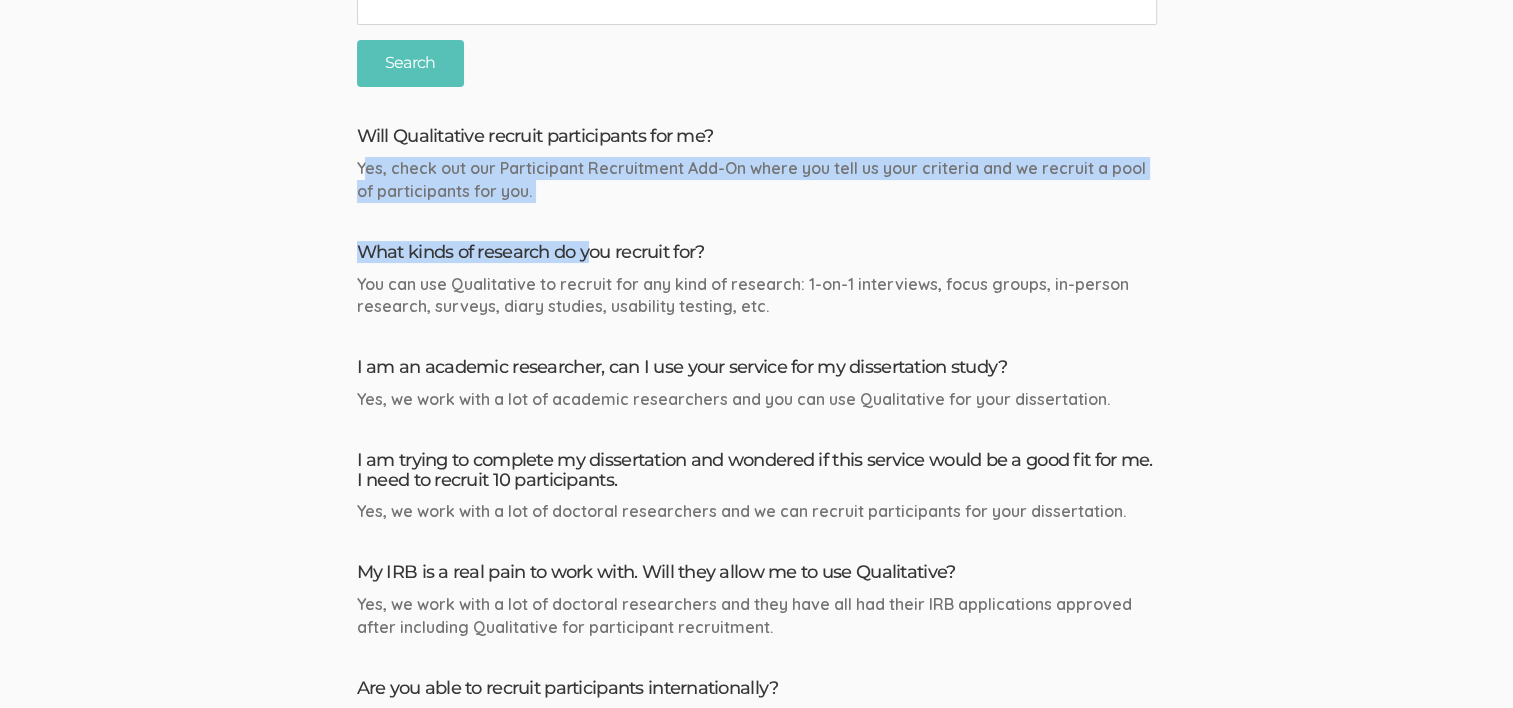 drag, startPoint x: 360, startPoint y: 156, endPoint x: 587, endPoint y: 203, distance: 231.81458 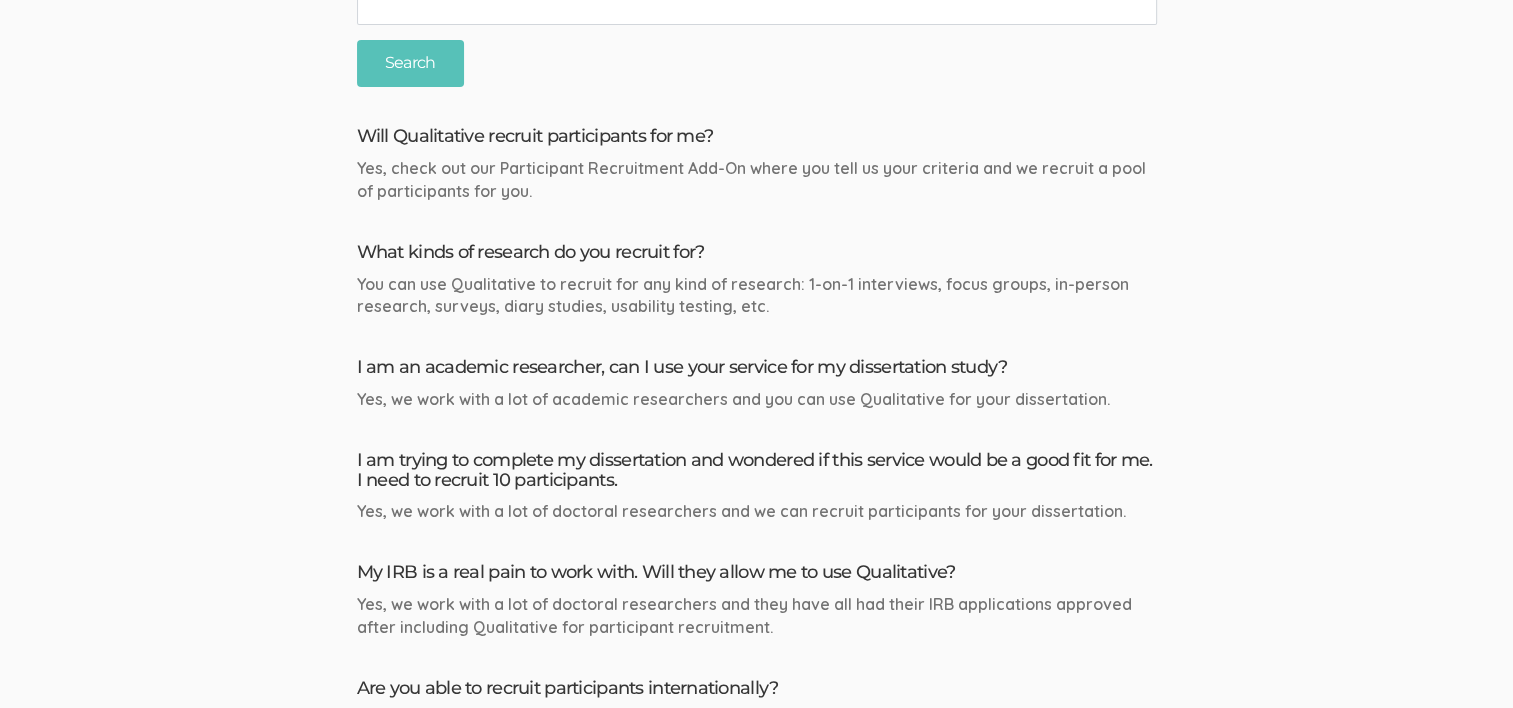 click on "You can use Qualitative to recruit for any kind of research: 1-on-1 interviews, focus groups, in-person research, surveys, diary studies, usability testing, etc." at bounding box center [757, 296] 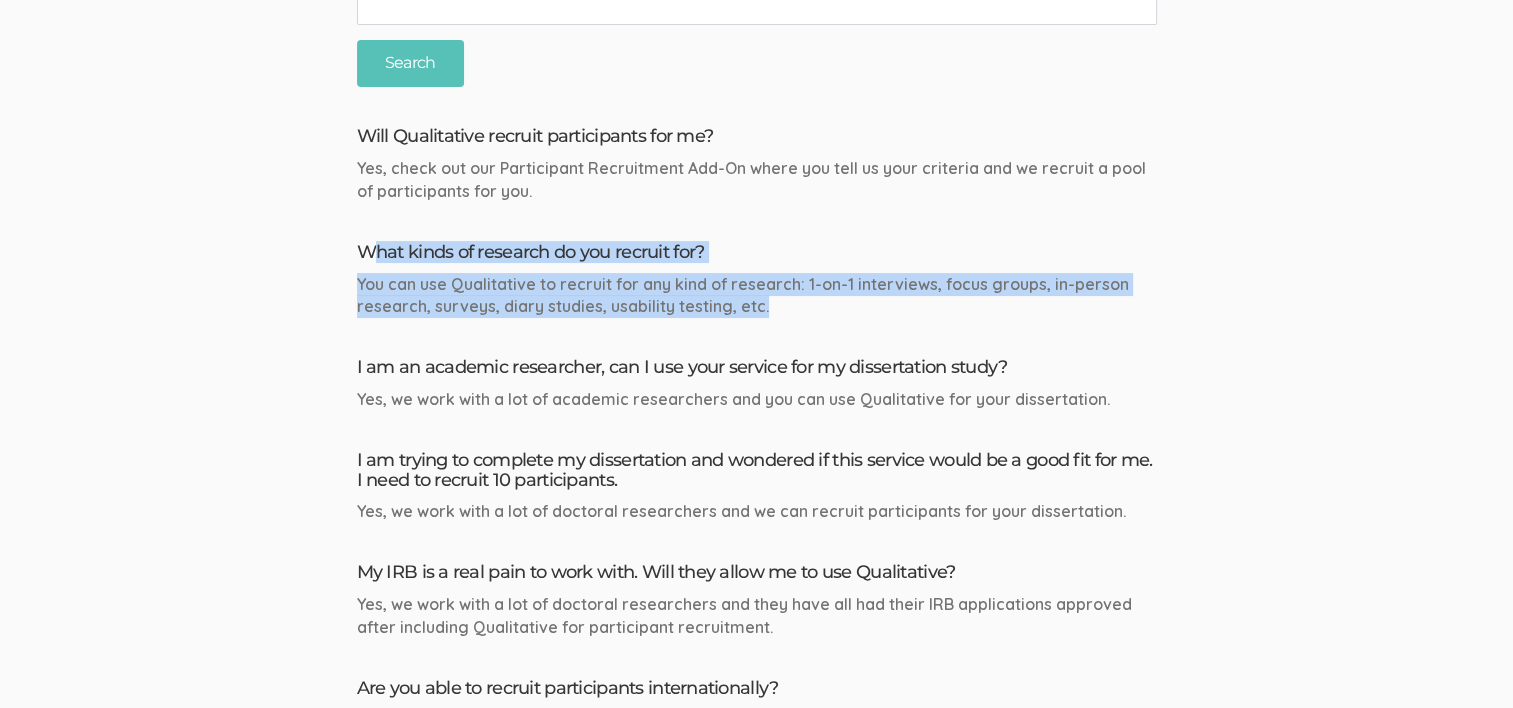 drag, startPoint x: 716, startPoint y: 272, endPoint x: 996, endPoint y: 312, distance: 282.8427 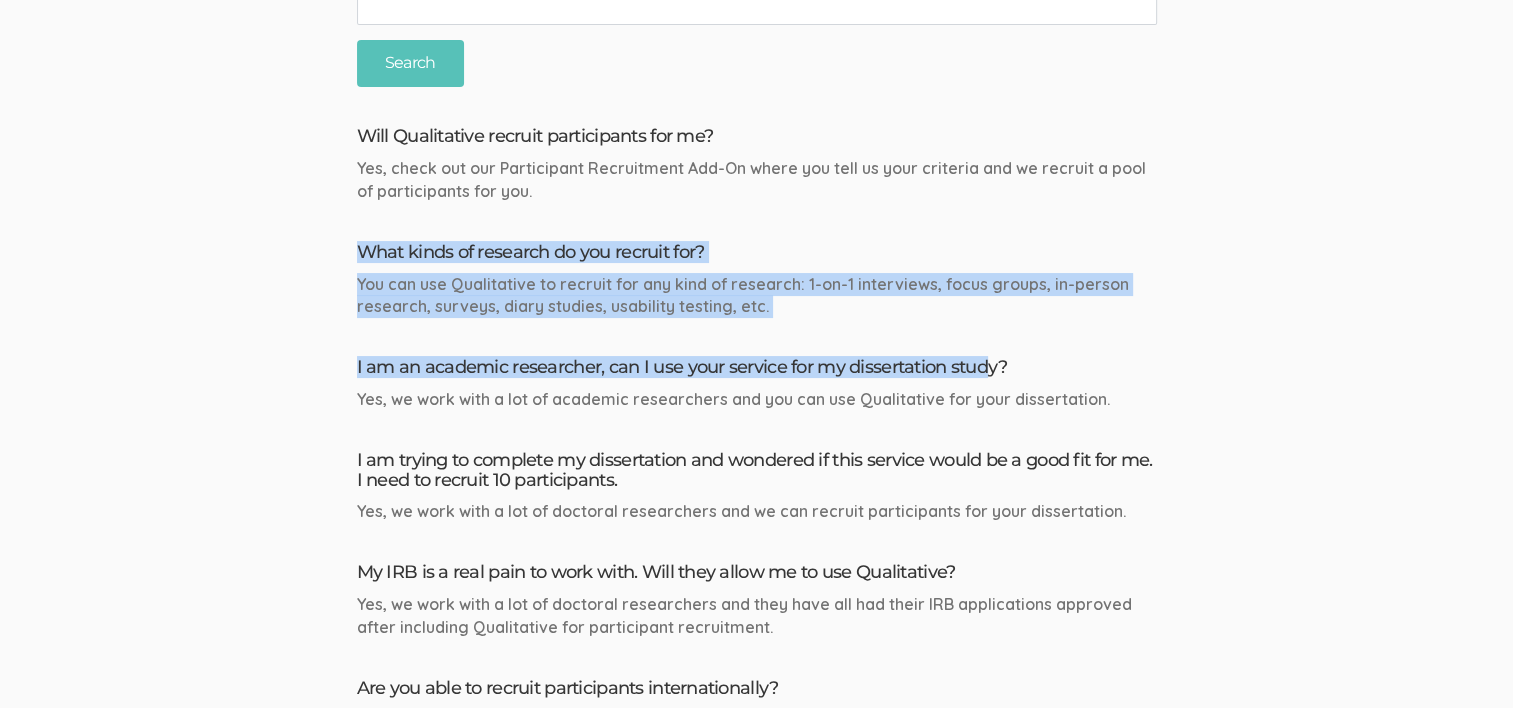 drag, startPoint x: 957, startPoint y: 320, endPoint x: 354, endPoint y: 236, distance: 608.82263 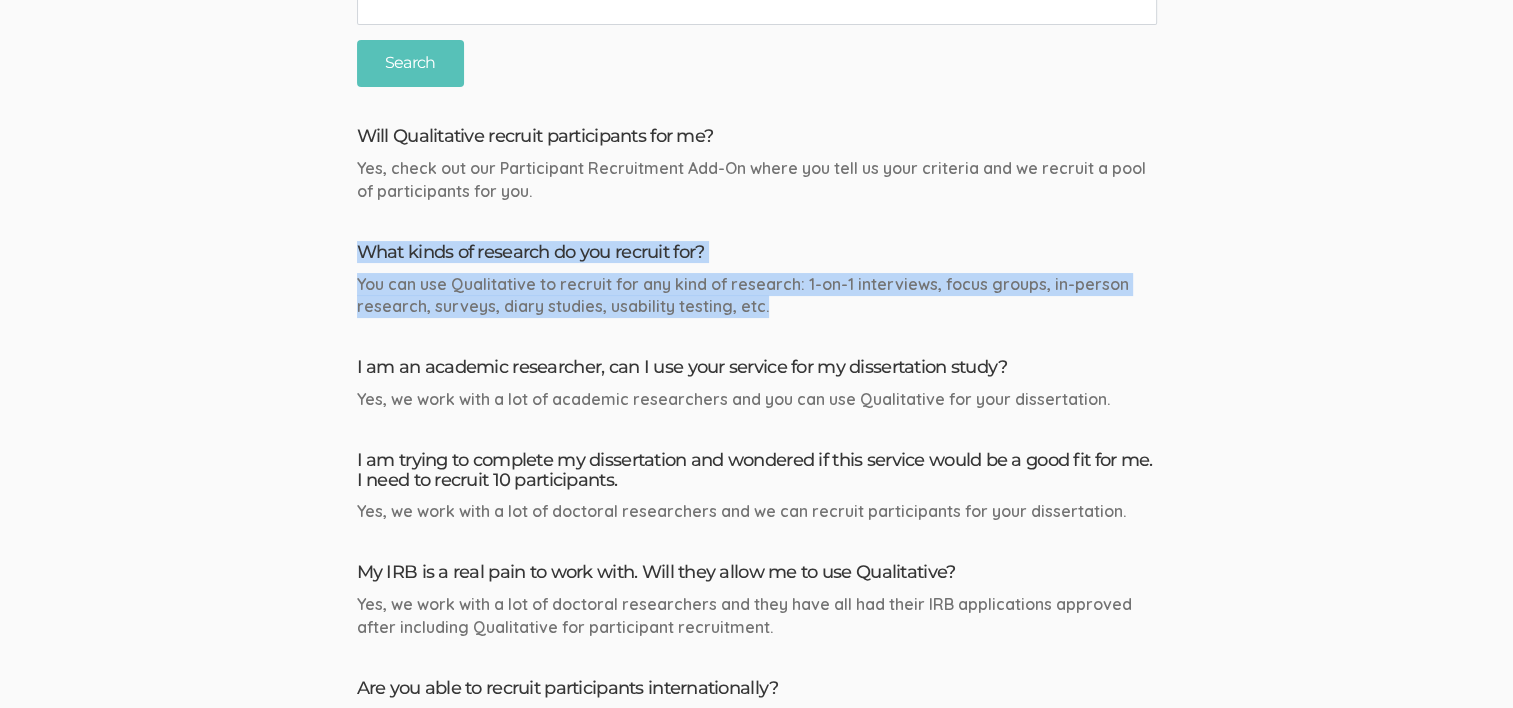 drag, startPoint x: 453, startPoint y: 257, endPoint x: 856, endPoint y: 317, distance: 407.44202 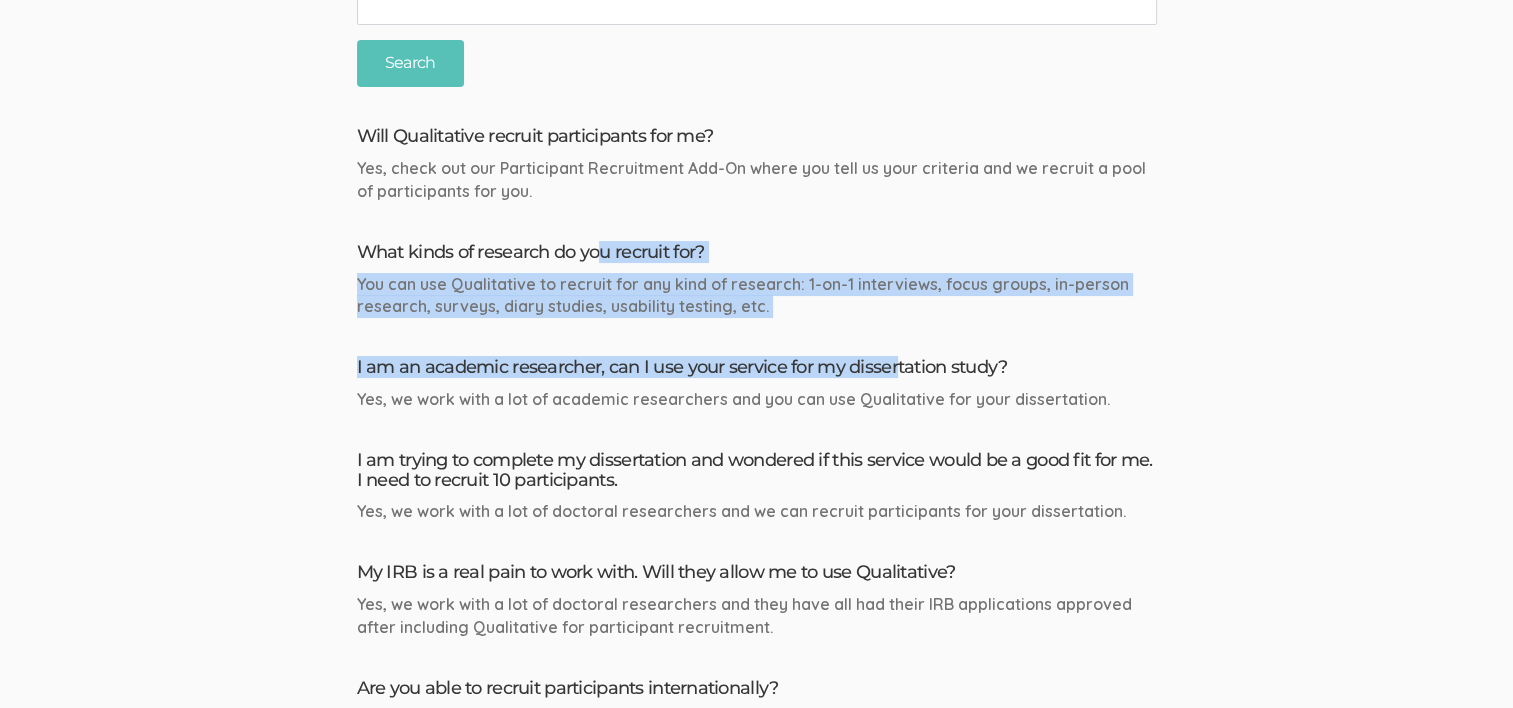 drag, startPoint x: 606, startPoint y: 258, endPoint x: 901, endPoint y: 328, distance: 303.19135 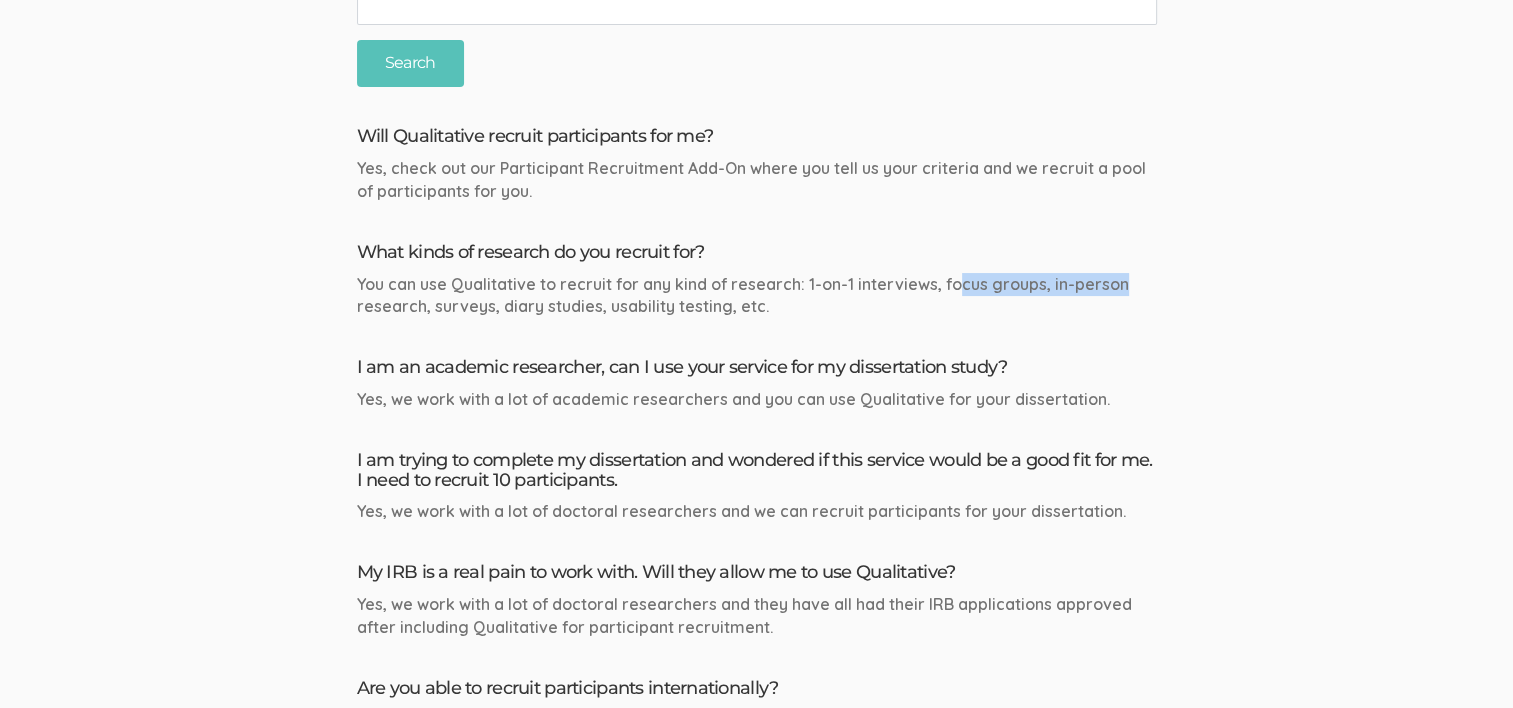 drag, startPoint x: 980, startPoint y: 275, endPoint x: 1148, endPoint y: 289, distance: 168.58232 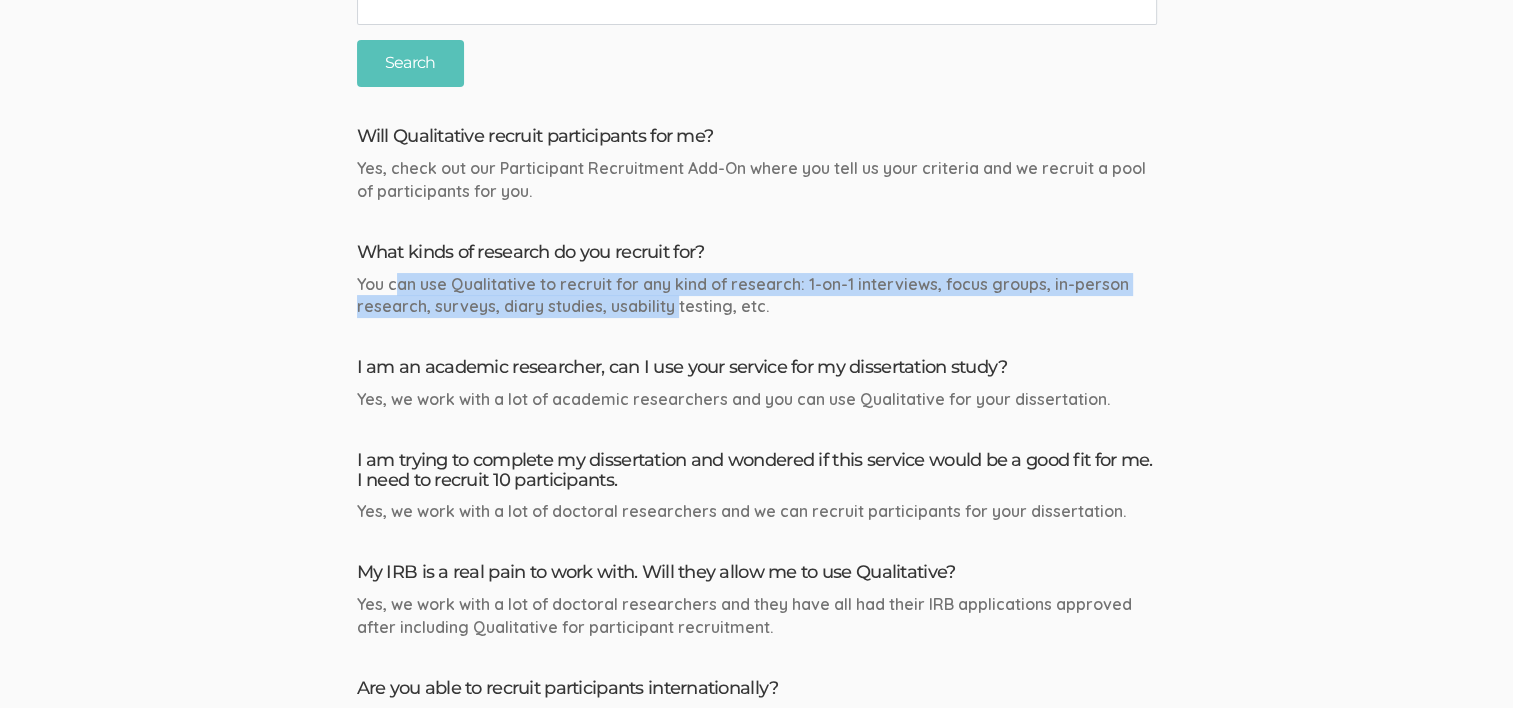 click on "What kinds of research do you recruit for?
You can use Qualitative to recruit for any kind of research: 1-on-1 interviews, focus groups, in-person research, surveys, diary studies, usability testing, etc." at bounding box center (757, 280) 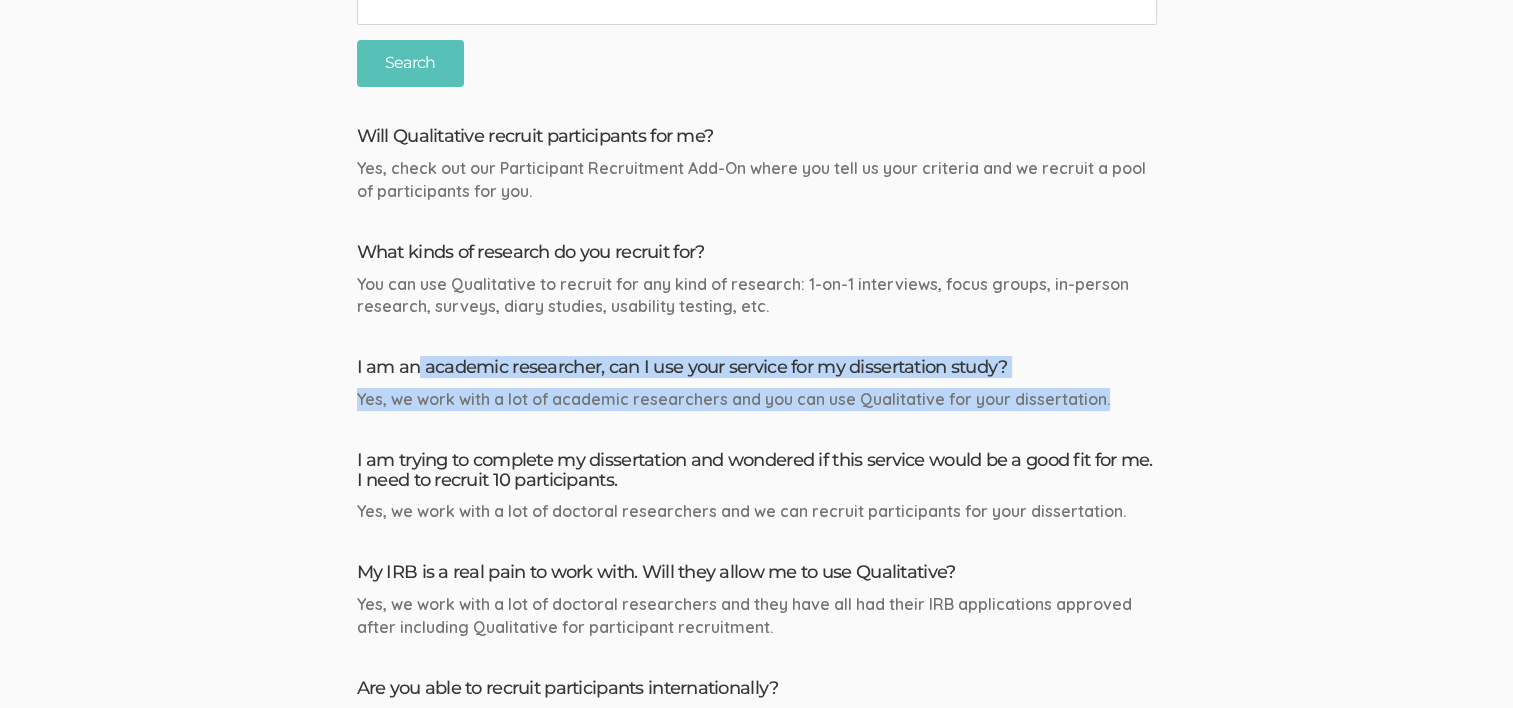 drag, startPoint x: 417, startPoint y: 362, endPoint x: 1139, endPoint y: 396, distance: 722.8001 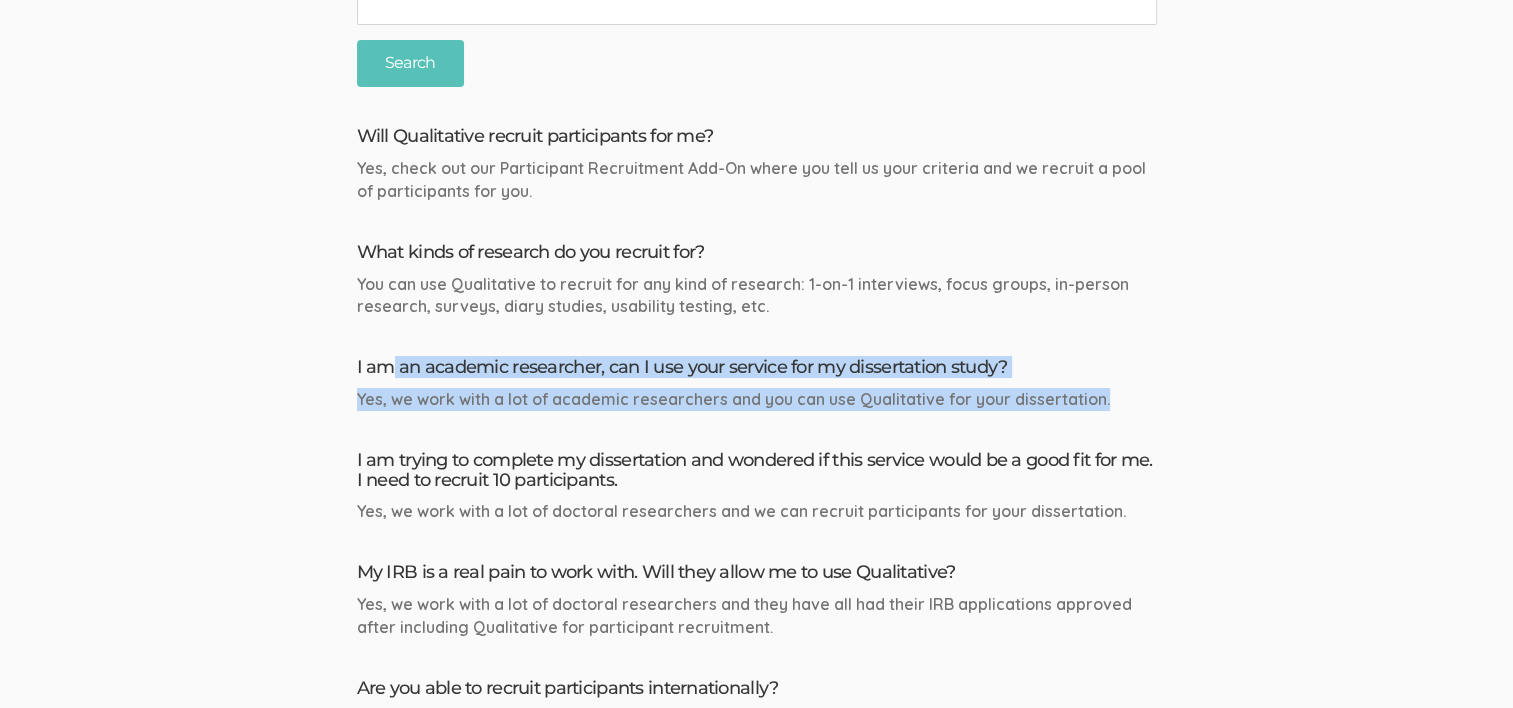 drag, startPoint x: 1105, startPoint y: 400, endPoint x: 1131, endPoint y: 320, distance: 84.118965 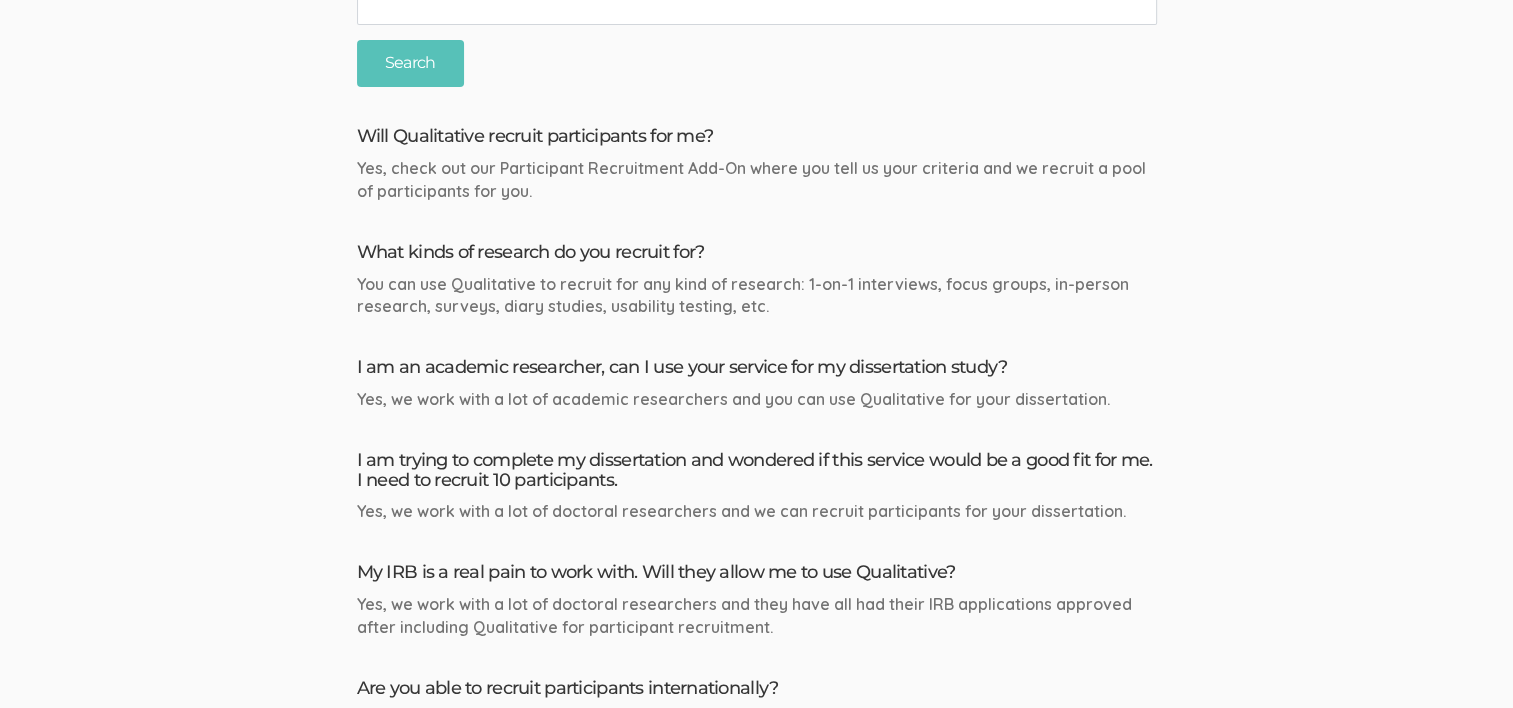 click on "FAQ
search     Search
Will Qualitative recruit participants for me?
Yes, check out our Participant Recruitment Add-On where you tell us your criteria and we recruit a pool of participants for you.
What kinds of research do you recruit for?
You can use Qualitative to recruit for any kind of research: 1-on-1 interviews, focus groups, in-person research, surveys, diary studies, usability testing, etc.
I am an academic researcher, can I use your service for my dissertation study?
Yes, we work with a lot of academic researchers and you can use Qualitative for your dissertation.
I am trying to complete my dissertation and wondered if this service would be a good fit for me. I need to recruit 10 participants." at bounding box center [756, 3319] 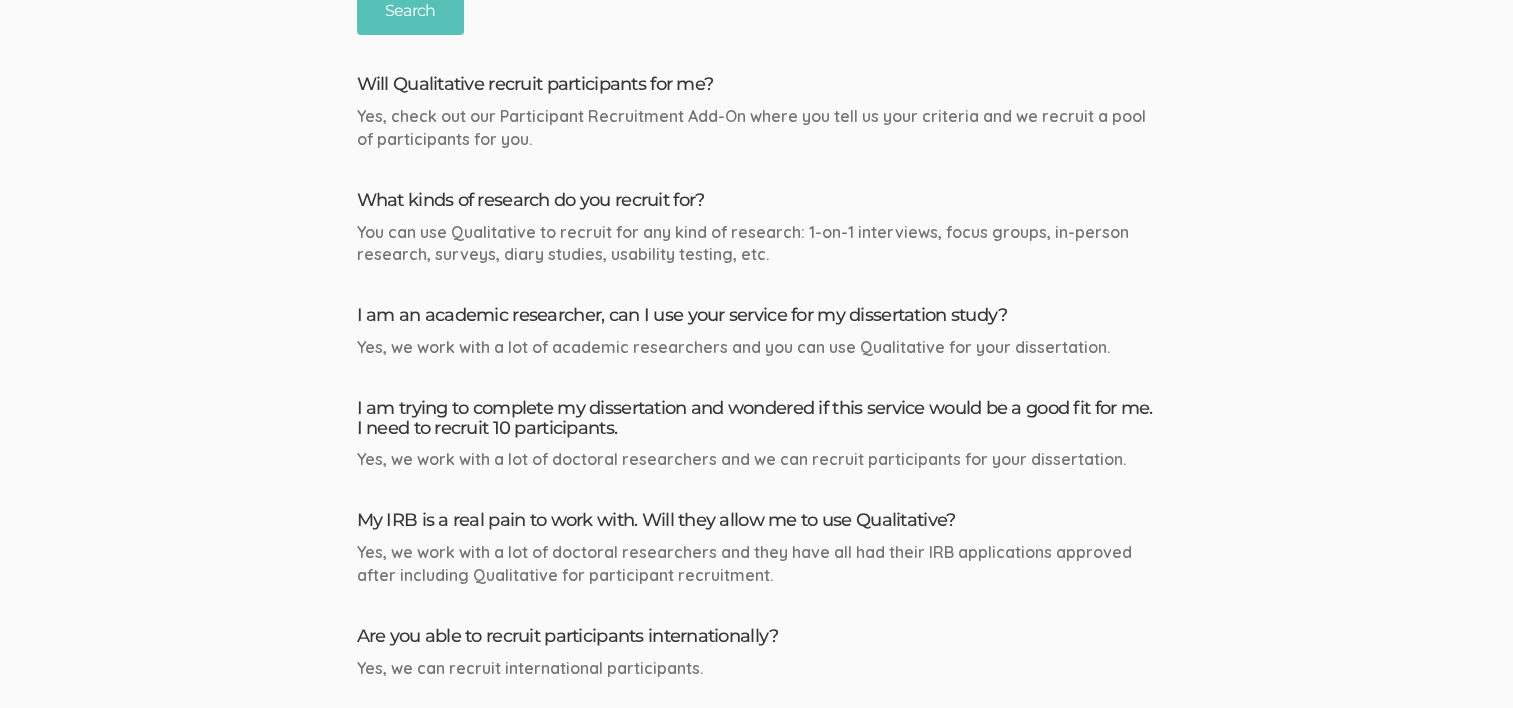 scroll, scrollTop: 300, scrollLeft: 0, axis: vertical 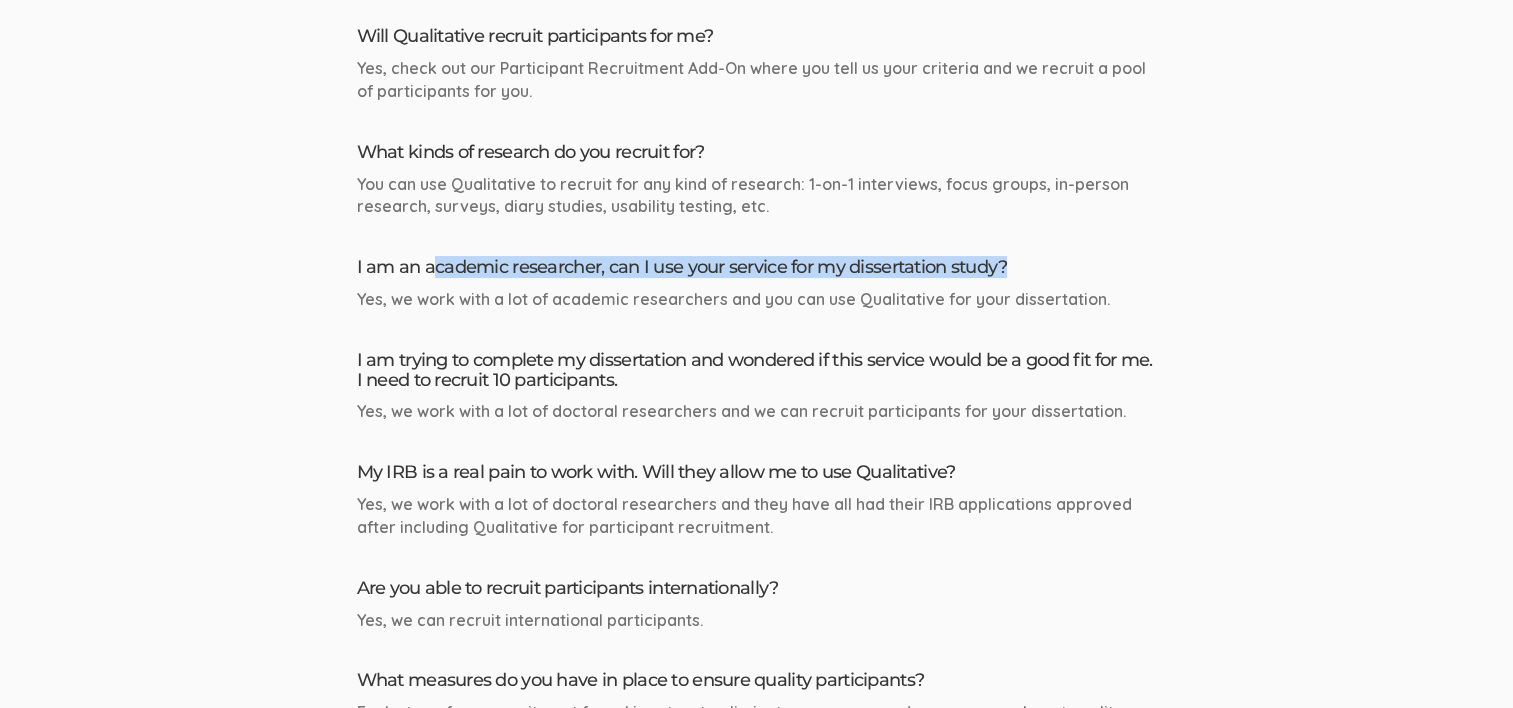 drag, startPoint x: 430, startPoint y: 254, endPoint x: 1143, endPoint y: 268, distance: 713.13745 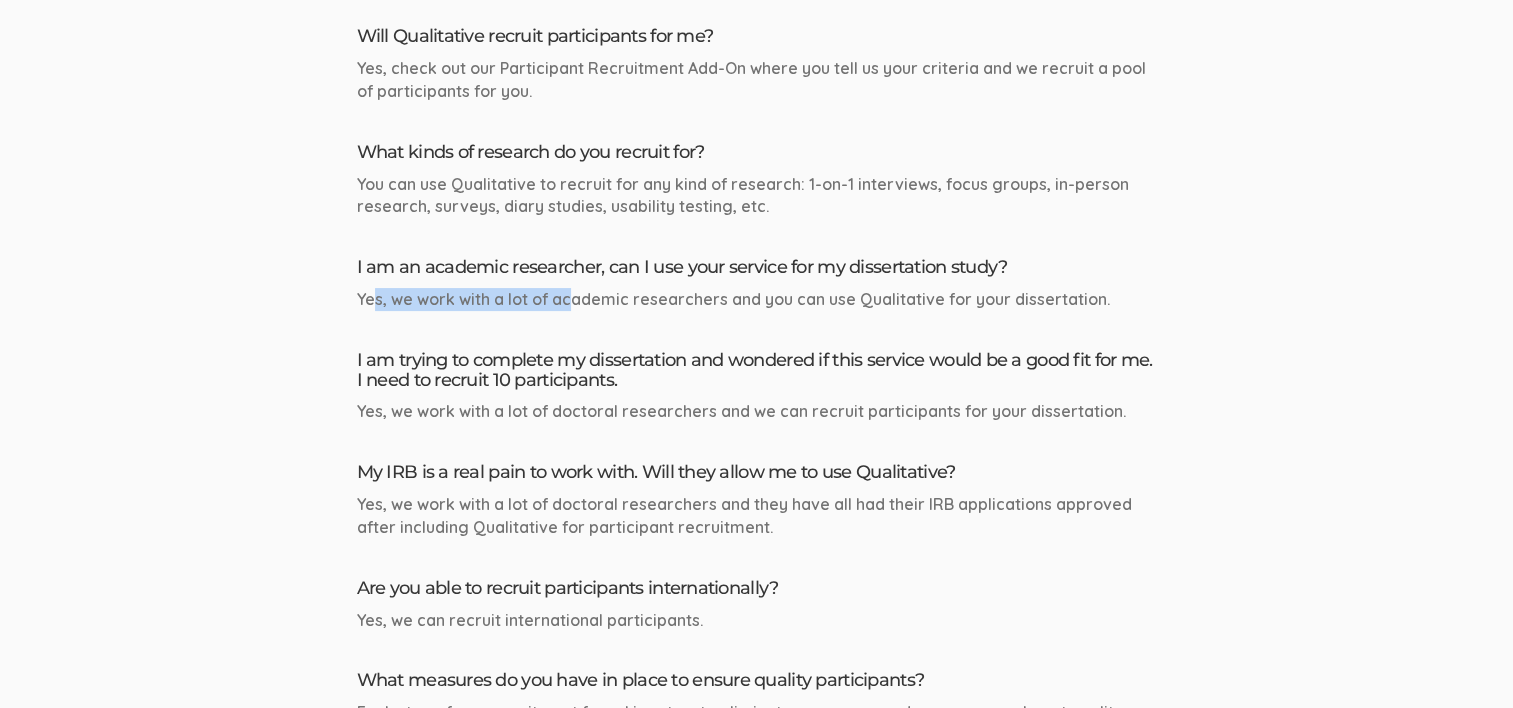 drag, startPoint x: 380, startPoint y: 298, endPoint x: 568, endPoint y: 297, distance: 188.00266 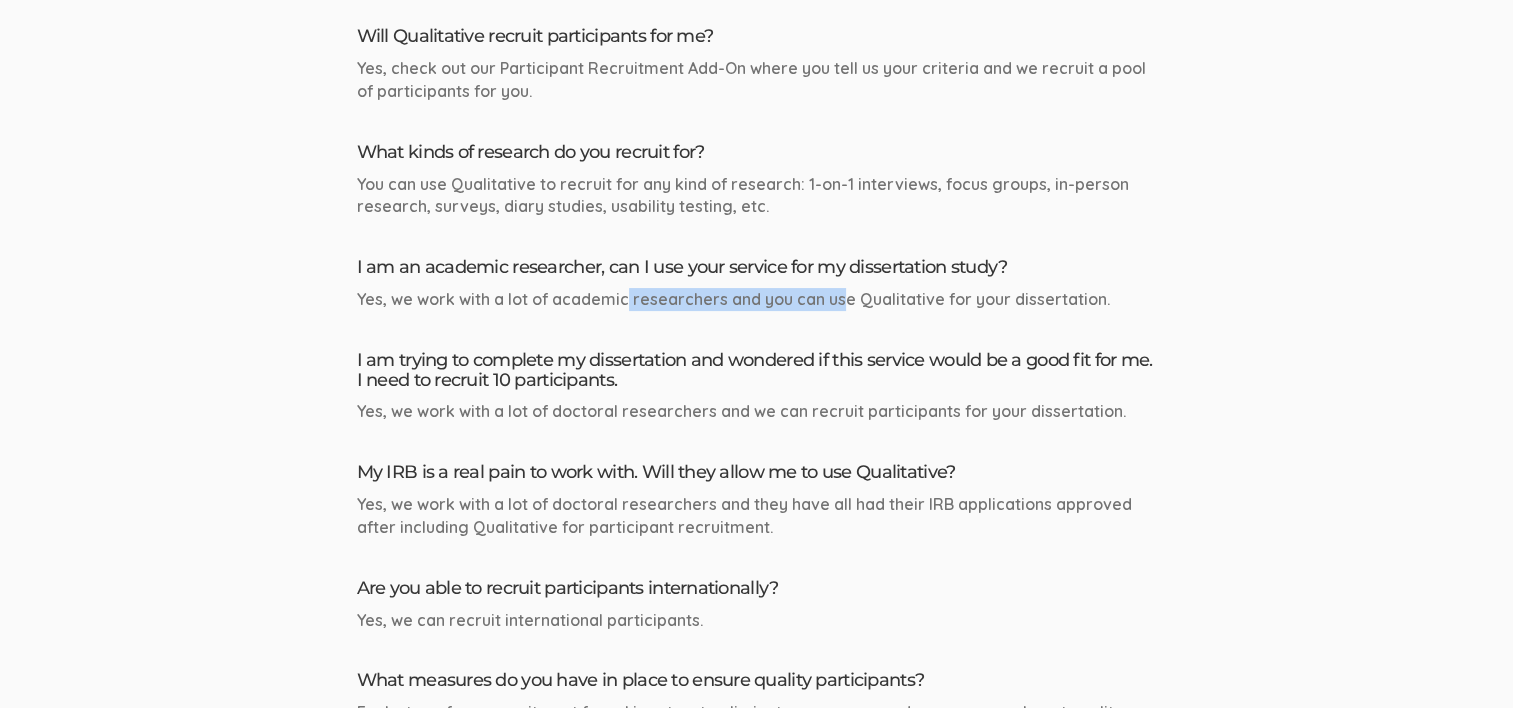 drag, startPoint x: 737, startPoint y: 301, endPoint x: 841, endPoint y: 304, distance: 104.04326 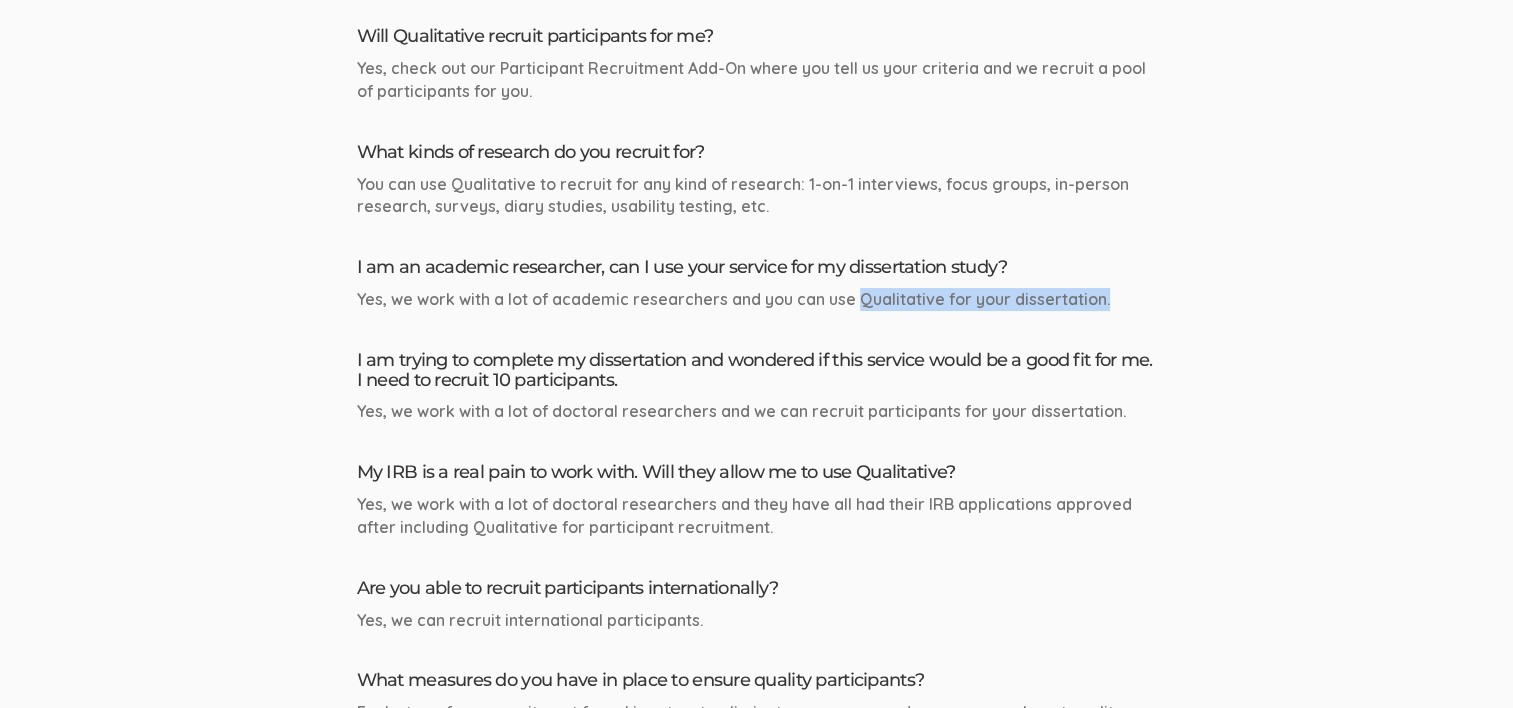 drag, startPoint x: 1076, startPoint y: 308, endPoint x: 1108, endPoint y: 308, distance: 32 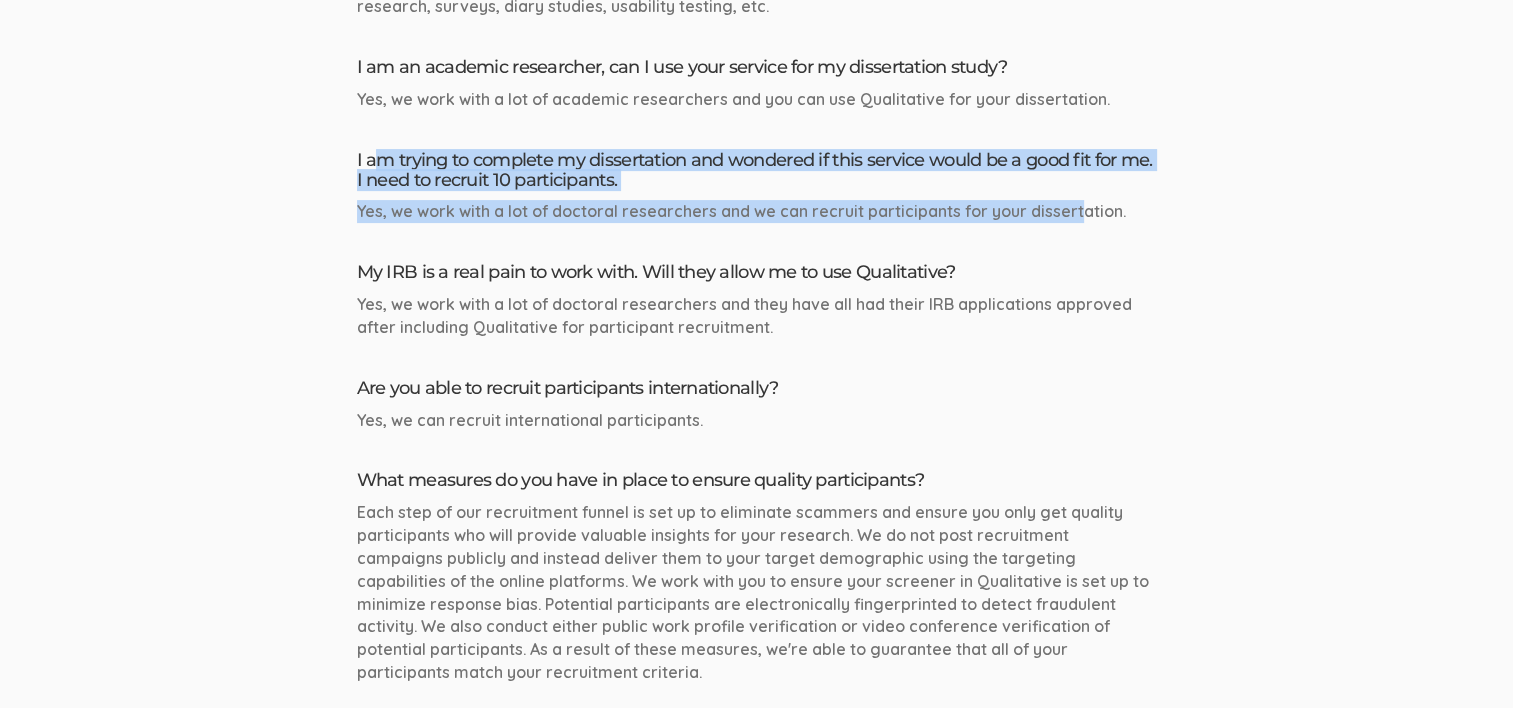 drag, startPoint x: 989, startPoint y: 211, endPoint x: 1077, endPoint y: 214, distance: 88.051125 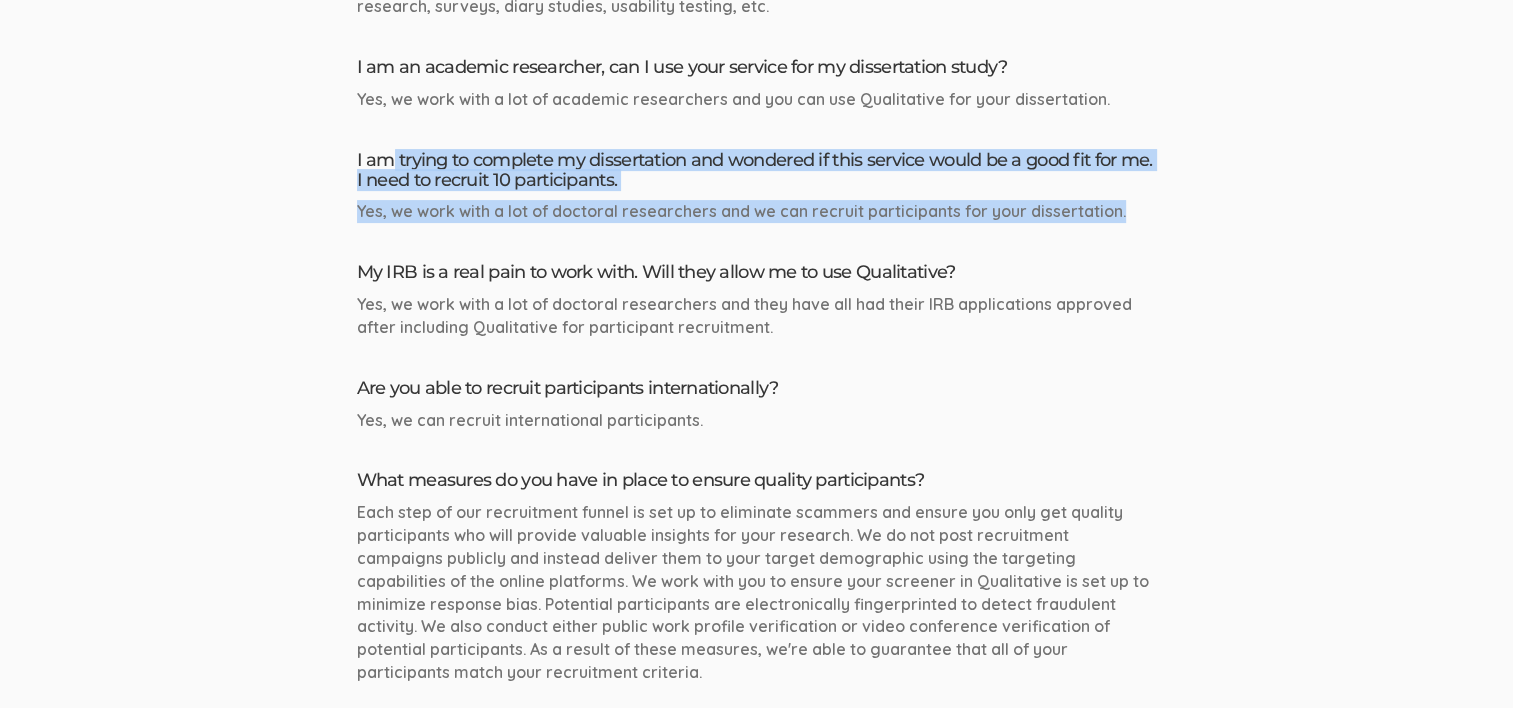 drag, startPoint x: 1056, startPoint y: 208, endPoint x: 389, endPoint y: 135, distance: 670.98285 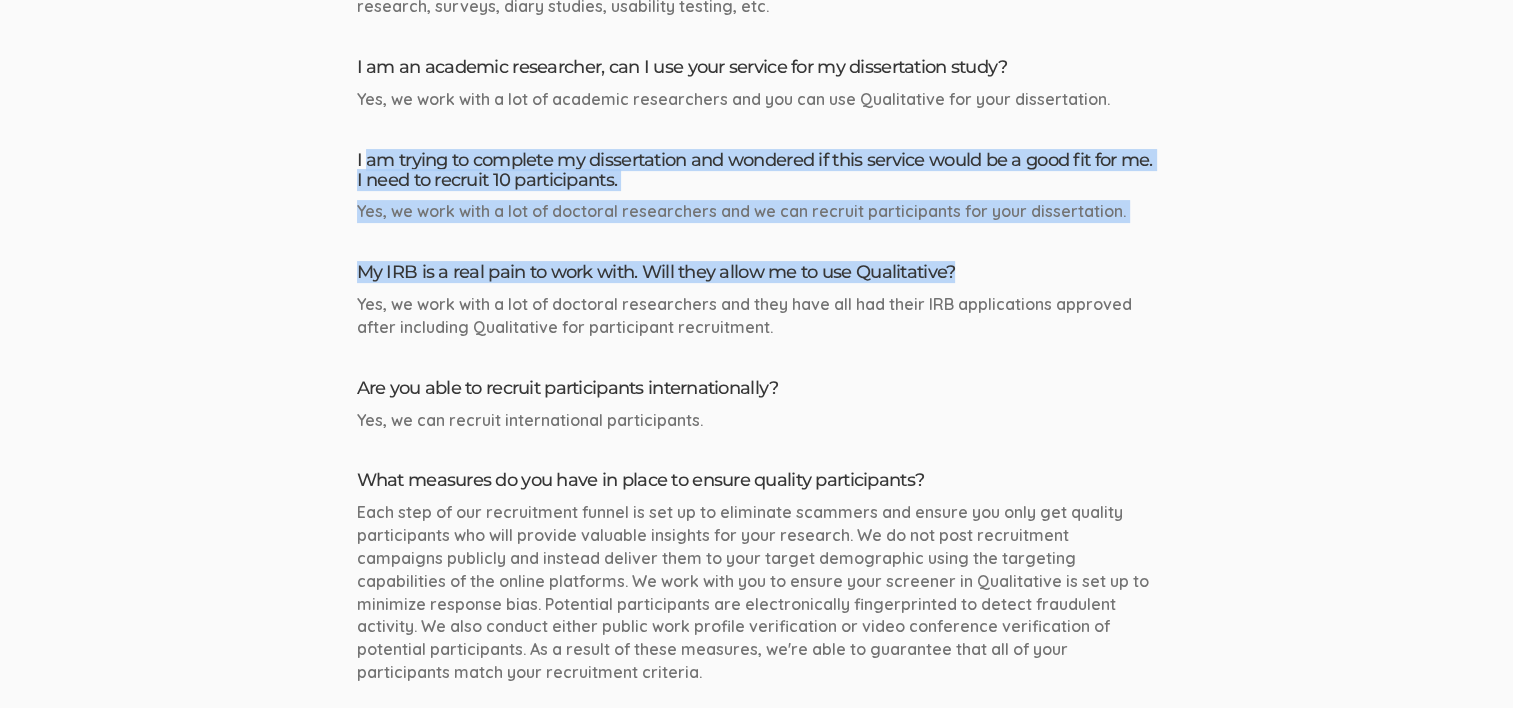 drag, startPoint x: 368, startPoint y: 151, endPoint x: 1179, endPoint y: 240, distance: 815.86884 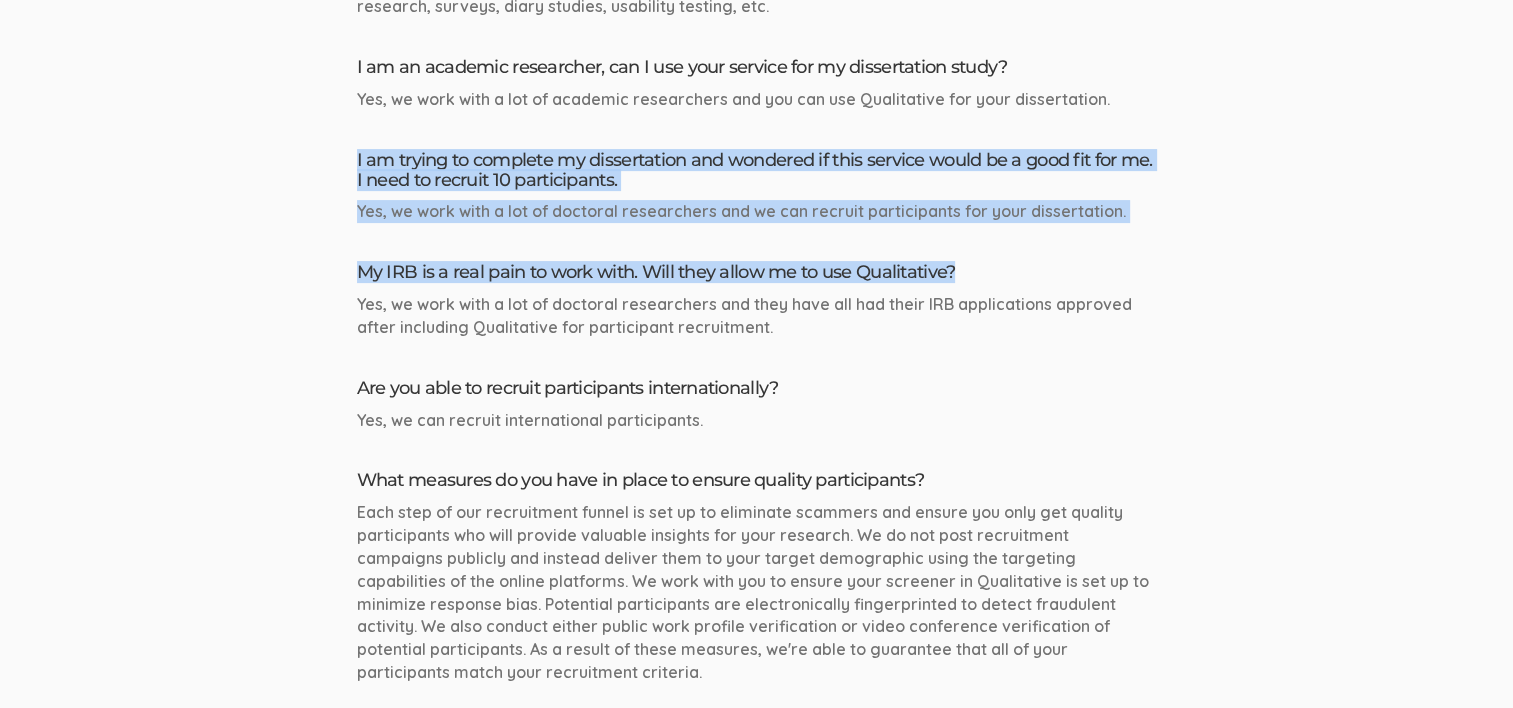 drag, startPoint x: 1098, startPoint y: 212, endPoint x: 280, endPoint y: 140, distance: 821.1626 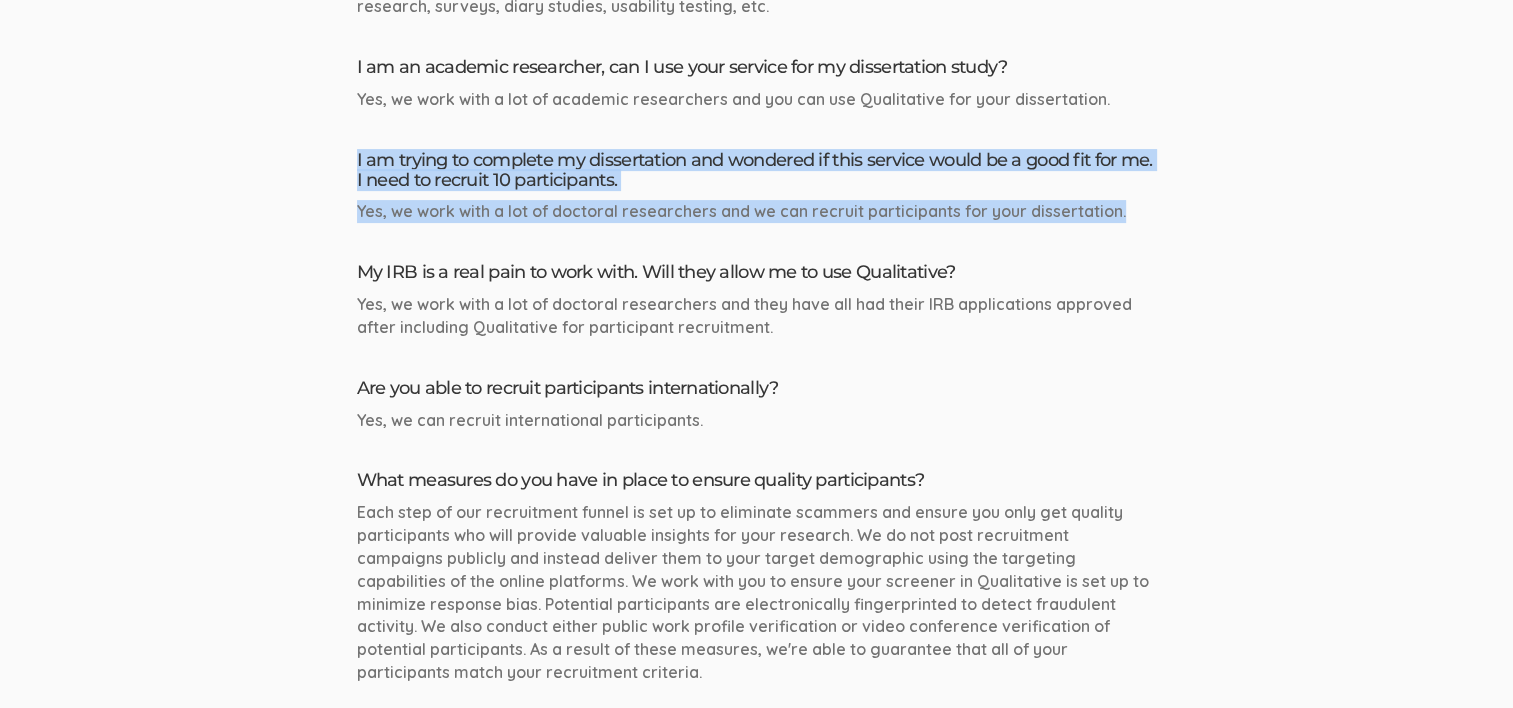 drag, startPoint x: 331, startPoint y: 137, endPoint x: 1181, endPoint y: 218, distance: 853.8507 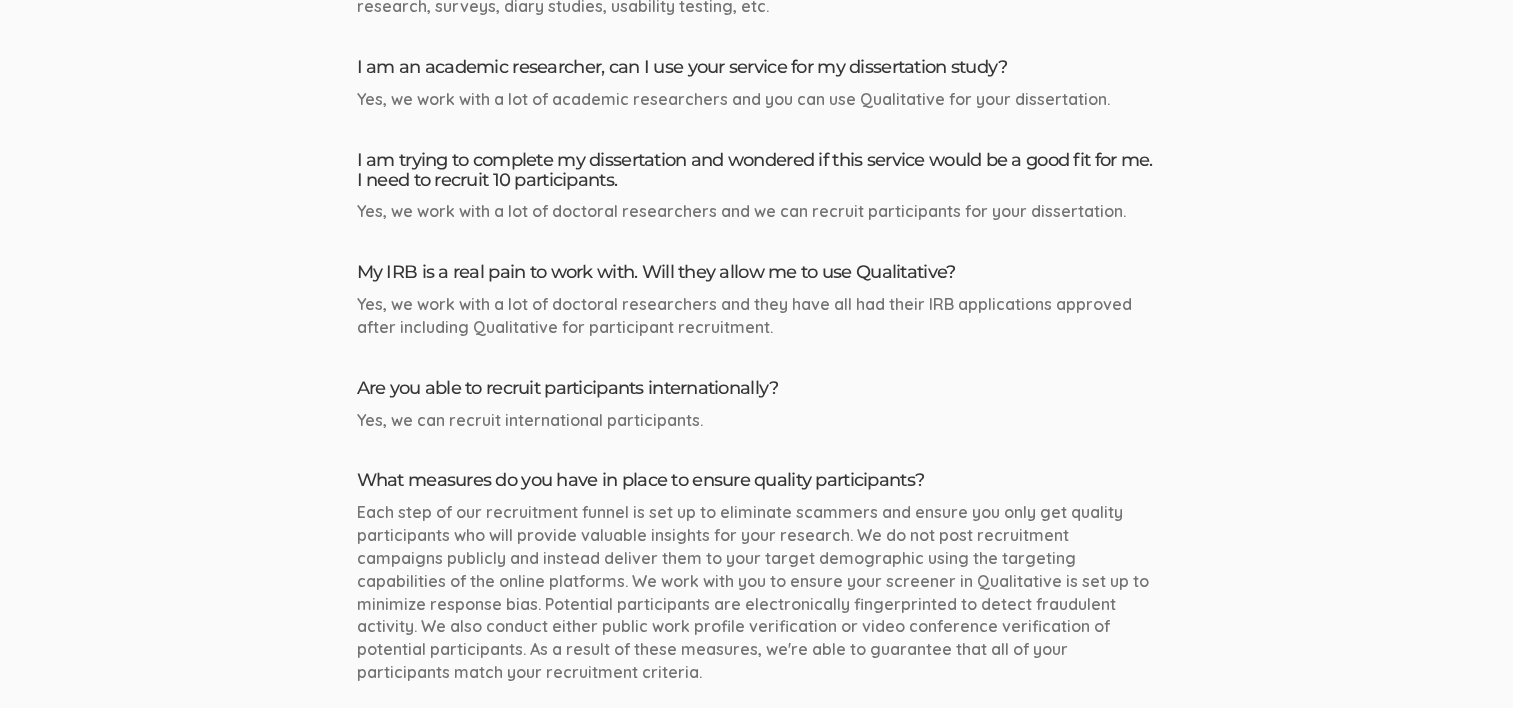click on "My IRB is a real pain to work with. Will they allow me to use Qualitative?" at bounding box center (757, 273) 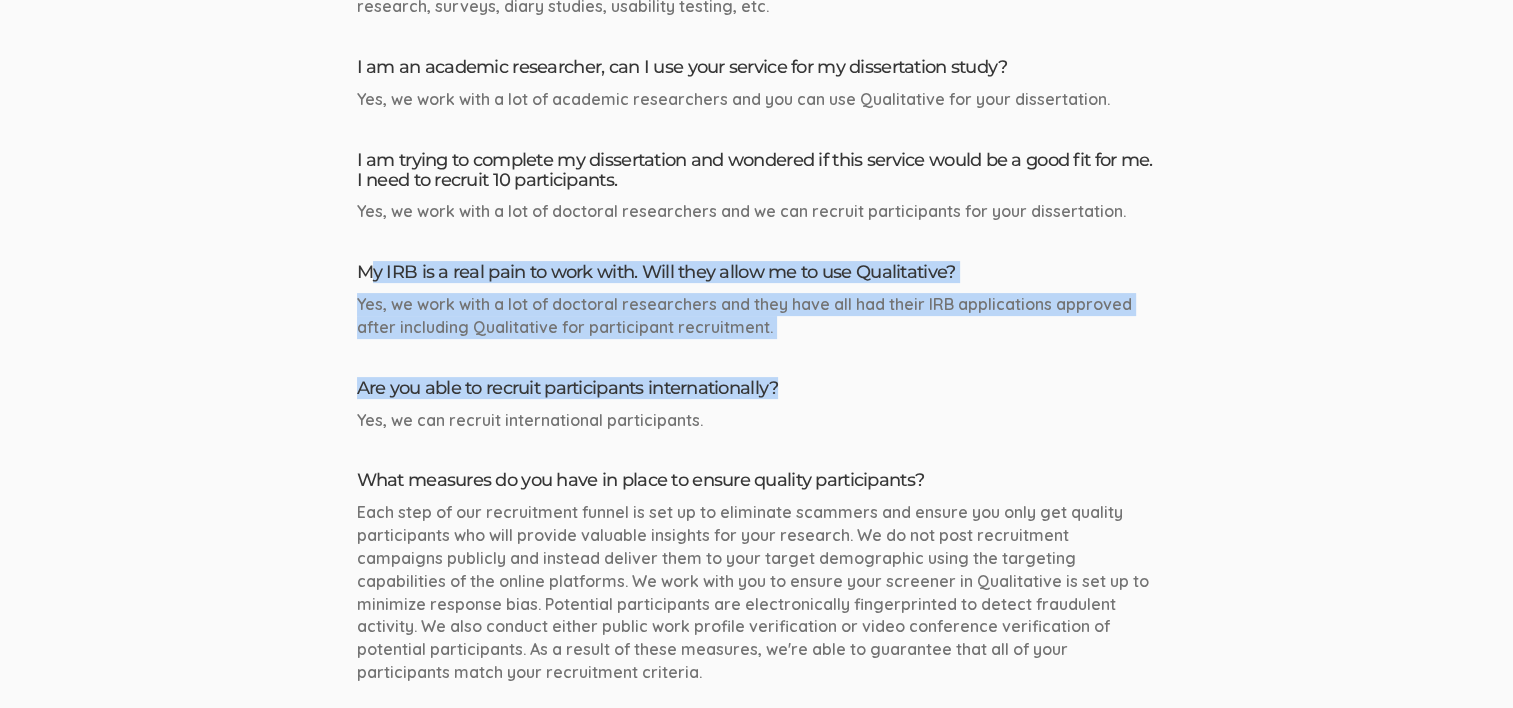drag, startPoint x: 410, startPoint y: 272, endPoint x: 1050, endPoint y: 345, distance: 644.14984 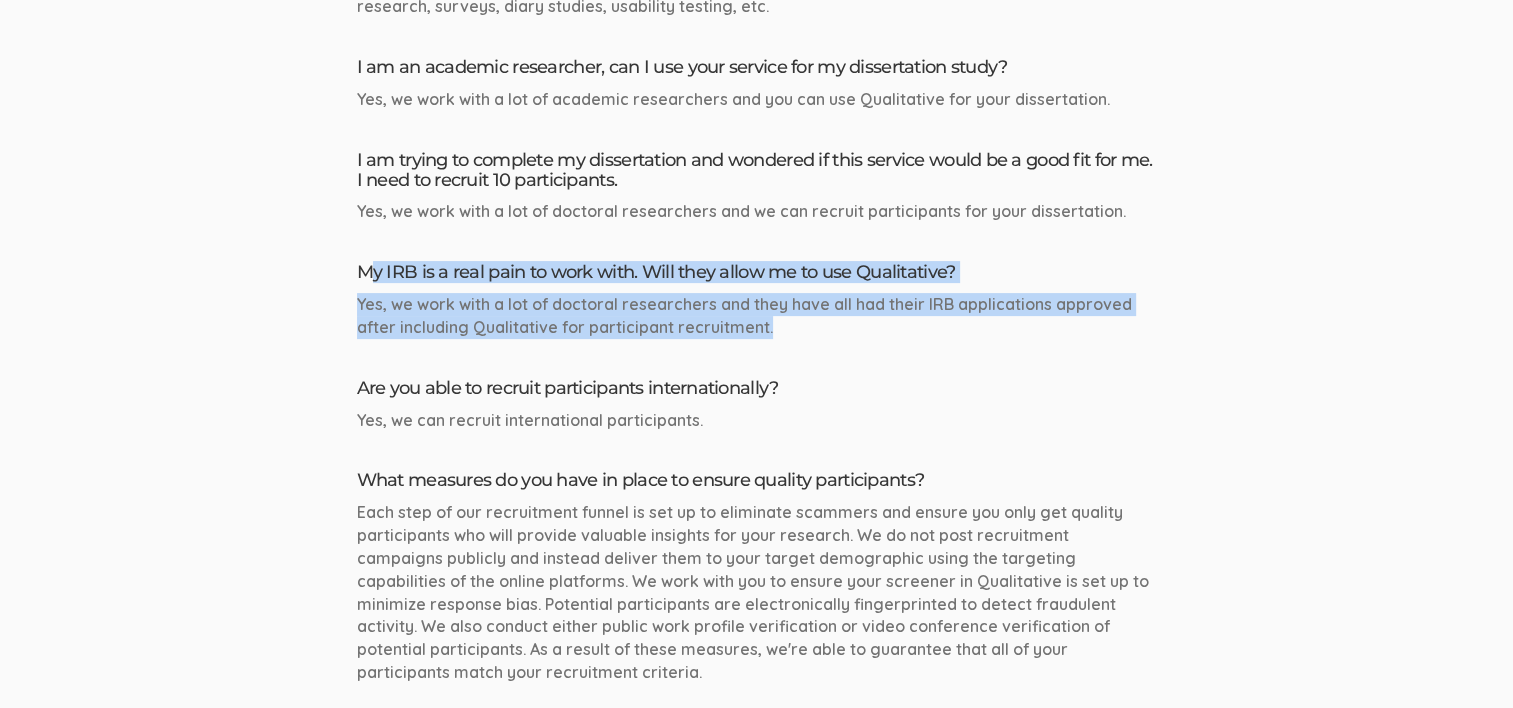 drag, startPoint x: 371, startPoint y: 275, endPoint x: 949, endPoint y: 326, distance: 580.24567 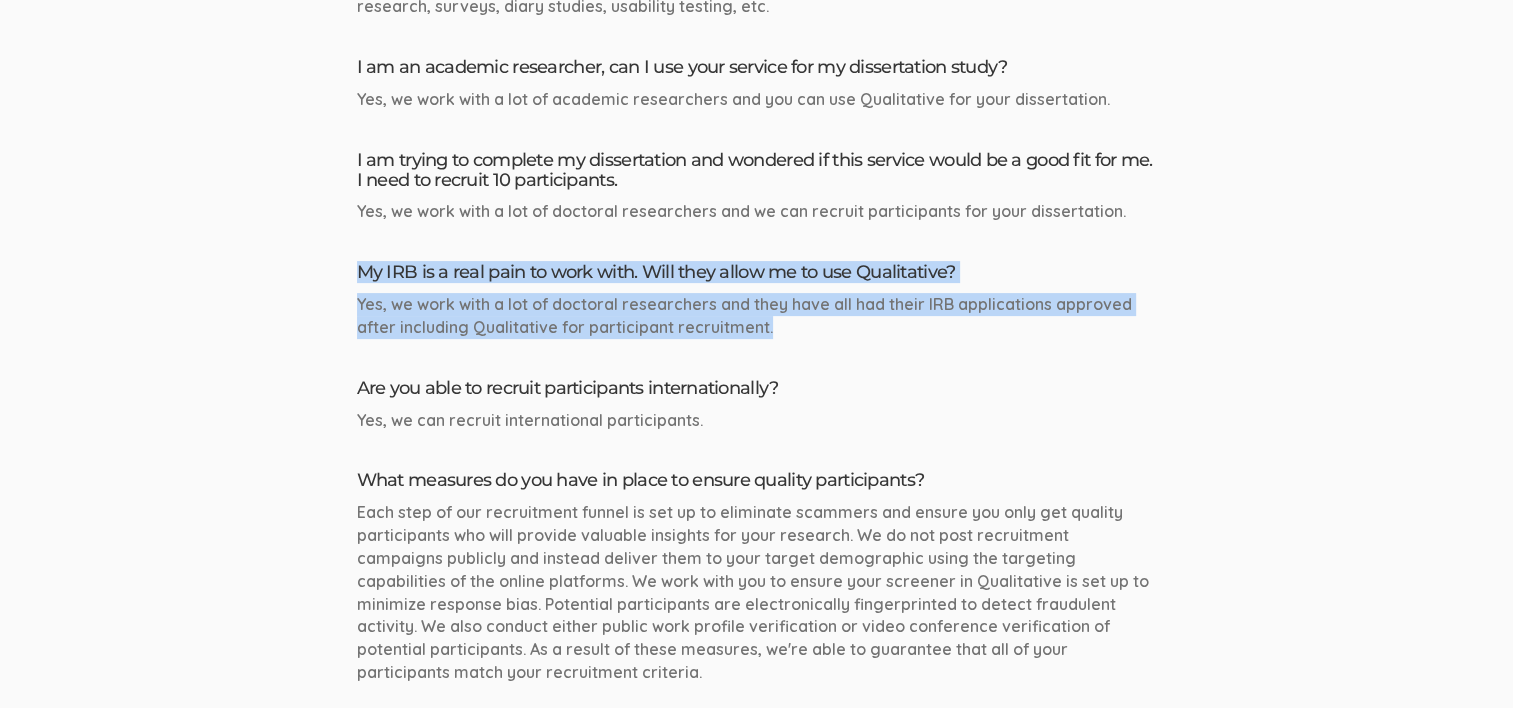 drag, startPoint x: 955, startPoint y: 331, endPoint x: 327, endPoint y: 240, distance: 634.5589 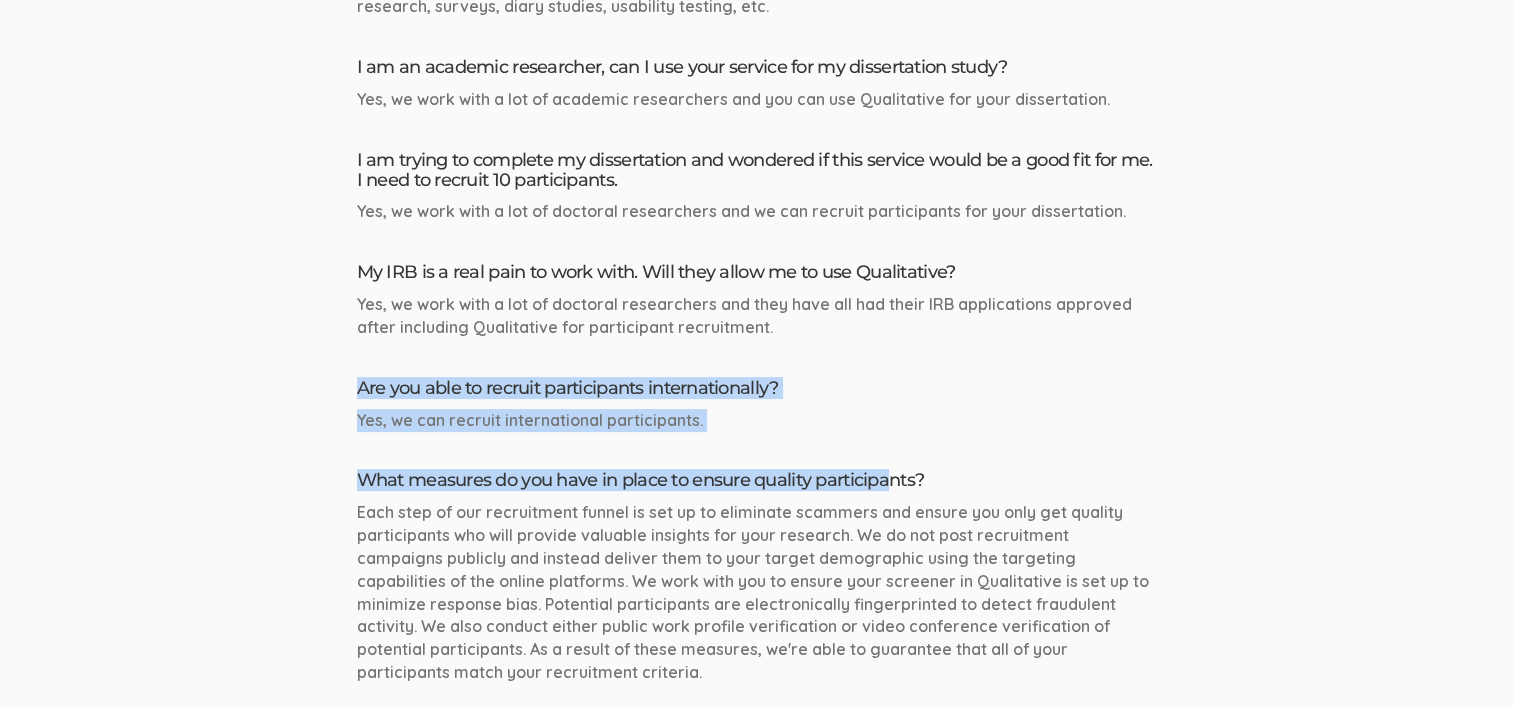 drag, startPoint x: 382, startPoint y: 383, endPoint x: 890, endPoint y: 439, distance: 511.0773 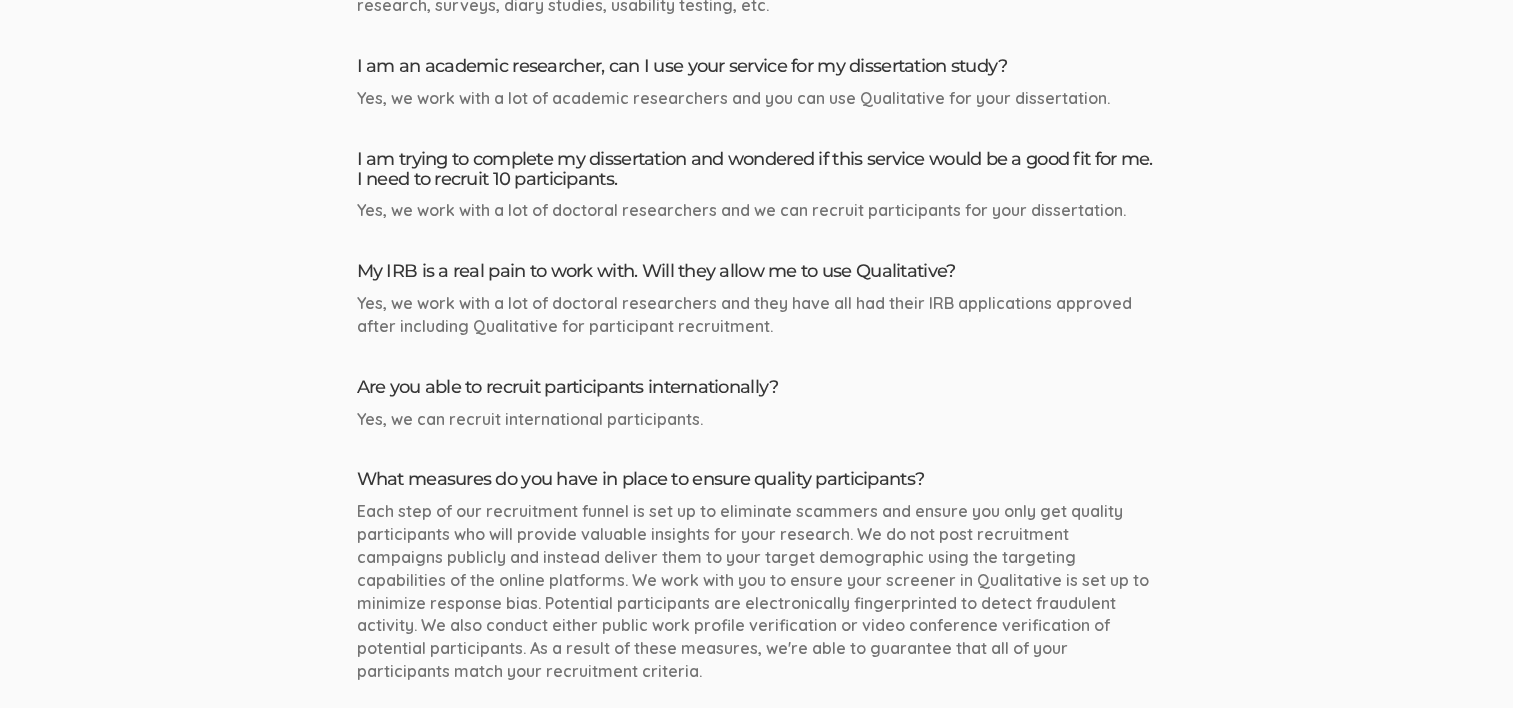 scroll, scrollTop: 700, scrollLeft: 0, axis: vertical 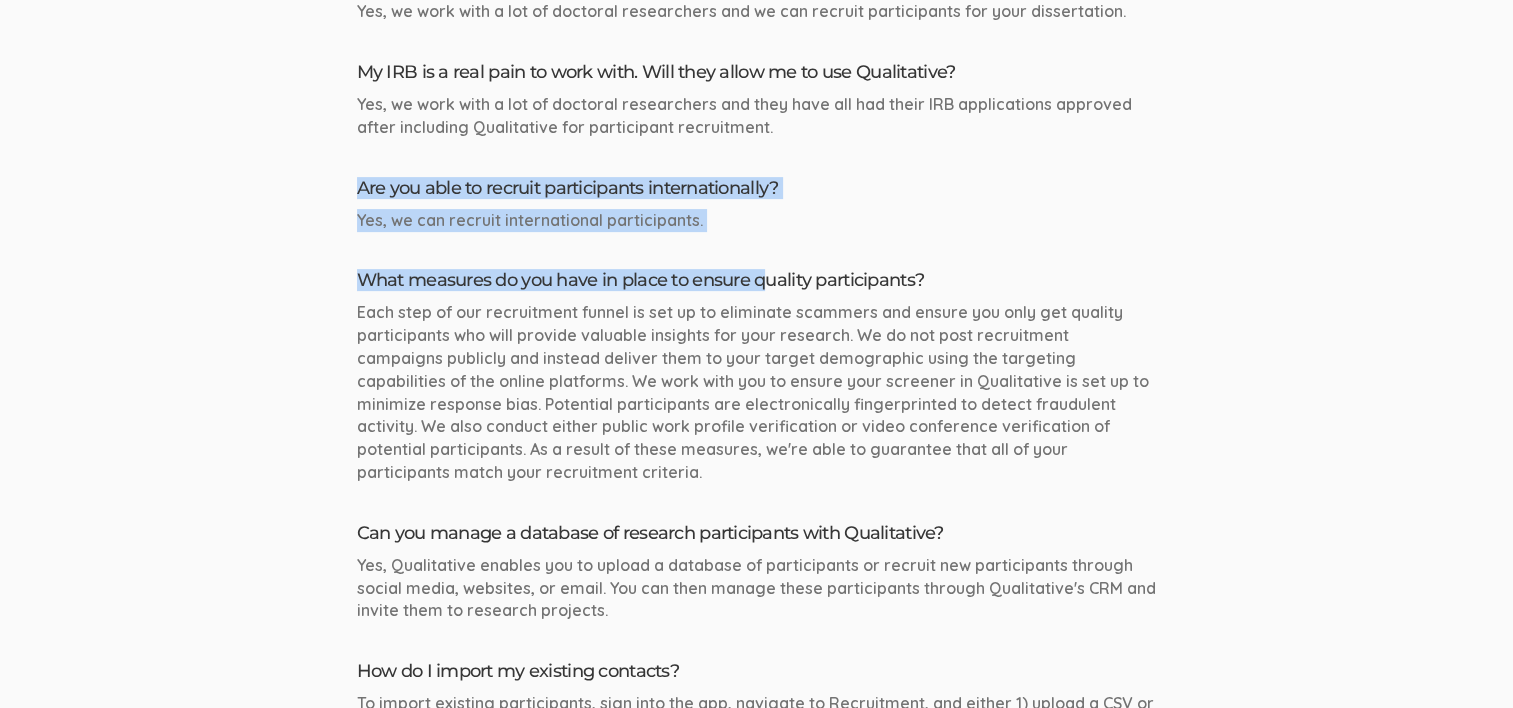 drag, startPoint x: 355, startPoint y: 190, endPoint x: 768, endPoint y: 236, distance: 415.55383 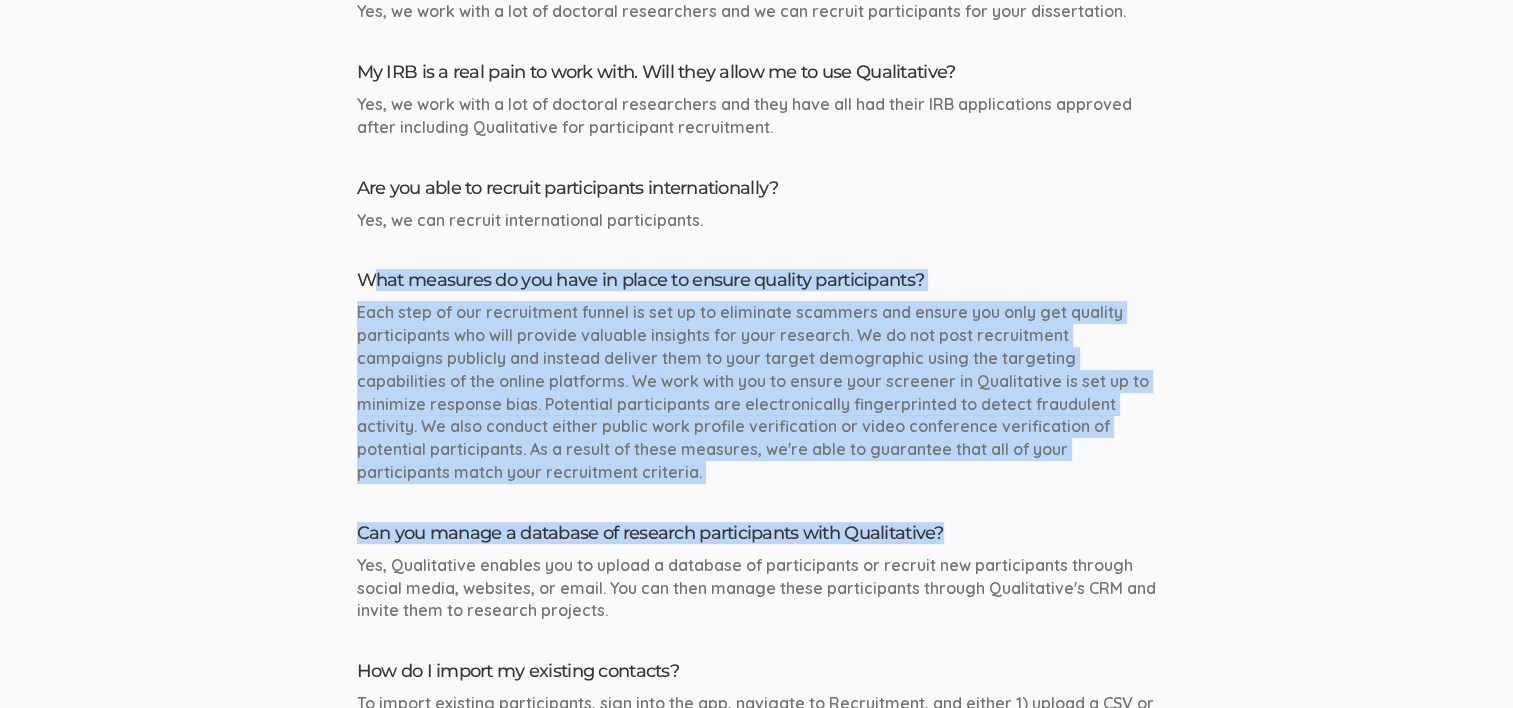 drag, startPoint x: 378, startPoint y: 272, endPoint x: 987, endPoint y: 486, distance: 645.50525 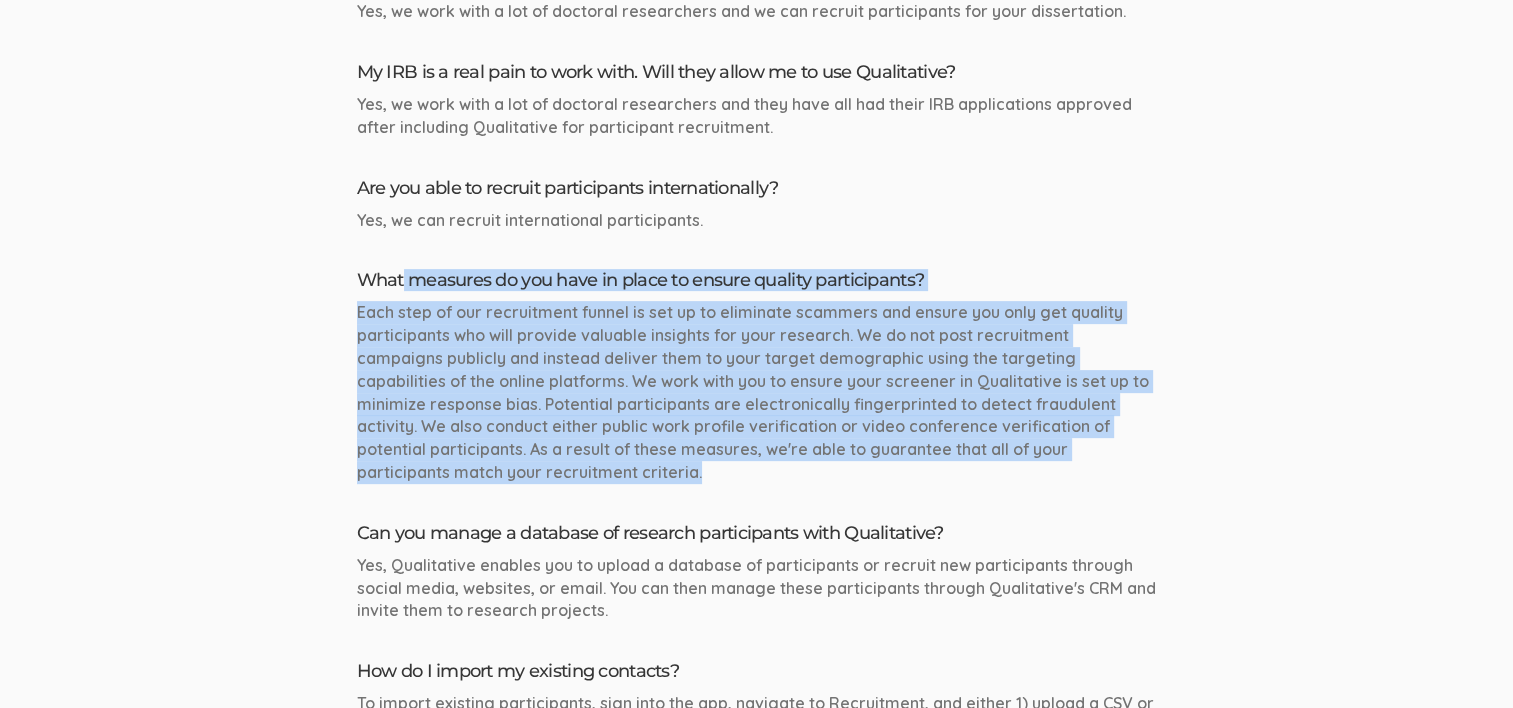 drag 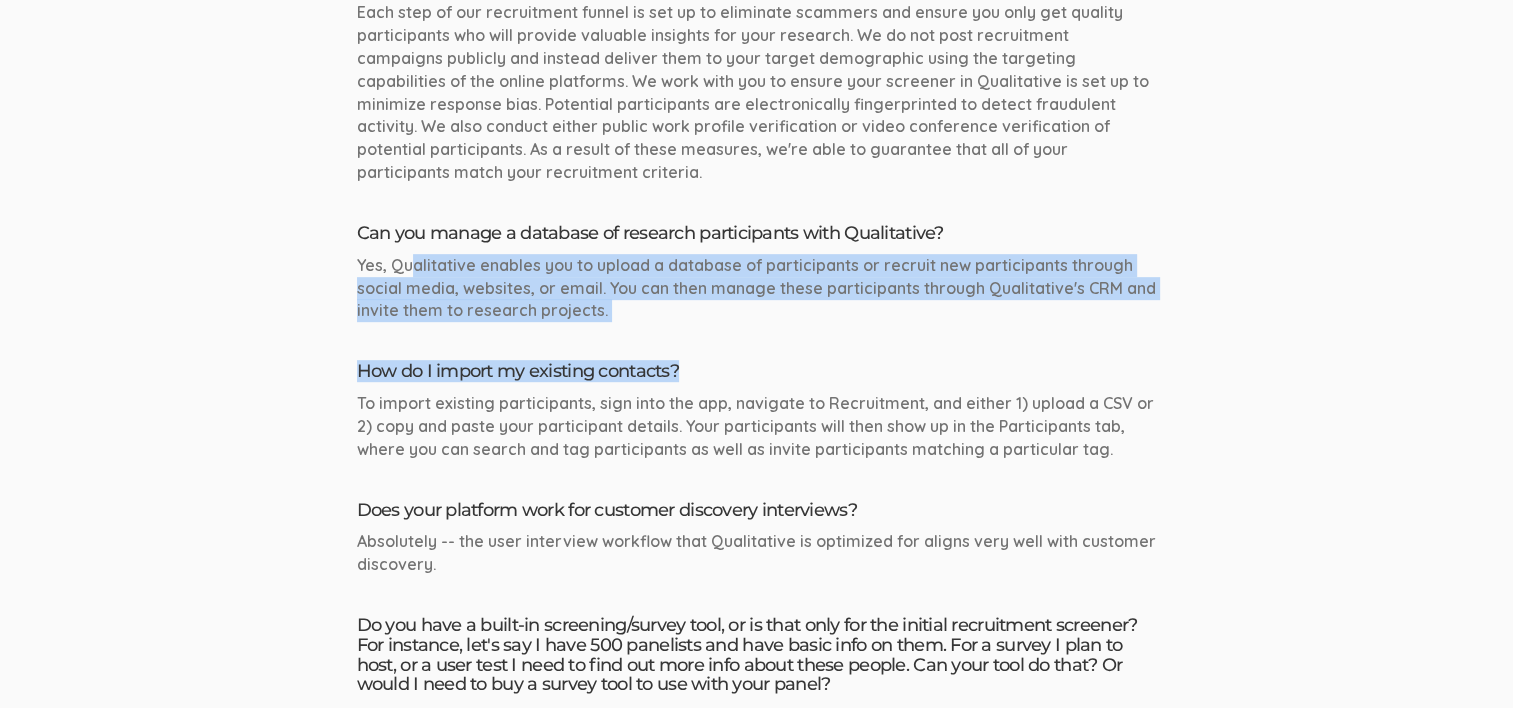 click on "Will Qualitative recruit participants for me?
Yes, check out our Participant Recruitment Add-On where you tell us your criteria and we recruit a pool of participants for you.
What kinds of research do you recruit for?
You can use Qualitative to recruit for any kind of research: 1-on-1 interviews, focus groups, in-person research, surveys, diary studies, usability testing, etc.
I am an academic researcher, can I use your service for my dissertation study?
Yes, we work with a lot of academic researchers and you can use Qualitative for your dissertation.
I am trying to complete my dissertation and wondered if this service would be a good fit for me. I need to recruit 10 participants." at bounding box center [757, 2576] 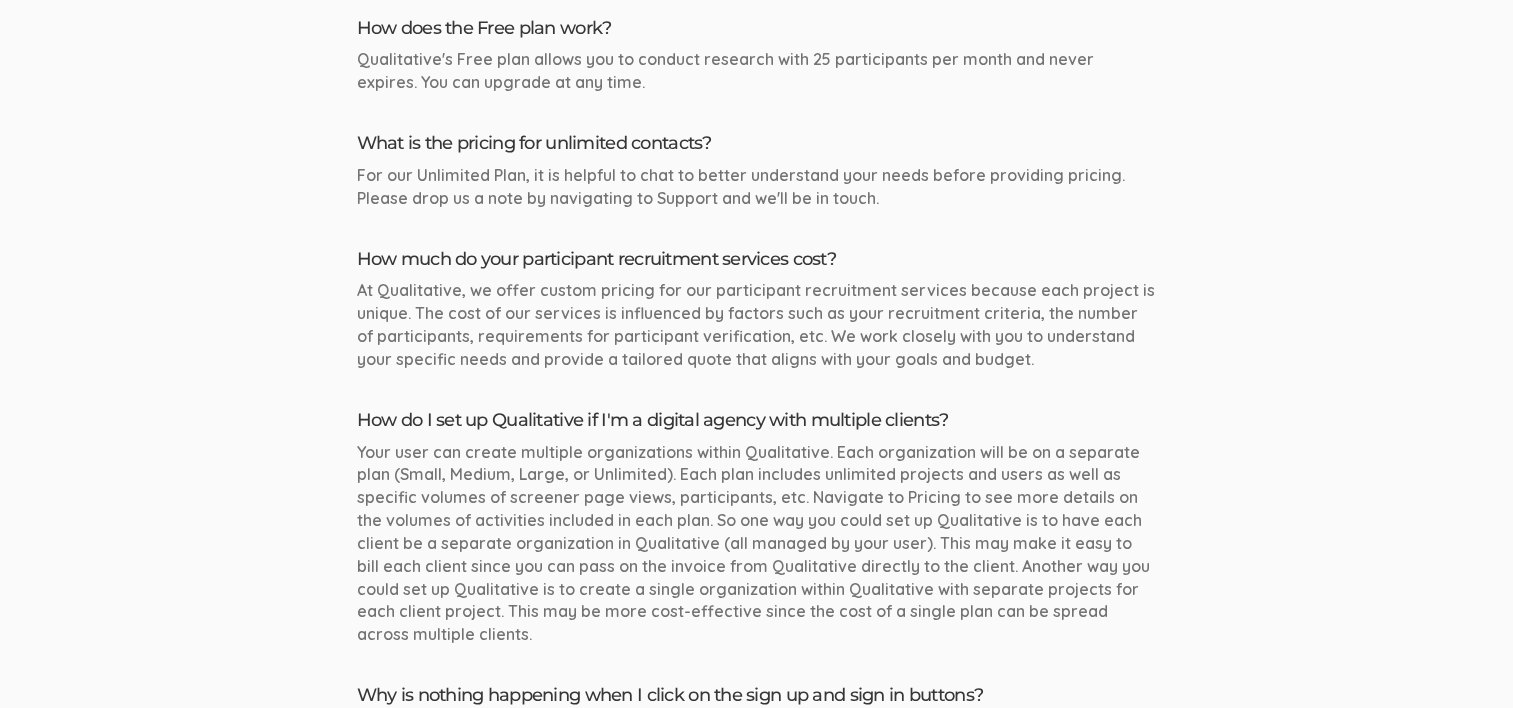 scroll, scrollTop: 0, scrollLeft: 0, axis: both 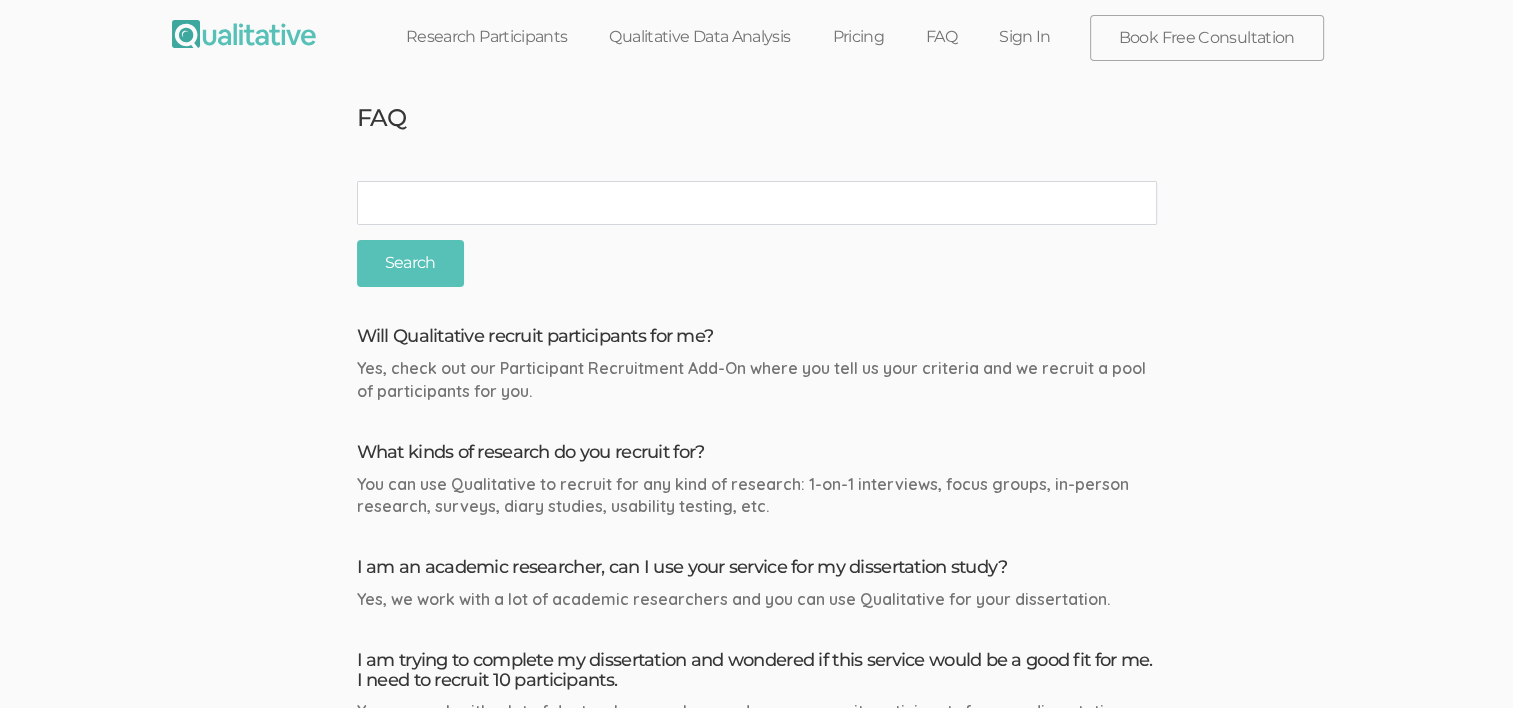 click on "FAQ" at bounding box center (941, 37) 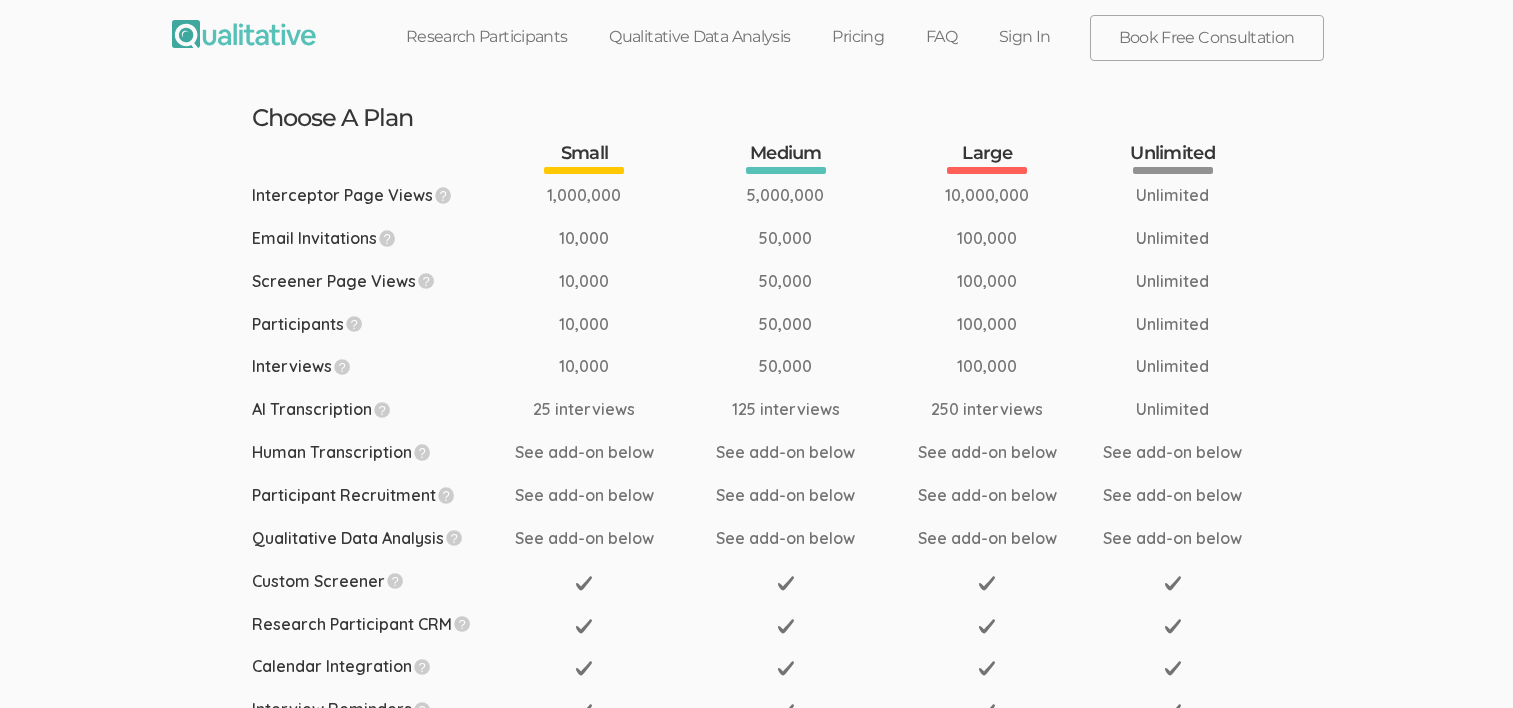 scroll, scrollTop: 0, scrollLeft: 0, axis: both 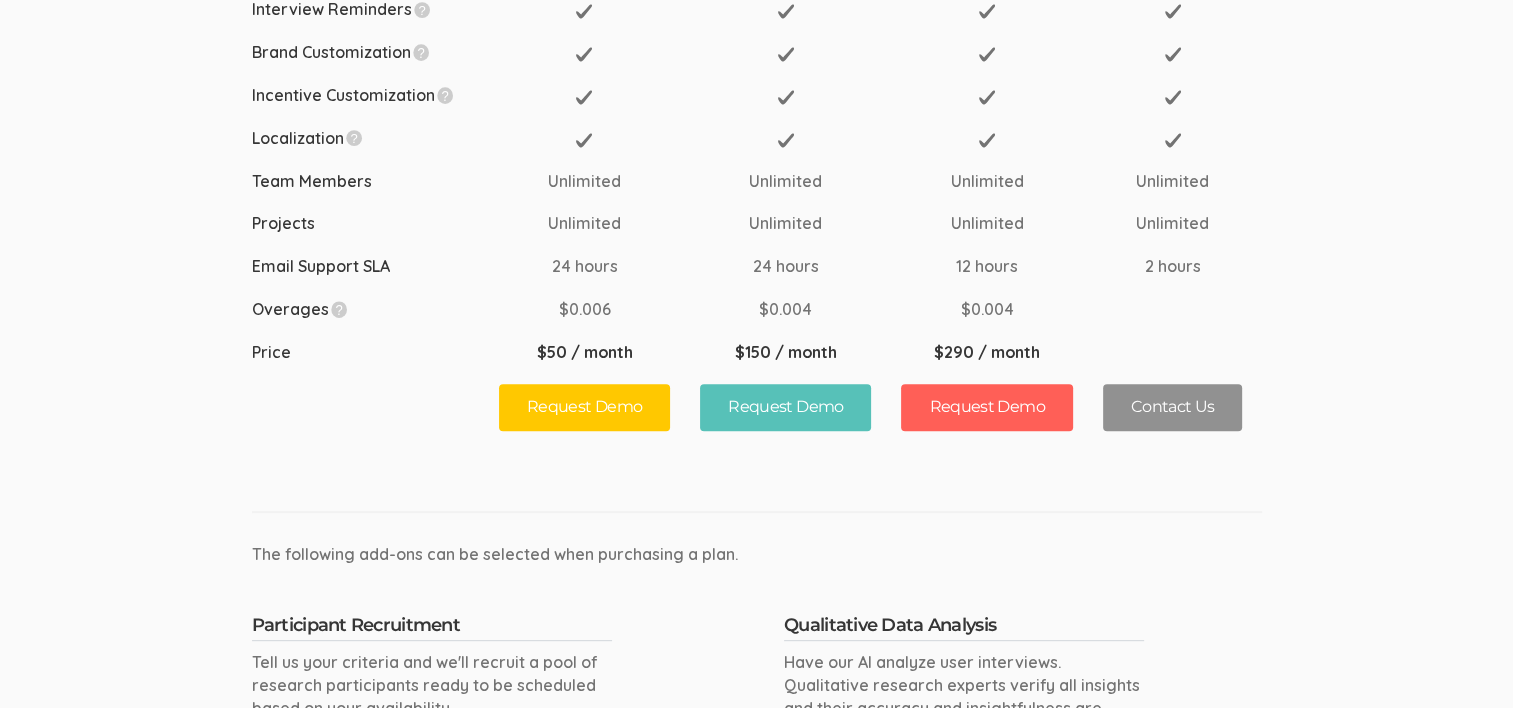 drag, startPoint x: 632, startPoint y: 353, endPoint x: 503, endPoint y: 350, distance: 129.03488 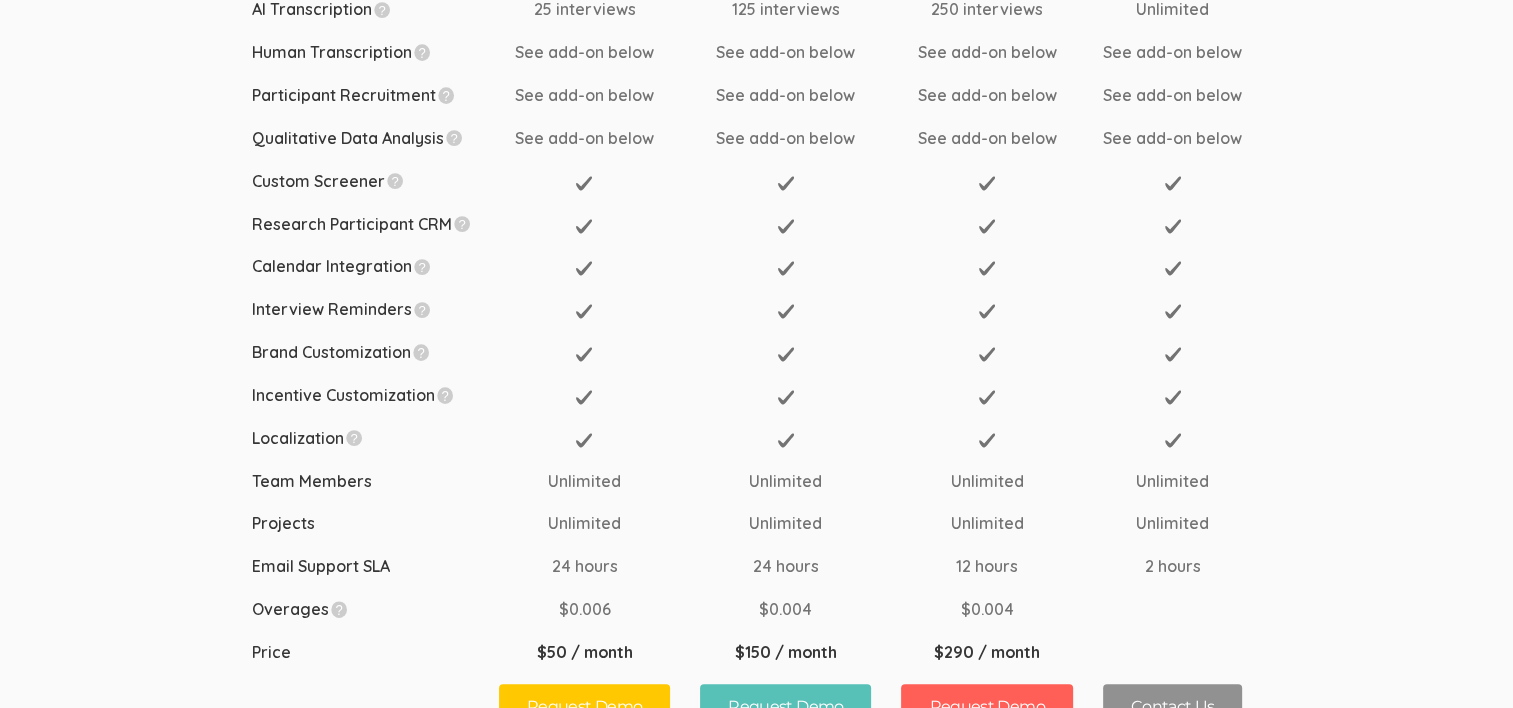scroll, scrollTop: 200, scrollLeft: 0, axis: vertical 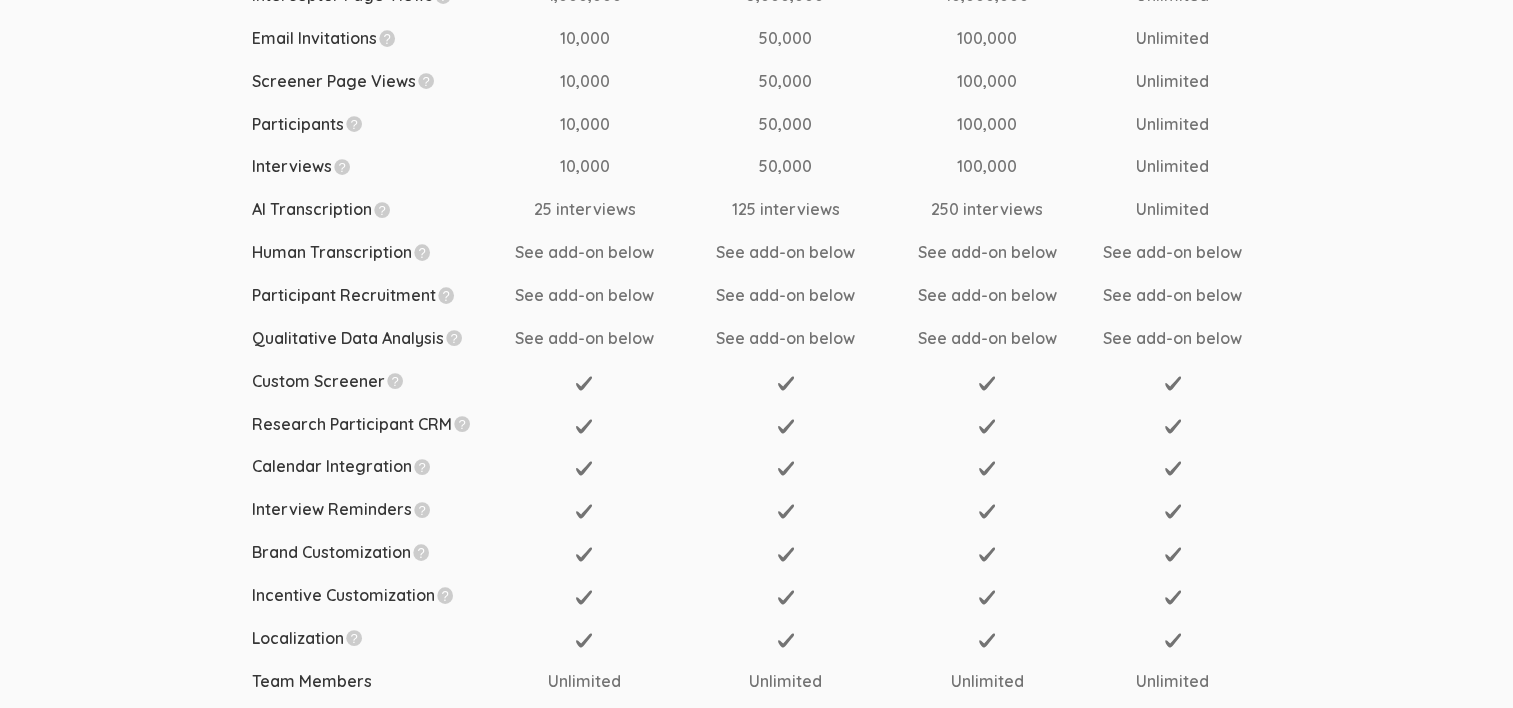 drag, startPoint x: 624, startPoint y: 208, endPoint x: 527, endPoint y: 207, distance: 97.00516 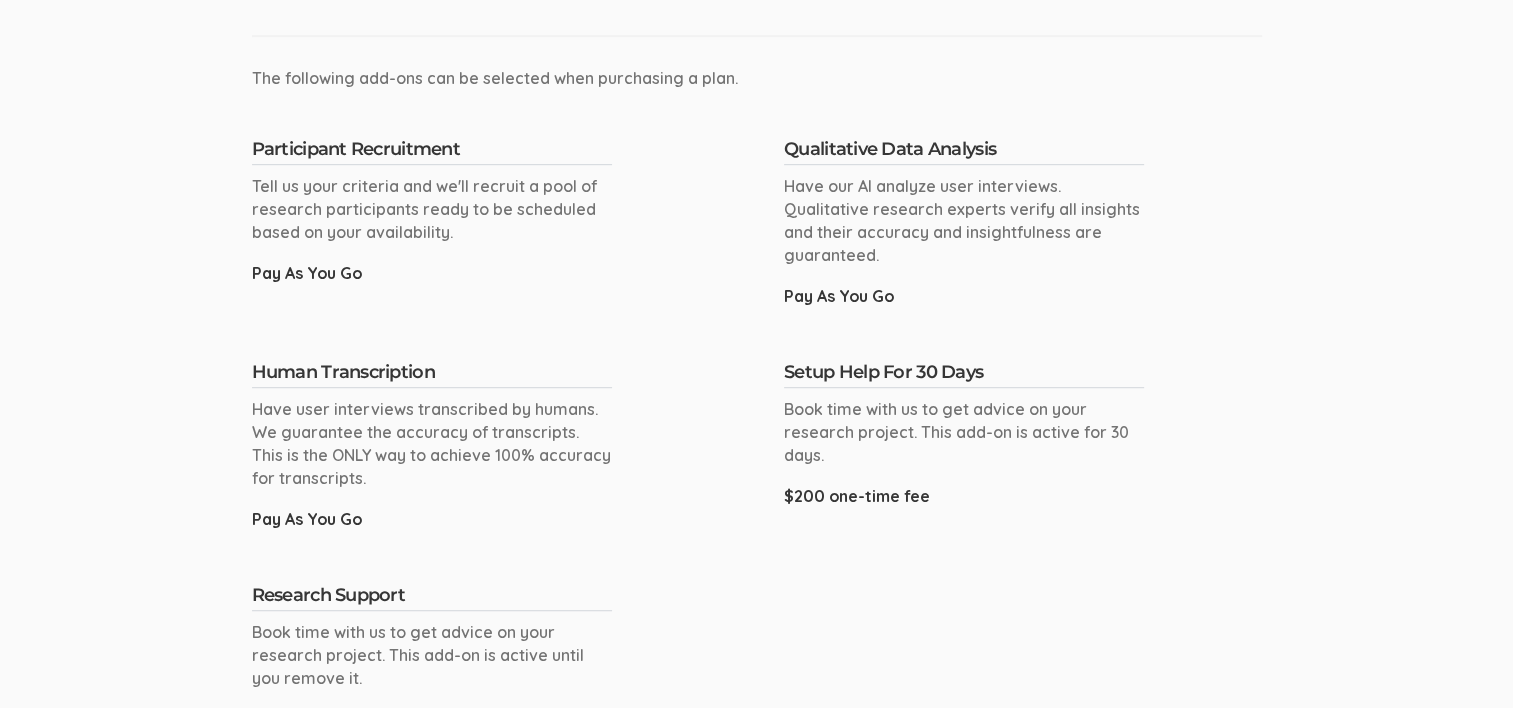 scroll, scrollTop: 1000, scrollLeft: 0, axis: vertical 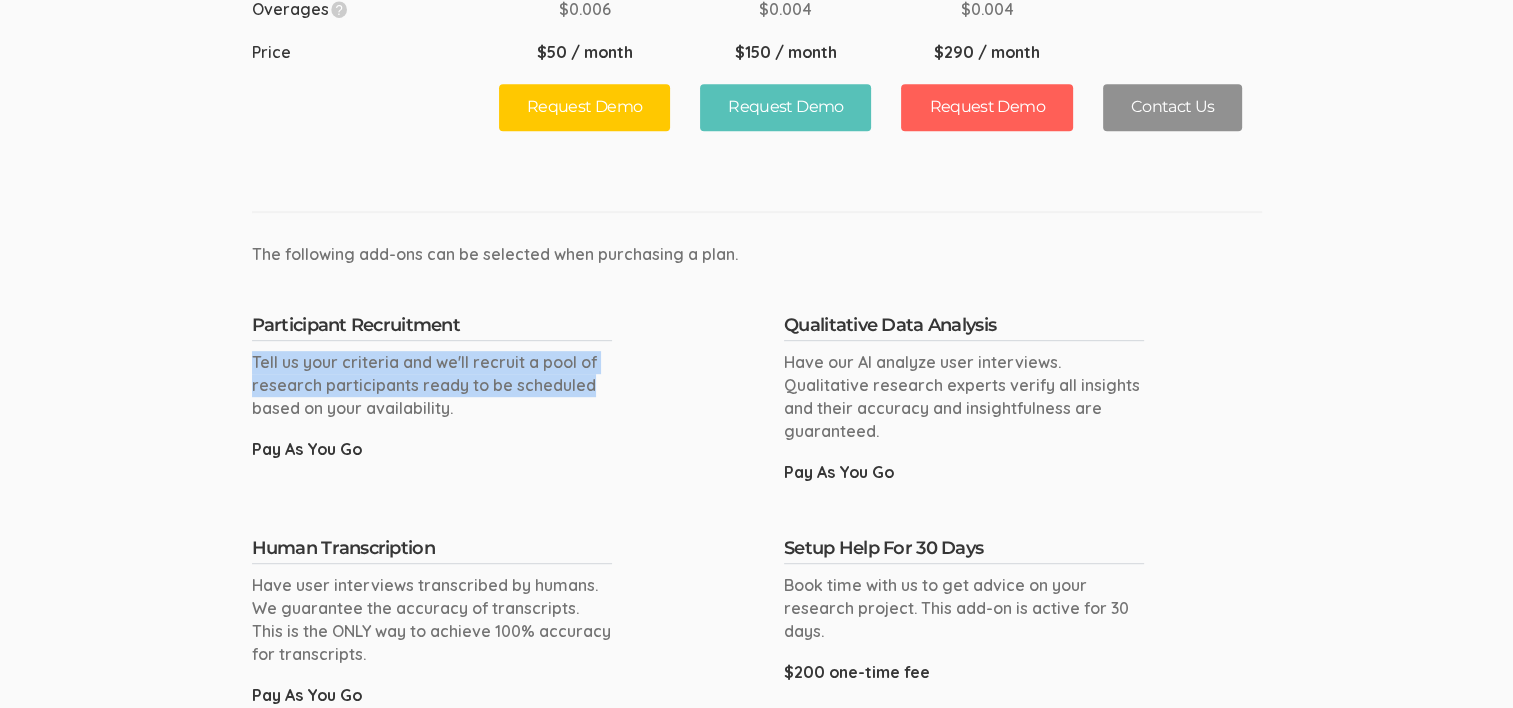 drag, startPoint x: 252, startPoint y: 355, endPoint x: 589, endPoint y: 390, distance: 338.81262 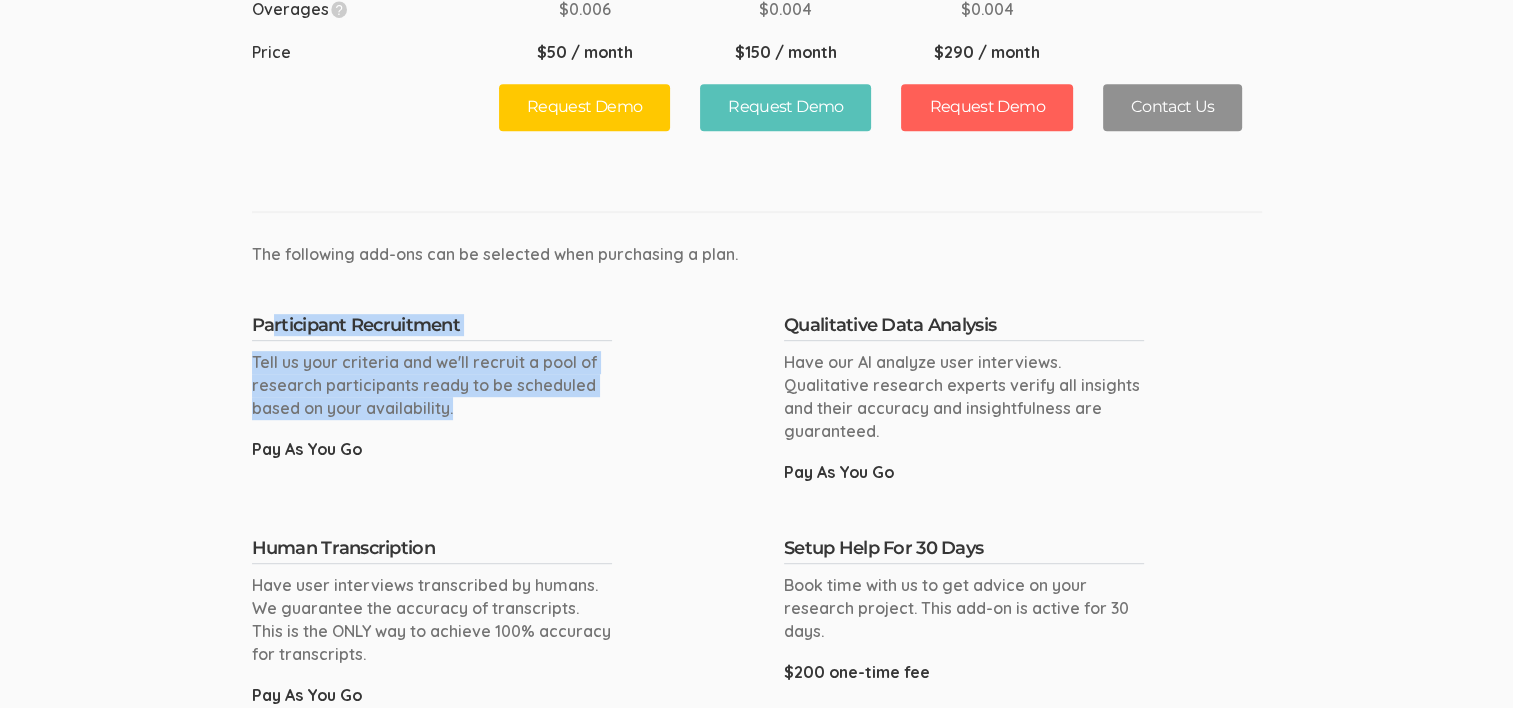 drag, startPoint x: 586, startPoint y: 411, endPoint x: 272, endPoint y: 319, distance: 327.20026 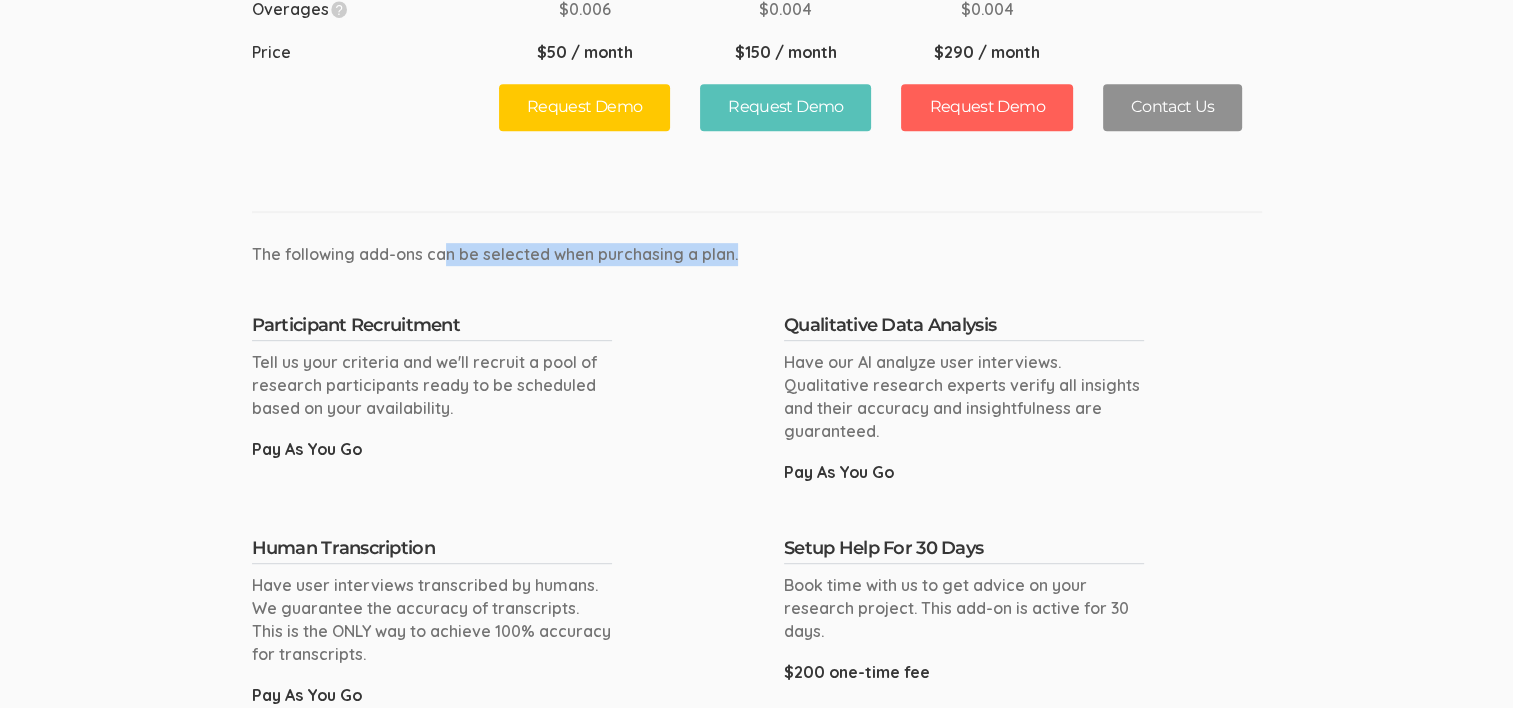 drag, startPoint x: 446, startPoint y: 258, endPoint x: 730, endPoint y: 262, distance: 284.02817 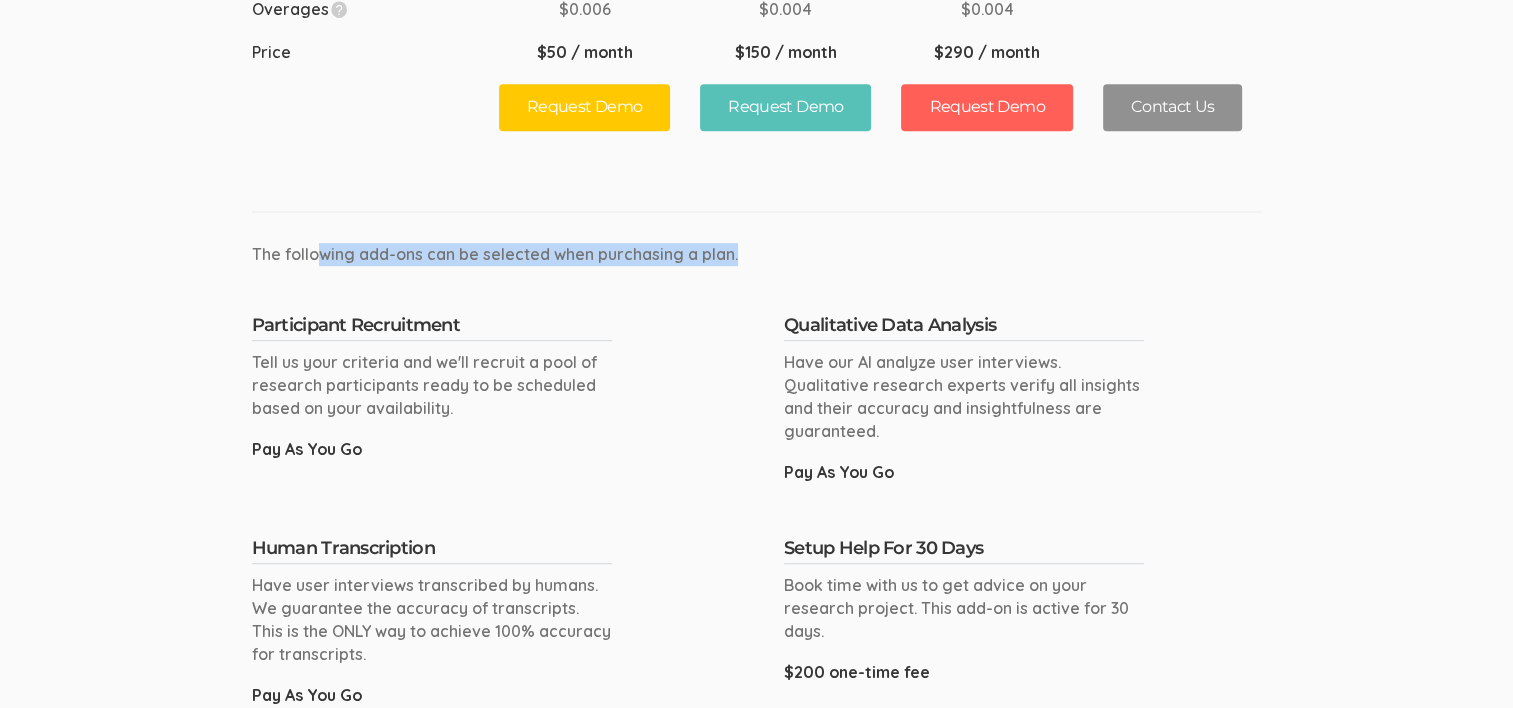 drag, startPoint x: 697, startPoint y: 254, endPoint x: 323, endPoint y: 243, distance: 374.16174 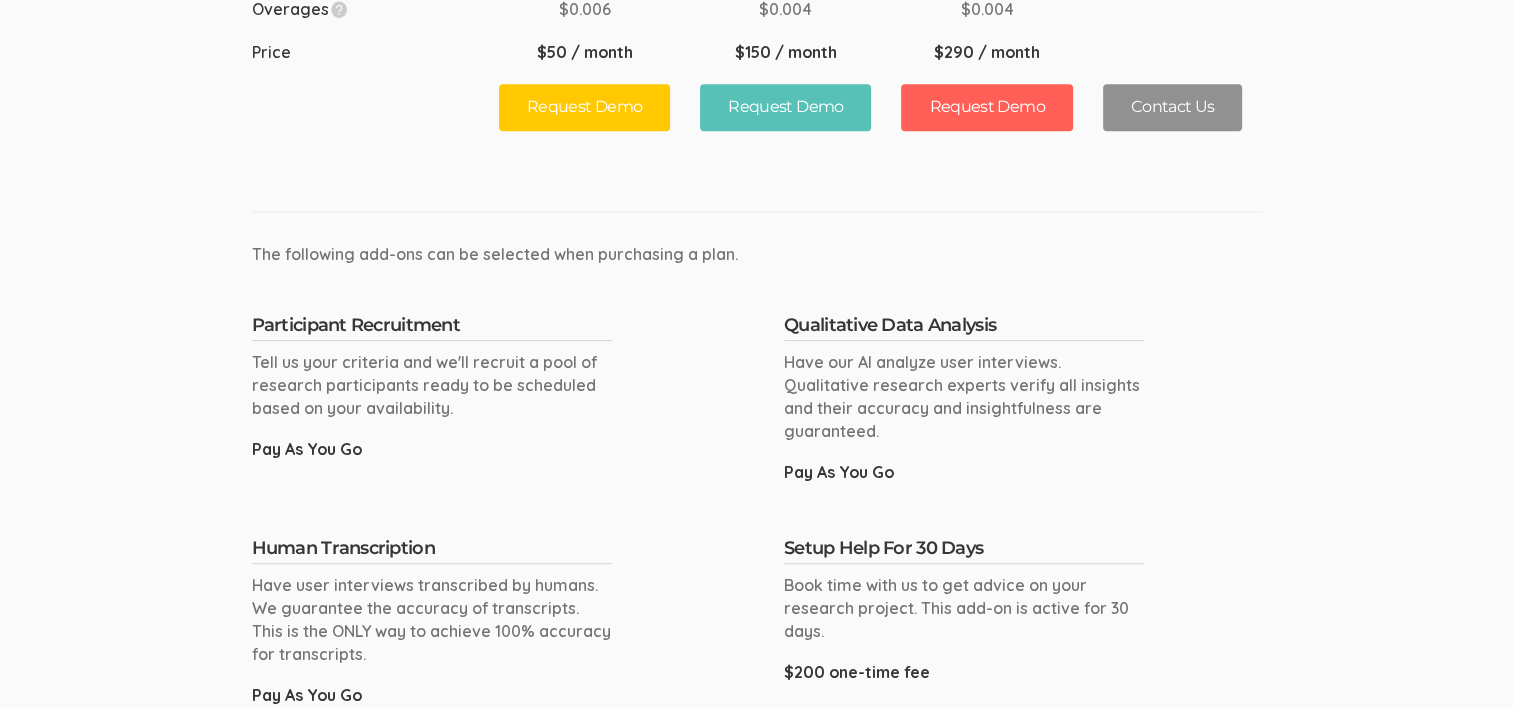 click on "Participant Recruitment" at bounding box center [432, 329] 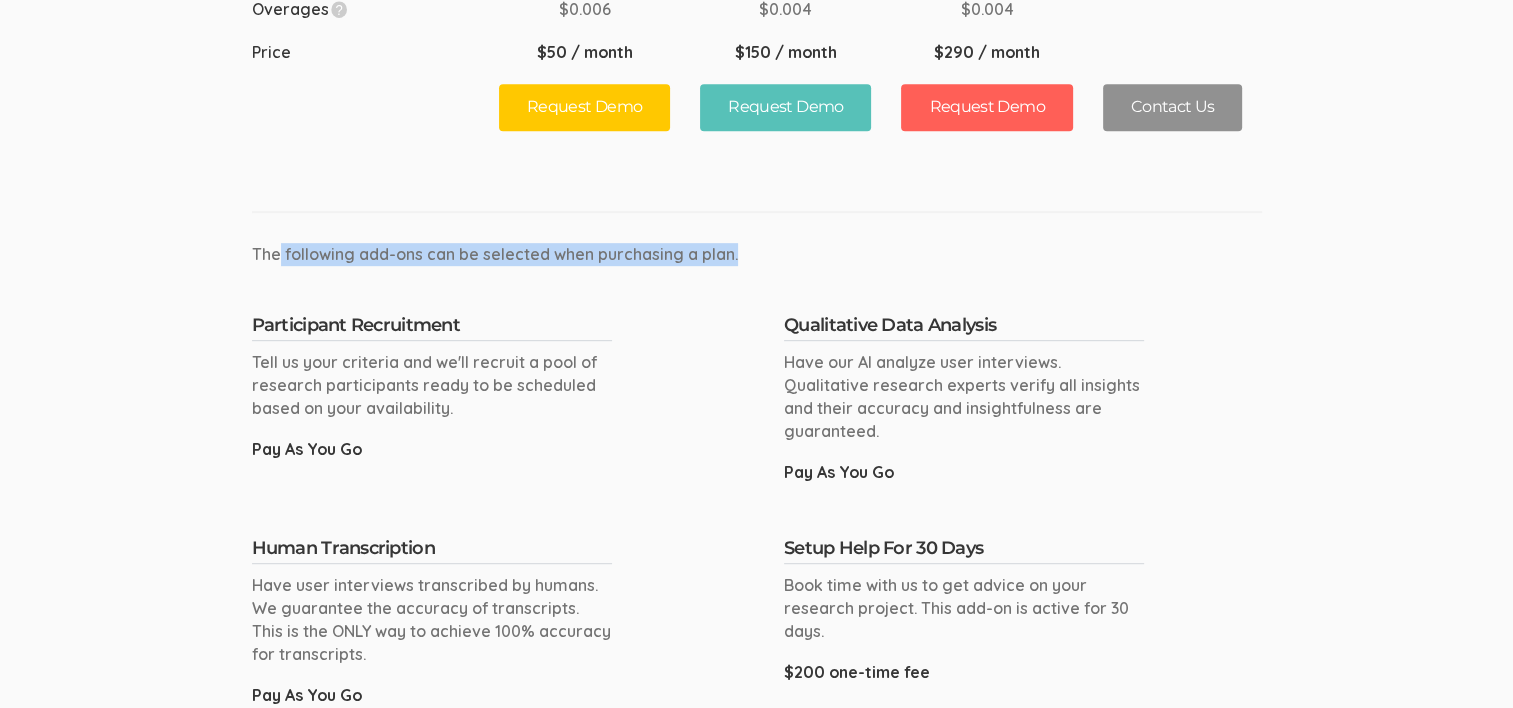 drag, startPoint x: 278, startPoint y: 251, endPoint x: 772, endPoint y: 256, distance: 494.0253 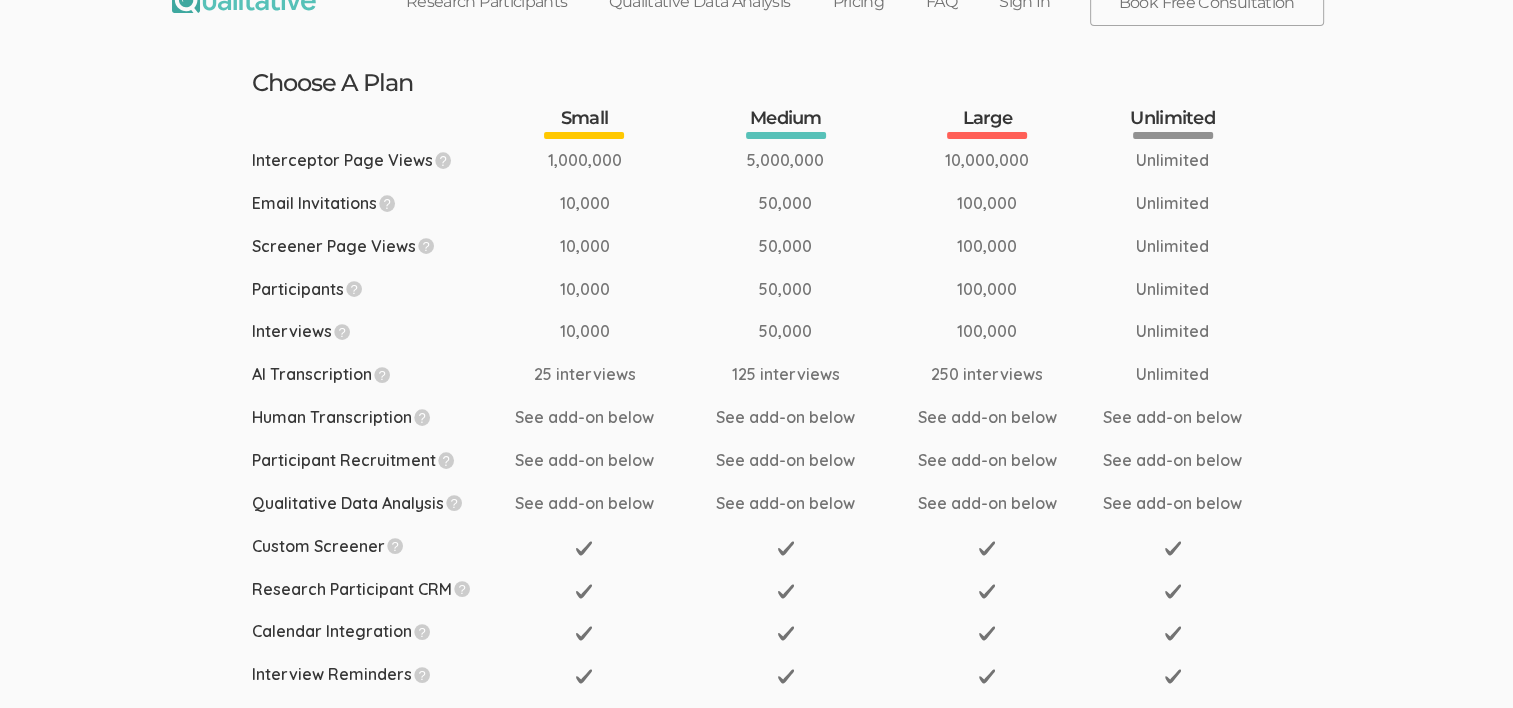 scroll, scrollTop: 0, scrollLeft: 0, axis: both 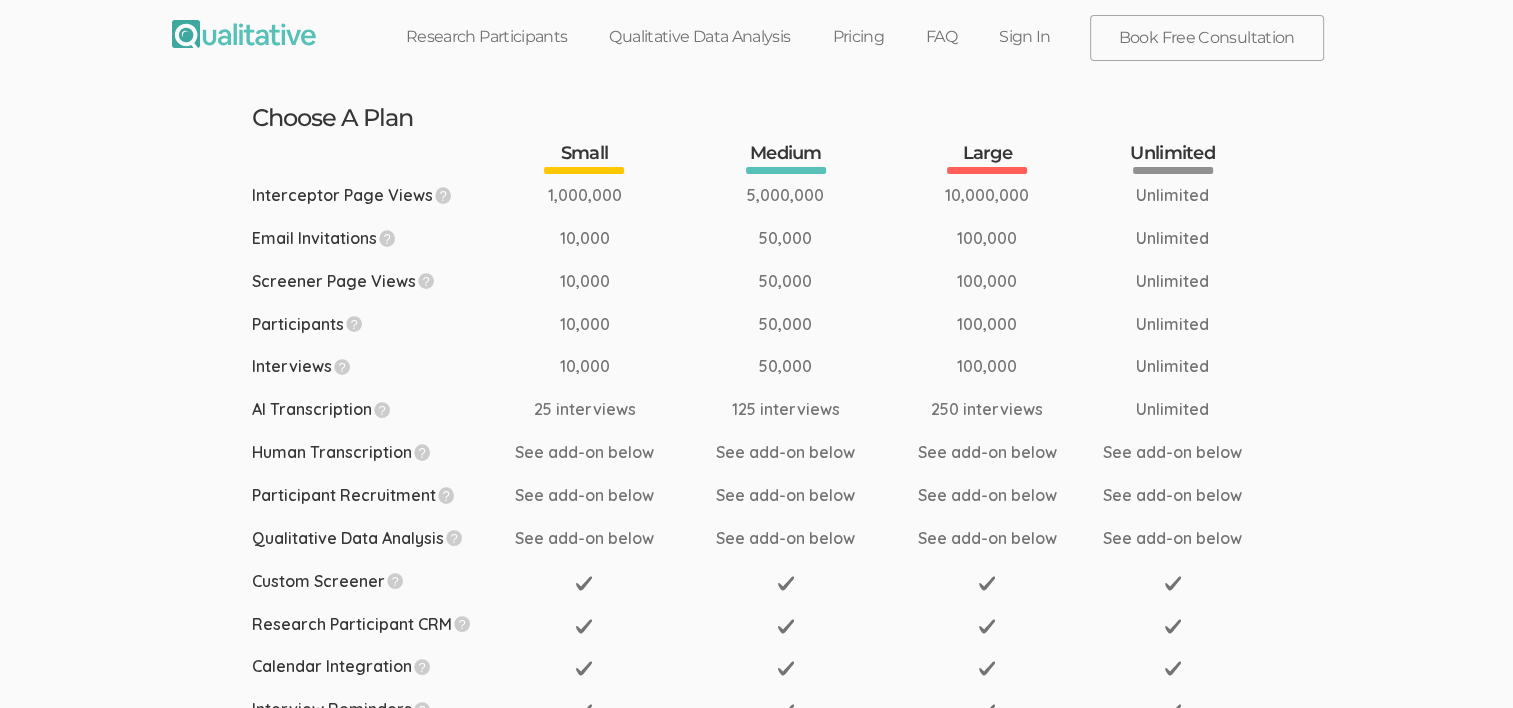 drag, startPoint x: 255, startPoint y: 234, endPoint x: 283, endPoint y: 276, distance: 50.47772 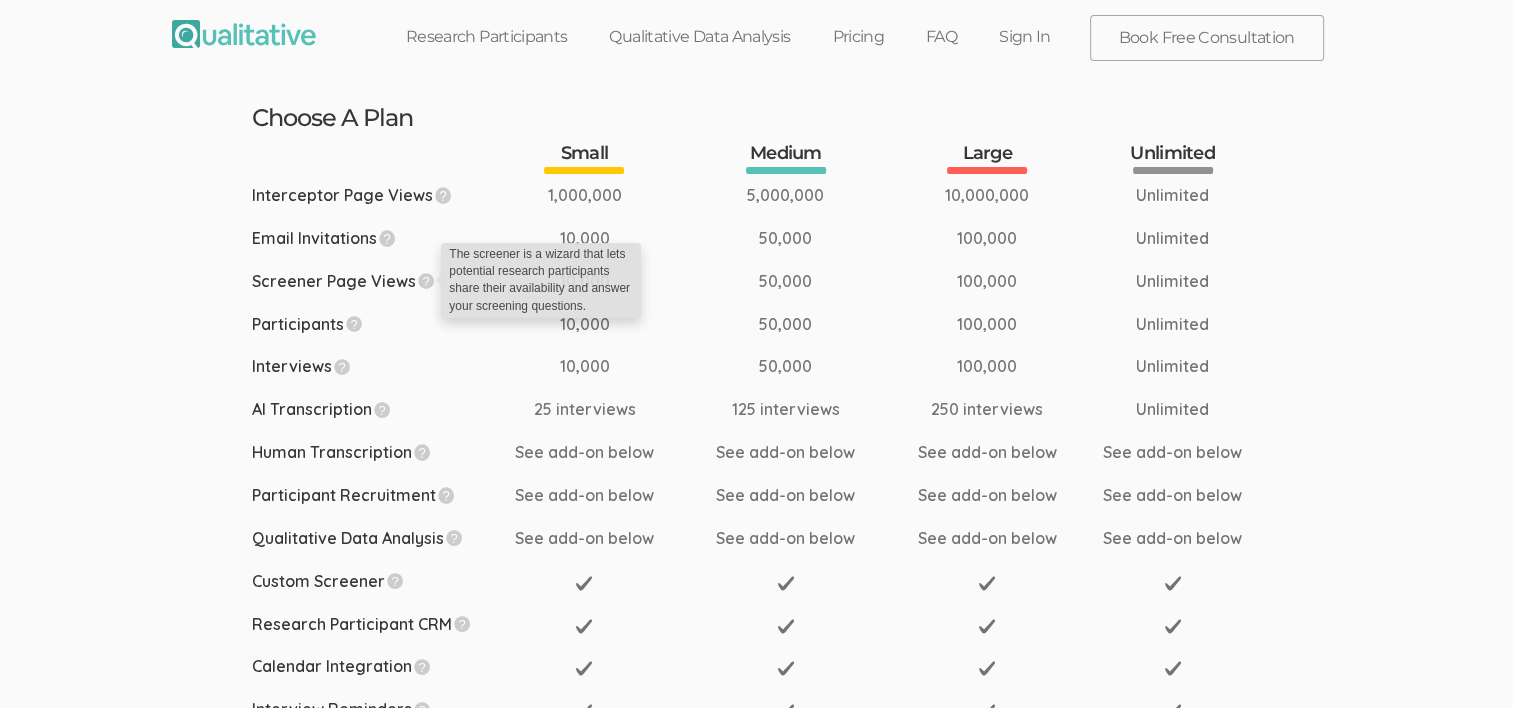 drag, startPoint x: 351, startPoint y: 280, endPoint x: 418, endPoint y: 280, distance: 67 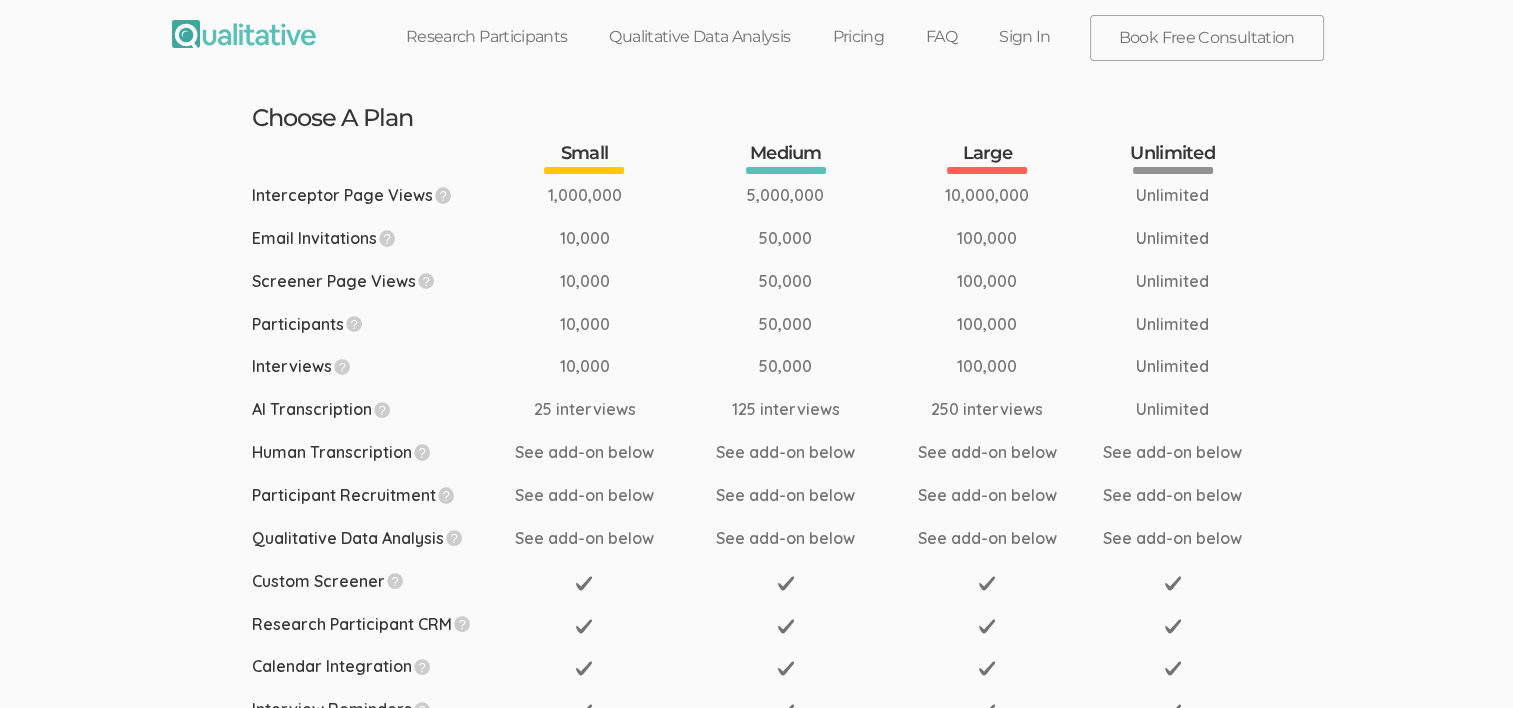 drag, startPoint x: 264, startPoint y: 325, endPoint x: 332, endPoint y: 330, distance: 68.18358 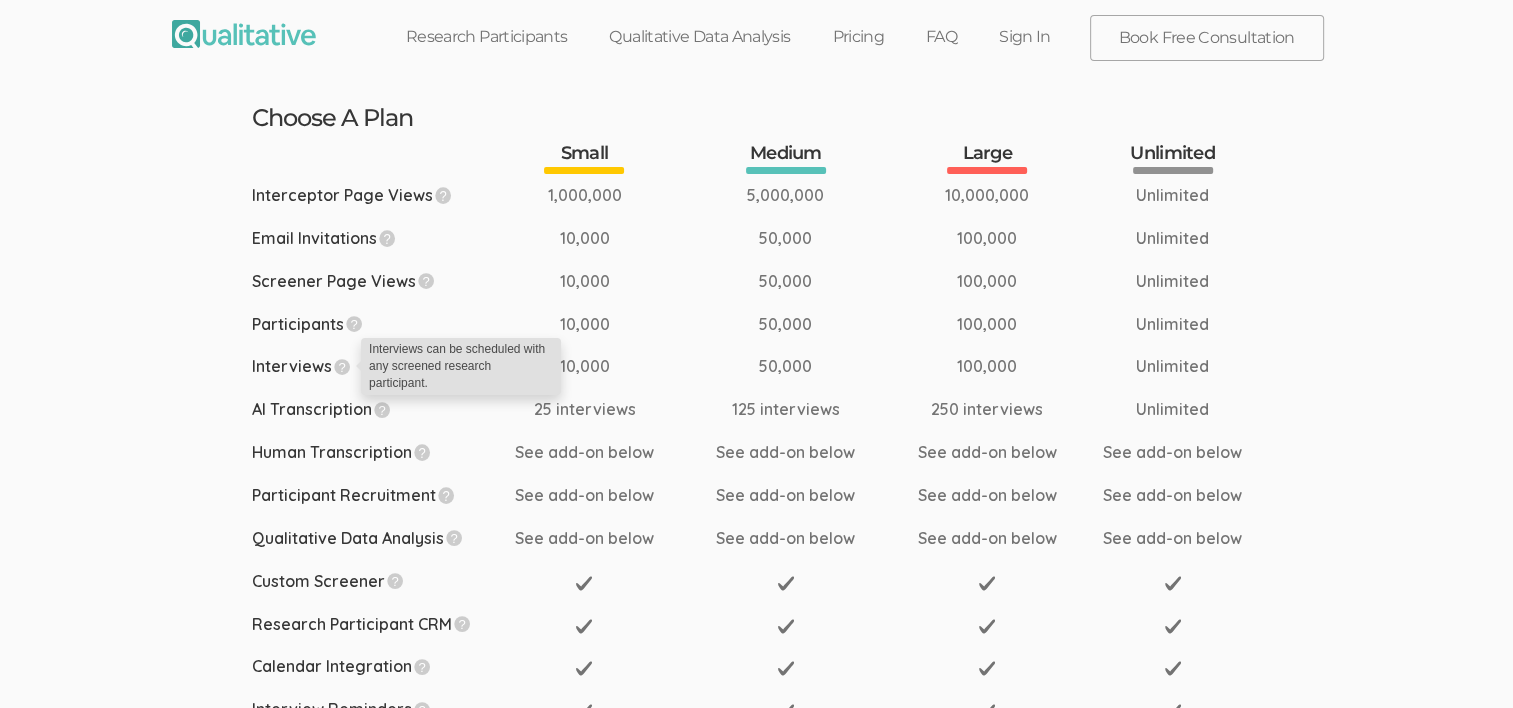 drag, startPoint x: 276, startPoint y: 371, endPoint x: 344, endPoint y: 374, distance: 68.06615 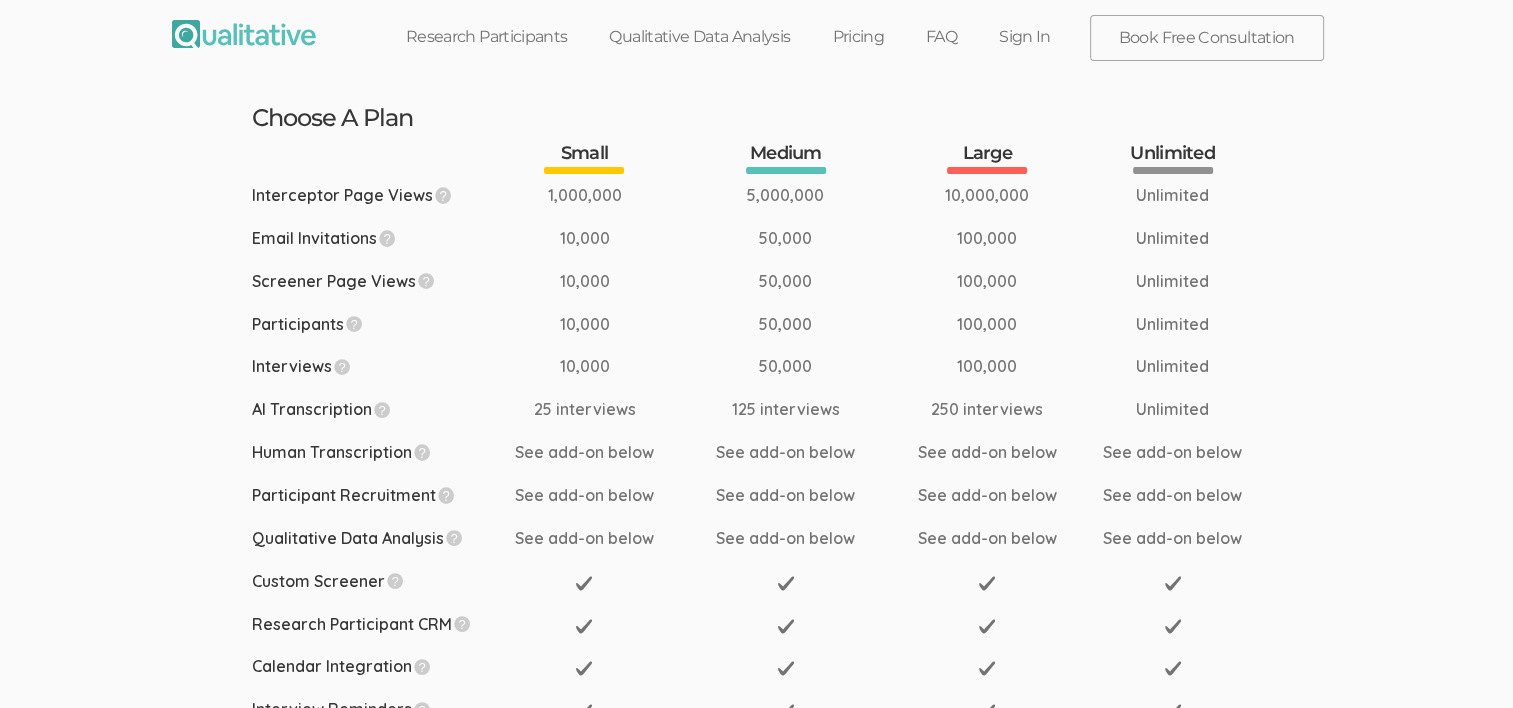 drag, startPoint x: 262, startPoint y: 404, endPoint x: 372, endPoint y: 411, distance: 110.2225 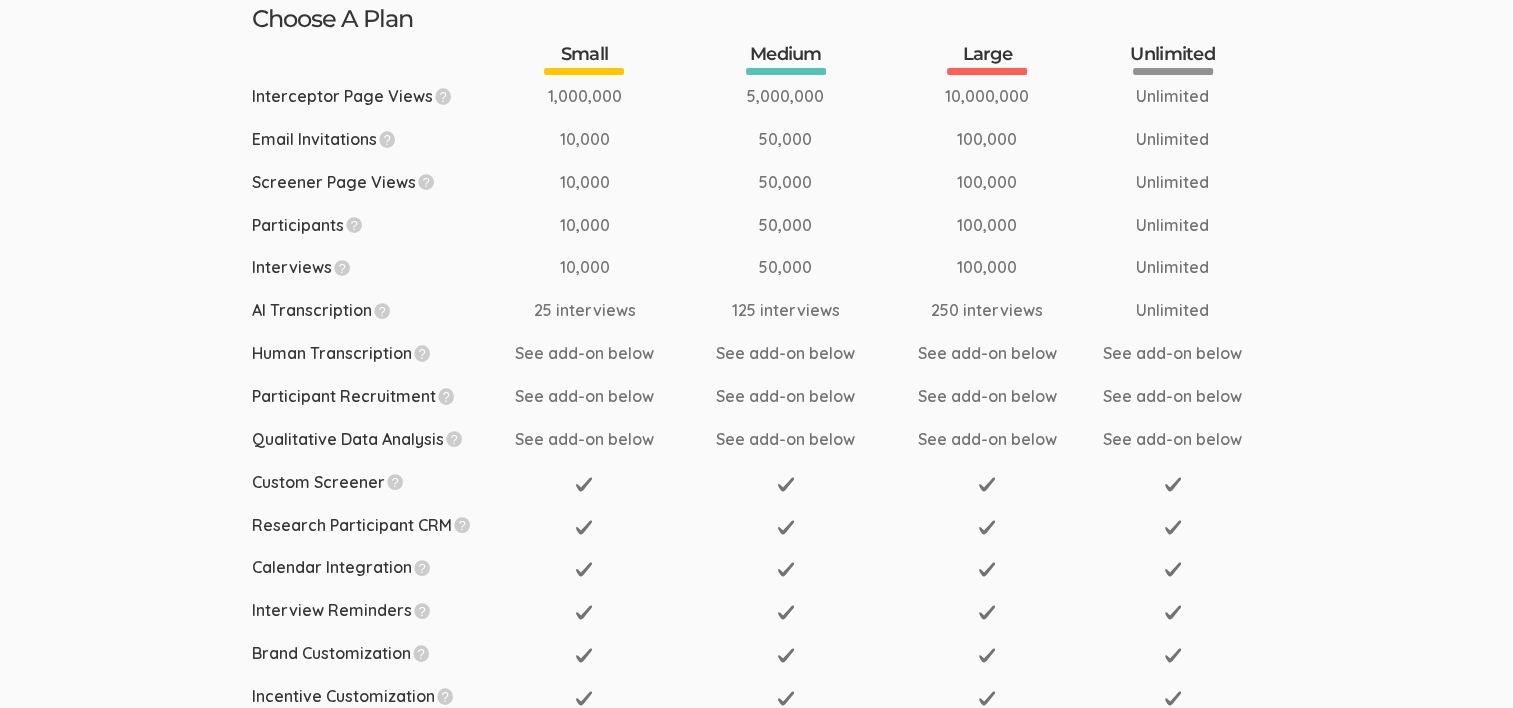 scroll, scrollTop: 100, scrollLeft: 0, axis: vertical 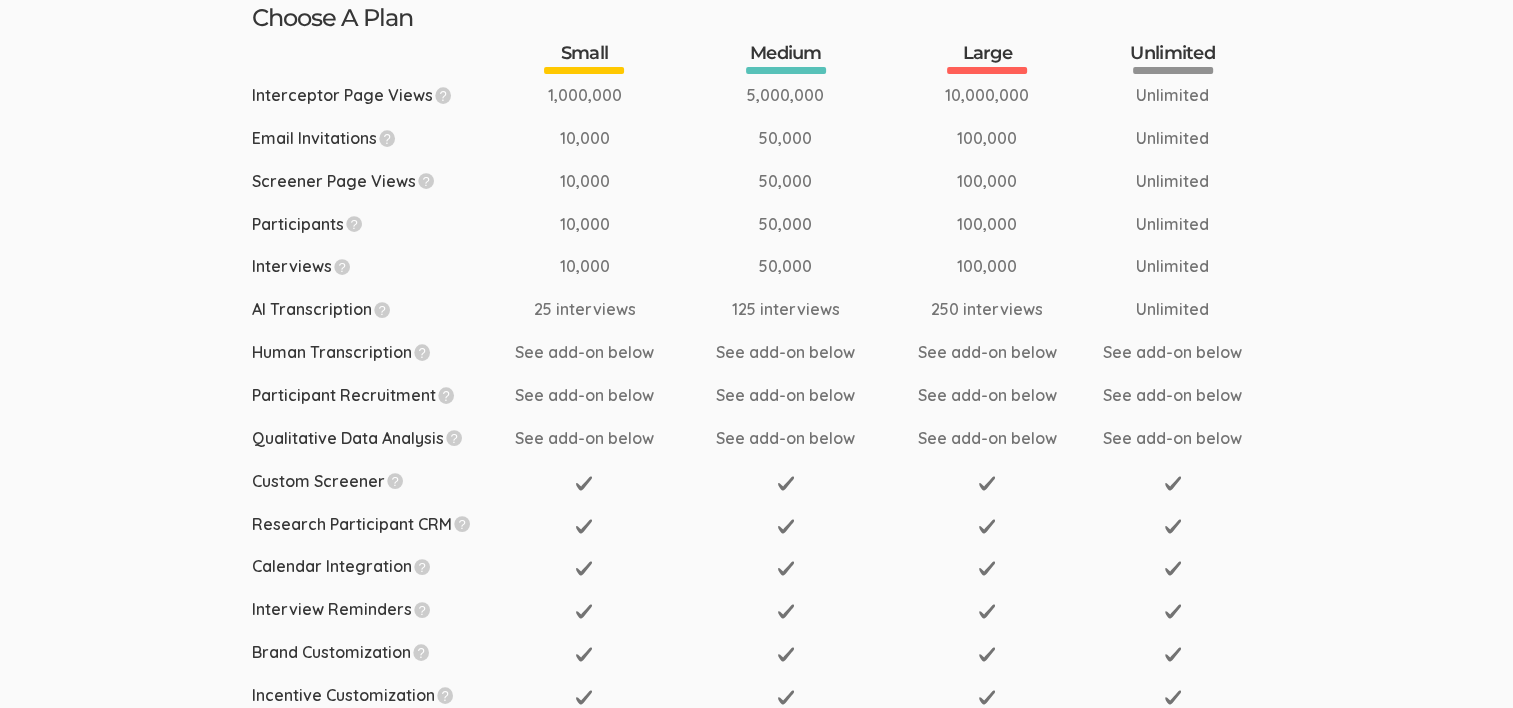 drag, startPoint x: 258, startPoint y: 341, endPoint x: 384, endPoint y: 349, distance: 126.253716 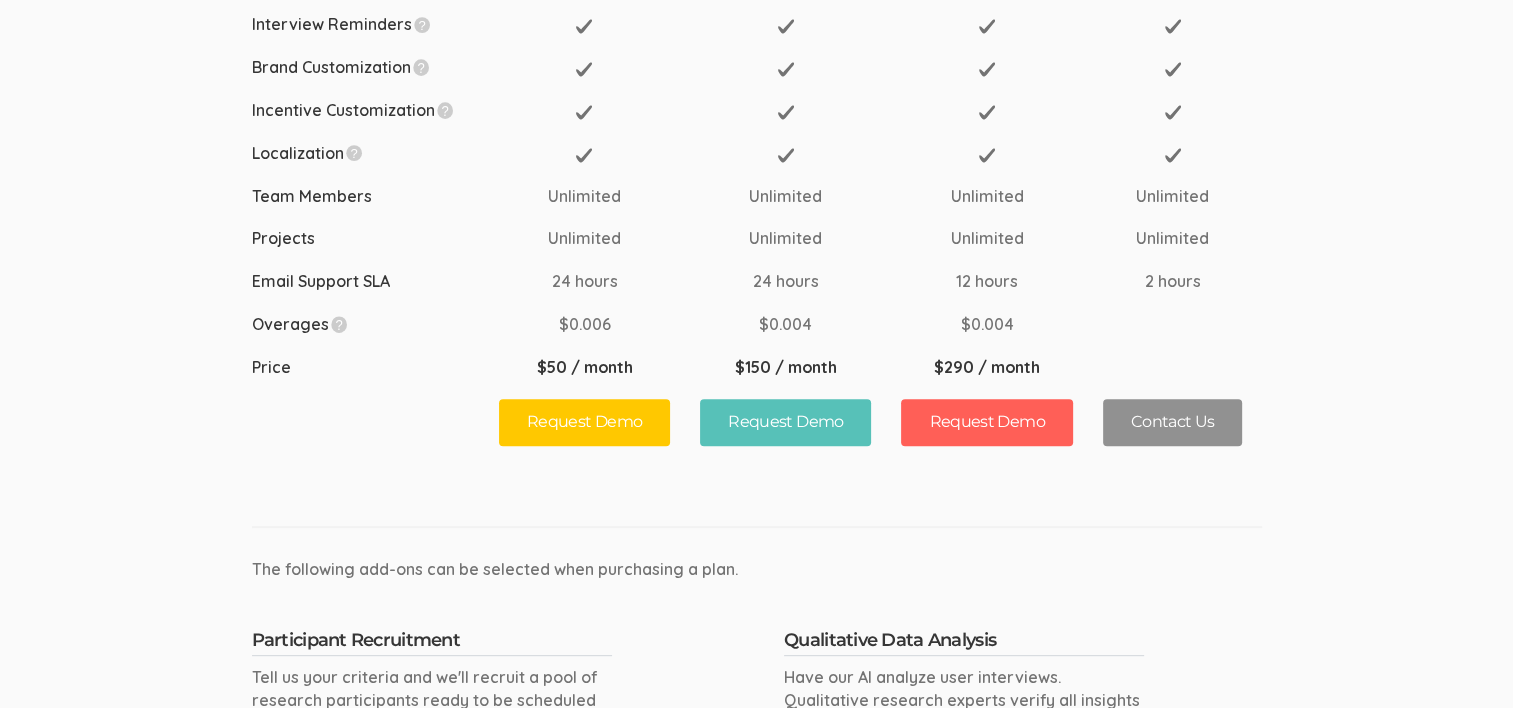 scroll, scrollTop: 900, scrollLeft: 0, axis: vertical 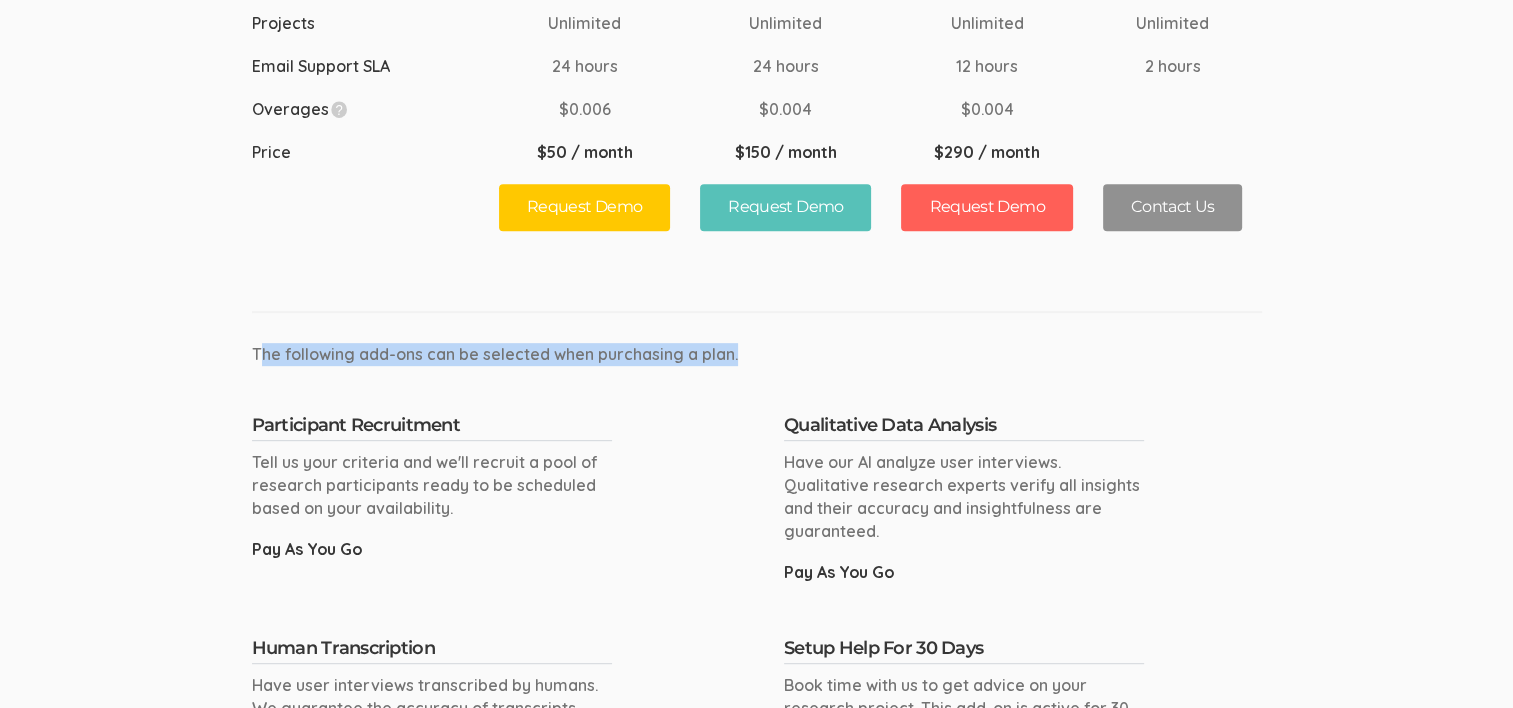 drag, startPoint x: 265, startPoint y: 356, endPoint x: 737, endPoint y: 350, distance: 472.03815 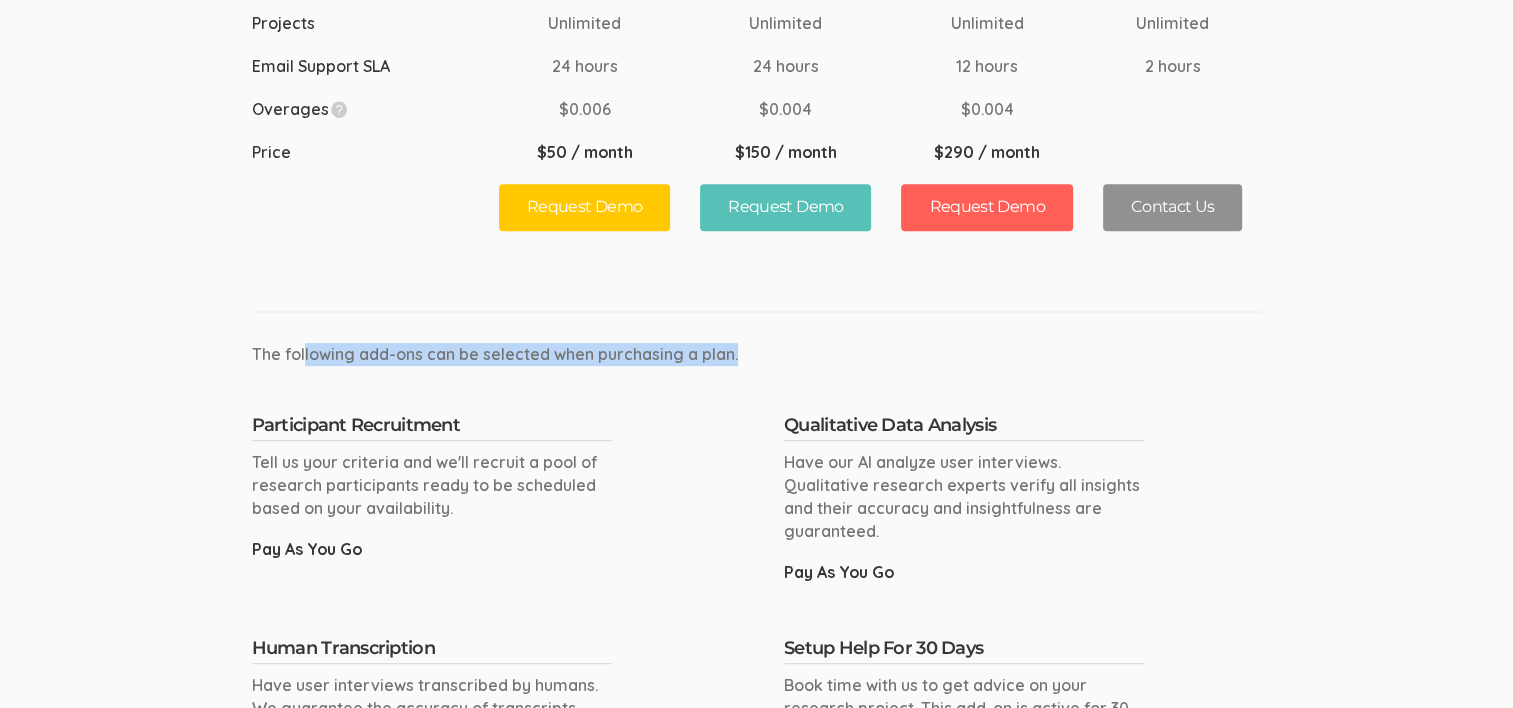 drag, startPoint x: 730, startPoint y: 360, endPoint x: 302, endPoint y: 353, distance: 428.05725 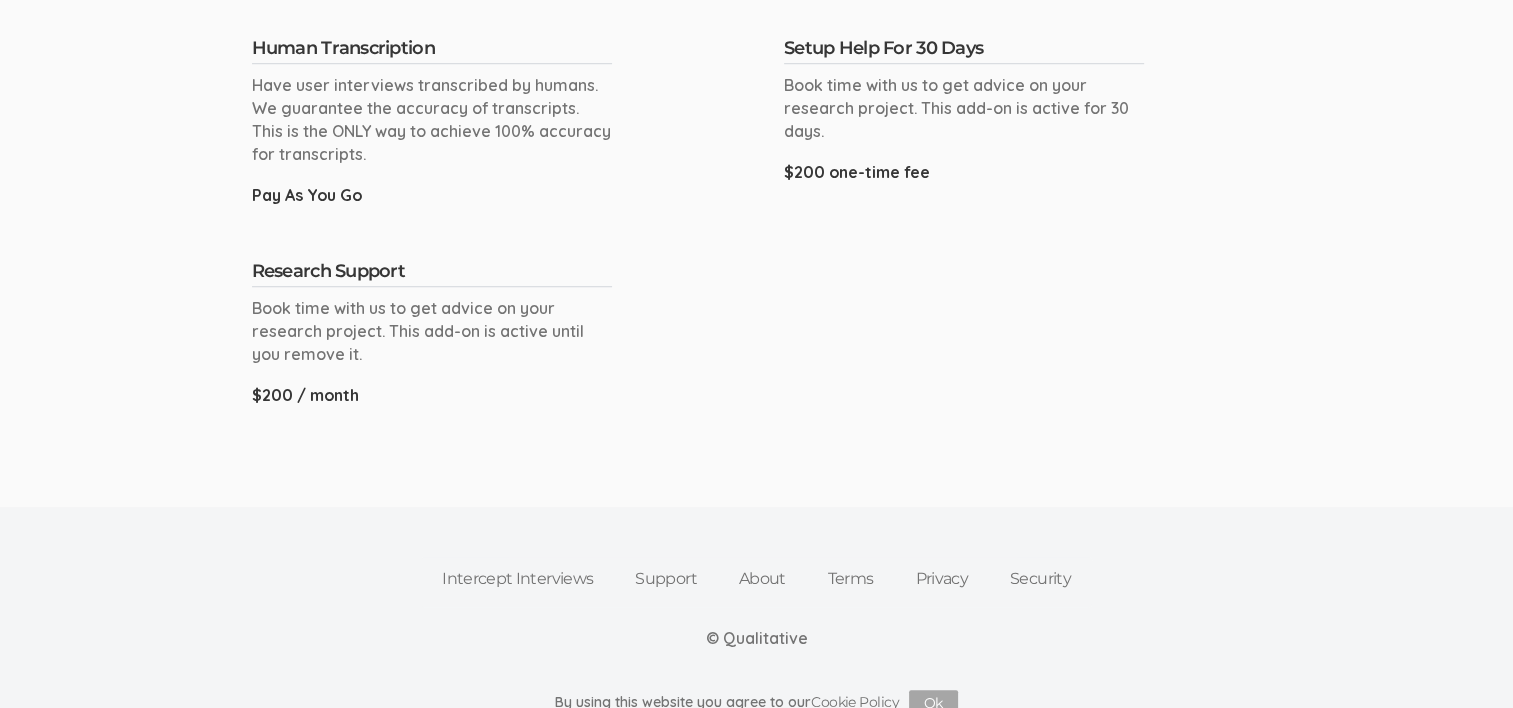 scroll, scrollTop: 1300, scrollLeft: 0, axis: vertical 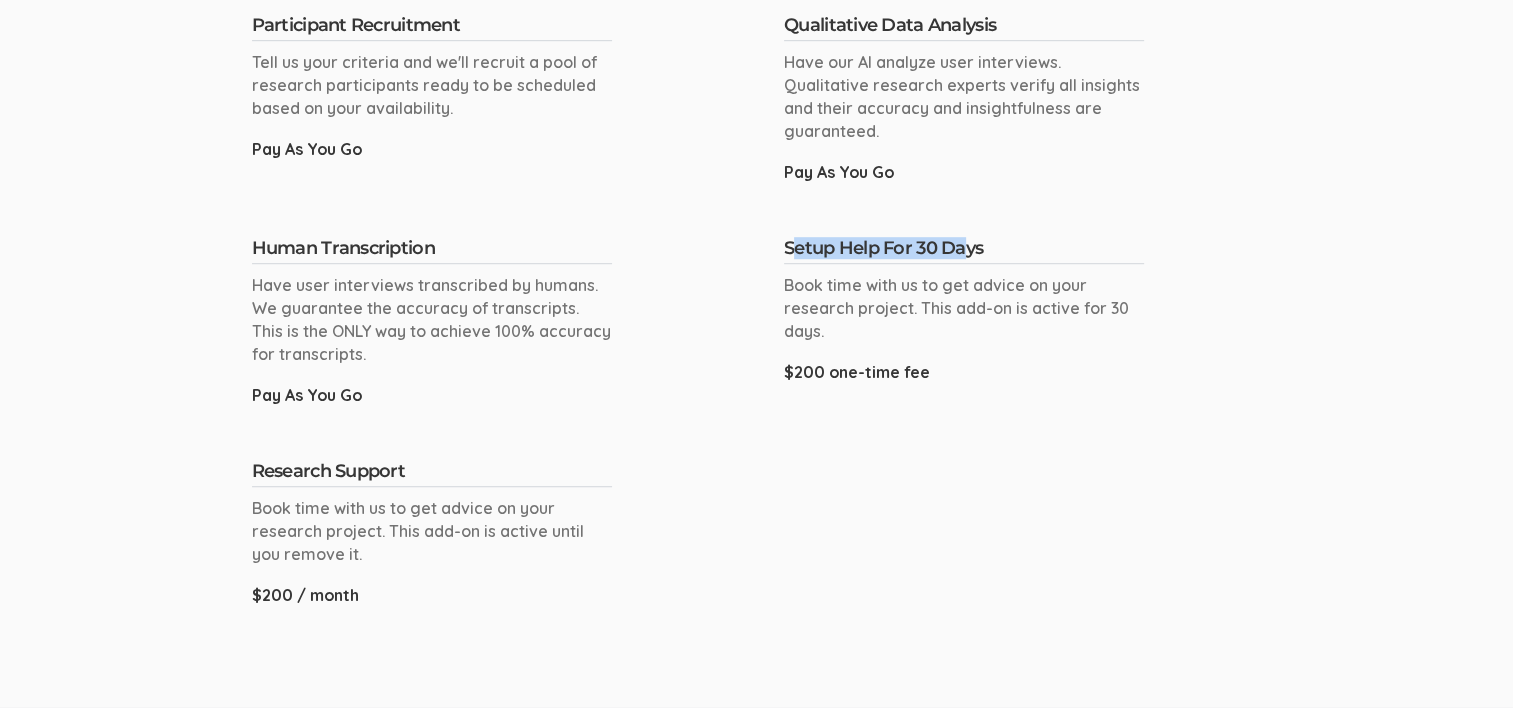 click on "Setup Help For 30 Days
Book time with us to get advice on your research project. This add-on is active for 30 days.
$200 one-time fee" at bounding box center (964, 318) 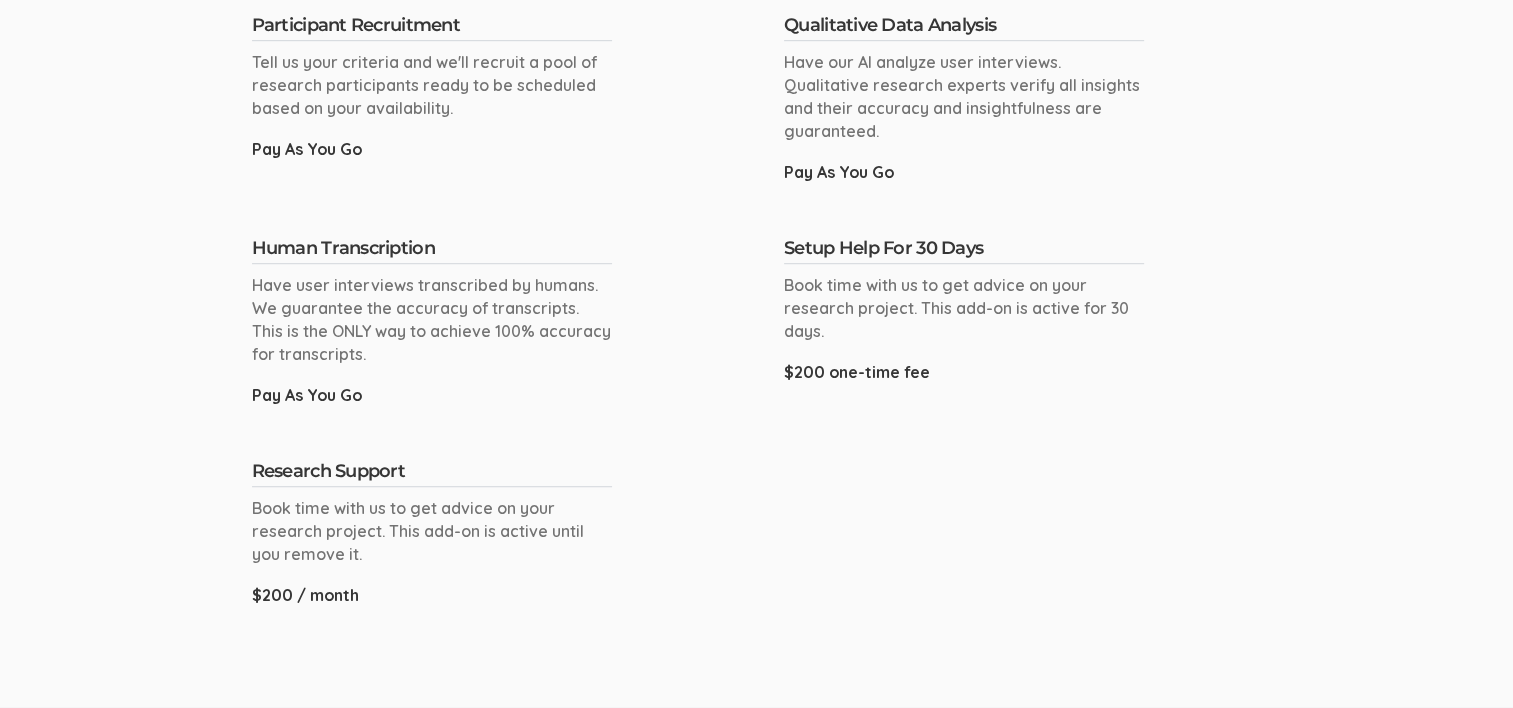 click on "Setup Help For 30 Days
Book time with us to get advice on your research project. This add-on is active for 30 days.
$200 one-time fee" at bounding box center (964, 318) 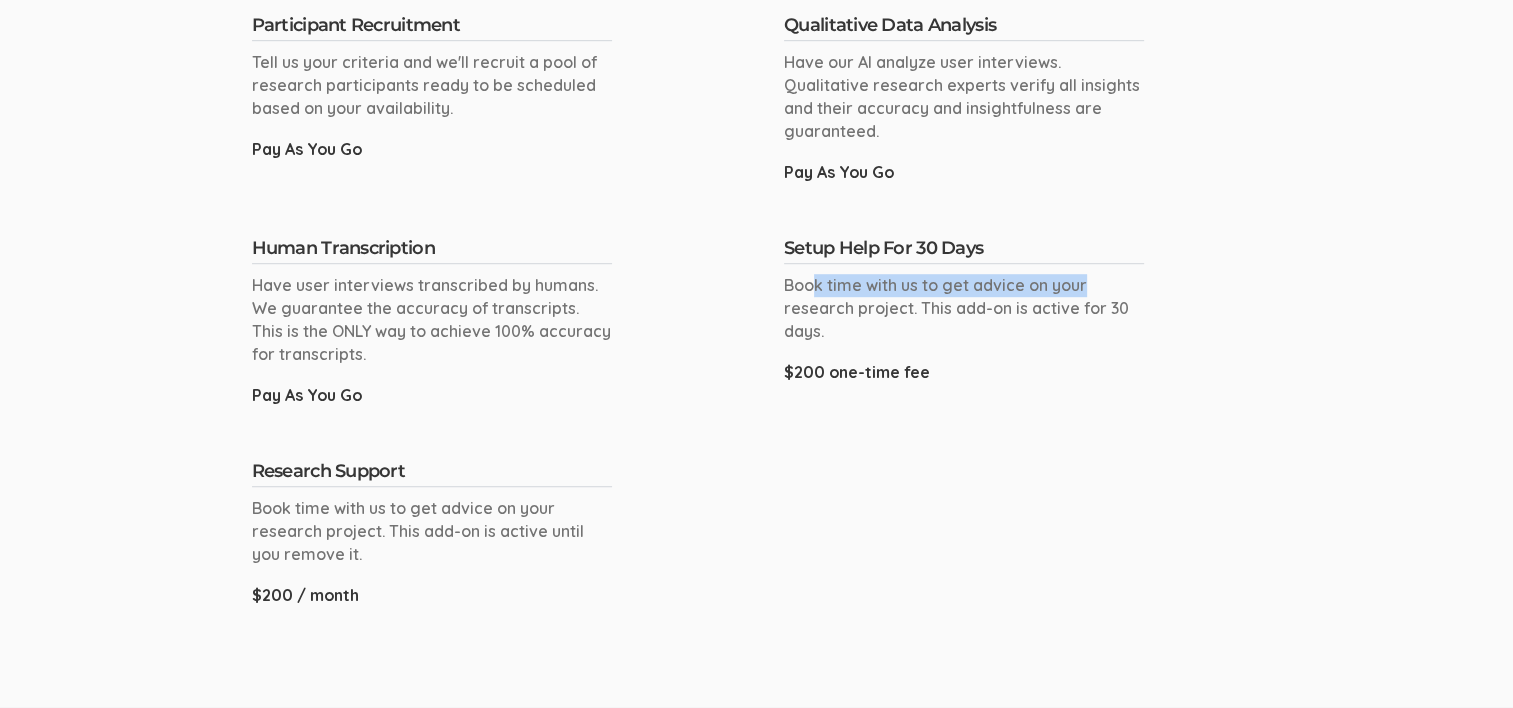 drag, startPoint x: 811, startPoint y: 289, endPoint x: 1102, endPoint y: 279, distance: 291.17178 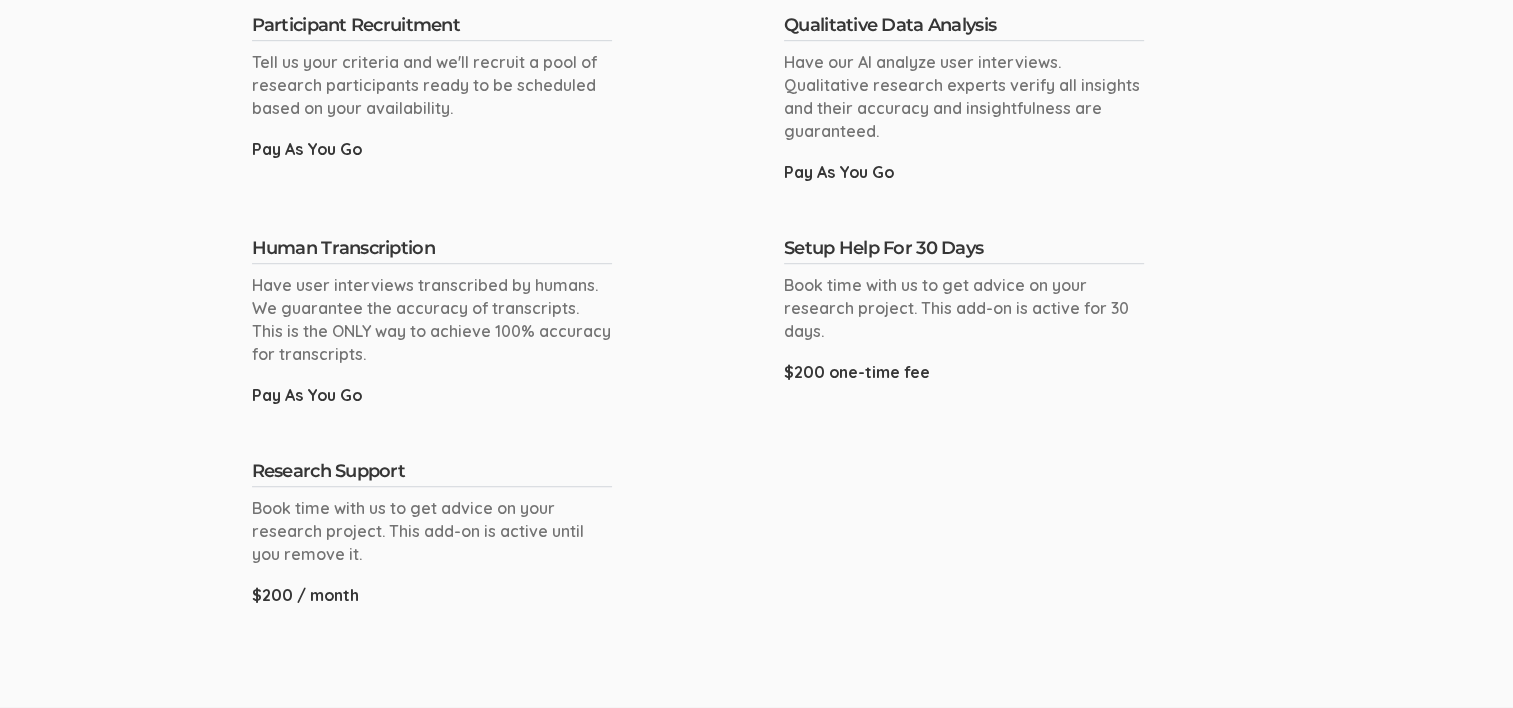 click on "Setup Help For 30 Days
Book time with us to get advice on your research project. This add-on is active for 30 days.
$200 one-time fee" at bounding box center (964, 318) 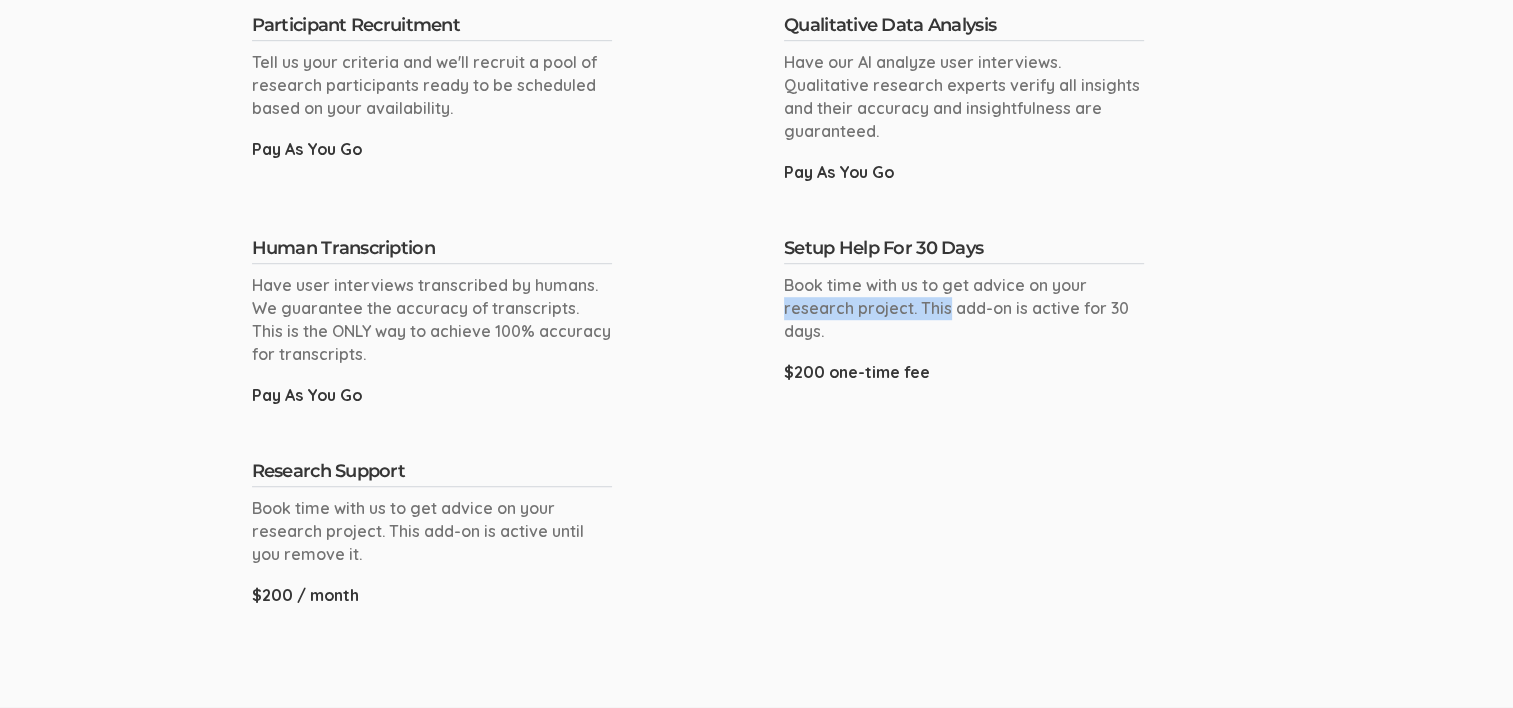 drag, startPoint x: 824, startPoint y: 304, endPoint x: 947, endPoint y: 304, distance: 123 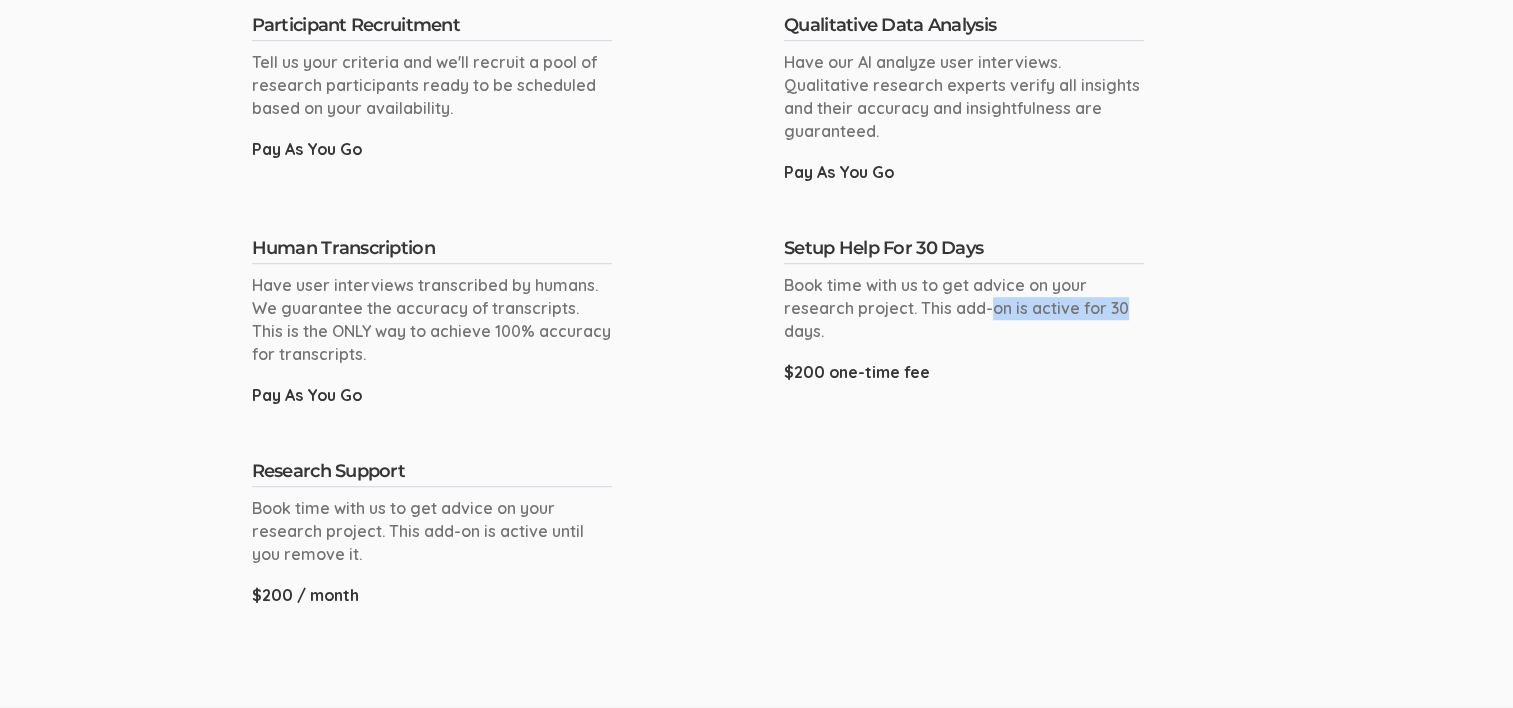 drag, startPoint x: 988, startPoint y: 304, endPoint x: 1159, endPoint y: 307, distance: 171.0263 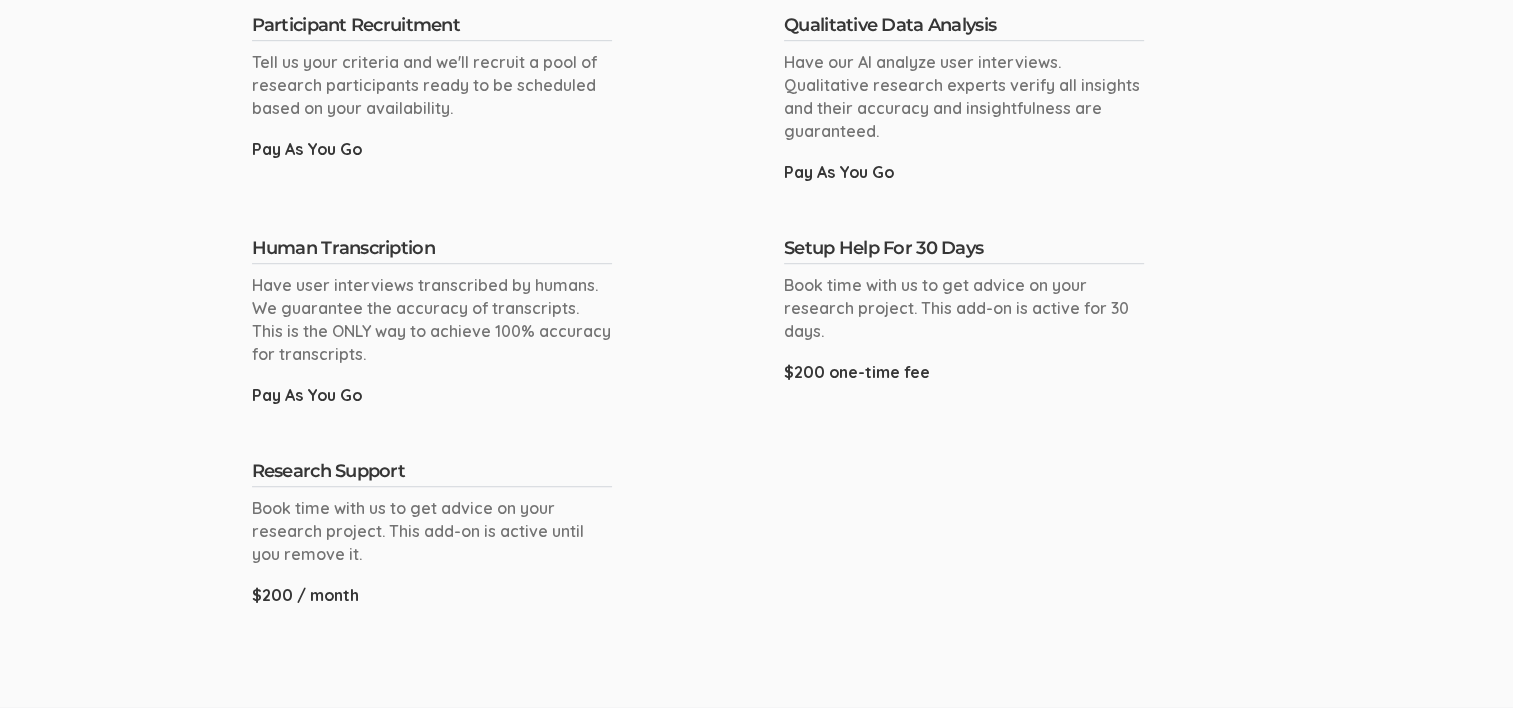 click on "Participant Recruitment
Tell us your criteria and we'll recruit a pool of research participants ready to be scheduled based on your availability.
Pay As You Go
Qualitative Data Analysis
Have our AI analyze user interviews. Qualitative research experts verify all insights and their accuracy and insightfulness are guaranteed.
Pay As You Go
Human Transcription
Have user interviews transcribed by humans. We guarantee the accuracy of transcripts. This is the ONLY way to achieve 100% accuracy for transcripts.
Pay As You Go
Setup Help For 30 Days" at bounding box center (757, 306) 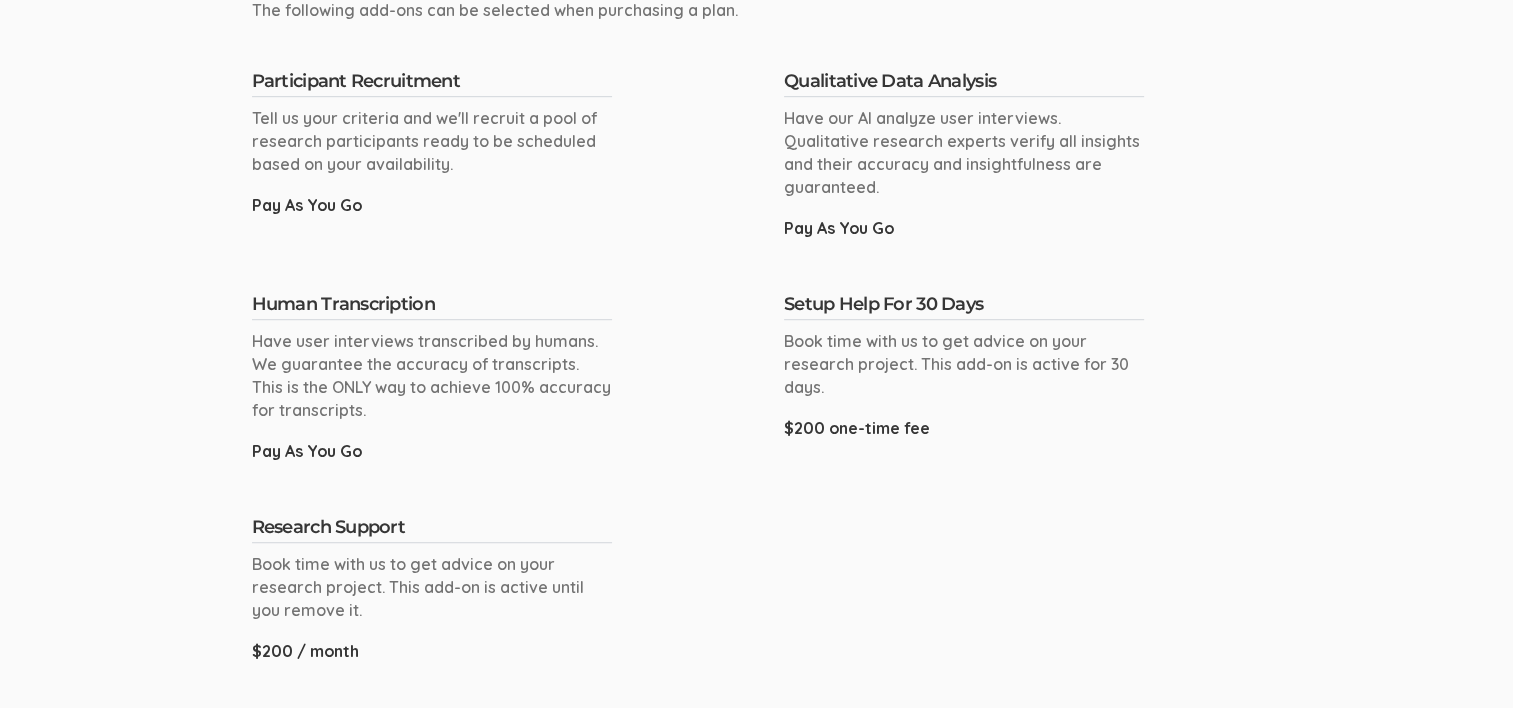 scroll, scrollTop: 1200, scrollLeft: 0, axis: vertical 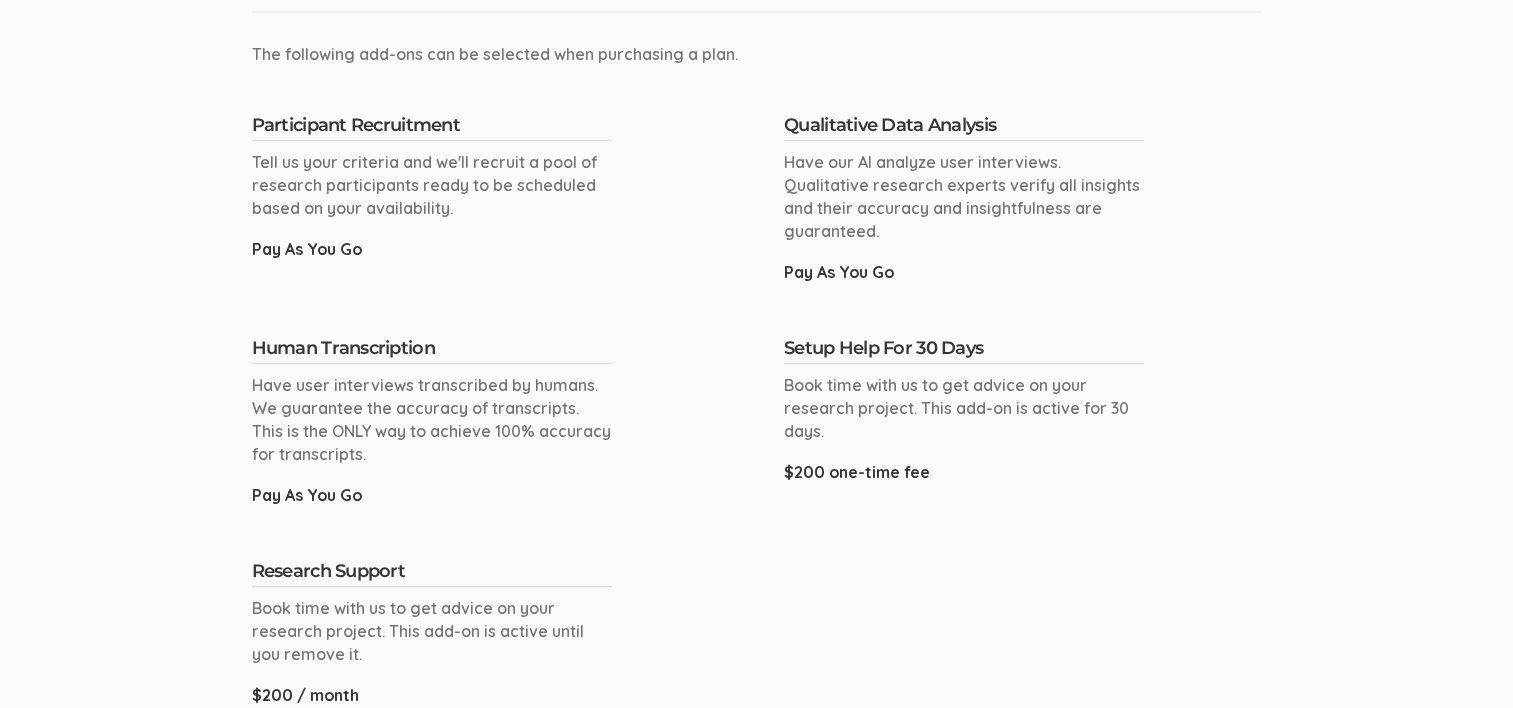 drag, startPoint x: 810, startPoint y: 164, endPoint x: 938, endPoint y: 245, distance: 151.47607 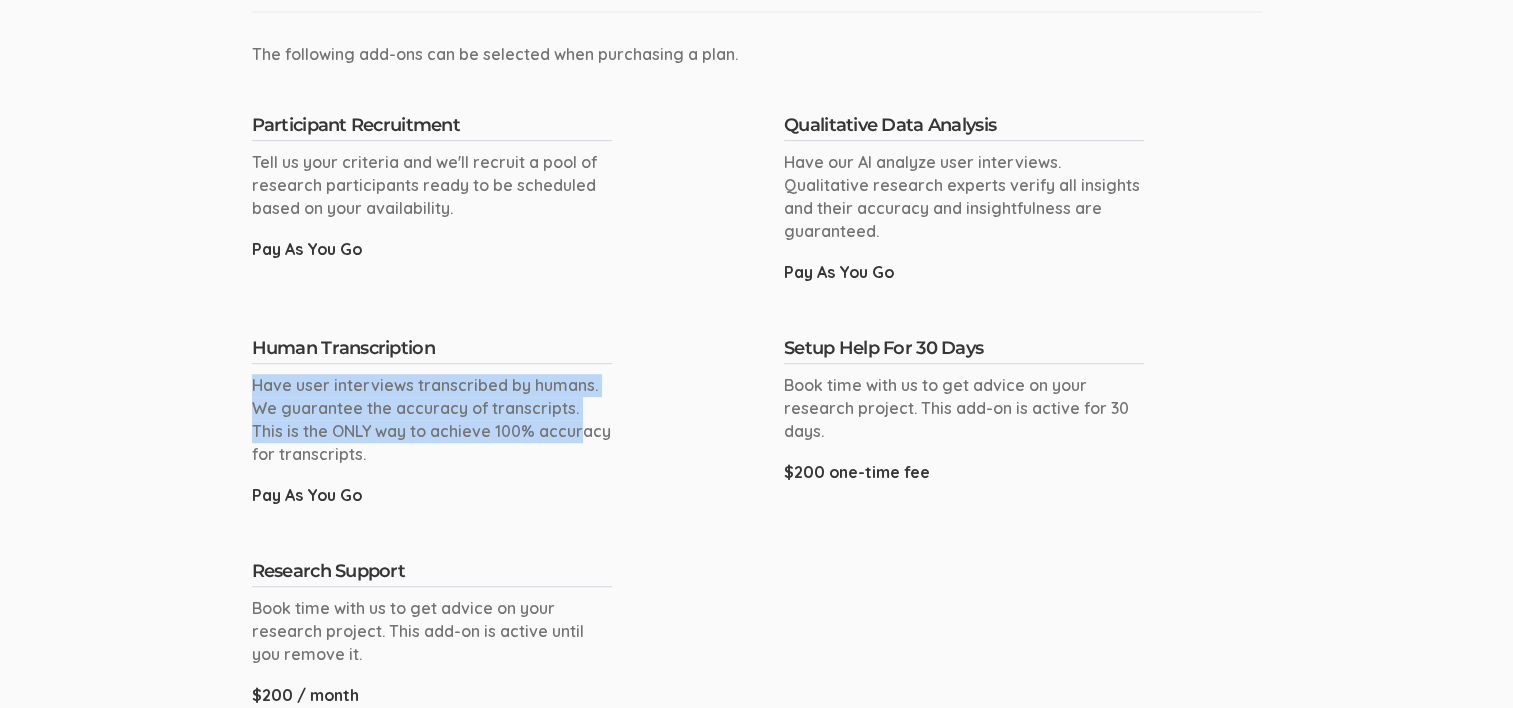 drag, startPoint x: 235, startPoint y: 384, endPoint x: 548, endPoint y: 439, distance: 317.79553 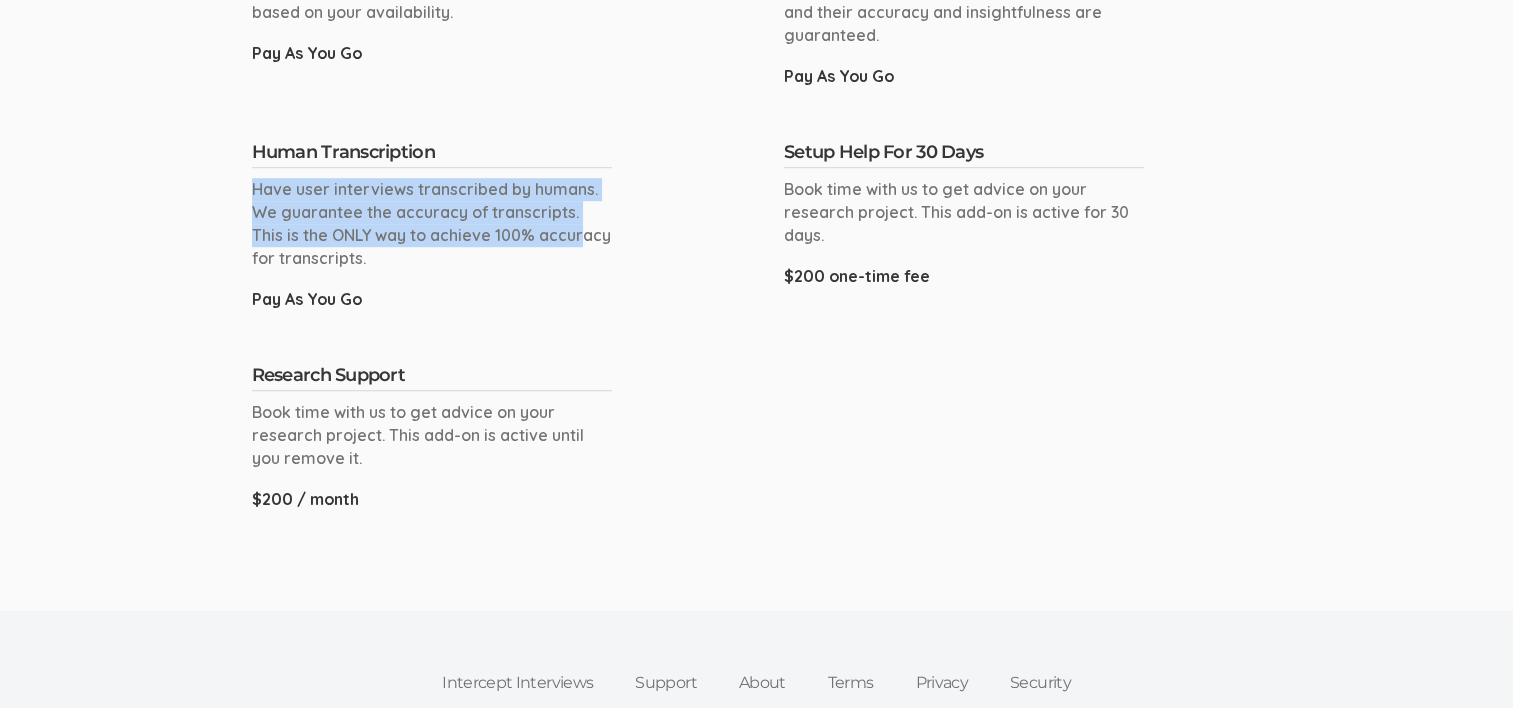 scroll, scrollTop: 1400, scrollLeft: 0, axis: vertical 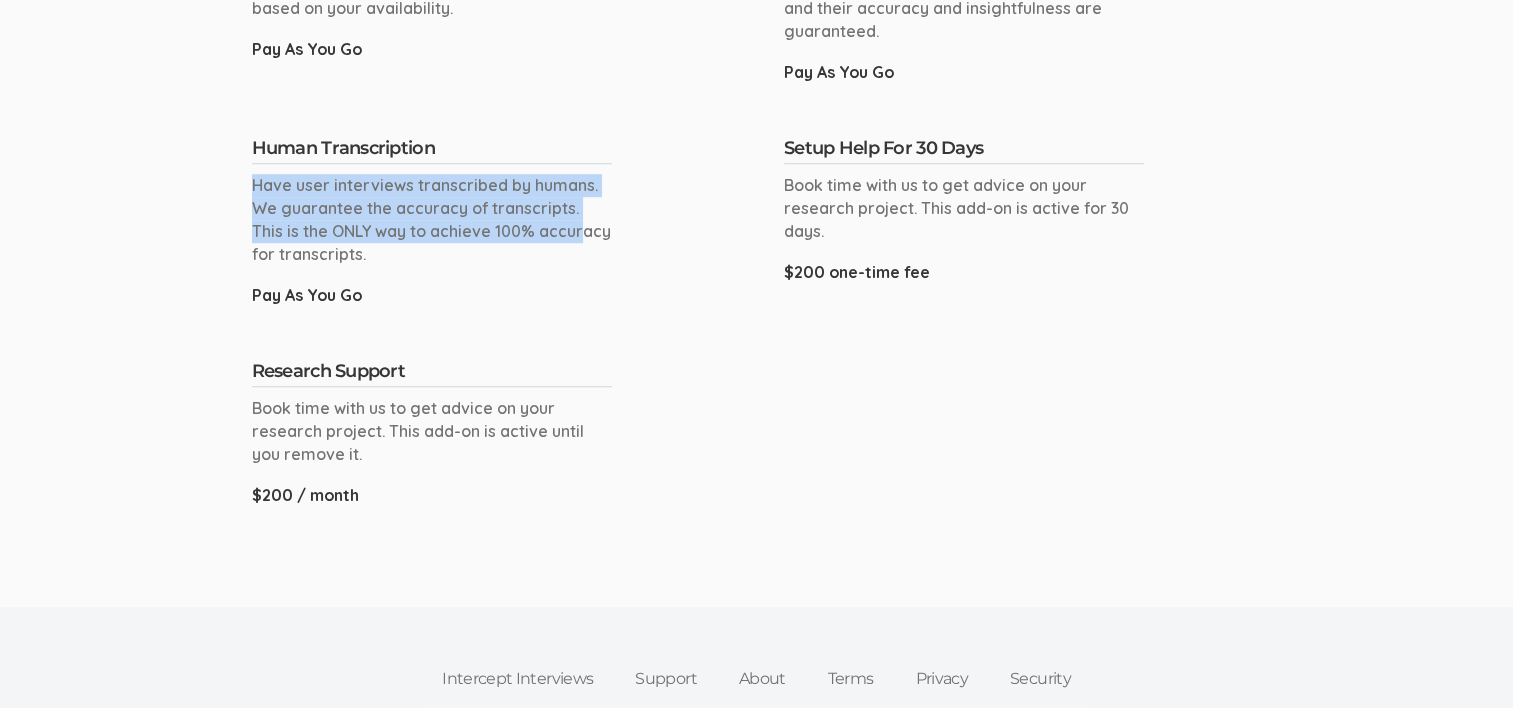 drag, startPoint x: 425, startPoint y: 452, endPoint x: 571, endPoint y: 484, distance: 149.46571 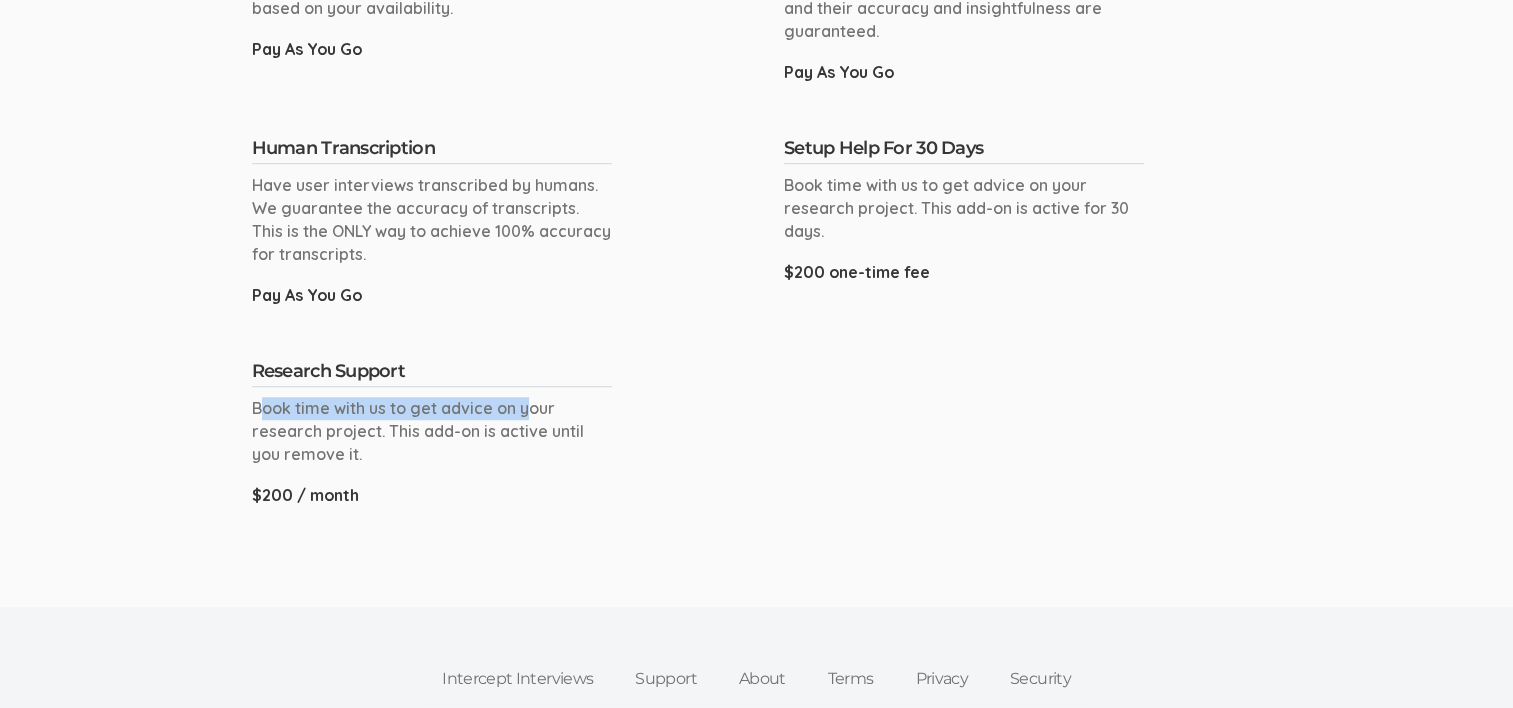 drag, startPoint x: 259, startPoint y: 408, endPoint x: 531, endPoint y: 405, distance: 272.01654 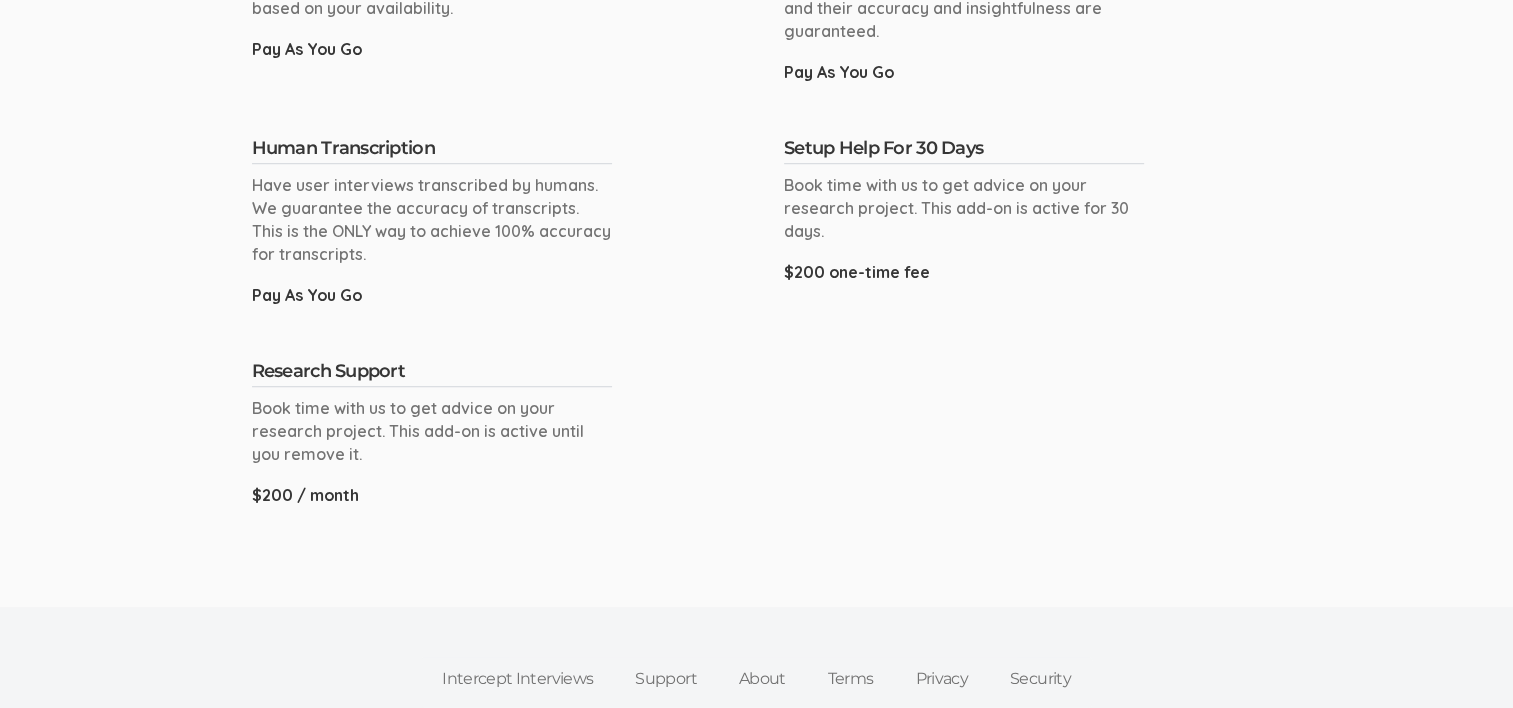 click on "Book time with us to get advice on your research project. This add-on is active until you remove it." at bounding box center [432, 431] 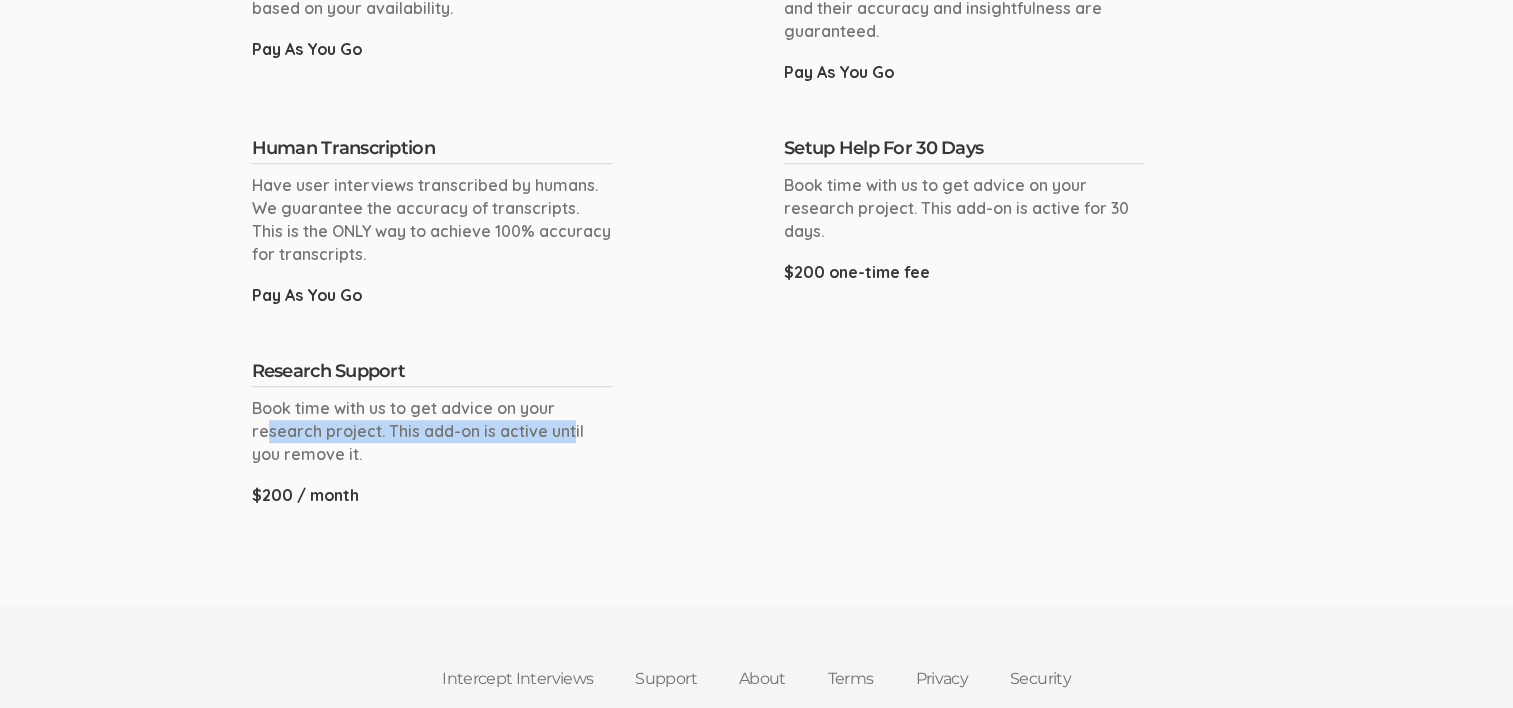 drag, startPoint x: 264, startPoint y: 433, endPoint x: 568, endPoint y: 430, distance: 304.0148 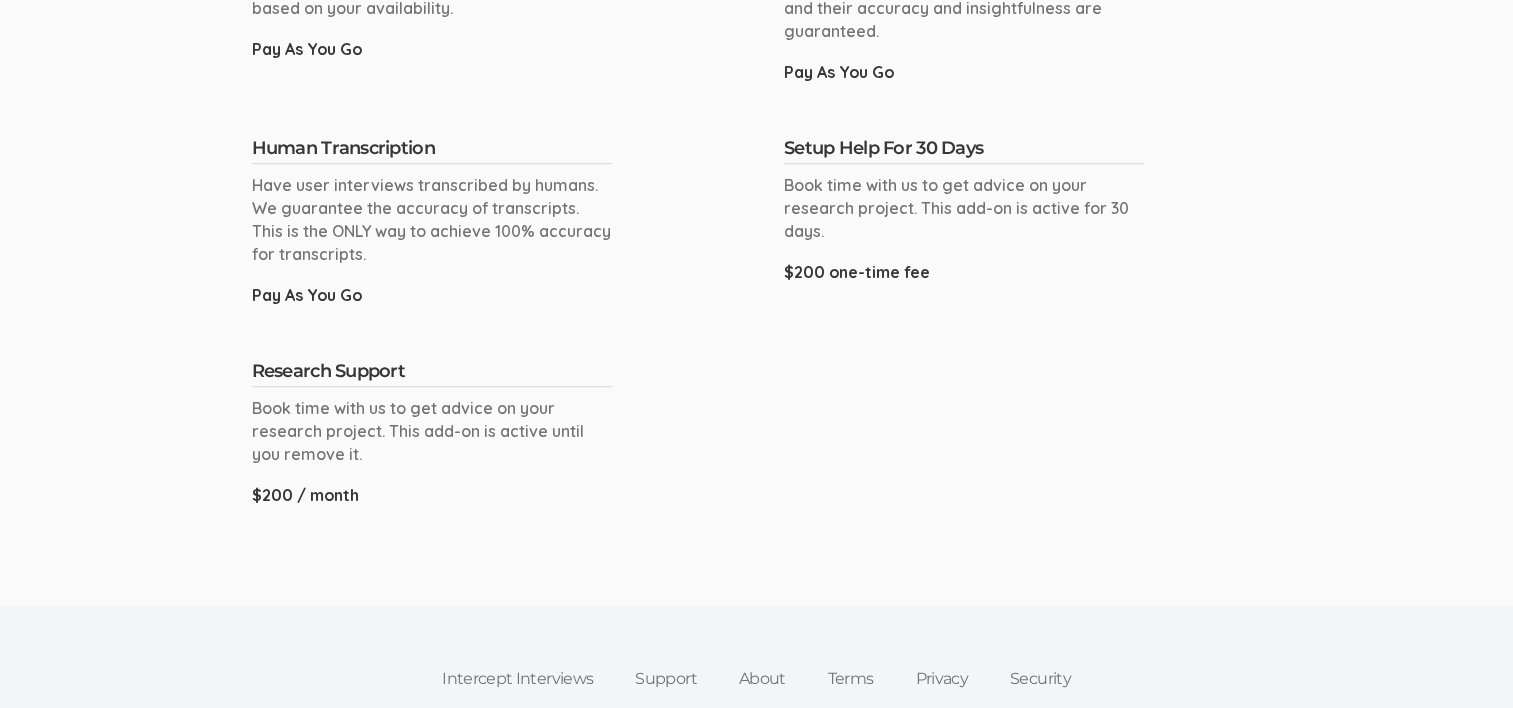 click on "Book time with us to get advice on your research project. This add-on is active until you remove it." at bounding box center [432, 431] 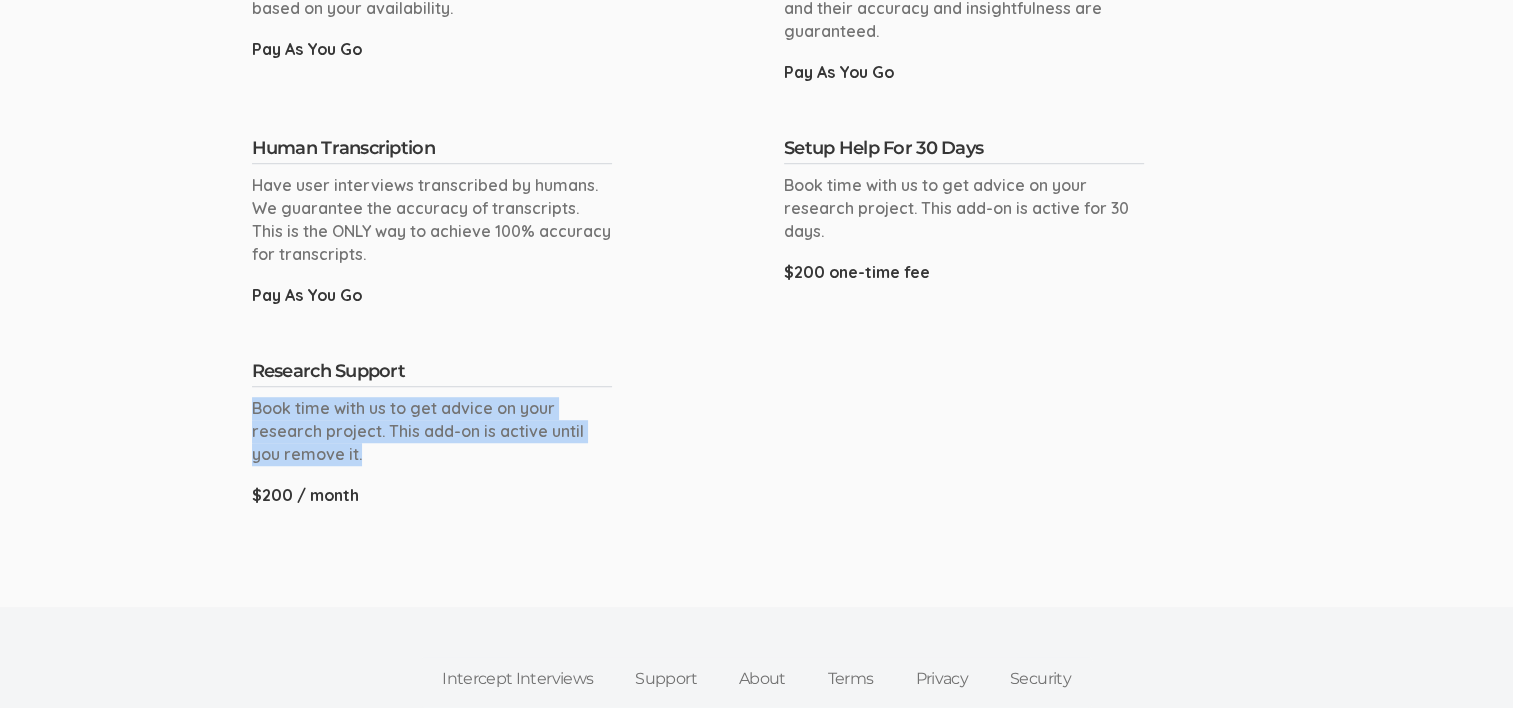 drag, startPoint x: 367, startPoint y: 415, endPoint x: 256, endPoint y: 388, distance: 114.236595 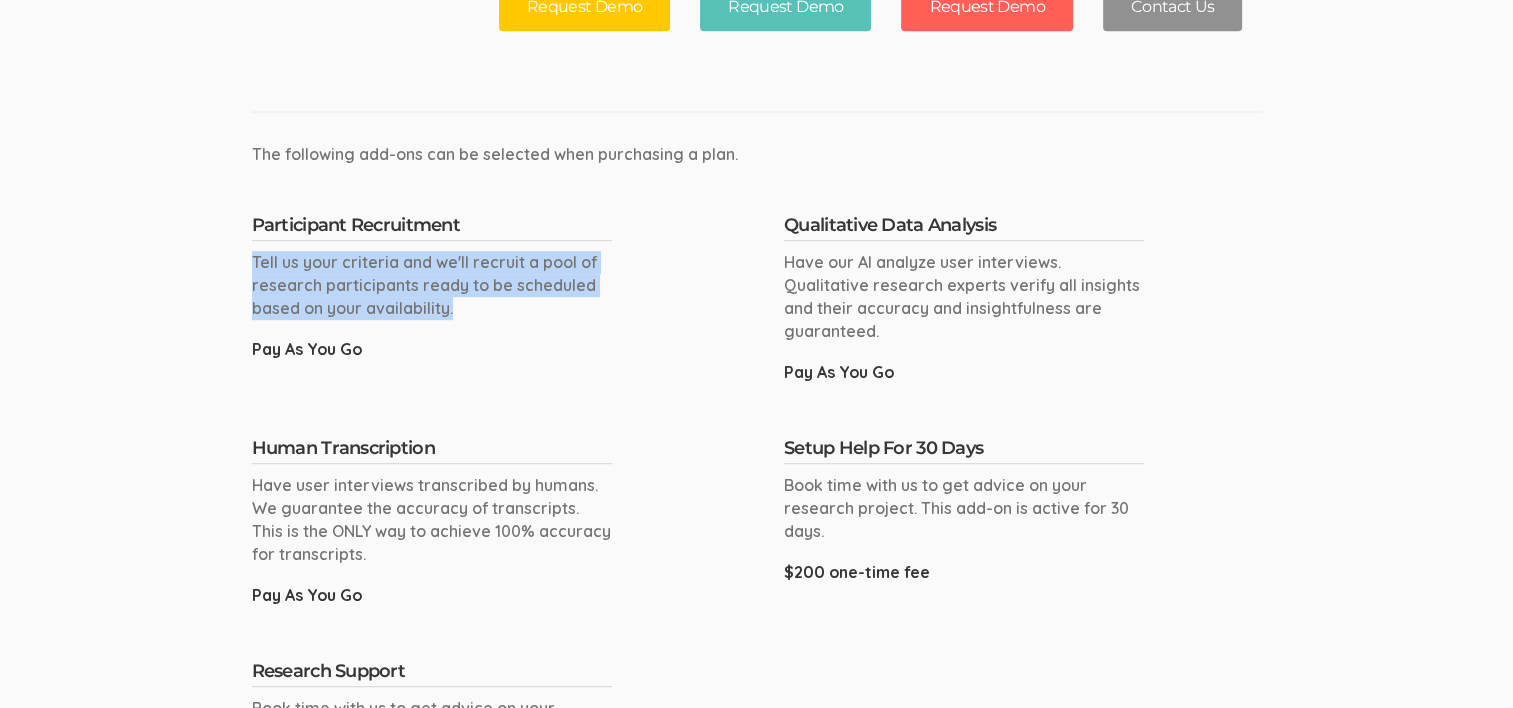 drag 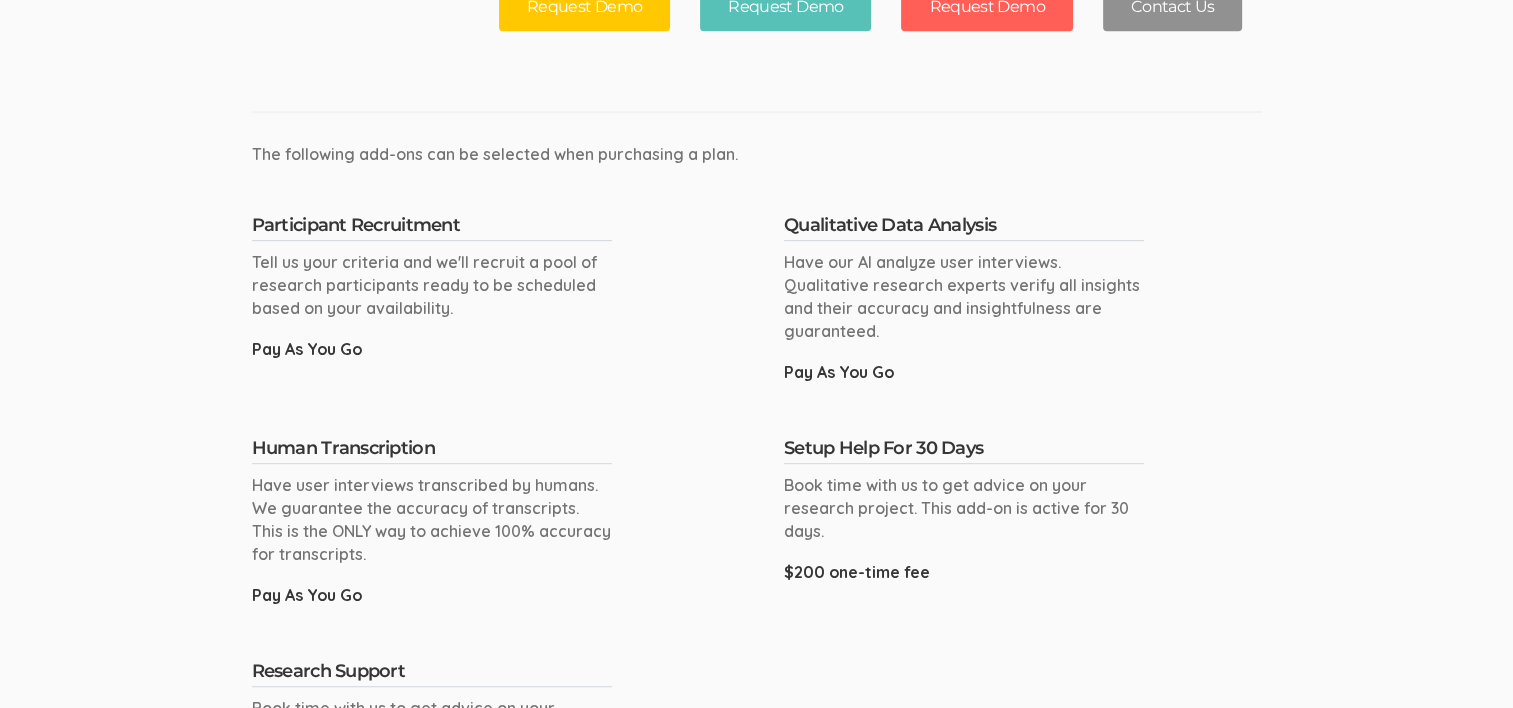 click on "Participant Recruitment
Tell us your criteria and we'll recruit a pool of research participants ready to be scheduled based on your availability.
Pay As You Go" at bounding box center [432, 295] 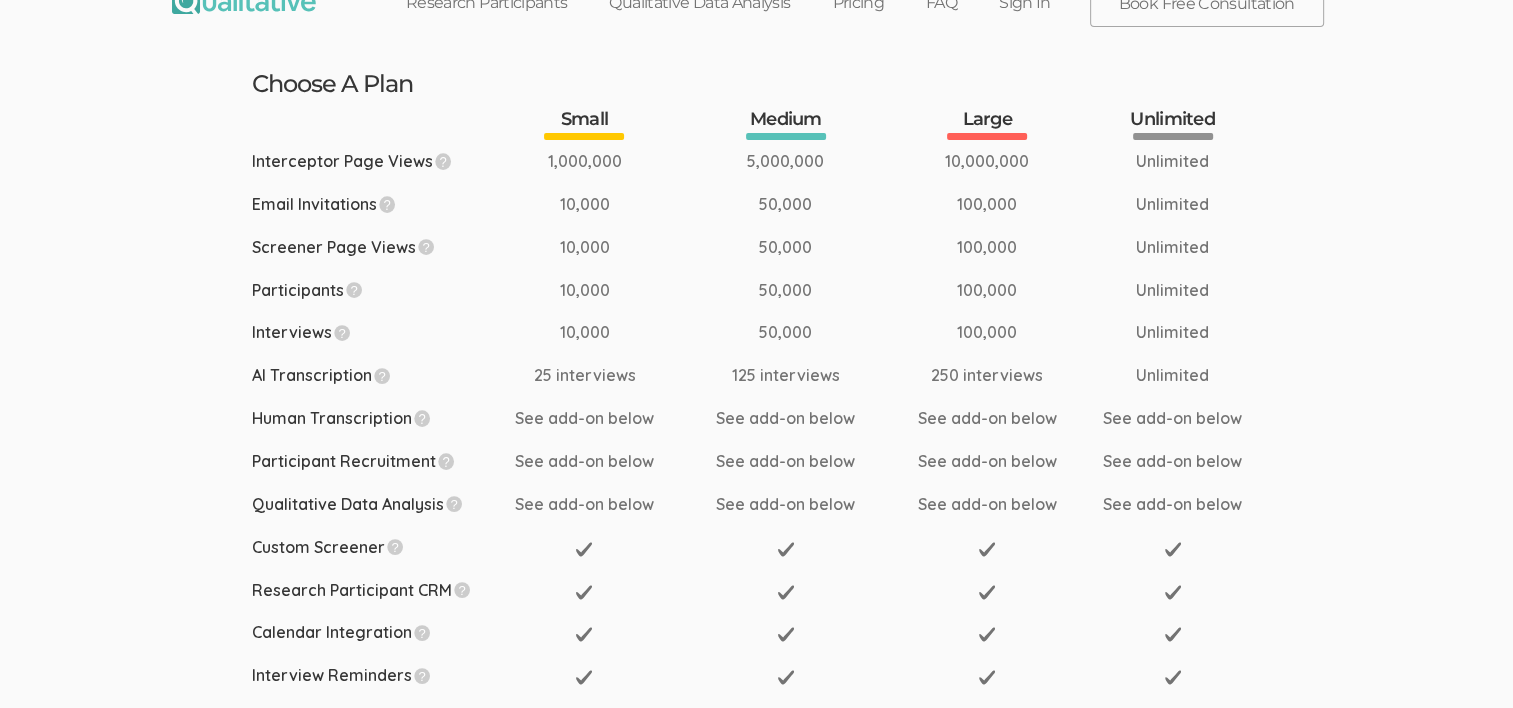 scroll, scrollTop: 0, scrollLeft: 0, axis: both 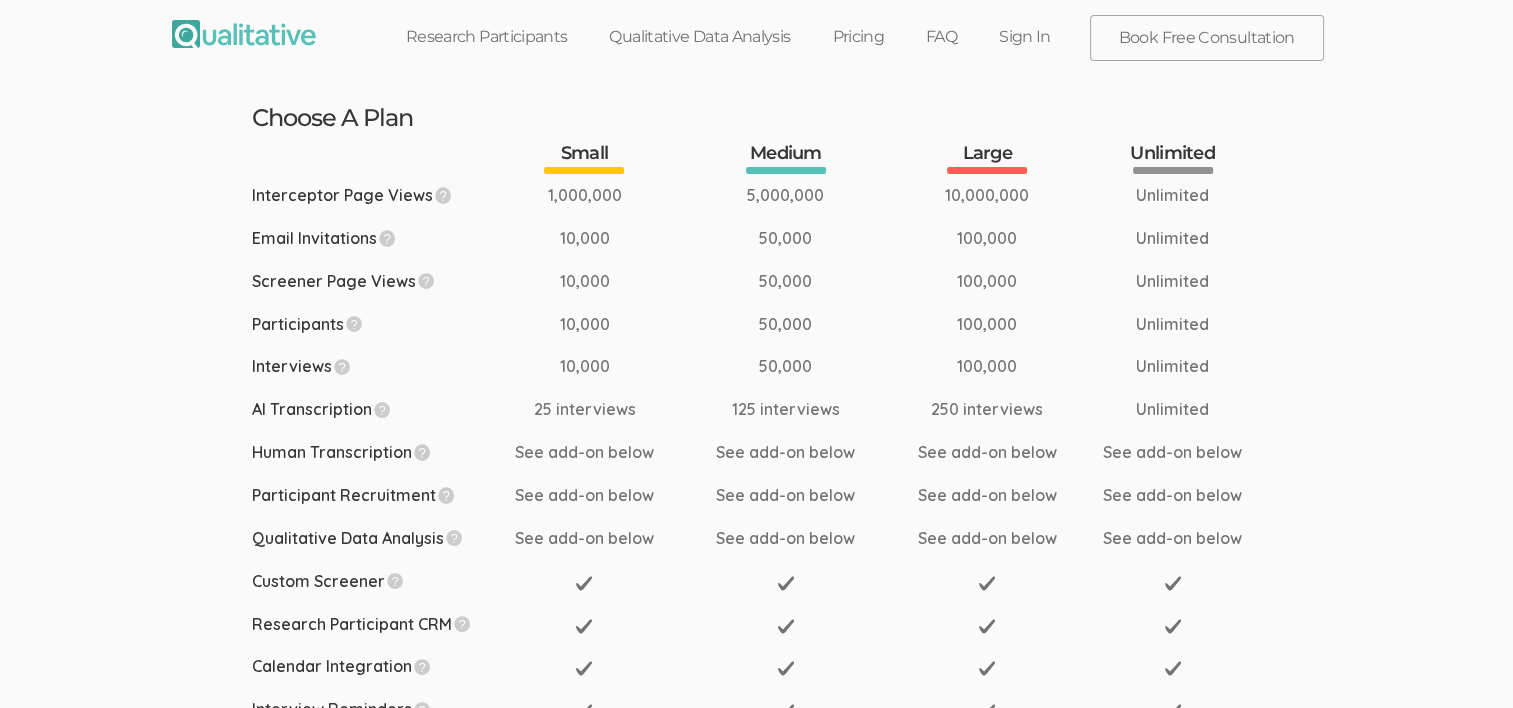 click on "Research Participants" at bounding box center [487, 37] 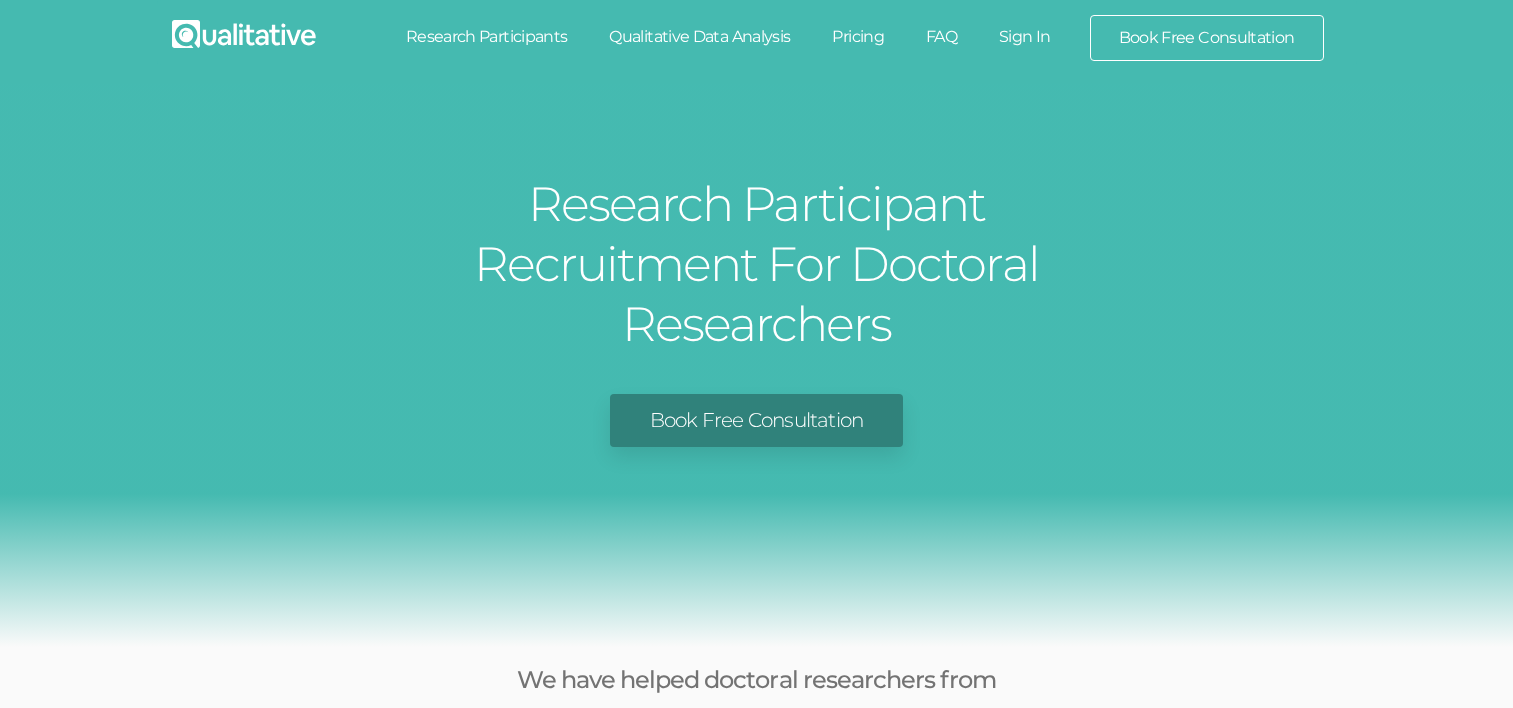 scroll, scrollTop: 0, scrollLeft: 0, axis: both 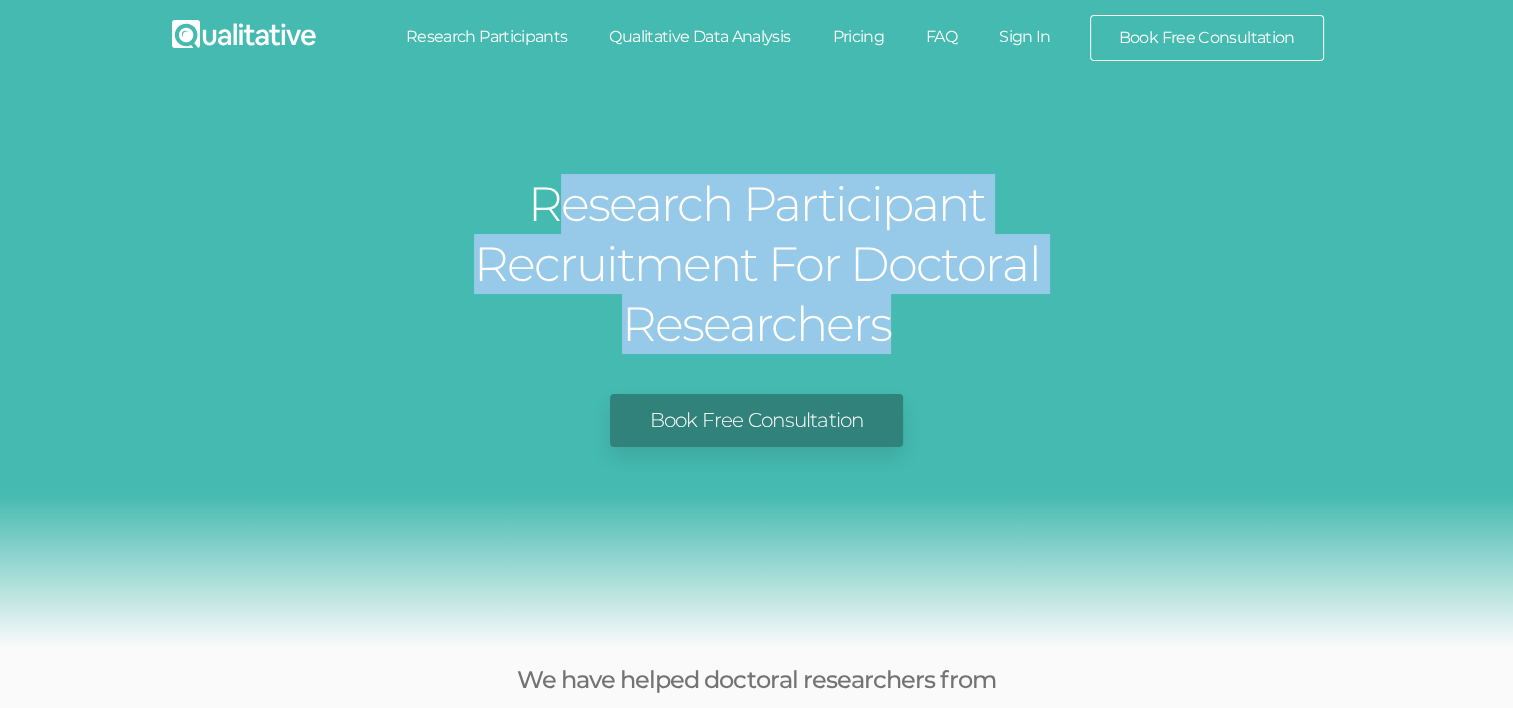 drag, startPoint x: 420, startPoint y: 208, endPoint x: 1045, endPoint y: 269, distance: 627.9697 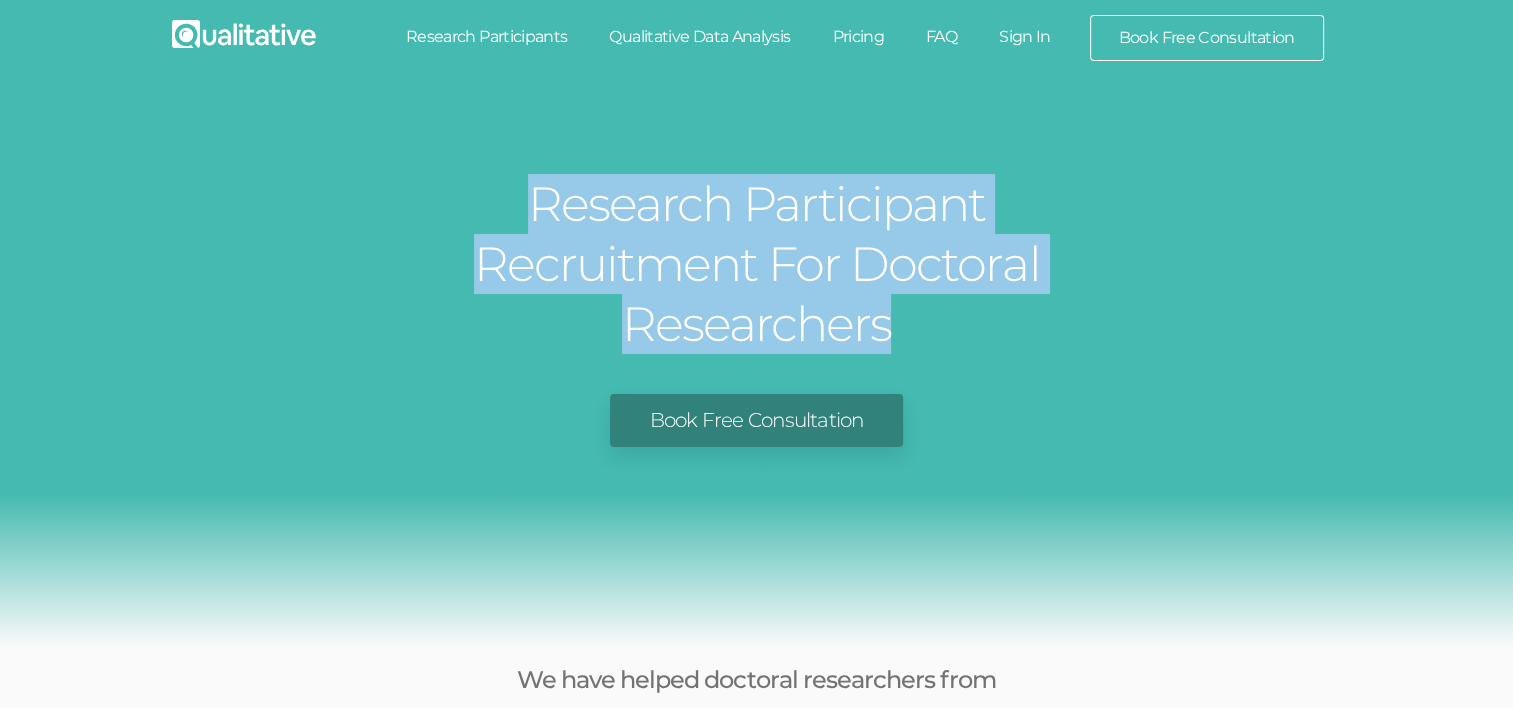 drag, startPoint x: 1061, startPoint y: 269, endPoint x: 326, endPoint y: 183, distance: 740.01416 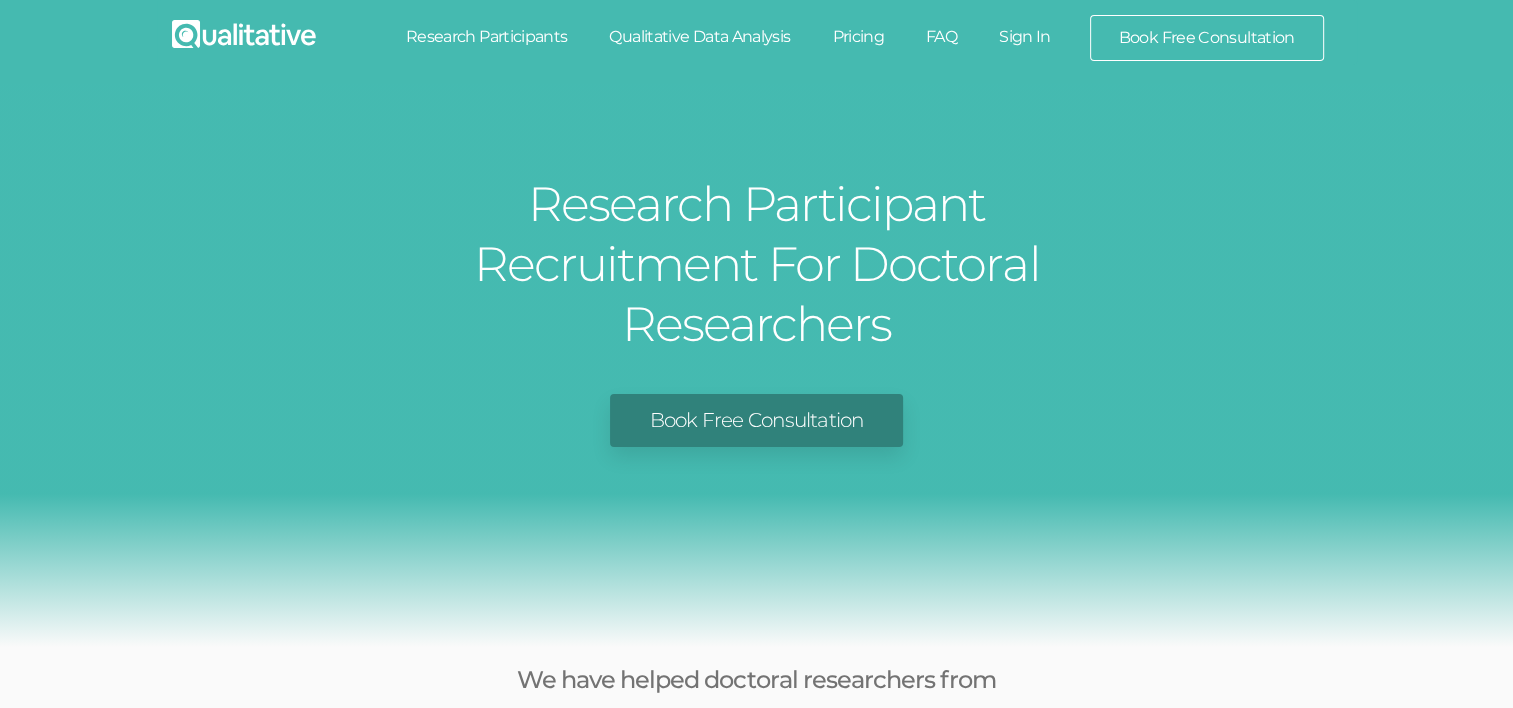 click on "Qualitative Data Analysis" at bounding box center [699, 37] 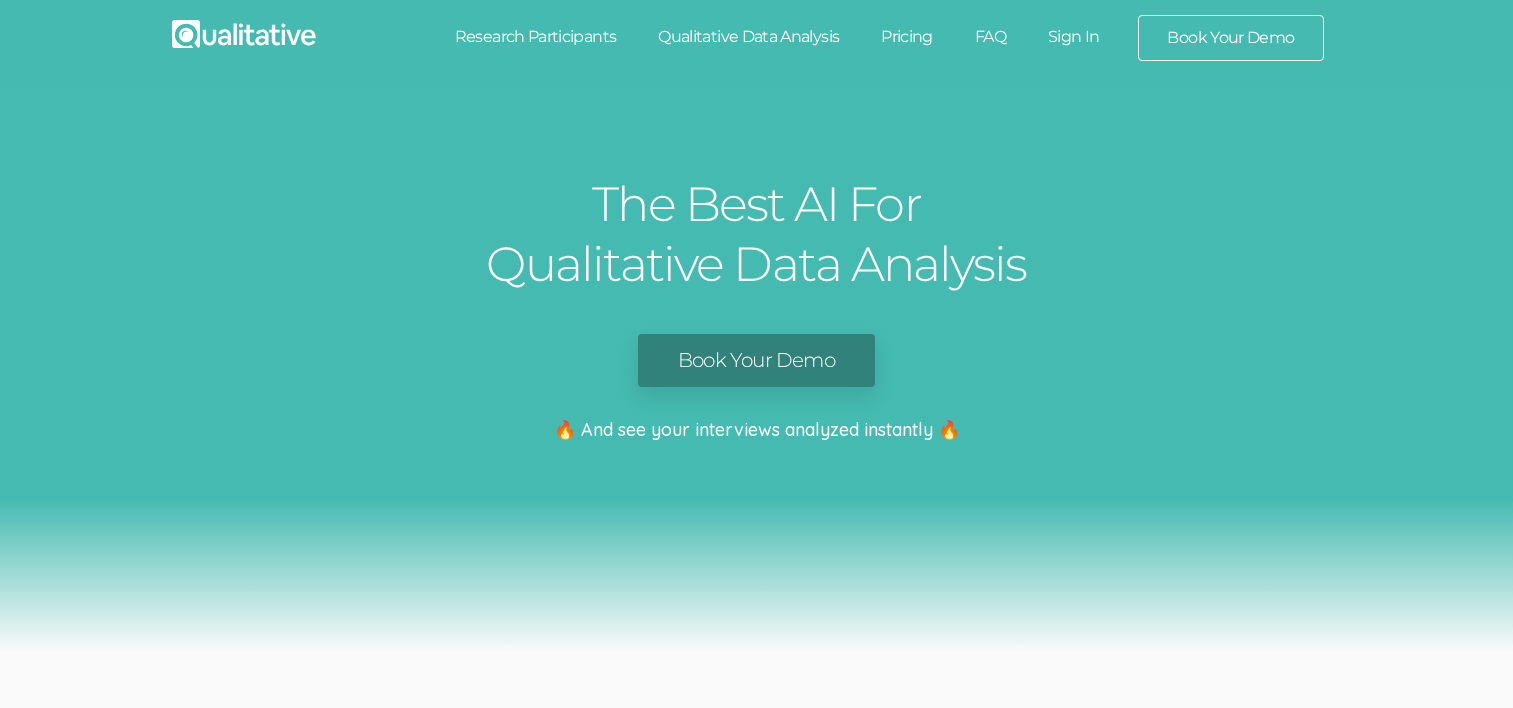 scroll, scrollTop: 0, scrollLeft: 0, axis: both 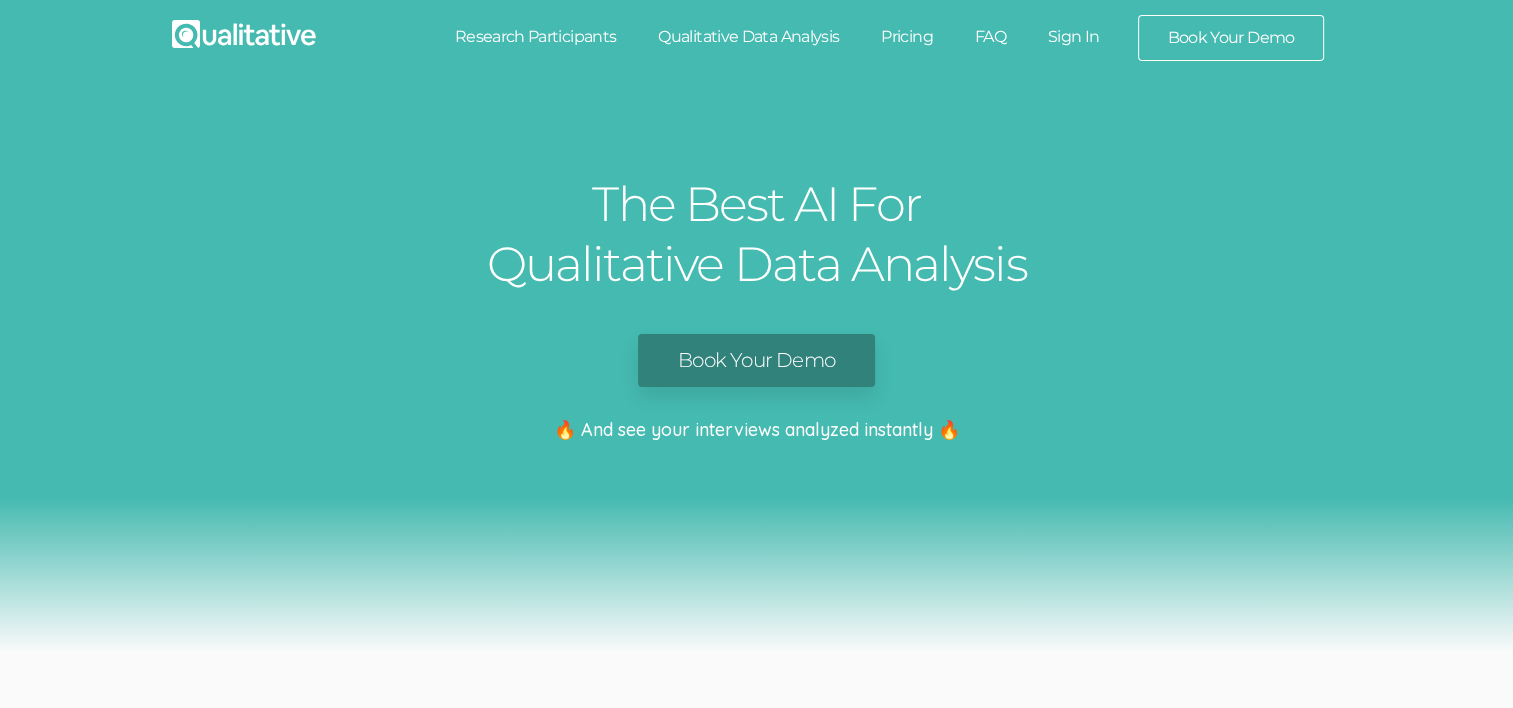 click on "Research Participants" at bounding box center (536, 37) 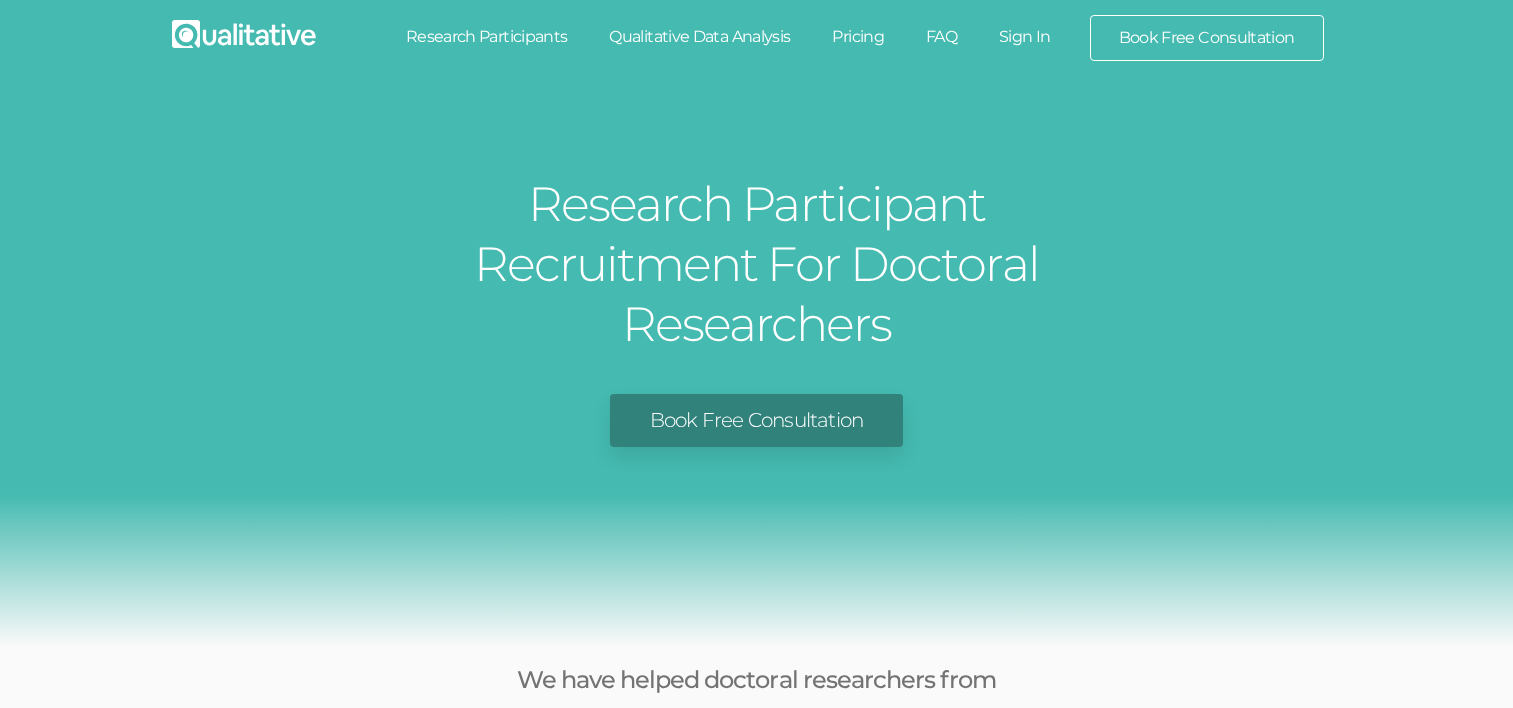 scroll, scrollTop: 0, scrollLeft: 0, axis: both 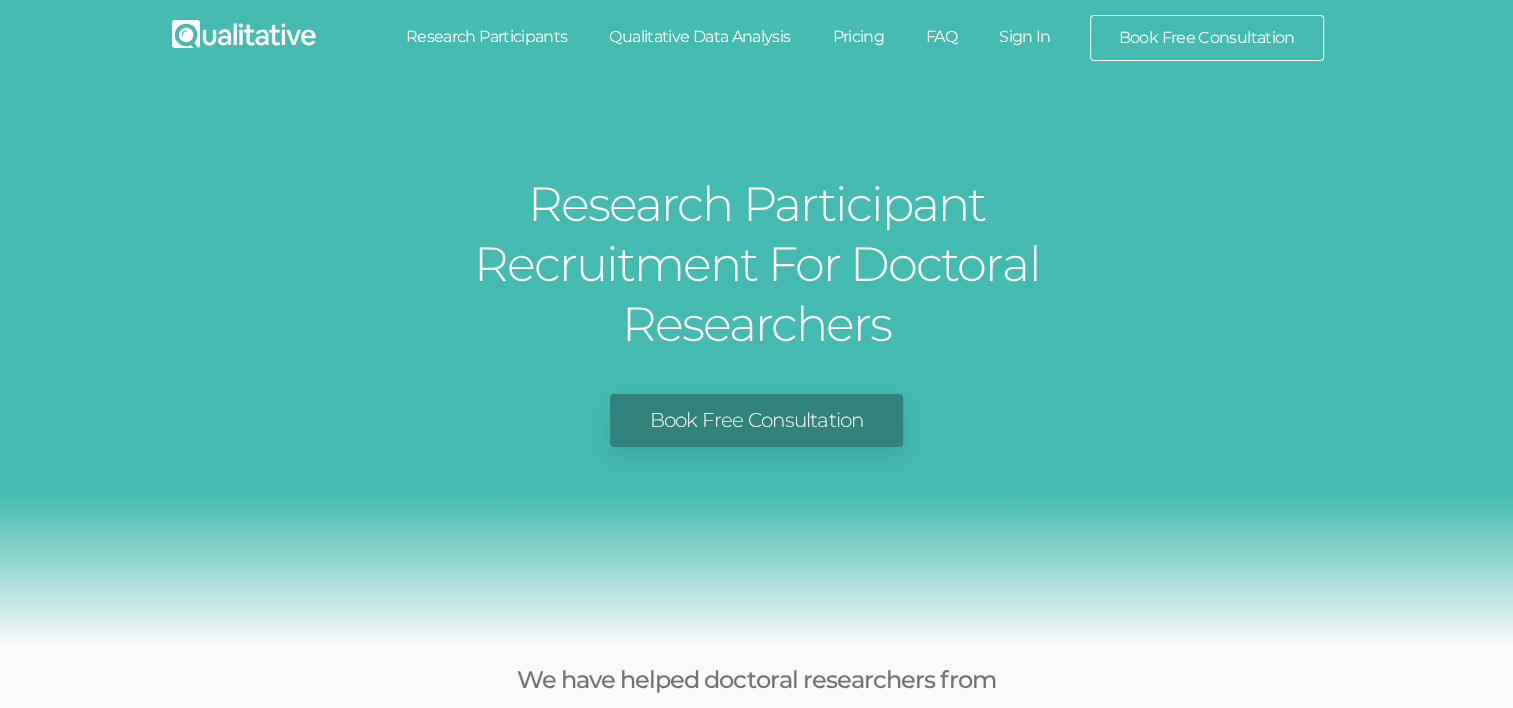 click on "Sign In" at bounding box center (1025, 37) 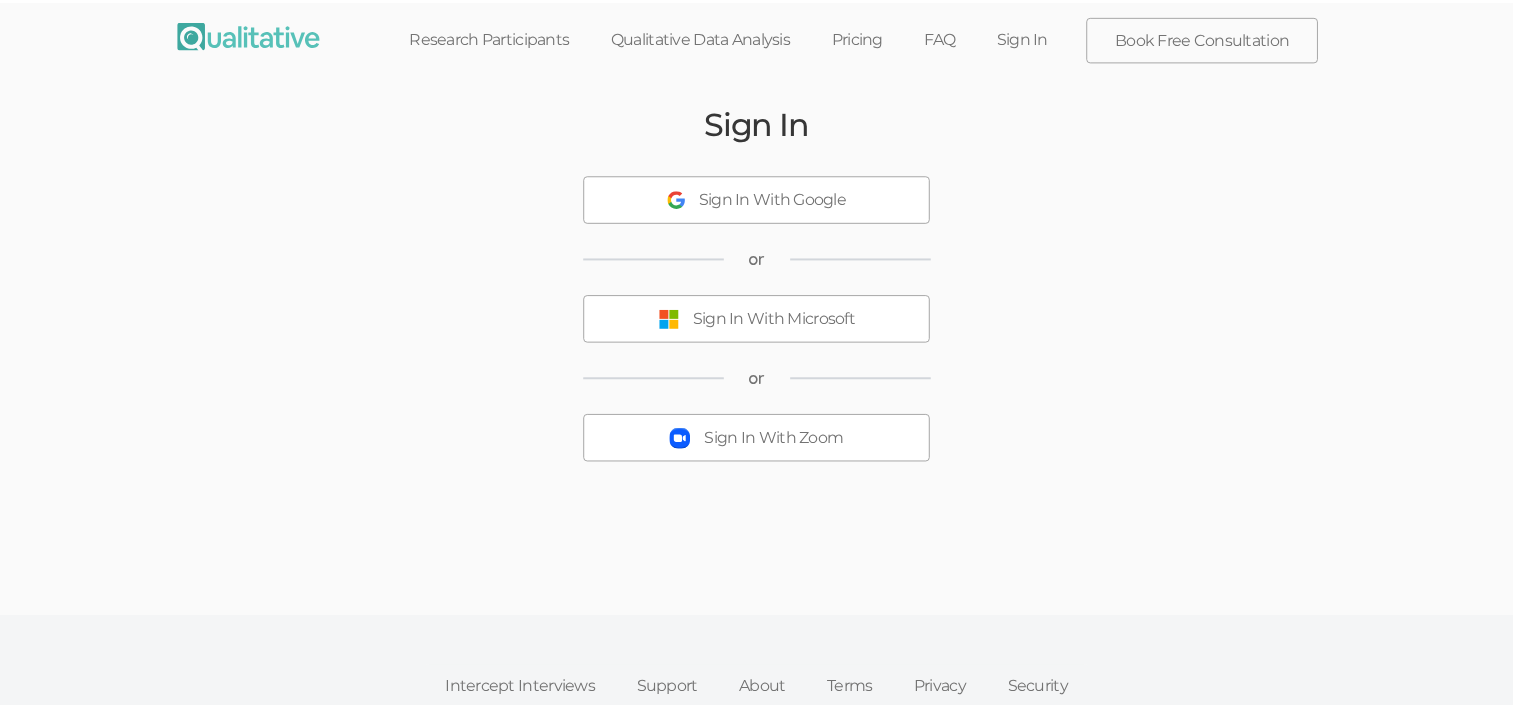 scroll, scrollTop: 0, scrollLeft: 0, axis: both 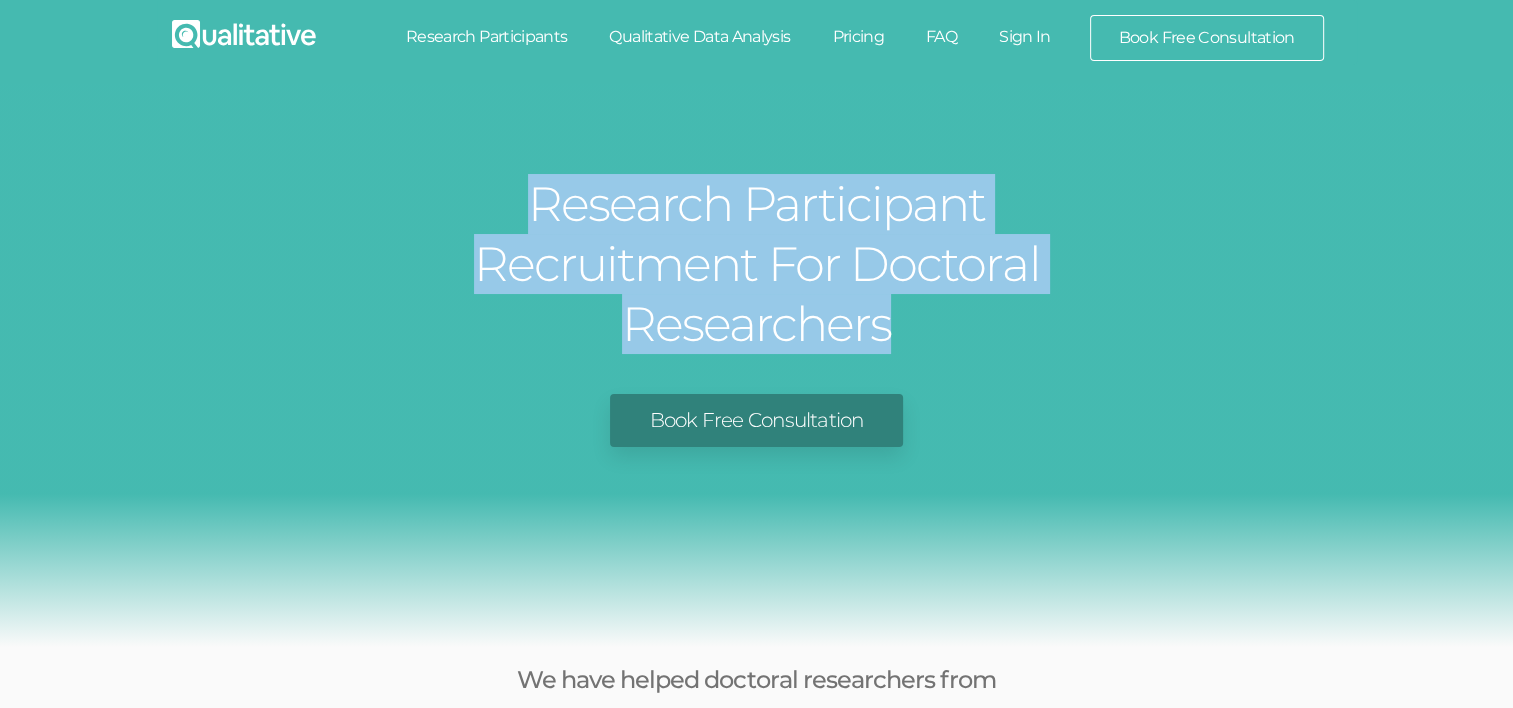 drag, startPoint x: 1115, startPoint y: 256, endPoint x: 344, endPoint y: 192, distance: 773.65173 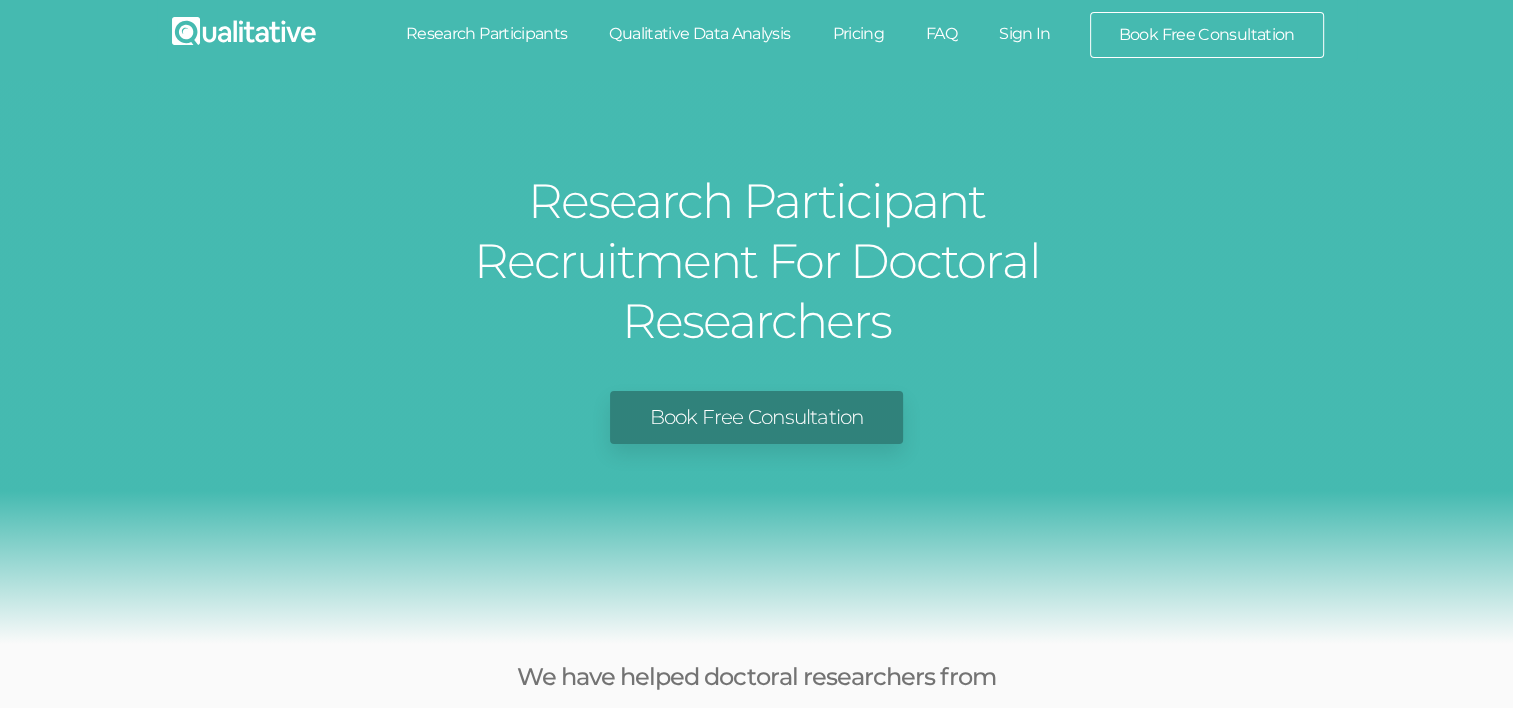 scroll, scrollTop: 0, scrollLeft: 0, axis: both 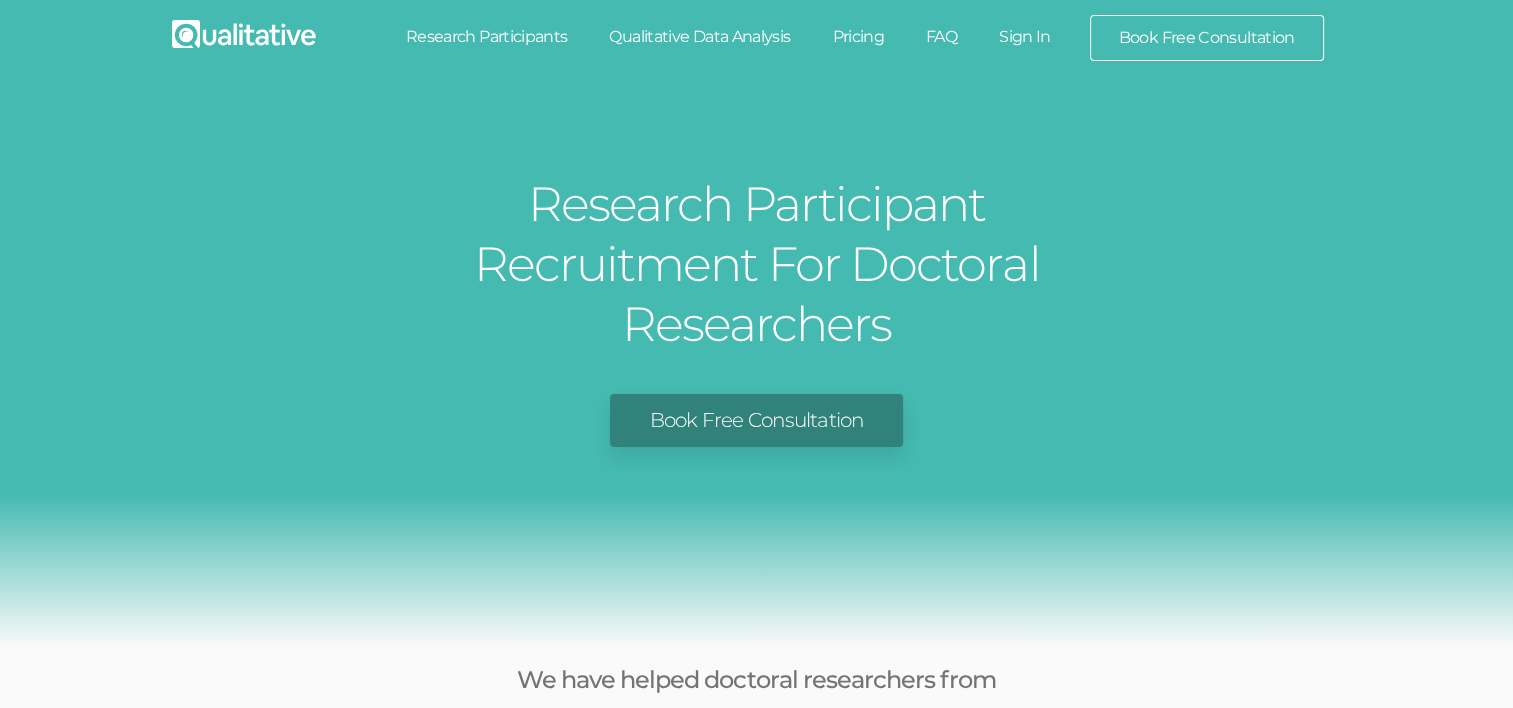 click on "Pricing" at bounding box center [858, 37] 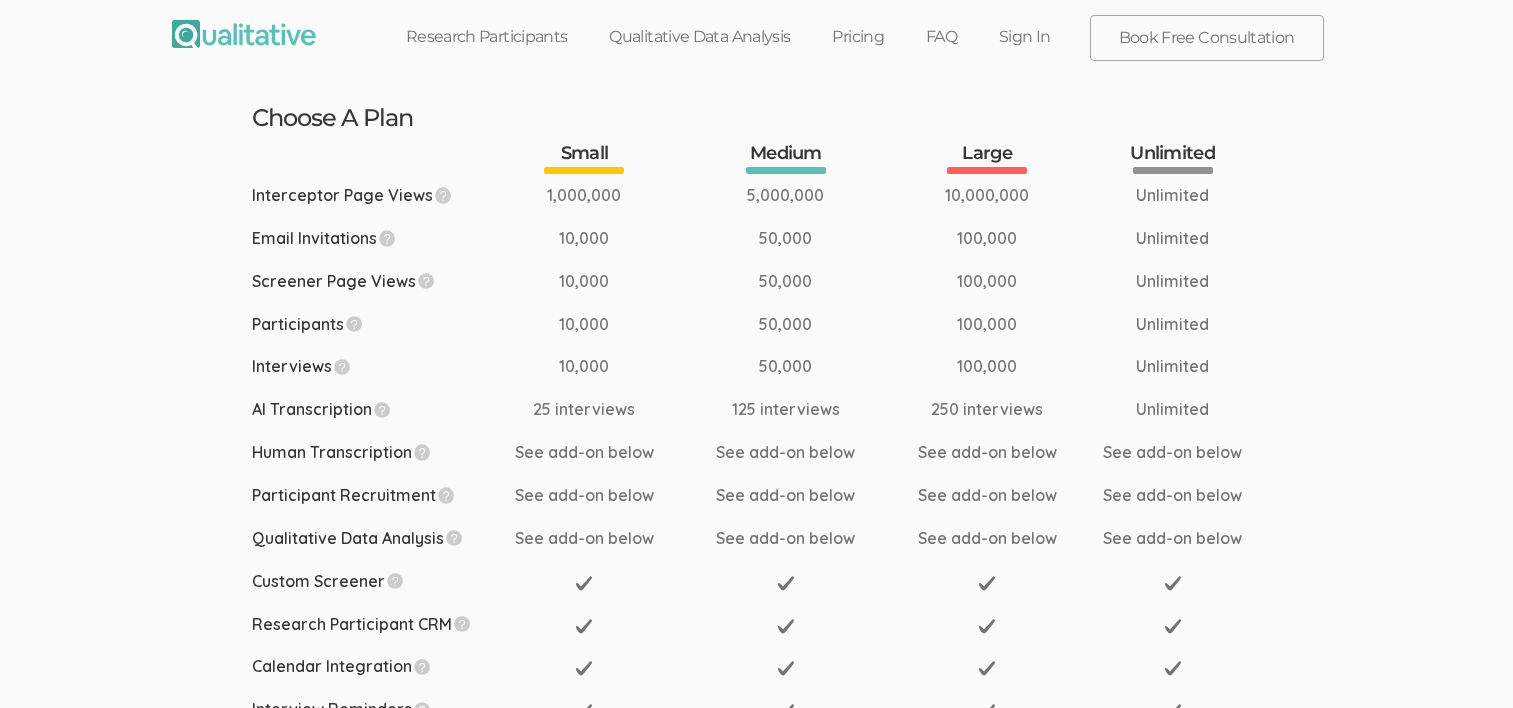 scroll, scrollTop: 0, scrollLeft: 0, axis: both 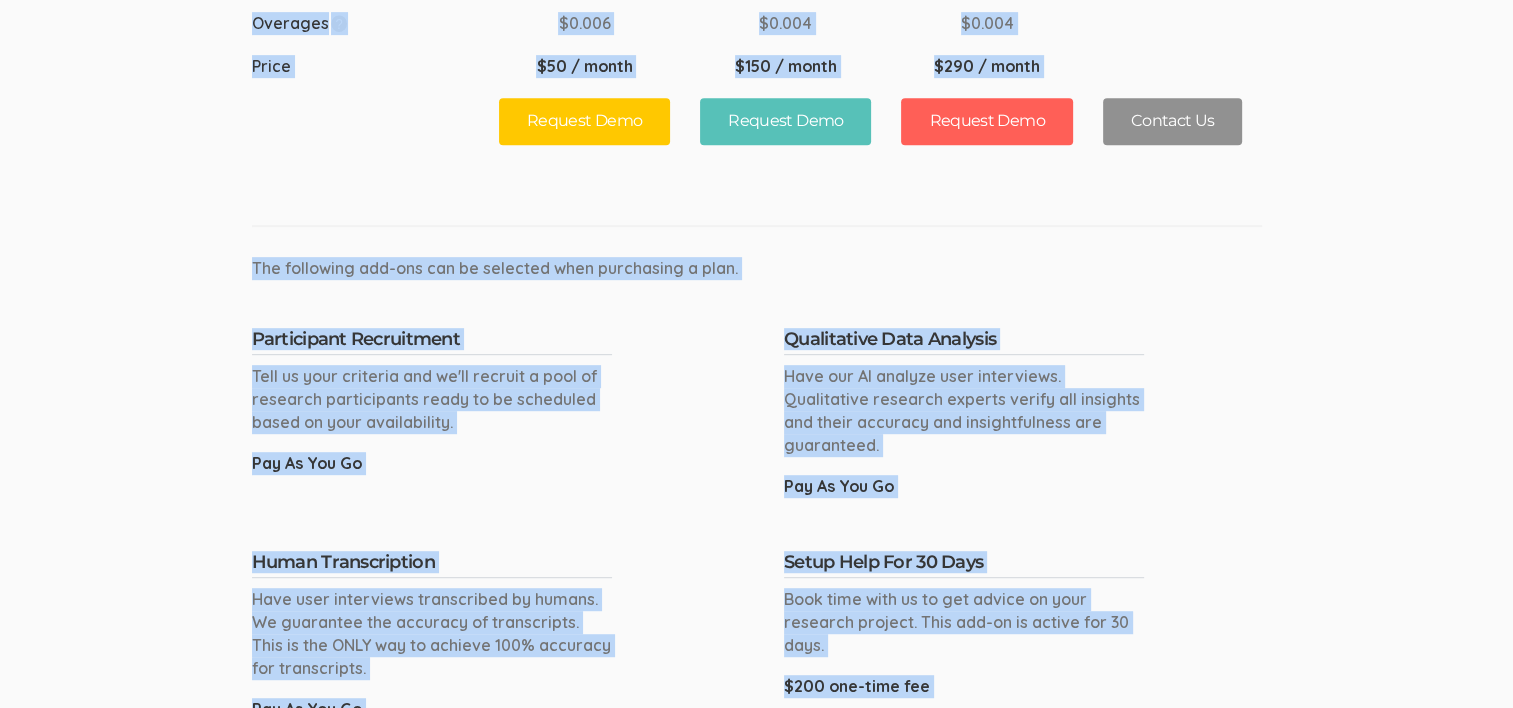 drag, startPoint x: 1511, startPoint y: 573, endPoint x: 1505, endPoint y: -46, distance: 619.02905 